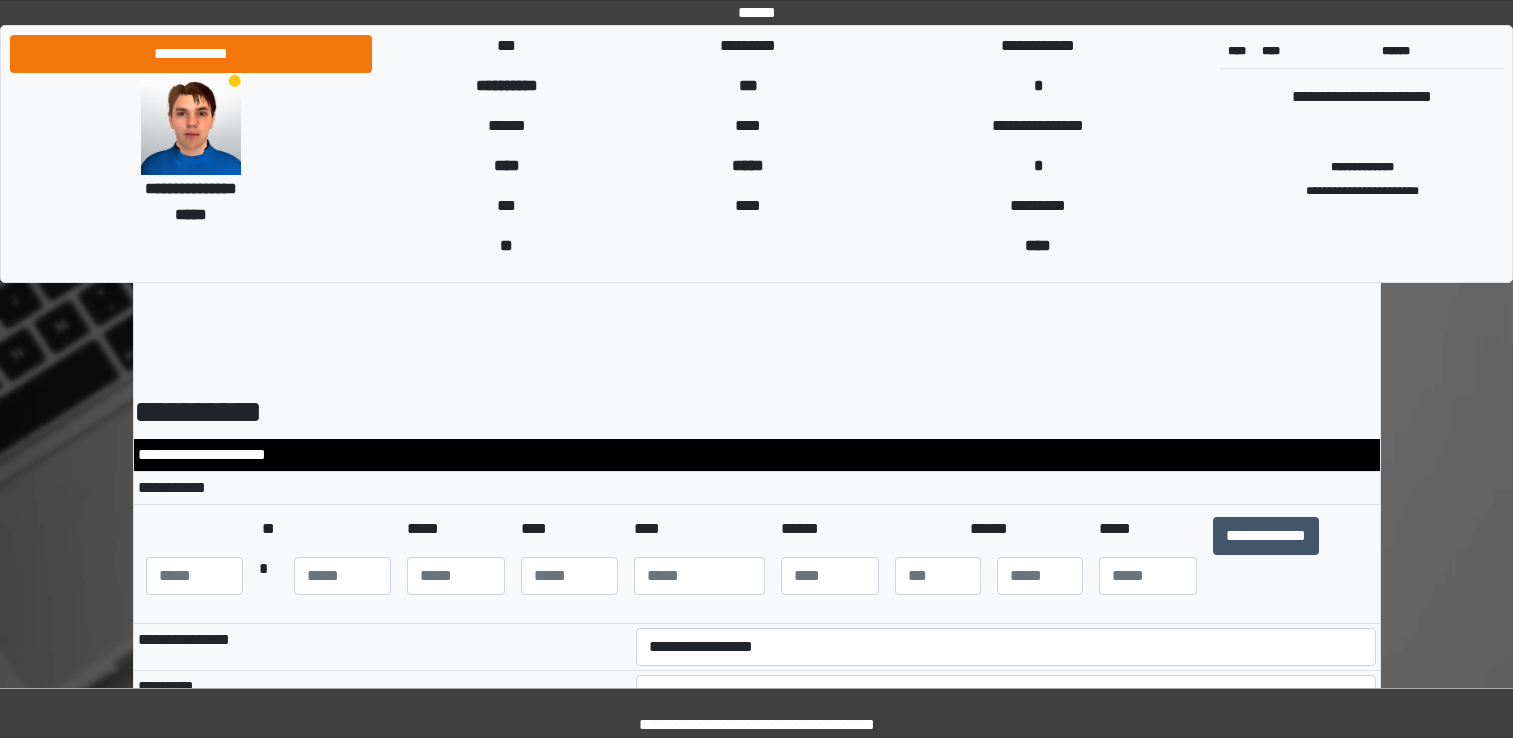 select on "***" 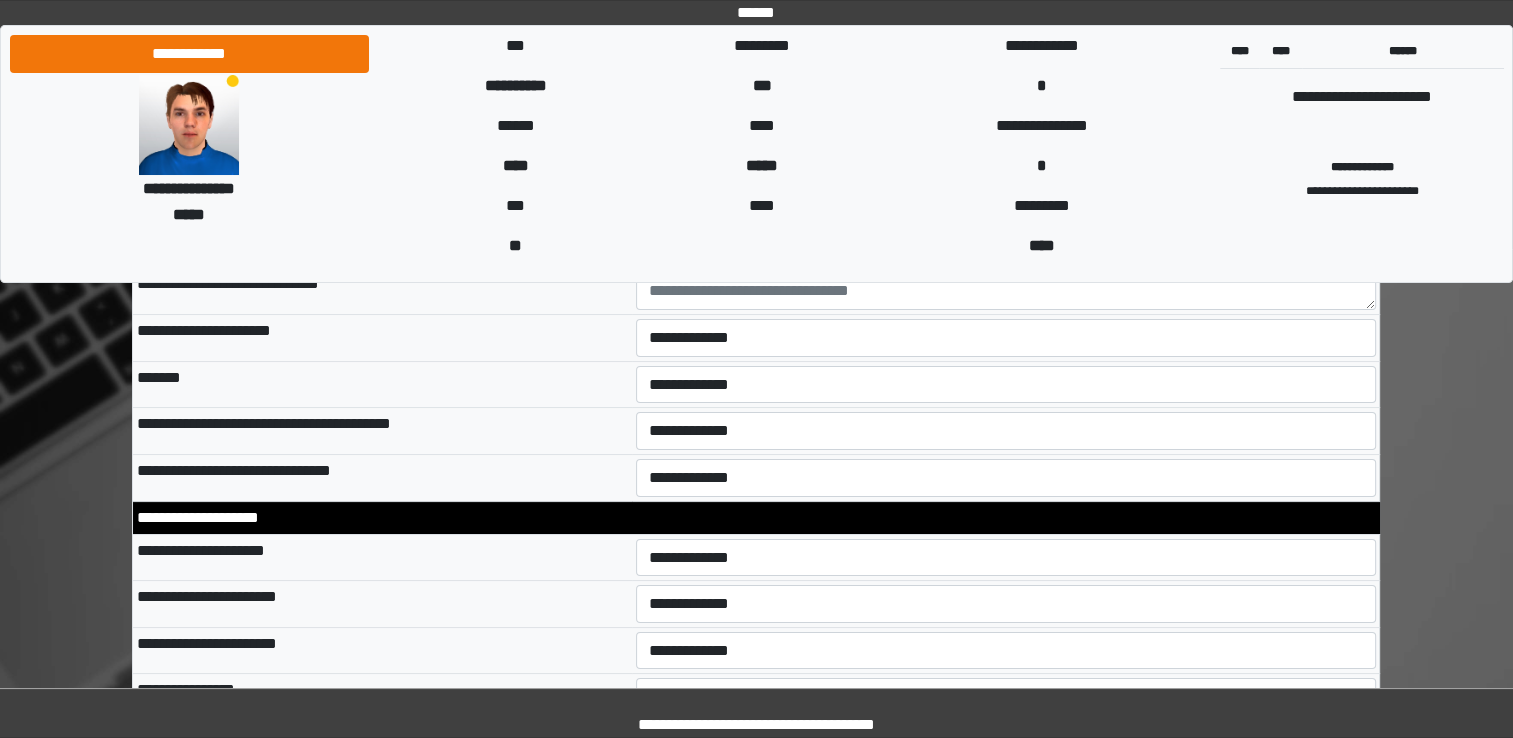 scroll, scrollTop: 7710, scrollLeft: 0, axis: vertical 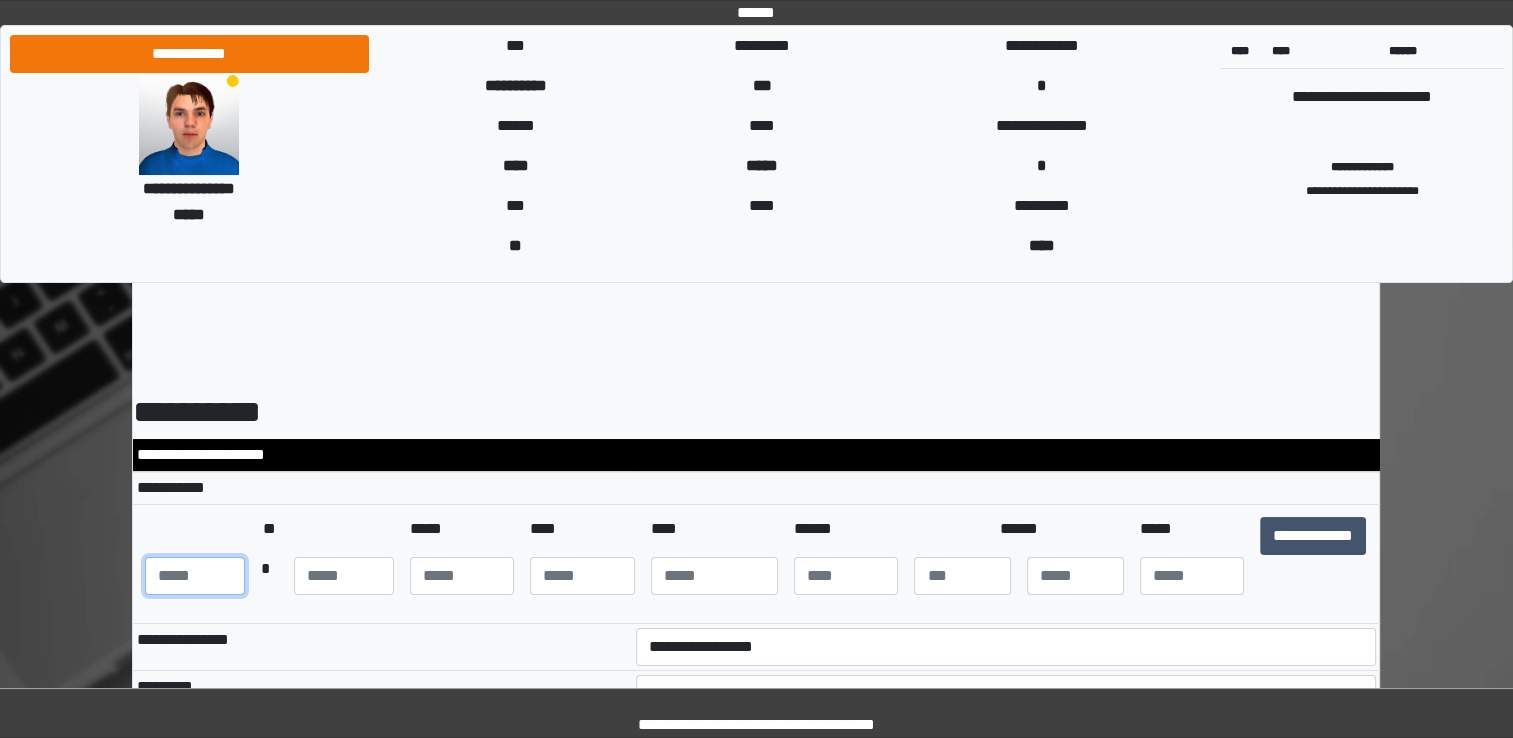 click at bounding box center (195, 576) 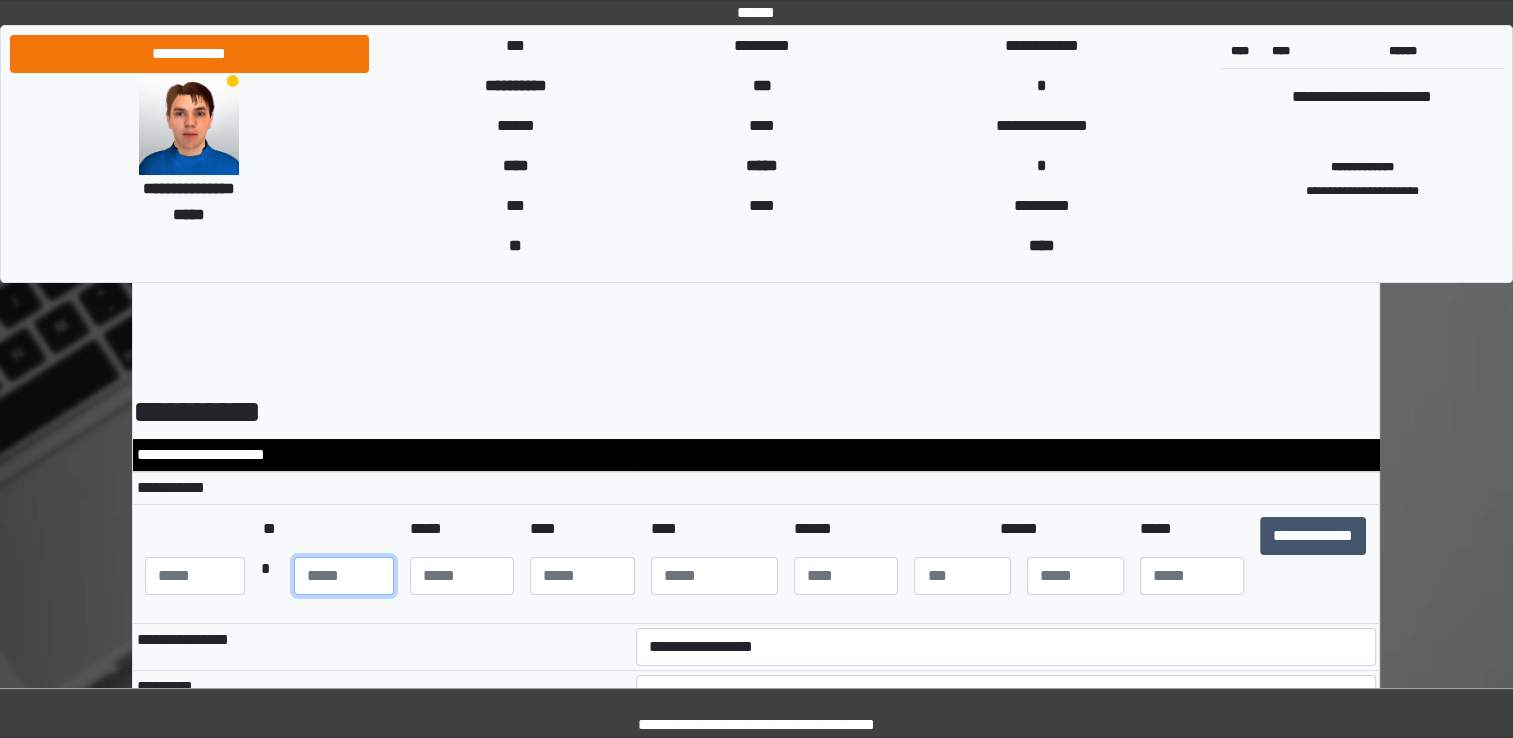 type on "**" 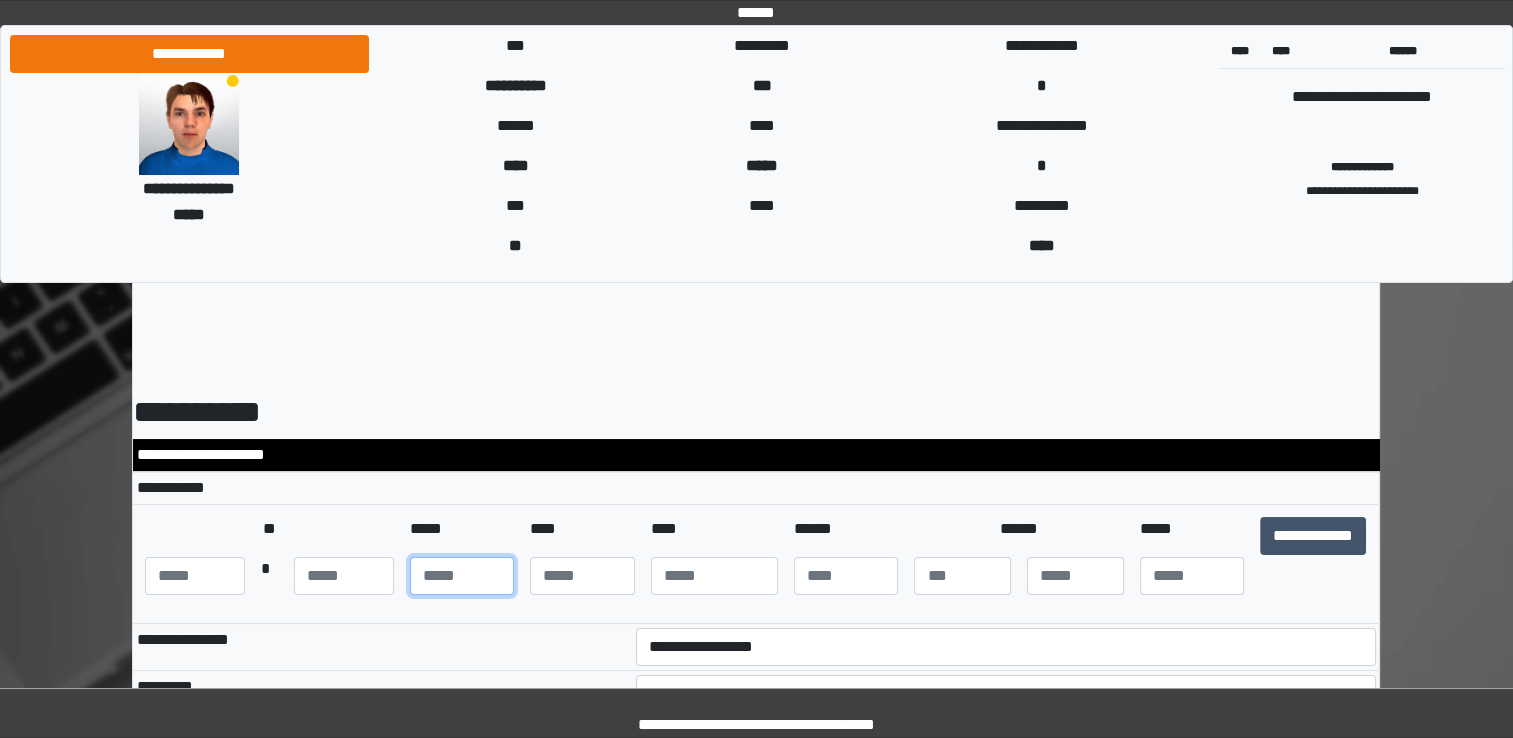 type on "**" 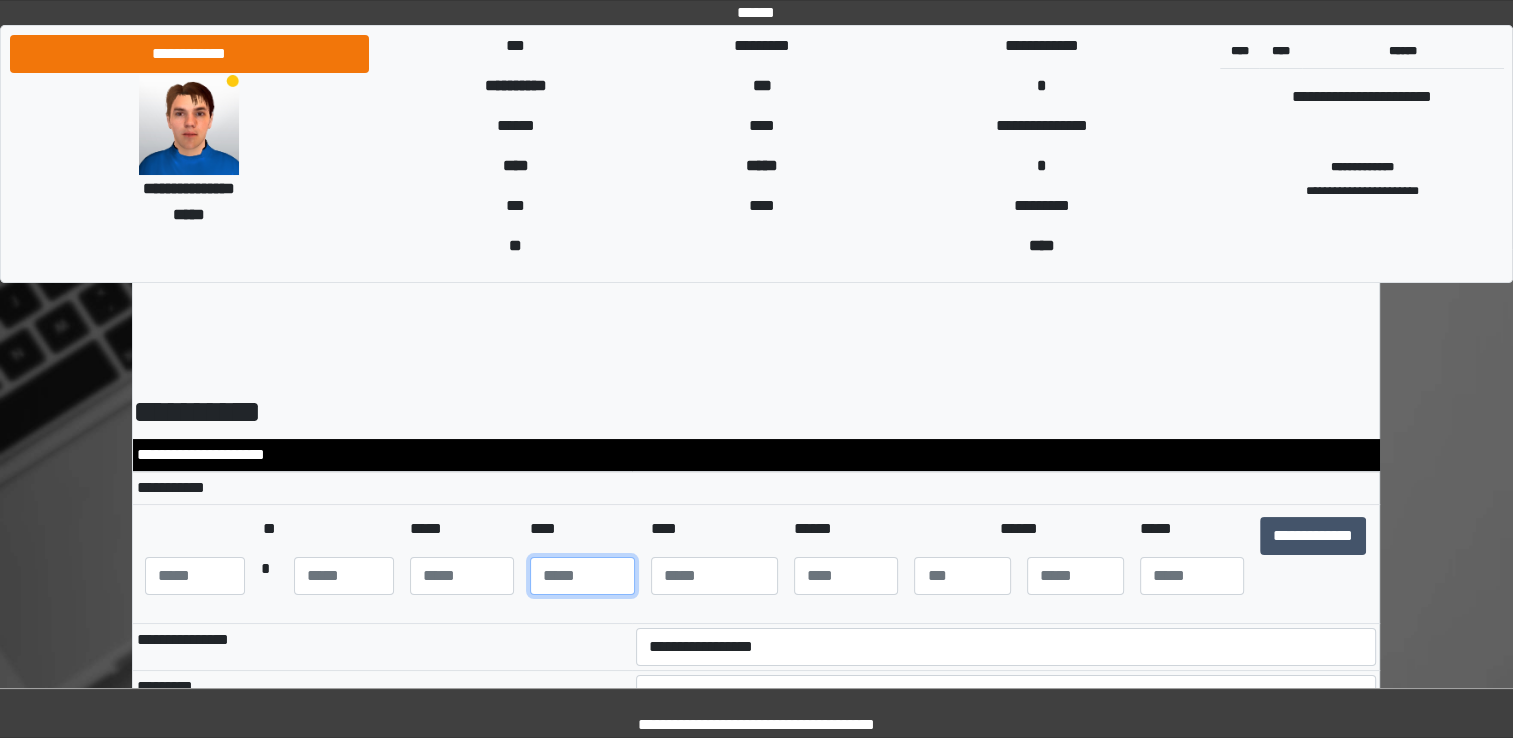 type on "**" 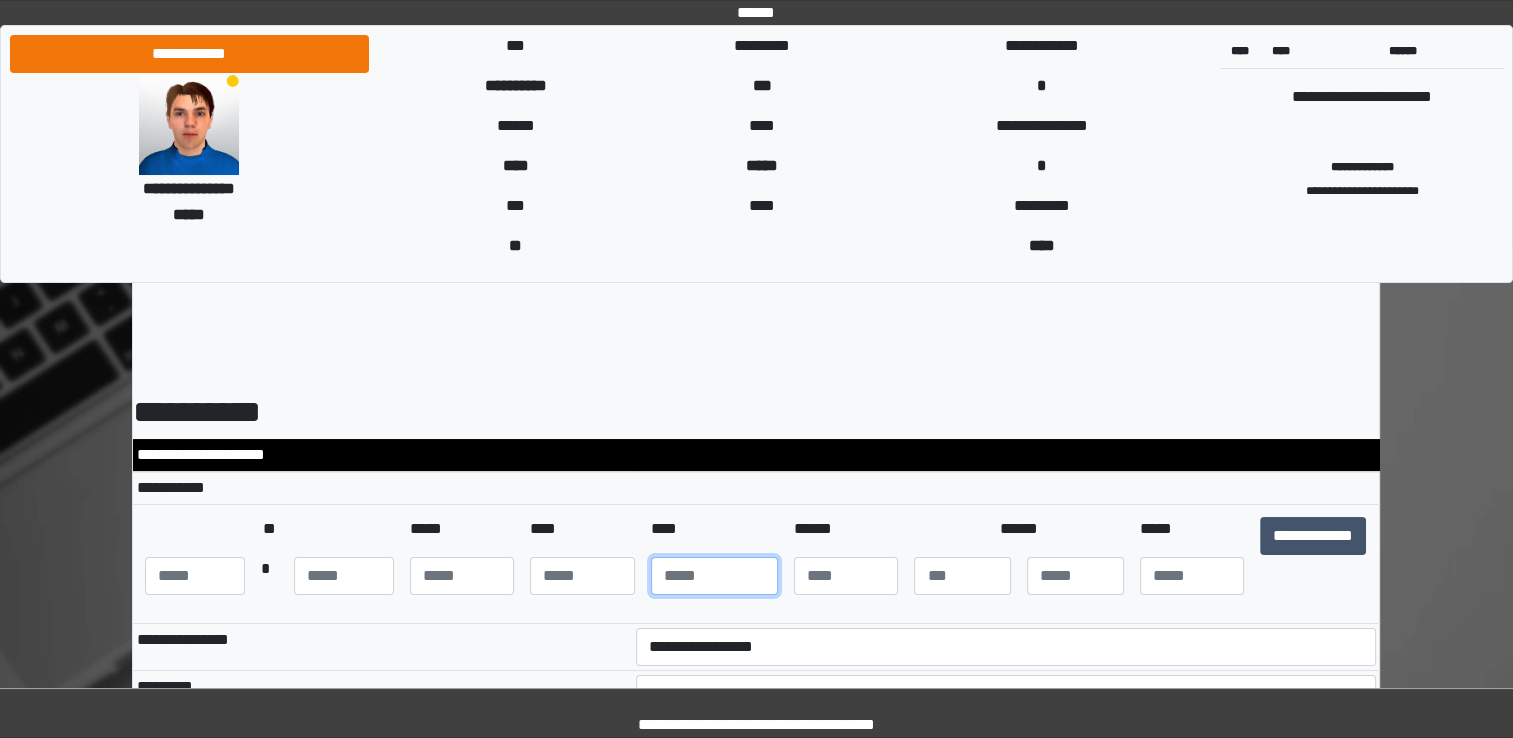 type on "****" 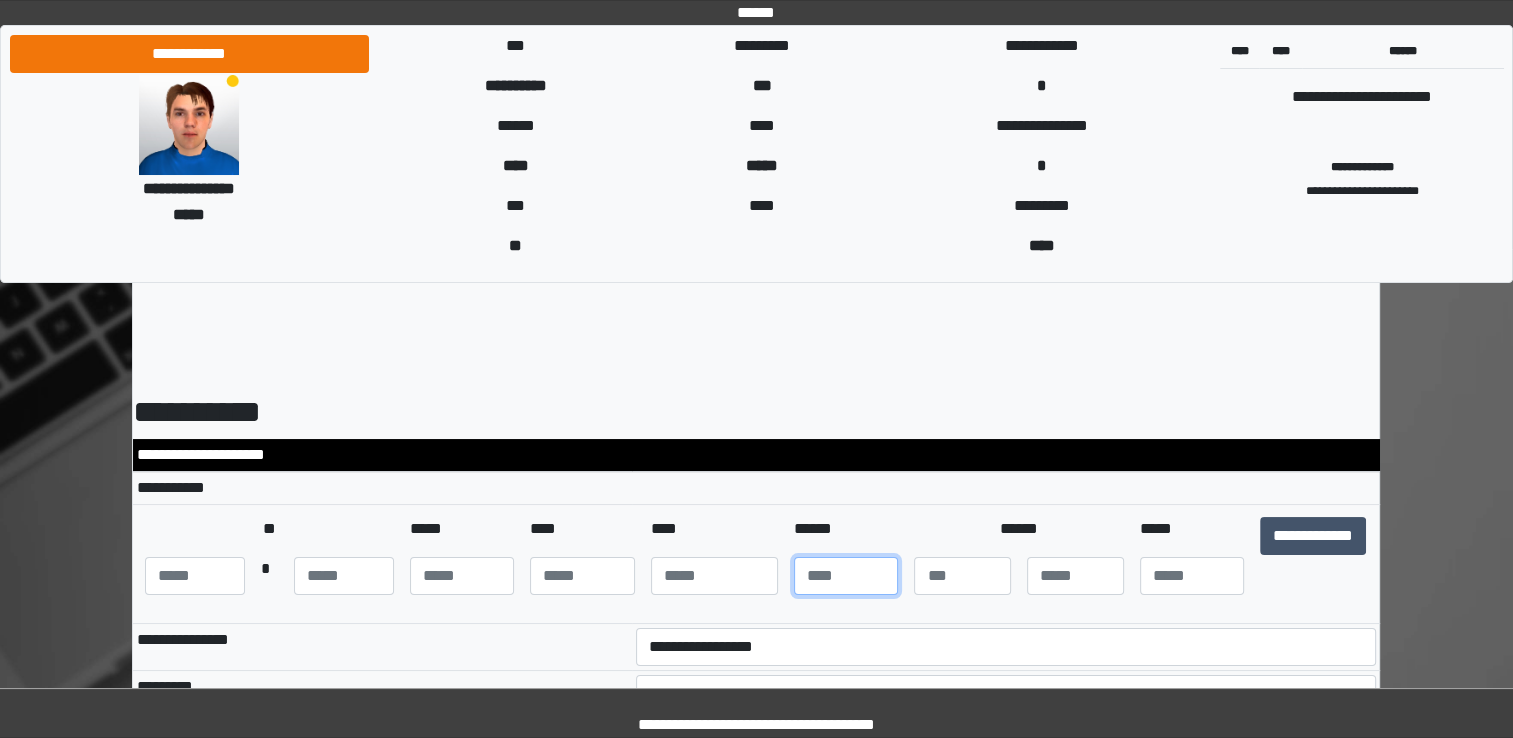 type on "*" 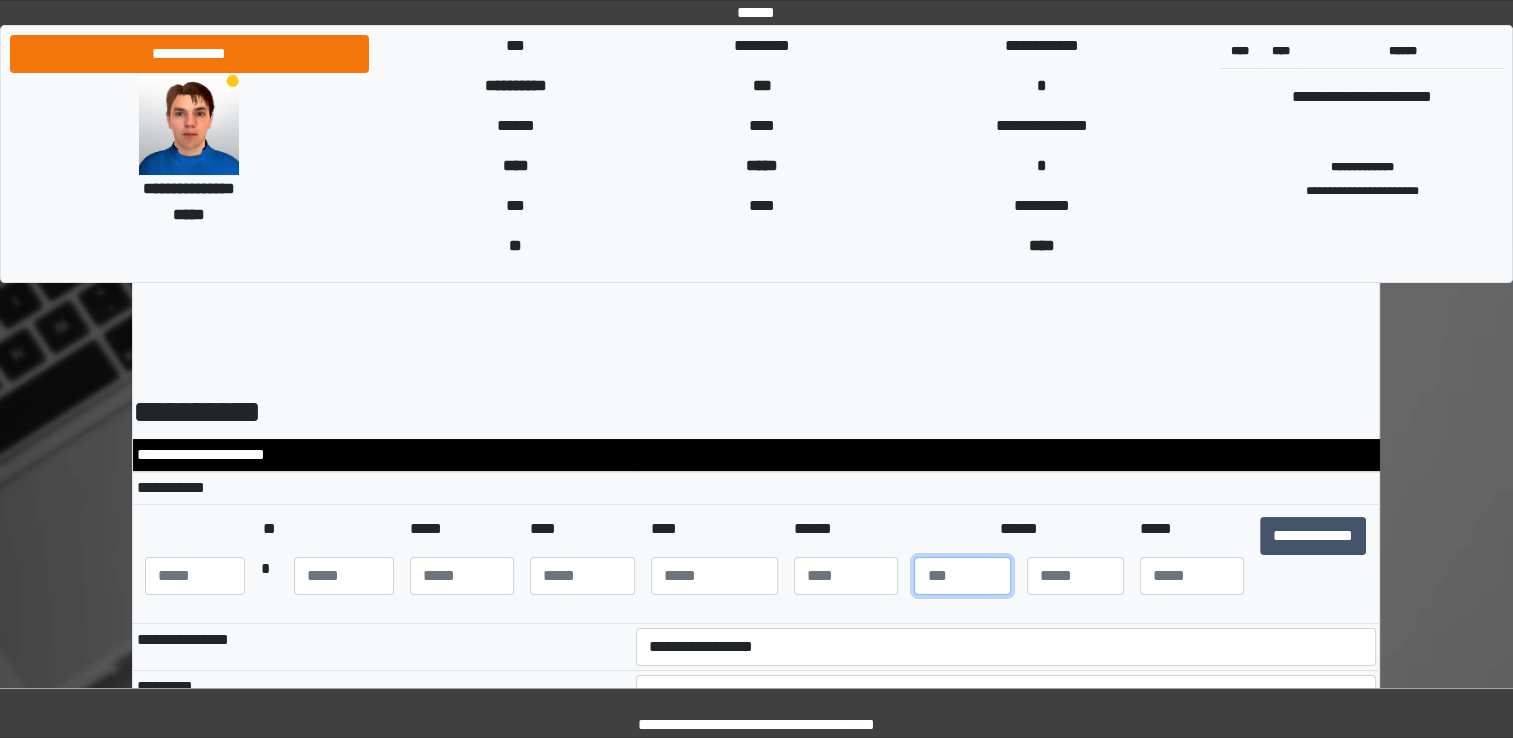 click at bounding box center (962, 576) 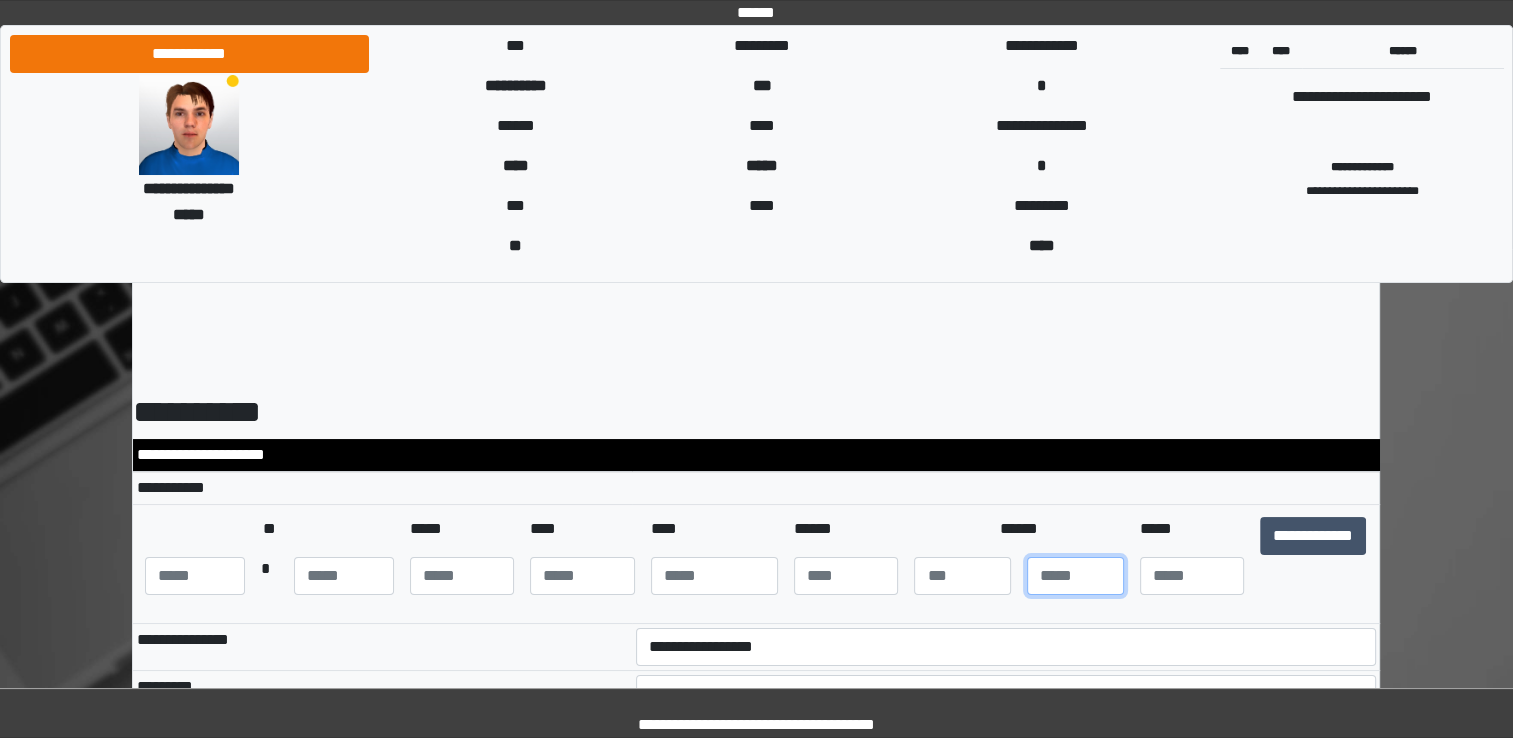 type on "*" 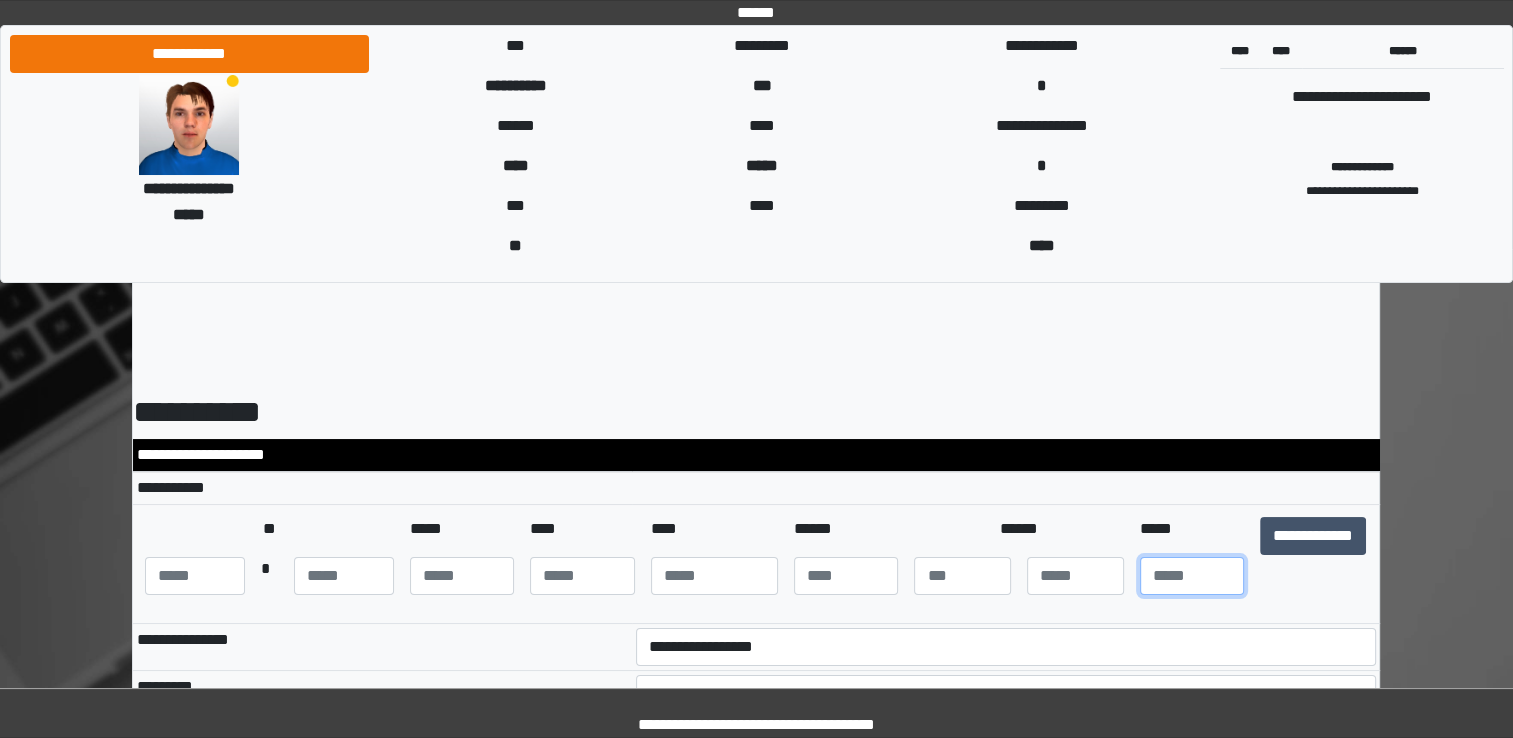 click at bounding box center [1192, 576] 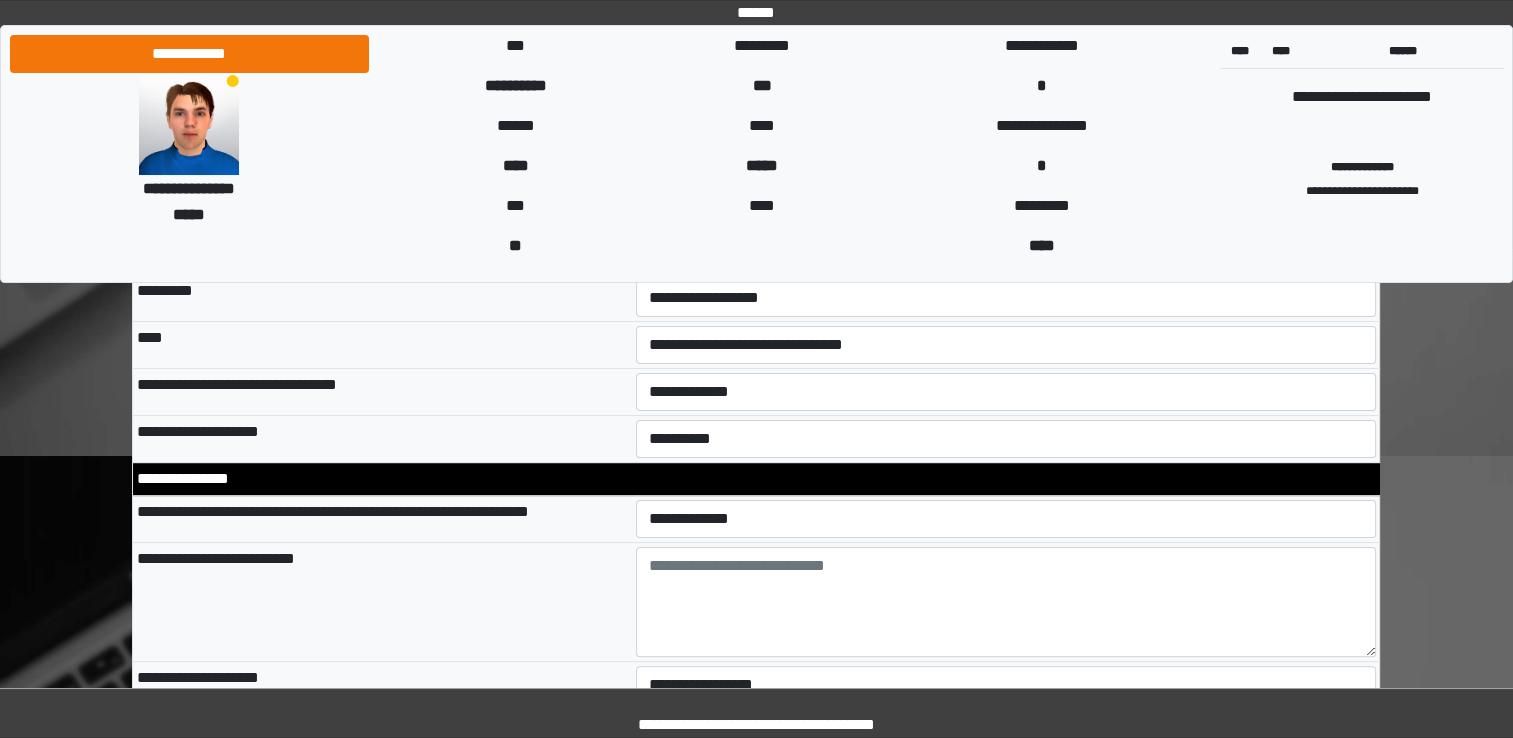scroll, scrollTop: 443, scrollLeft: 0, axis: vertical 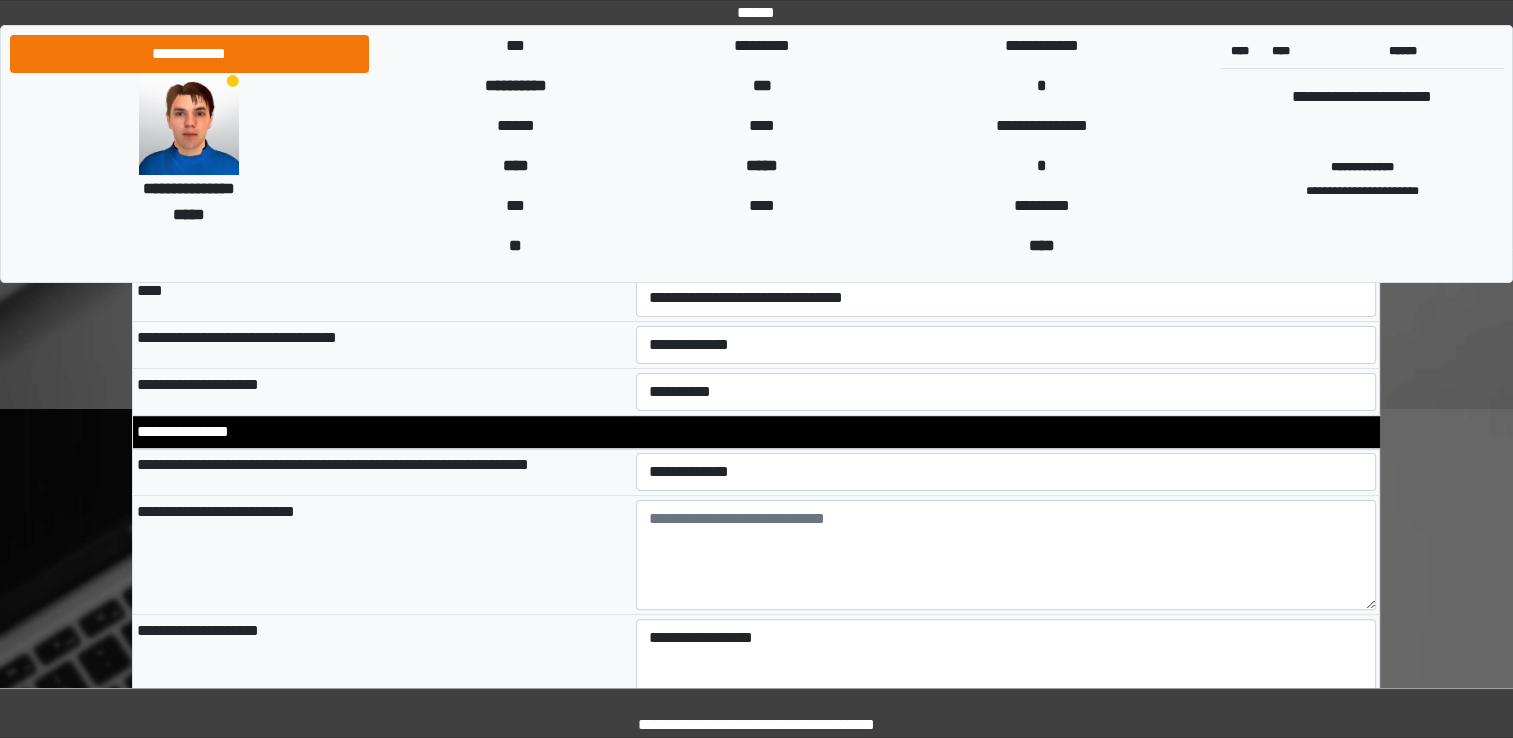 type on "**" 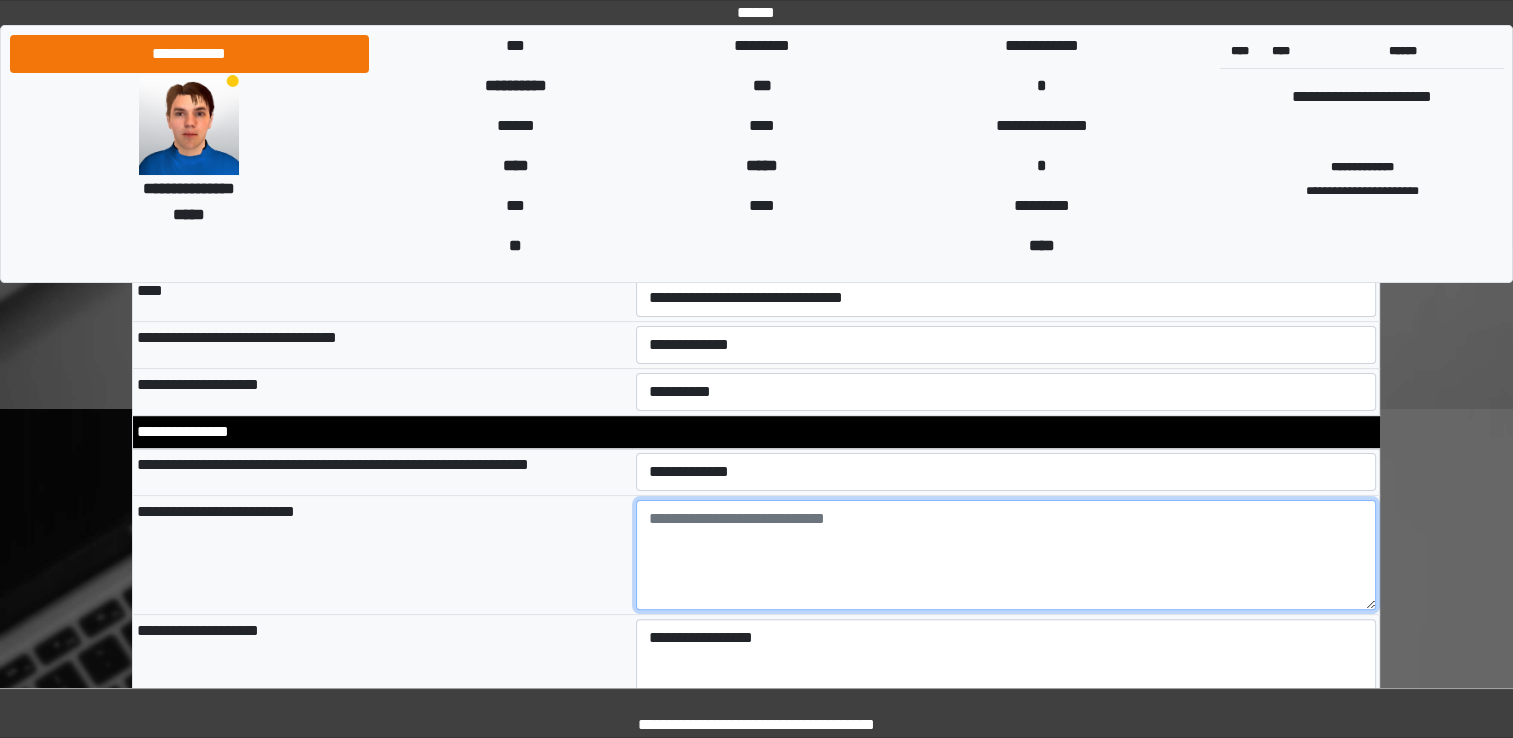 click at bounding box center [1006, 555] 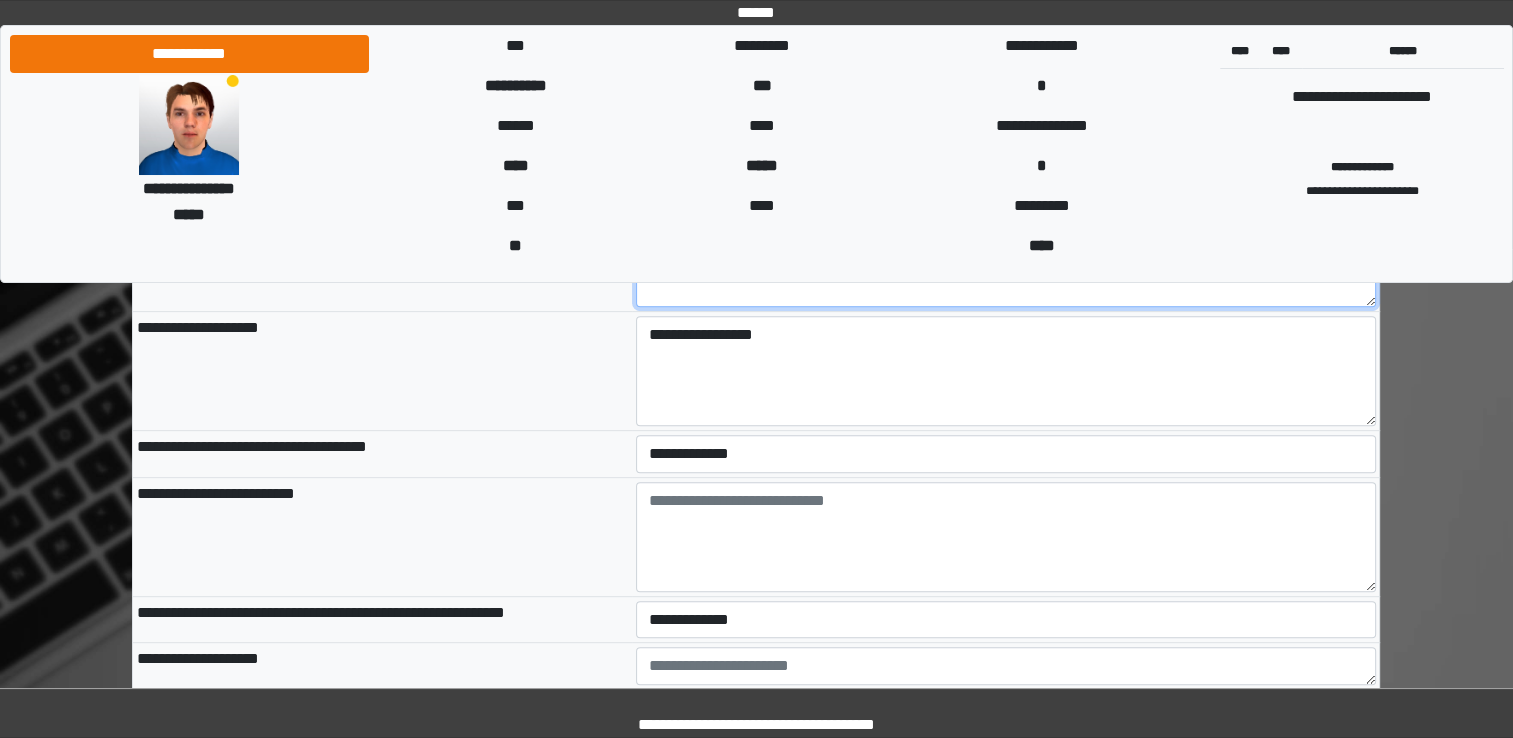 scroll, scrollTop: 808, scrollLeft: 0, axis: vertical 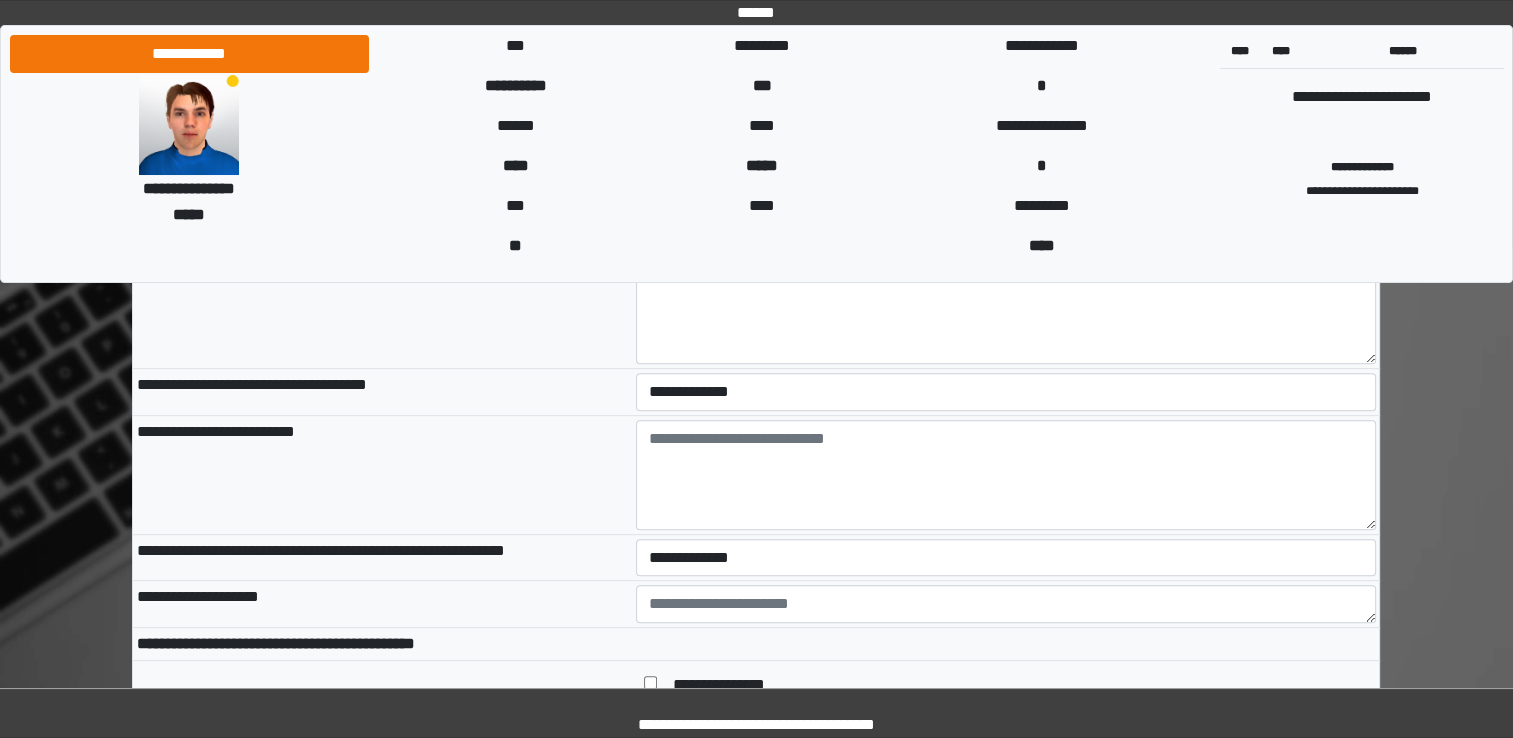 type on "****" 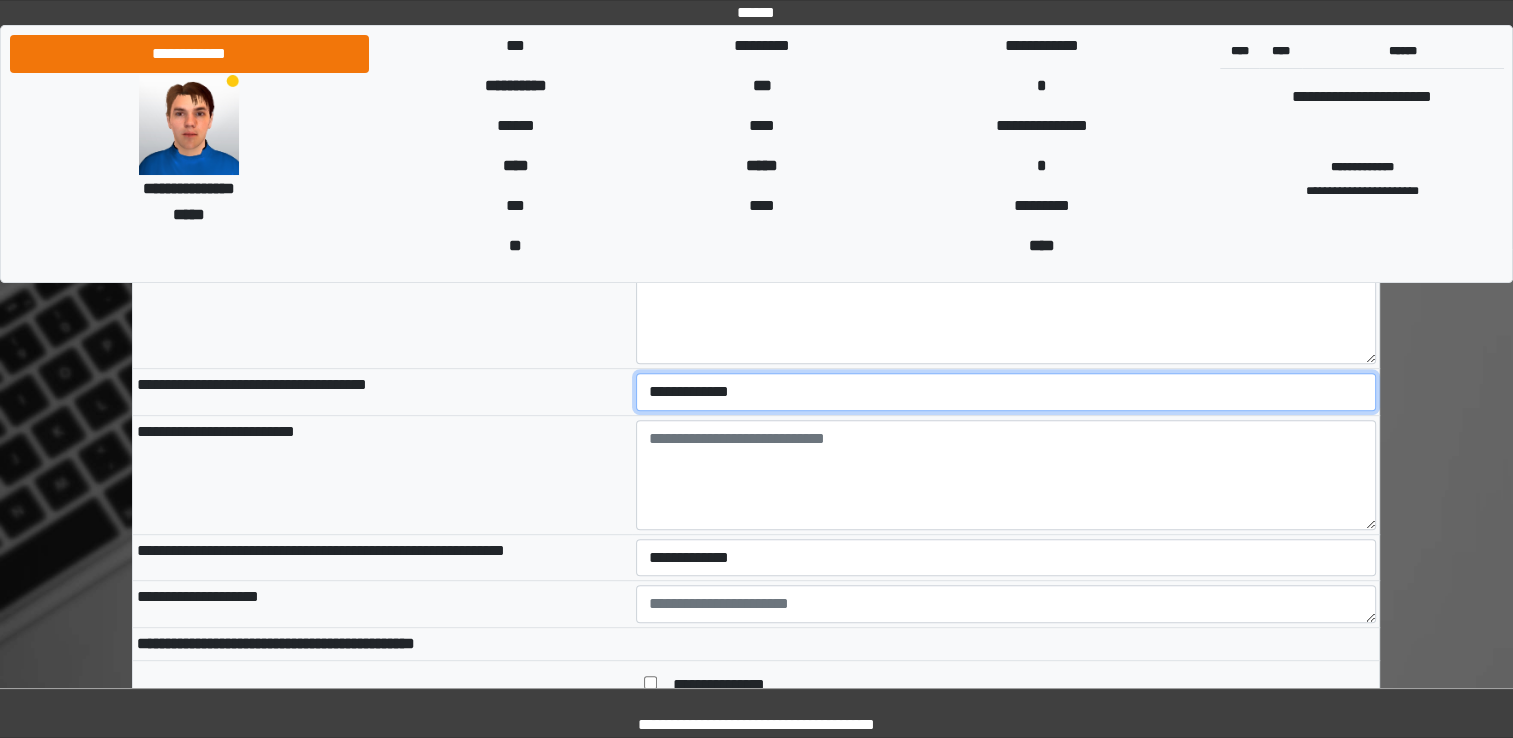 click on "**********" at bounding box center (1006, 392) 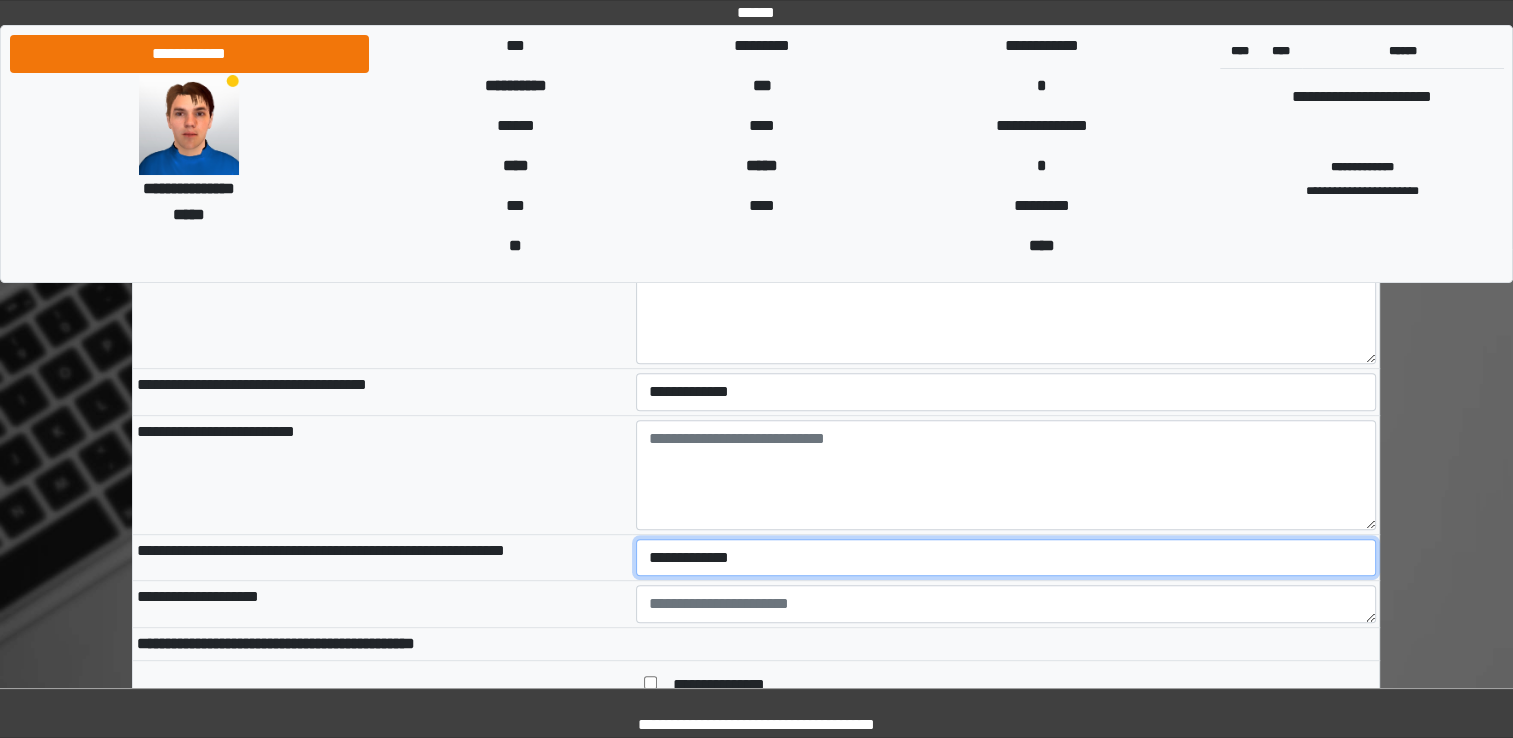 click on "**********" at bounding box center [1006, 558] 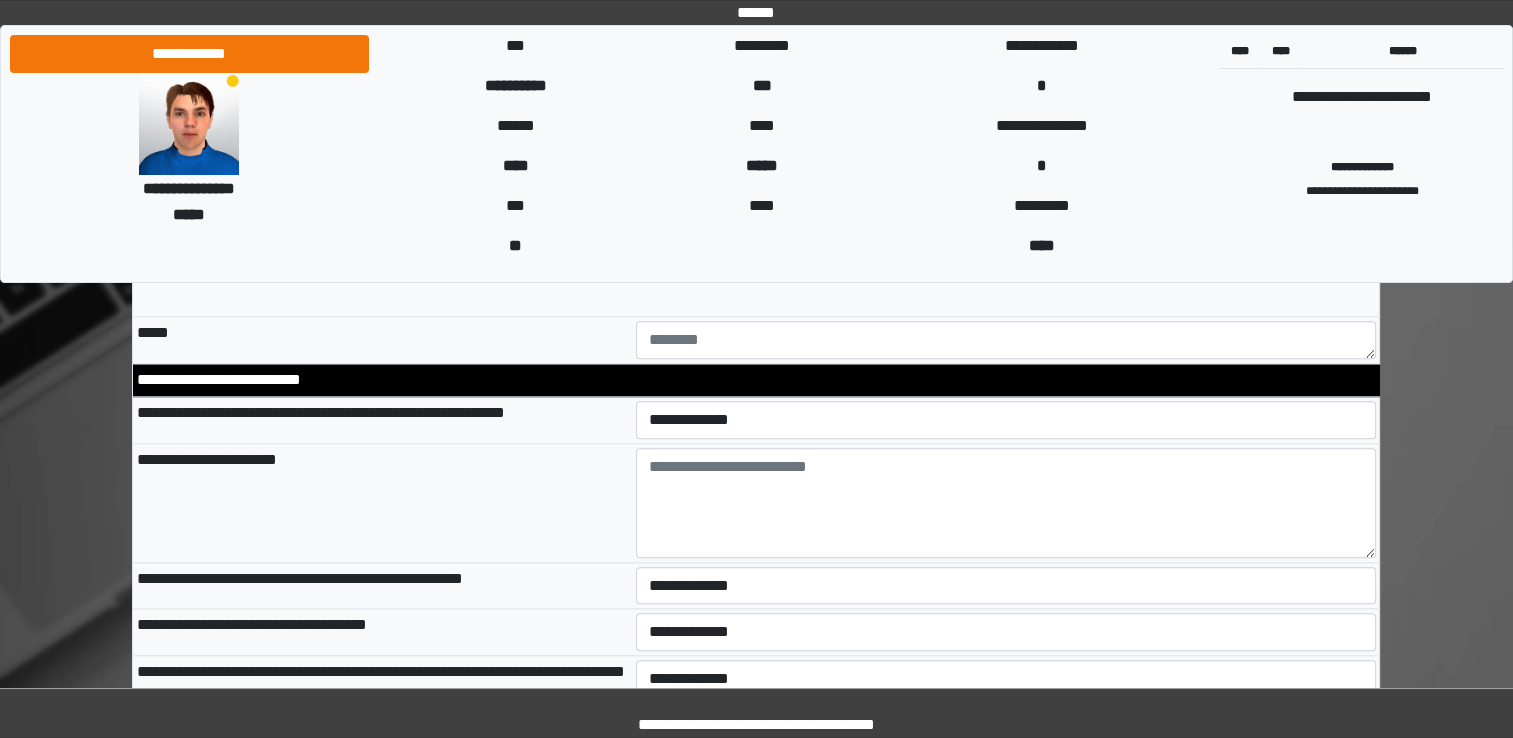 scroll, scrollTop: 2012, scrollLeft: 0, axis: vertical 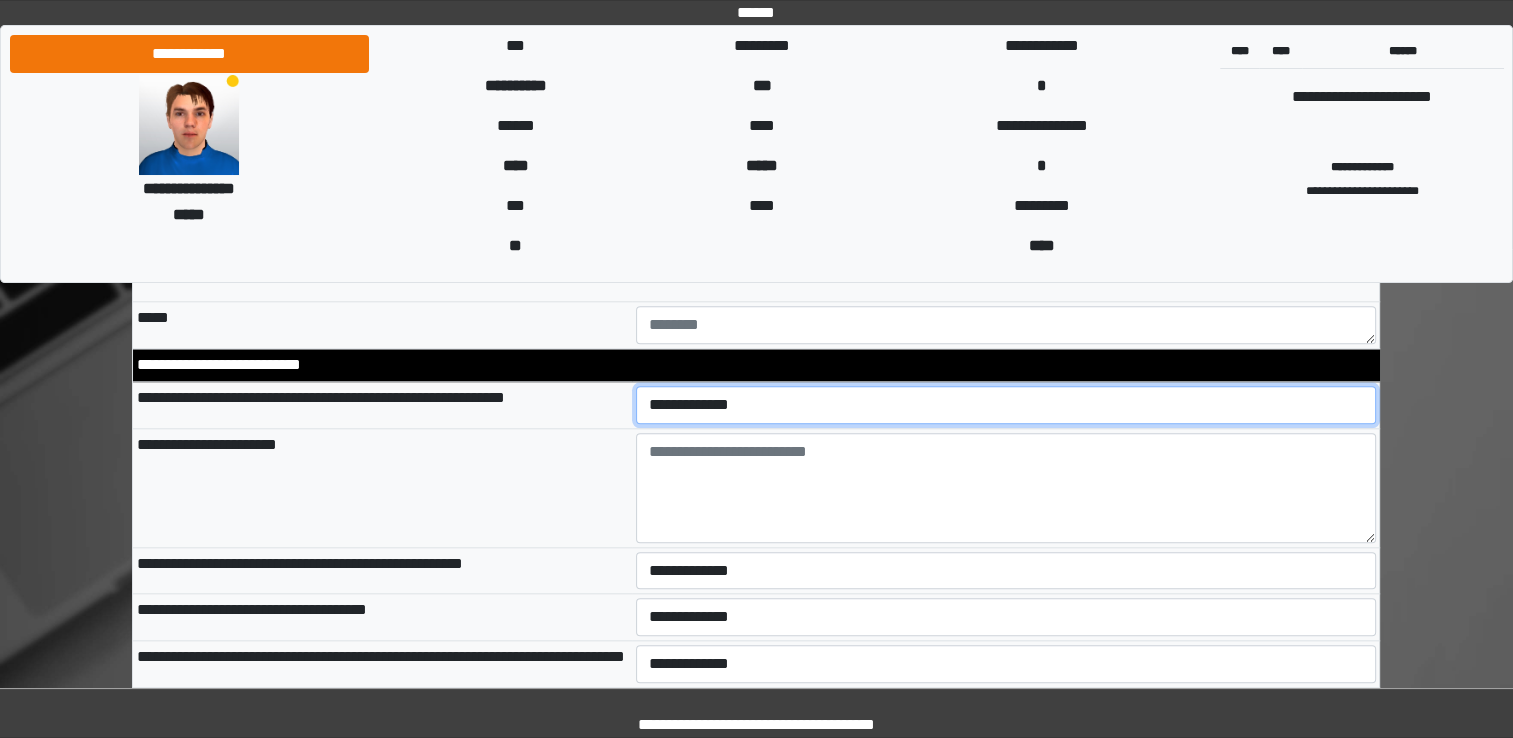 click on "**********" at bounding box center (1006, 405) 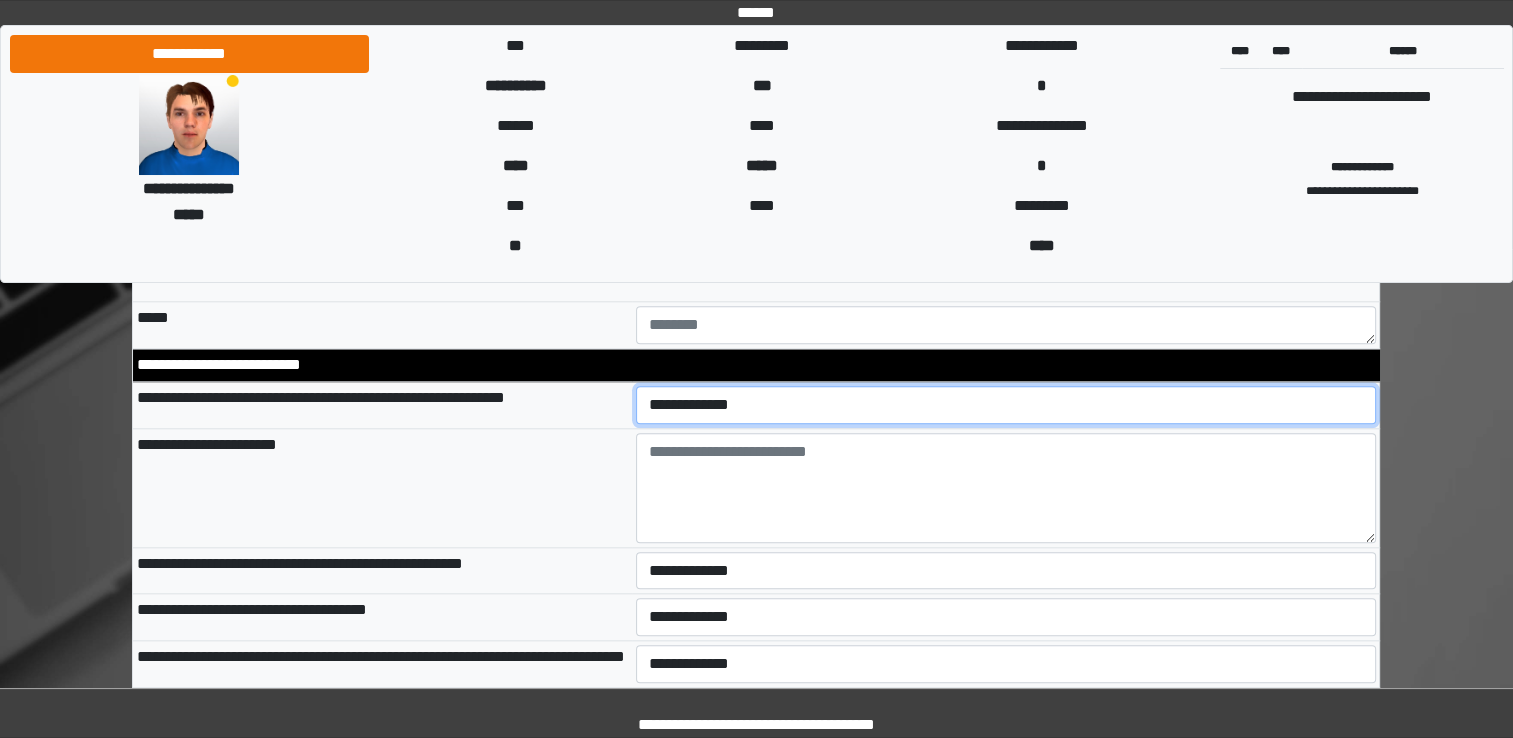 select on "*" 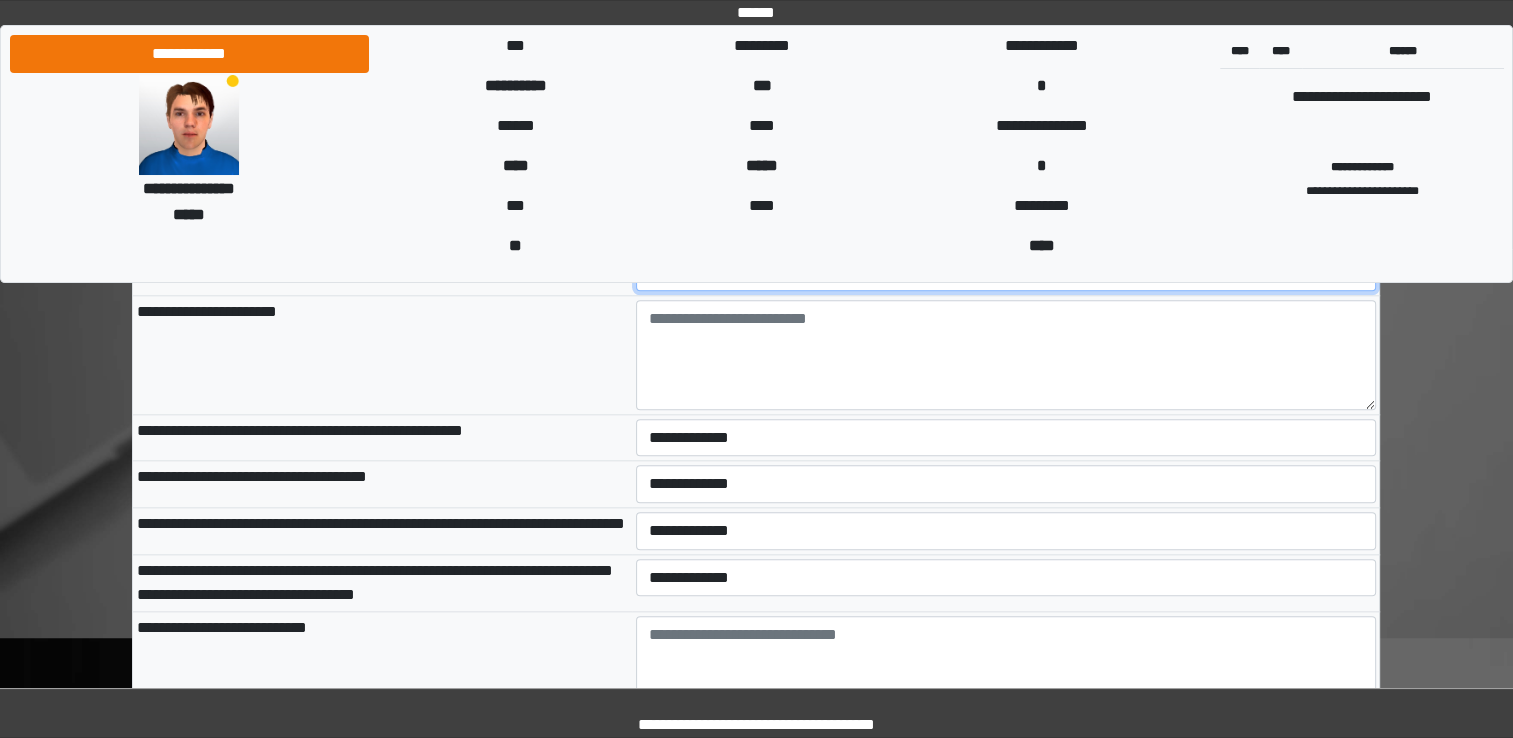 scroll, scrollTop: 2160, scrollLeft: 0, axis: vertical 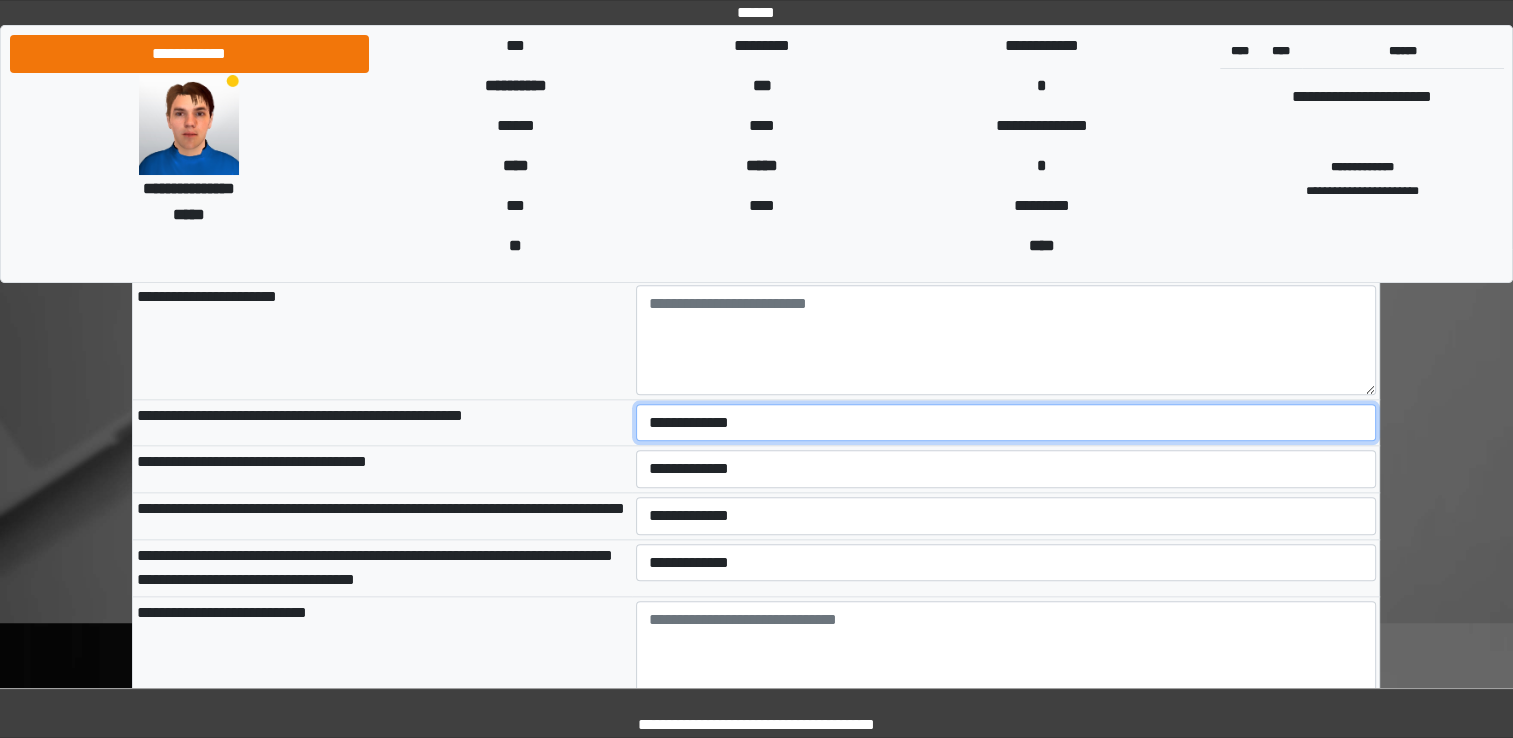 click on "**********" at bounding box center (1006, 423) 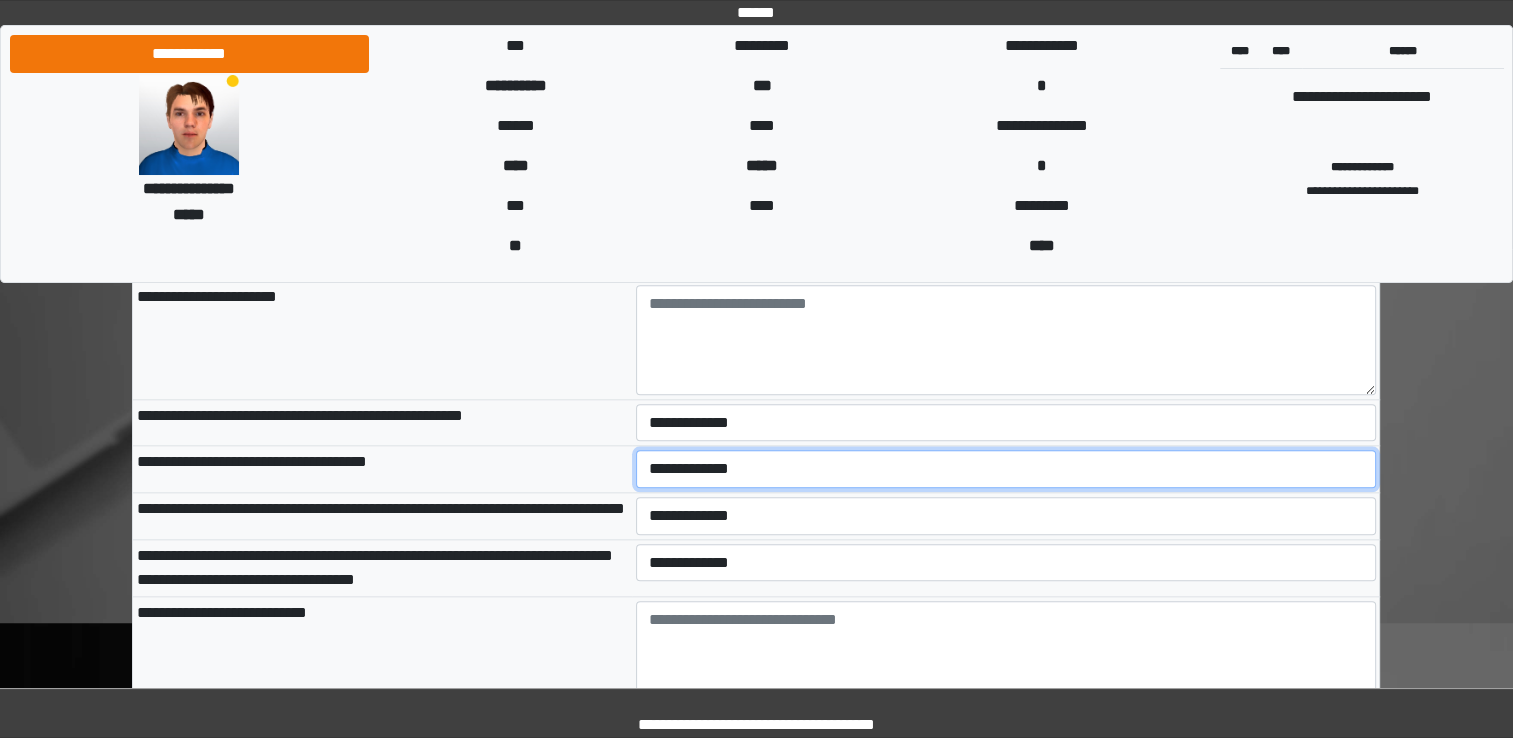 click on "**********" at bounding box center [1006, 469] 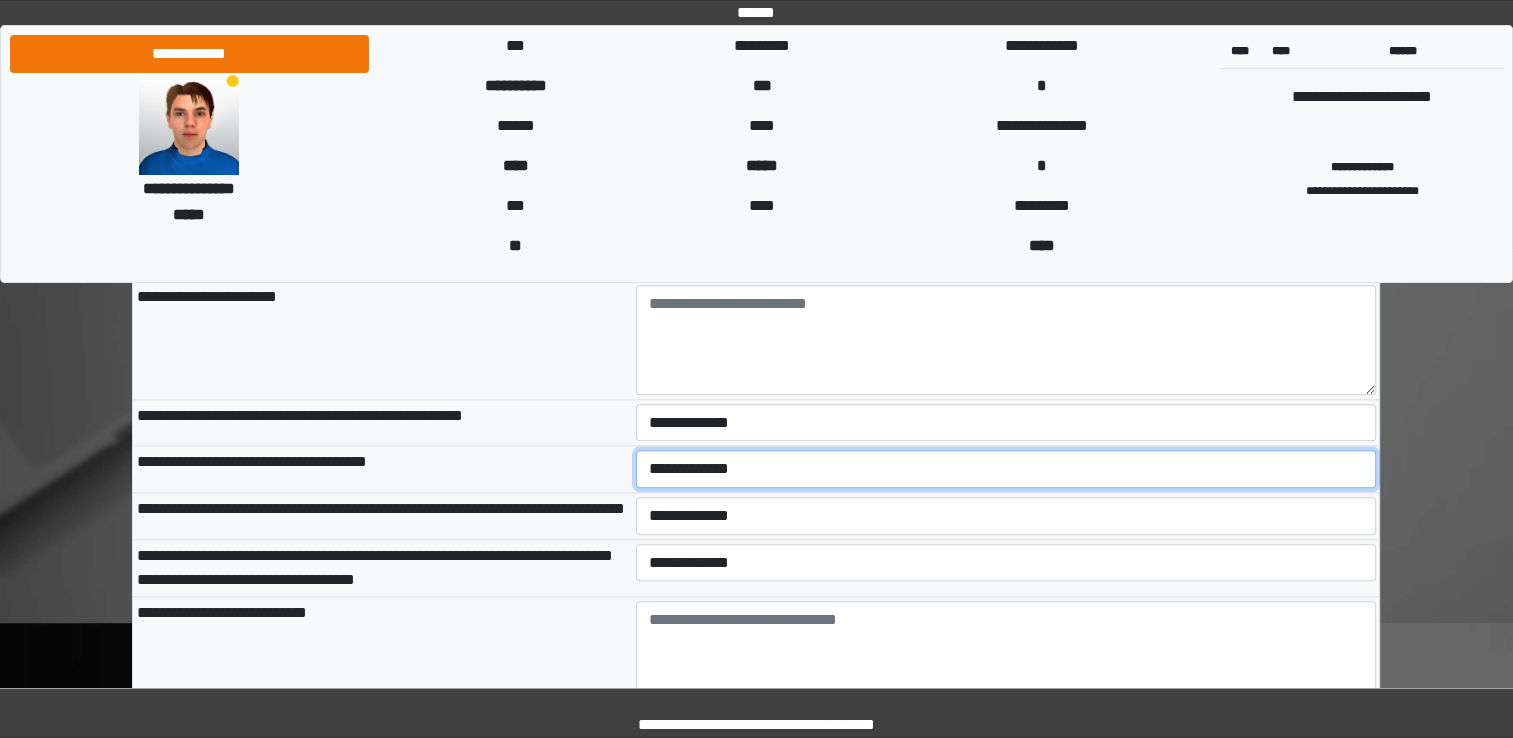 select on "*" 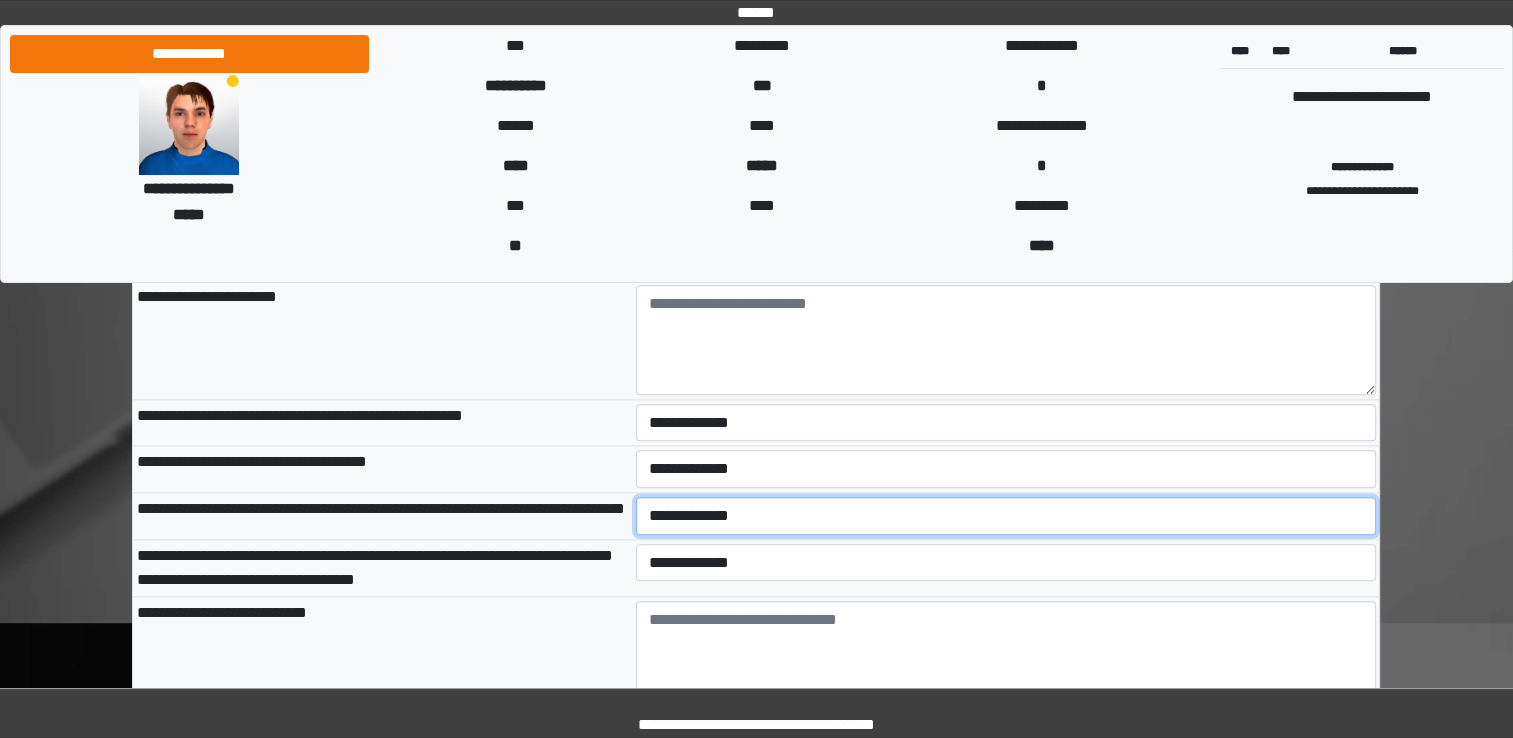 click on "**********" at bounding box center [1006, 516] 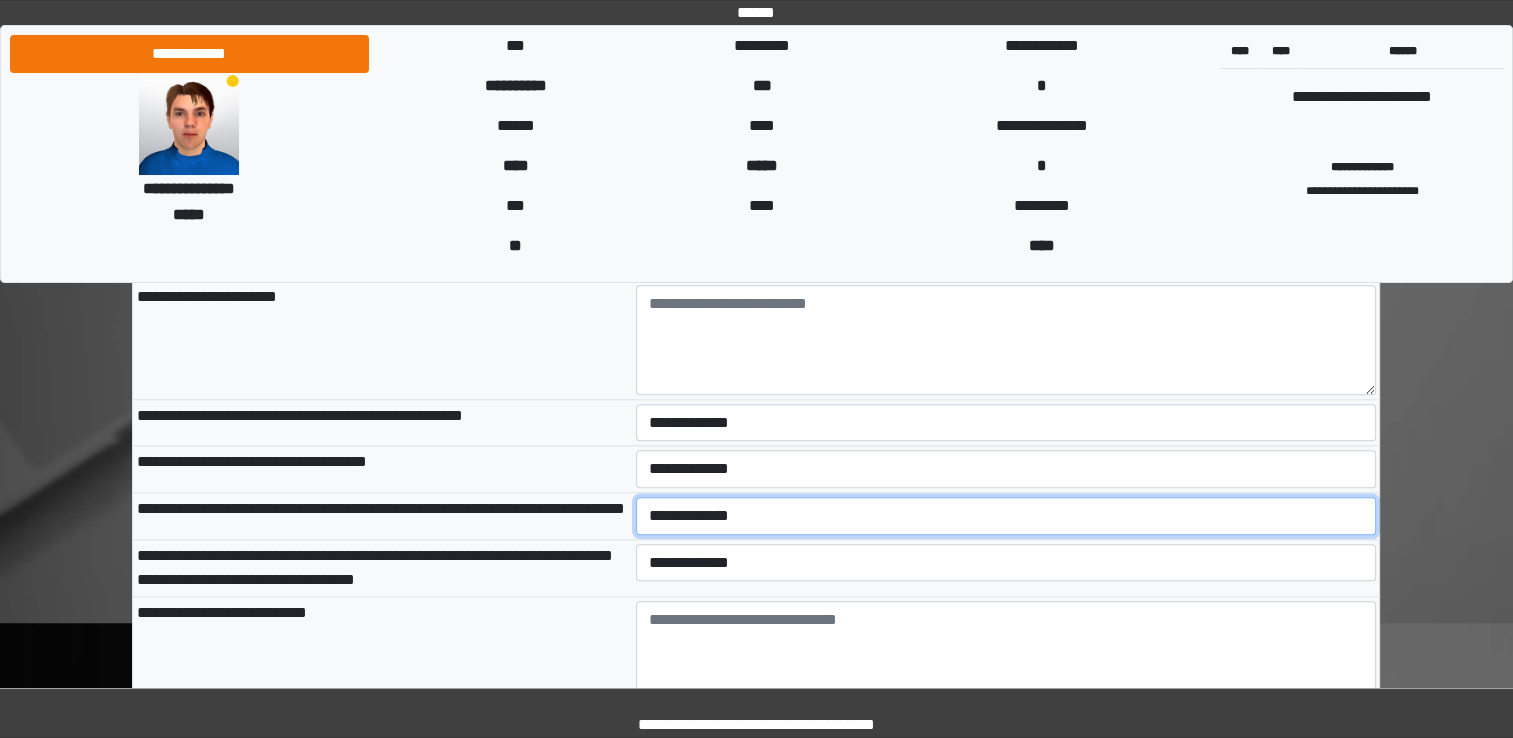 select on "*" 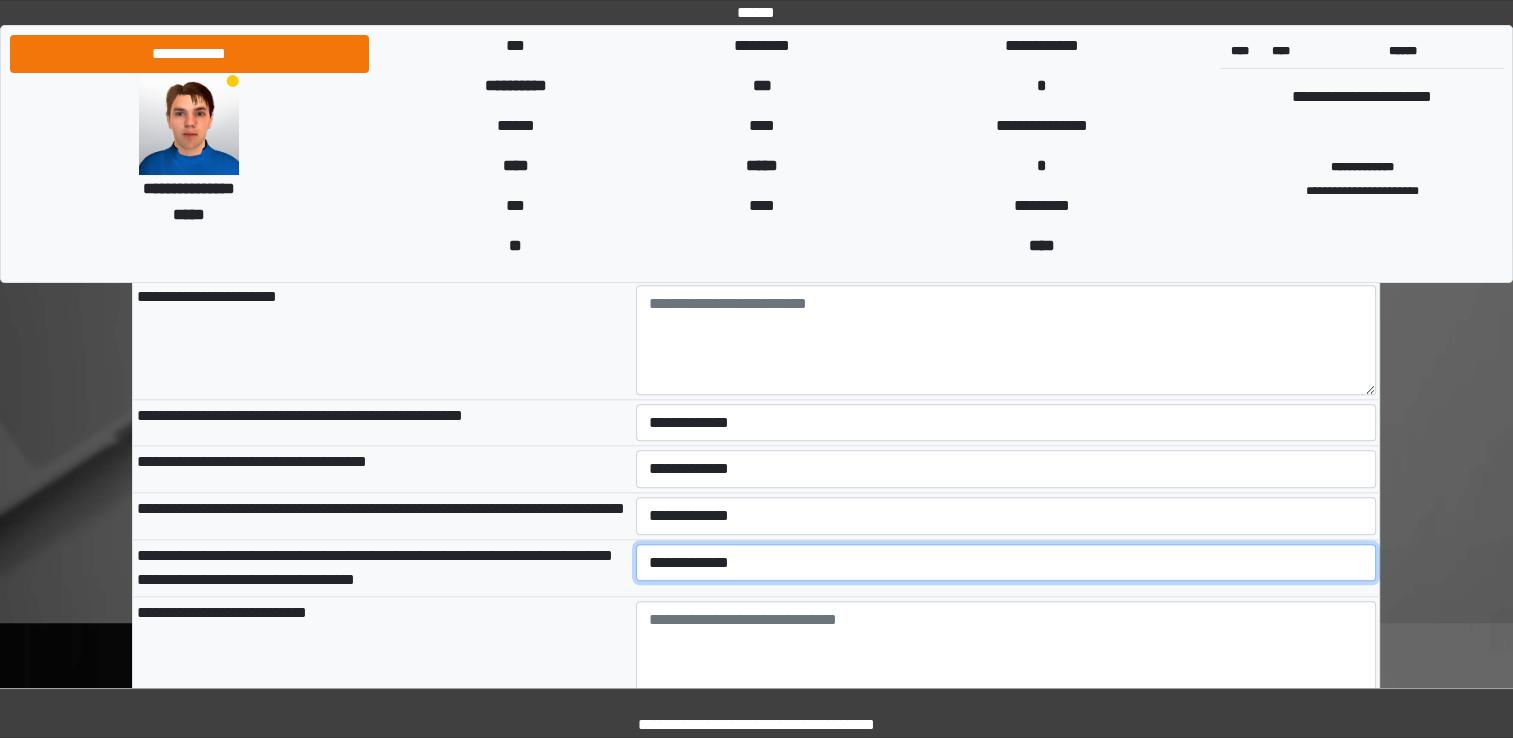 click on "**********" at bounding box center [1006, 563] 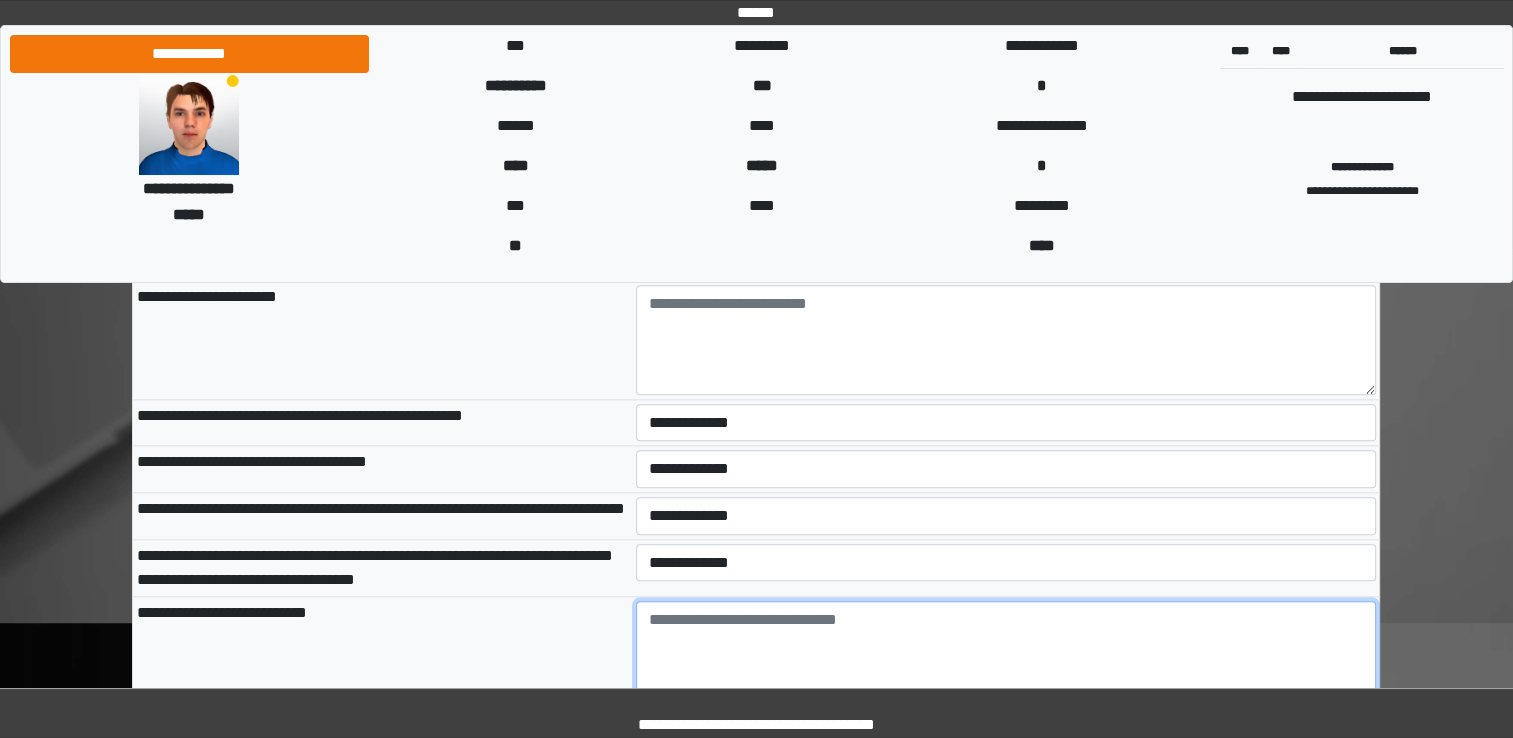 click at bounding box center (1006, 656) 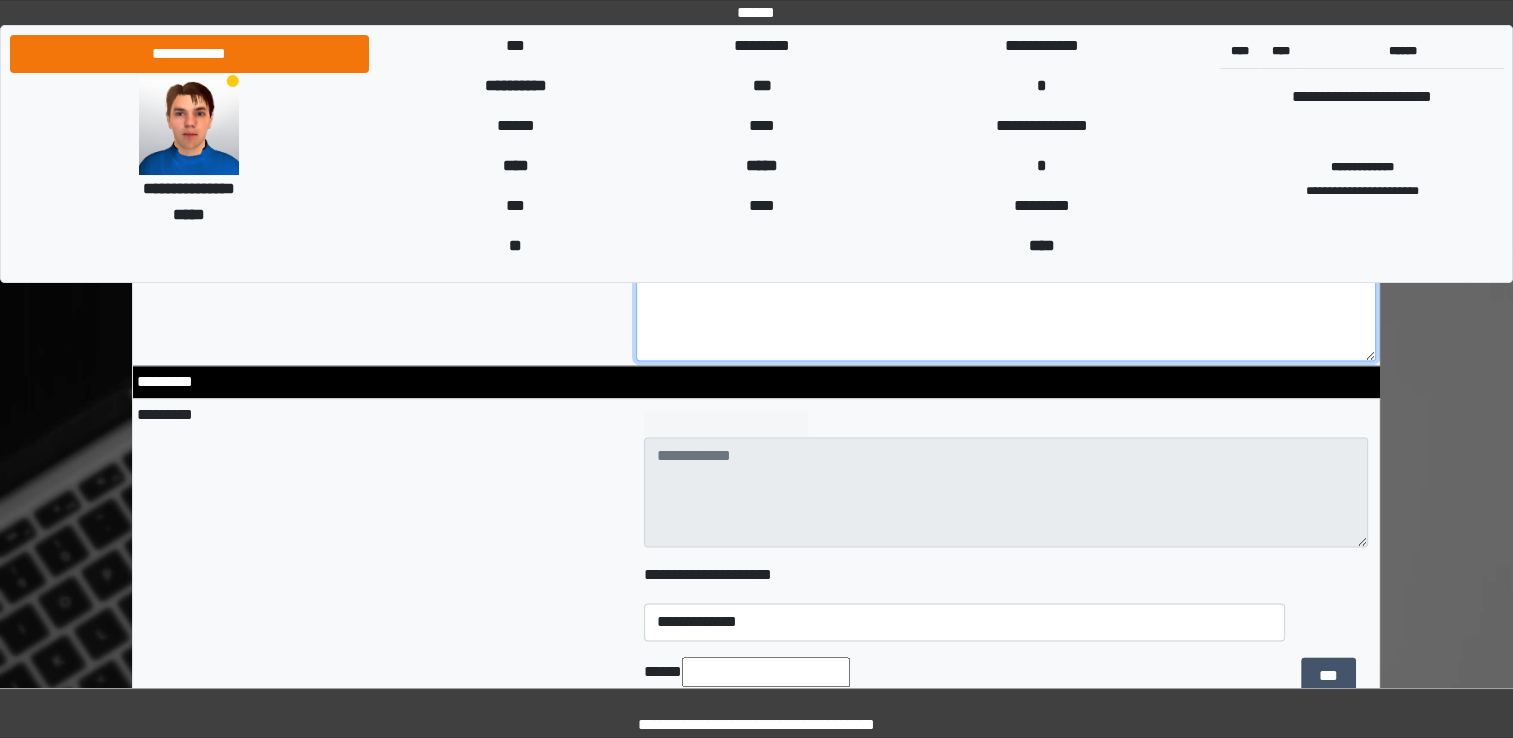 scroll, scrollTop: 2526, scrollLeft: 0, axis: vertical 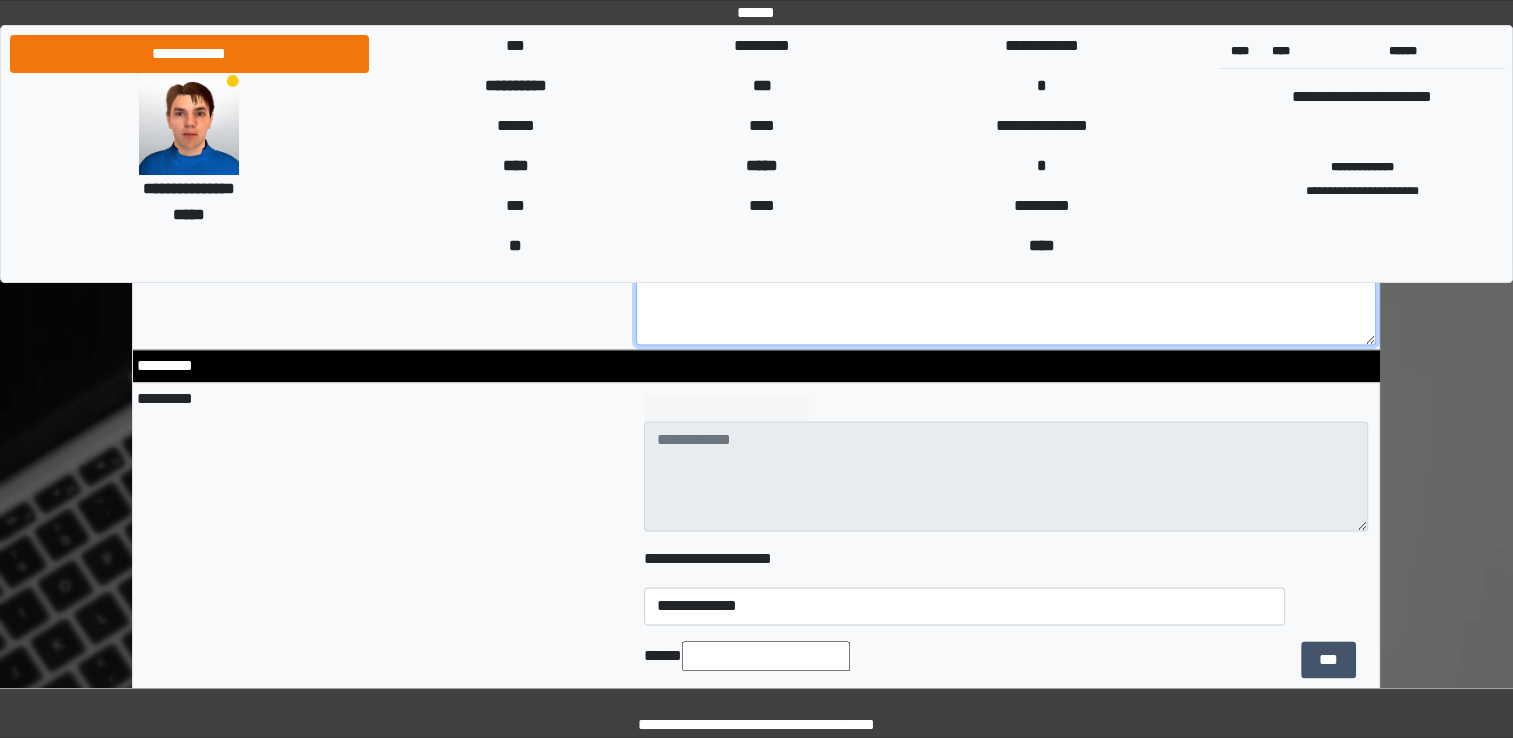 type on "**********" 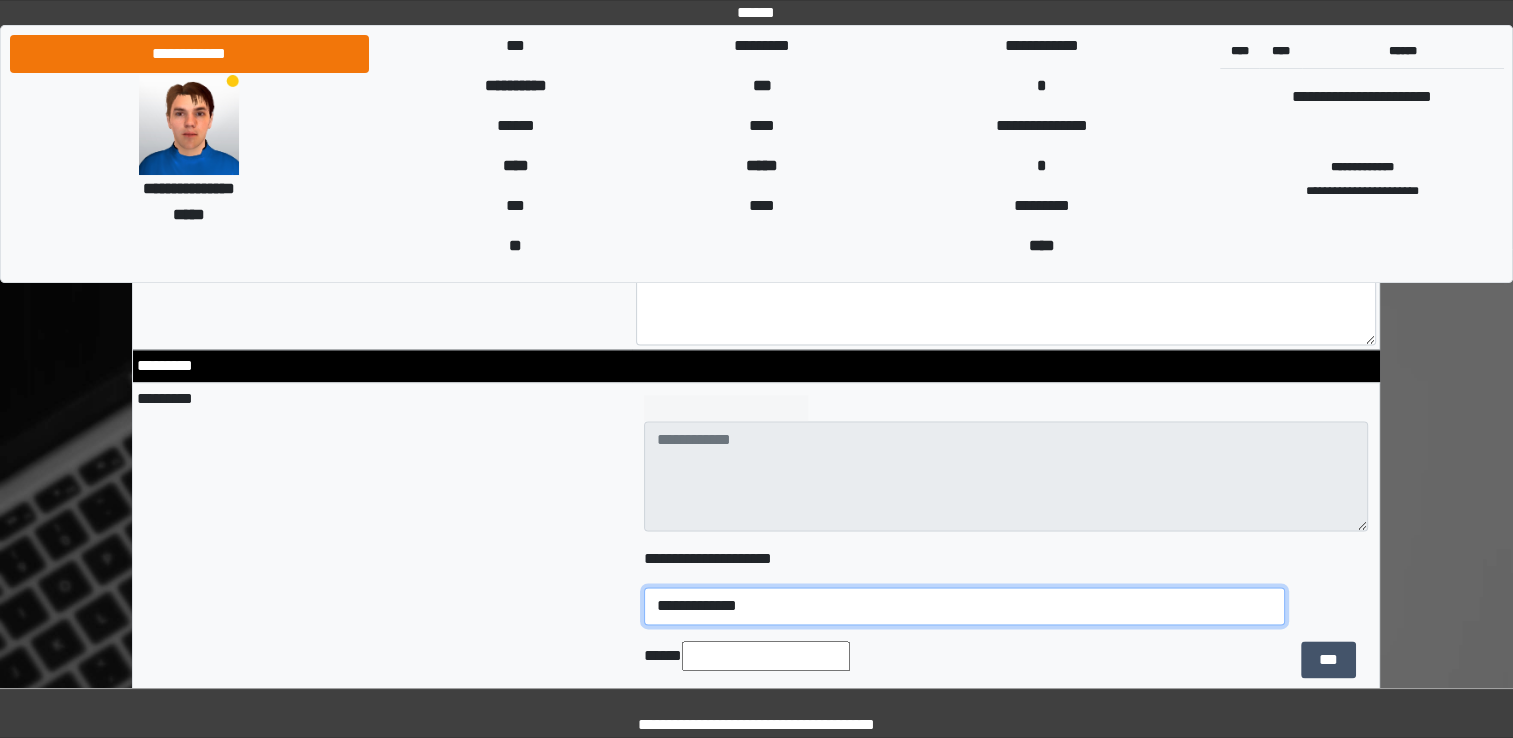 click on "[FIRST] [LAST] [CITY] [STATE] [COUNTRY] [POSTAL_CODE] [STREET] [CITY] [STATE] [COUNTRY] [POSTAL_CODE] [STREET] [CITY] [STATE] [COUNTRY] [POSTAL_CODE] [STREET] [CITY] [STATE] [COUNTRY] [POSTAL_CODE] [STREET] [CITY] [STATE] [COUNTRY] [POSTAL_CODE] [STREET] [CITY] [STATE] [COUNTRY] [POSTAL_CODE] [STREET] [CITY] [STATE] [COUNTRY] [POSTAL_CODE] [STREET] [CITY] [STATE] [COUNTRY] [POSTAL_CODE] [STREET] [CITY] [STATE] [COUNTRY] [POSTAL_CODE] [STREET] [CITY] [STATE] [COUNTRY] [POSTAL_CODE] [STREET] [CITY] [STATE] [COUNTRY] [POSTAL_CODE] [STREET] [CITY] [STATE] [COUNTRY] [POSTAL_CODE] [STREET] [CITY] [STATE] [COUNTRY] [POSTAL_CODE] [STREET] [CITY] [STATE] [COUNTRY] [POSTAL_CODE] [STREET] [CITY] [STATE] [COUNTRY] [POSTAL_CODE] [STREET] [CITY] [STATE] [COUNTRY] [POSTAL_CODE] [STREET] [CITY] [STATE] [COUNTRY] [POSTAL_CODE] [STREET] [CITY] [STATE] [COUNTRY] [POSTAL_CODE] [STREET] [CITY] [STATE] [COUNTRY] [POSTAL_CODE] [STREET] [CITY] [STATE] [COUNTRY] [POSTAL_CODE] [STREET] [CITY] [STATE] [COUNTRY] [POSTAL_CODE] [STREET] [CITY] [STATE] [COUNTRY] [POSTAL_CODE] [STREET] [CITY] [STATE] [COUNTRY] [POSTAL_CODE] [STREET] [CITY] [STATE] [COUNTRY] [POSTAL_CODE] [STREET] [CITY] [STATE] [COUNTRY] [POSTAL_CODE] [STREET] [CITY] [STATE] [COUNTRY] [POSTAL_CODE] [STREET] [CITY] [STATE] [COUNTRY] [POSTAL_CODE] [STREET] [CITY] [STATE] [COUNTRY] [POSTAL_CODE] [STREET] [CITY] [STATE] [COUNTRY] [POSTAL_CODE] [STREET] [CITY] [STATE] [COUNTRY] [POSTAL_CODE] [STREET] [CITY] [STATE] [COUNTRY] [POSTAL_CODE] [STREET] [CITY] [STATE] [COUNTRY] [POSTAL_CODE] [STREET] [CITY] [STATE] [COUNTRY] [POSTAL_CODE] [STREET] [CITY] [STATE] [COUNTRY] [POSTAL_CODE] [STREET] [CITY] [STATE] [COUNTRY] [POSTAL_CODE] [STREET] [CITY] [STATE] [COUNTRY] [POSTAL_CODE] [STREET] [CITY] [STATE] [COUNTRY] [POSTAL_CODE] [STREET] [CITY] [STATE] [COUNTRY] [POSTAL_CODE] [STREET] [CITY] [STATE] [COUNTRY] [POSTAL_CODE] [STREET] [CITY] [STATE] [COUNTRY] [POSTAL_CODE] [STREET] [CITY] [STATE] [COUNTRY] [POSTAL_CODE] [STREET] [CITY] [STATE] [COUNTRY] [POSTAL_CODE]" at bounding box center (964, 606) 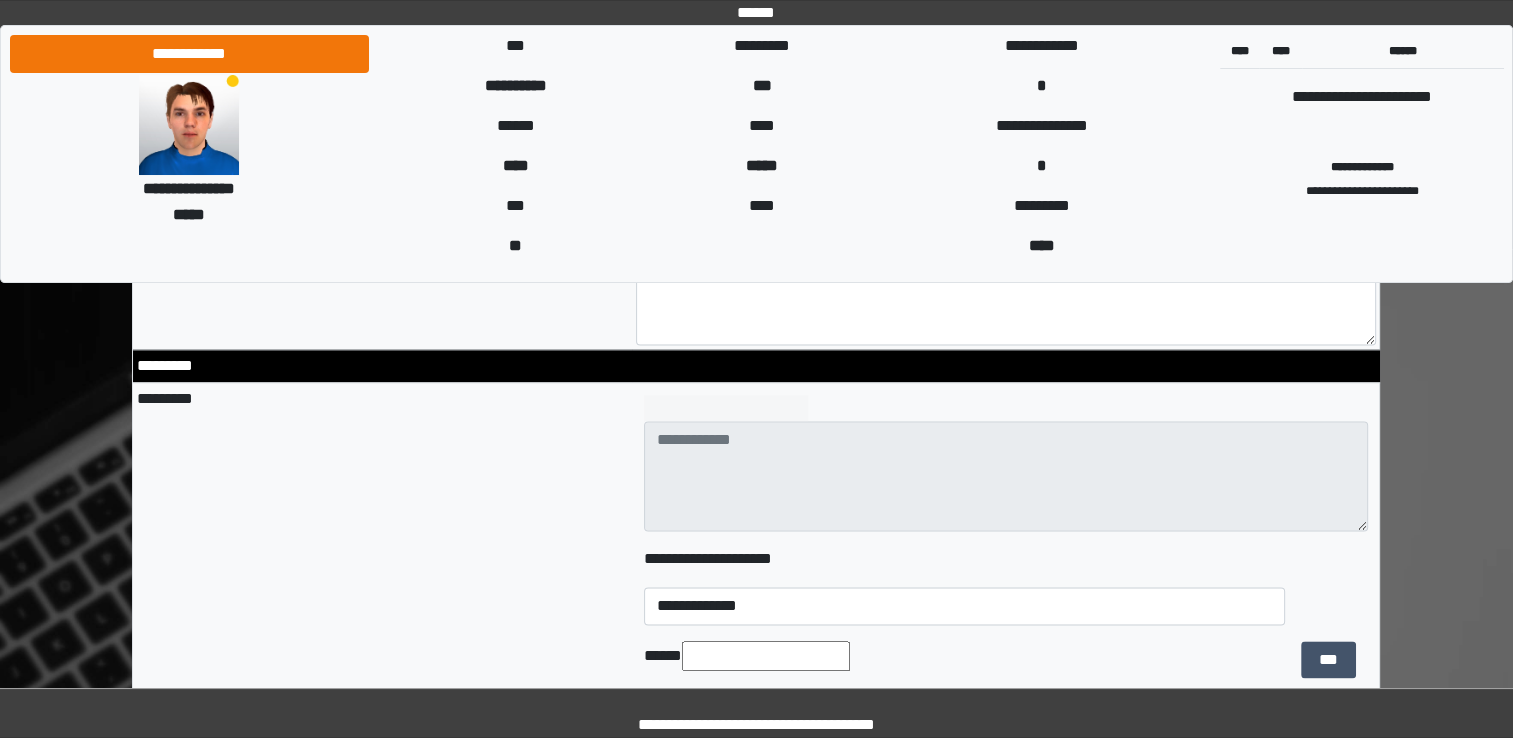 click at bounding box center [766, 656] 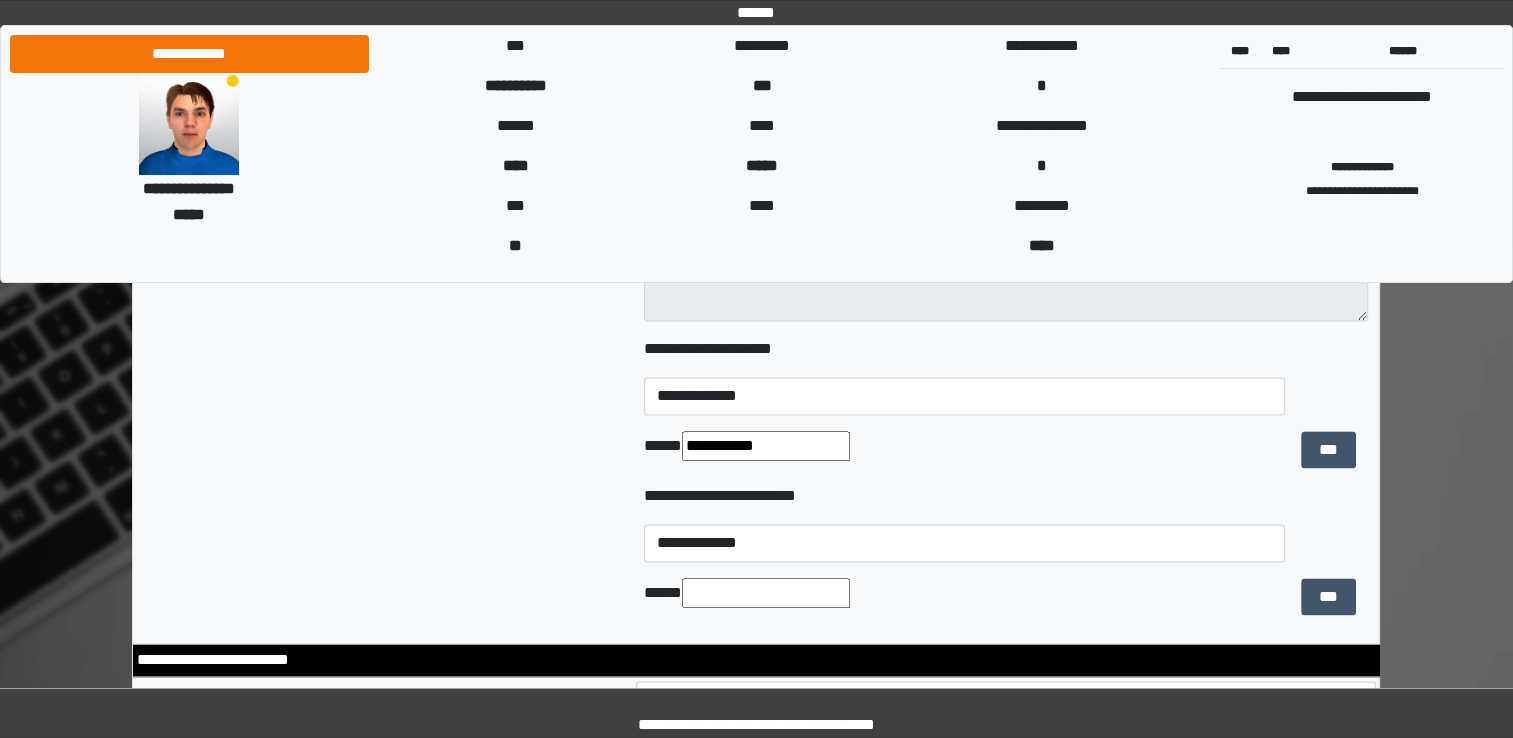 scroll, scrollTop: 2751, scrollLeft: 0, axis: vertical 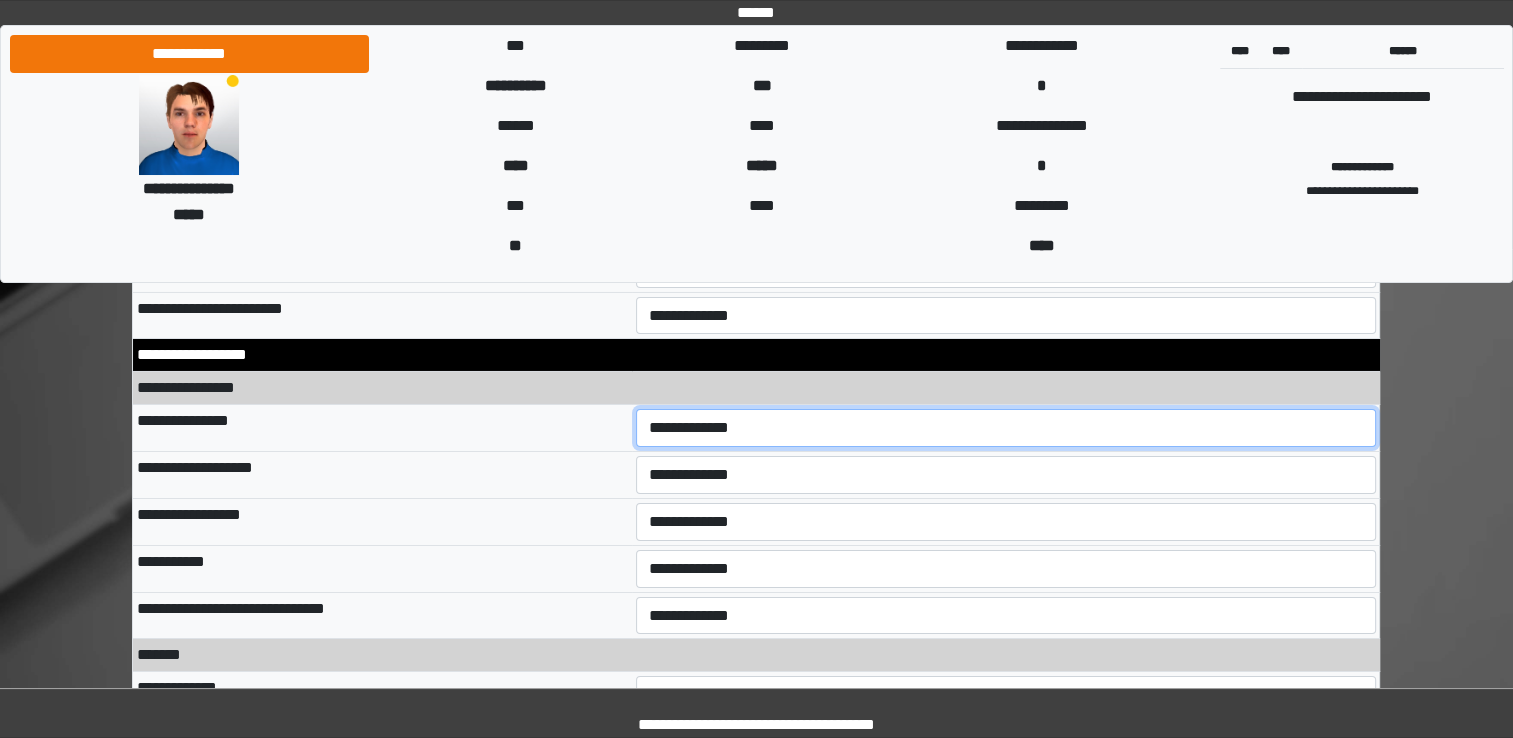 click on "**********" at bounding box center (1006, 428) 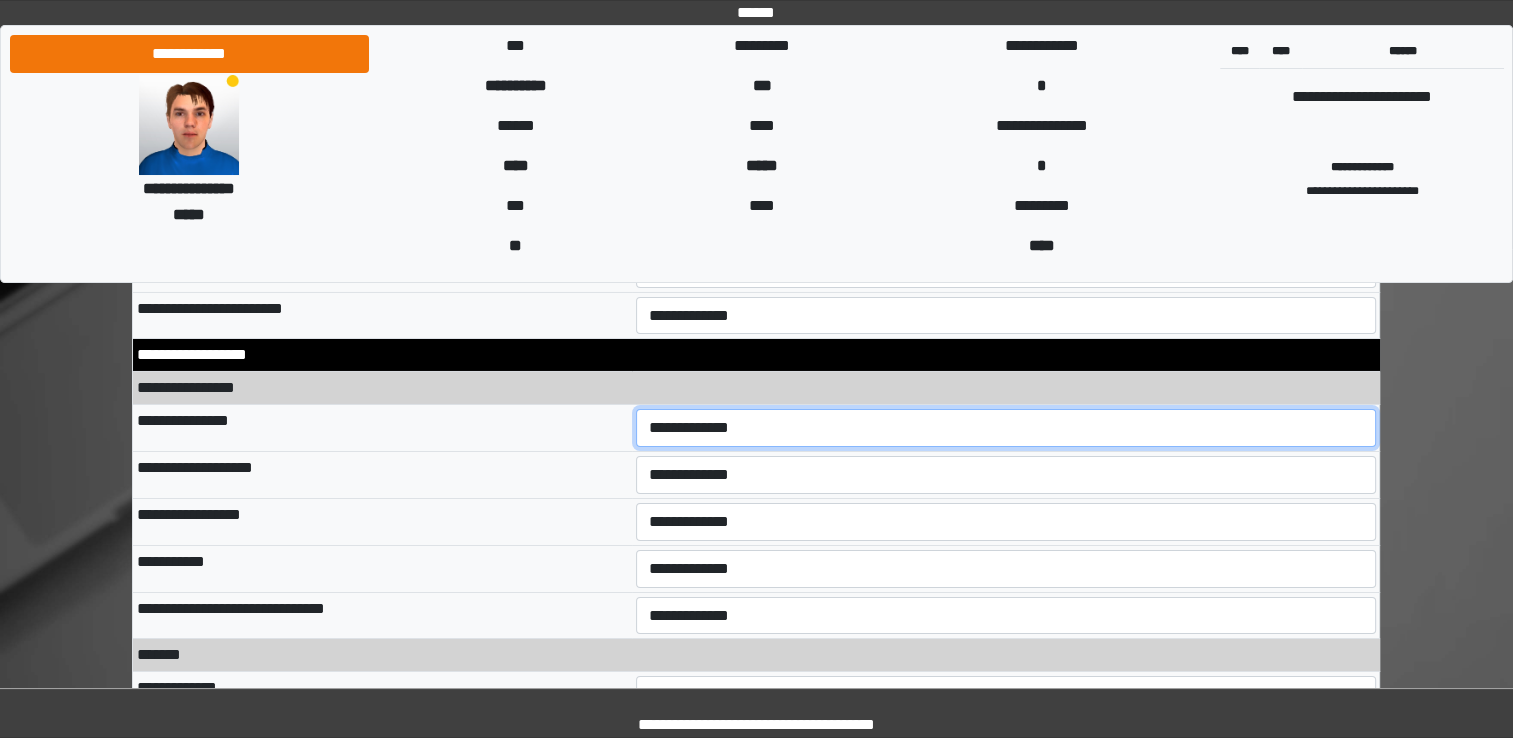 select on "*" 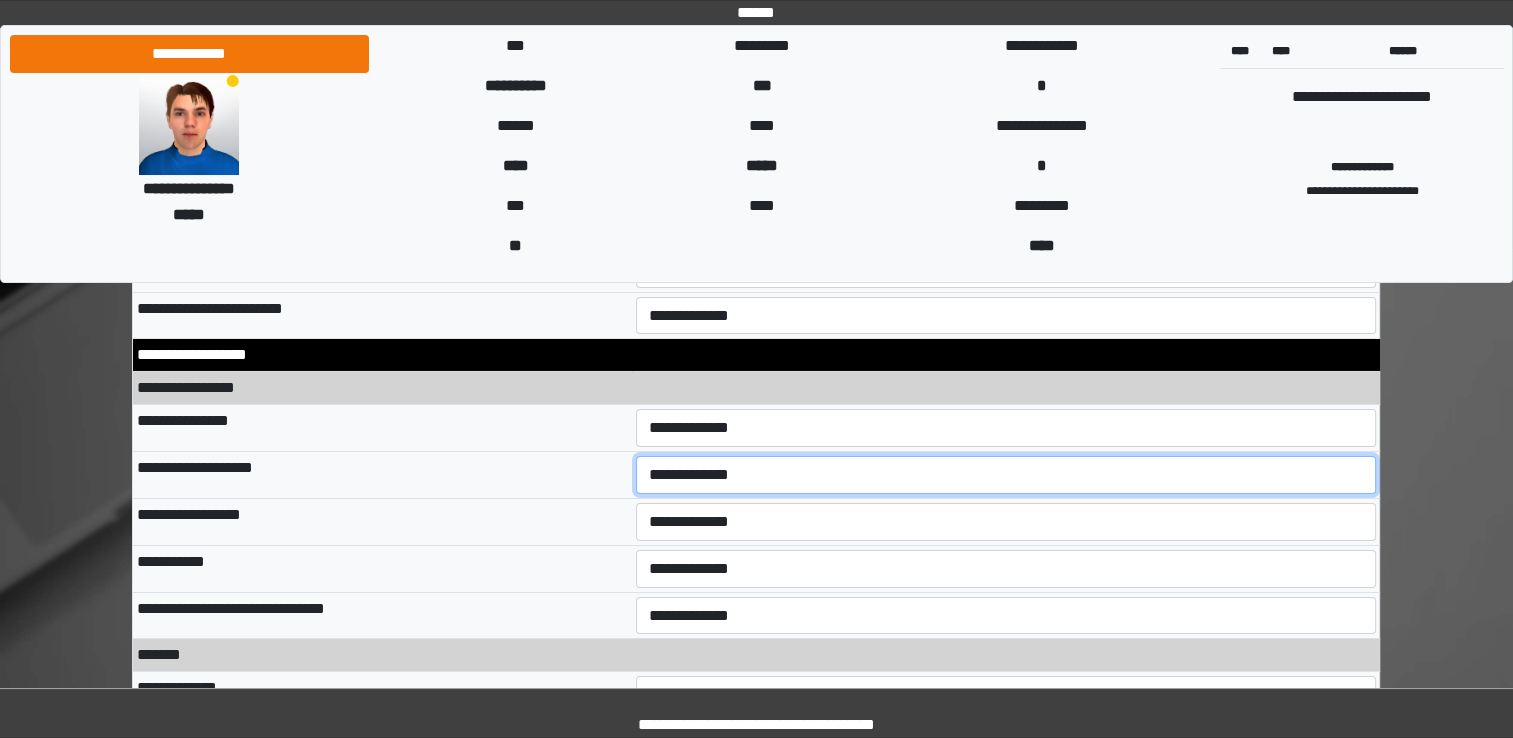 click on "**********" at bounding box center [1006, 475] 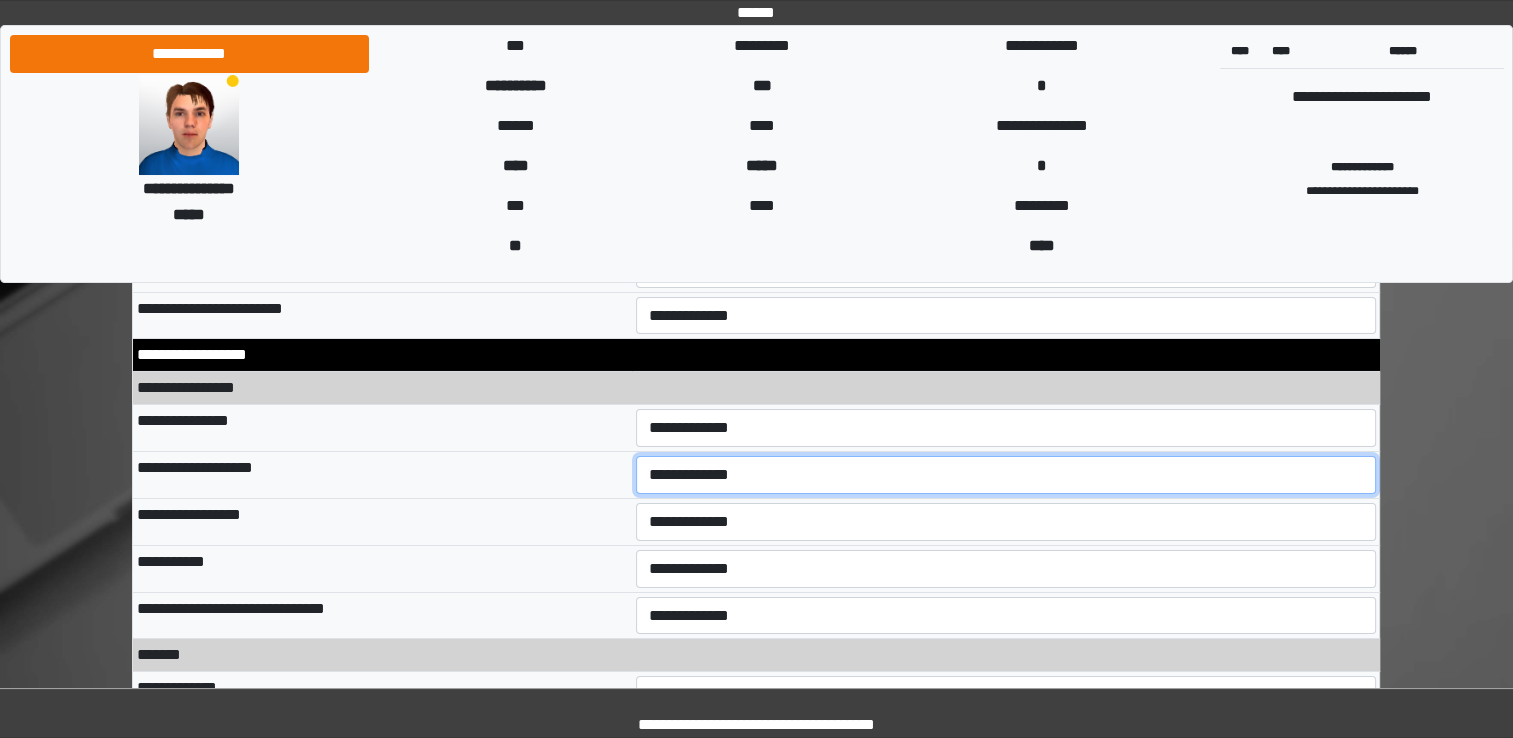 select on "**" 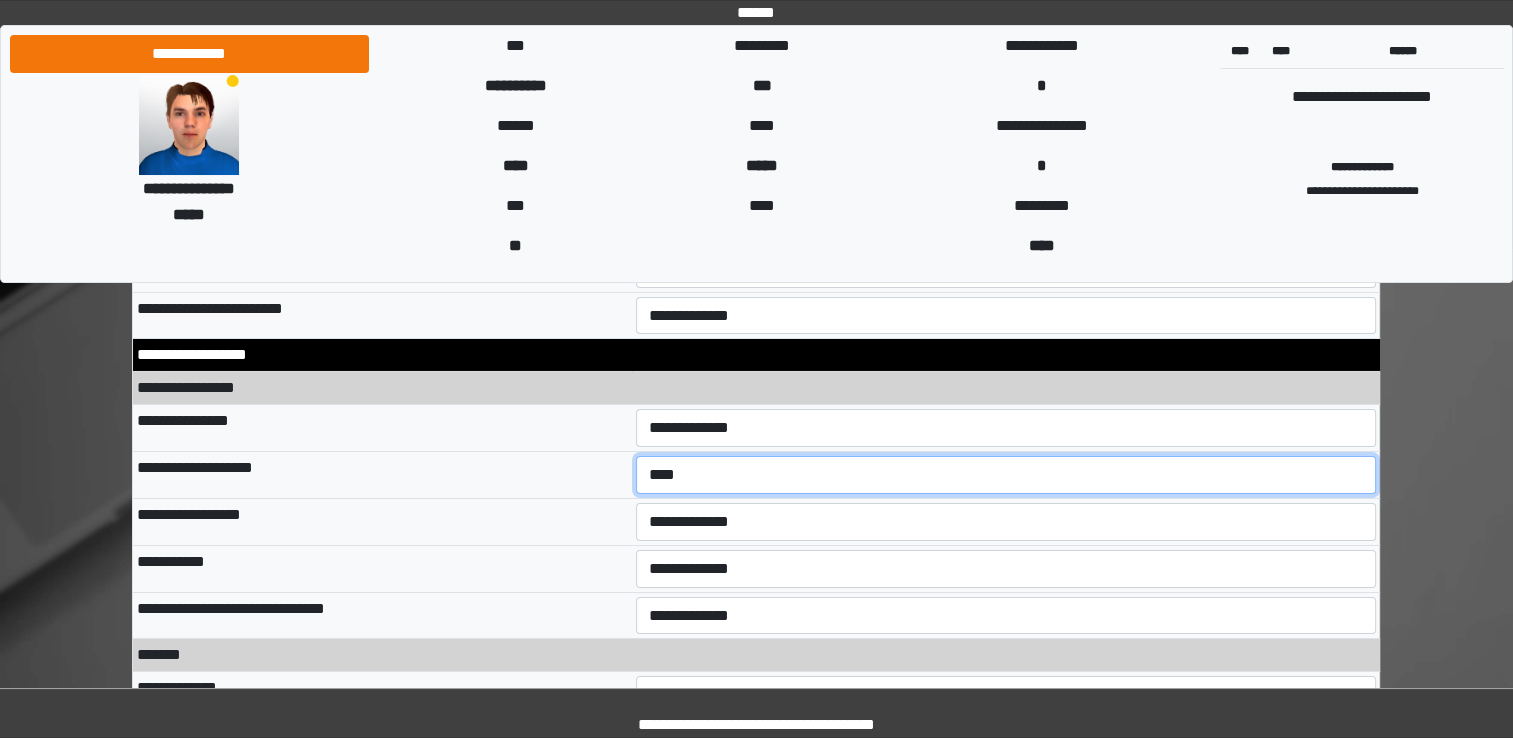 click on "**********" at bounding box center [1006, 475] 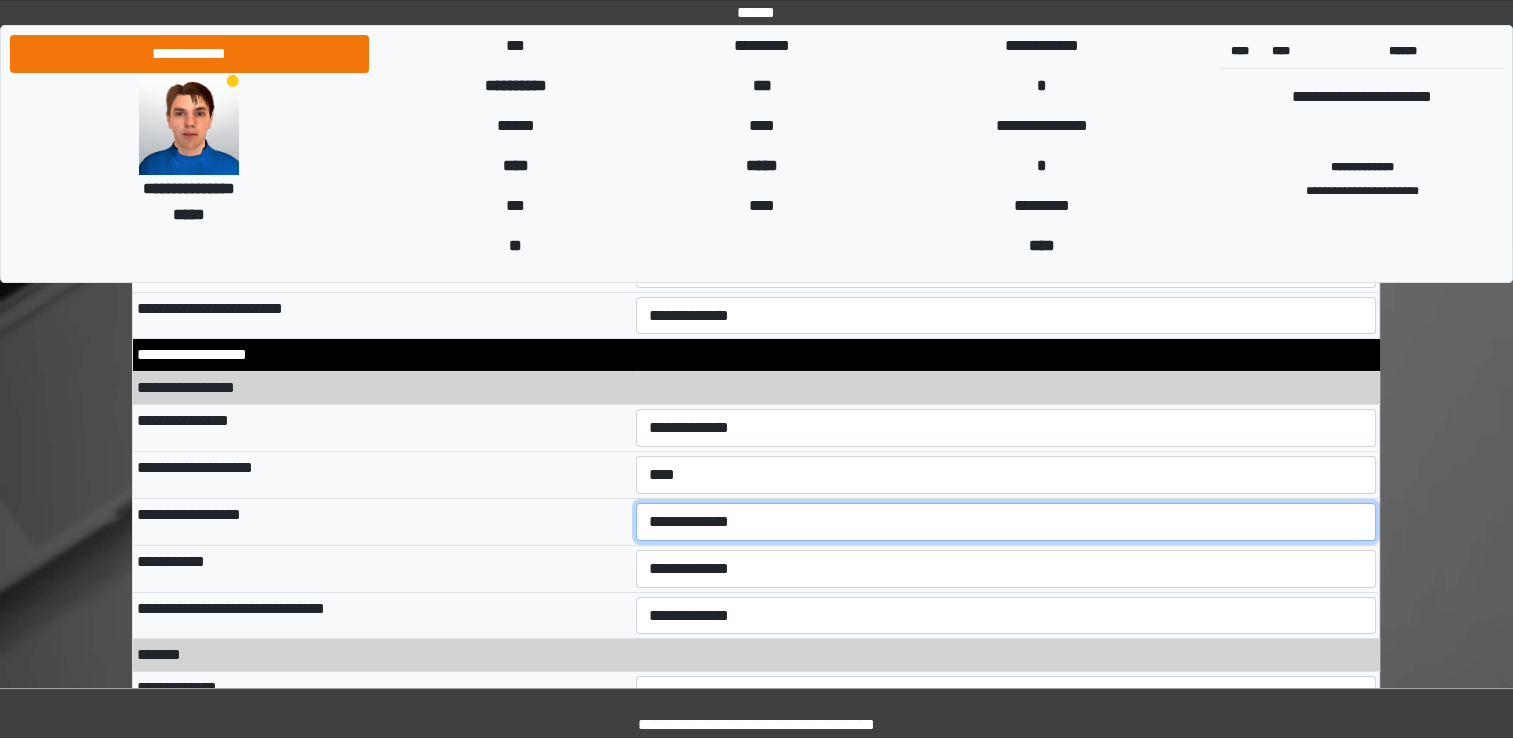 click on "**********" at bounding box center (1006, 522) 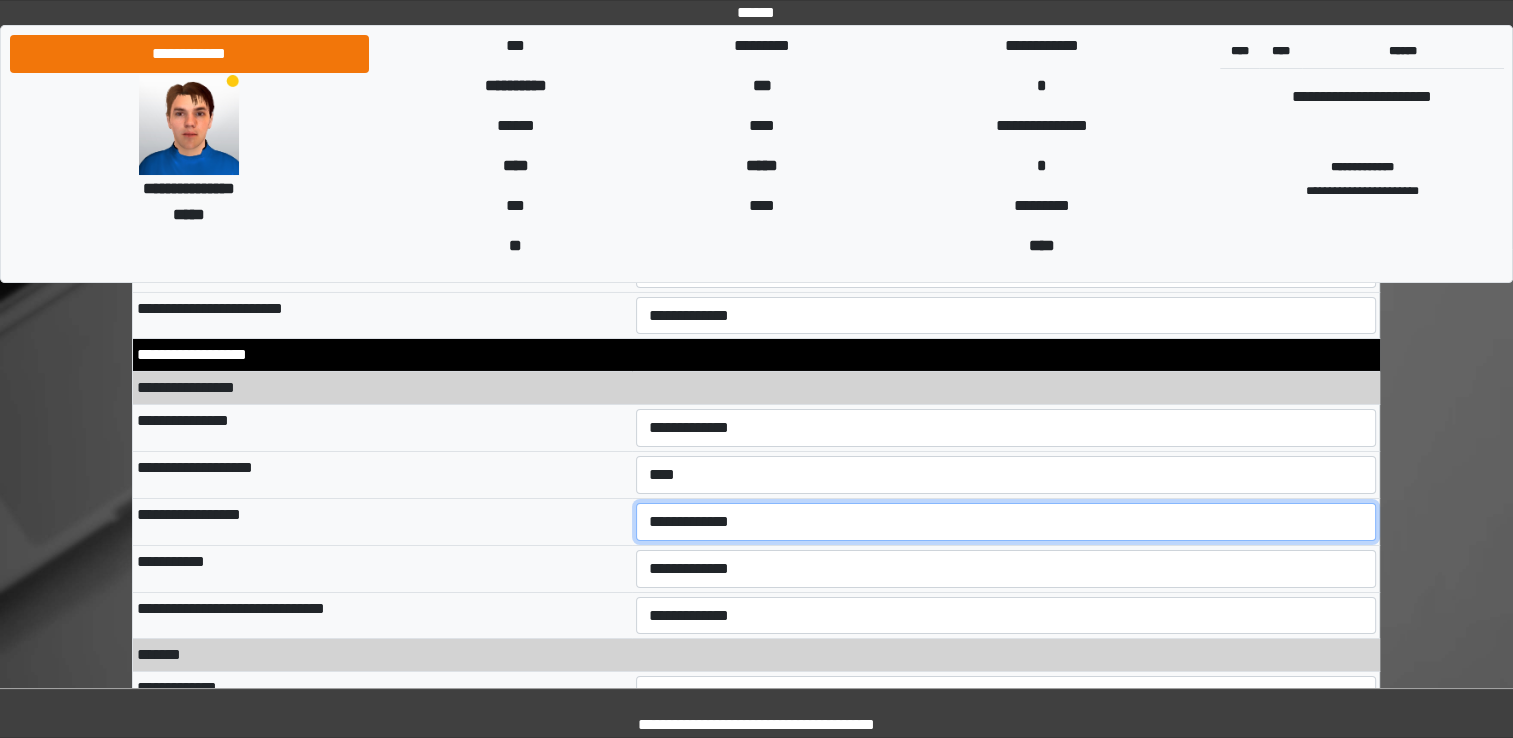 select on "**" 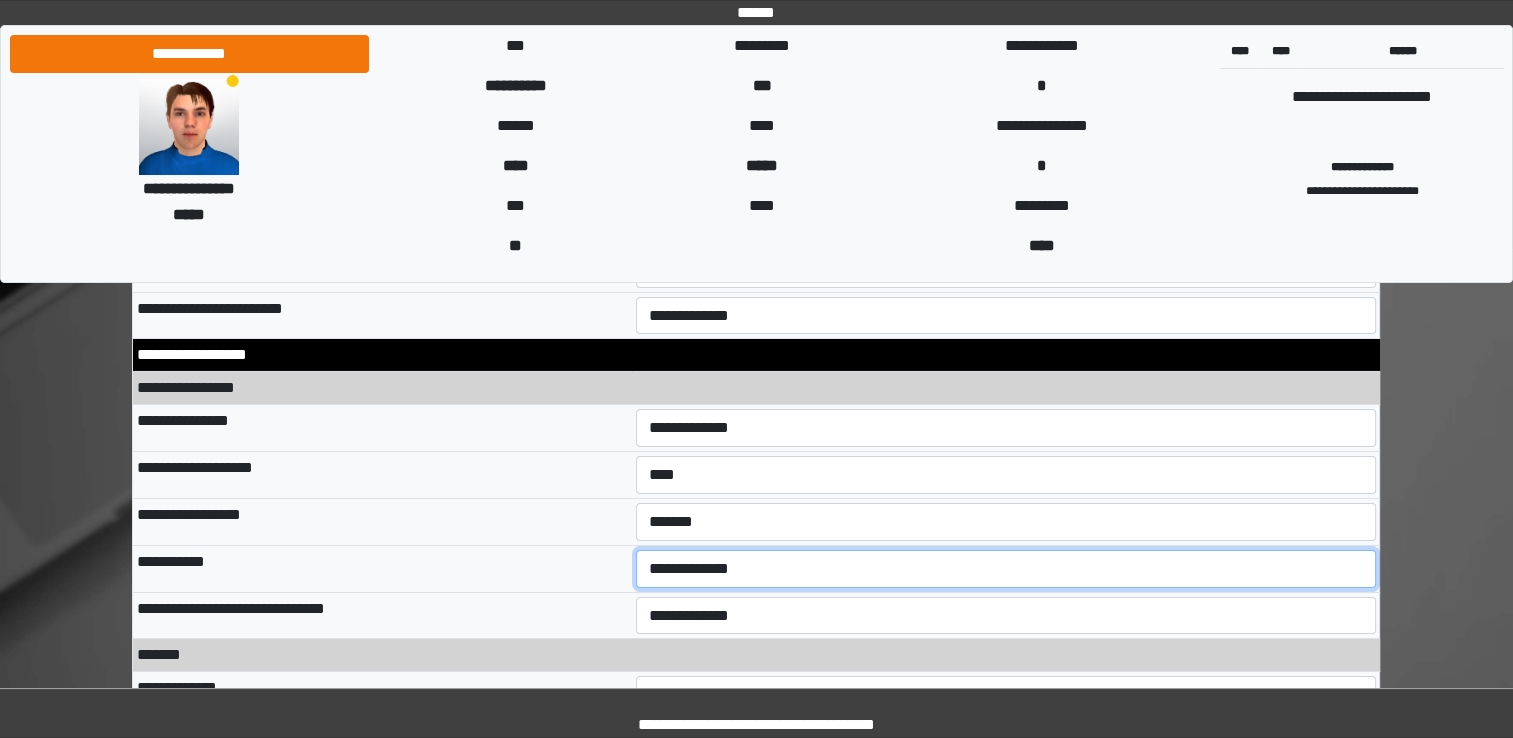 click on "[FIRST] [LAST] [CITY] [STATE]" at bounding box center [1006, 569] 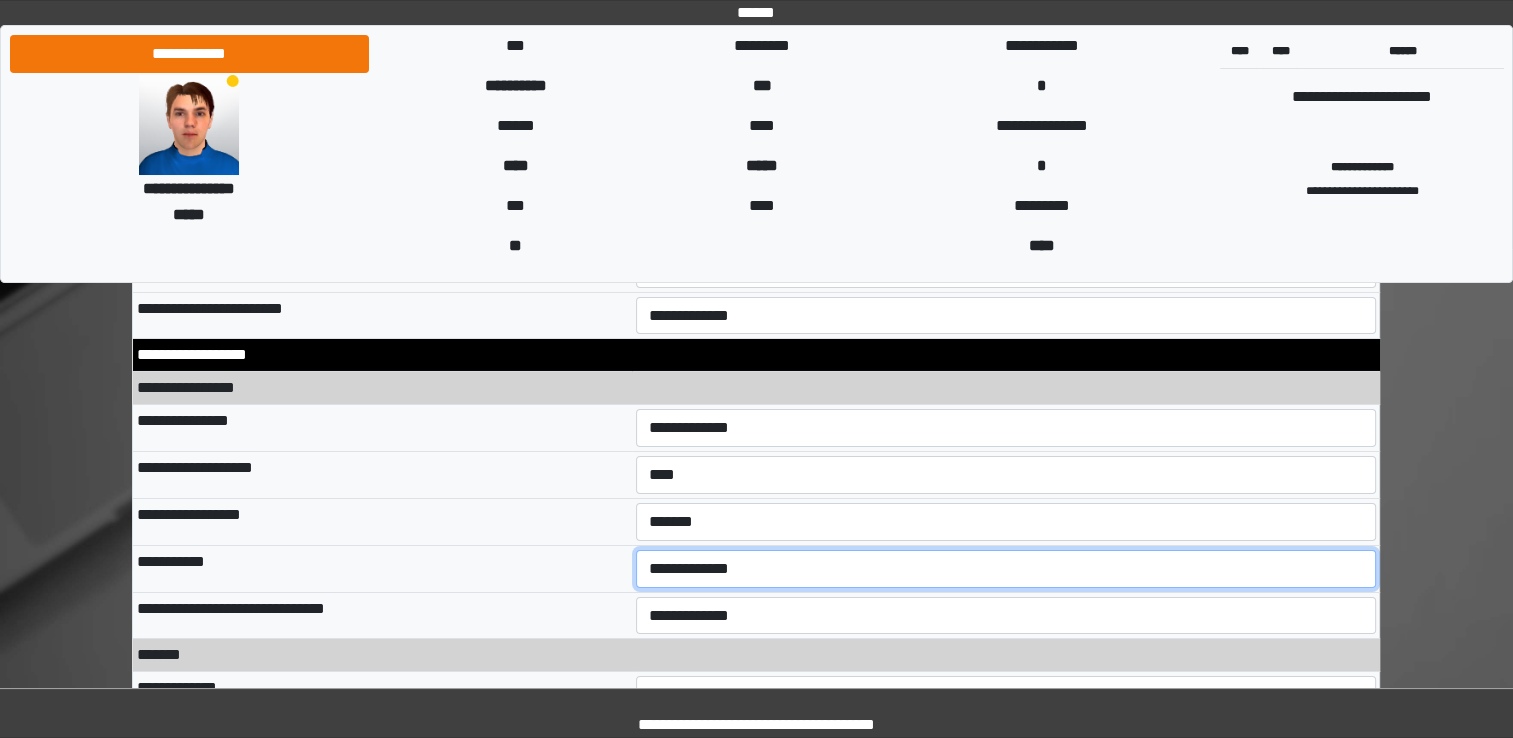 select on "**" 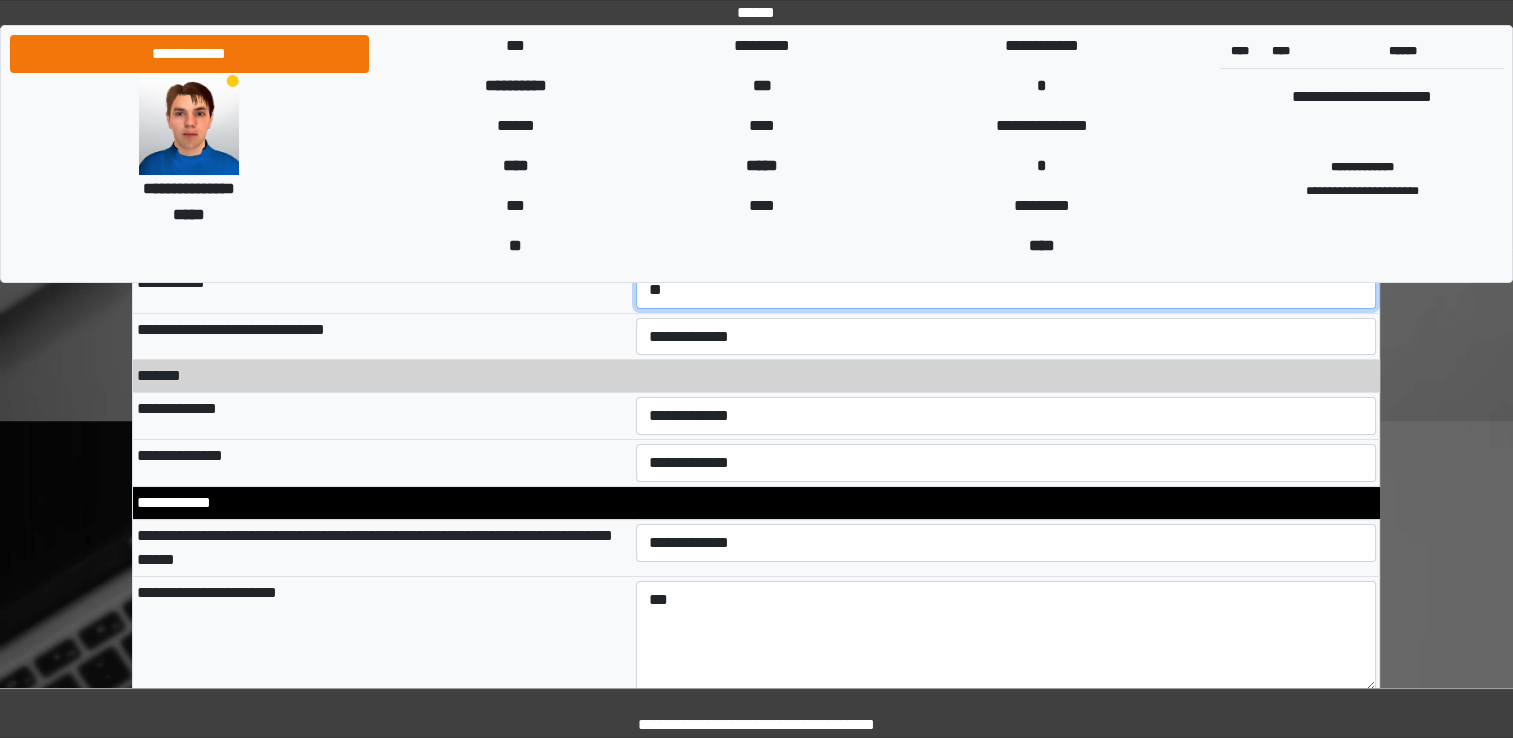 scroll, scrollTop: 7190, scrollLeft: 0, axis: vertical 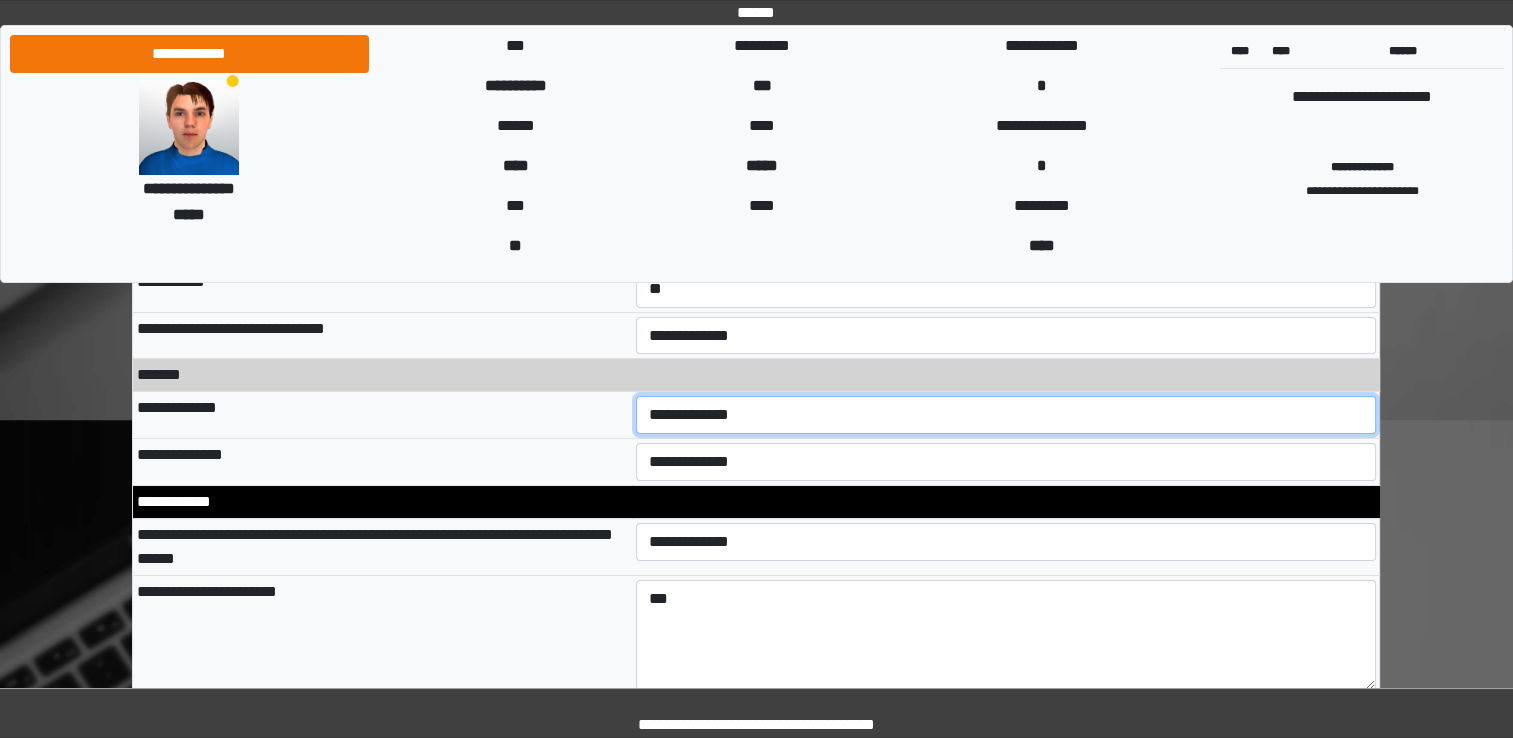 click on "**********" at bounding box center [1006, 415] 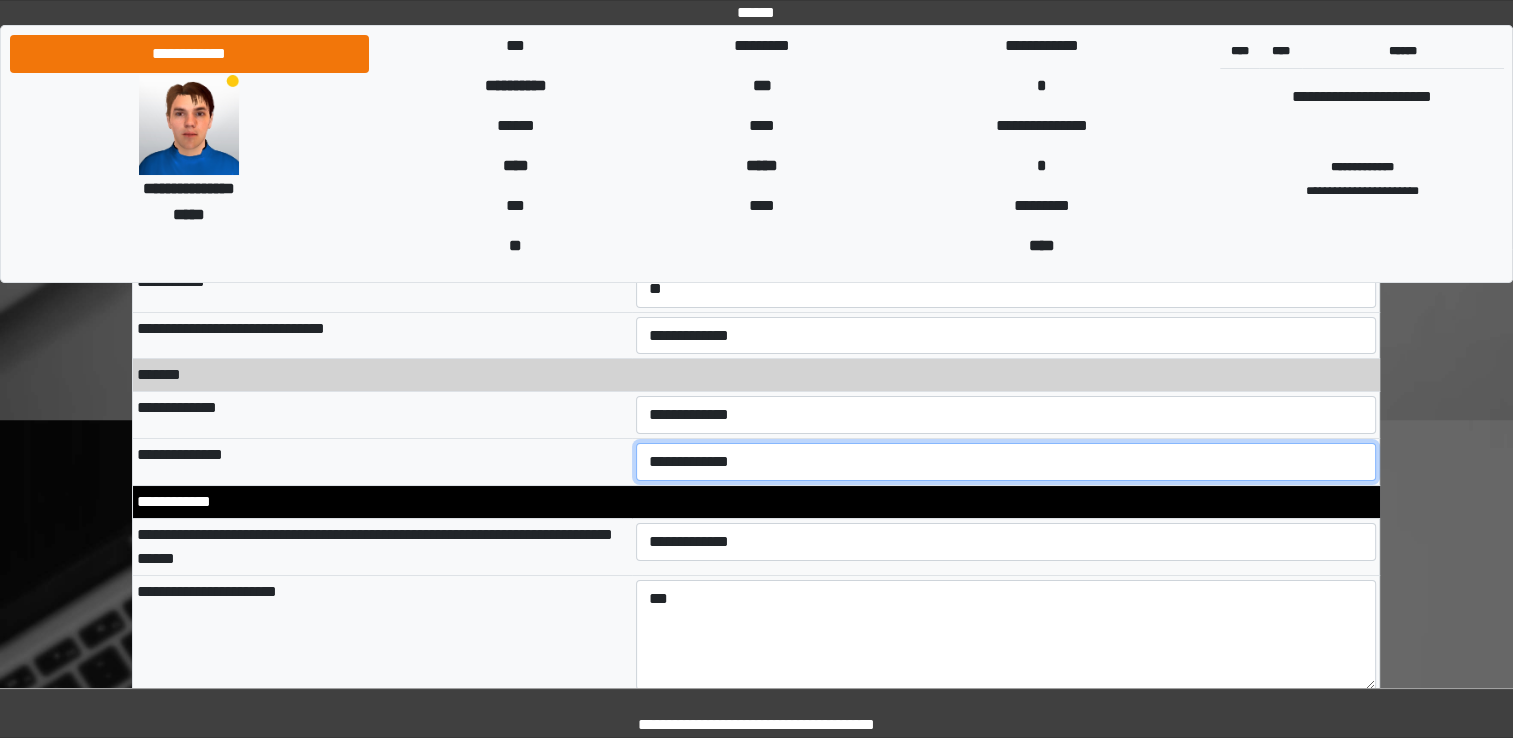 click on "**********" at bounding box center (1006, 462) 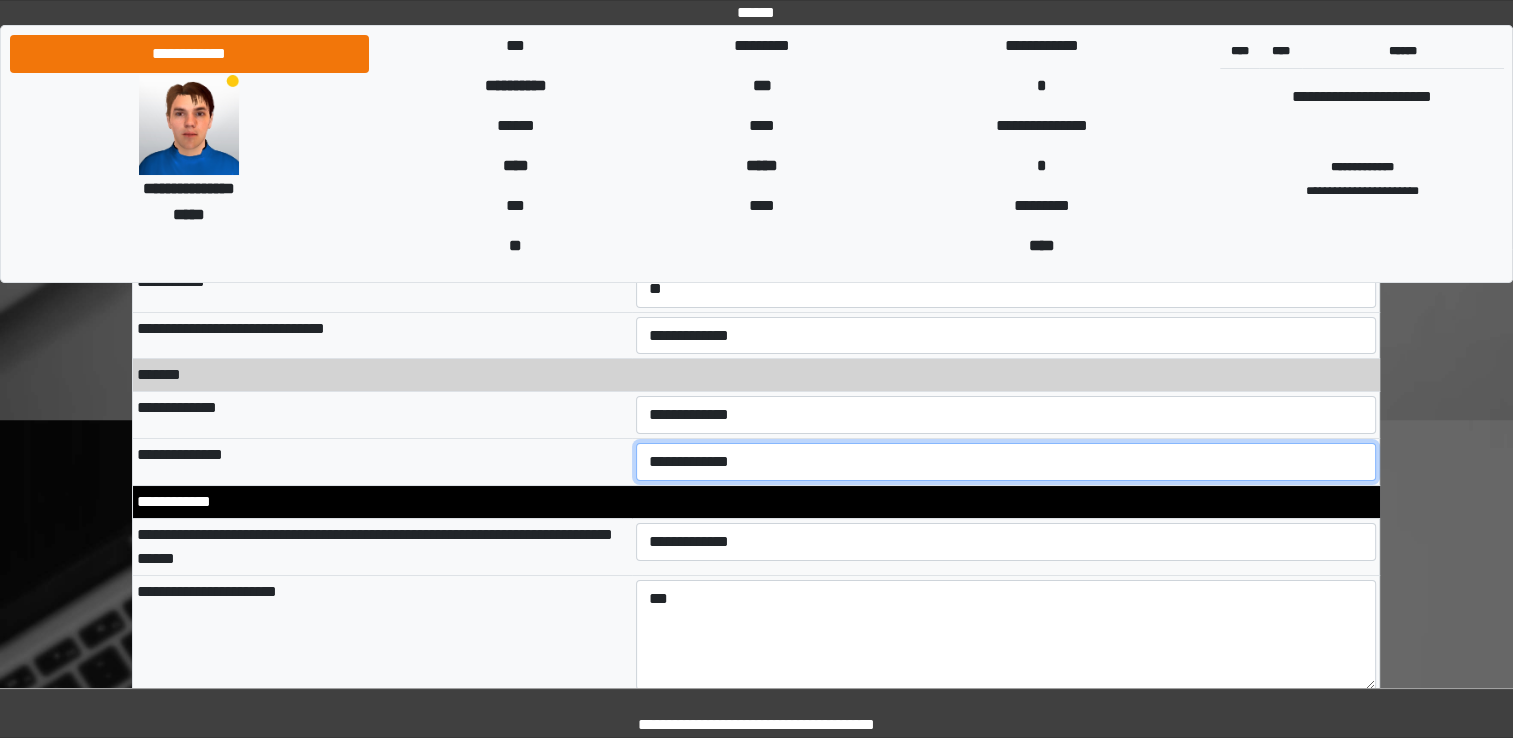 select on "**" 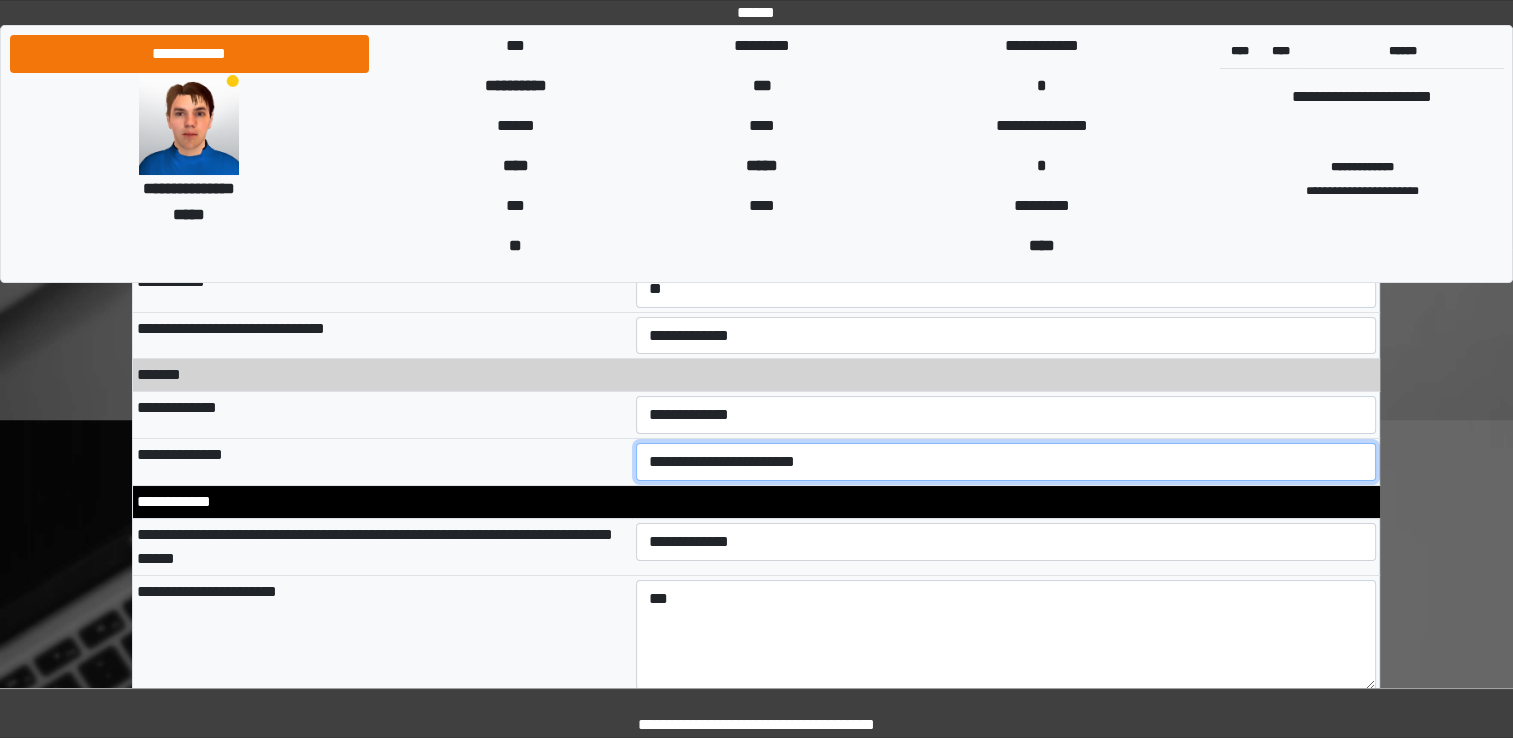 click on "**********" at bounding box center (1006, 462) 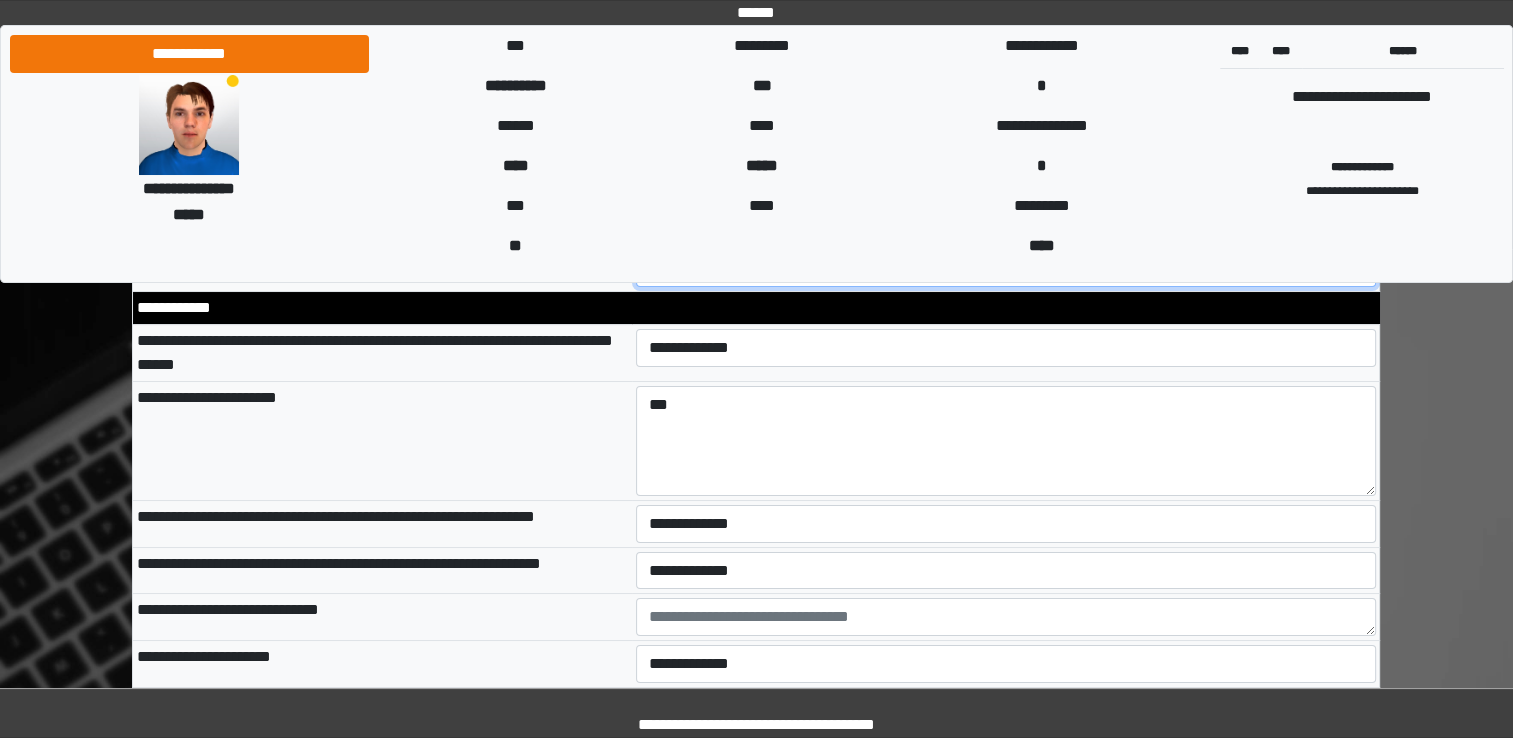 scroll, scrollTop: 7368, scrollLeft: 0, axis: vertical 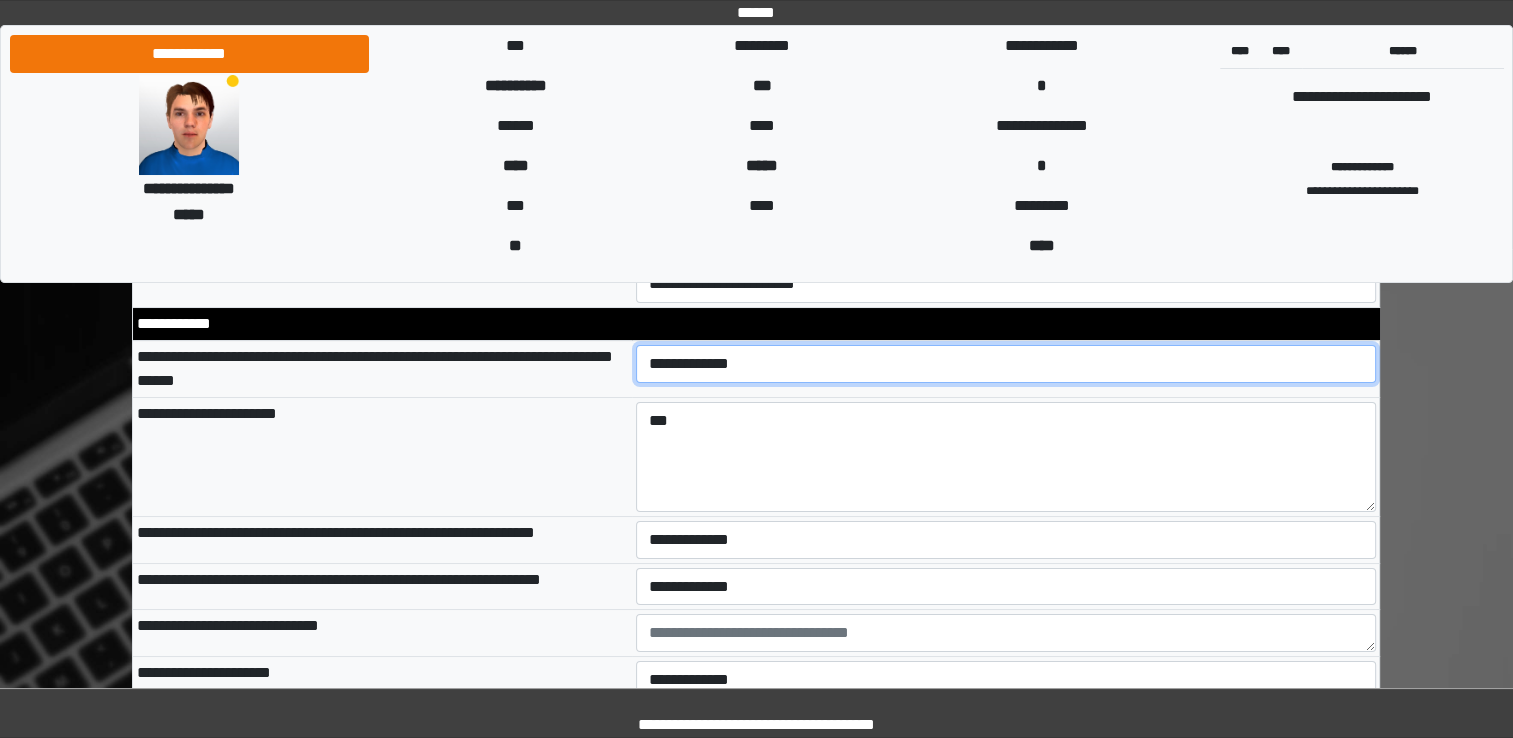 click on "**********" at bounding box center [1006, 364] 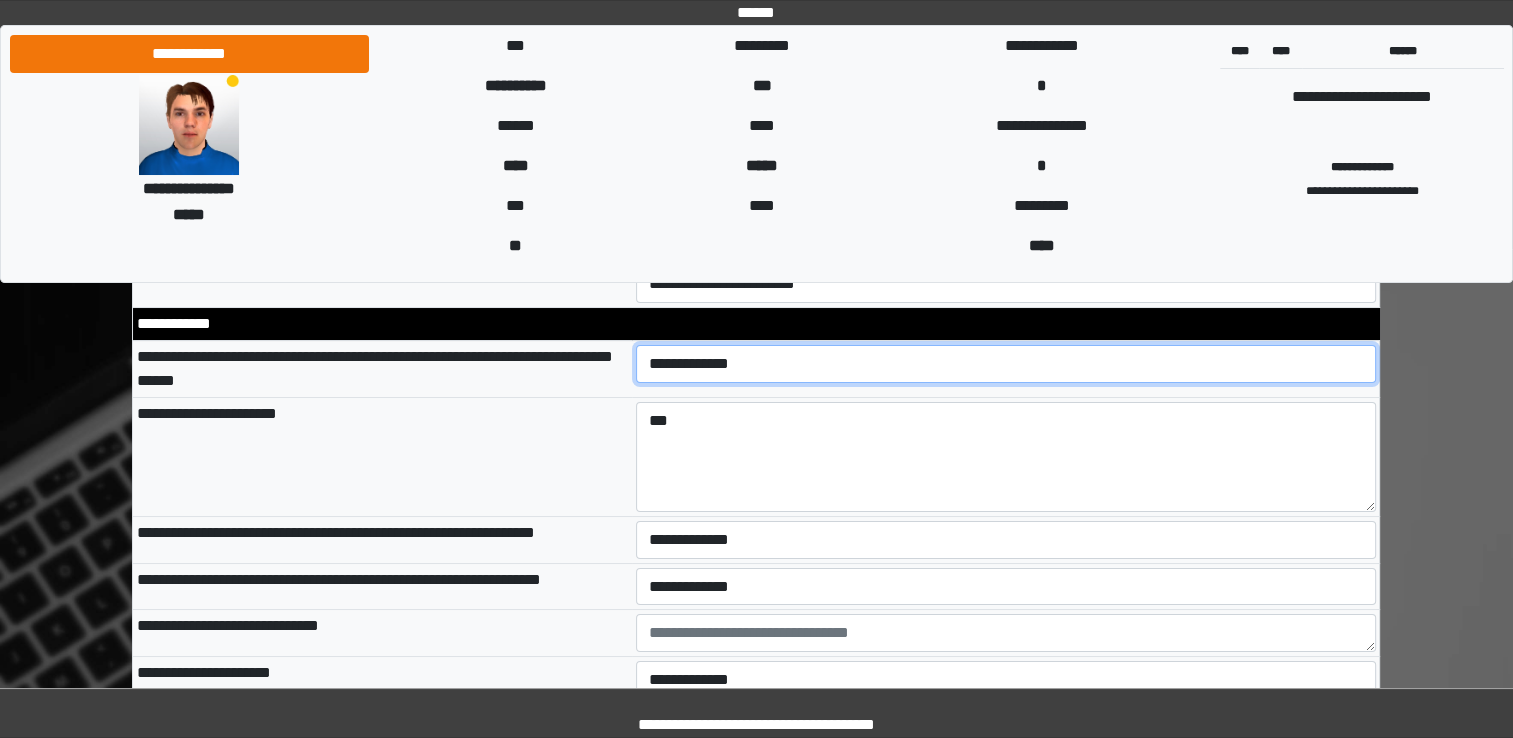 click on "**********" at bounding box center (1006, 364) 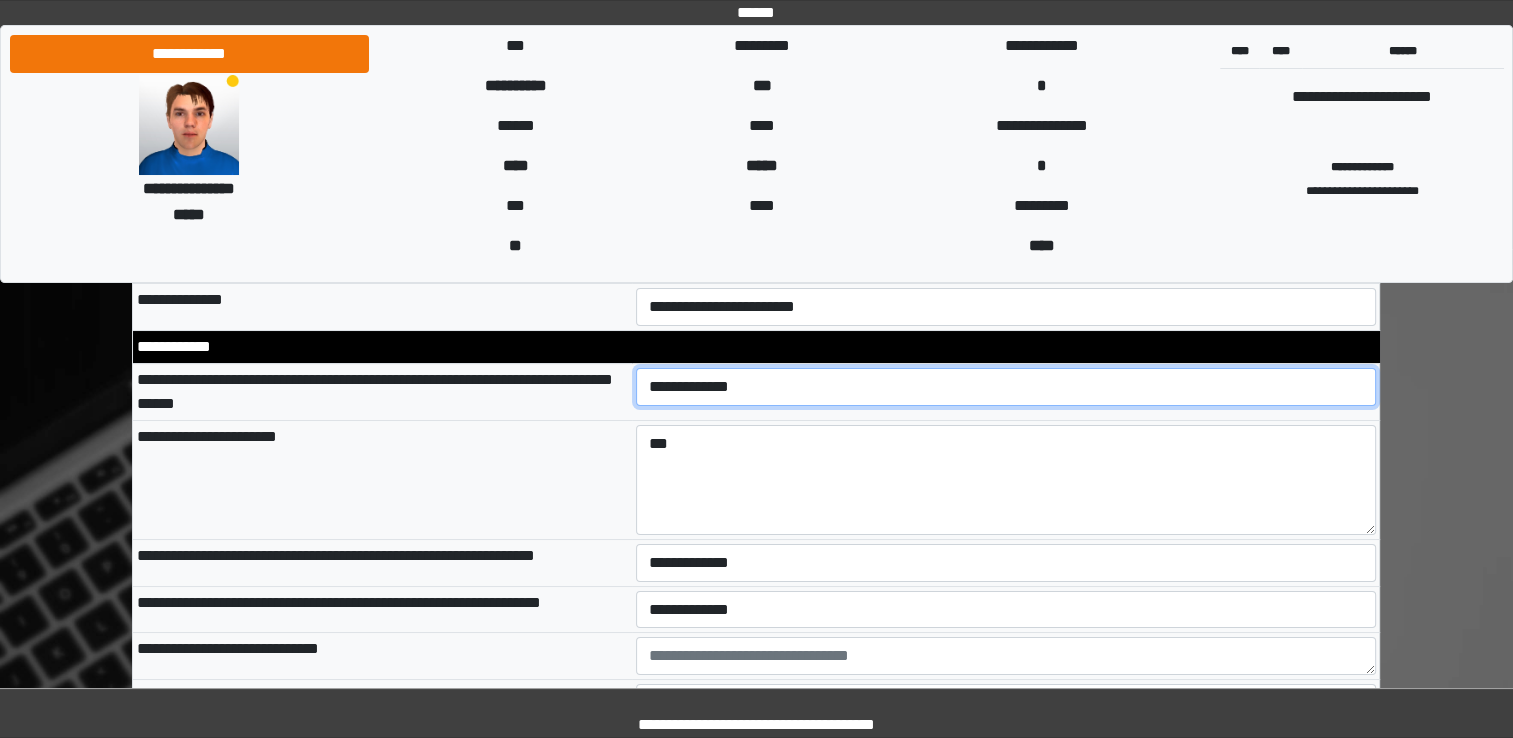 scroll, scrollTop: 7329, scrollLeft: 0, axis: vertical 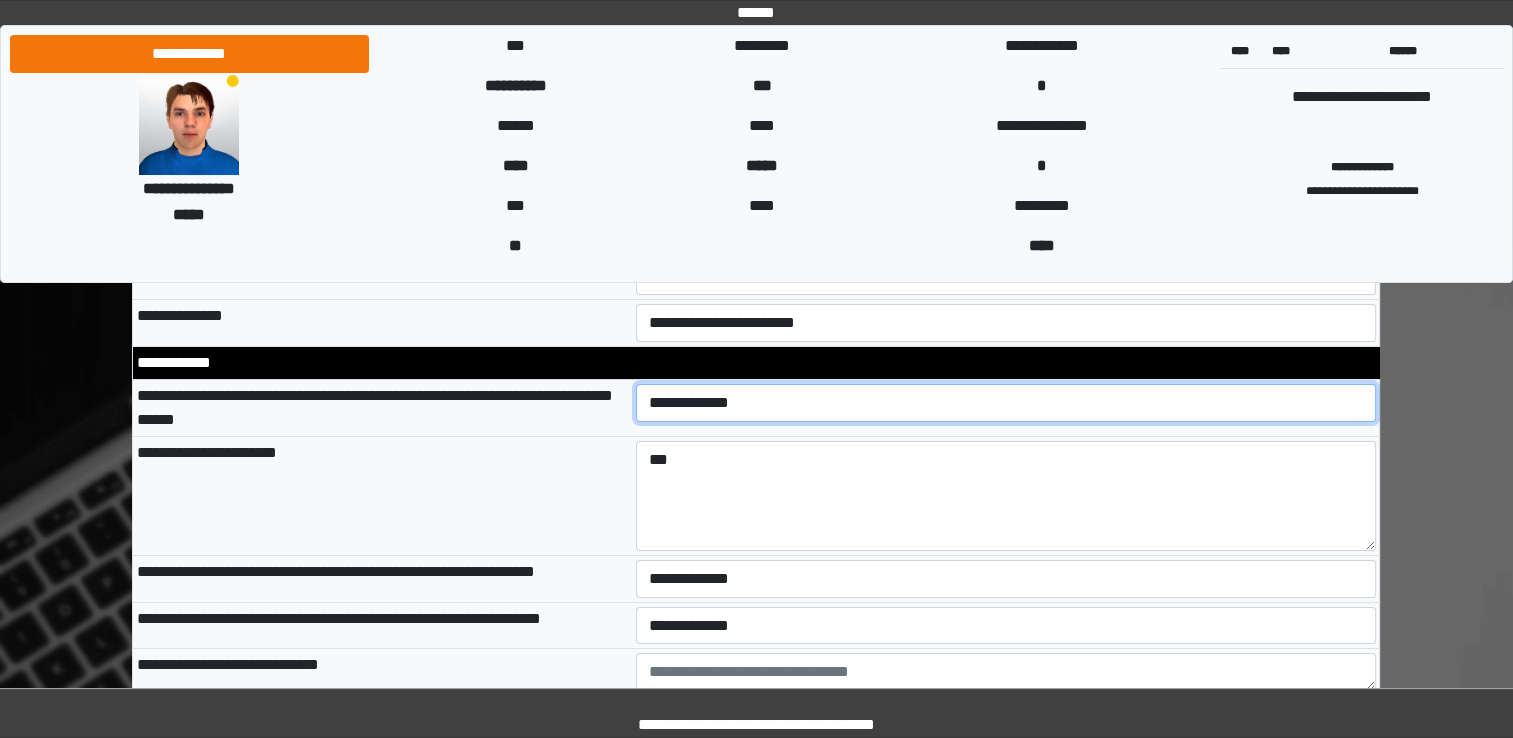click on "**********" at bounding box center [1006, 403] 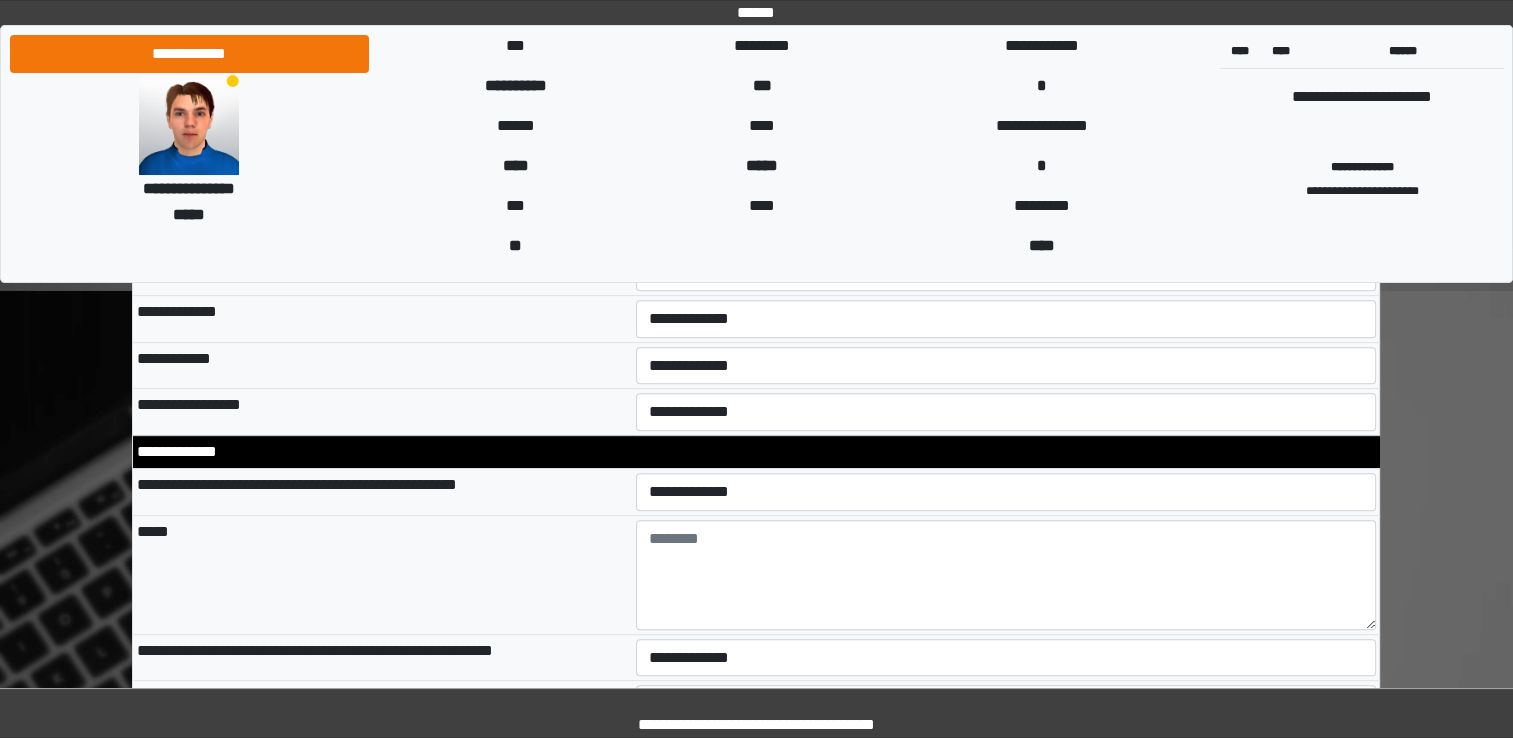 scroll, scrollTop: 8316, scrollLeft: 0, axis: vertical 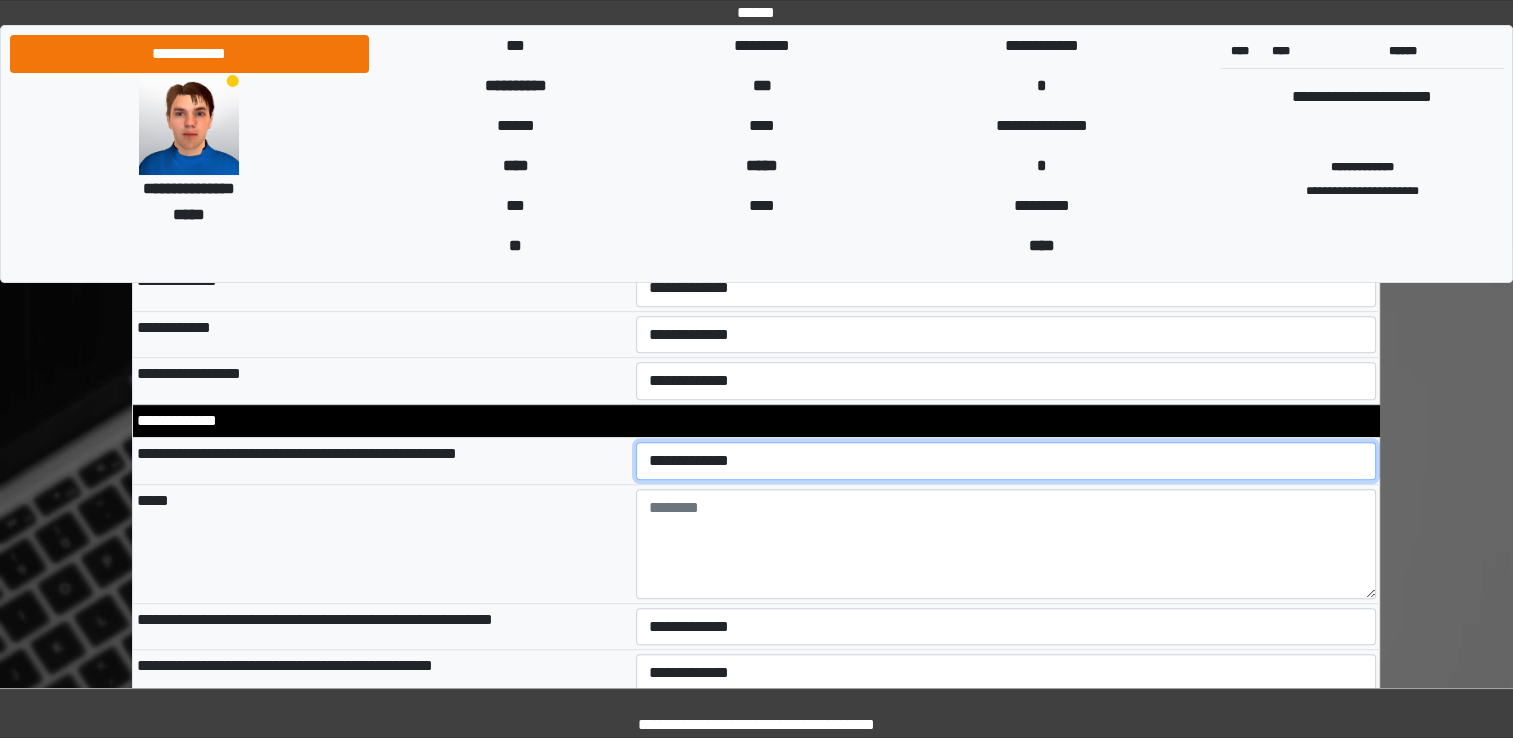 click on "**********" at bounding box center [1006, 461] 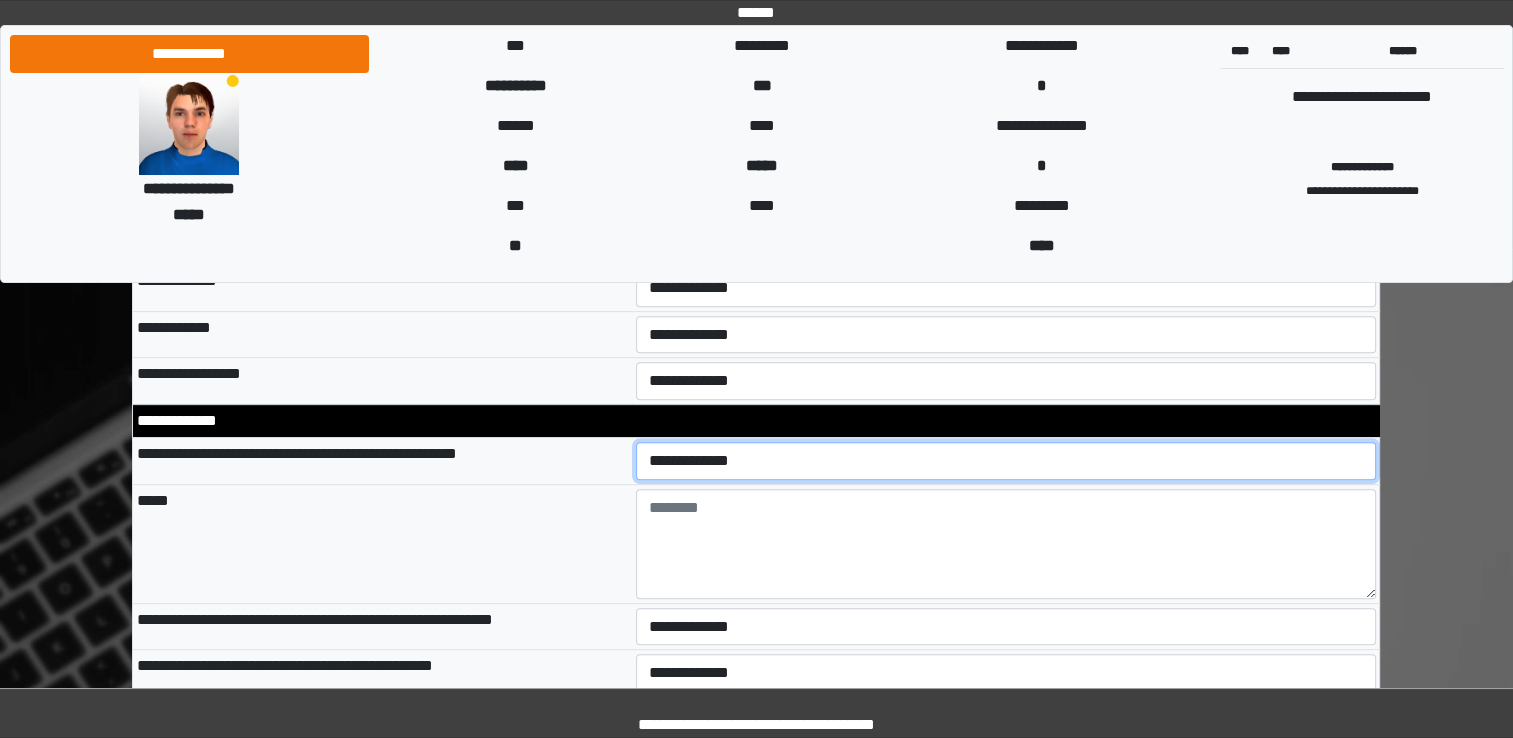 select on "*" 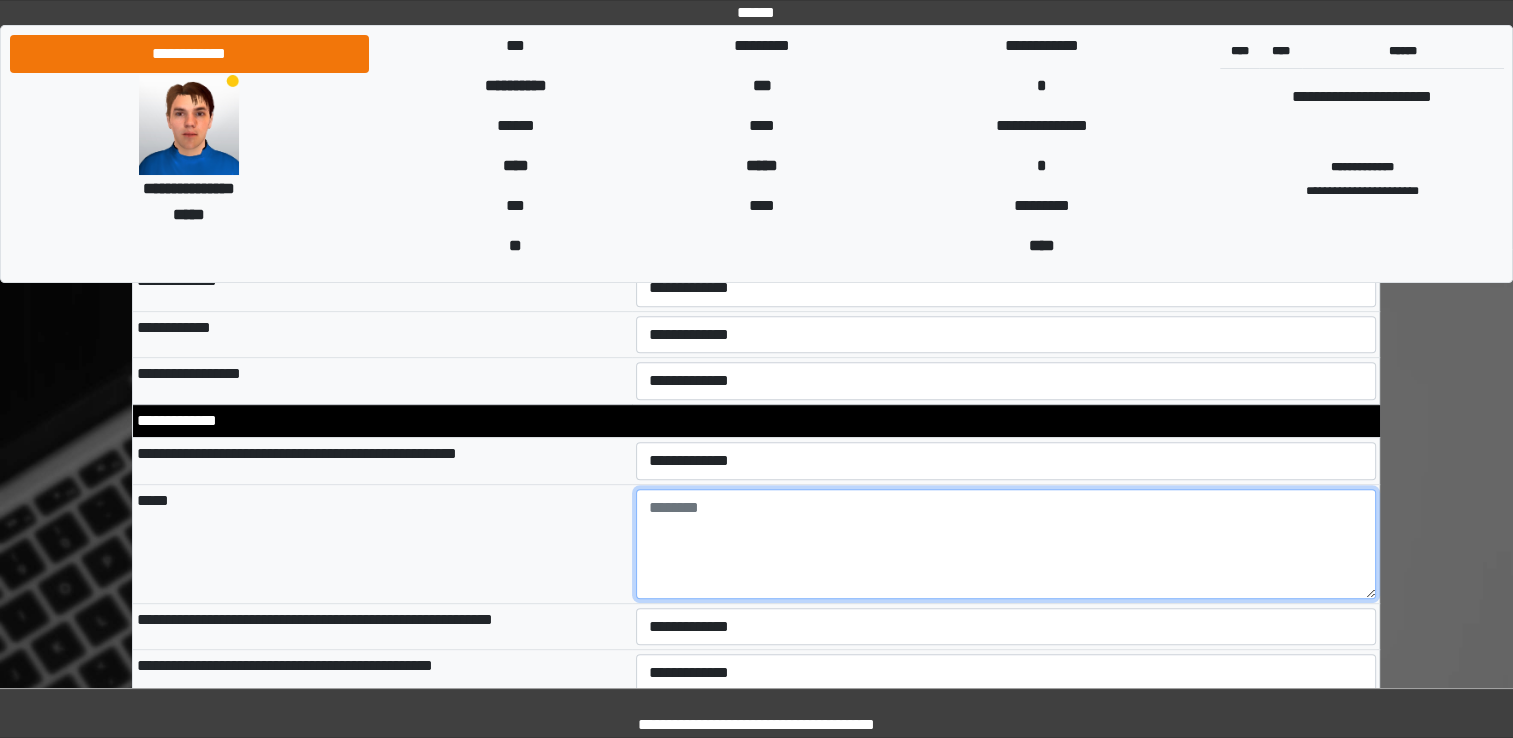 click at bounding box center (1006, 544) 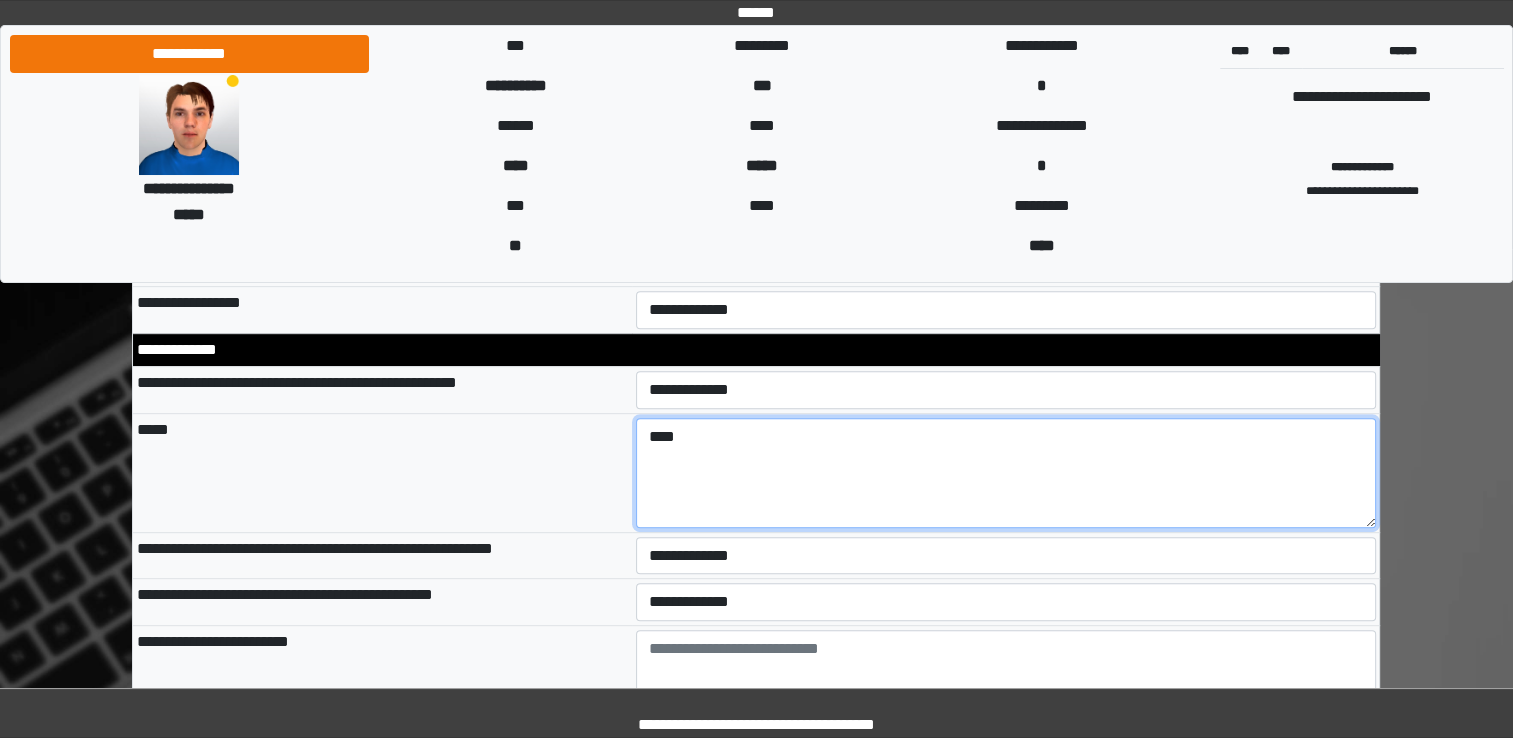 scroll, scrollTop: 8418, scrollLeft: 0, axis: vertical 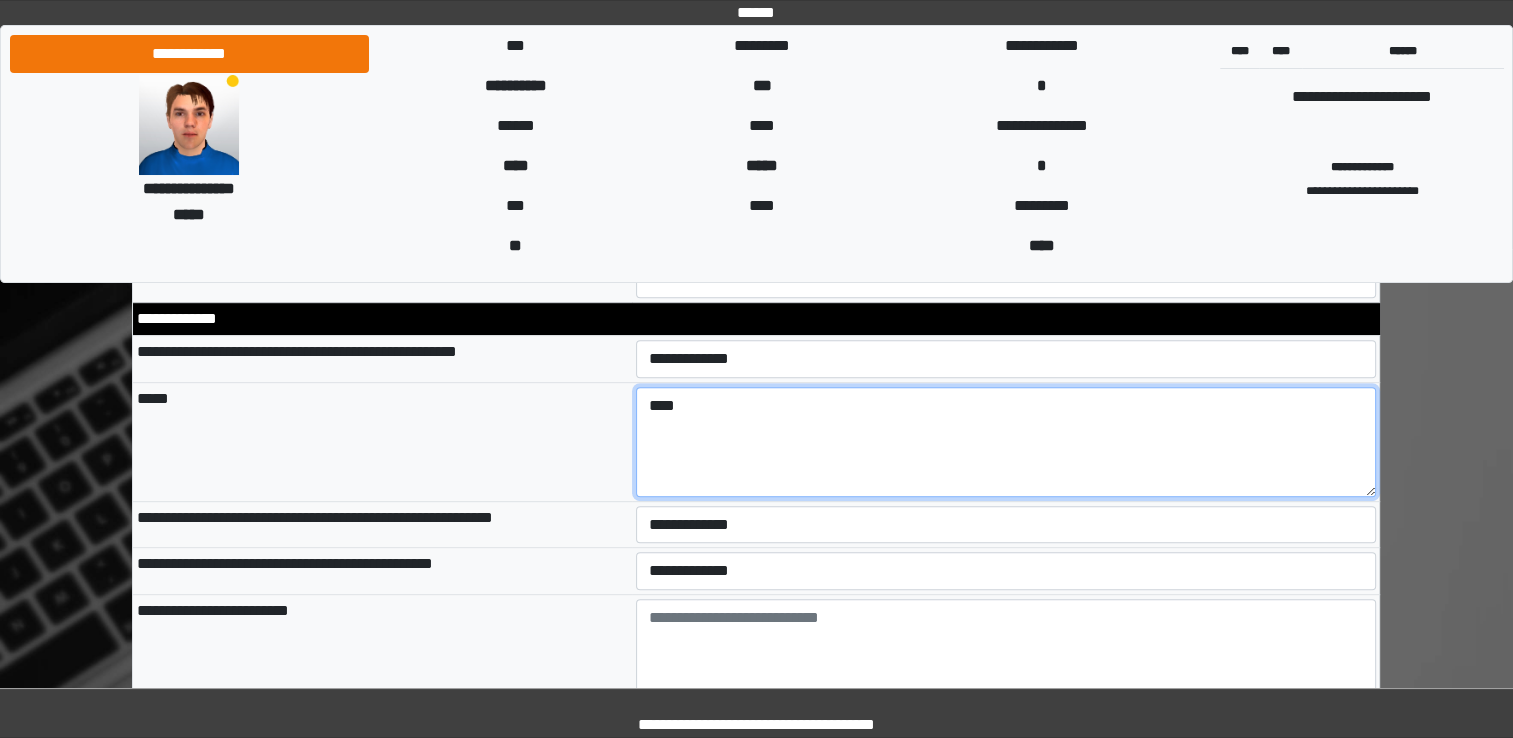 type on "****" 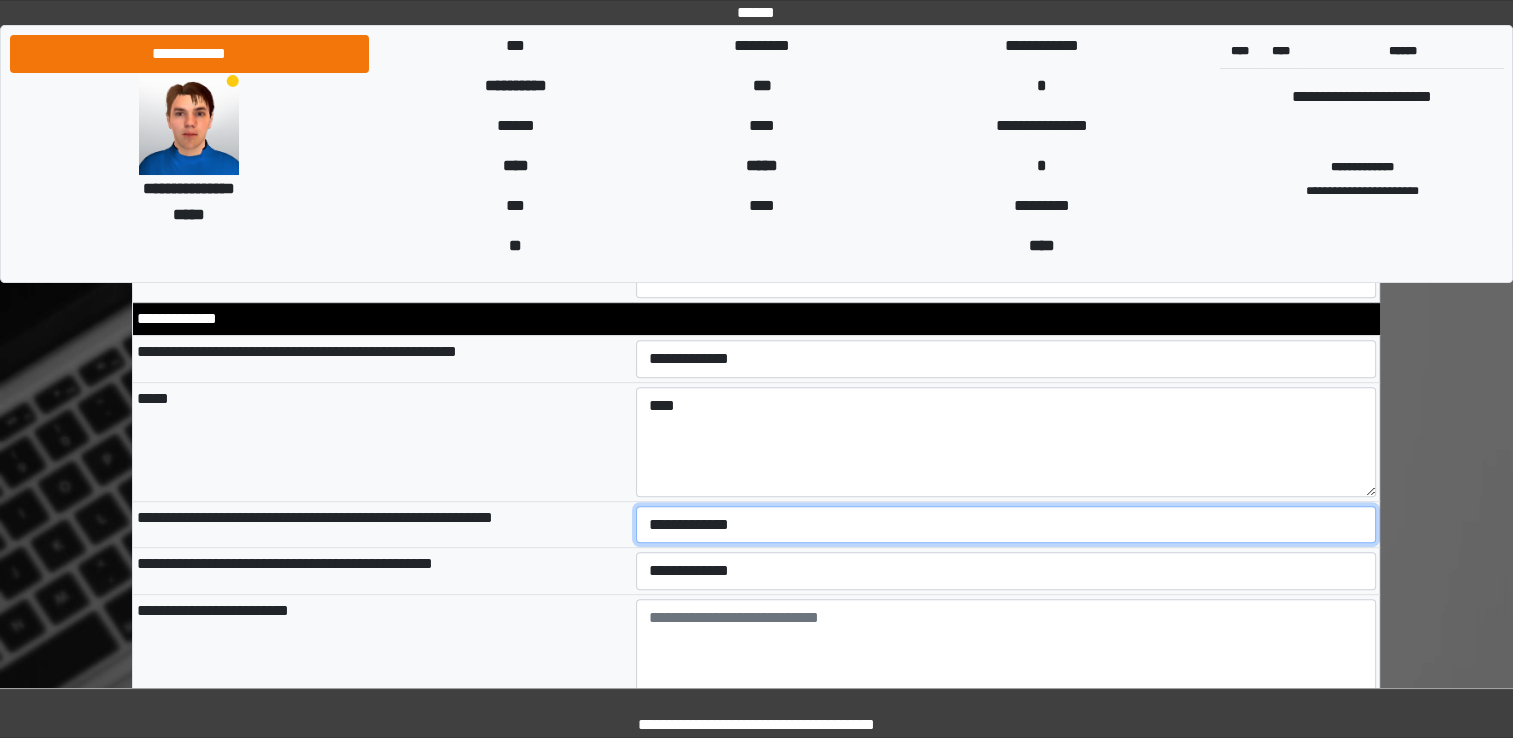 click on "**********" at bounding box center [1006, 525] 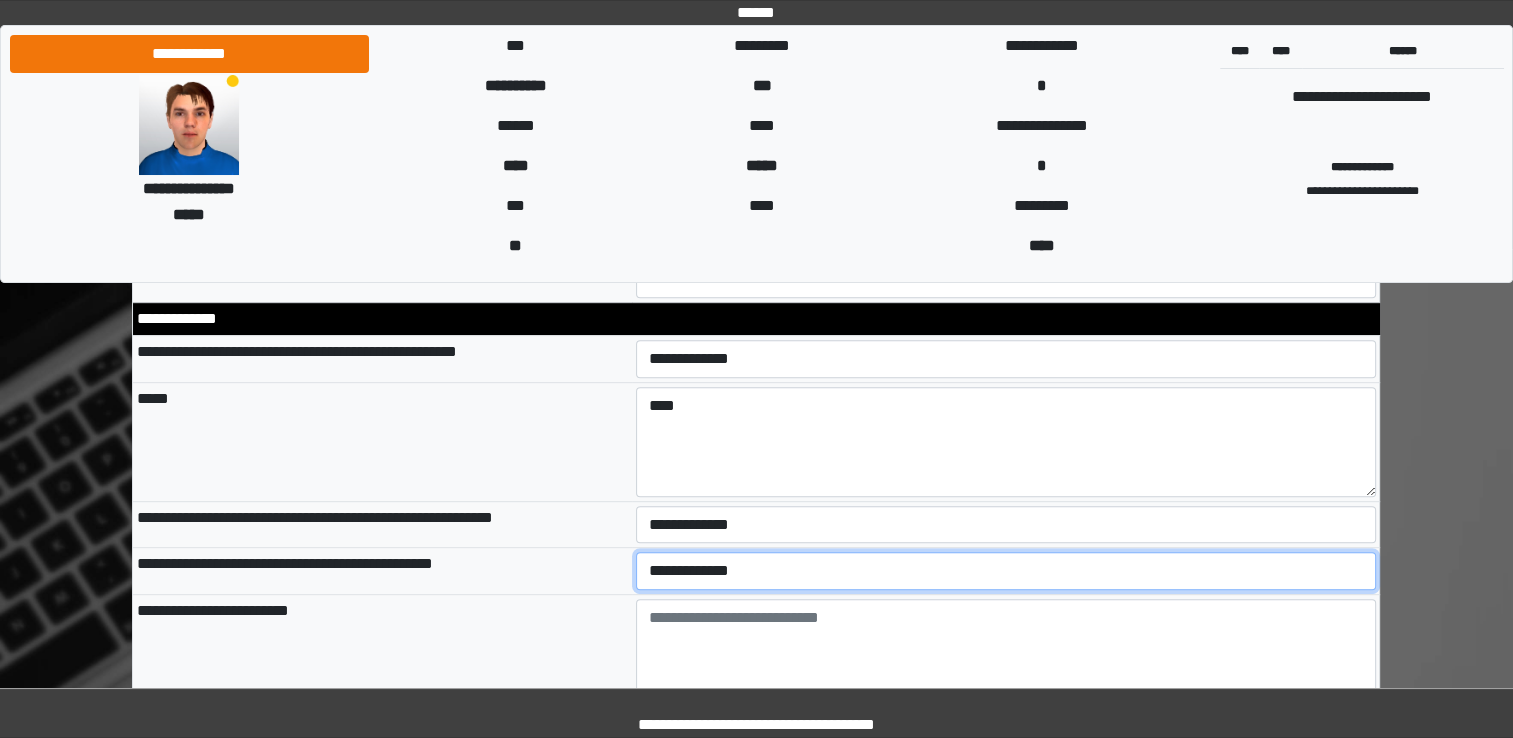 click on "**********" at bounding box center (1006, 571) 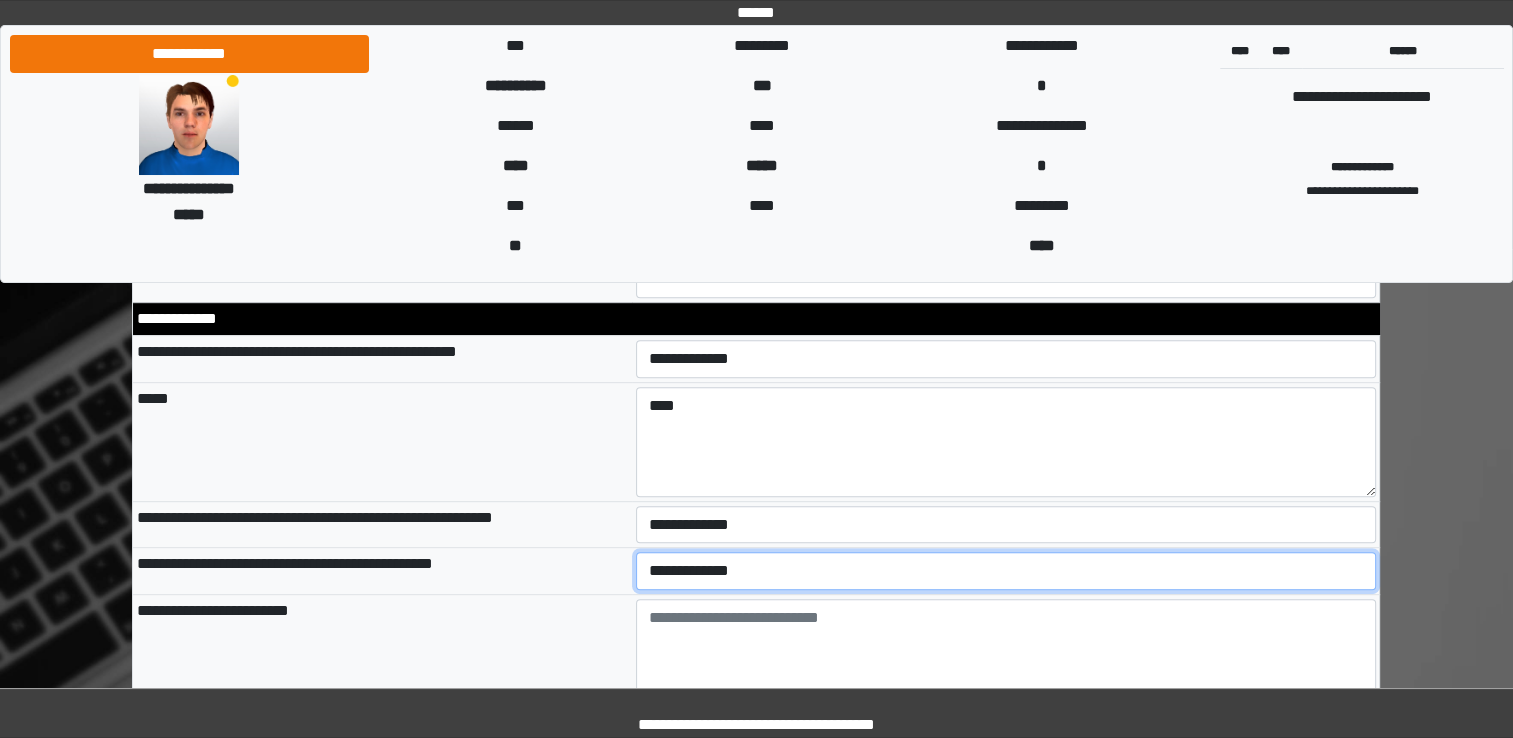 select on "*" 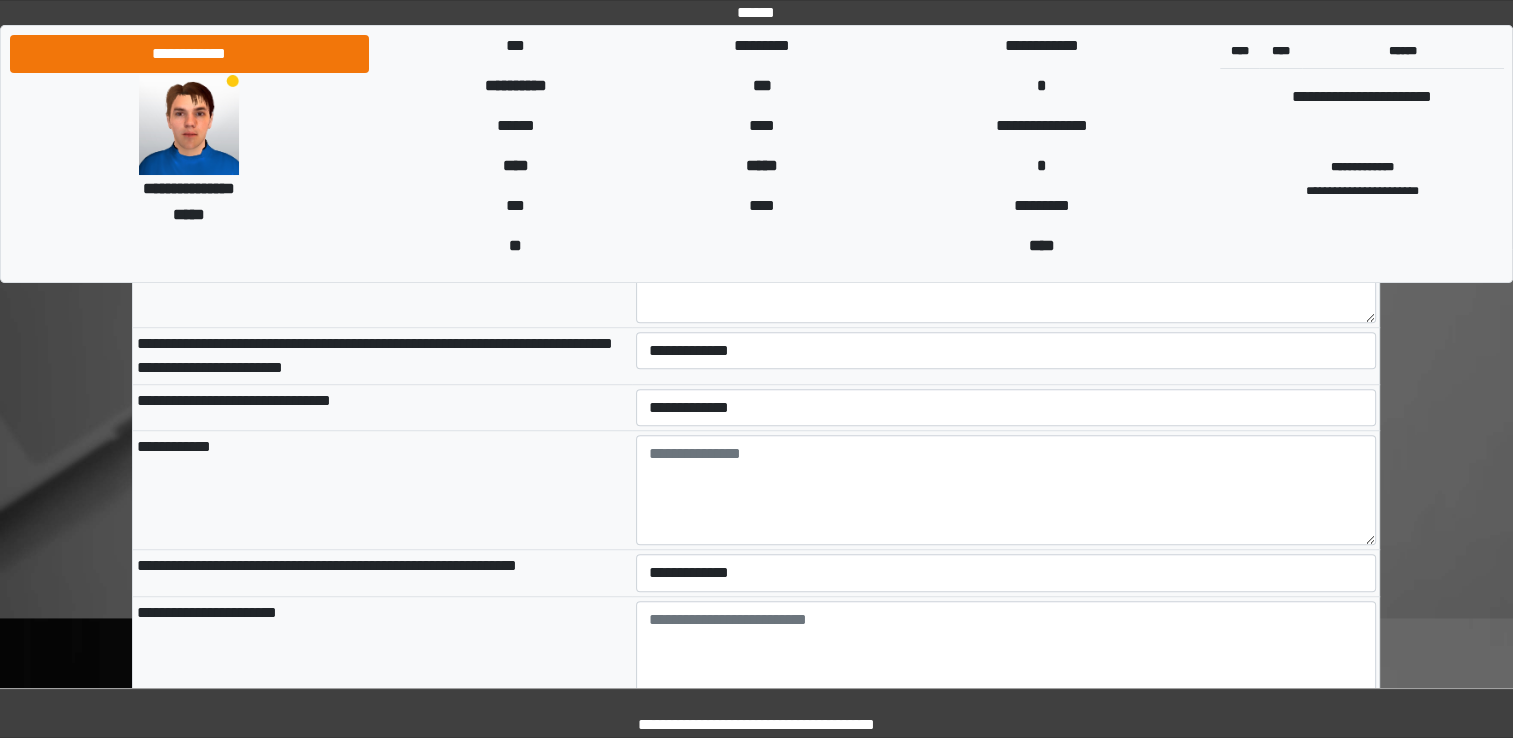 scroll, scrollTop: 8939, scrollLeft: 0, axis: vertical 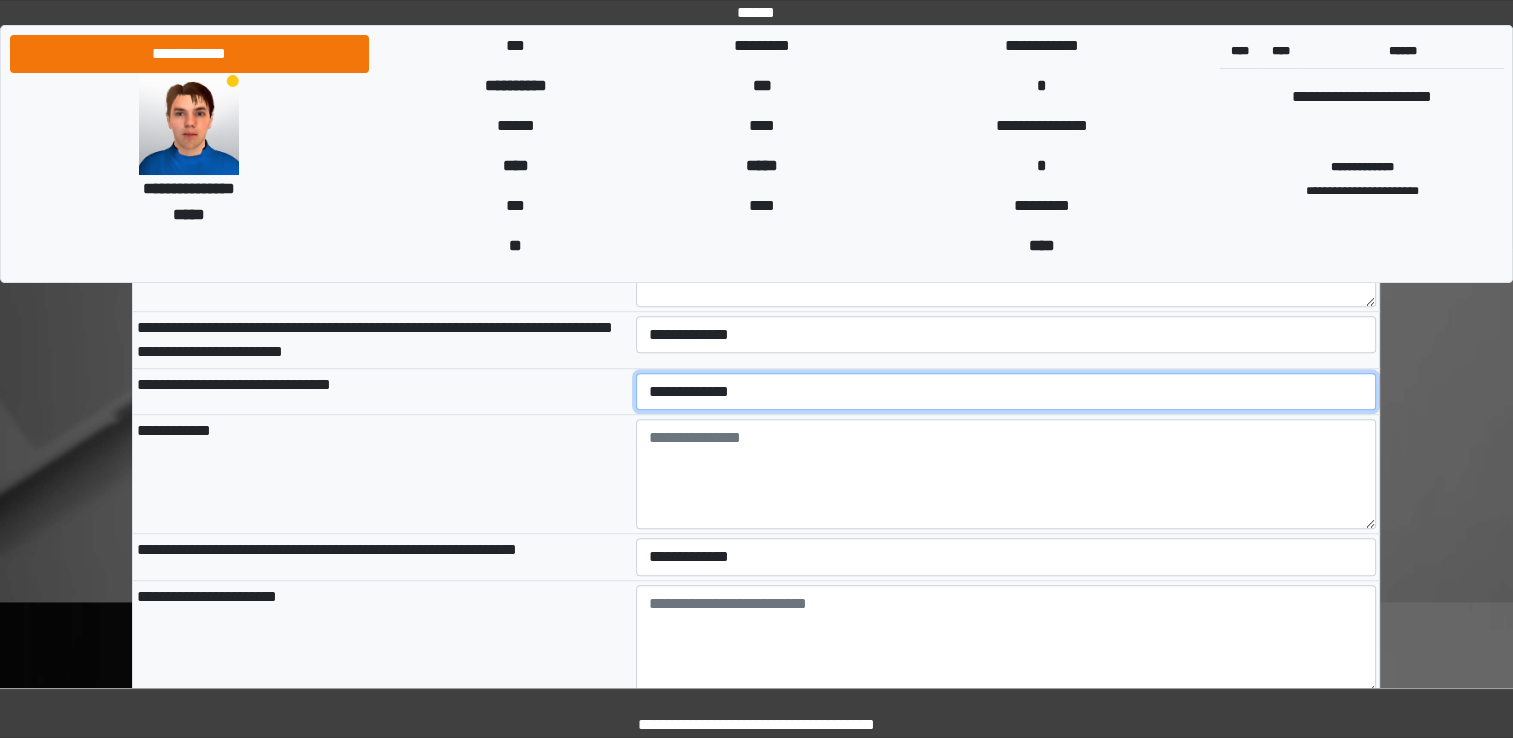 click on "**********" at bounding box center [1006, 392] 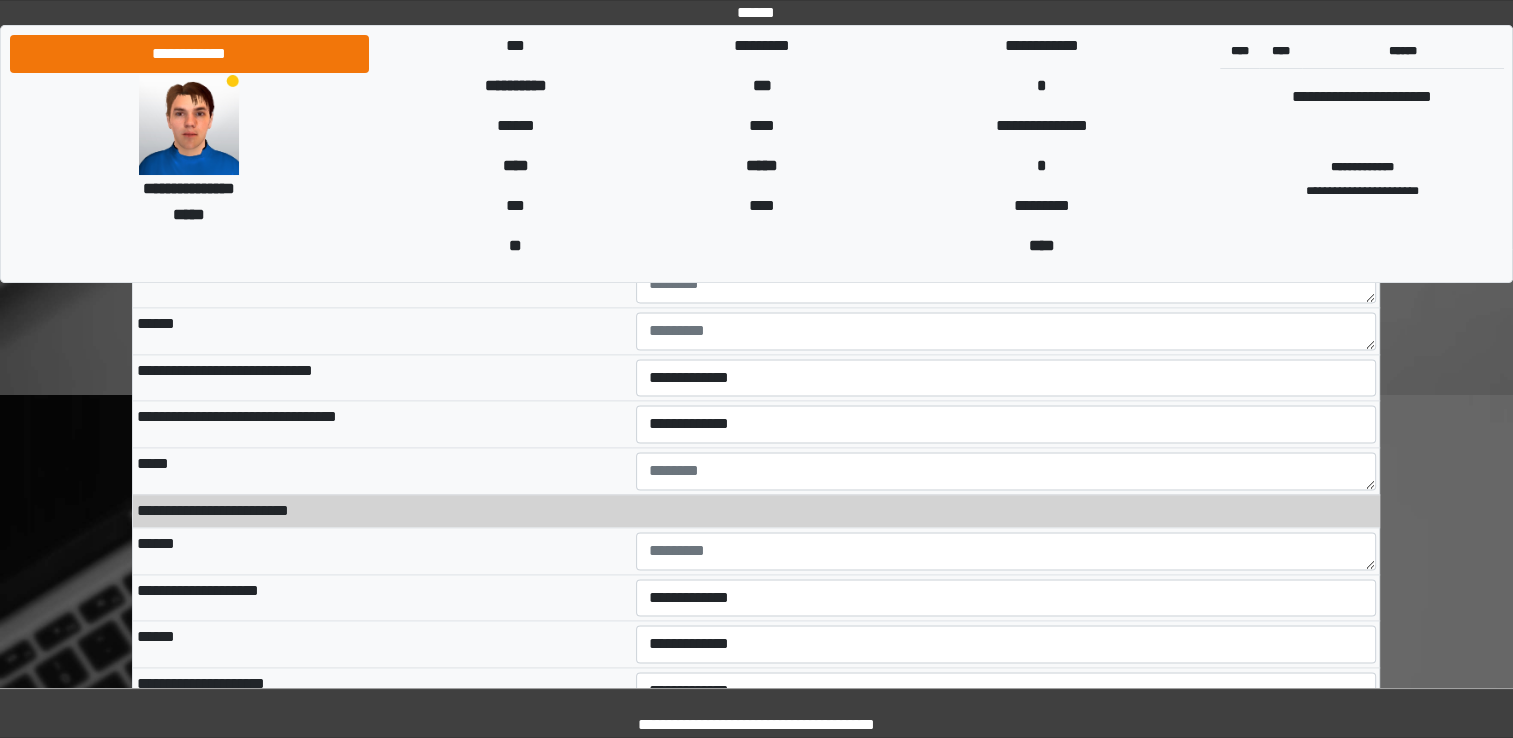 scroll, scrollTop: 10144, scrollLeft: 0, axis: vertical 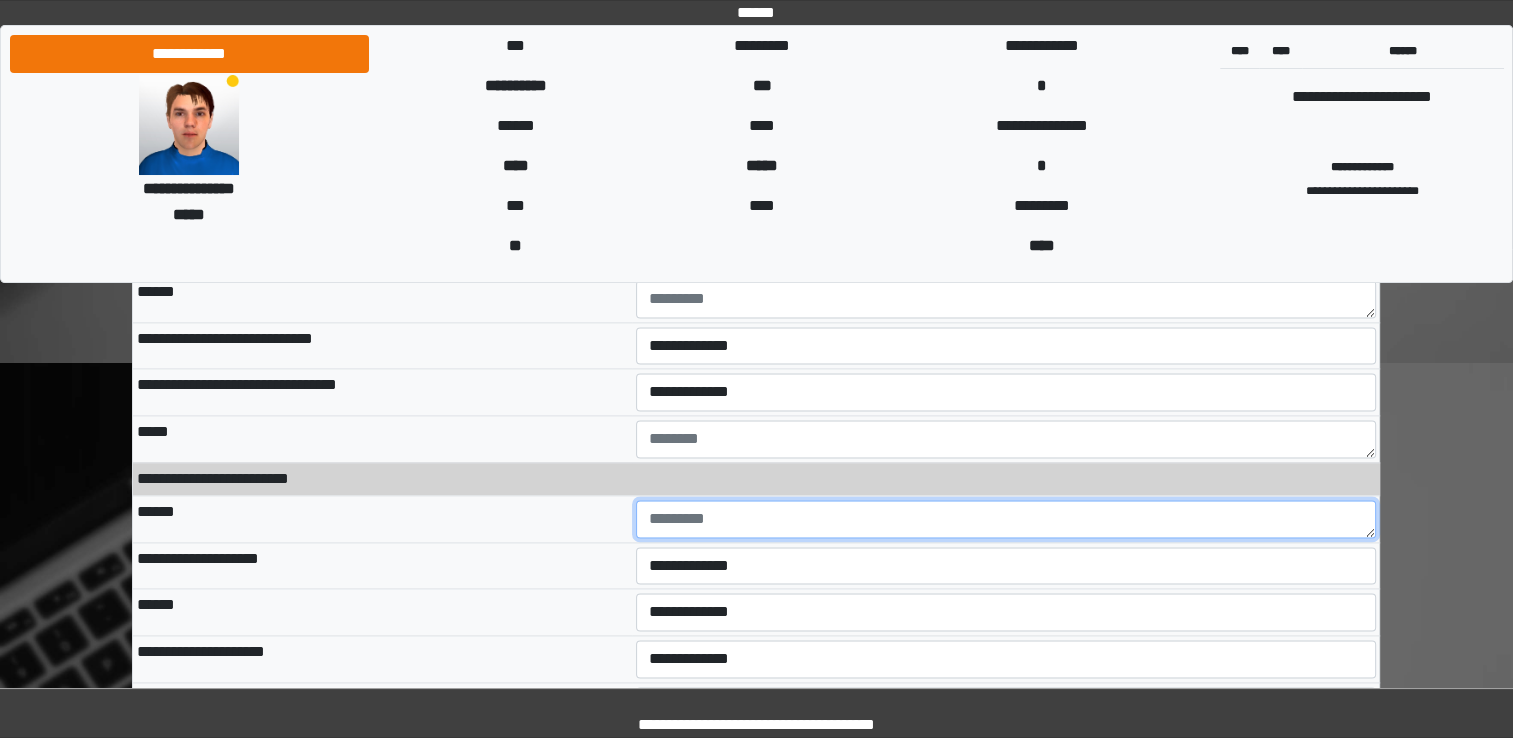 click at bounding box center (1006, 519) 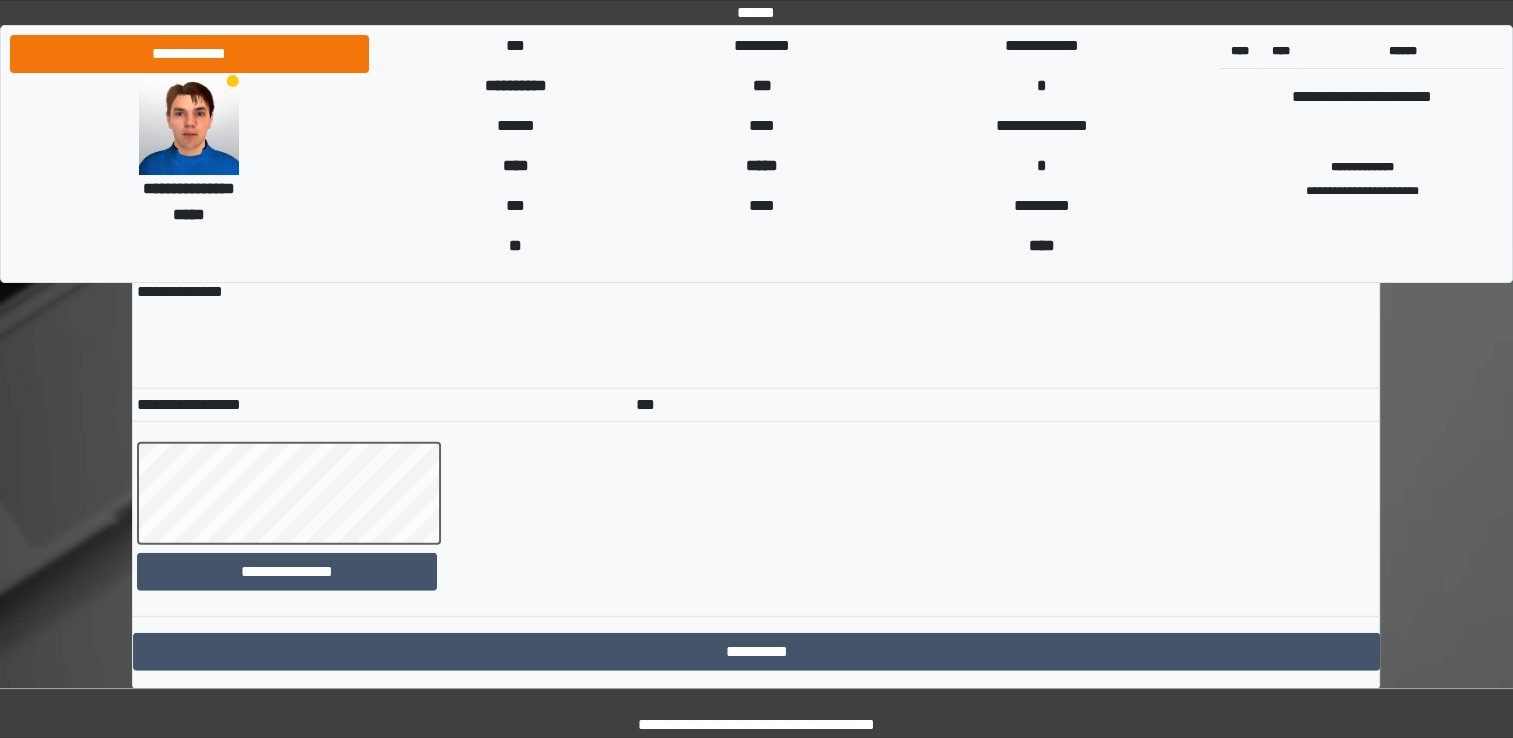 scroll, scrollTop: 12716, scrollLeft: 0, axis: vertical 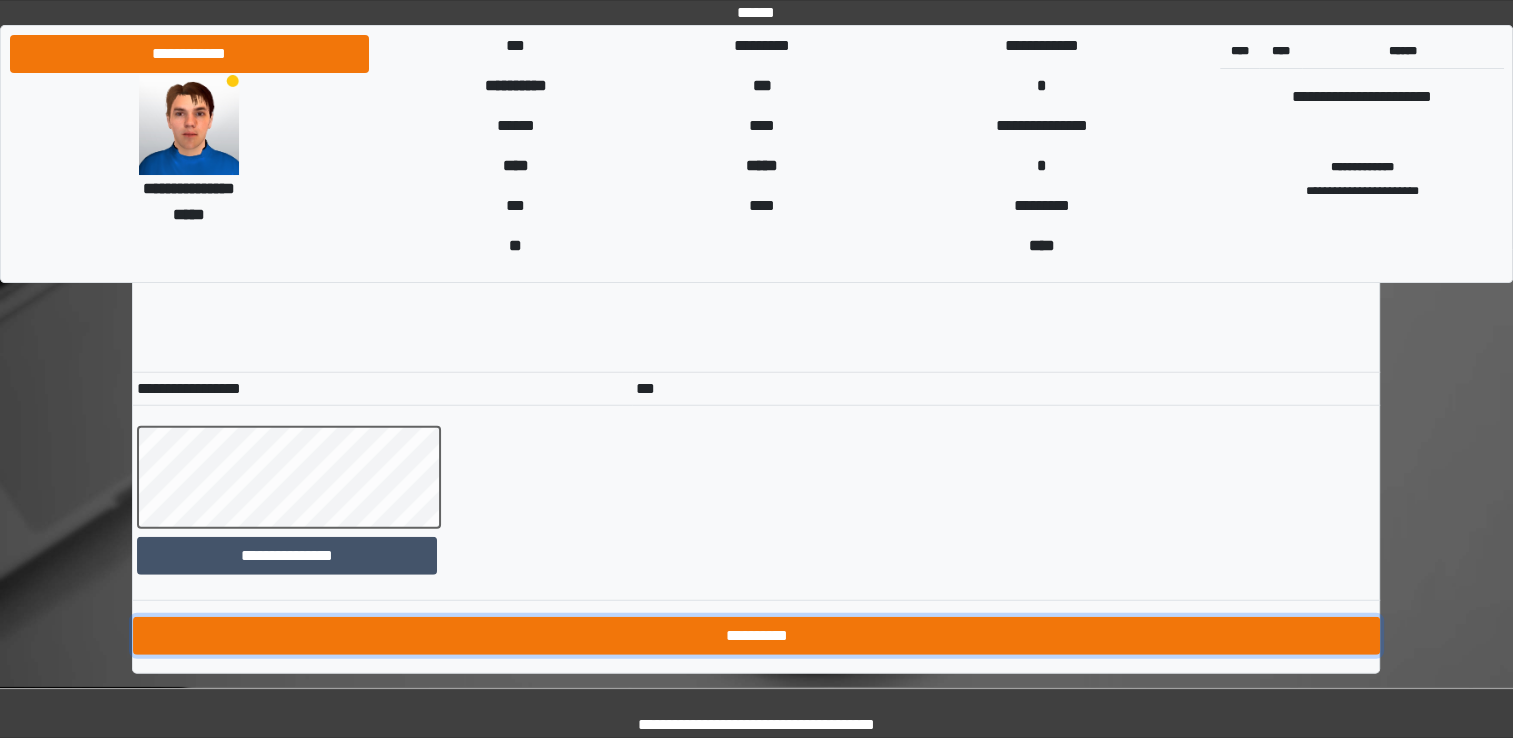 click on "**********" at bounding box center (756, 636) 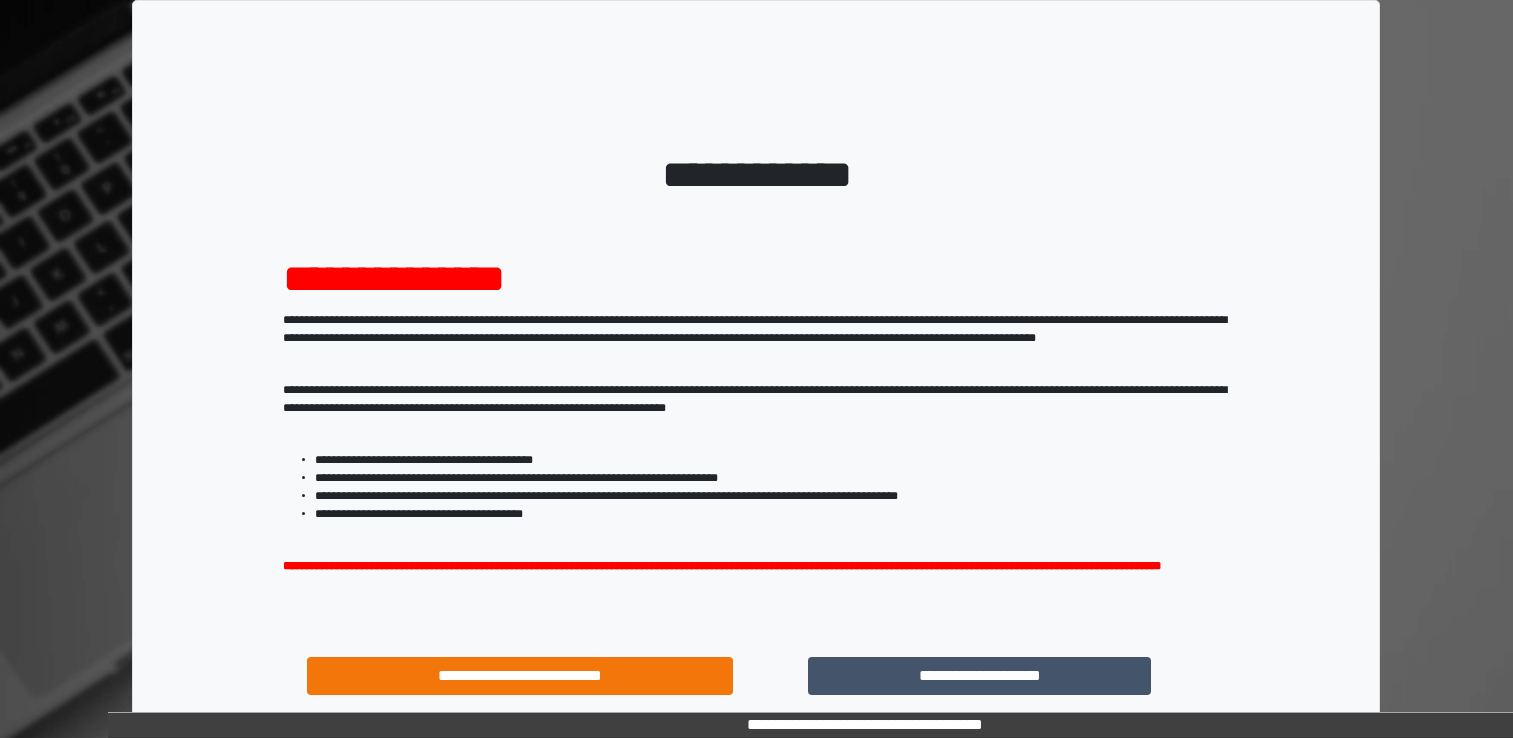 scroll, scrollTop: 0, scrollLeft: 0, axis: both 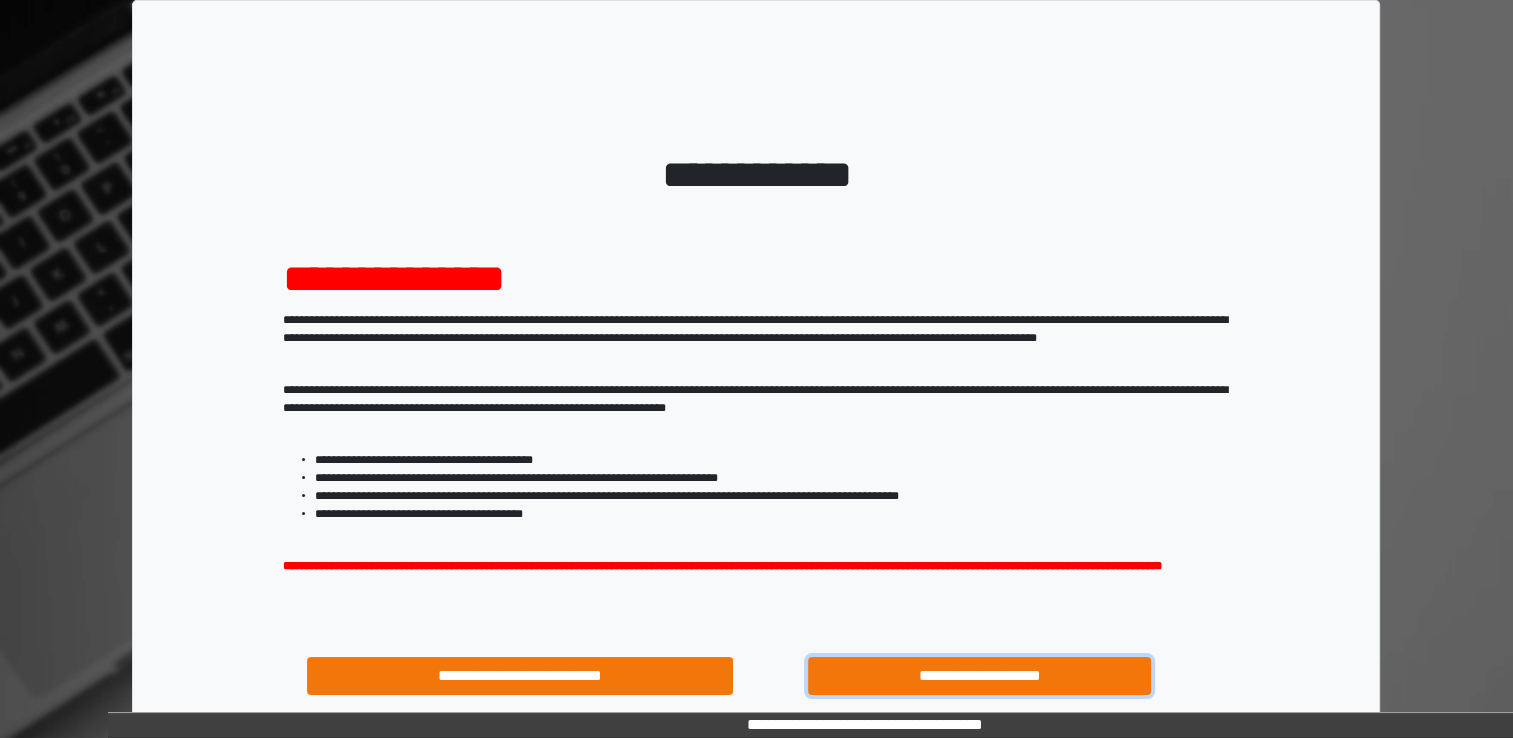 click on "**********" at bounding box center [980, 676] 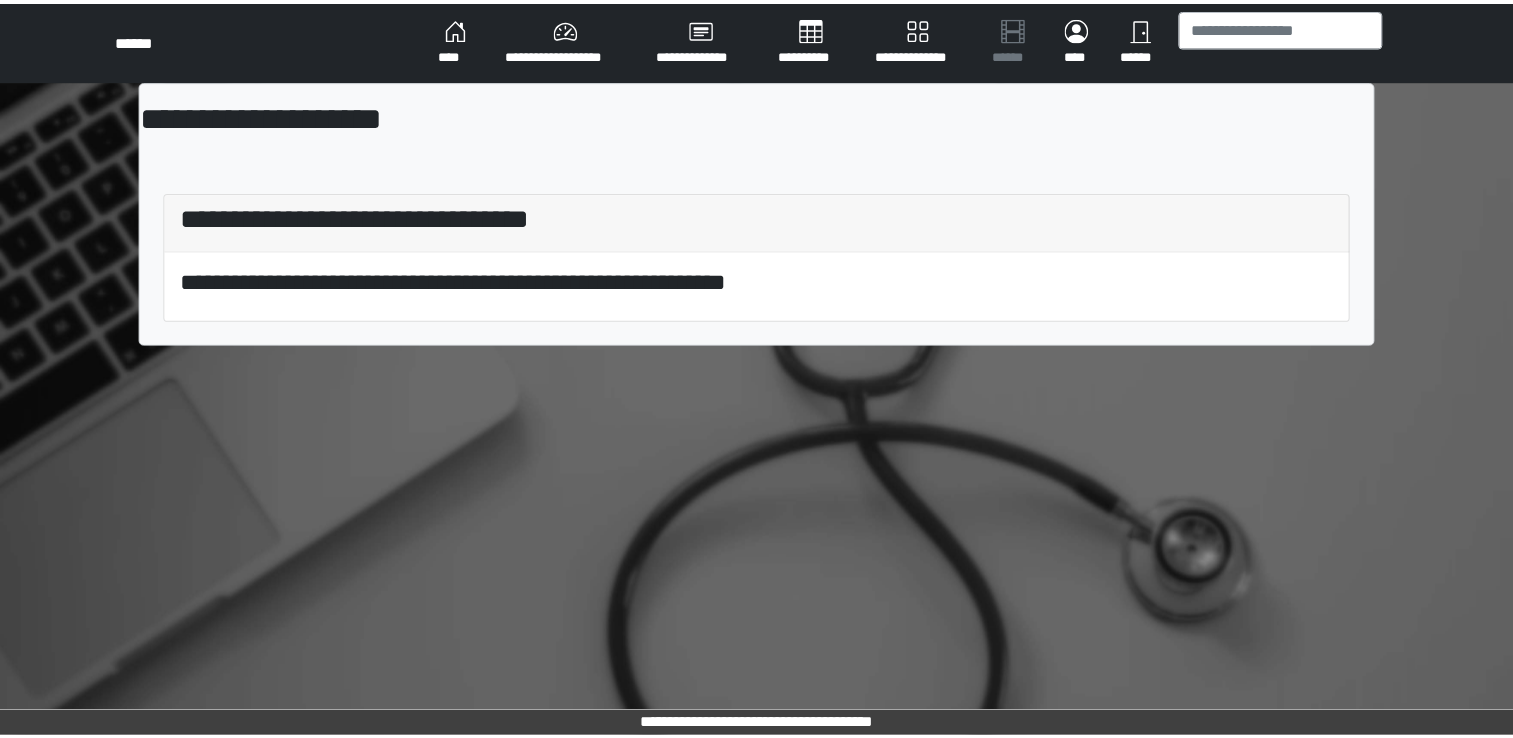 scroll, scrollTop: 0, scrollLeft: 0, axis: both 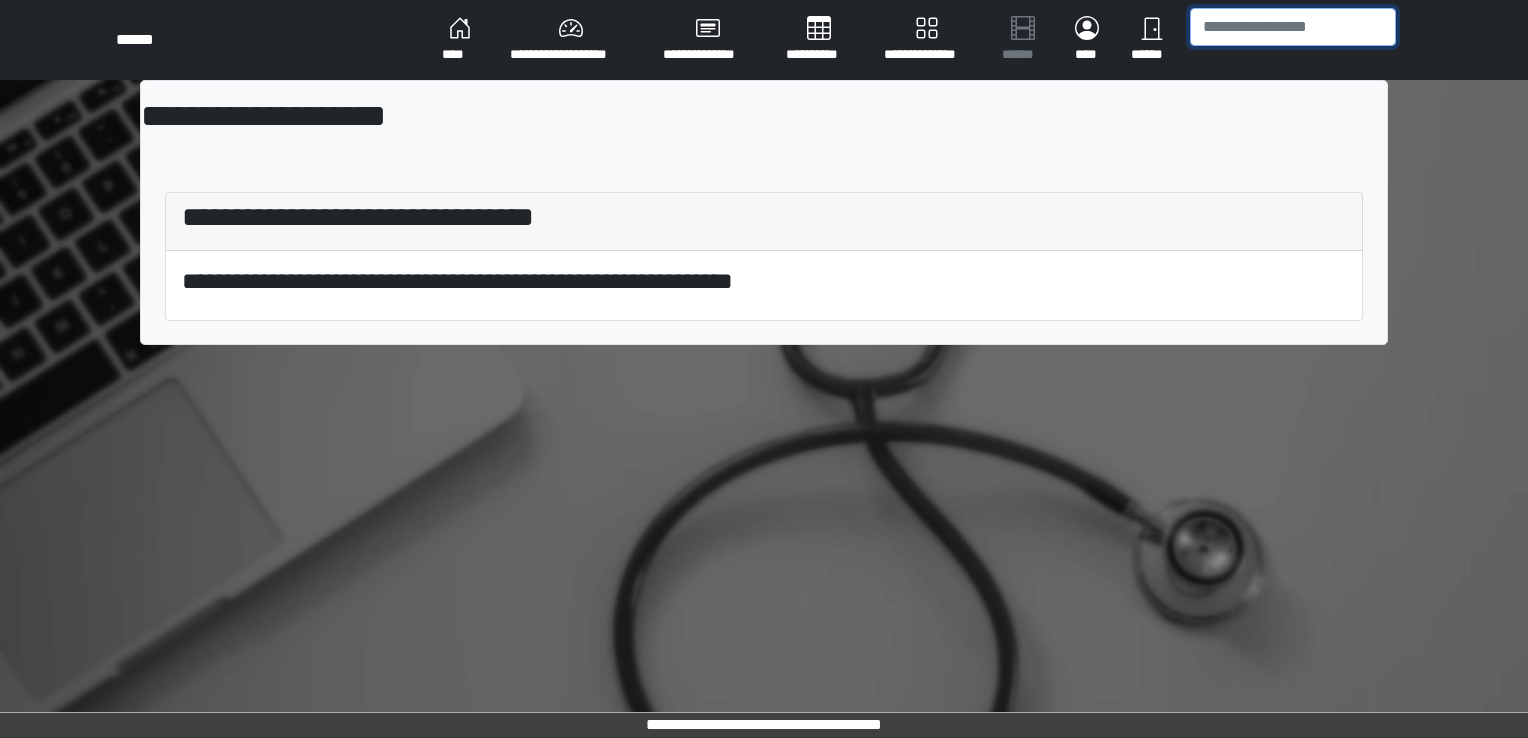 click at bounding box center [1293, 27] 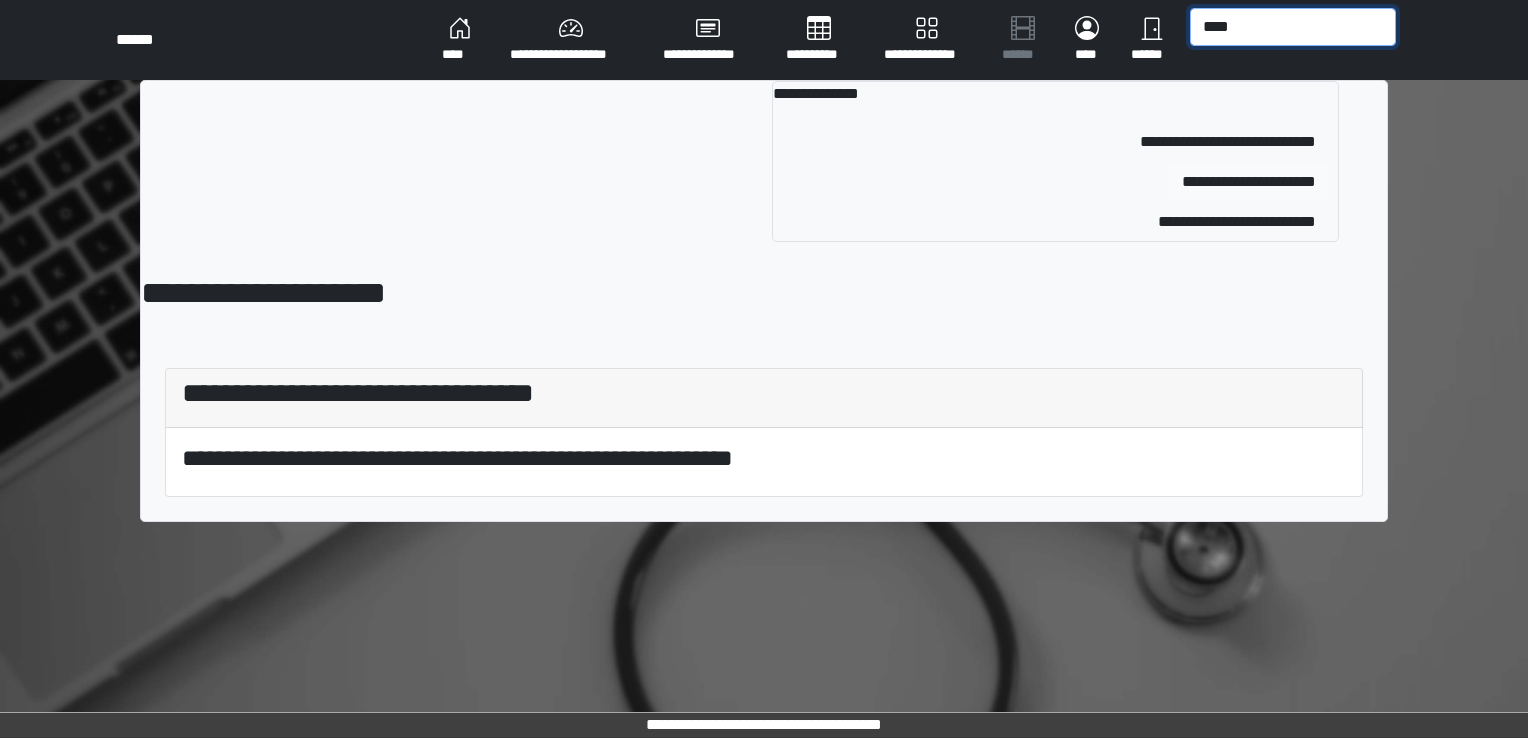 type on "****" 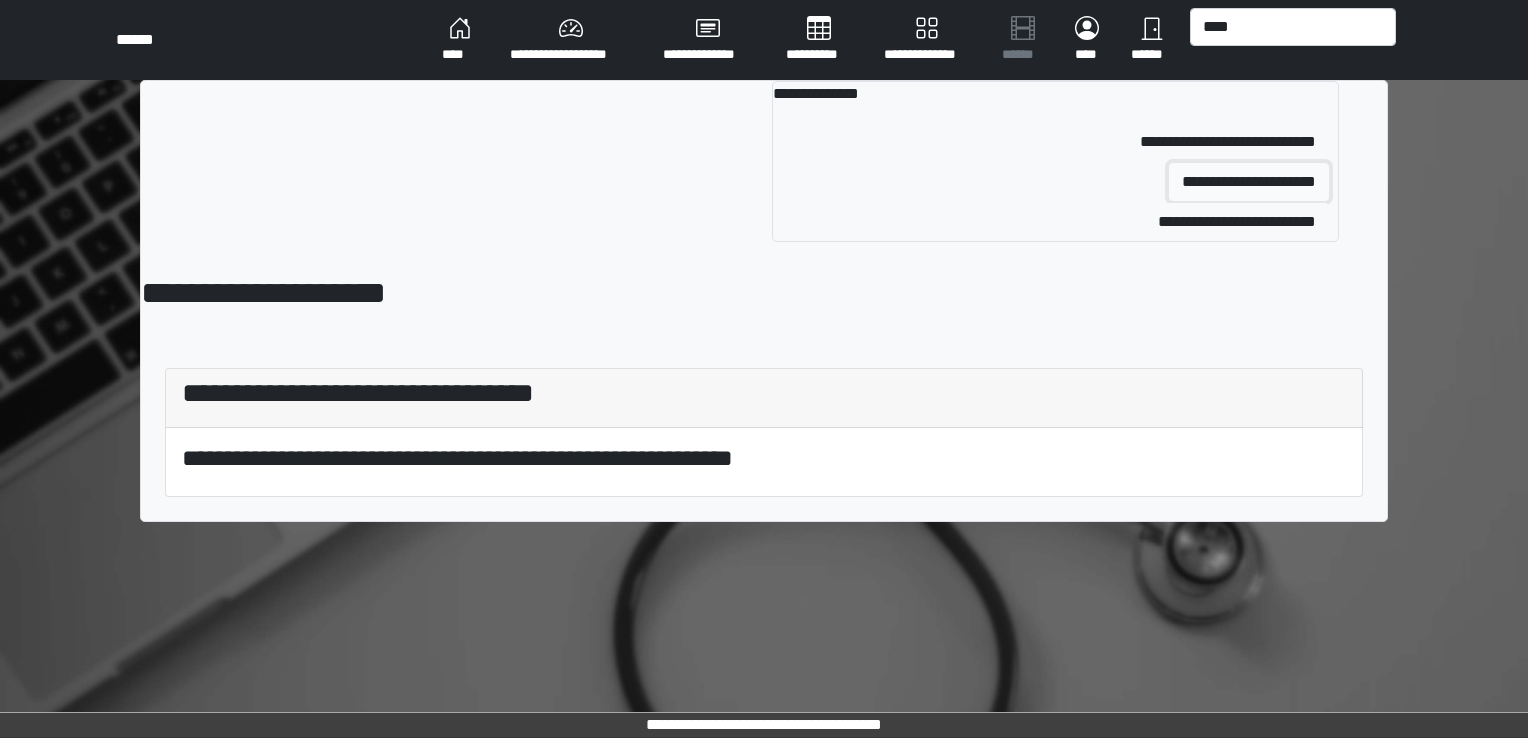 click on "**********" at bounding box center [1249, 182] 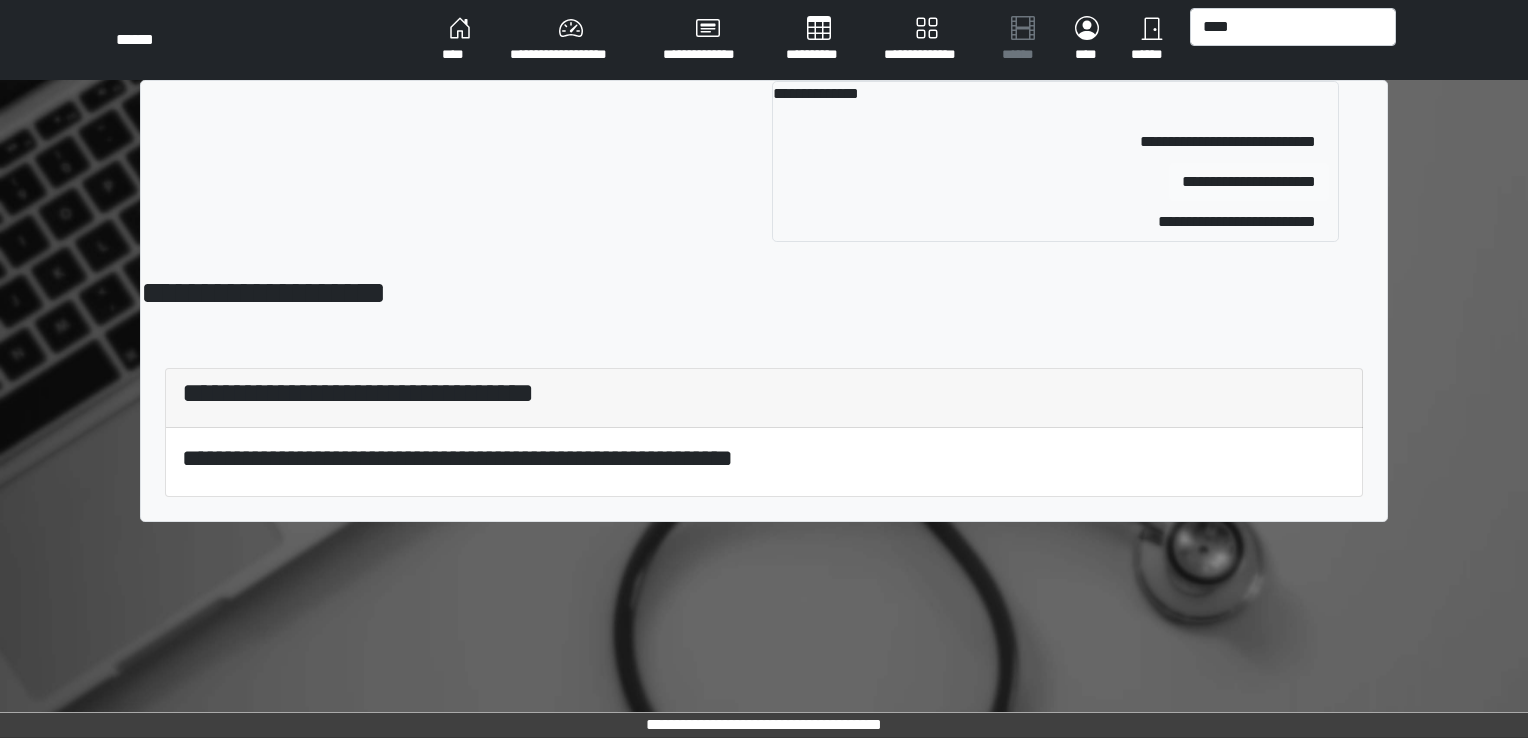 type 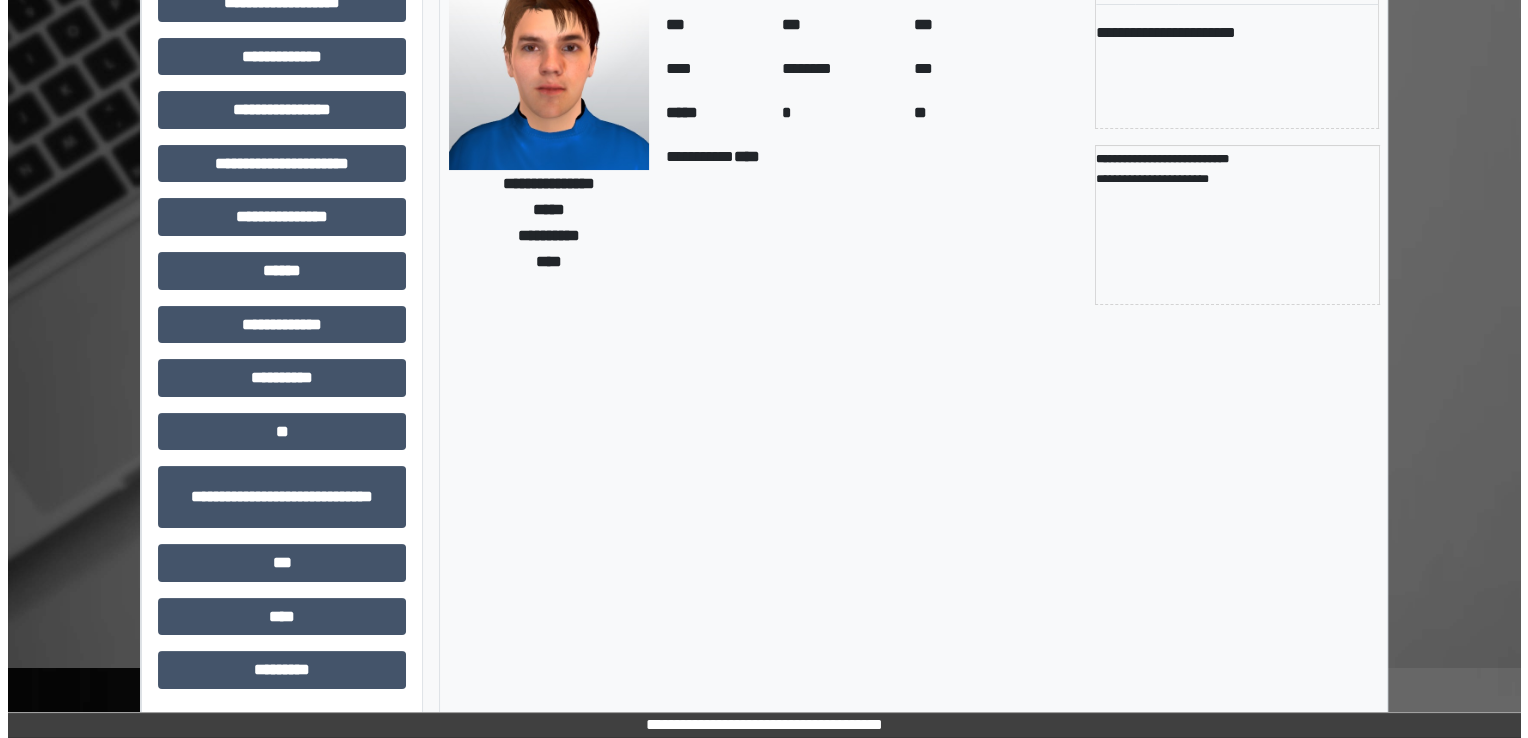 scroll, scrollTop: 0, scrollLeft: 0, axis: both 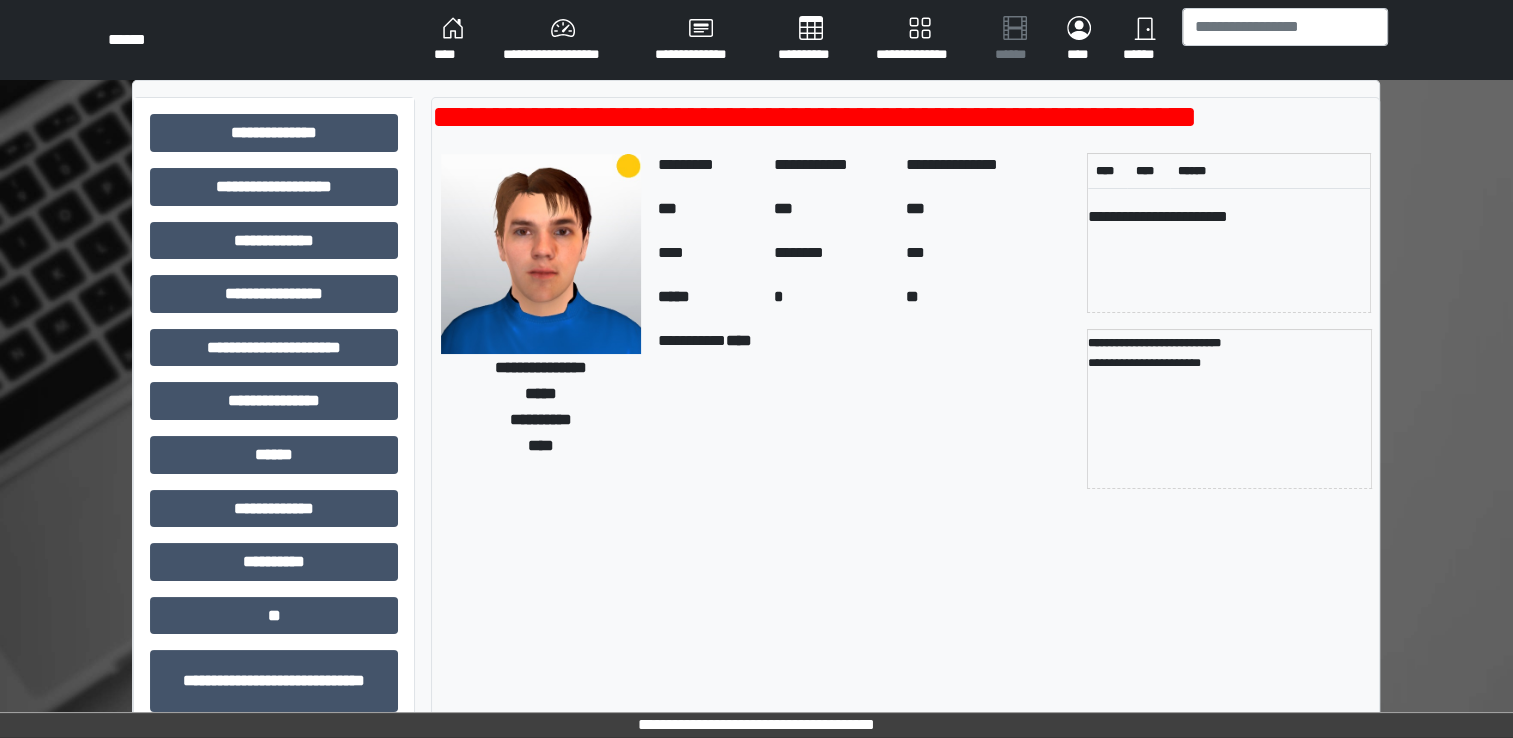 click on "****" at bounding box center (452, 40) 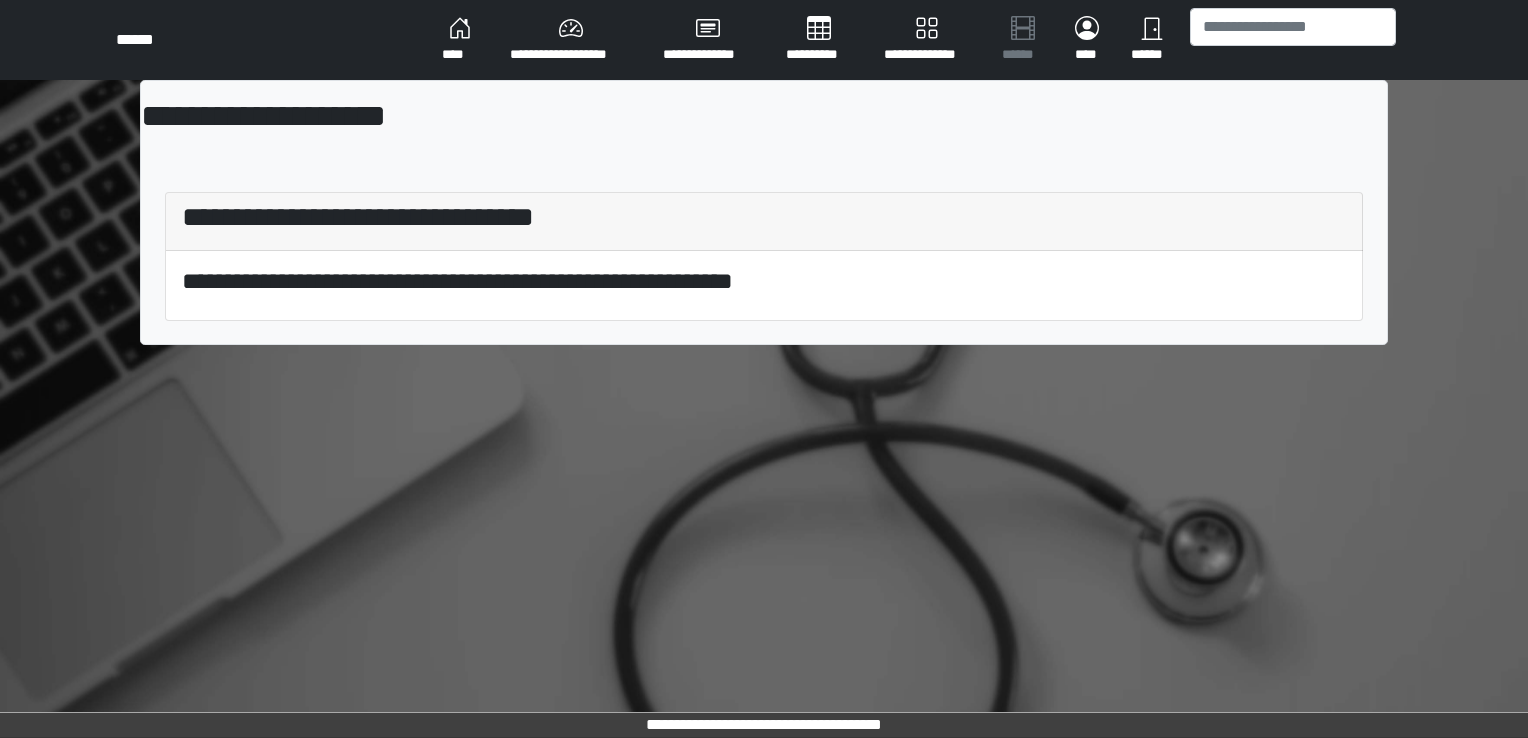 click on "**********" at bounding box center [570, 40] 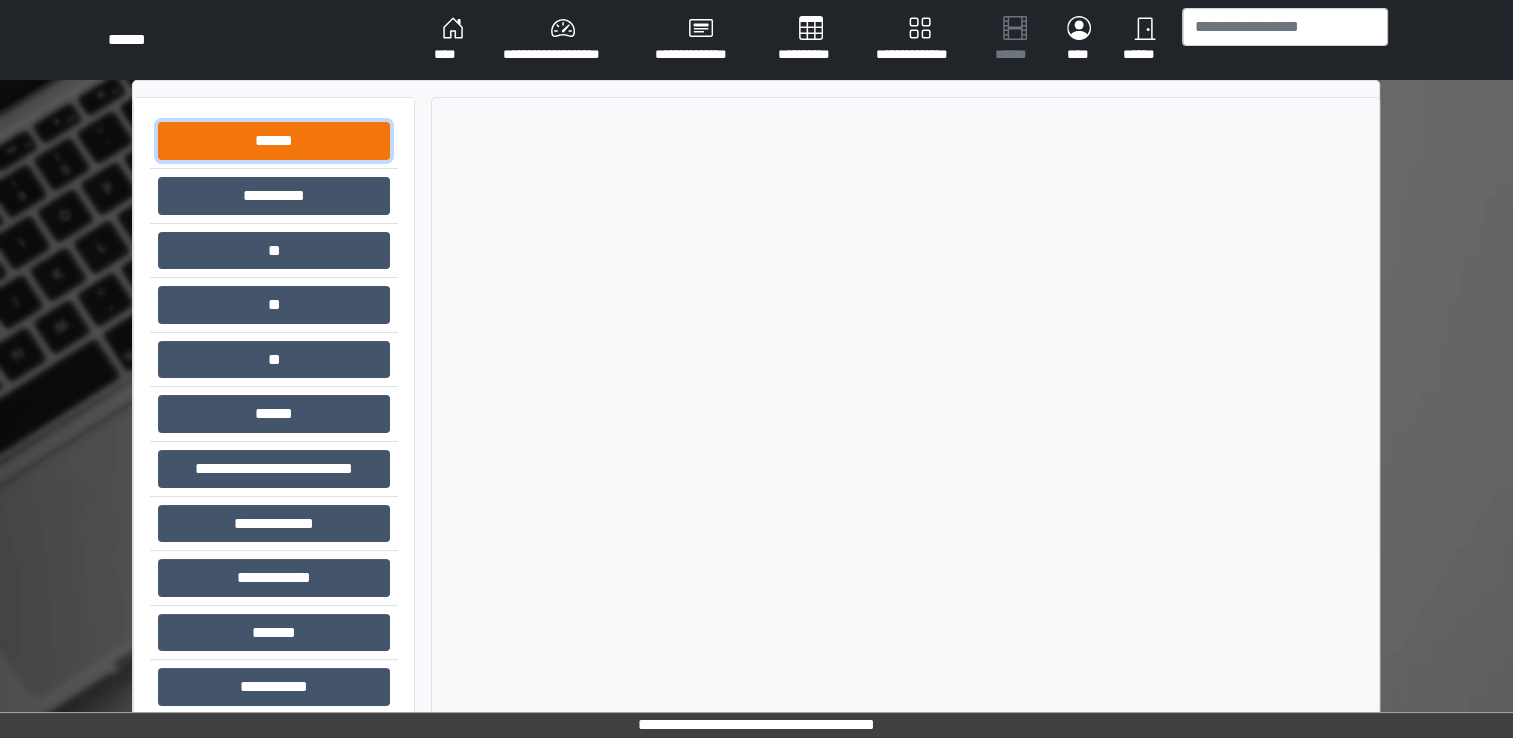 click on "******" at bounding box center [274, 141] 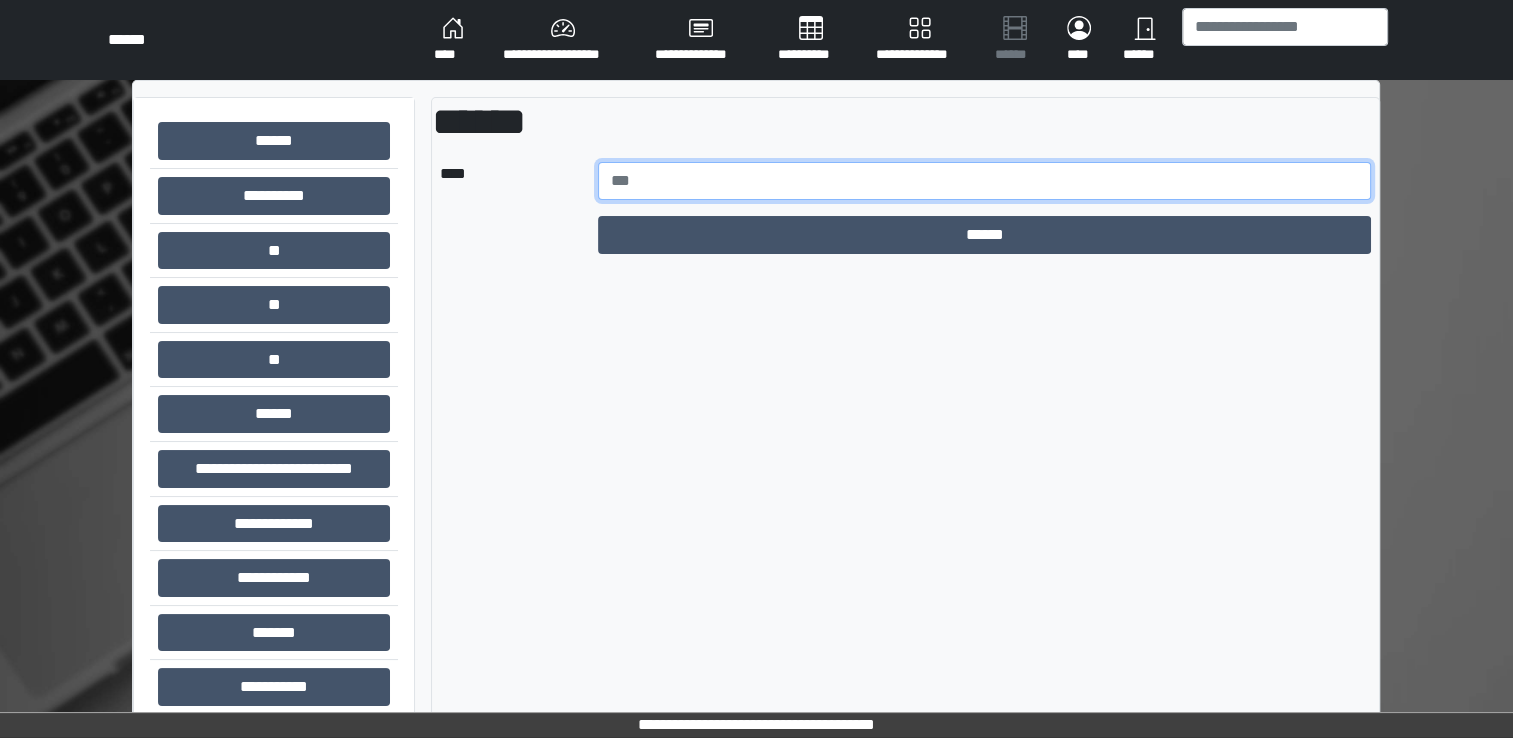 click at bounding box center [985, 181] 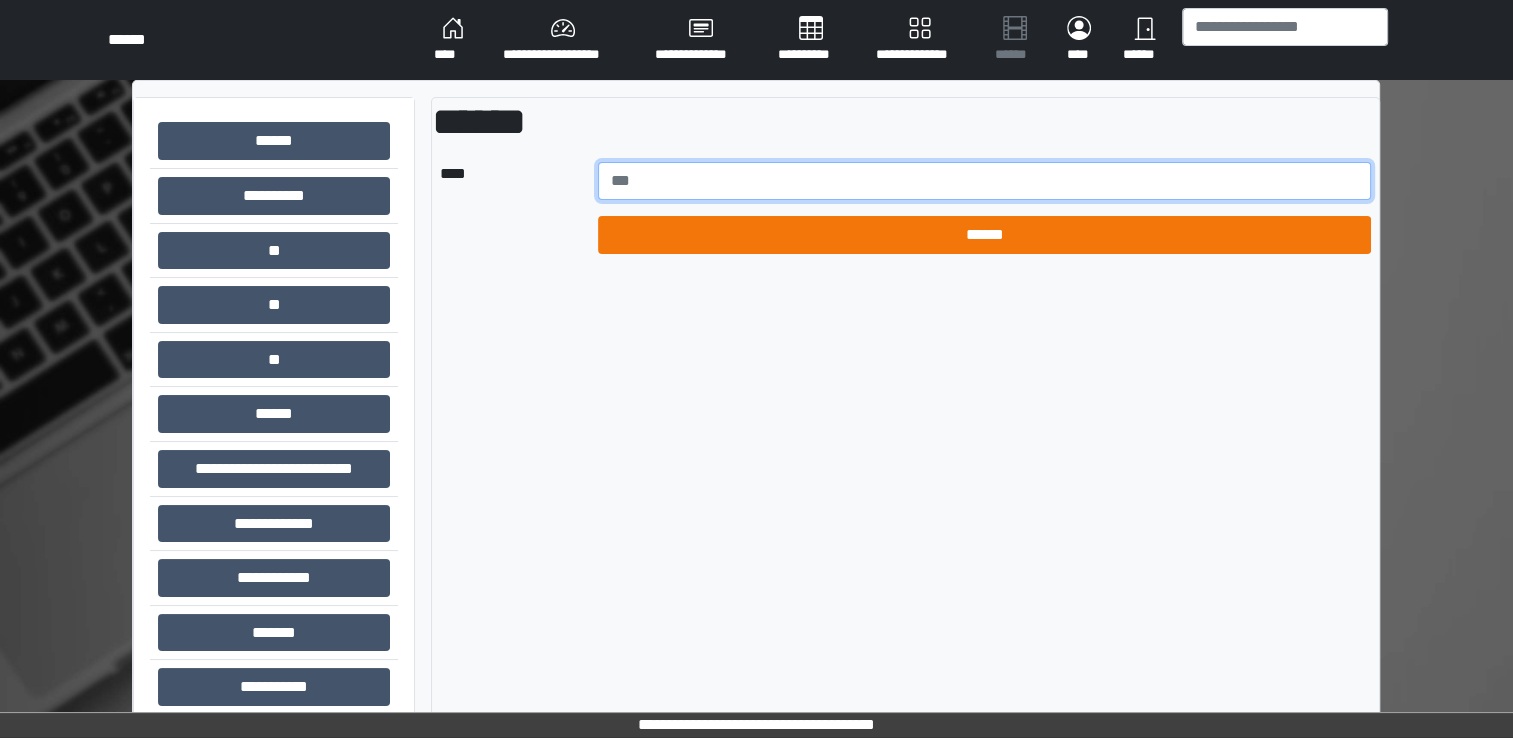 type on "*****" 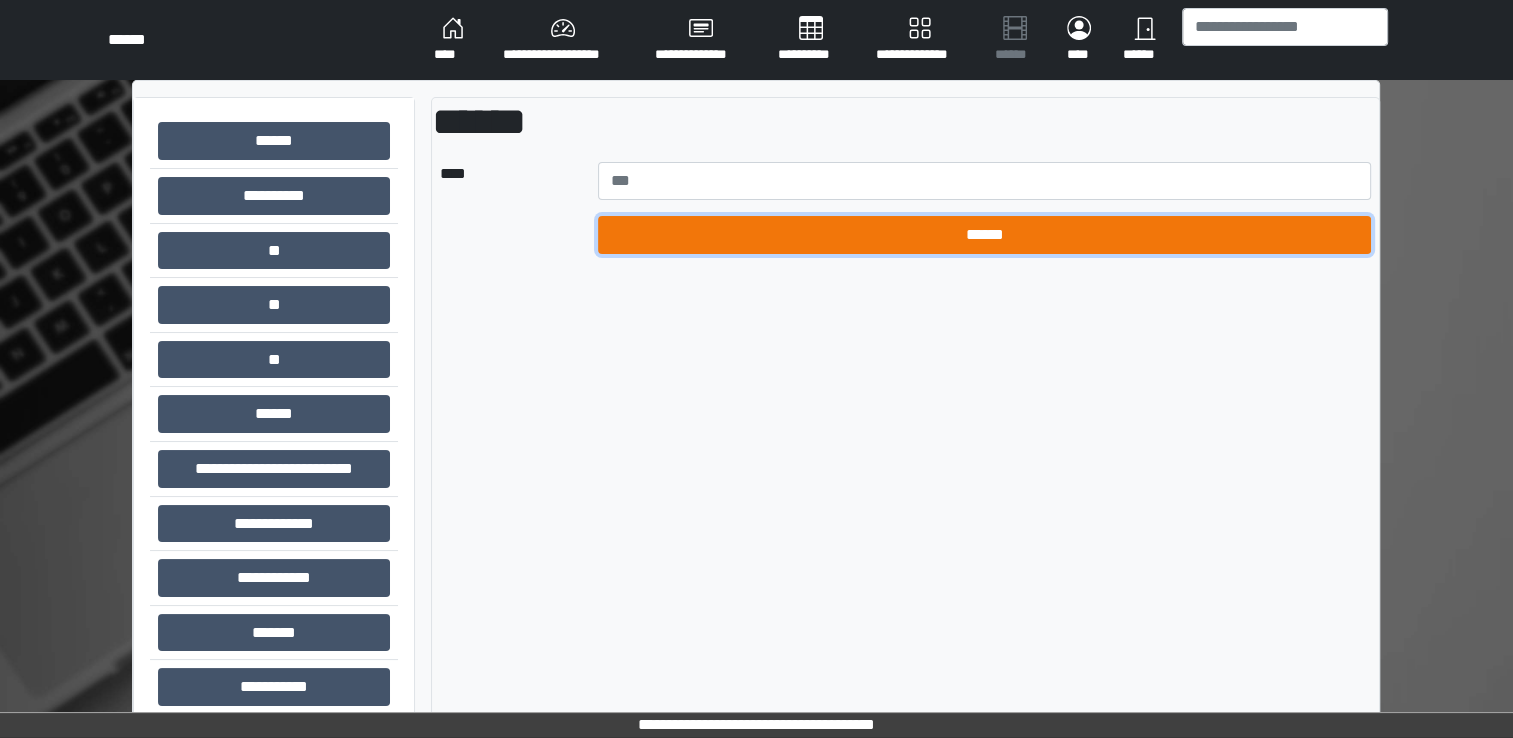 click on "******" at bounding box center [985, 235] 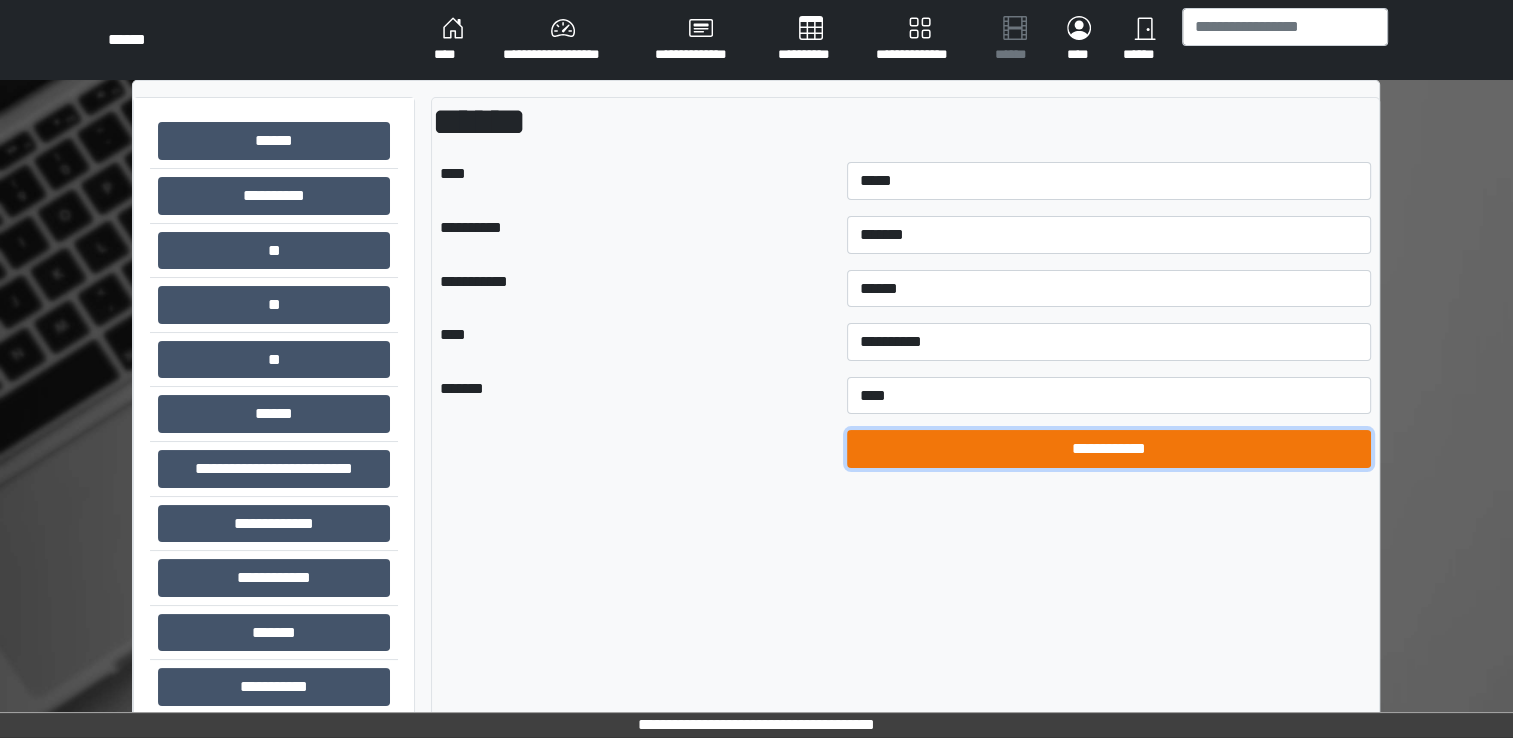 click on "**********" at bounding box center (1109, 449) 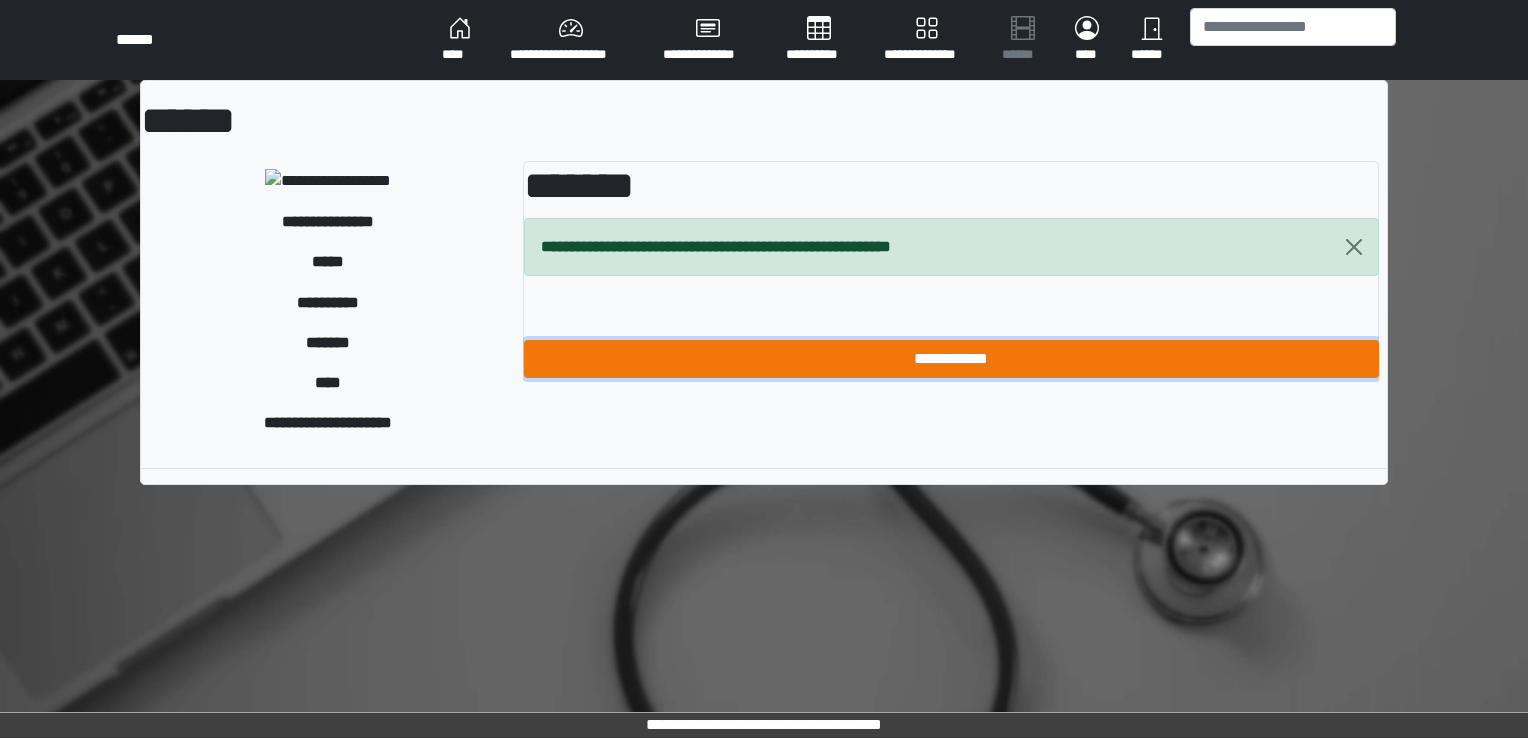 click on "**********" at bounding box center (951, 359) 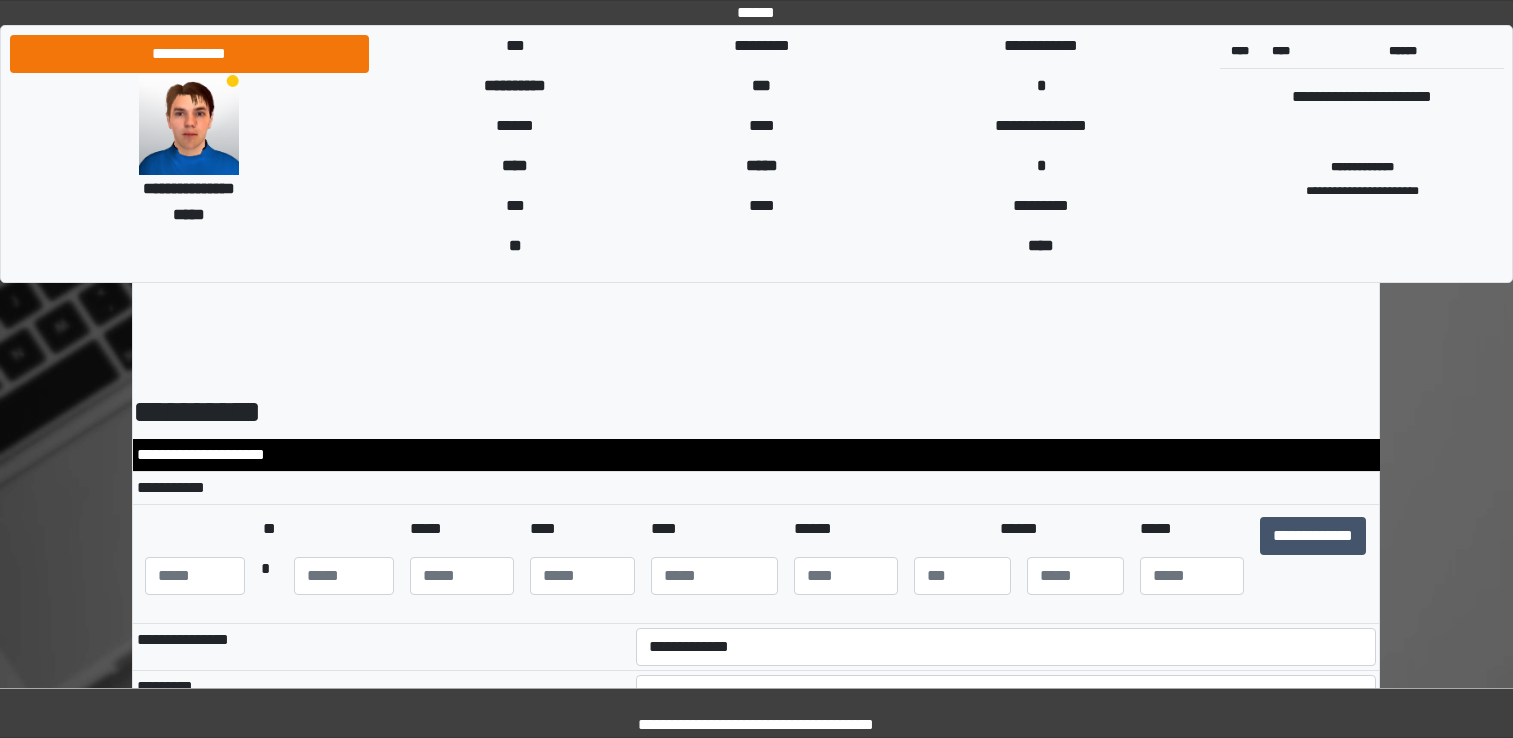 scroll, scrollTop: 0, scrollLeft: 0, axis: both 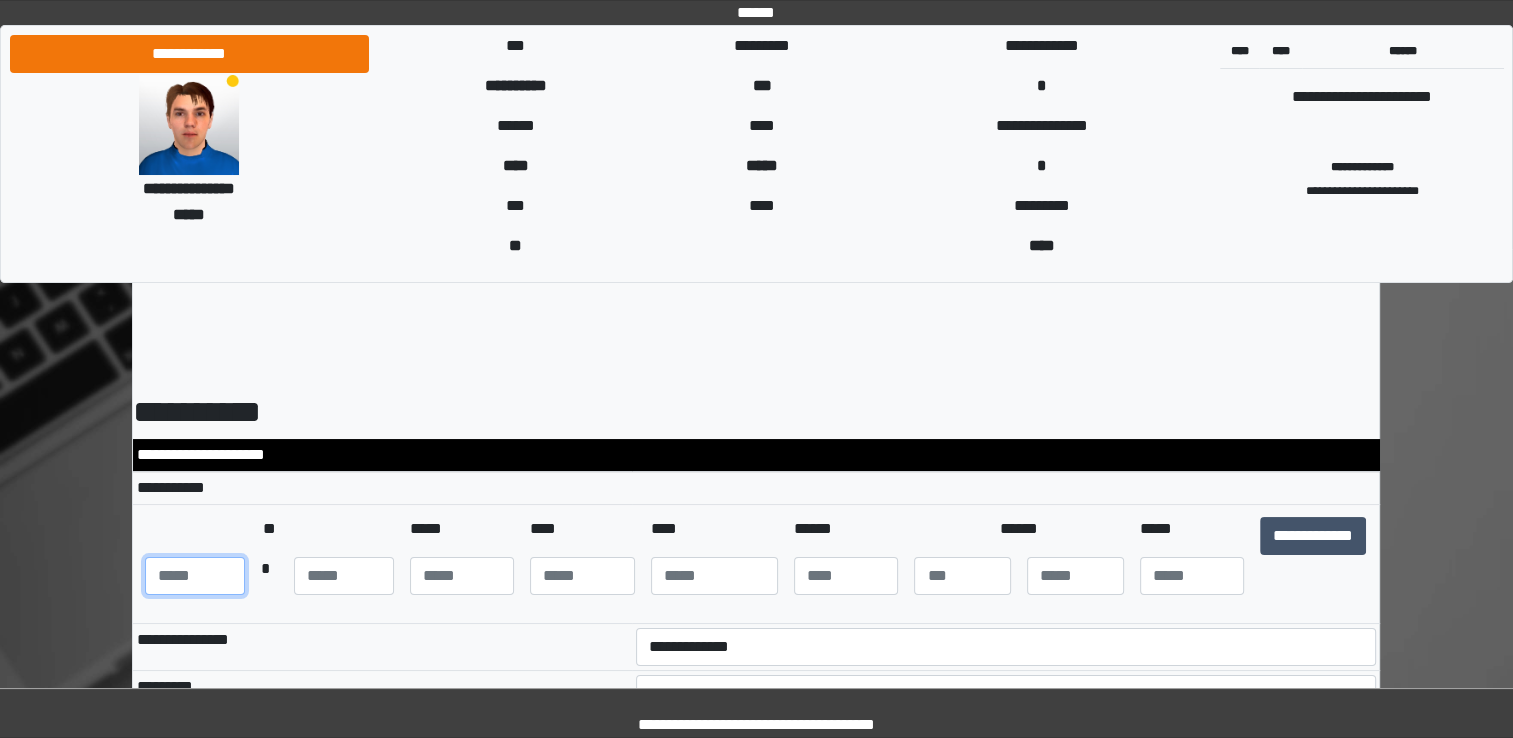 click at bounding box center (195, 576) 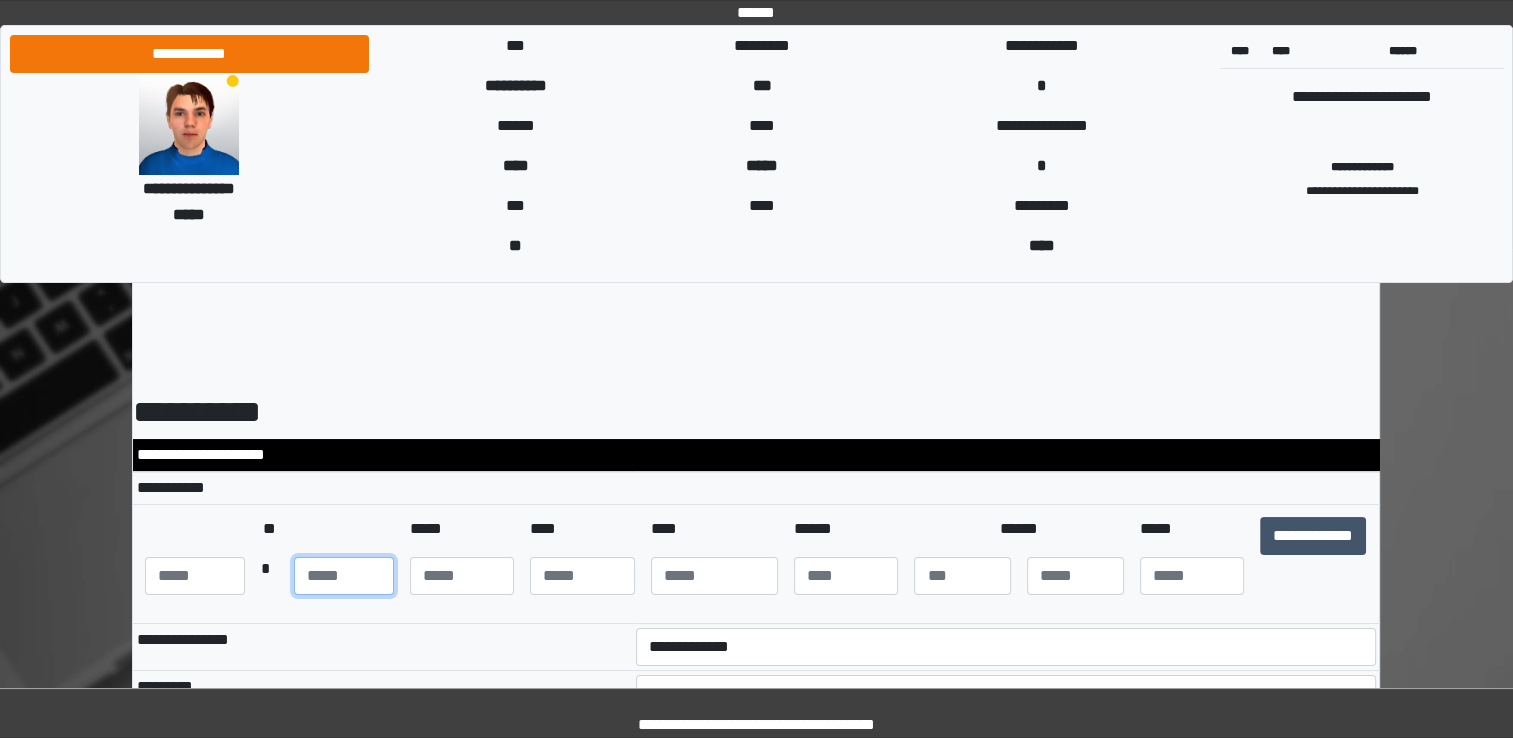 click at bounding box center [344, 576] 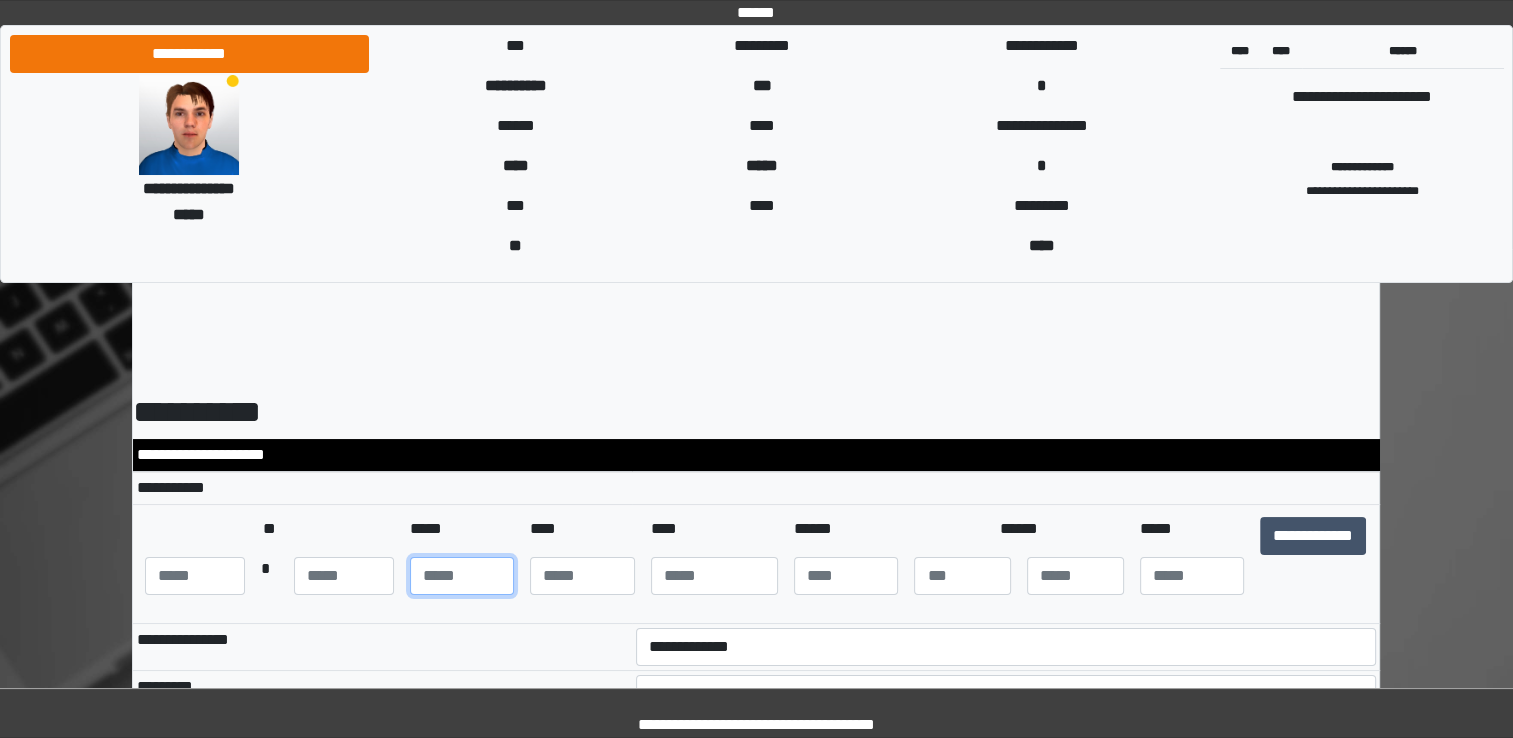 click at bounding box center [462, 576] 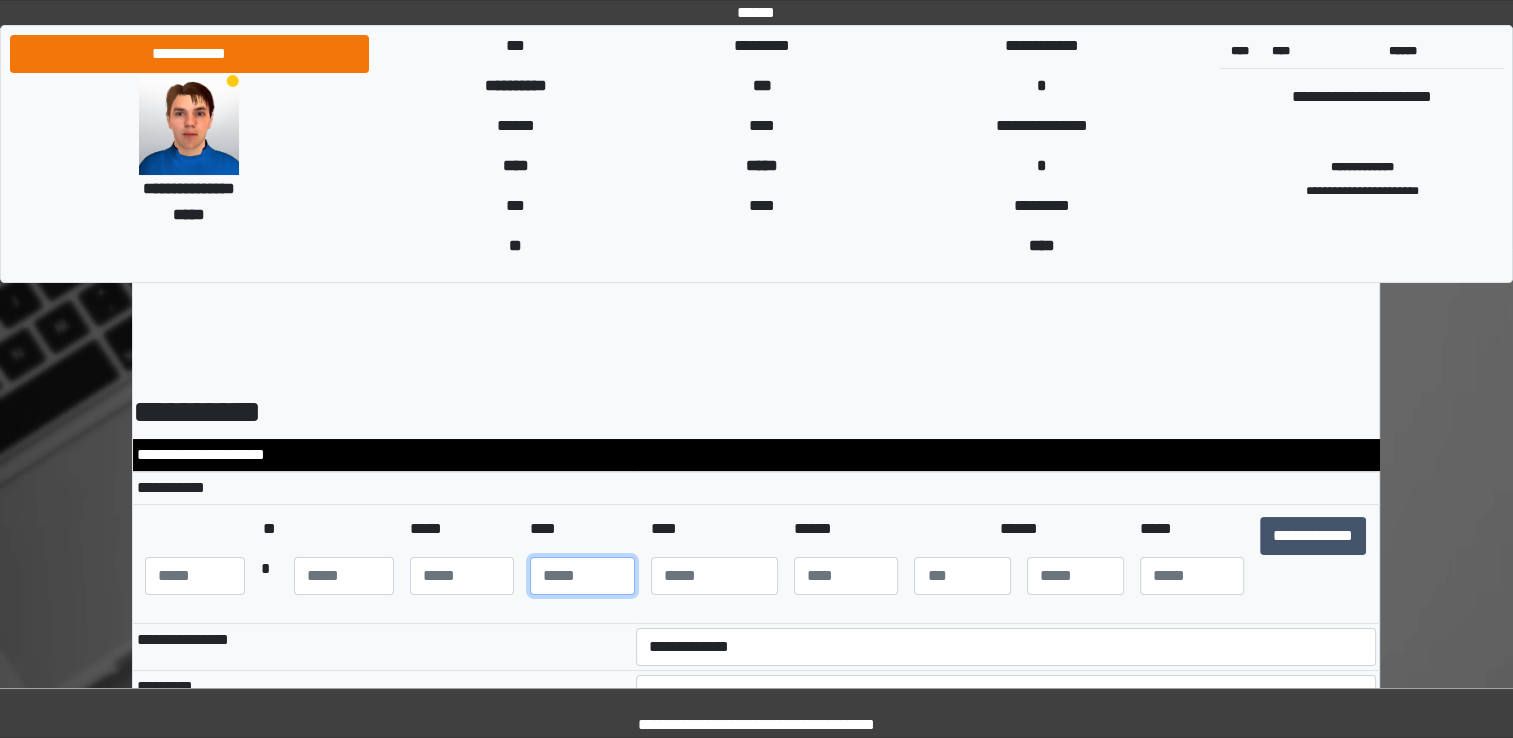 click at bounding box center (582, 576) 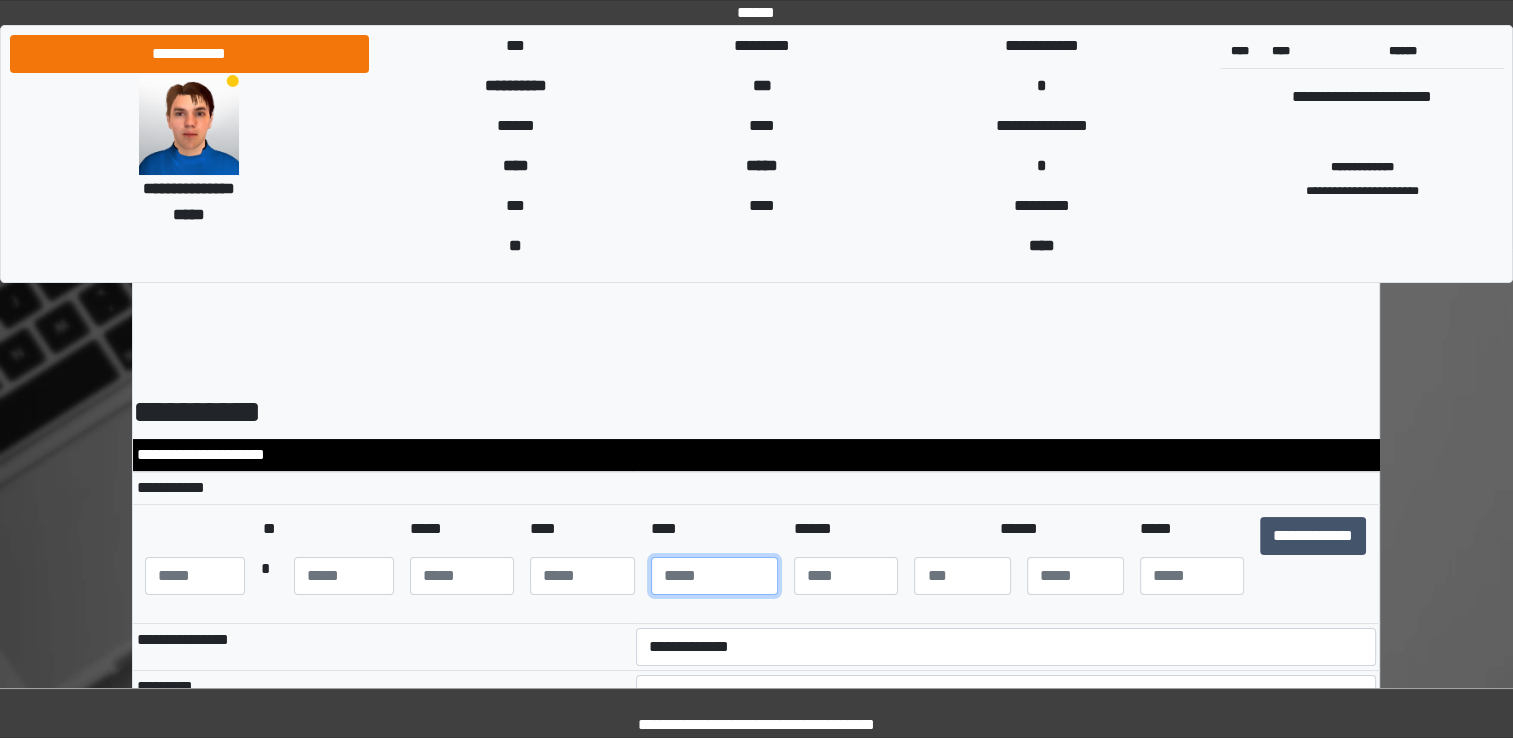click at bounding box center (714, 576) 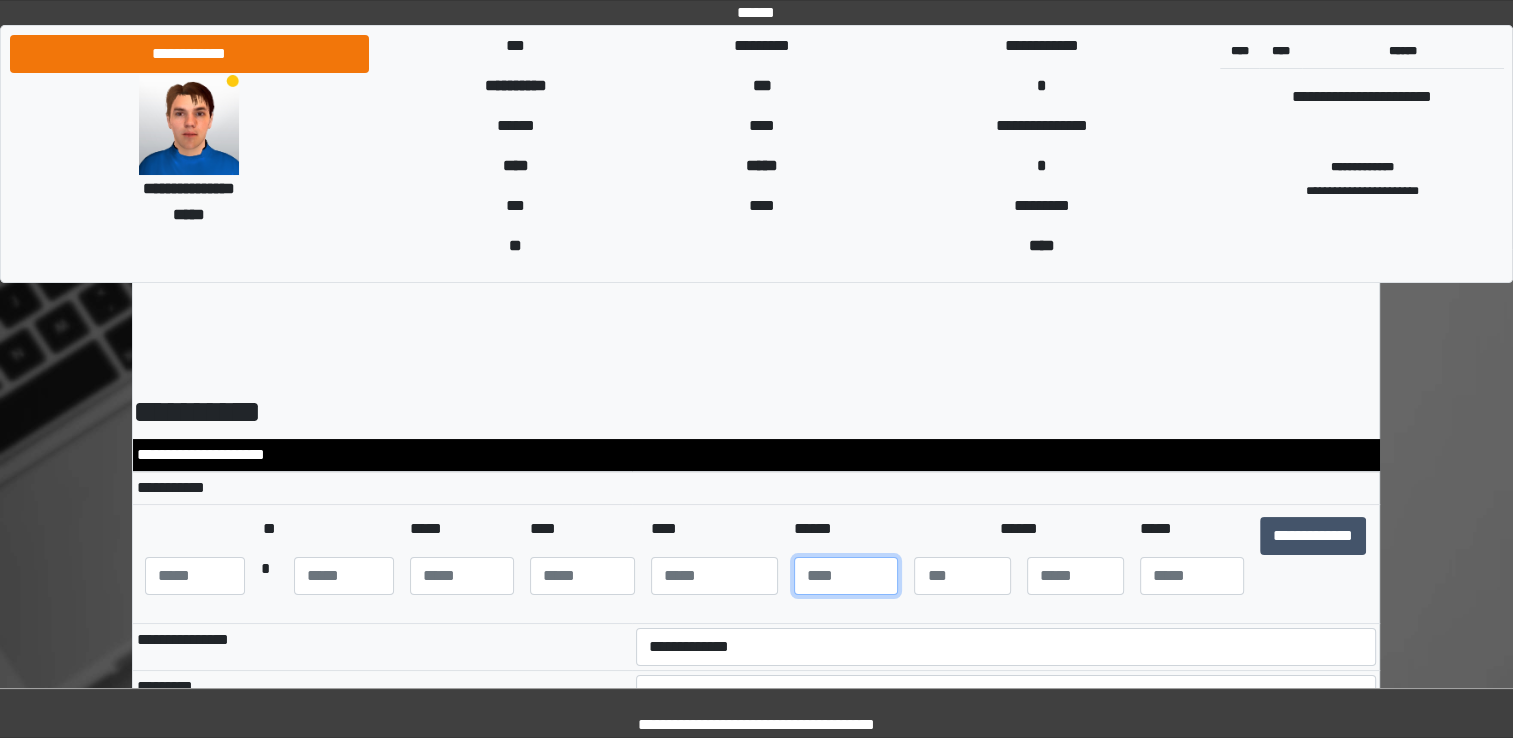 click at bounding box center (846, 576) 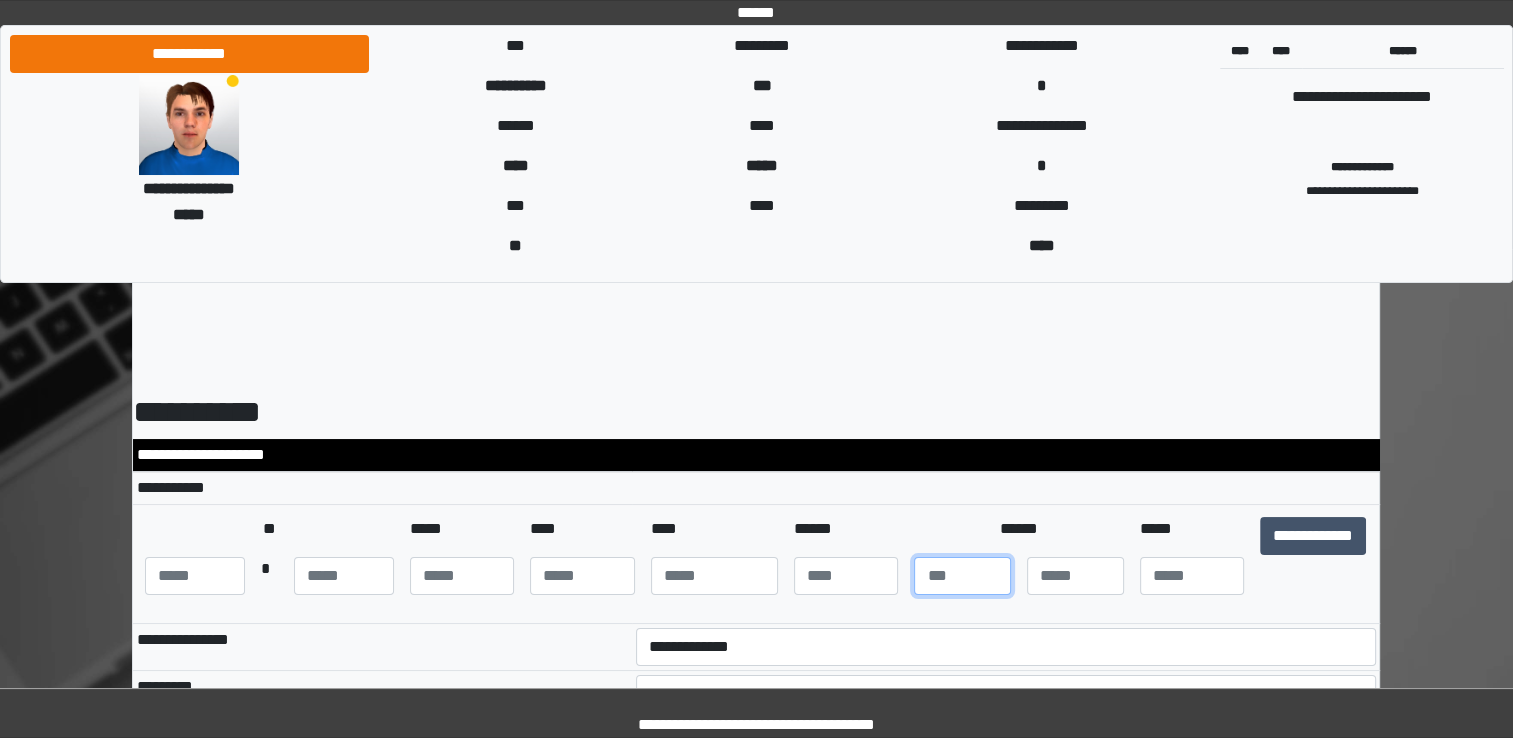click at bounding box center [962, 576] 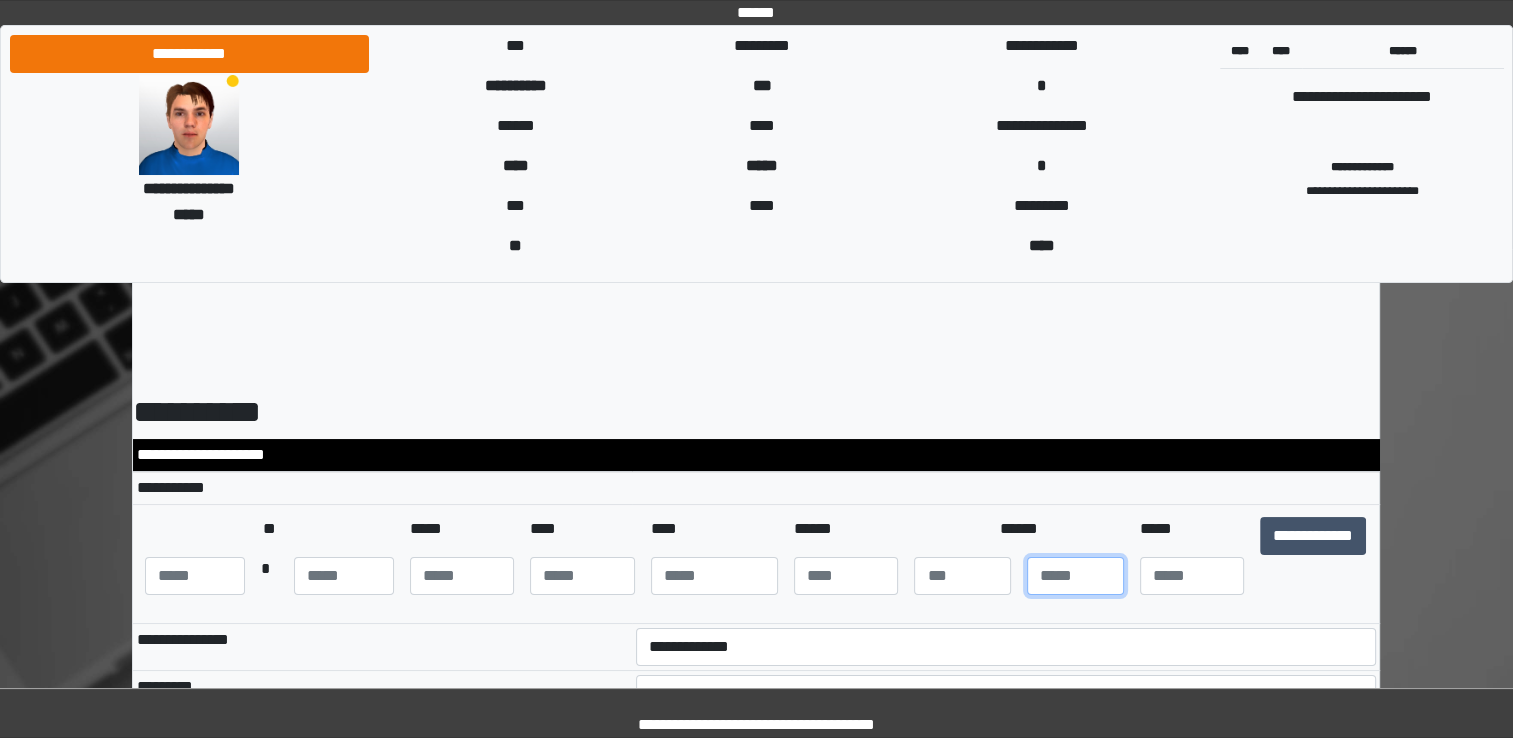 click at bounding box center [1075, 576] 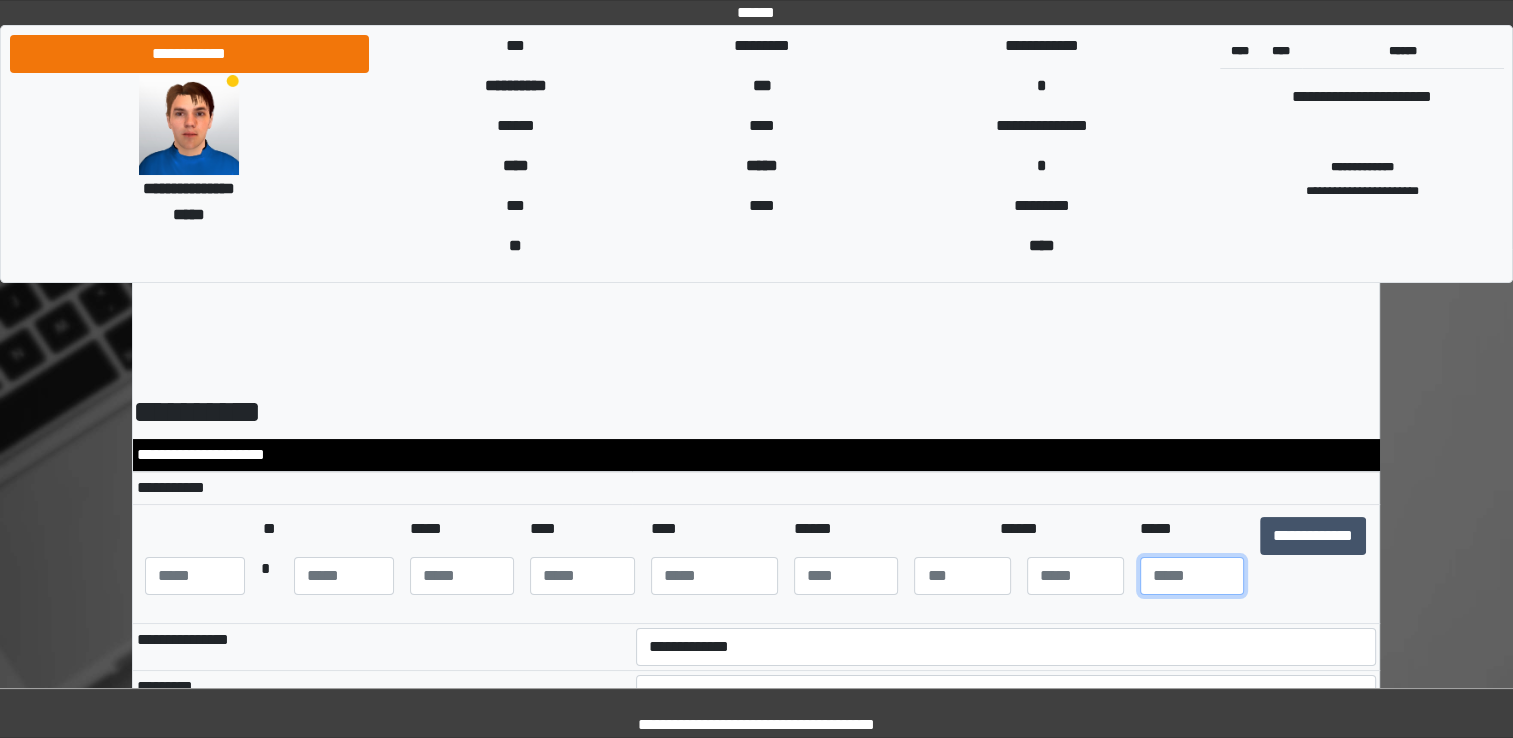 click at bounding box center [1192, 576] 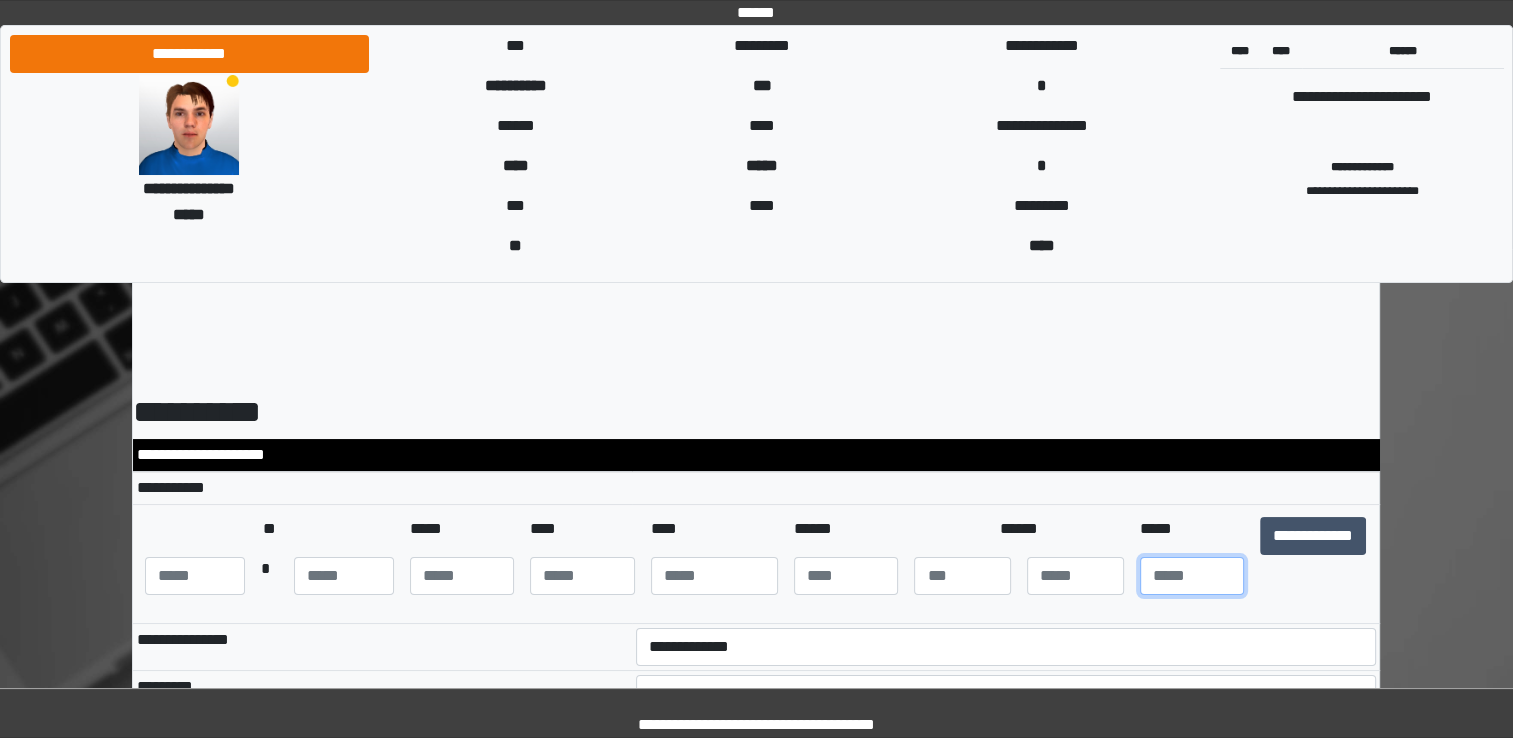 type on "**" 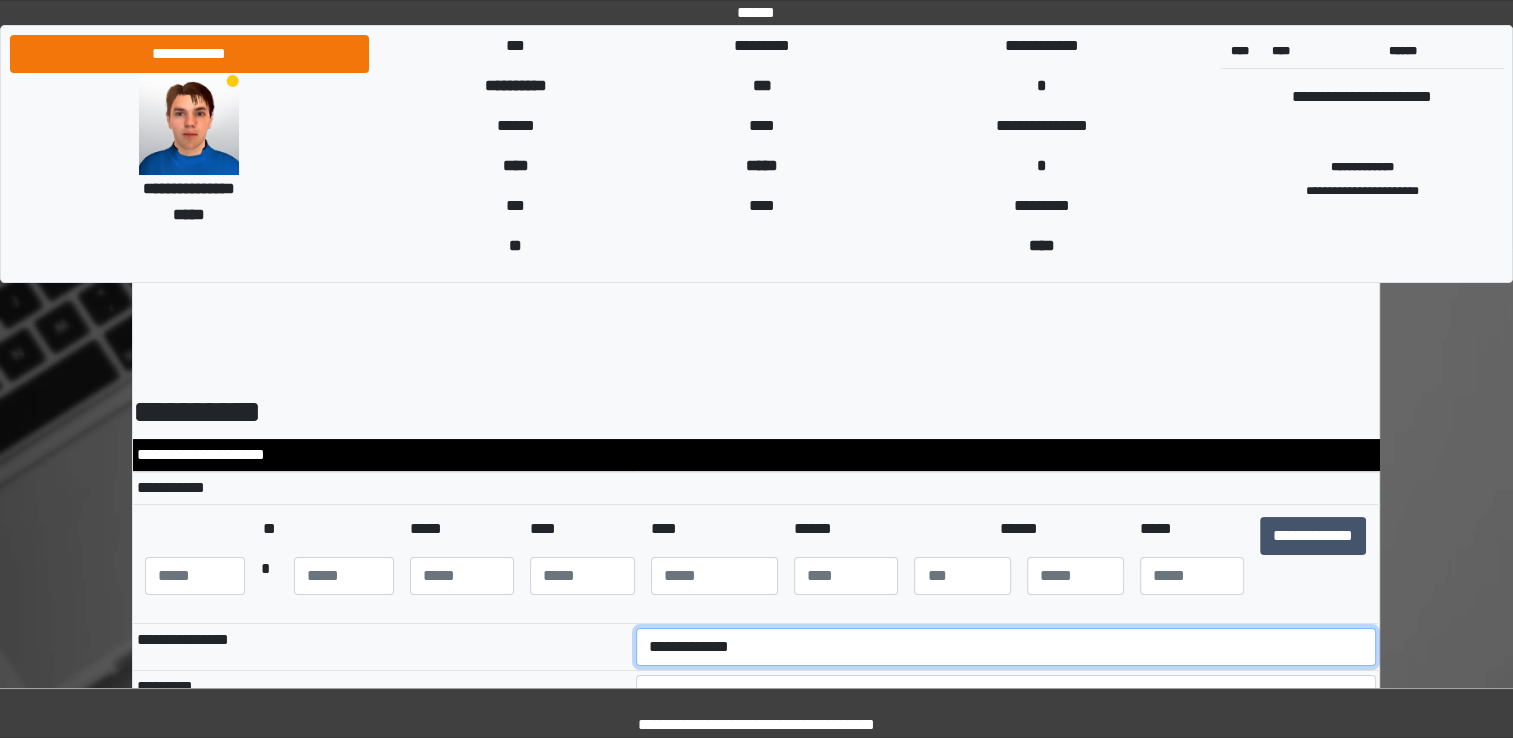 click on "**********" at bounding box center (1006, 647) 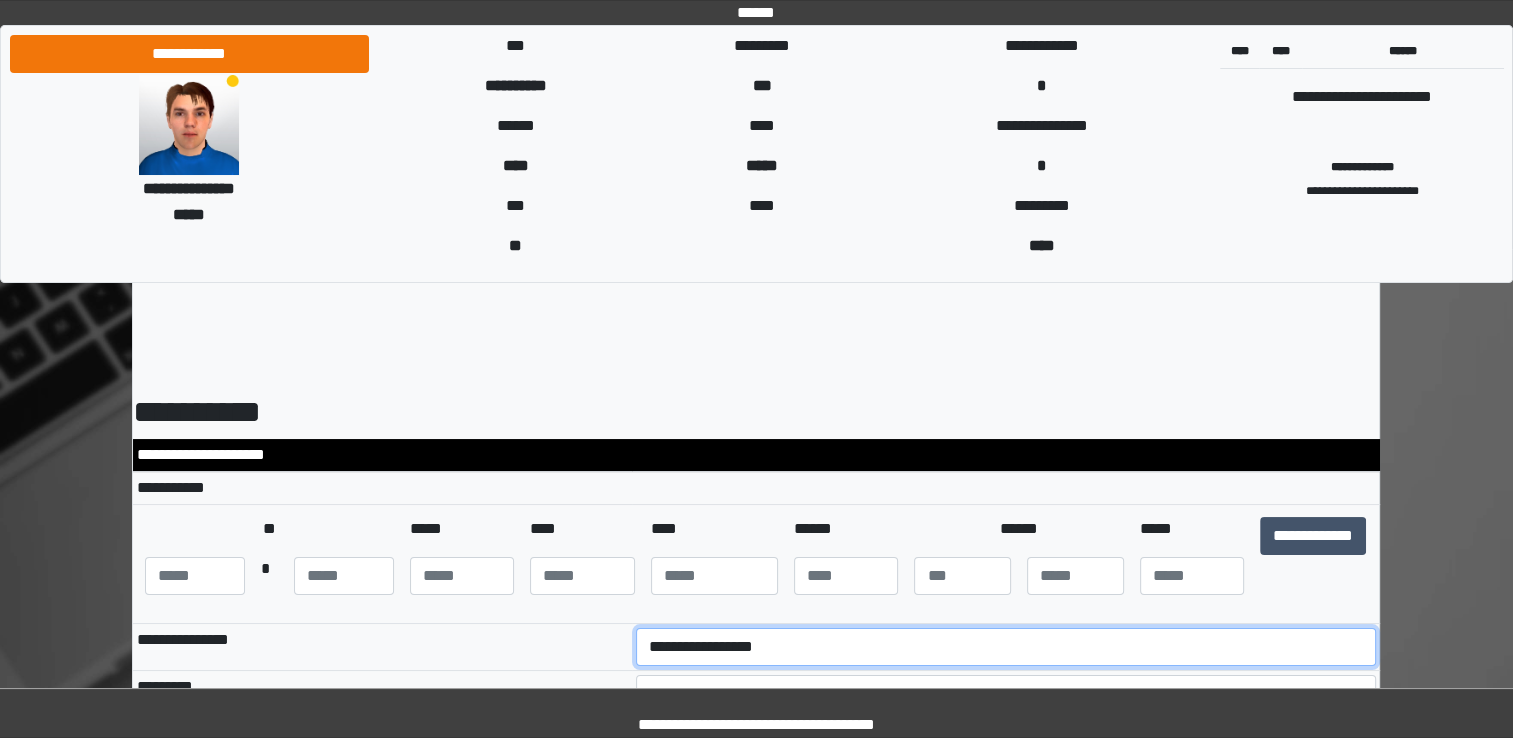 click on "**********" at bounding box center (1006, 647) 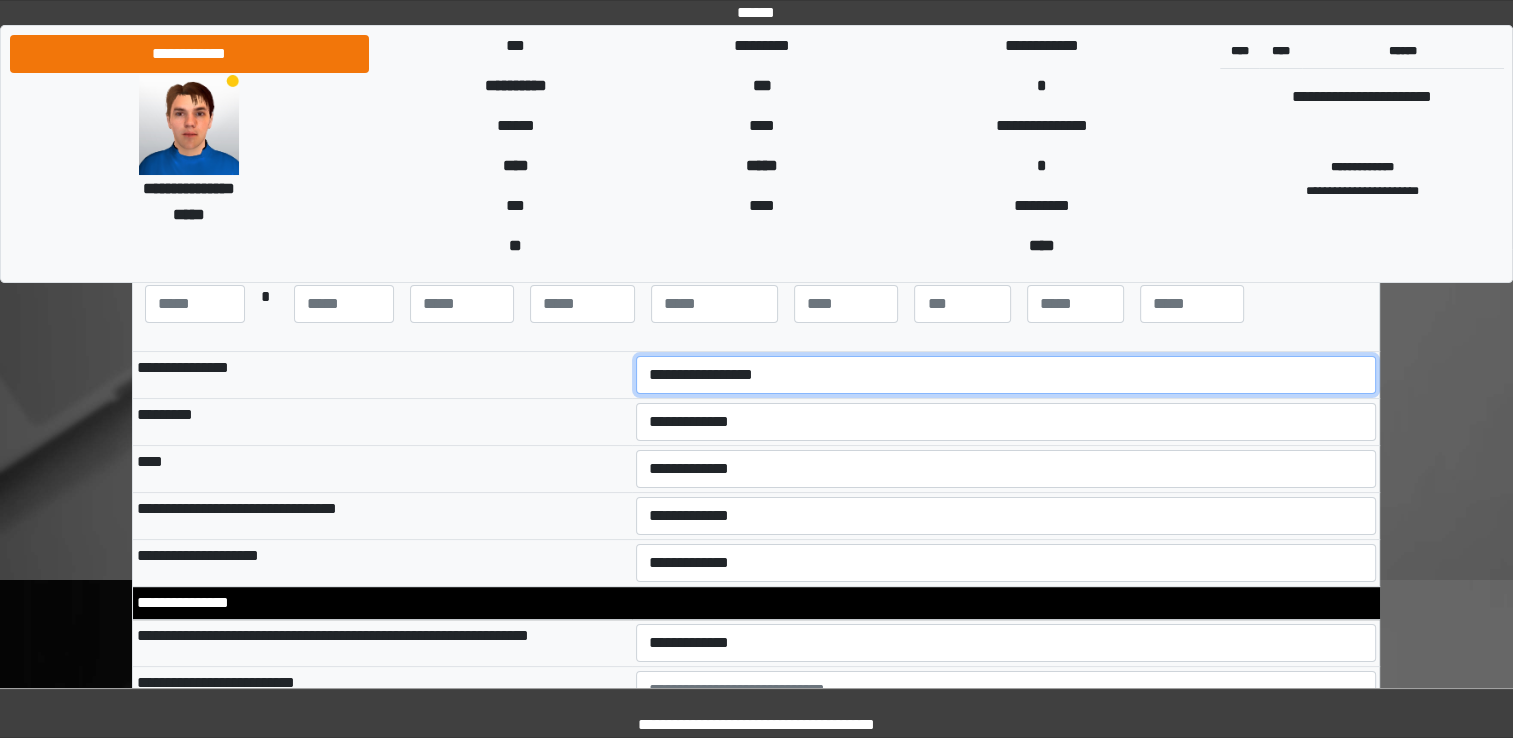 scroll, scrollTop: 256, scrollLeft: 0, axis: vertical 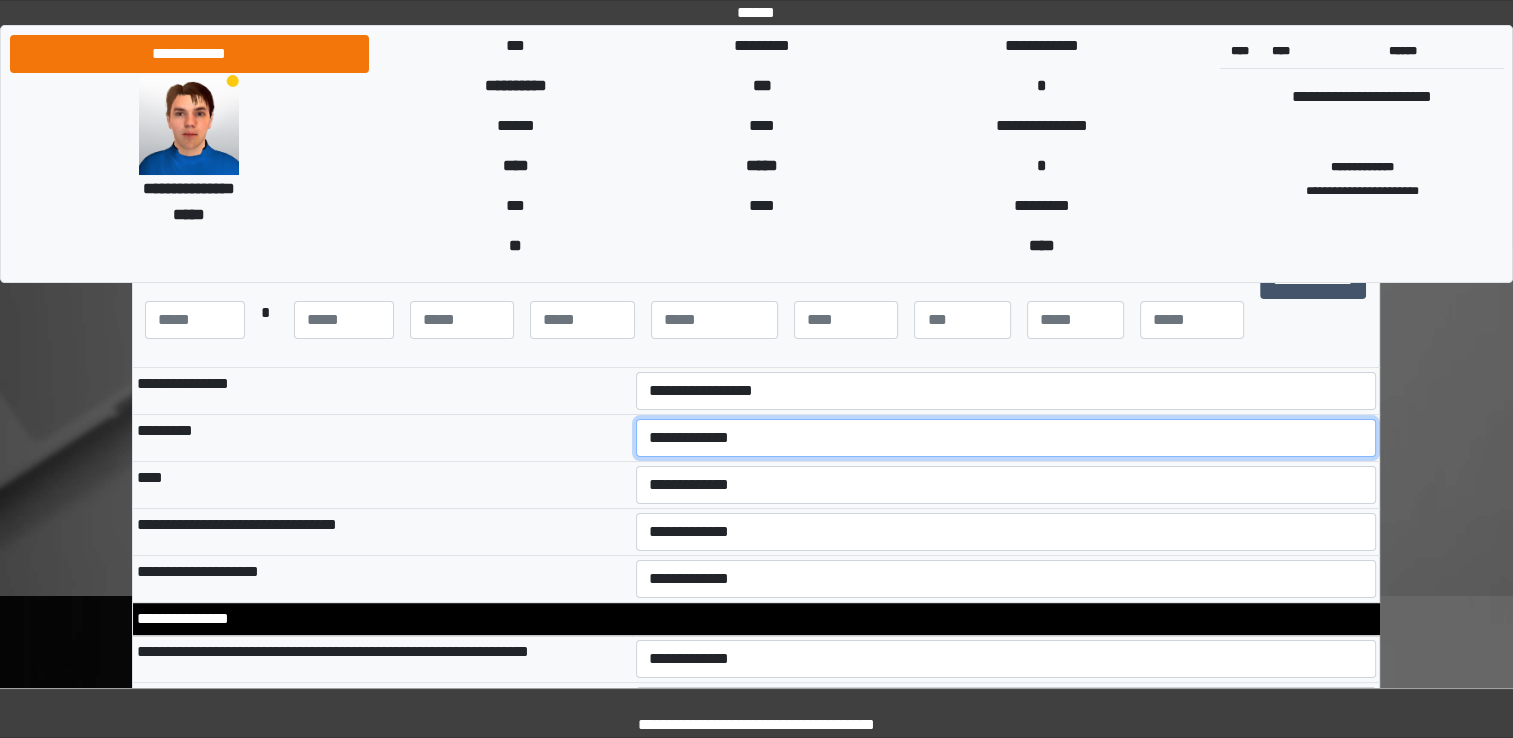 click on "**********" at bounding box center [1006, 438] 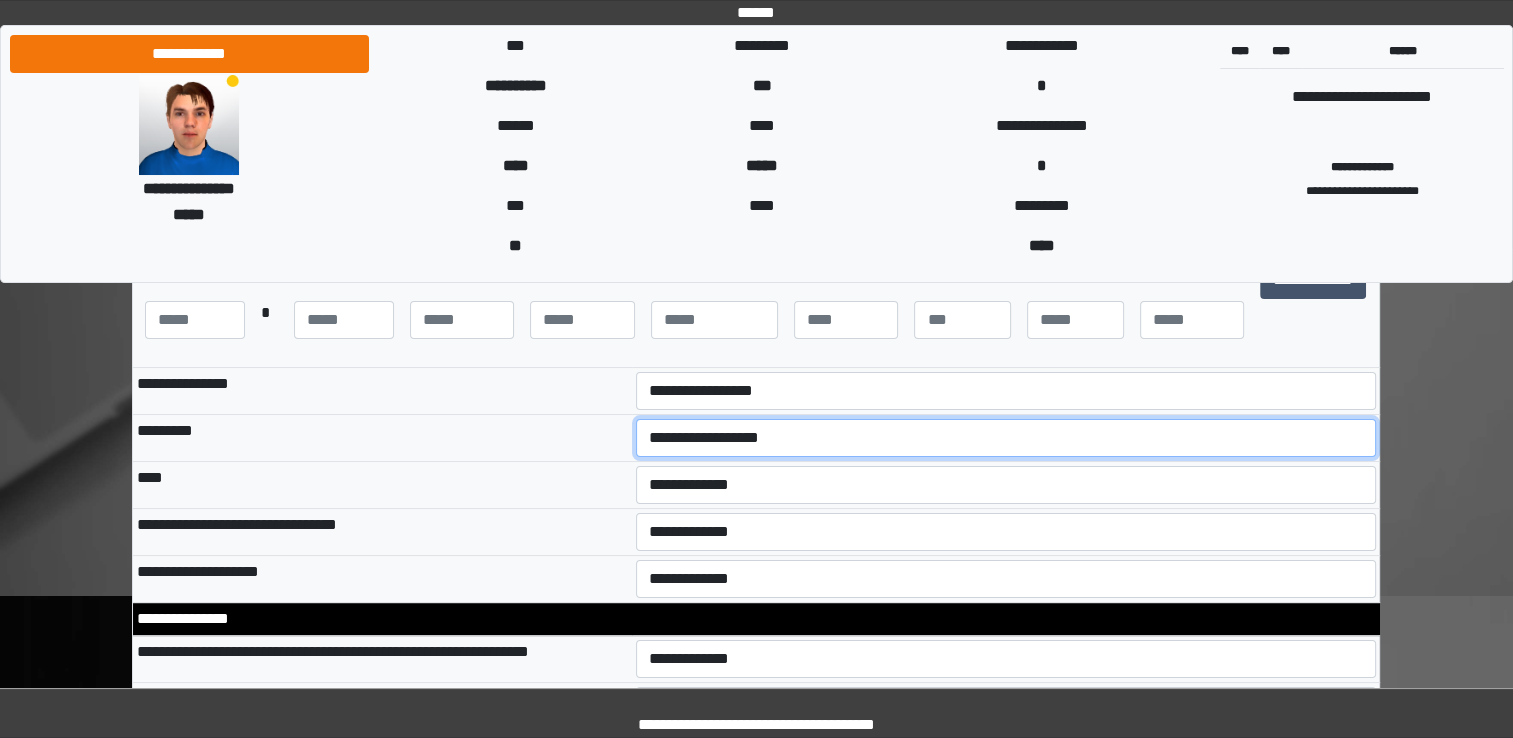 click on "**********" at bounding box center (1006, 438) 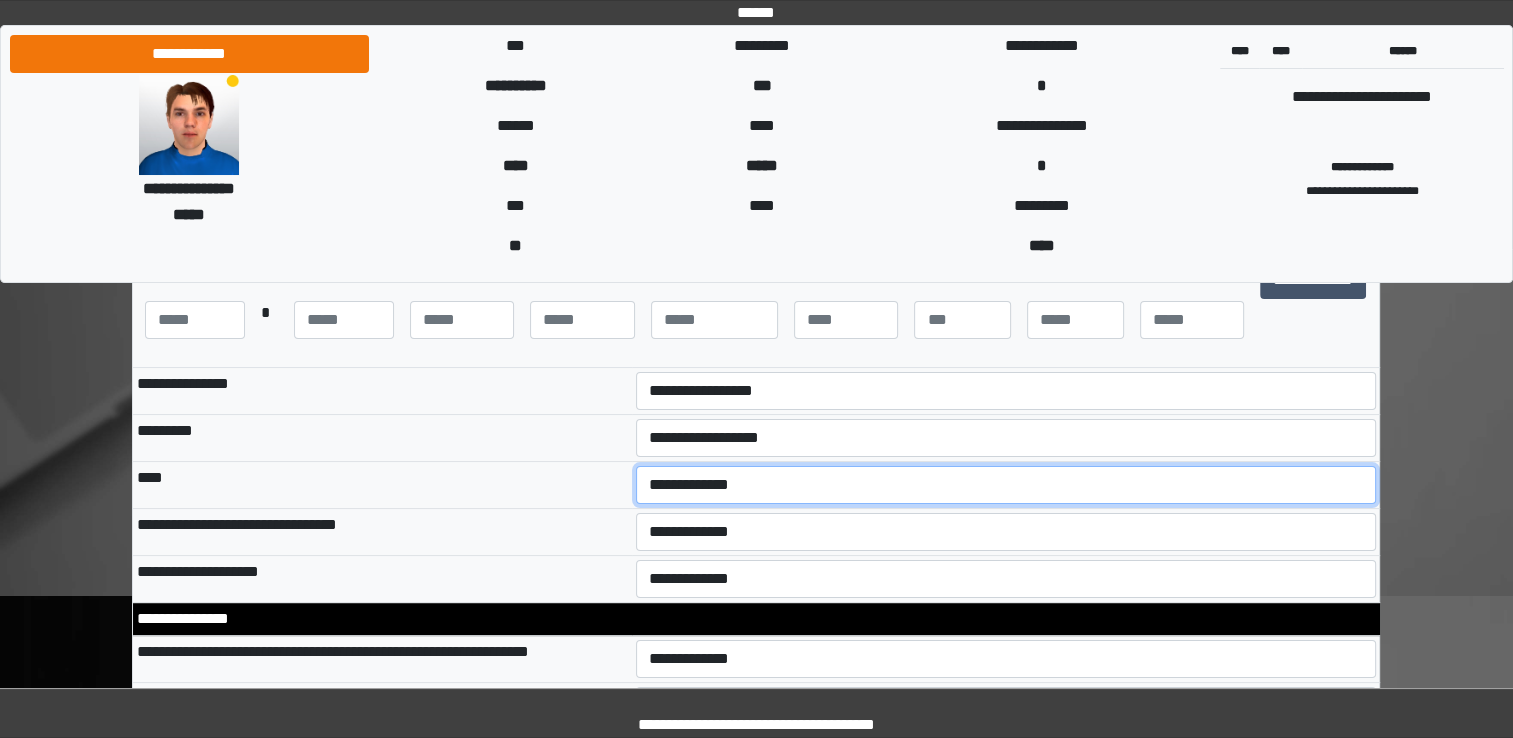 click on "**********" at bounding box center (1006, 485) 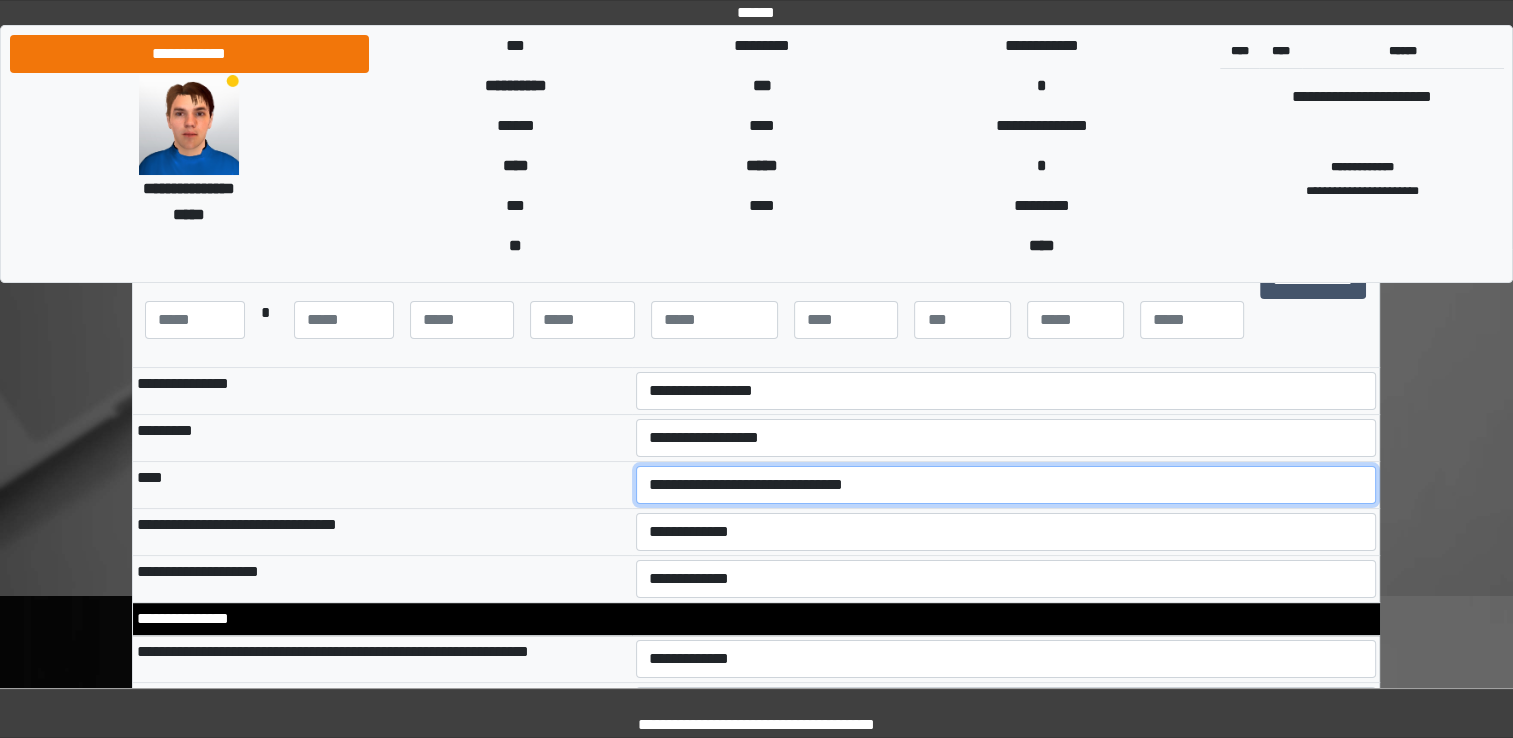 click on "**********" at bounding box center (1006, 485) 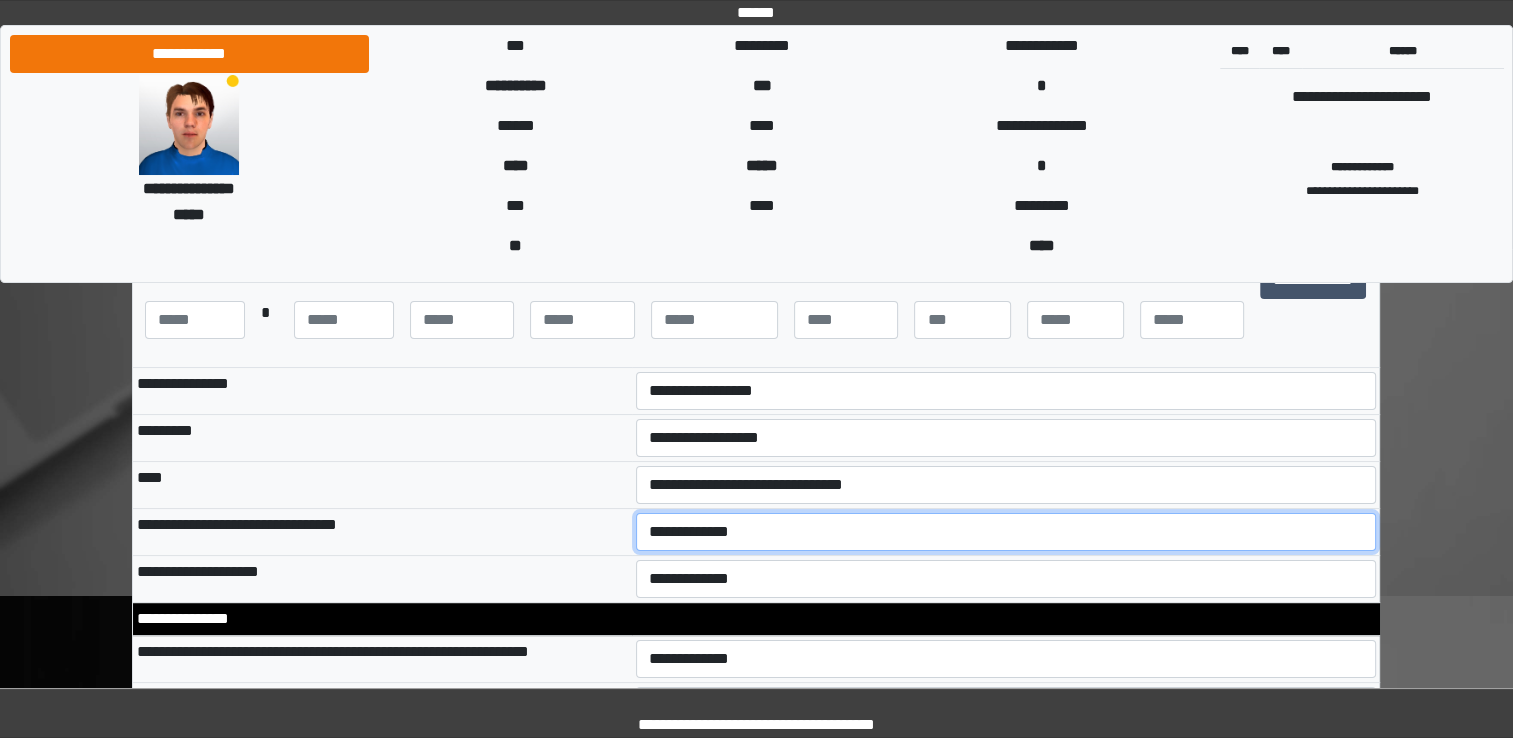 click on "**********" at bounding box center (1006, 532) 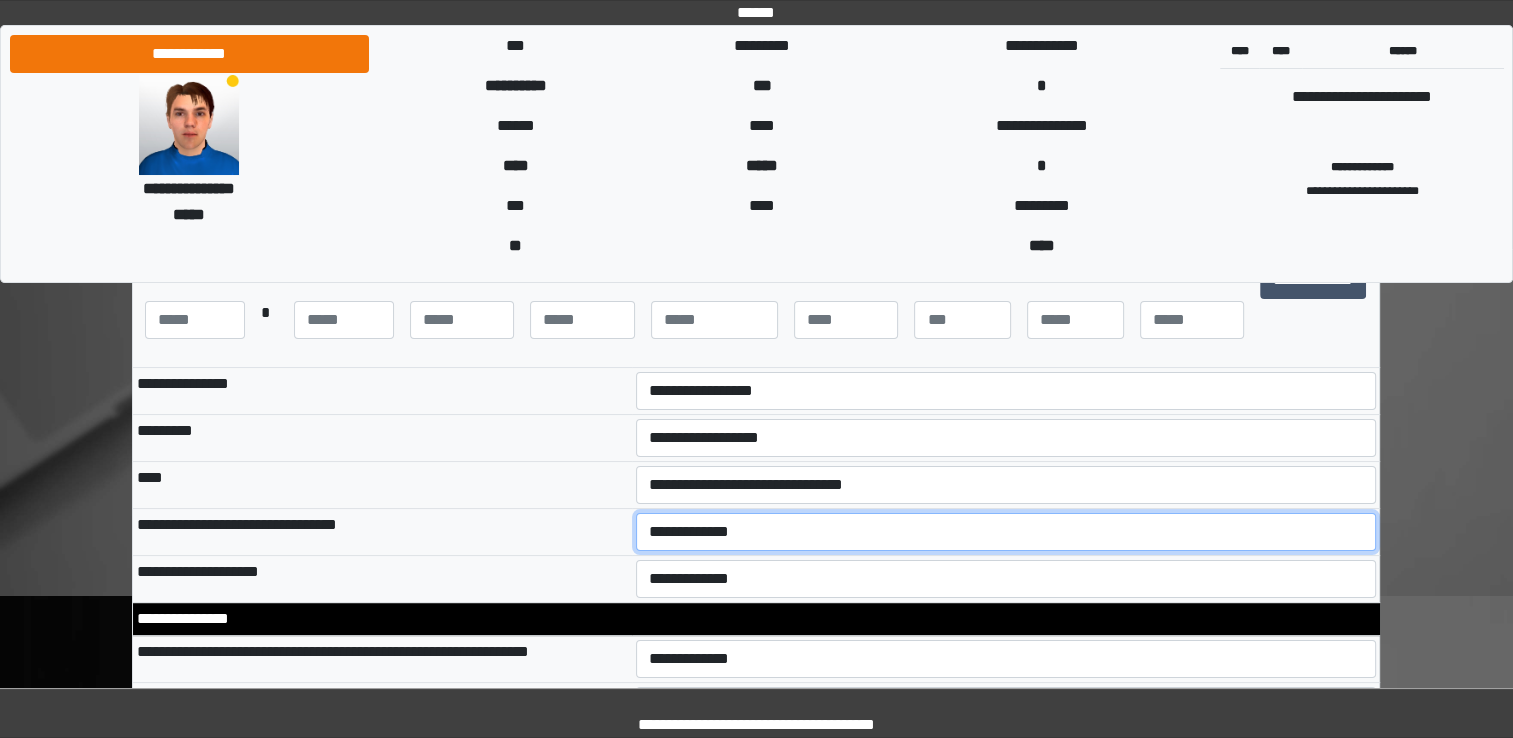 select on "*" 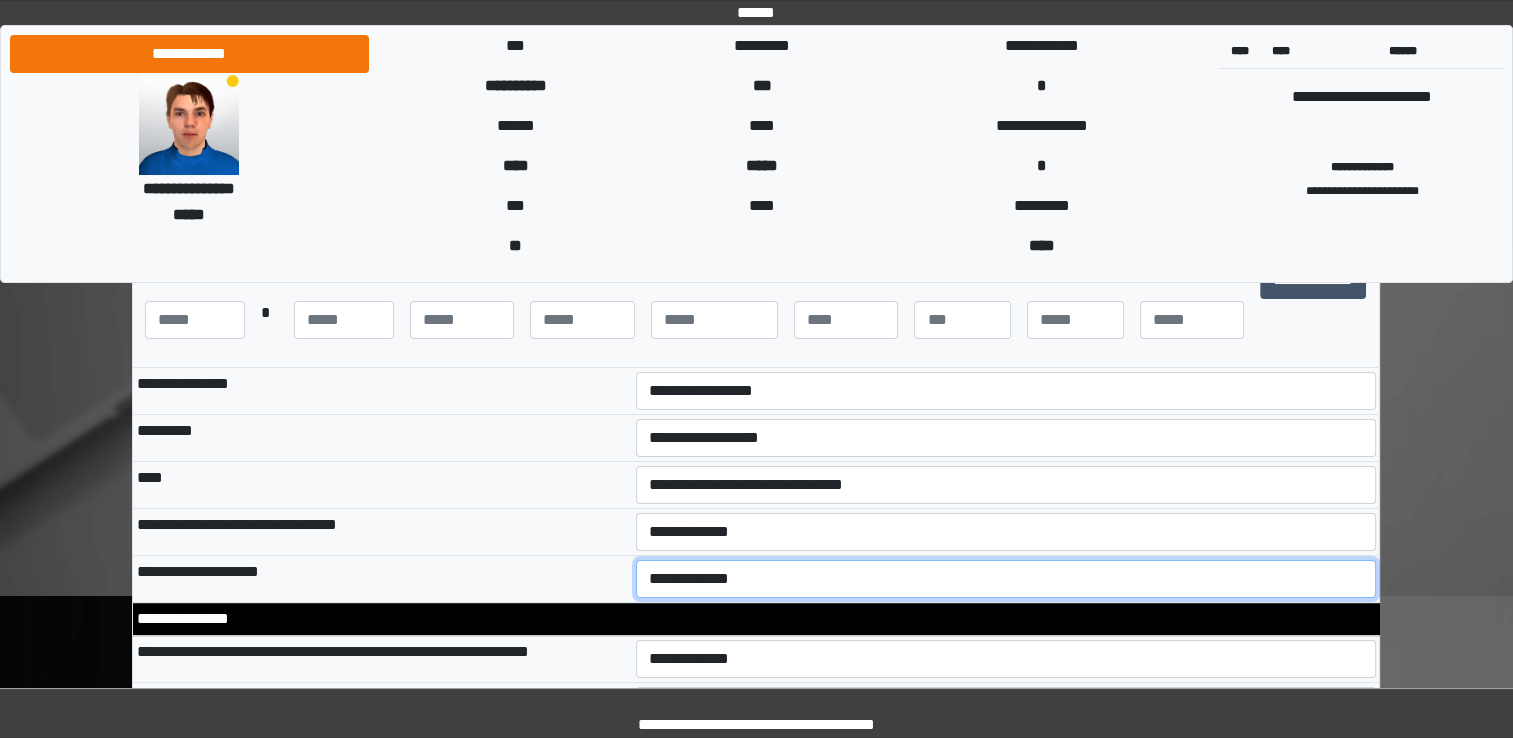 select on "**" 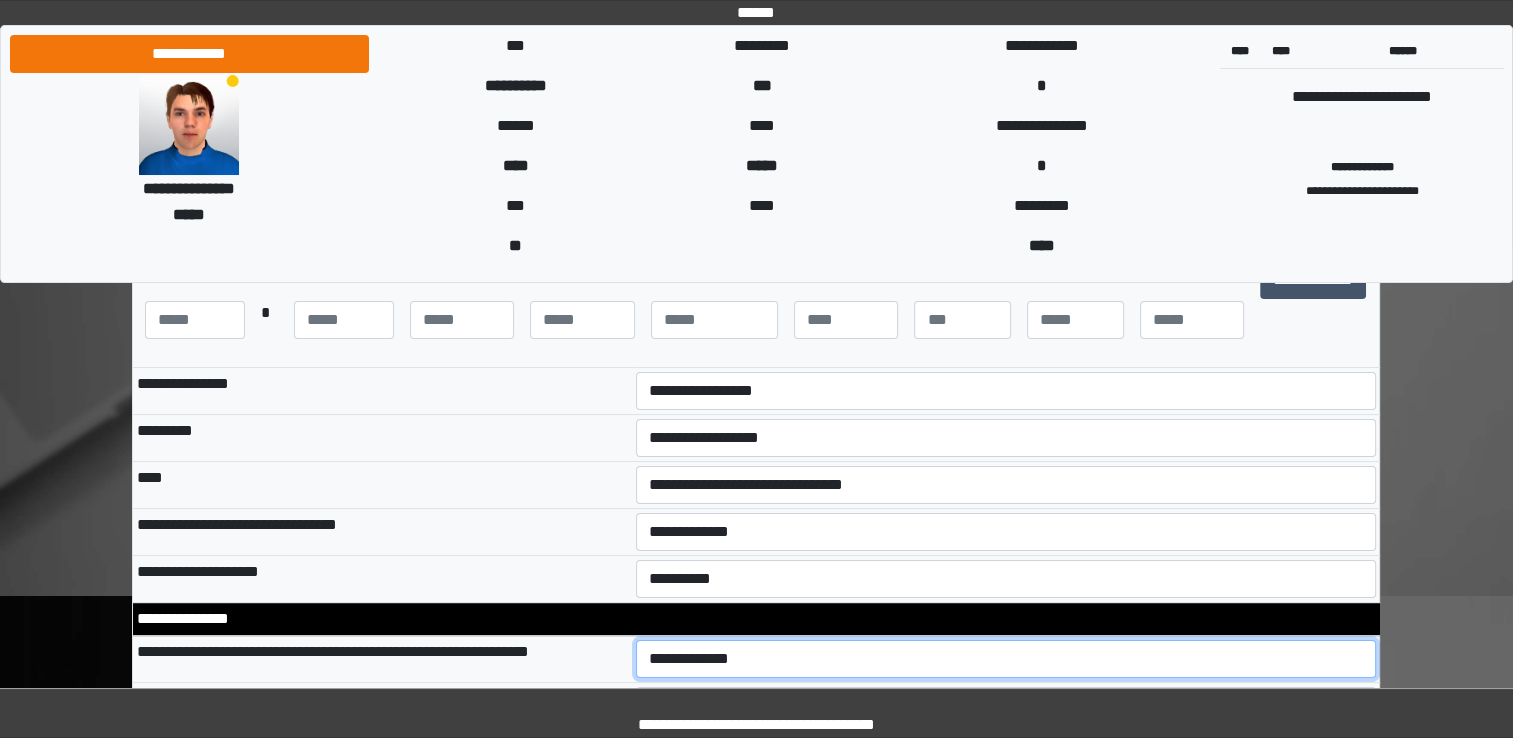 click on "**********" at bounding box center [1006, 659] 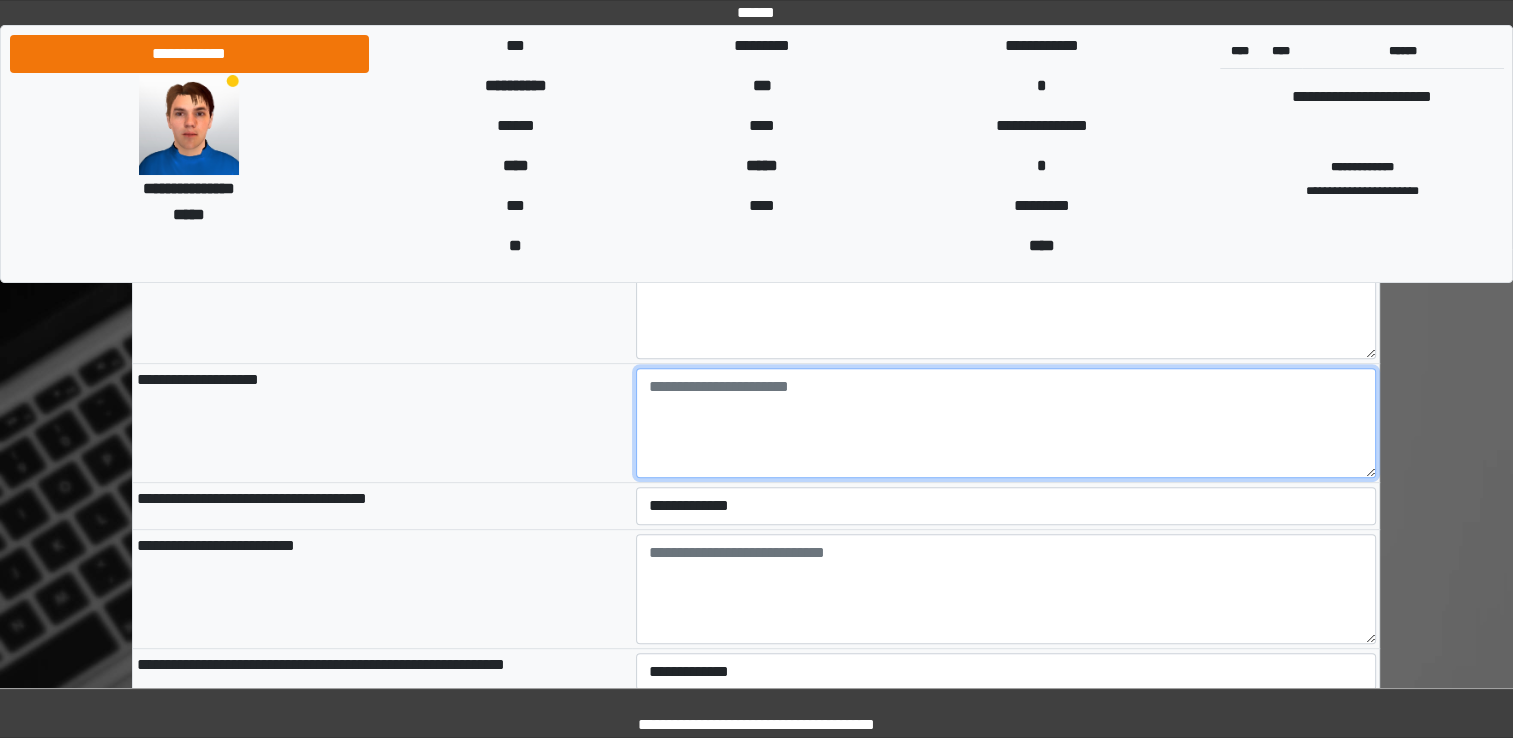 scroll, scrollTop: 706, scrollLeft: 0, axis: vertical 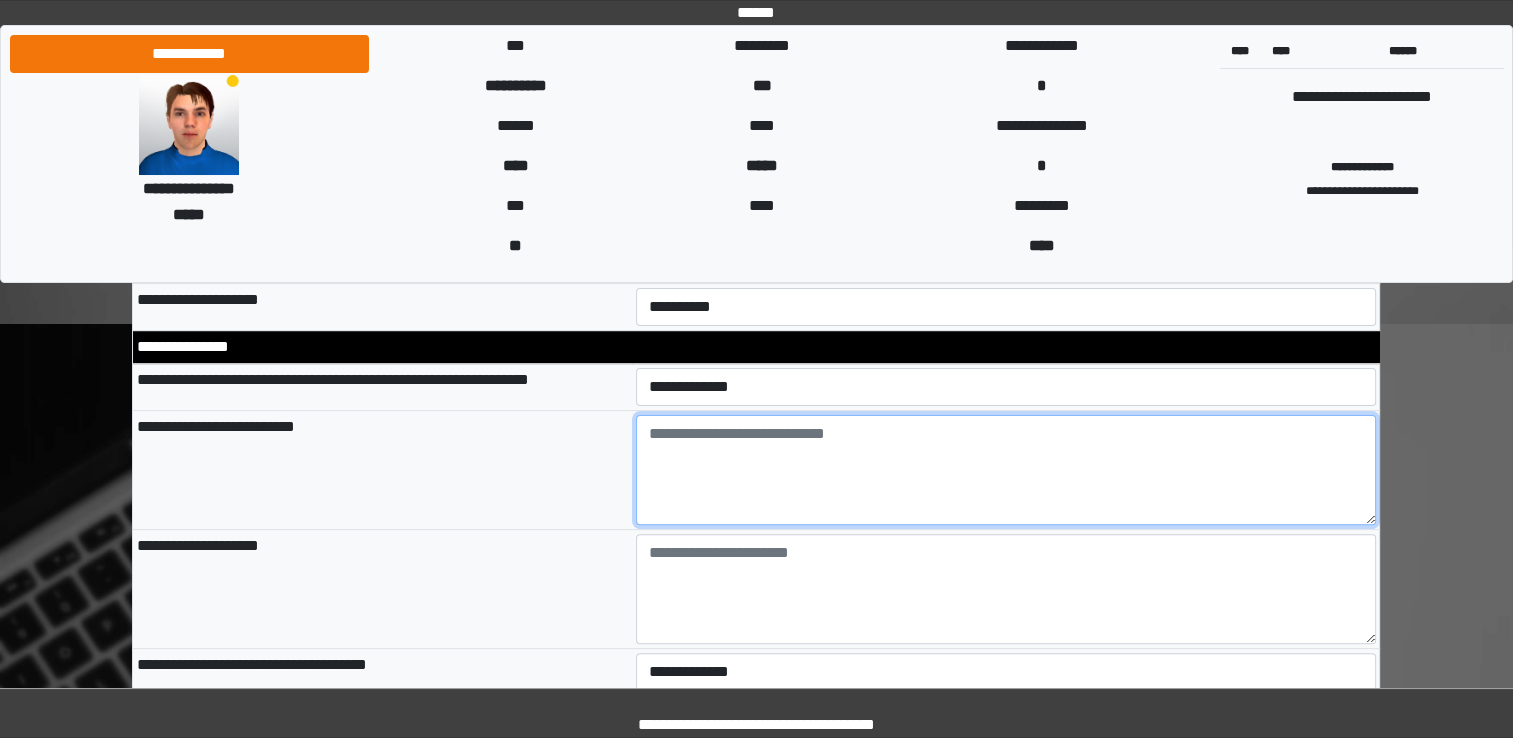 click at bounding box center [1006, 470] 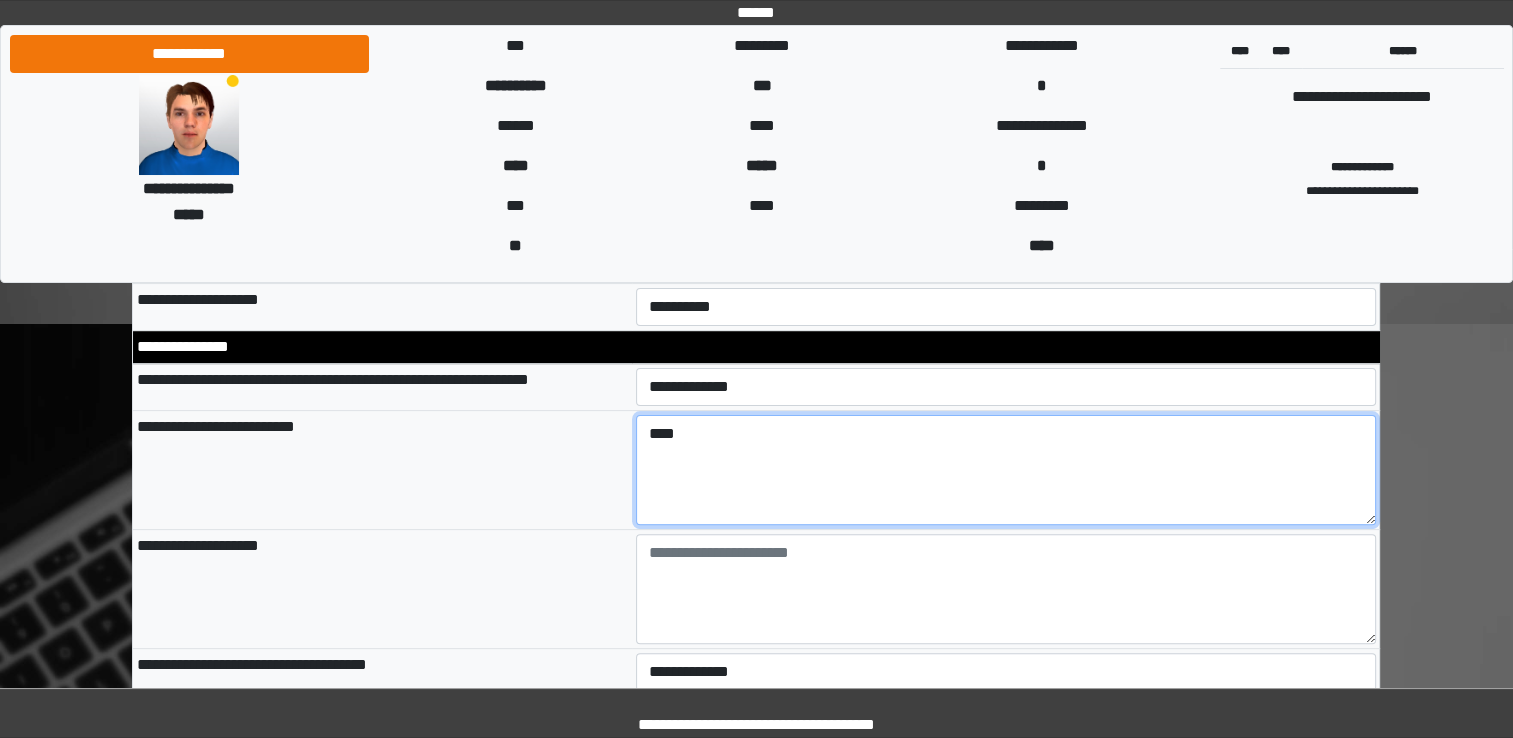 type on "****" 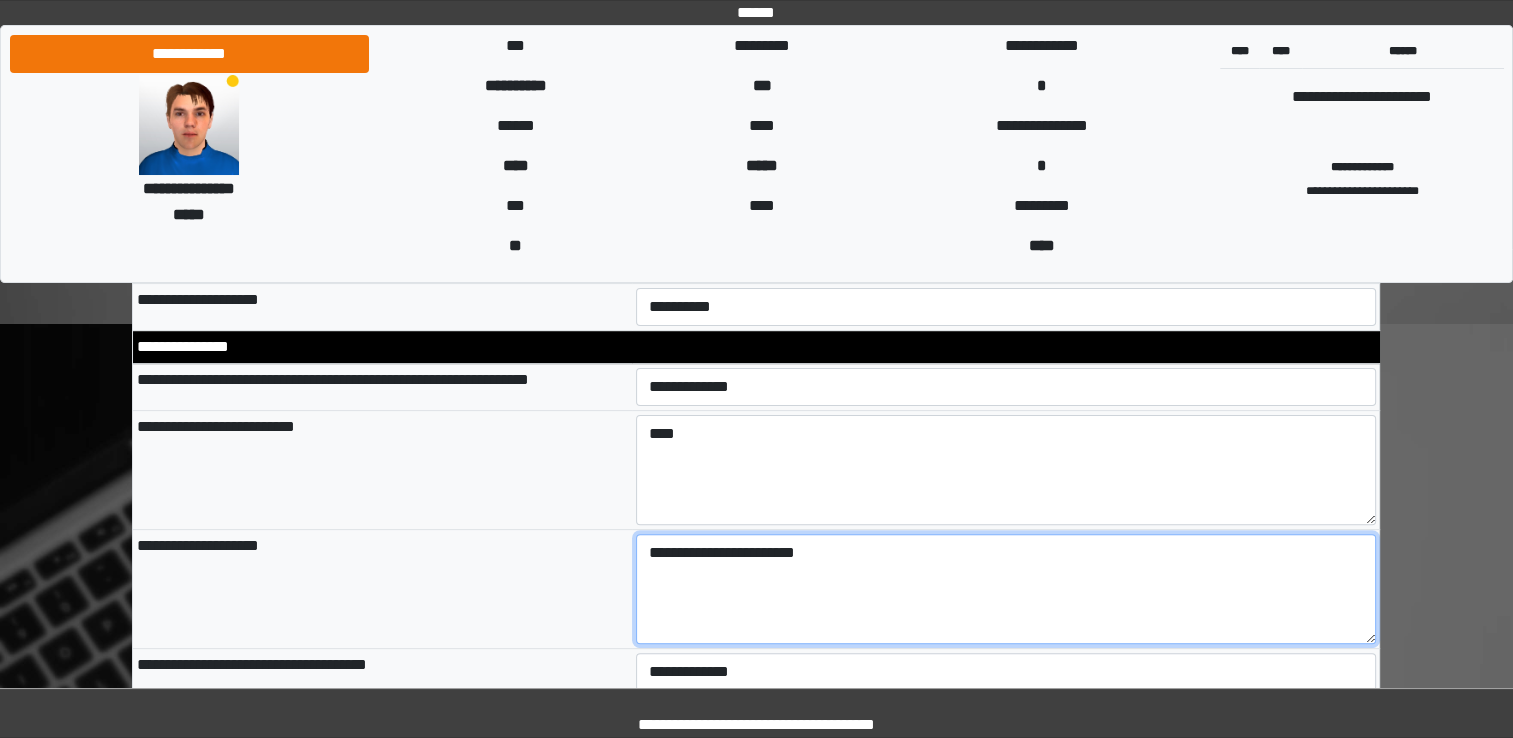 type on "**********" 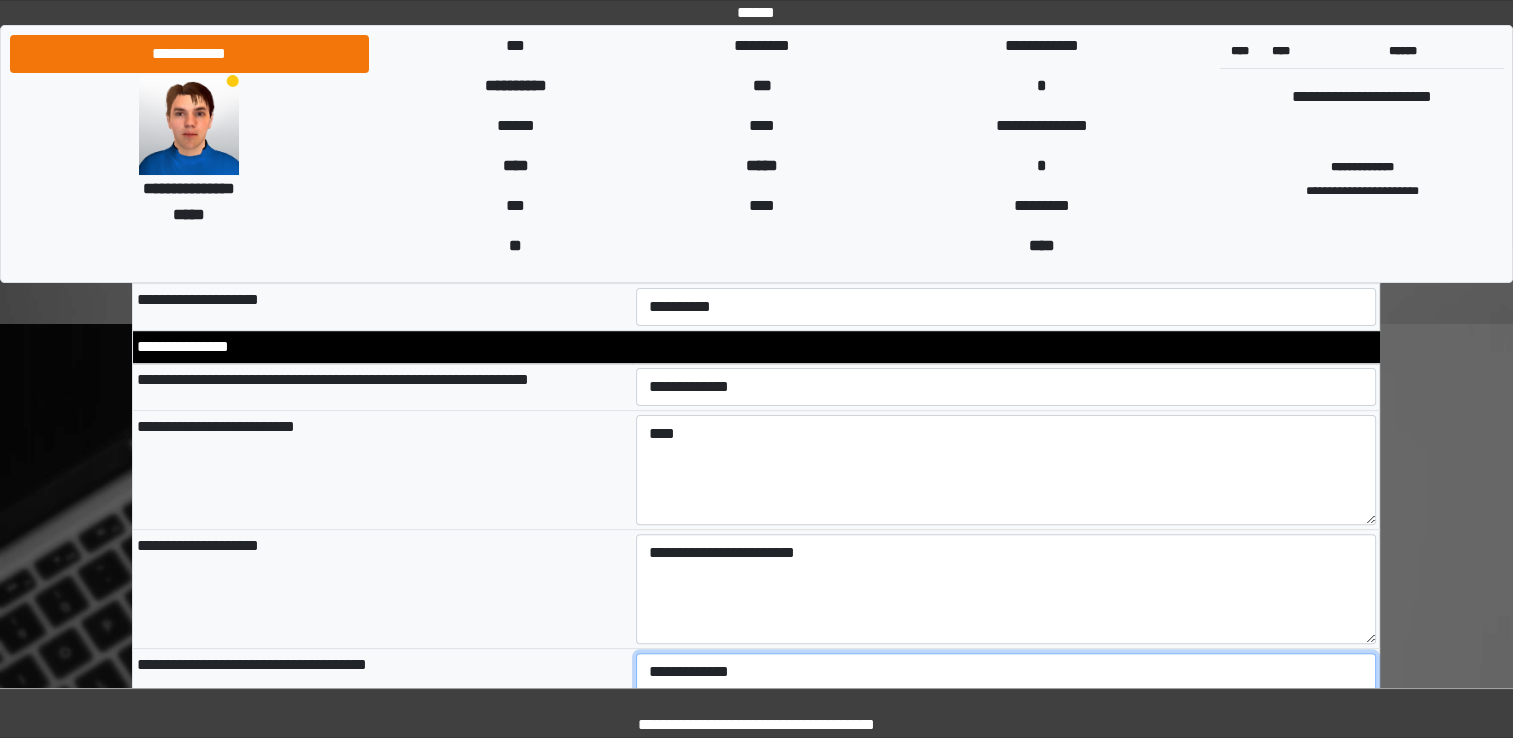 select on "*" 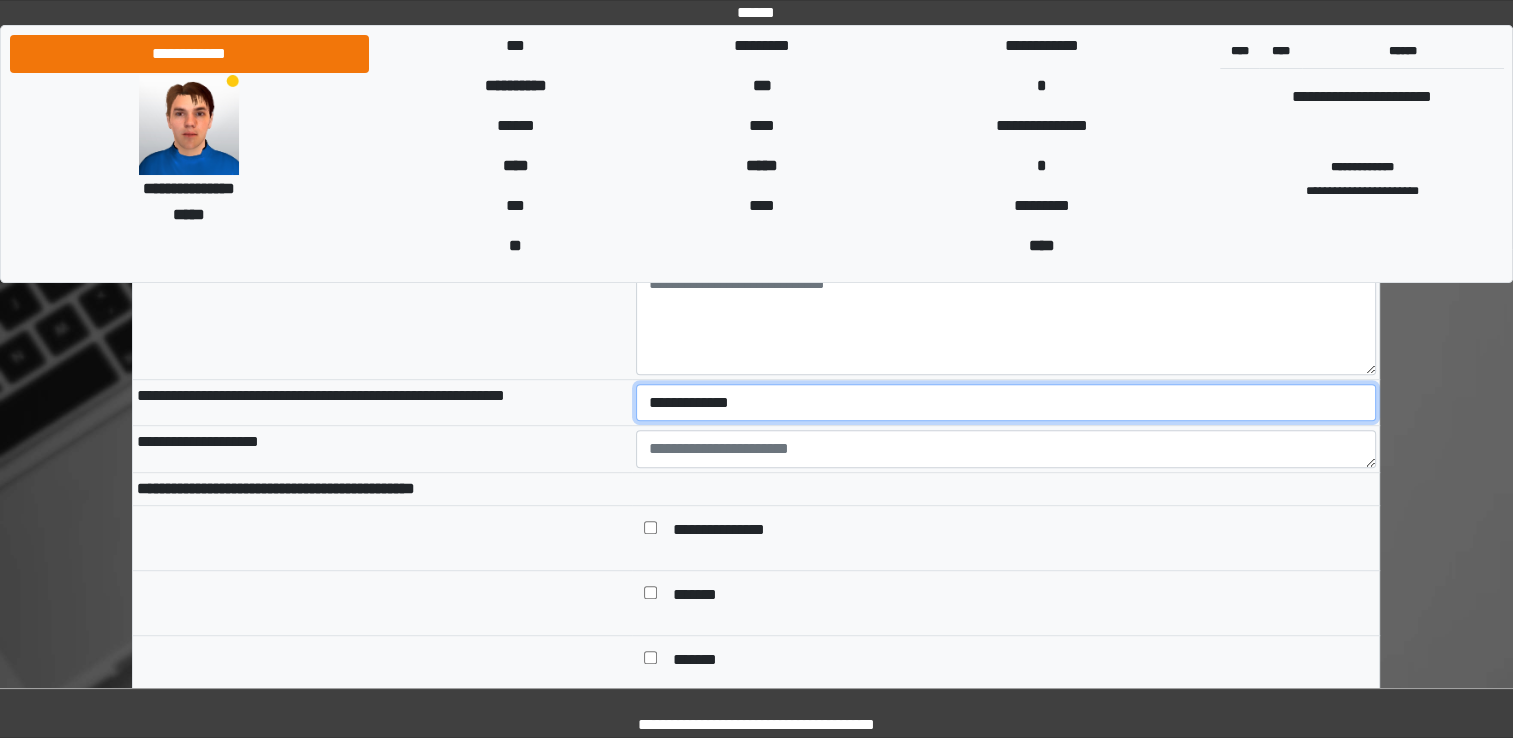 scroll, scrollTop: 989, scrollLeft: 0, axis: vertical 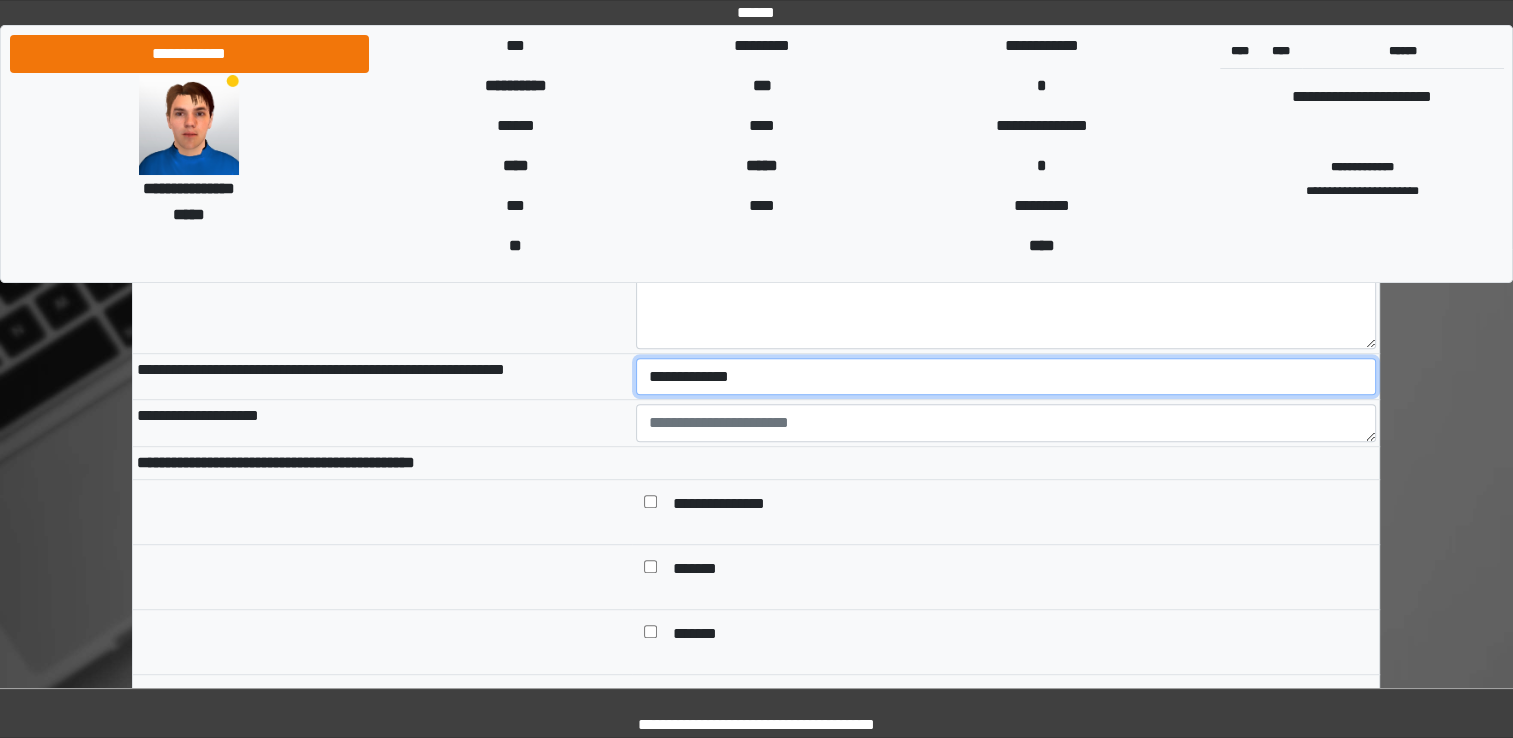 select on "*" 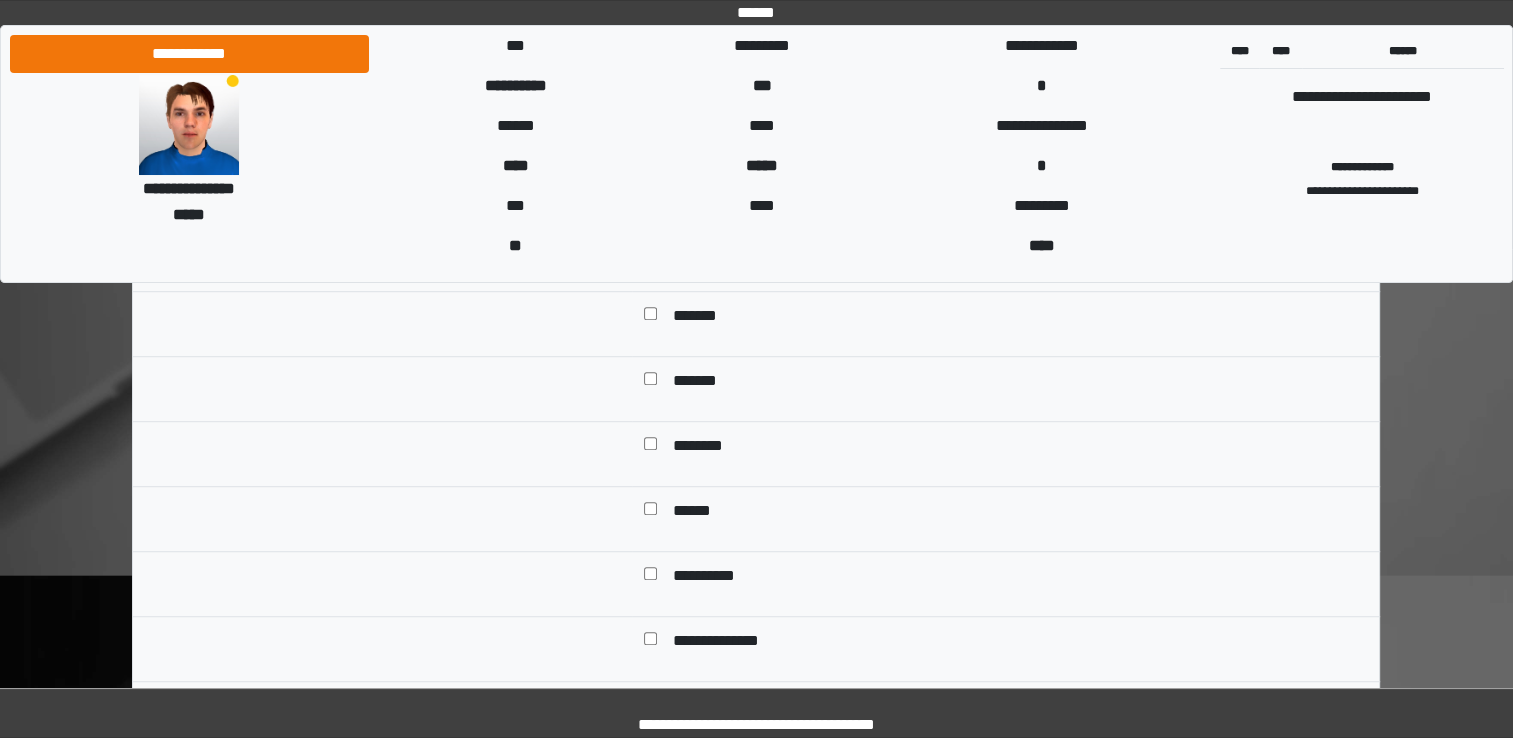 scroll, scrollTop: 1376, scrollLeft: 0, axis: vertical 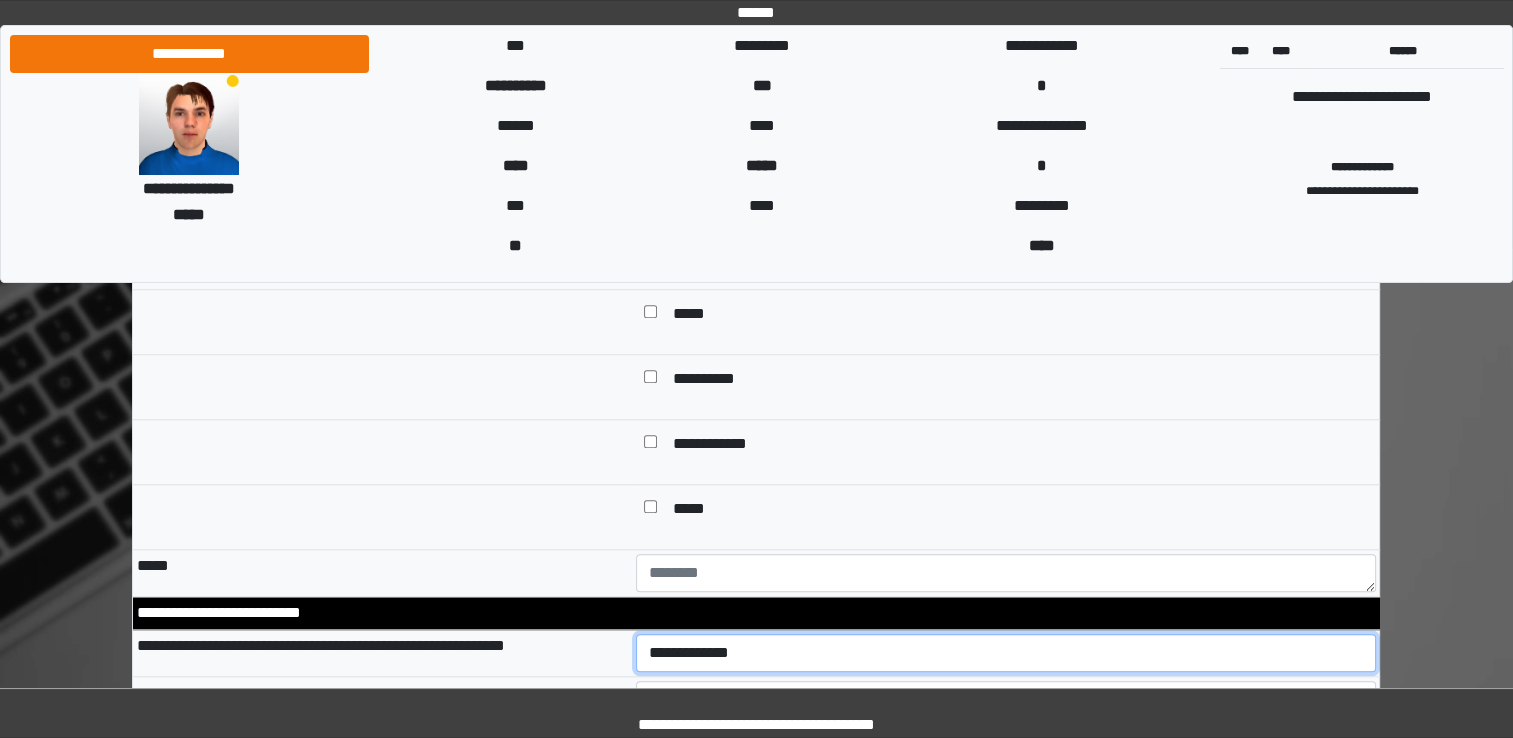 click on "**********" at bounding box center (1006, 653) 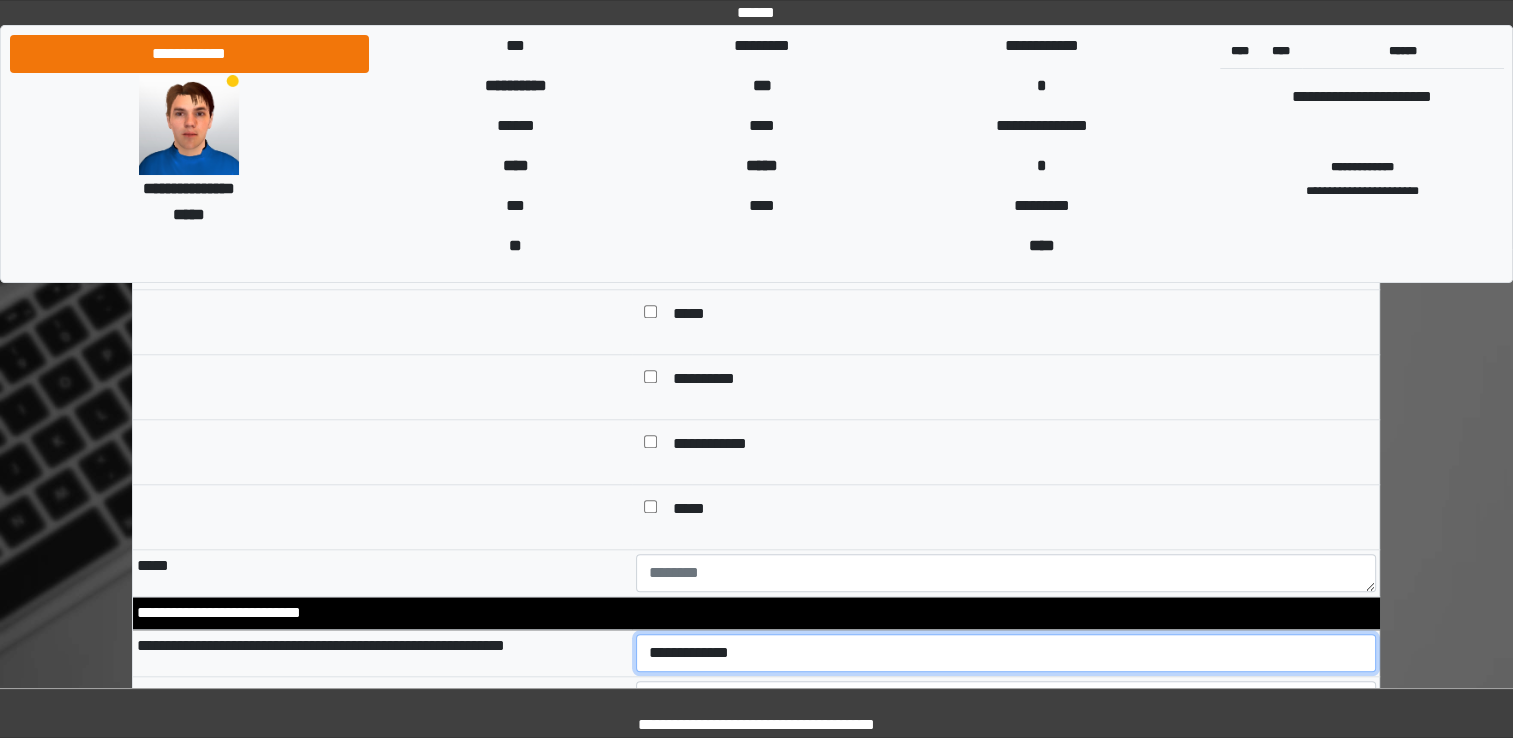 select on "*" 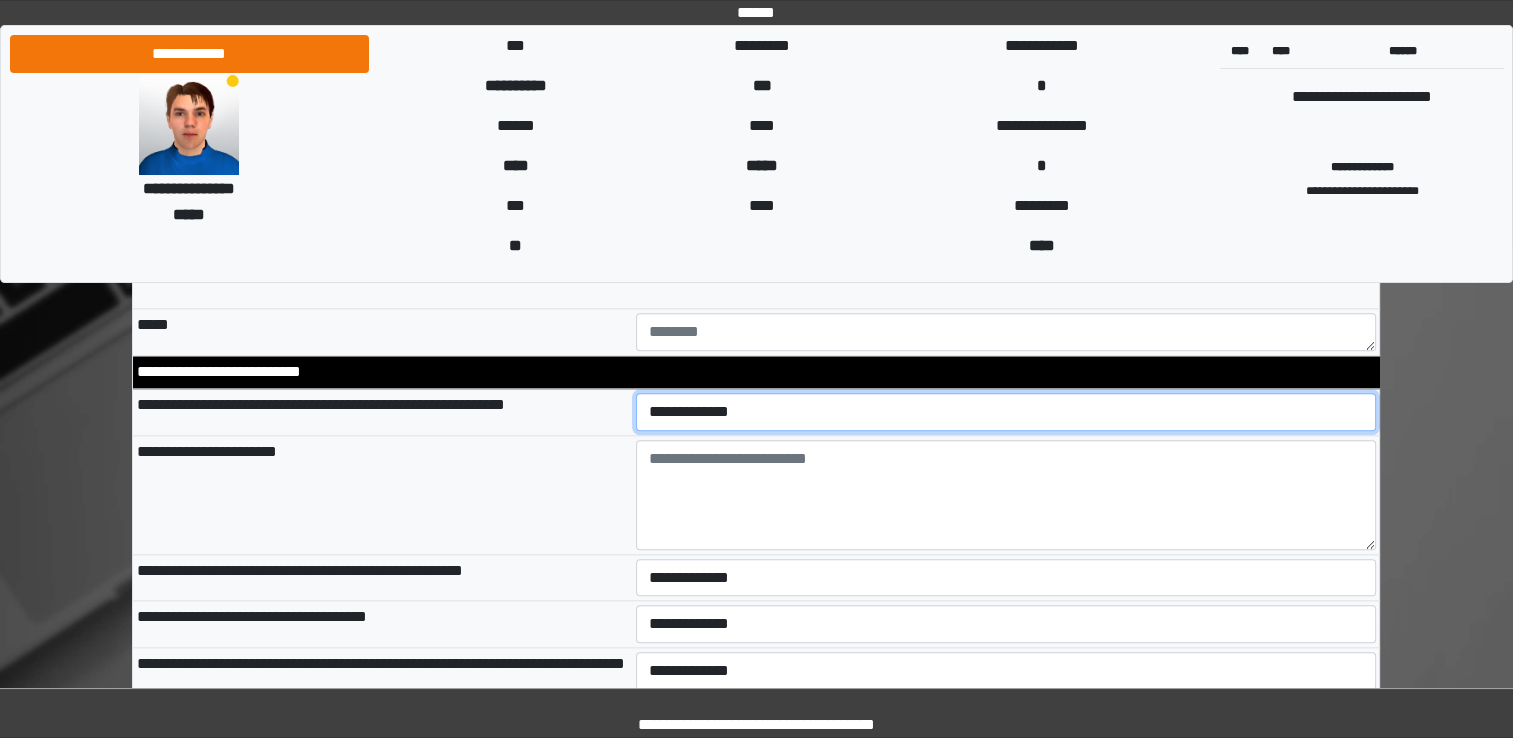 scroll, scrollTop: 2020, scrollLeft: 0, axis: vertical 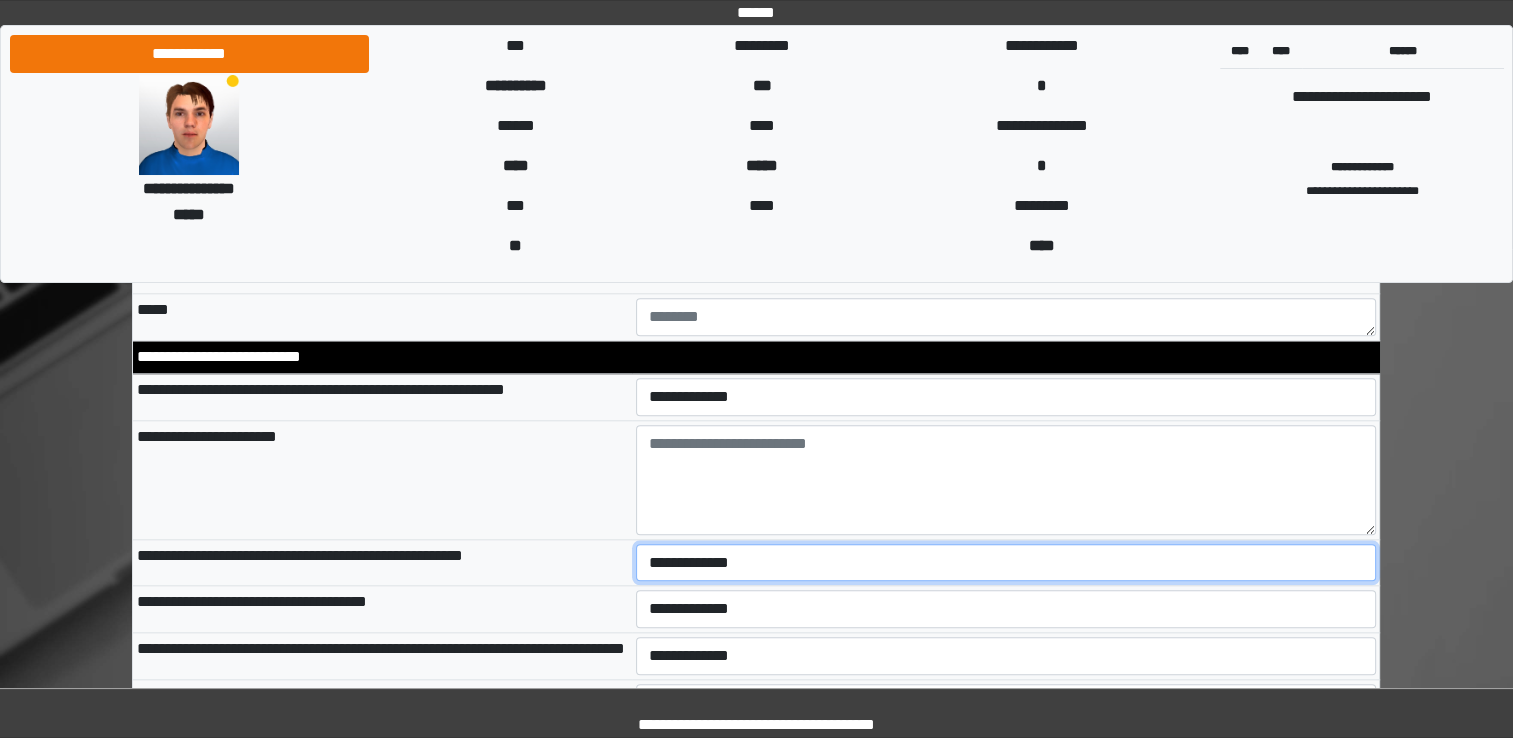 click on "**********" at bounding box center [1006, 563] 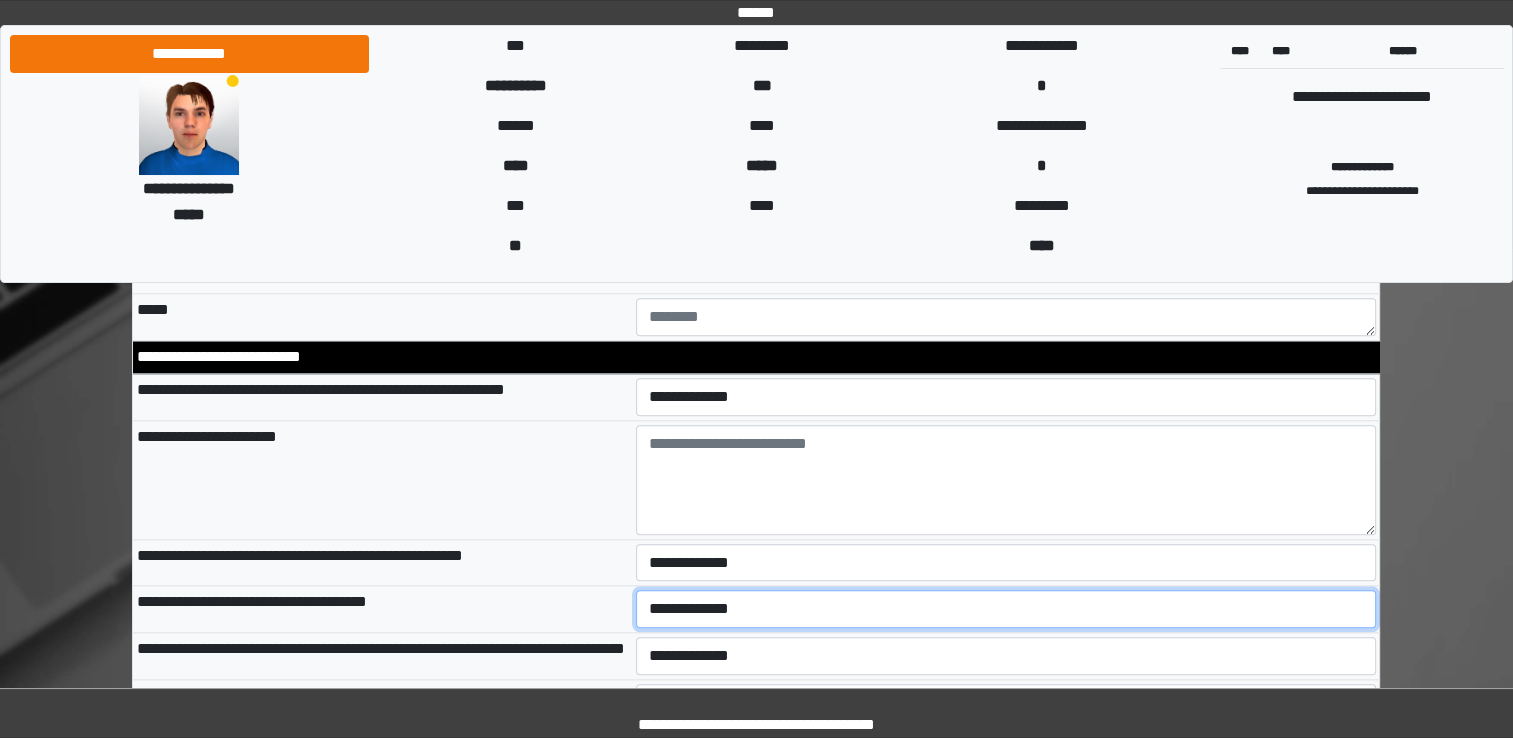 select on "*" 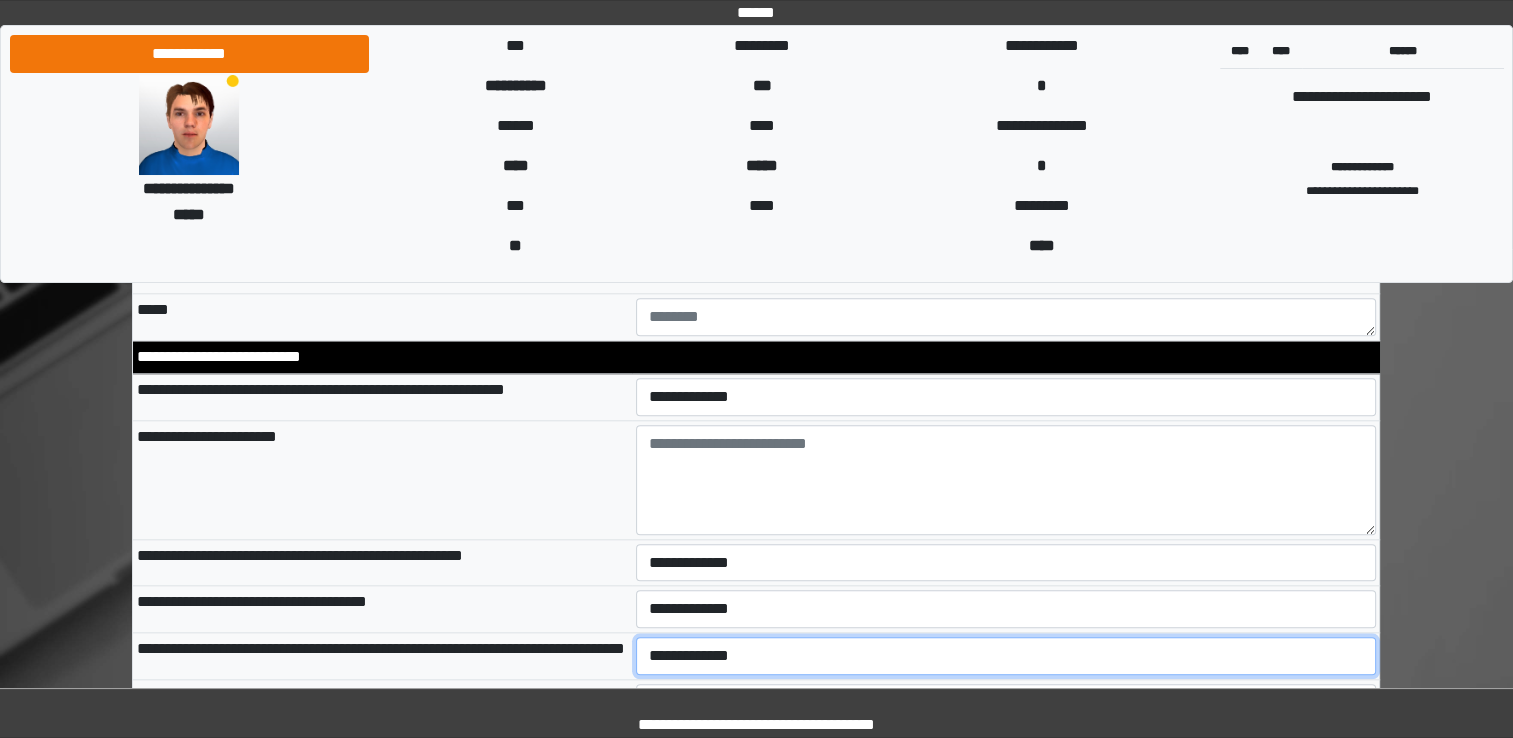 select on "*" 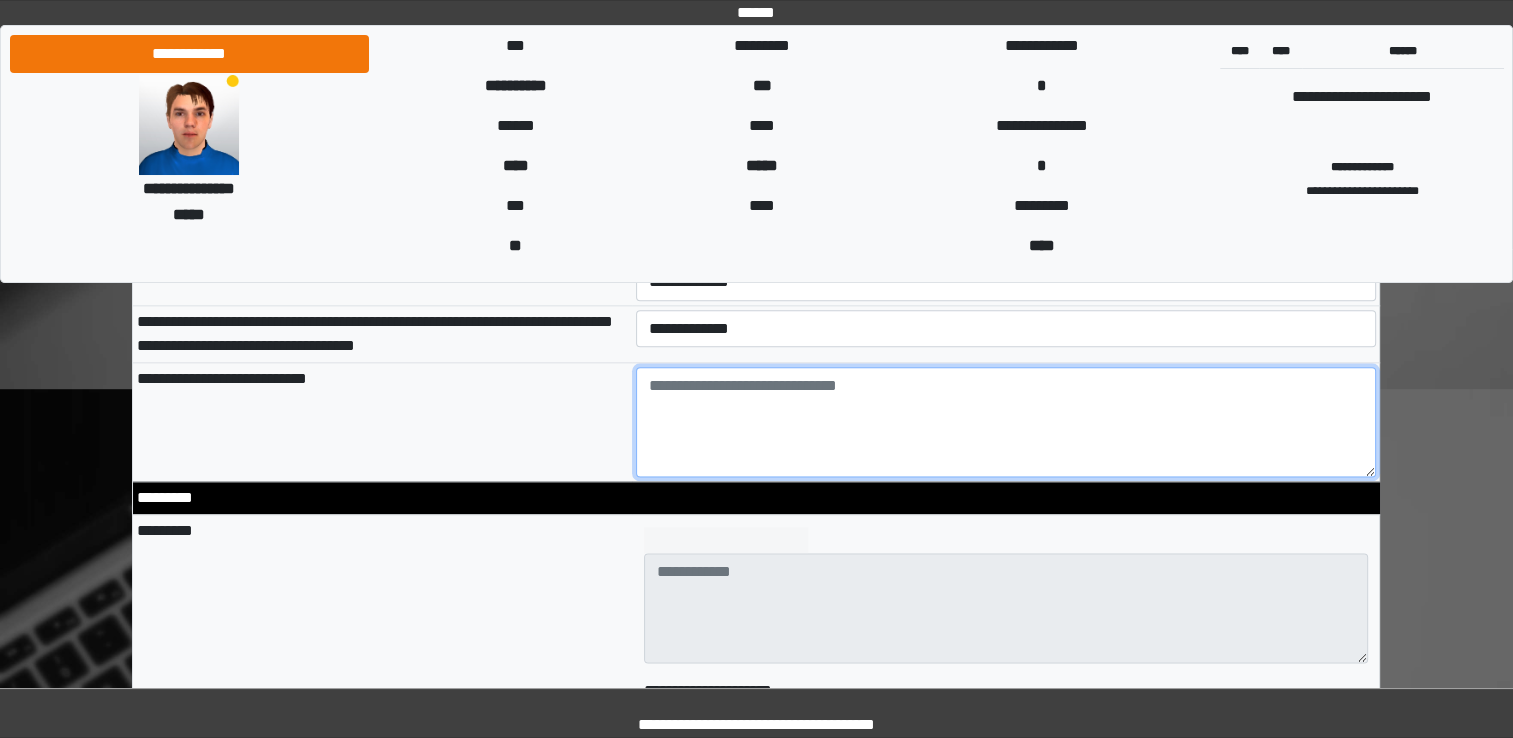 scroll, scrollTop: 2408, scrollLeft: 0, axis: vertical 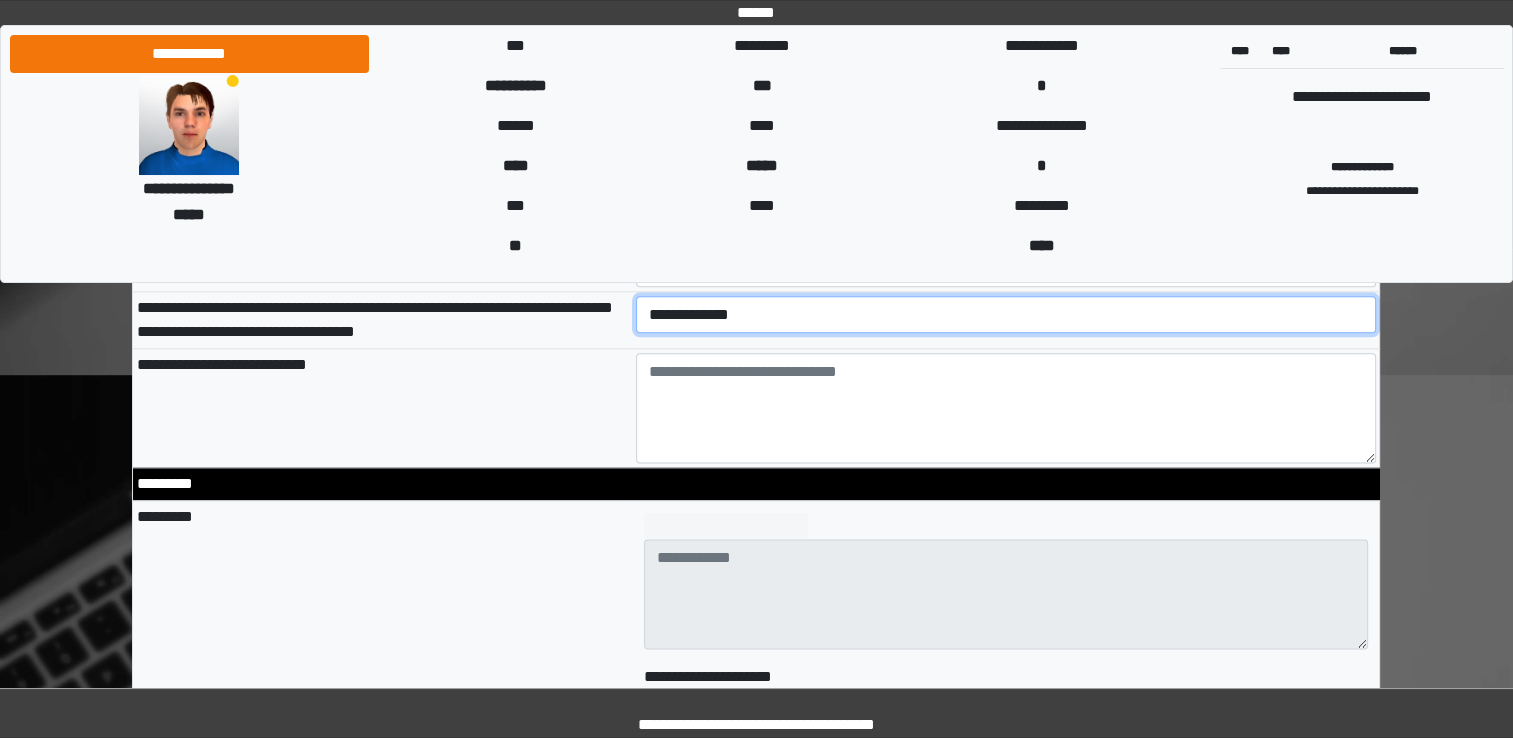 click on "**********" at bounding box center [1006, 315] 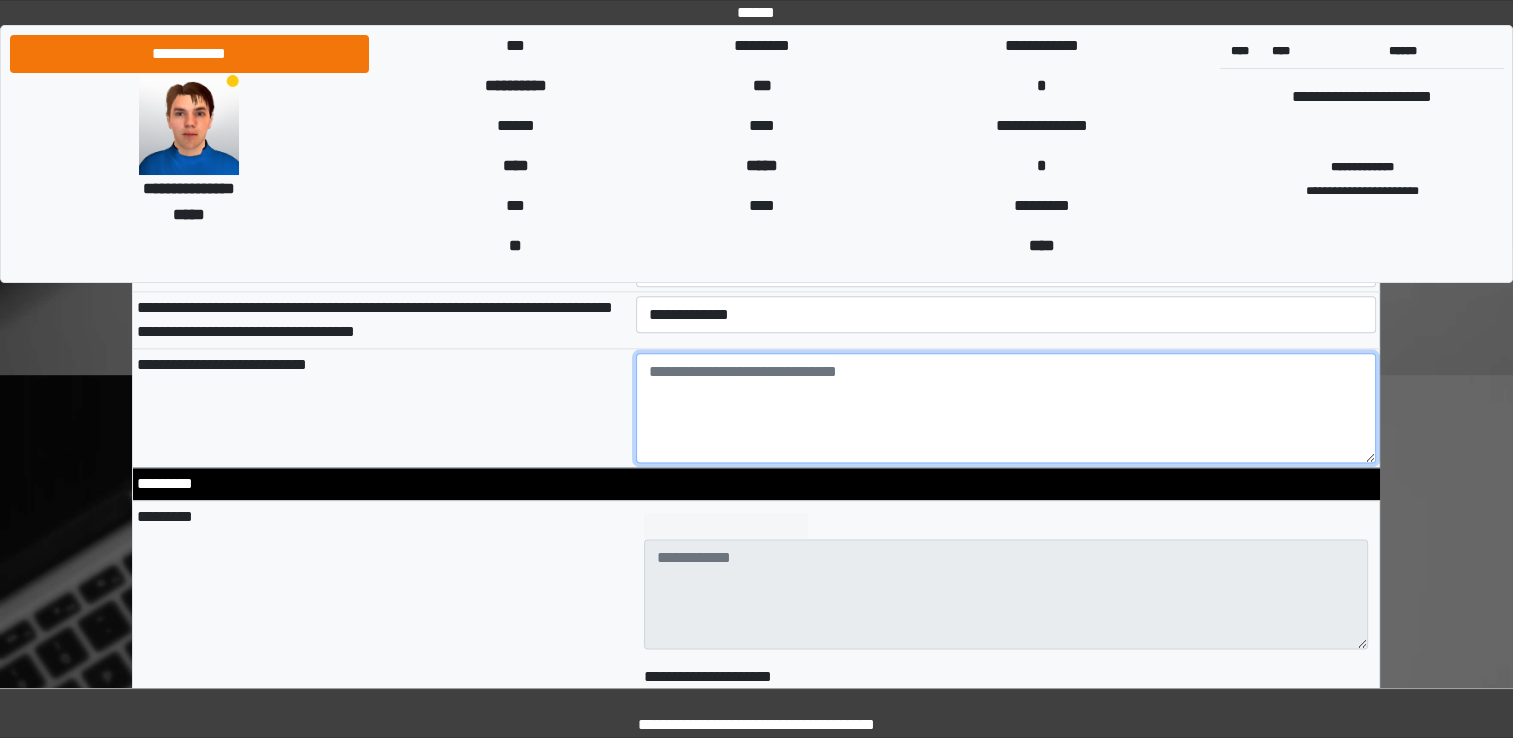 click at bounding box center (1006, 408) 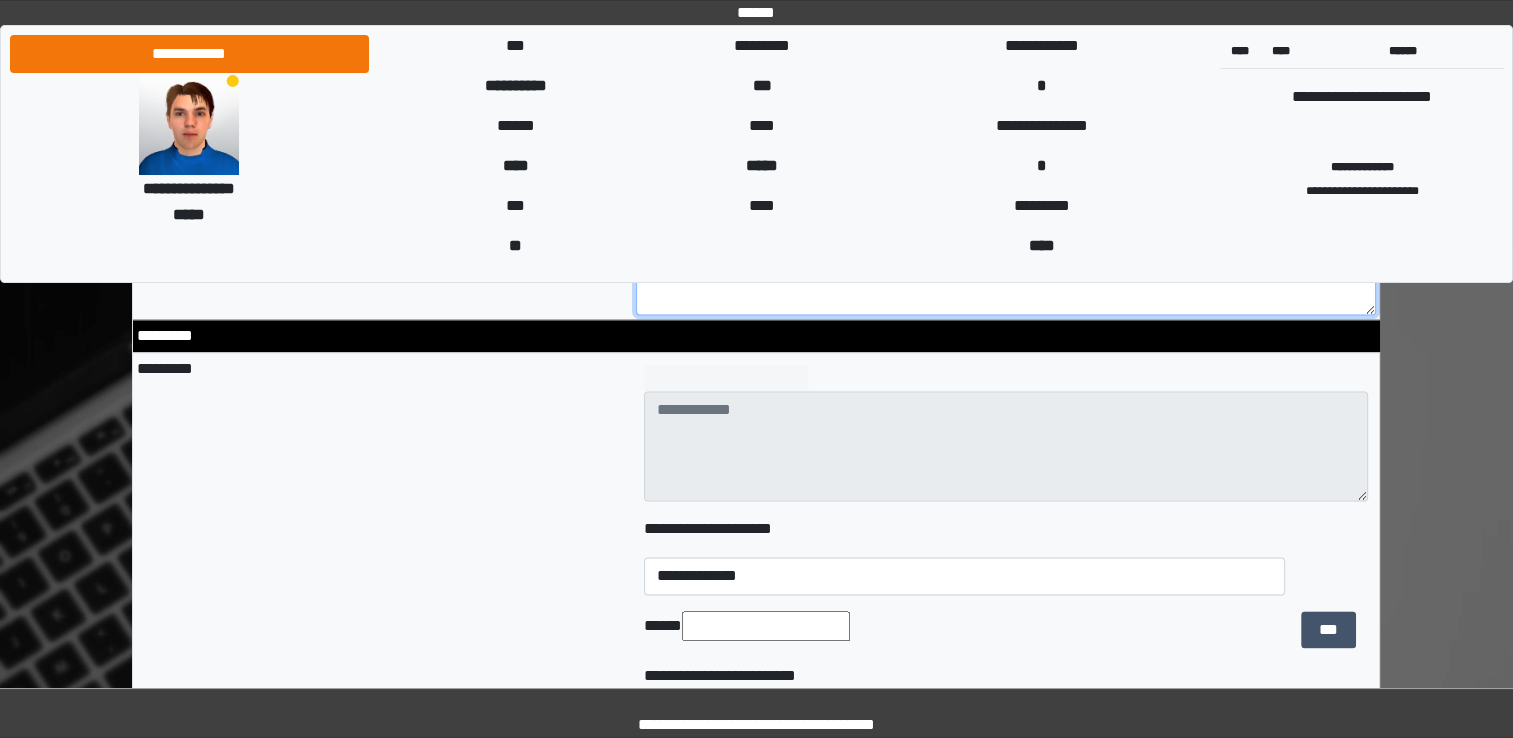 scroll, scrollTop: 2572, scrollLeft: 0, axis: vertical 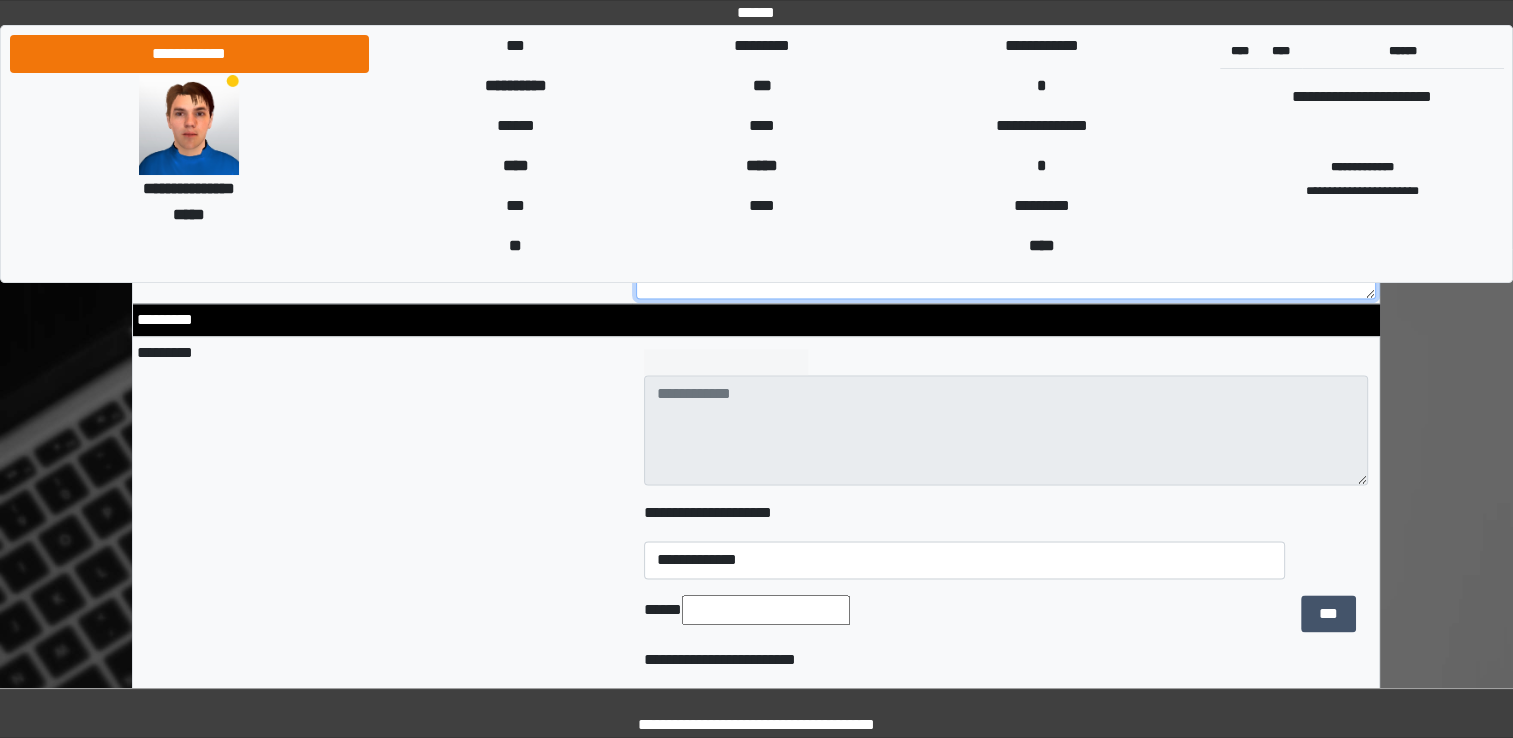 type on "**********" 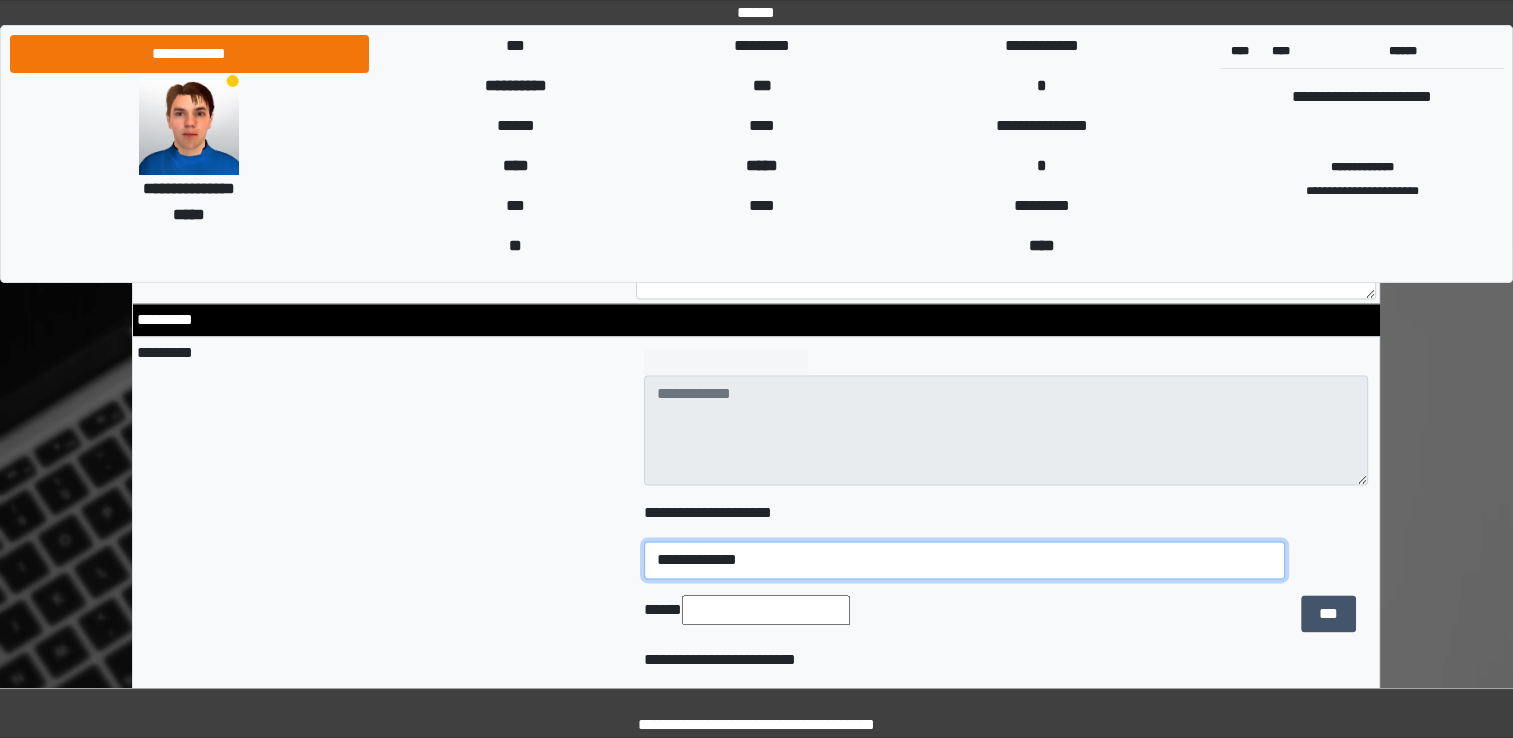 click on "[FIRST] [LAST] [CITY] [STATE] [COUNTRY] [POSTAL_CODE] [STREET] [CITY] [STATE] [COUNTRY] [POSTAL_CODE] [STREET] [CITY] [STATE] [COUNTRY] [POSTAL_CODE] [STREET] [CITY] [STATE] [COUNTRY] [POSTAL_CODE] [STREET] [CITY] [STATE] [COUNTRY] [POSTAL_CODE] [STREET] [CITY] [STATE] [COUNTRY] [POSTAL_CODE] [STREET] [CITY] [STATE] [COUNTRY] [POSTAL_CODE] [STREET] [CITY] [STATE] [COUNTRY] [POSTAL_CODE] [STREET] [CITY] [STATE] [COUNTRY] [POSTAL_CODE] [STREET] [CITY] [STATE] [COUNTRY] [POSTAL_CODE] [STREET] [CITY] [STATE] [COUNTRY] [POSTAL_CODE] [STREET] [CITY] [STATE] [COUNTRY] [POSTAL_CODE] [STREET] [CITY] [STATE] [COUNTRY] [POSTAL_CODE] [STREET] [CITY] [STATE] [COUNTRY] [POSTAL_CODE] [STREET] [CITY] [STATE] [COUNTRY] [POSTAL_CODE] [STREET] [CITY] [STATE] [COUNTRY] [POSTAL_CODE] [STREET] [CITY] [STATE] [COUNTRY] [POSTAL_CODE] [STREET] [CITY] [STATE] [COUNTRY] [POSTAL_CODE] [STREET] [CITY] [STATE] [COUNTRY] [POSTAL_CODE] [STREET] [CITY] [STATE] [COUNTRY] [POSTAL_CODE] [STREET] [CITY] [STATE] [COUNTRY] [POSTAL_CODE] [STREET] [CITY] [STATE] [COUNTRY] [POSTAL_CODE] [STREET] [CITY] [STATE] [COUNTRY] [POSTAL_CODE] [STREET] [CITY] [STATE] [COUNTRY] [POSTAL_CODE] [STREET] [CITY] [STATE] [COUNTRY] [POSTAL_CODE] [STREET] [CITY] [STATE] [COUNTRY] [POSTAL_CODE] [STREET] [CITY] [STATE] [COUNTRY] [POSTAL_CODE] [STREET] [CITY] [STATE] [COUNTRY] [POSTAL_CODE] [STREET] [CITY] [STATE] [COUNTRY] [POSTAL_CODE] [STREET] [CITY] [STATE] [COUNTRY] [POSTAL_CODE] [STREET] [CITY] [STATE] [COUNTRY] [POSTAL_CODE] [STREET] [CITY] [STATE] [COUNTRY] [POSTAL_CODE] [STREET] [CITY] [STATE] [COUNTRY] [POSTAL_CODE] [STREET] [CITY] [STATE] [COUNTRY] [POSTAL_CODE] [STREET] [CITY] [STATE] [COUNTRY] [POSTAL_CODE] [STREET] [CITY] [STATE] [COUNTRY] [POSTAL_CODE] [STREET] [CITY] [STATE] [COUNTRY] [POSTAL_CODE] [STREET] [CITY] [STATE] [COUNTRY] [POSTAL_CODE] [STREET] [CITY] [STATE] [COUNTRY] [POSTAL_CODE] [STREET] [CITY] [STATE] [COUNTRY] [POSTAL_CODE] [STREET] [CITY] [STATE] [COUNTRY] [POSTAL_CODE] [STREET] [CITY] [STATE] [COUNTRY] [POSTAL_CODE]" at bounding box center [964, 560] 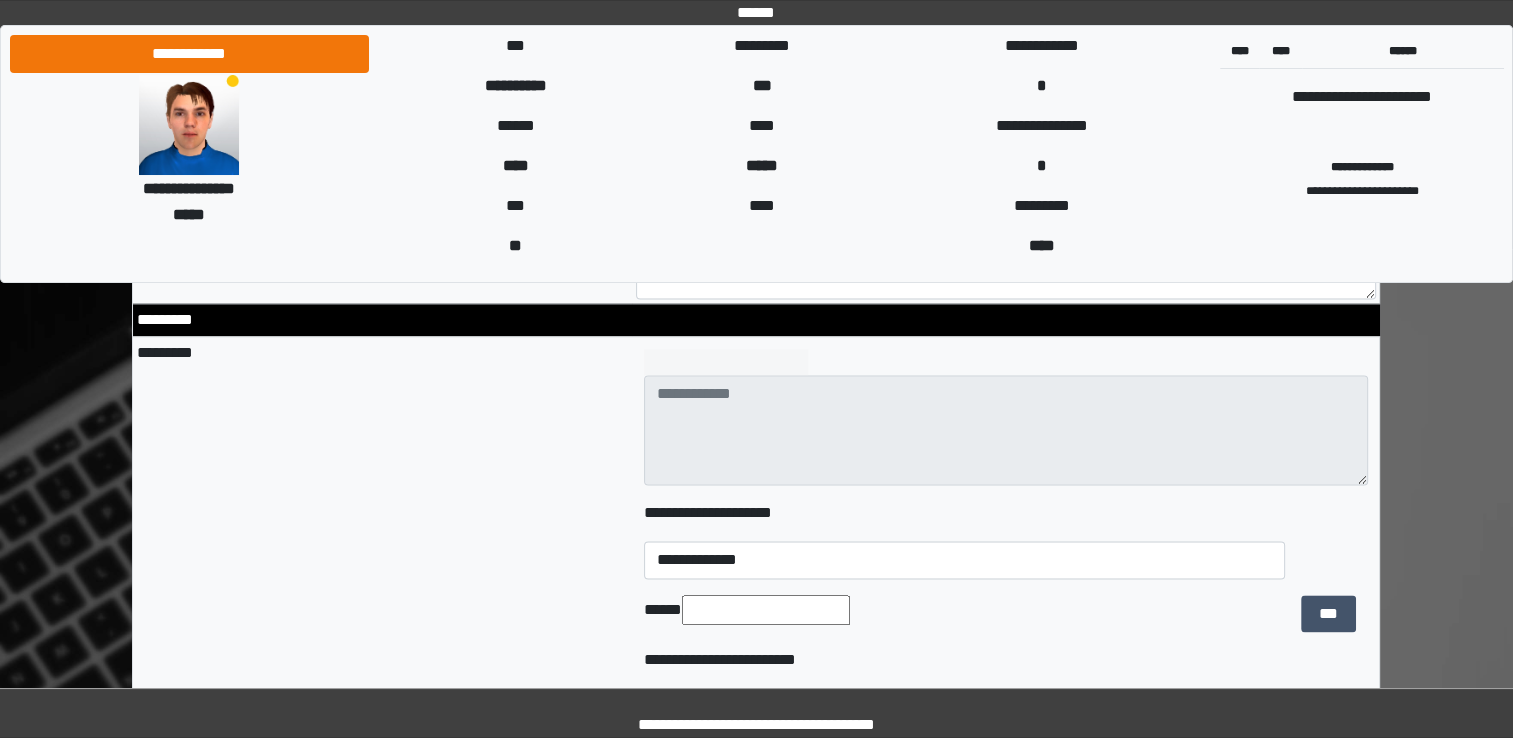 click at bounding box center (766, 610) 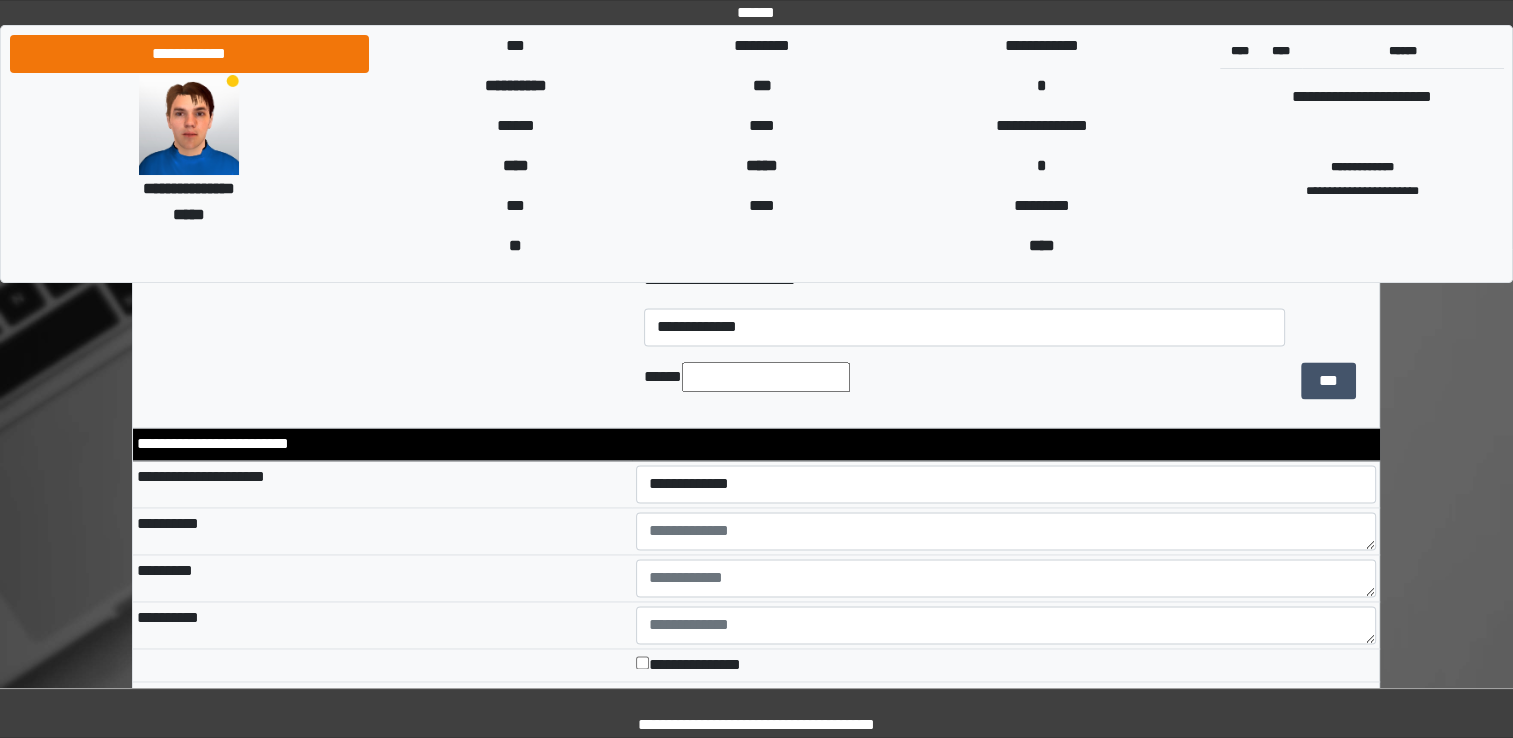 scroll, scrollTop: 2968, scrollLeft: 0, axis: vertical 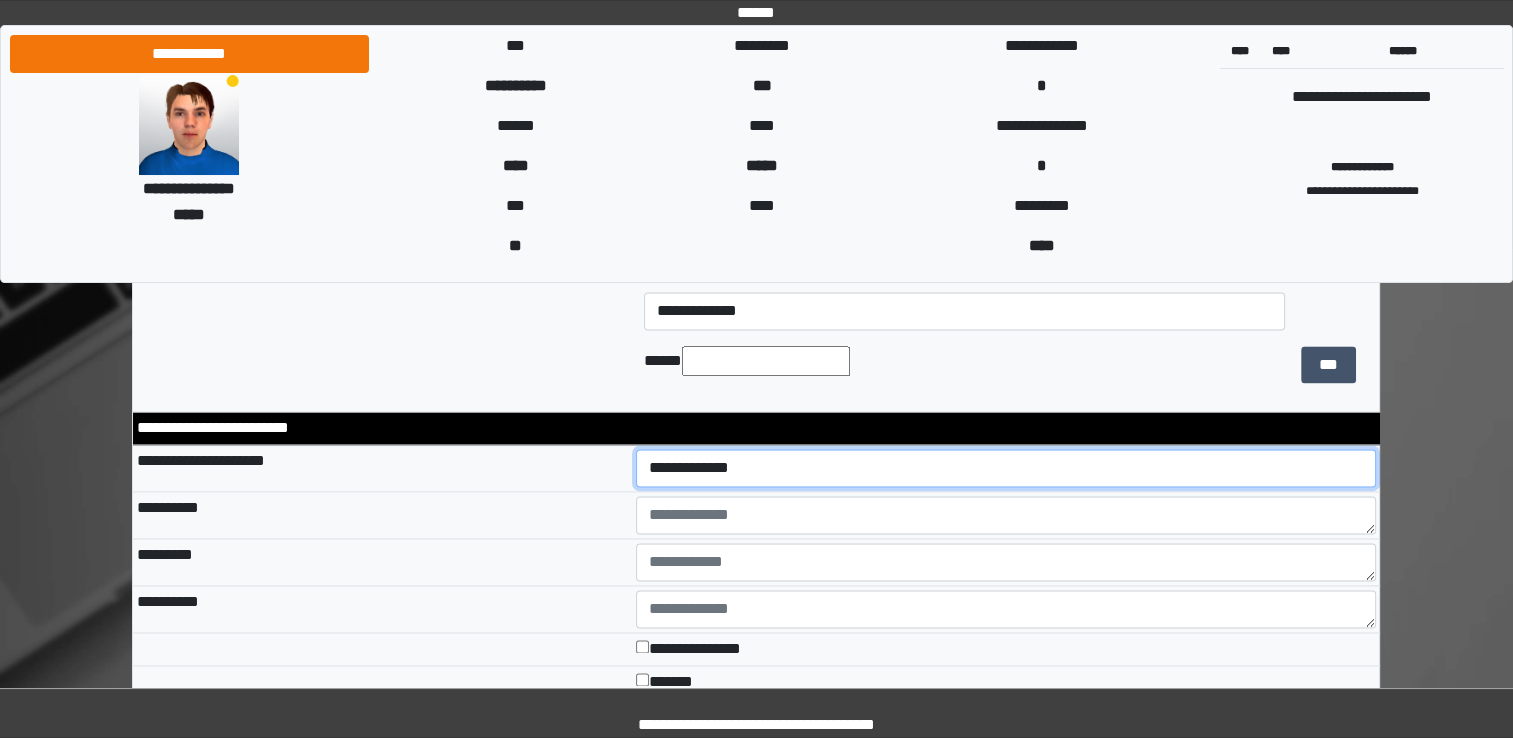 click on "**********" at bounding box center (1006, 468) 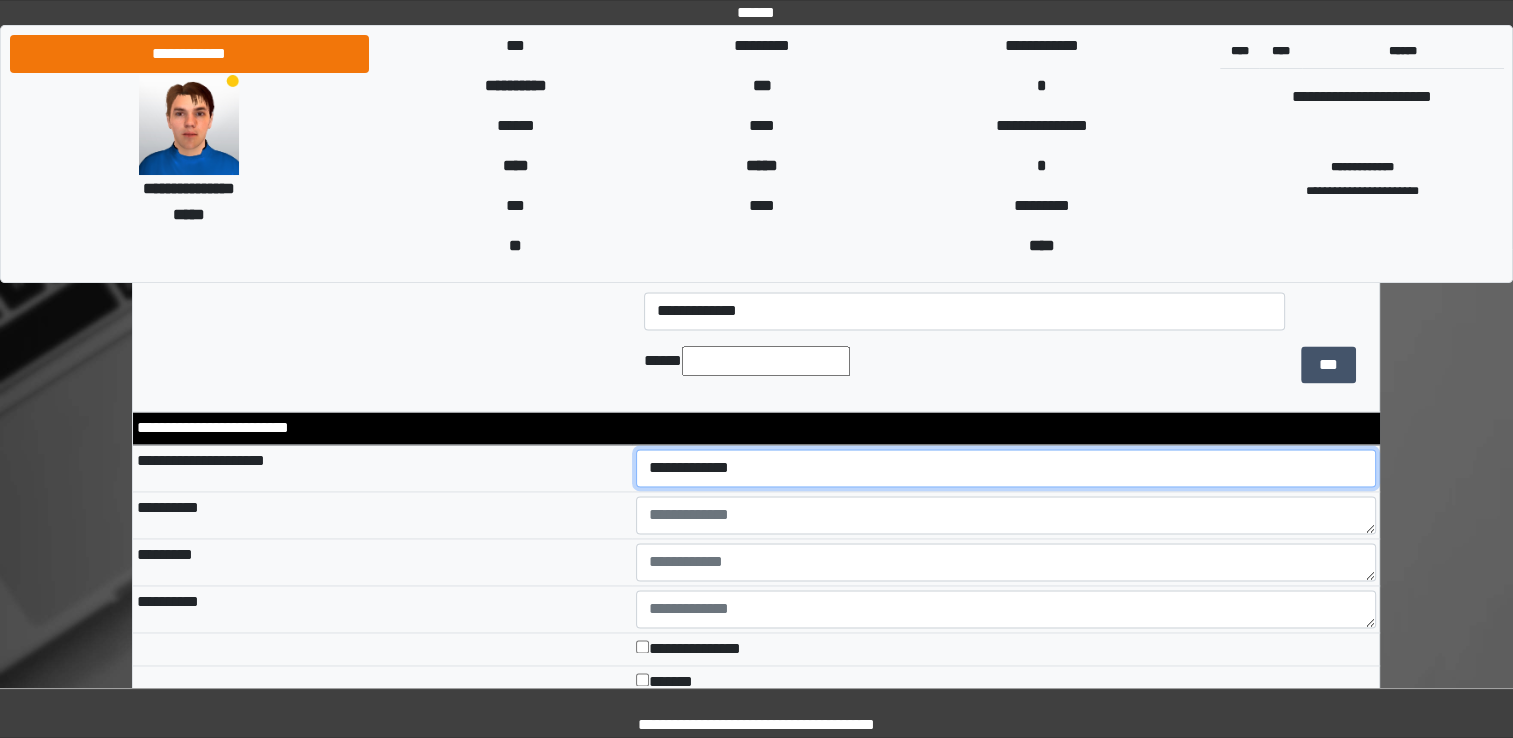 select on "*" 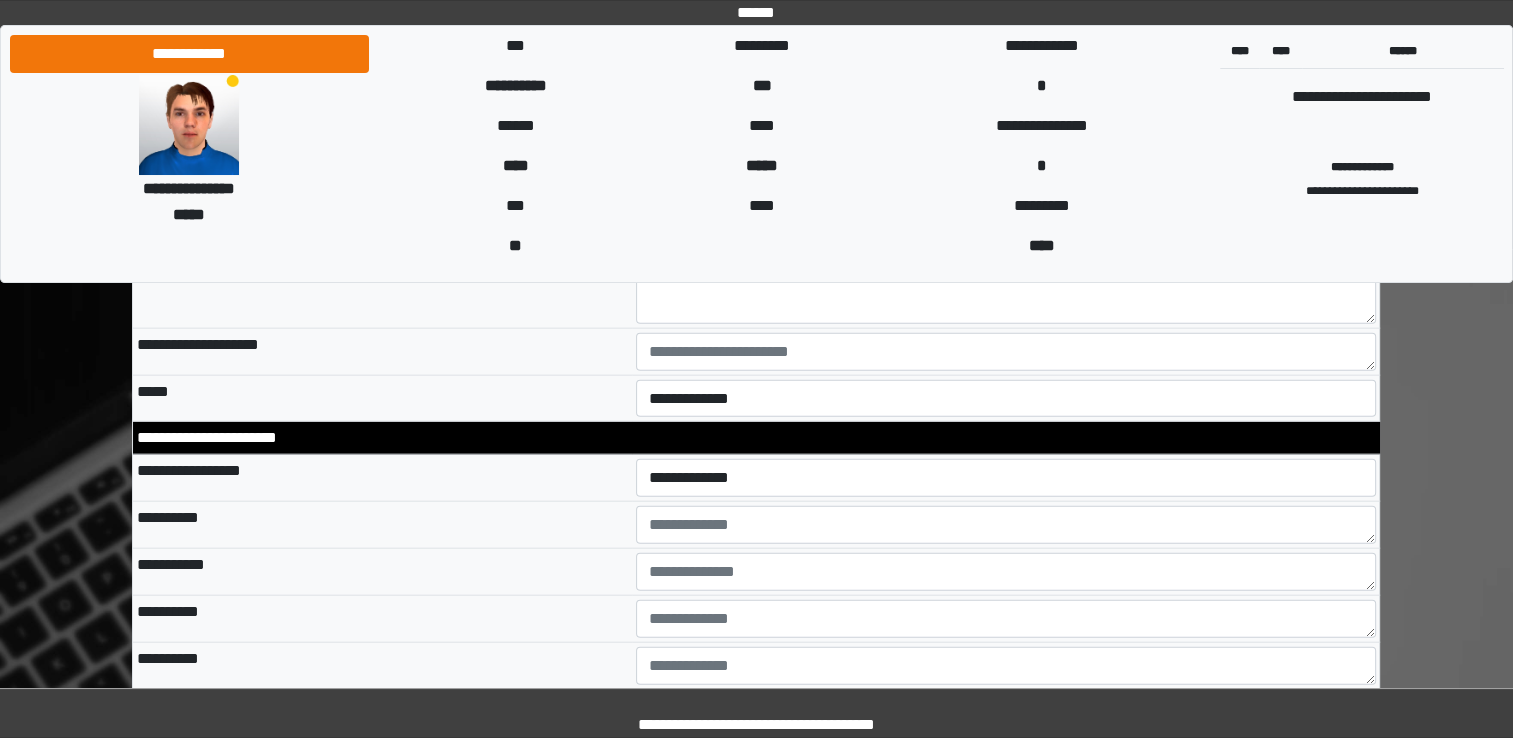 scroll, scrollTop: 4468, scrollLeft: 0, axis: vertical 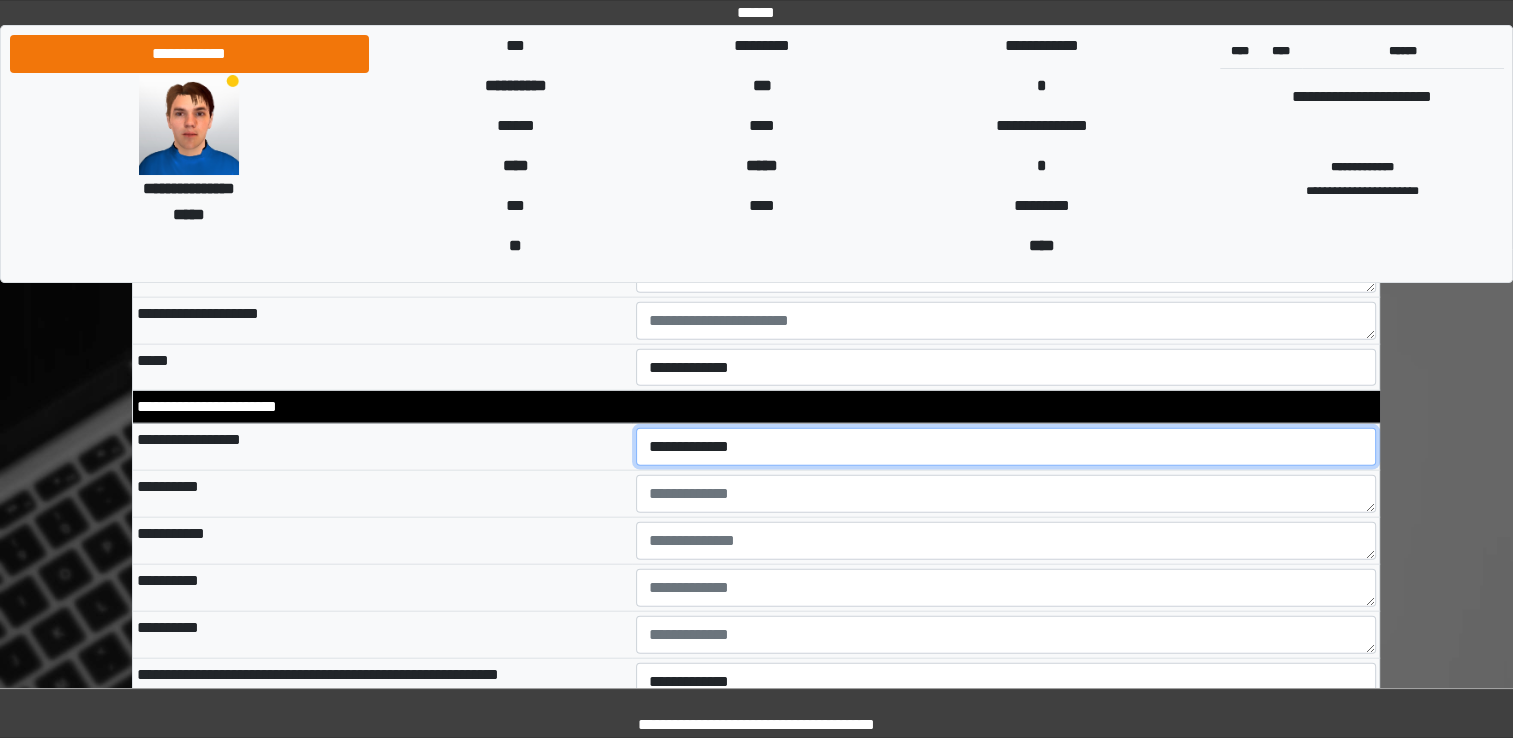click on "**********" at bounding box center [1006, 447] 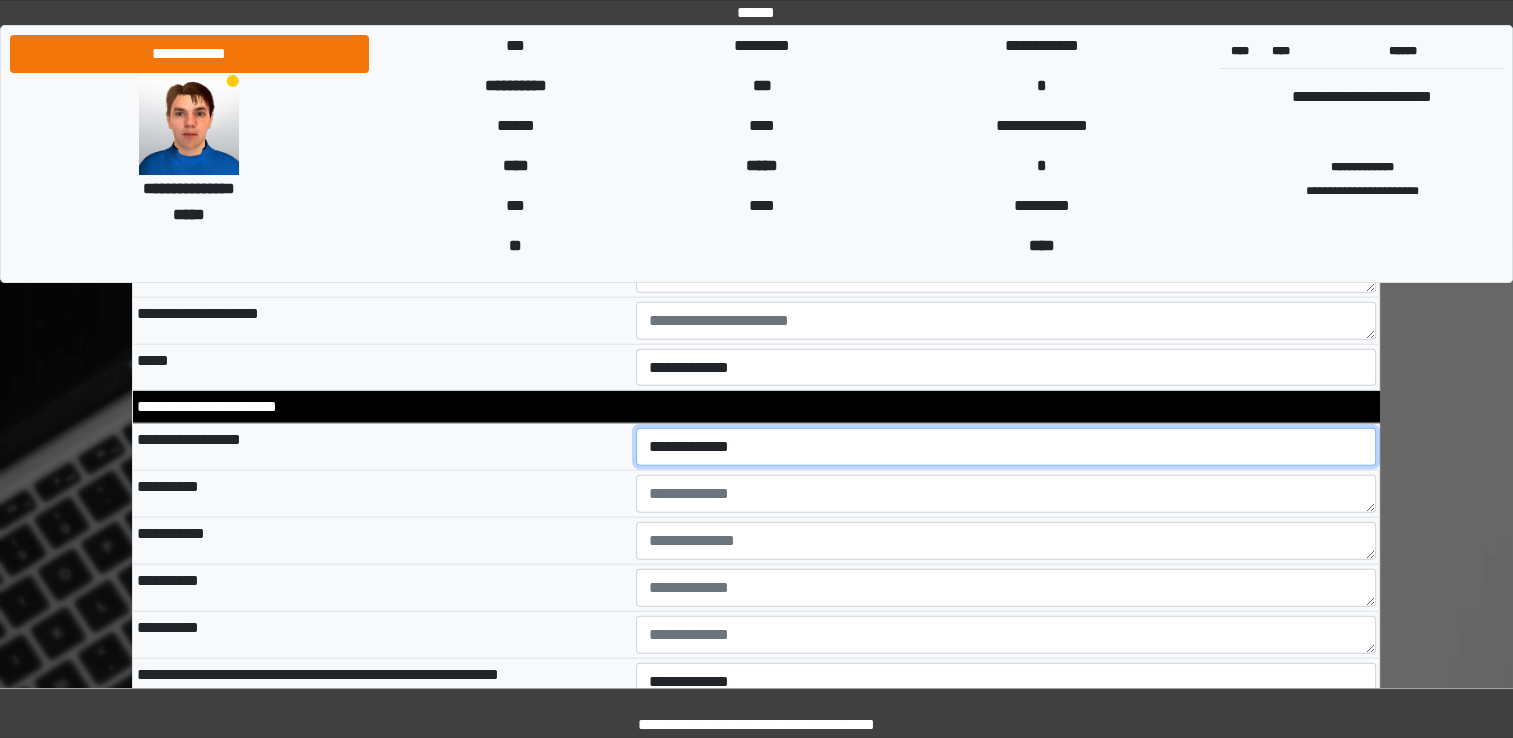 select on "*" 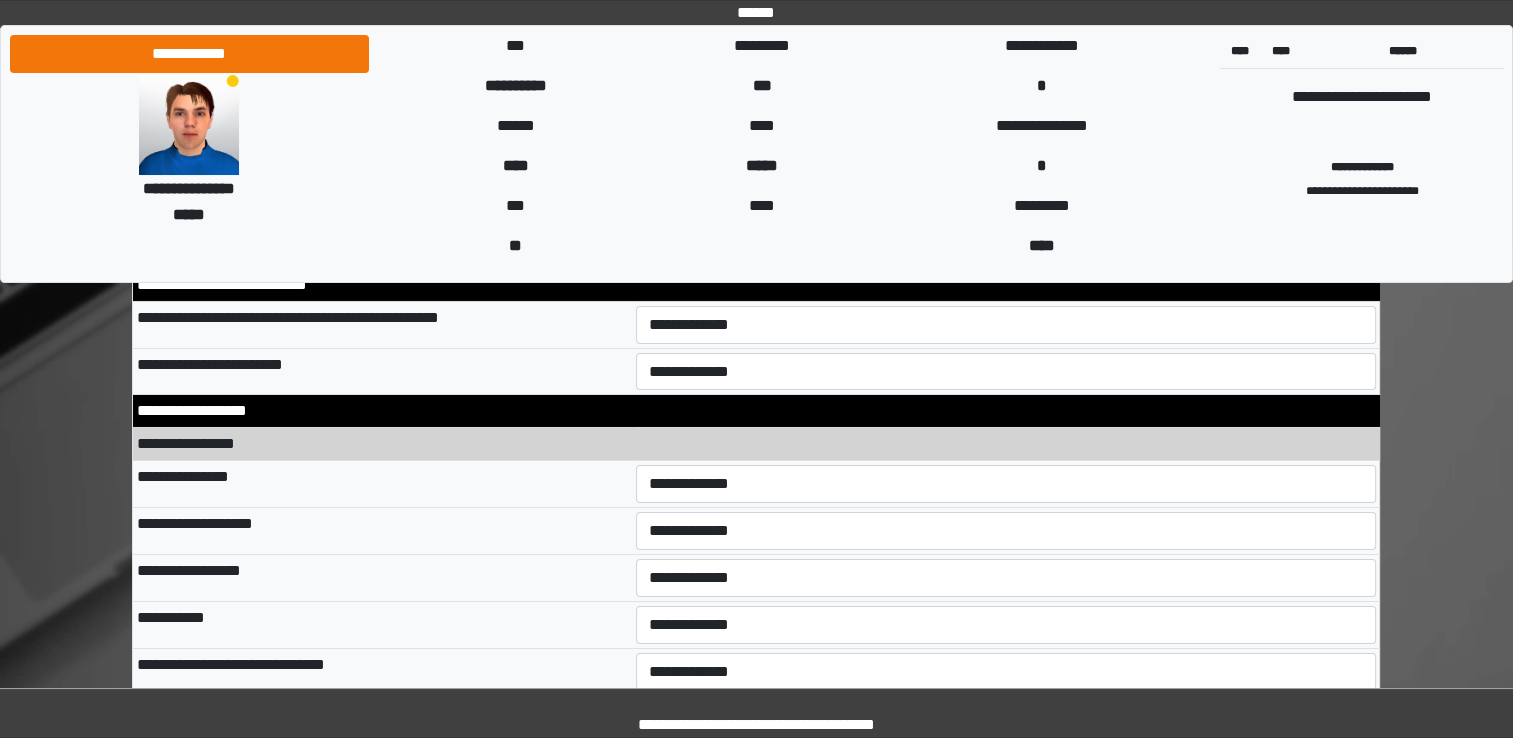 scroll, scrollTop: 6885, scrollLeft: 0, axis: vertical 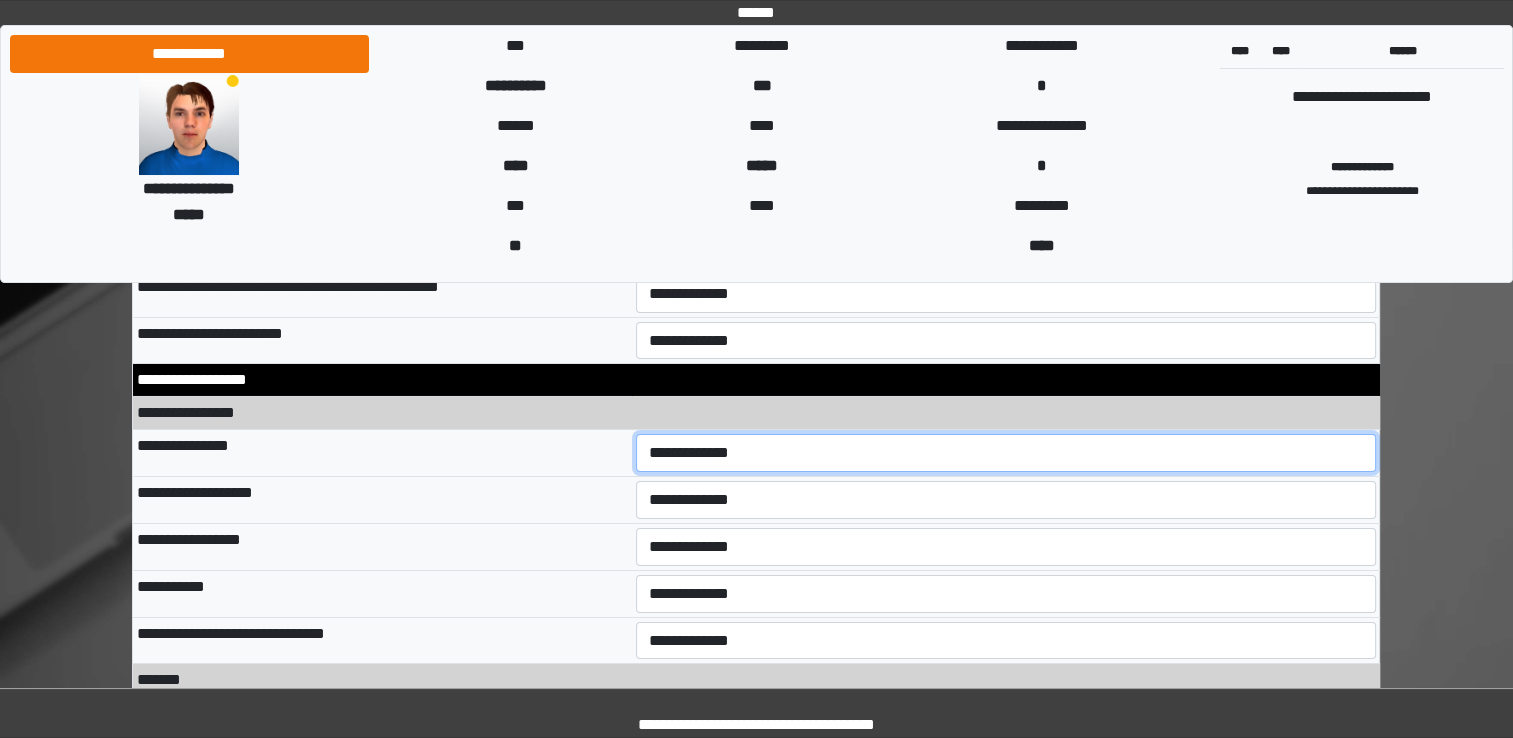 click on "**********" at bounding box center [1006, 453] 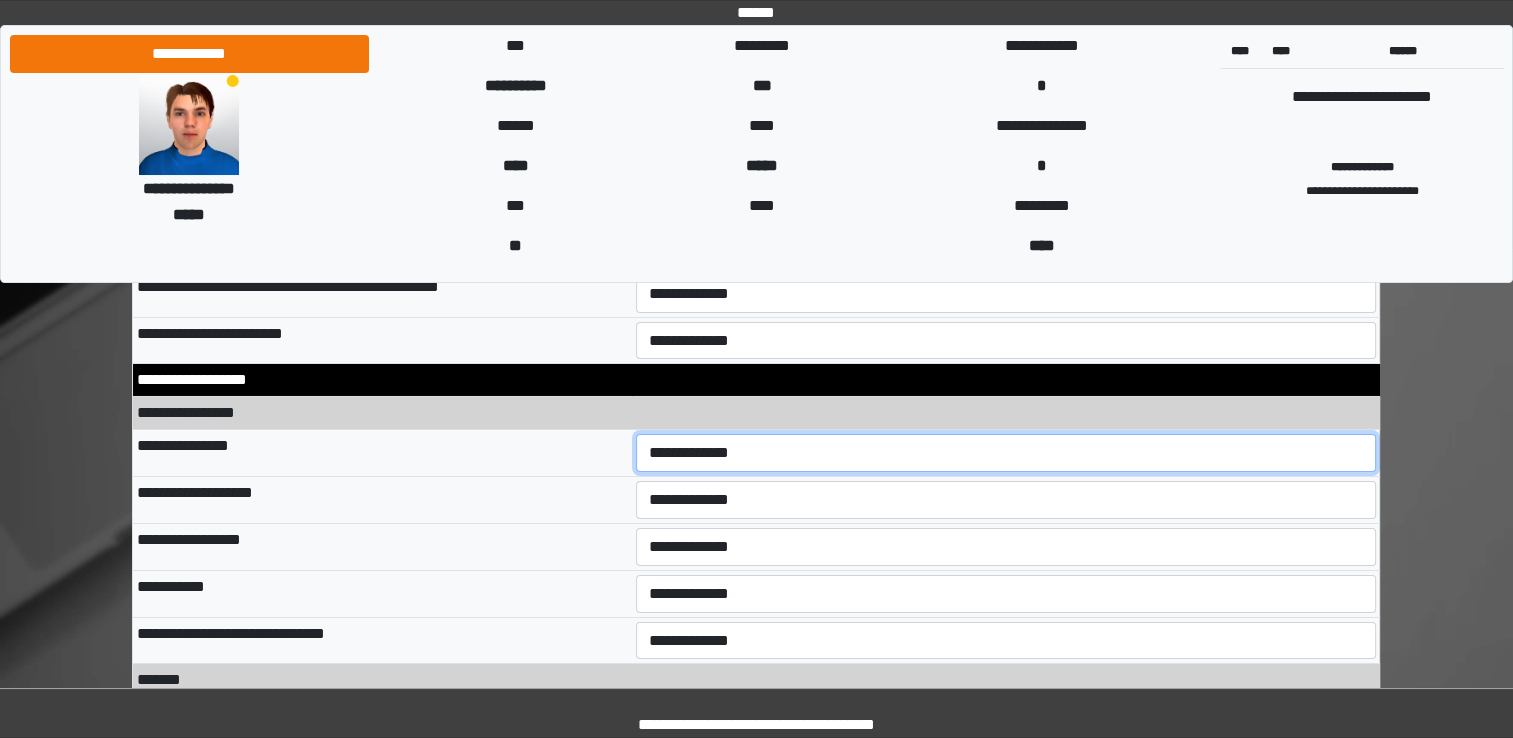 select on "*" 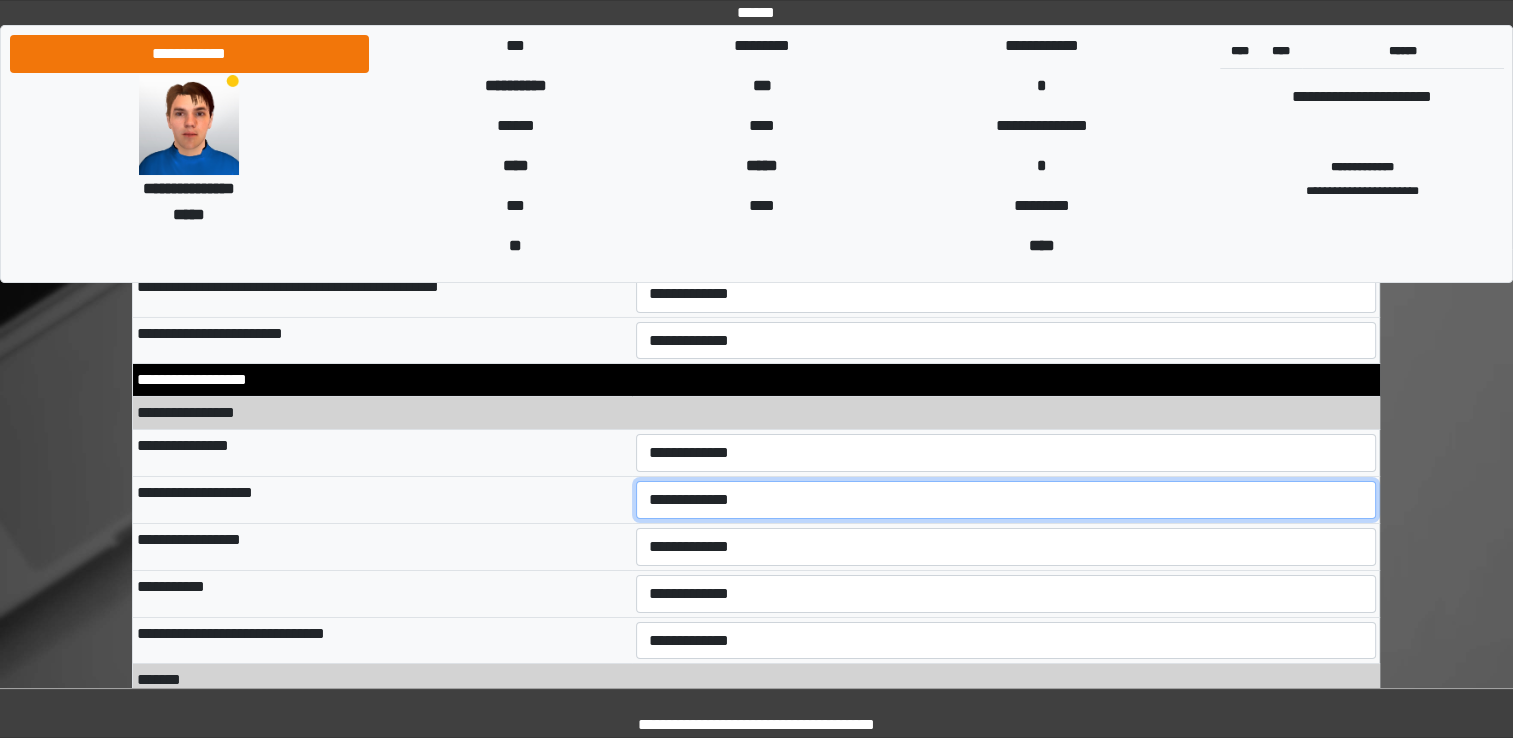 click on "**********" at bounding box center (1006, 500) 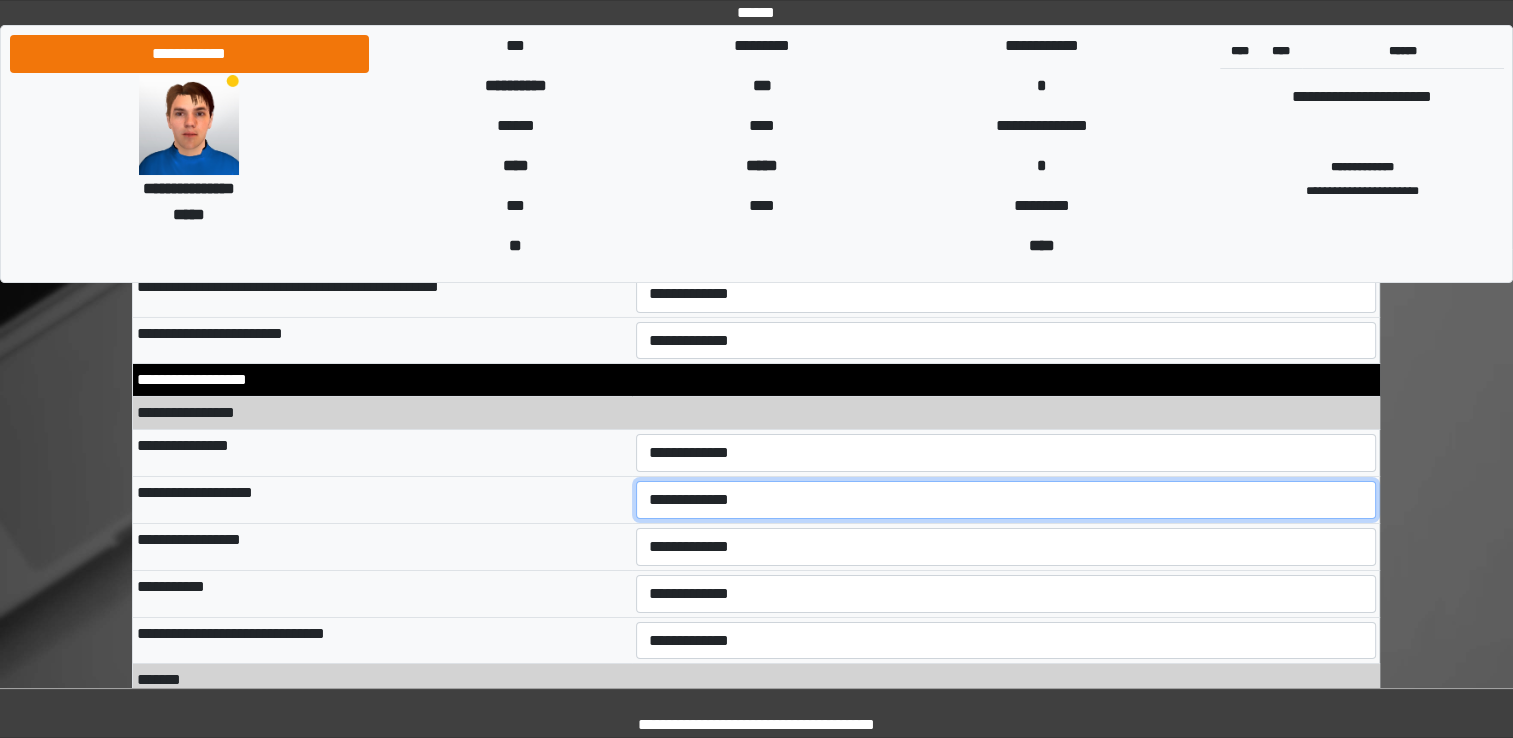 select on "**" 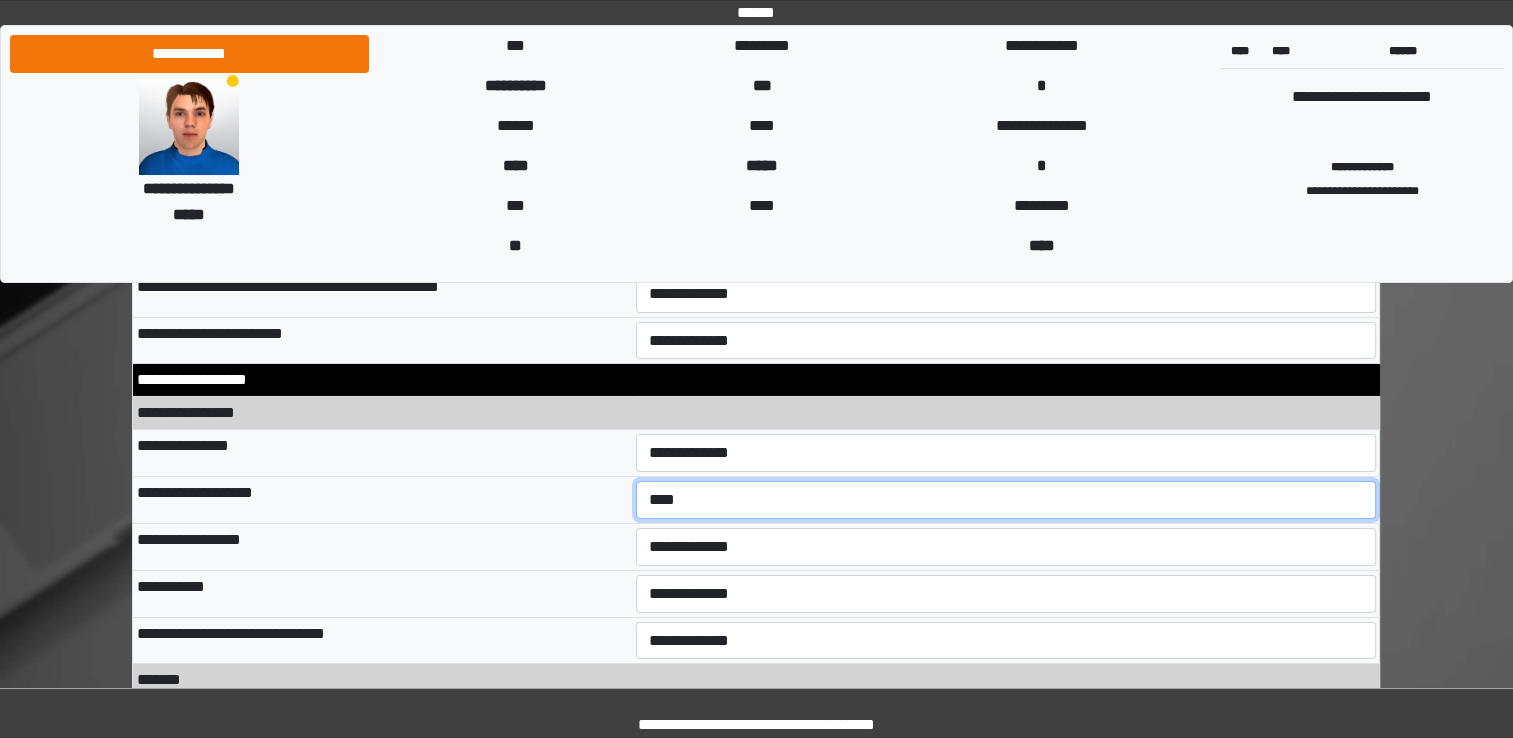 click on "**********" at bounding box center (1006, 500) 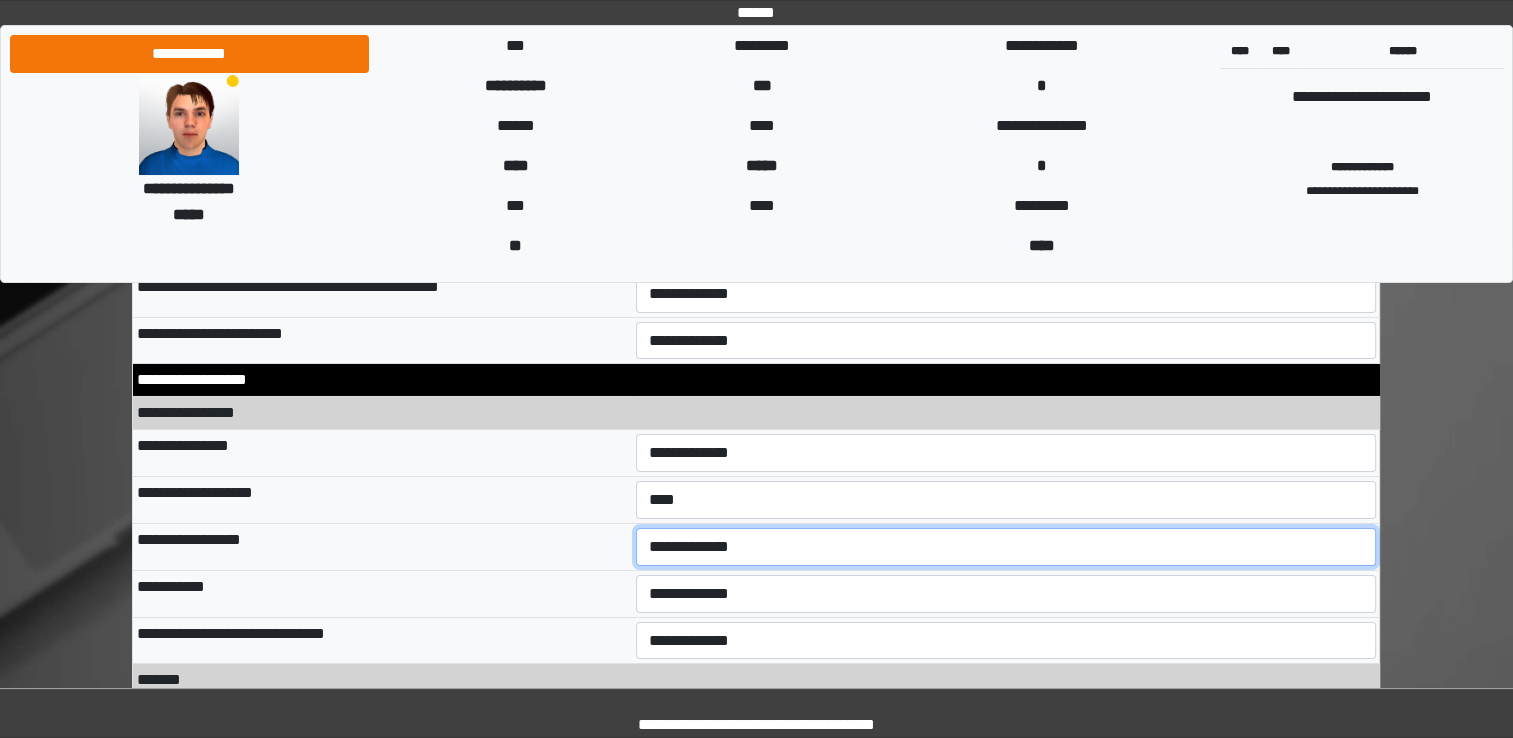 click on "**********" at bounding box center (1006, 547) 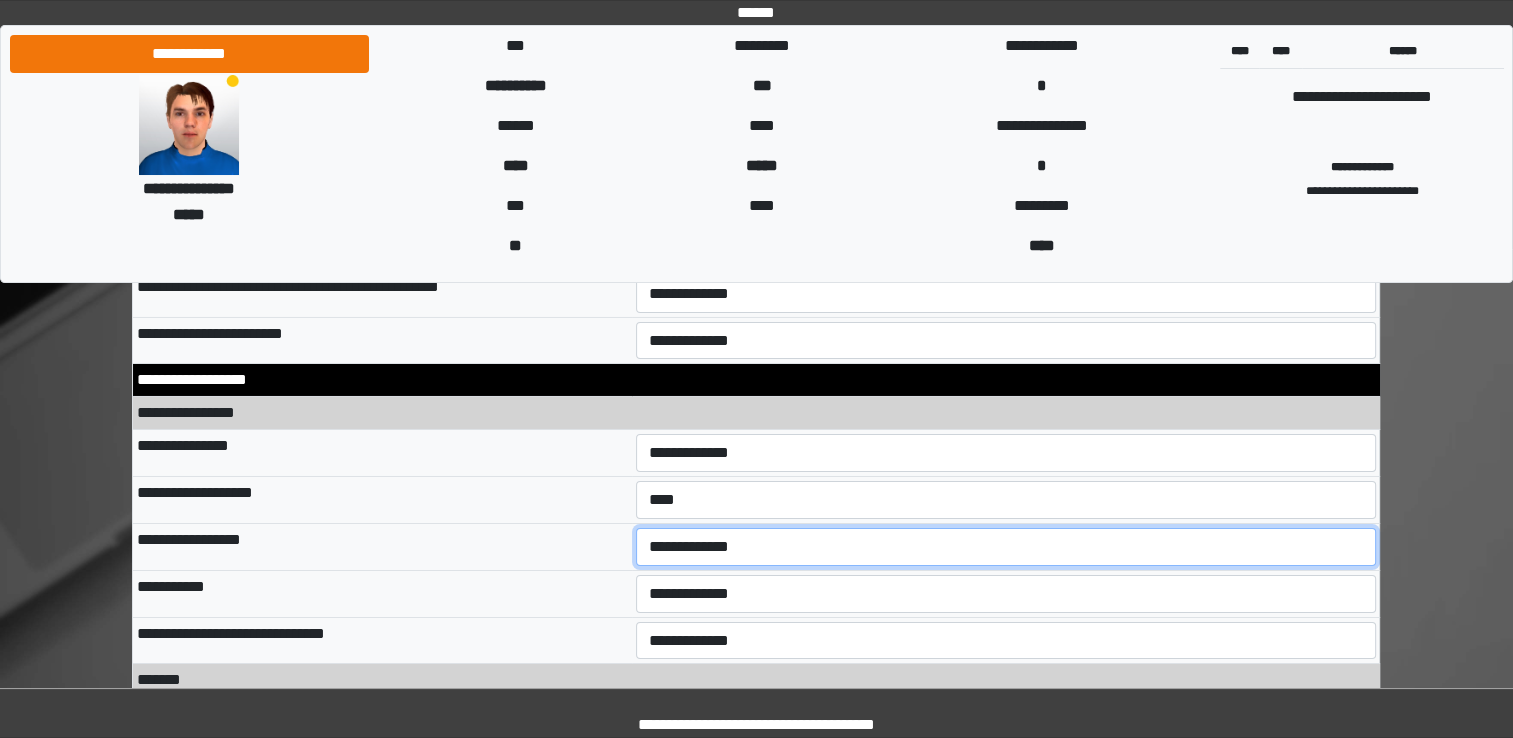 select on "**" 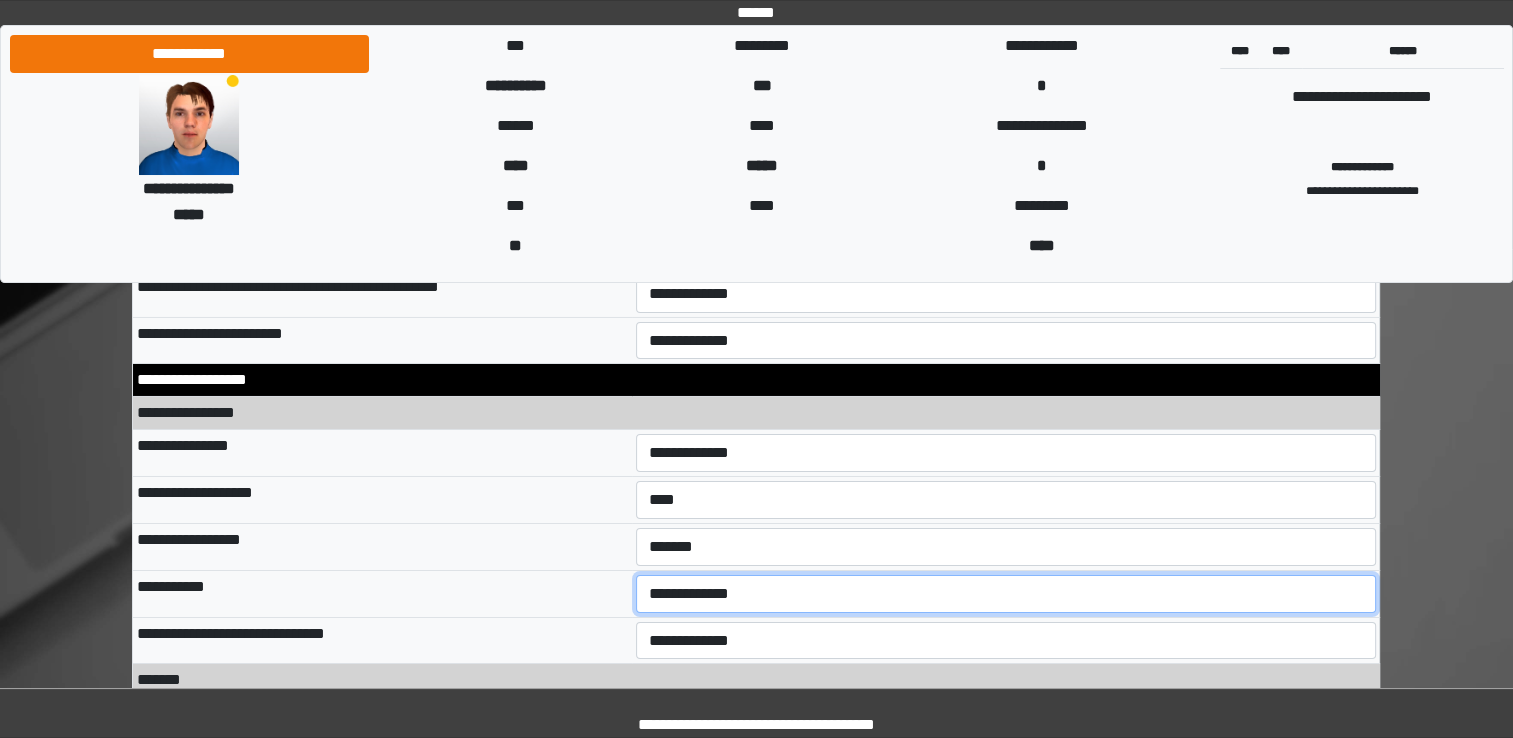 click on "[FIRST] [LAST] [CITY] [STATE]" at bounding box center [1006, 594] 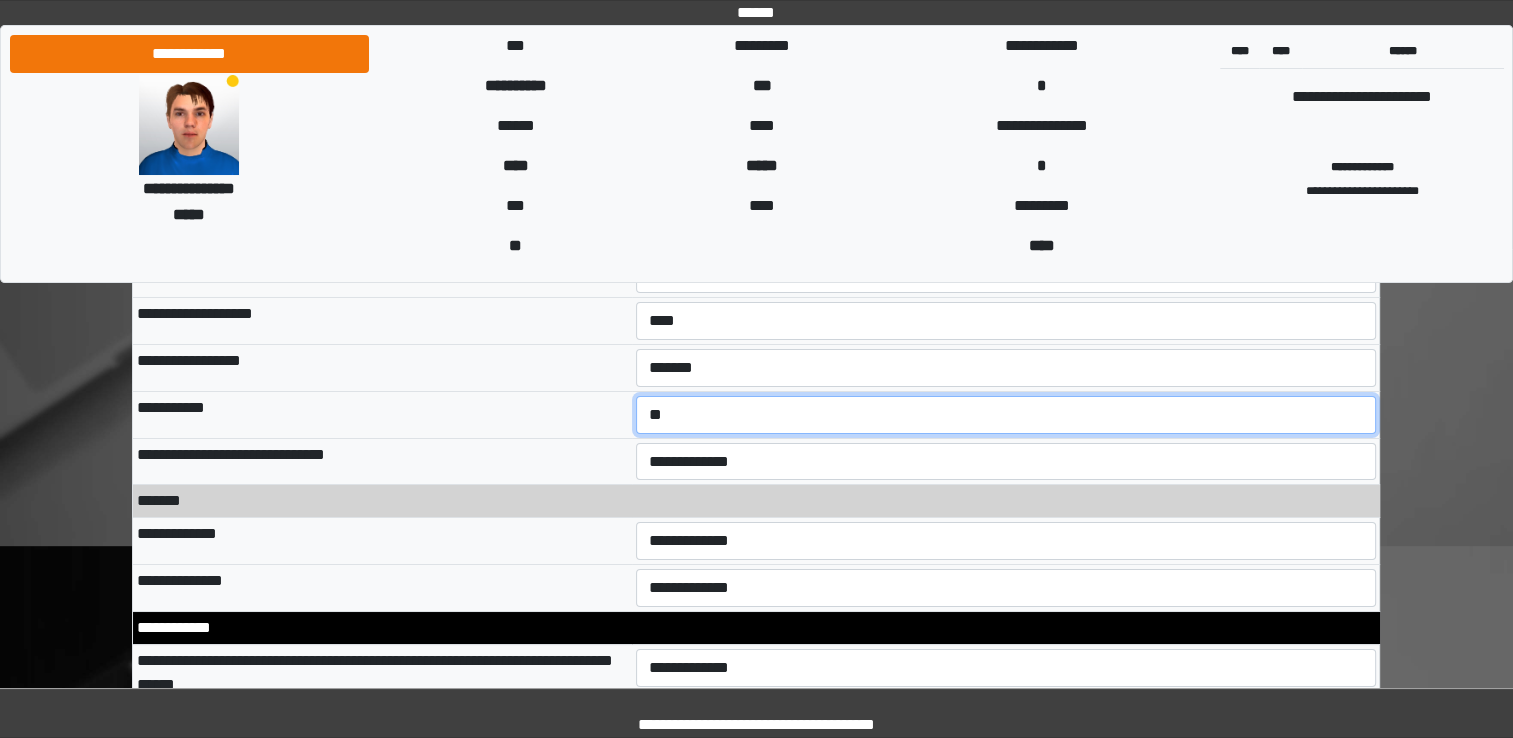 scroll, scrollTop: 7173, scrollLeft: 0, axis: vertical 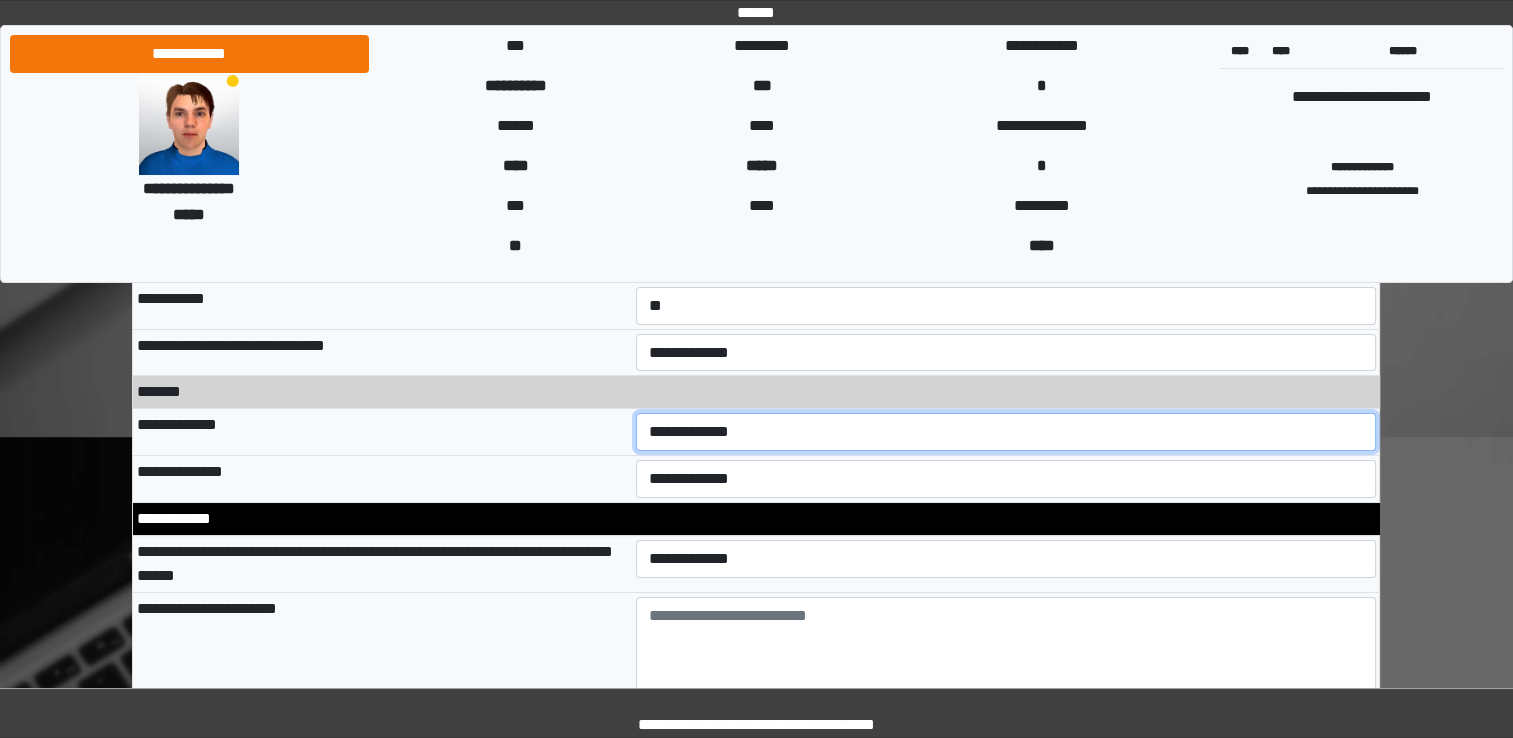 click on "**********" at bounding box center [1006, 432] 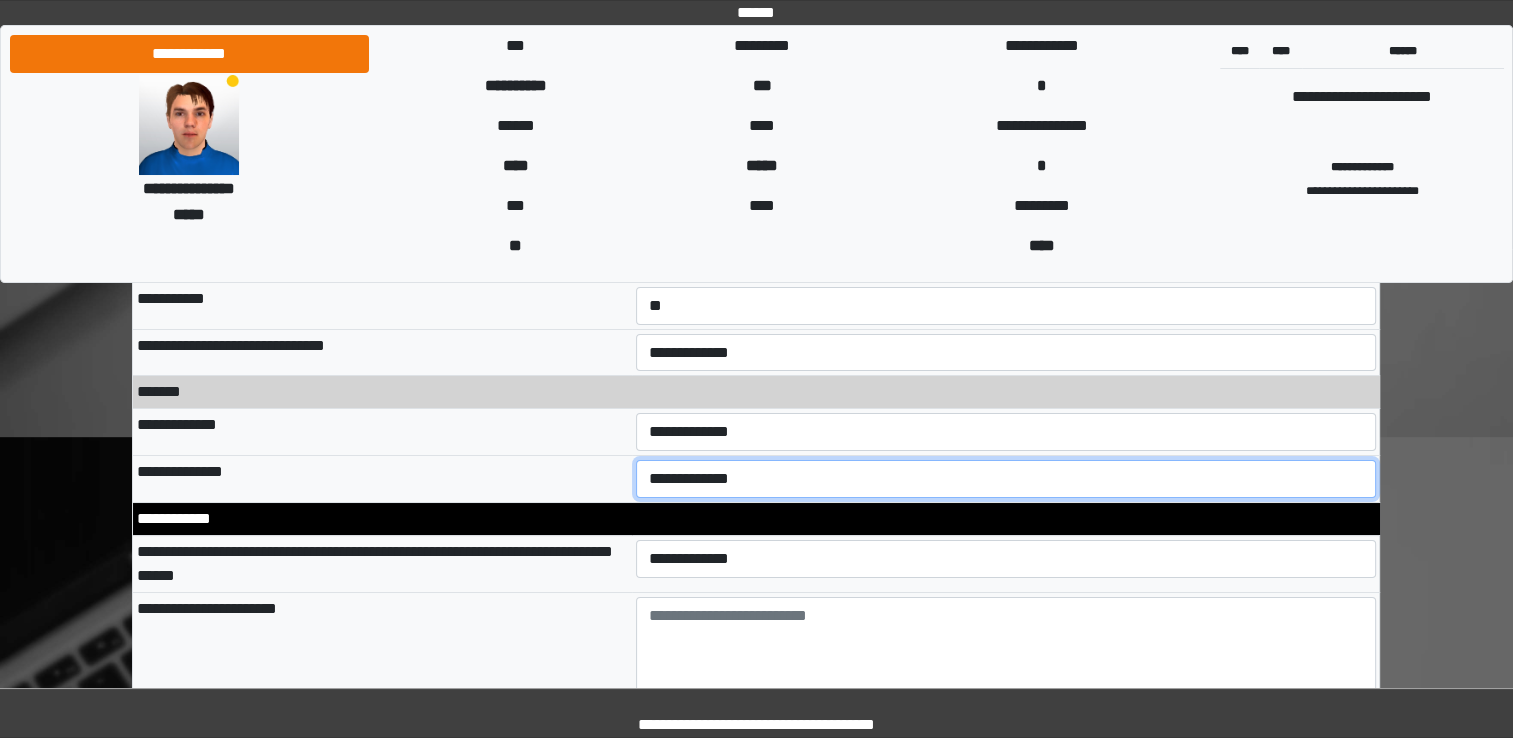 click on "**********" at bounding box center [1006, 479] 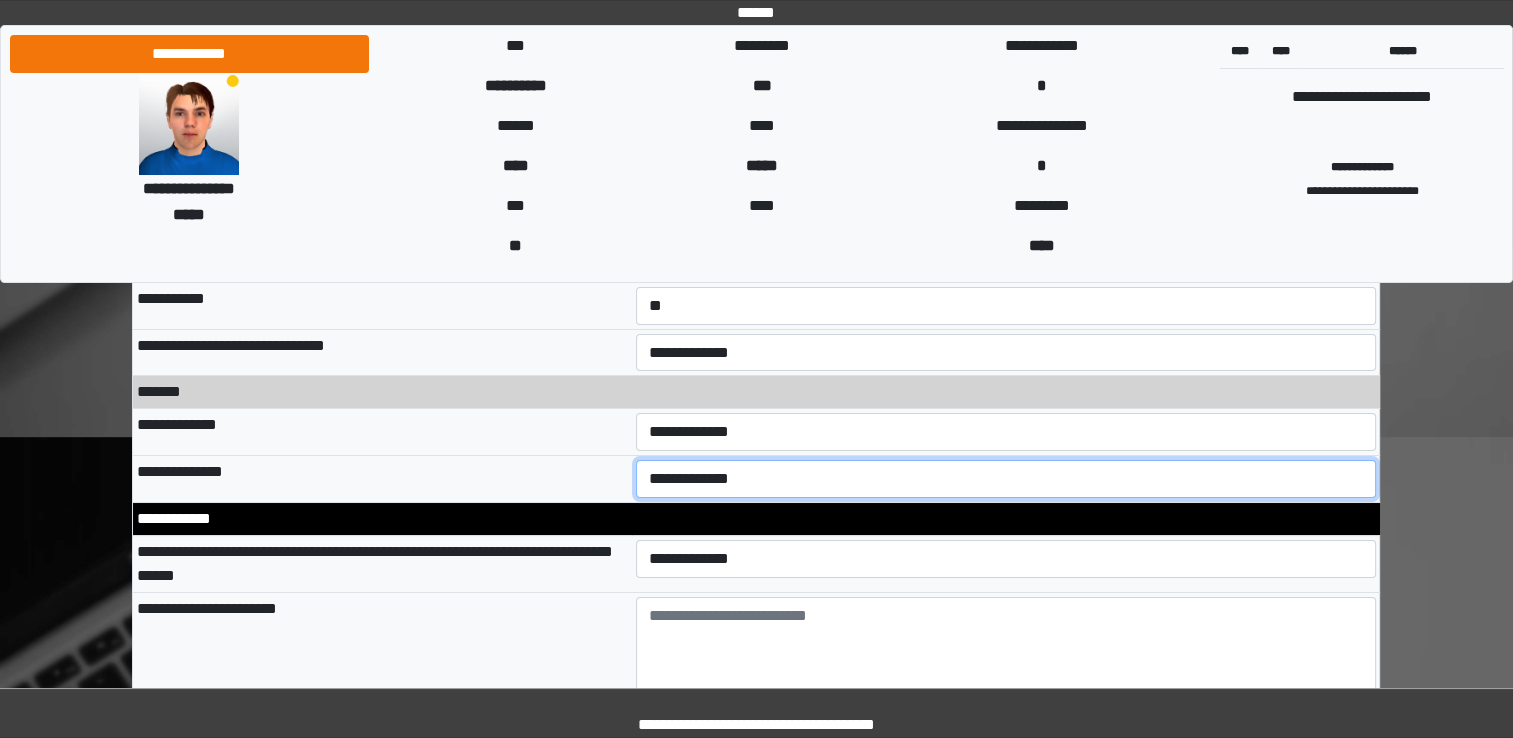 select on "**" 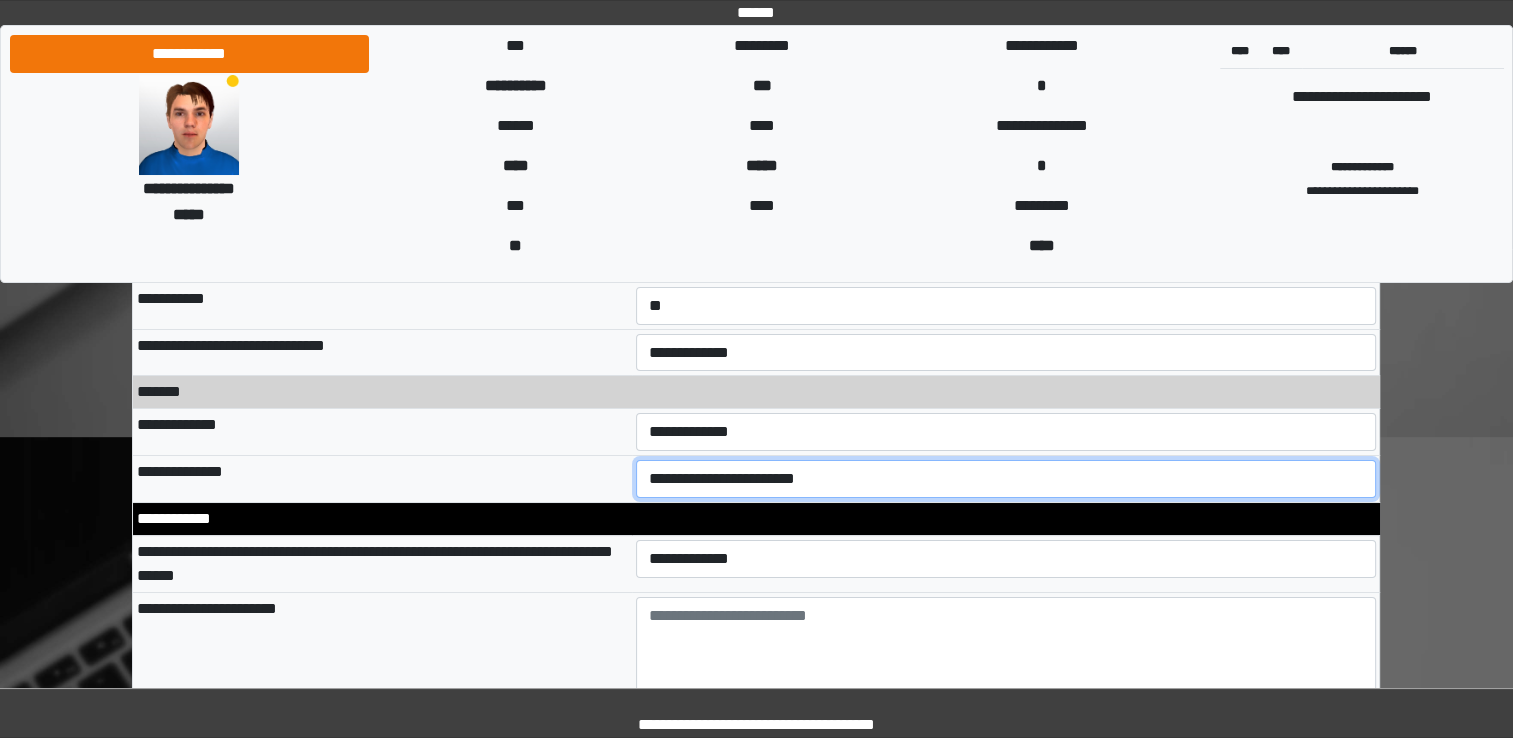 click on "**********" at bounding box center (1006, 479) 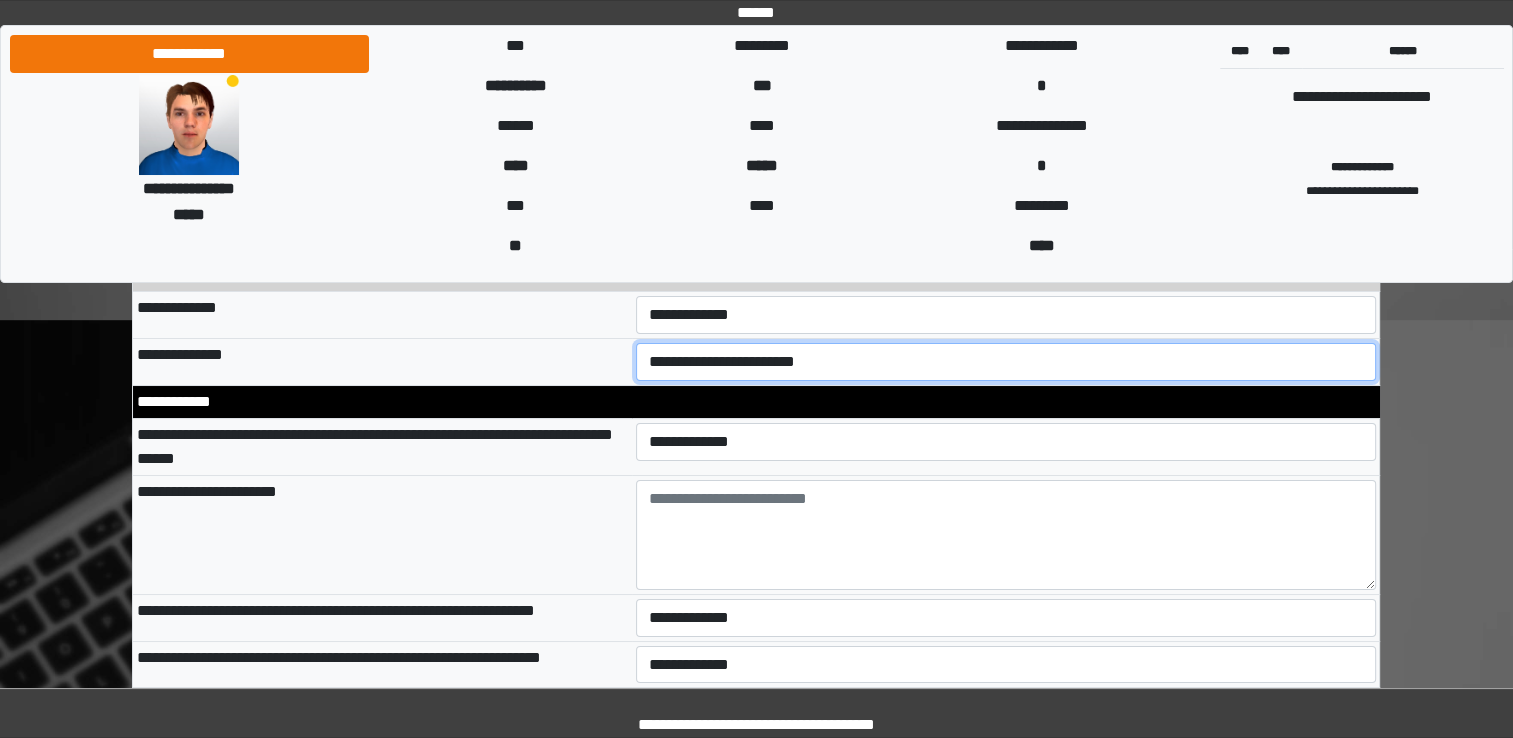 scroll, scrollTop: 7320, scrollLeft: 0, axis: vertical 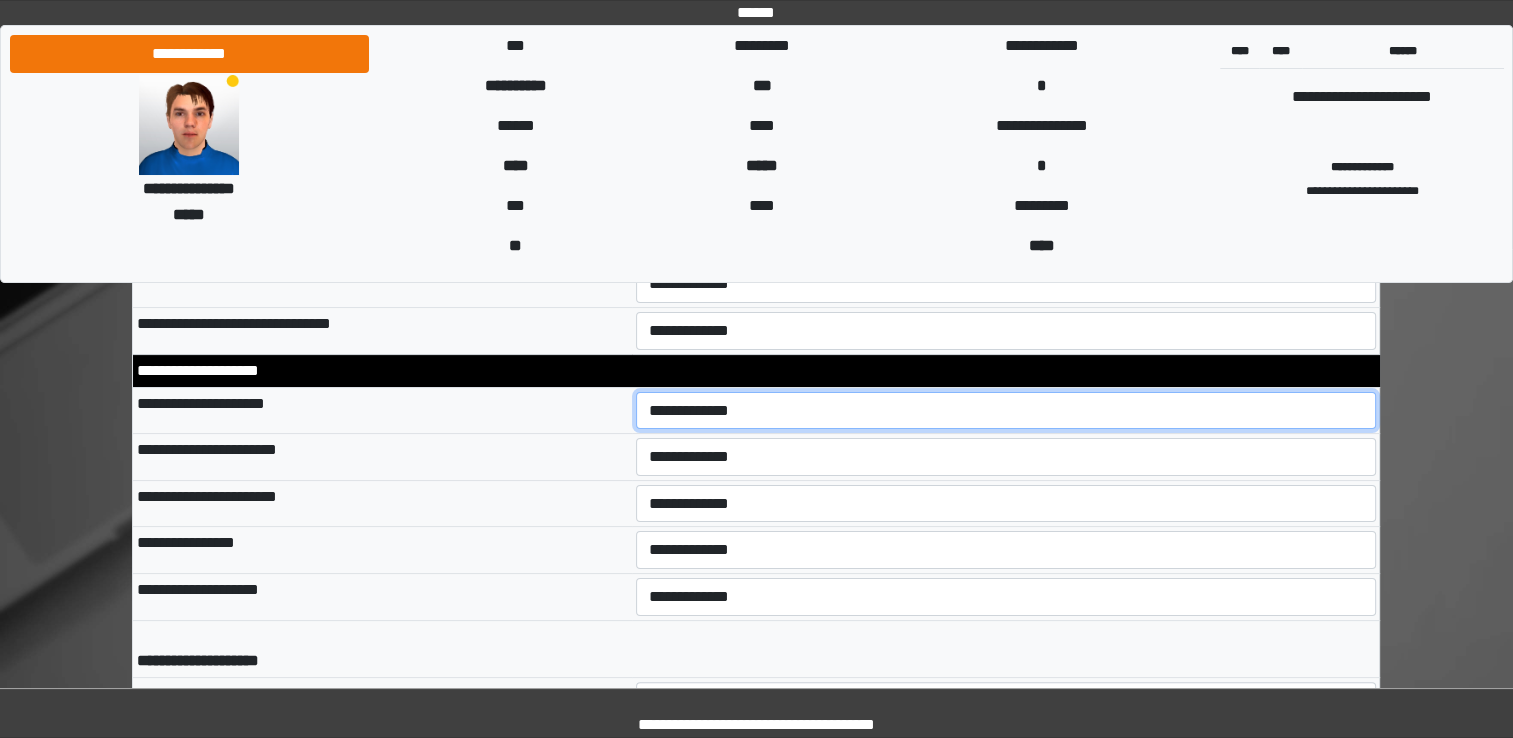 click on "**********" at bounding box center (1006, 411) 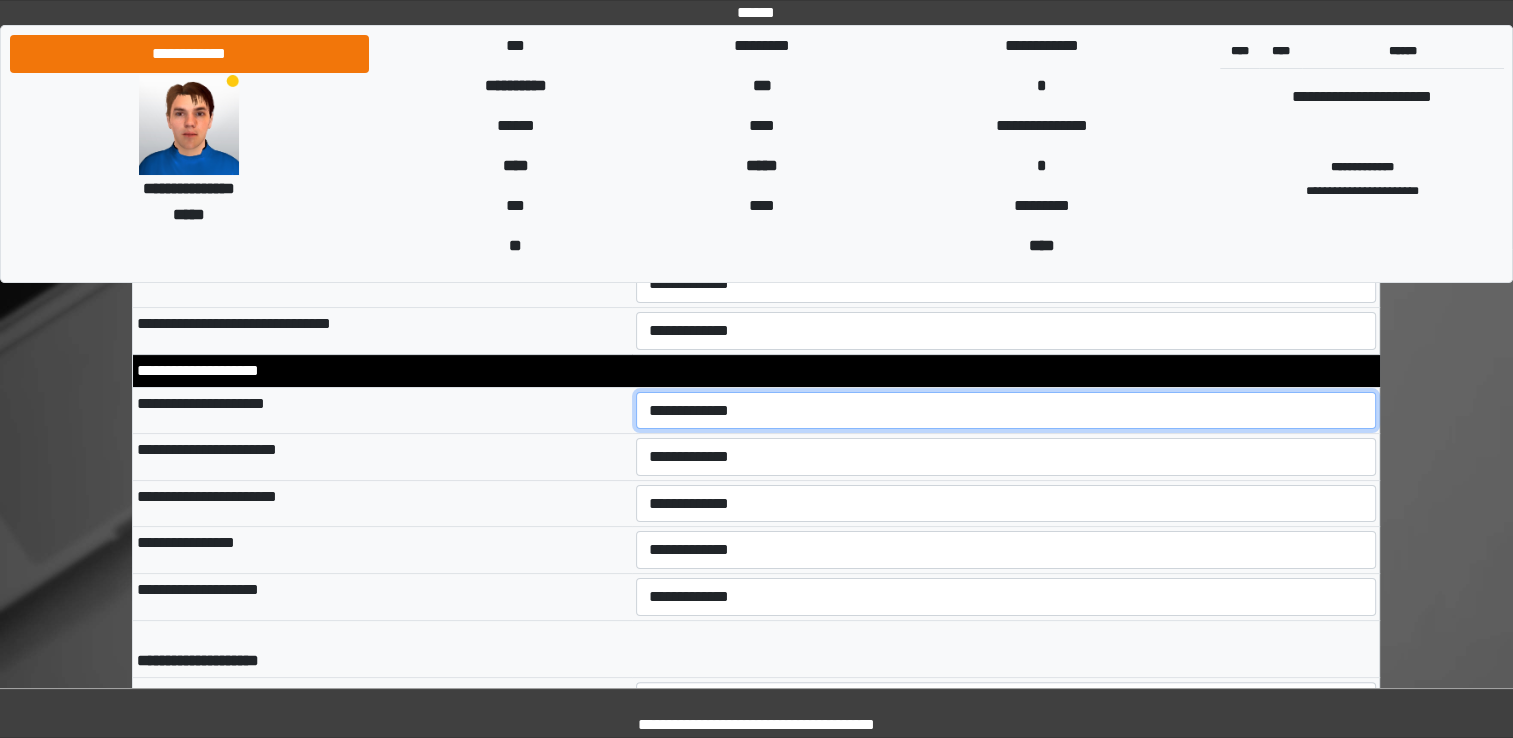 select on "*" 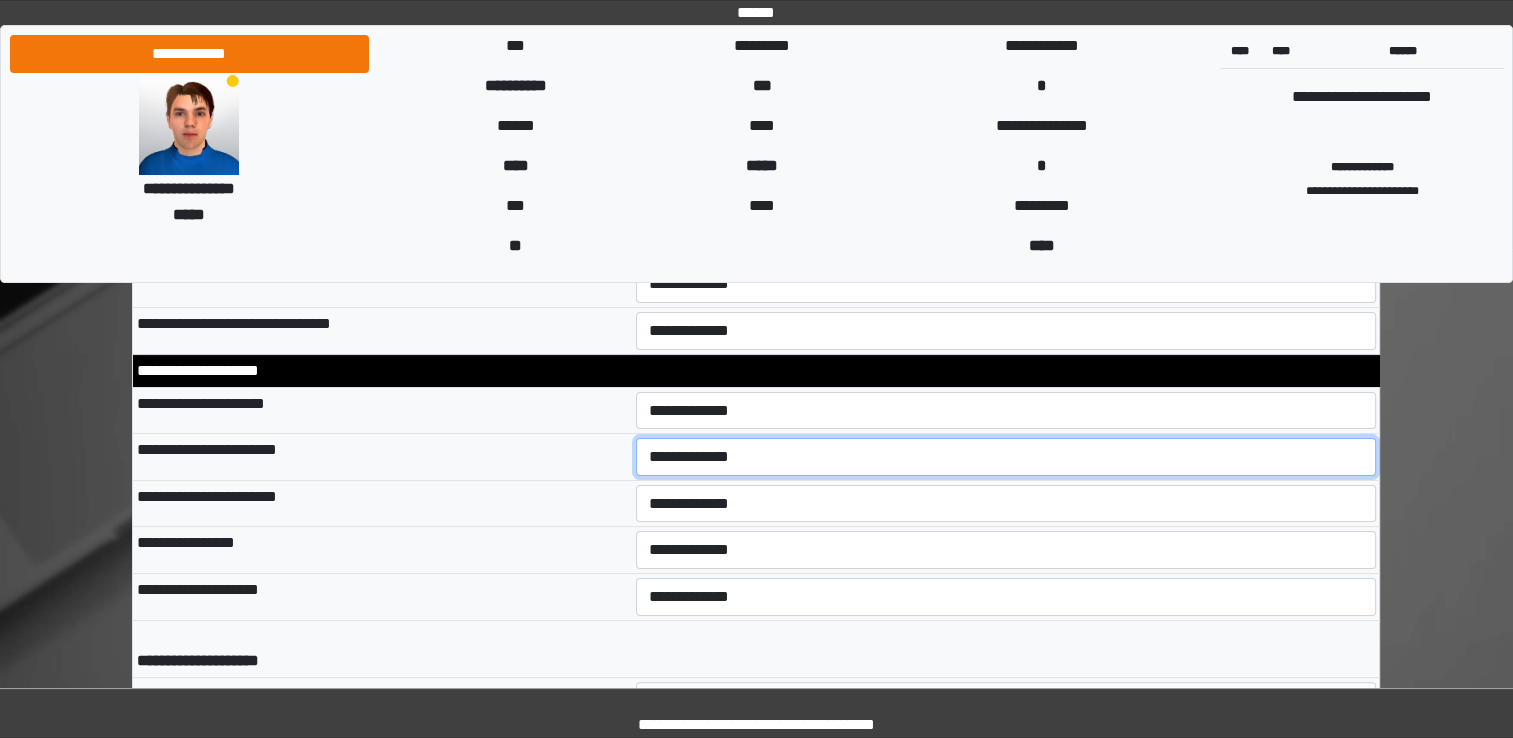 select on "*" 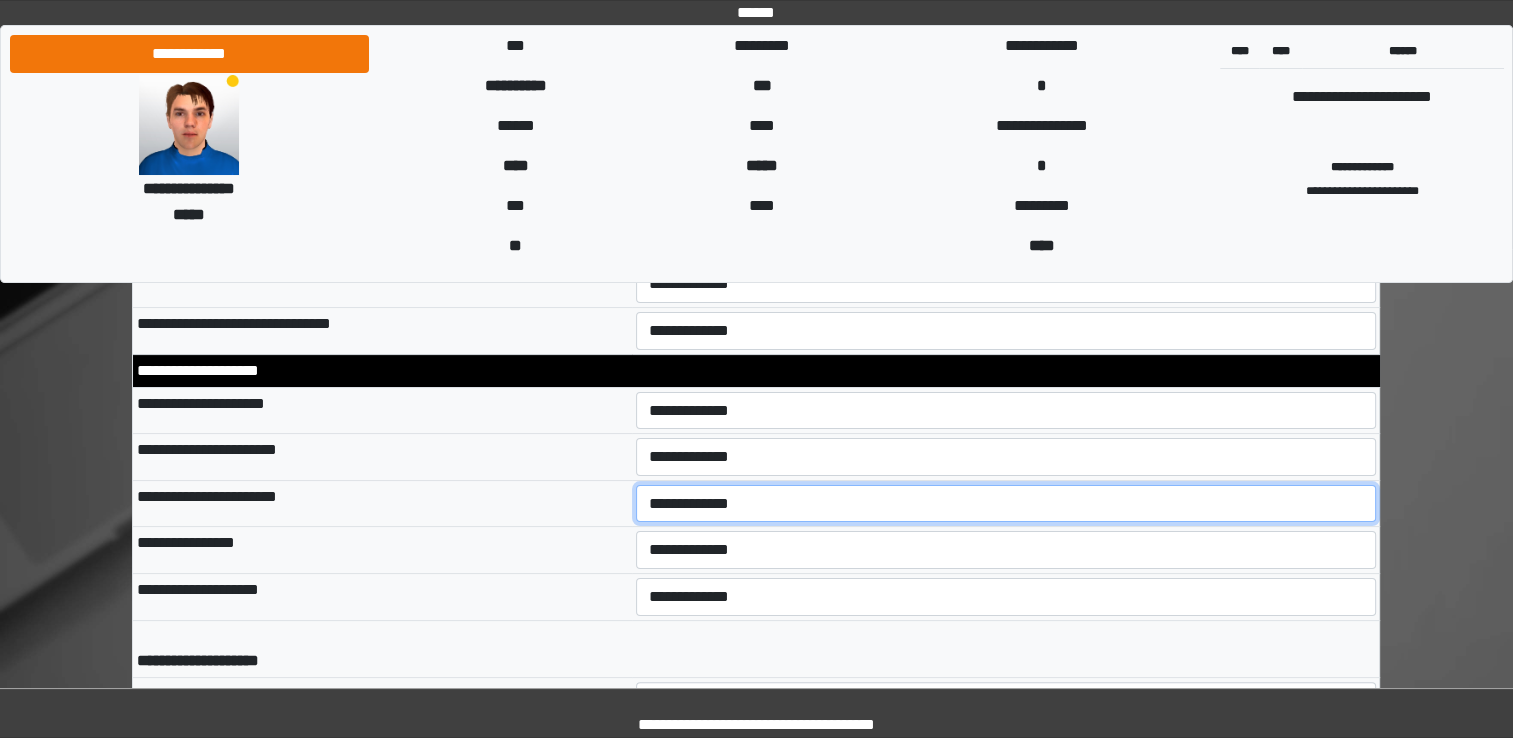 select on "*" 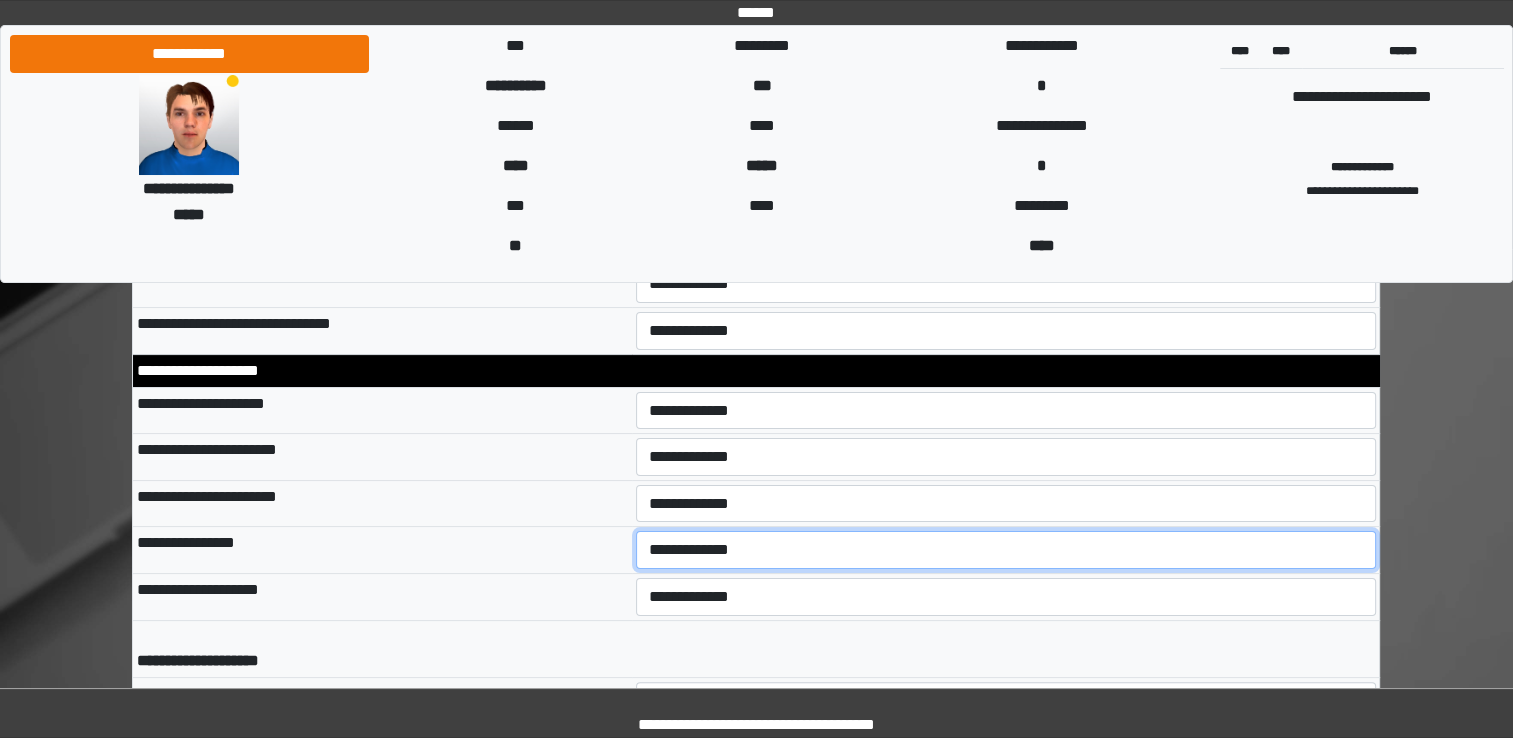 select on "*" 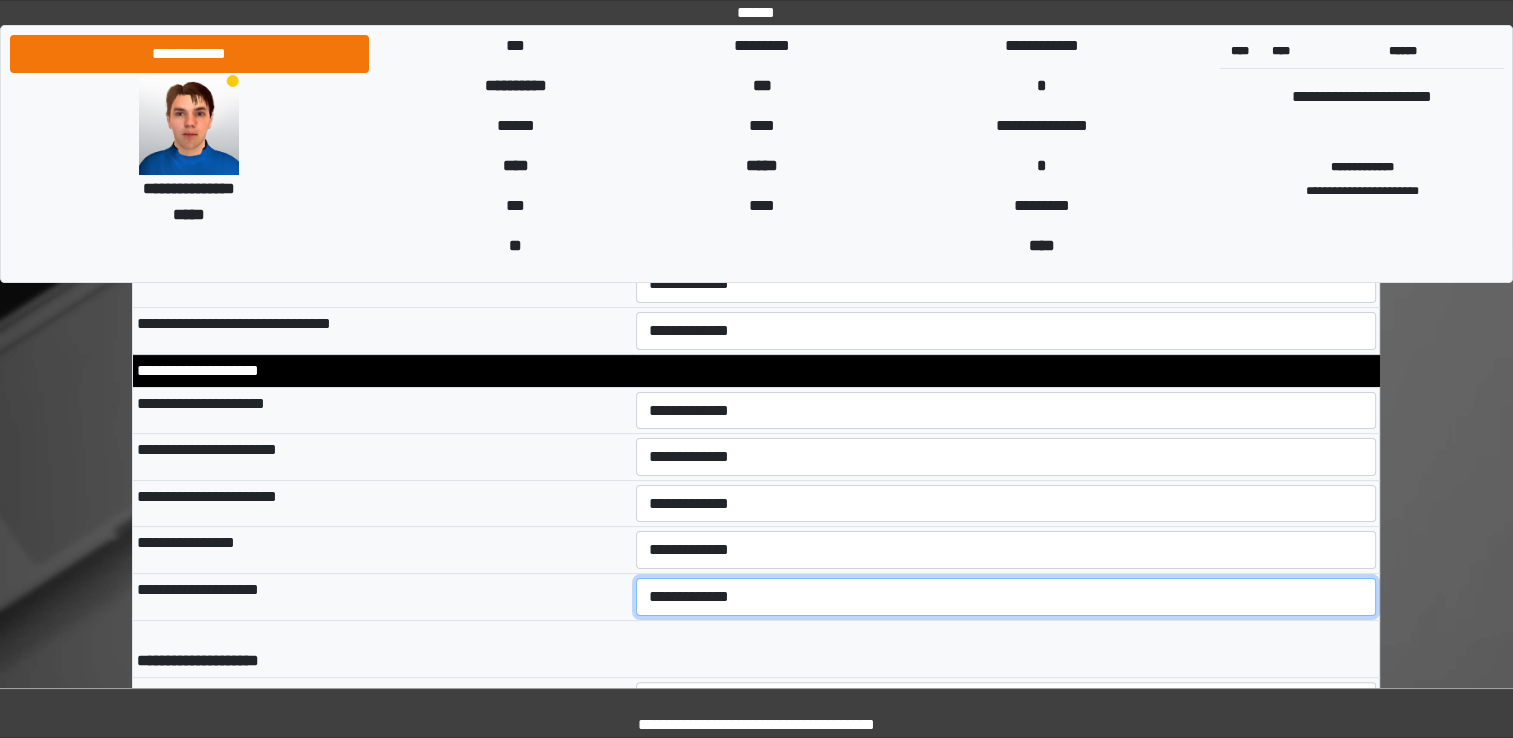 select on "*" 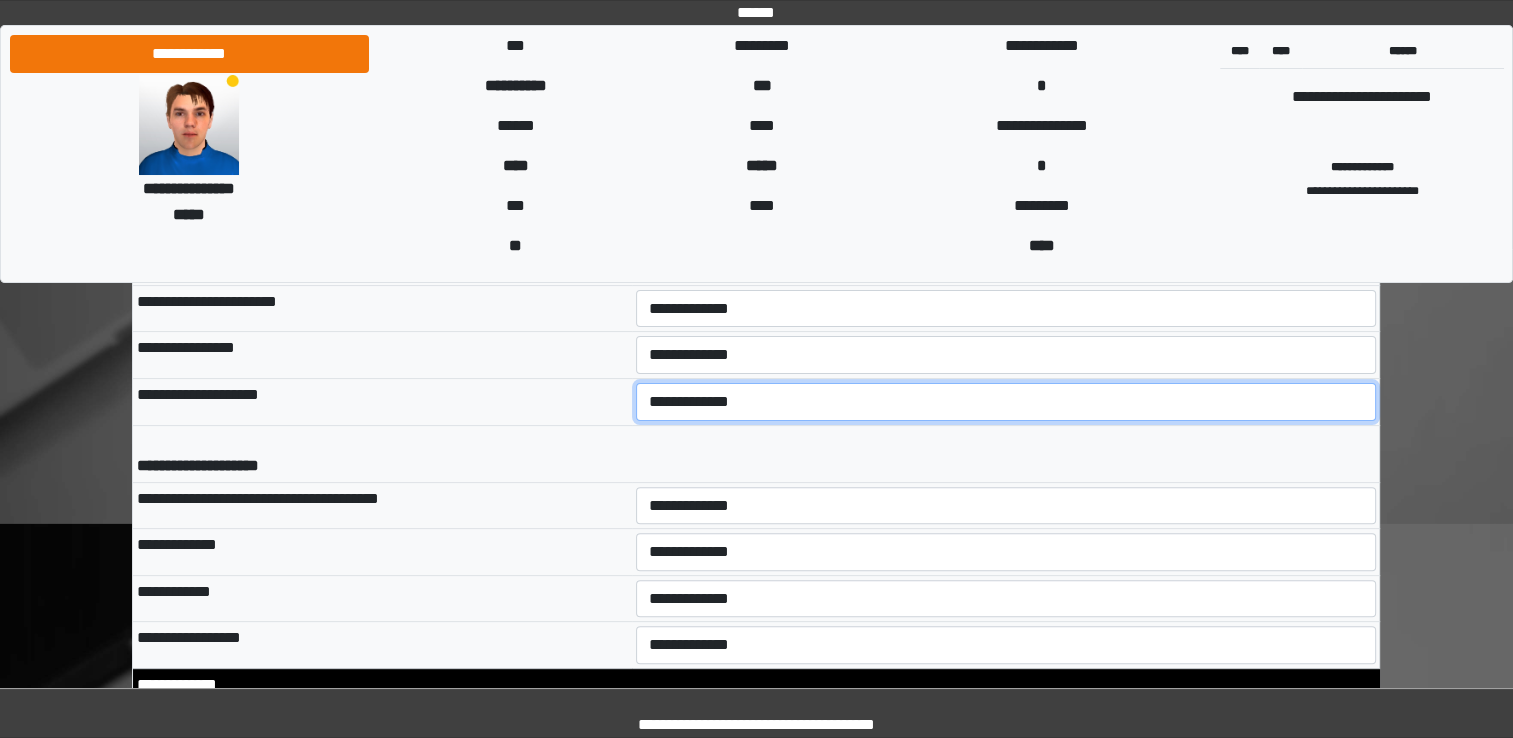 scroll, scrollTop: 8067, scrollLeft: 0, axis: vertical 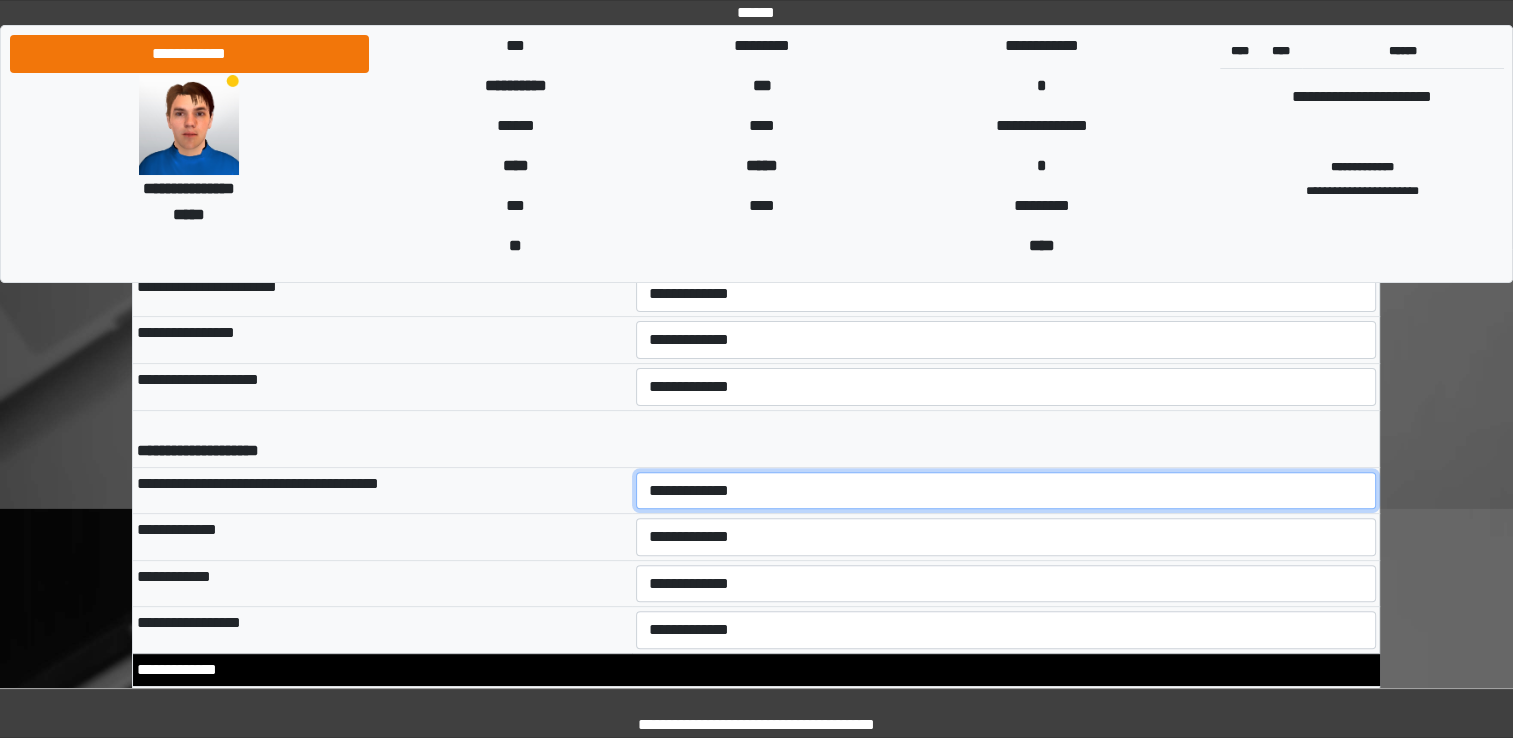 click on "**********" at bounding box center [1006, 491] 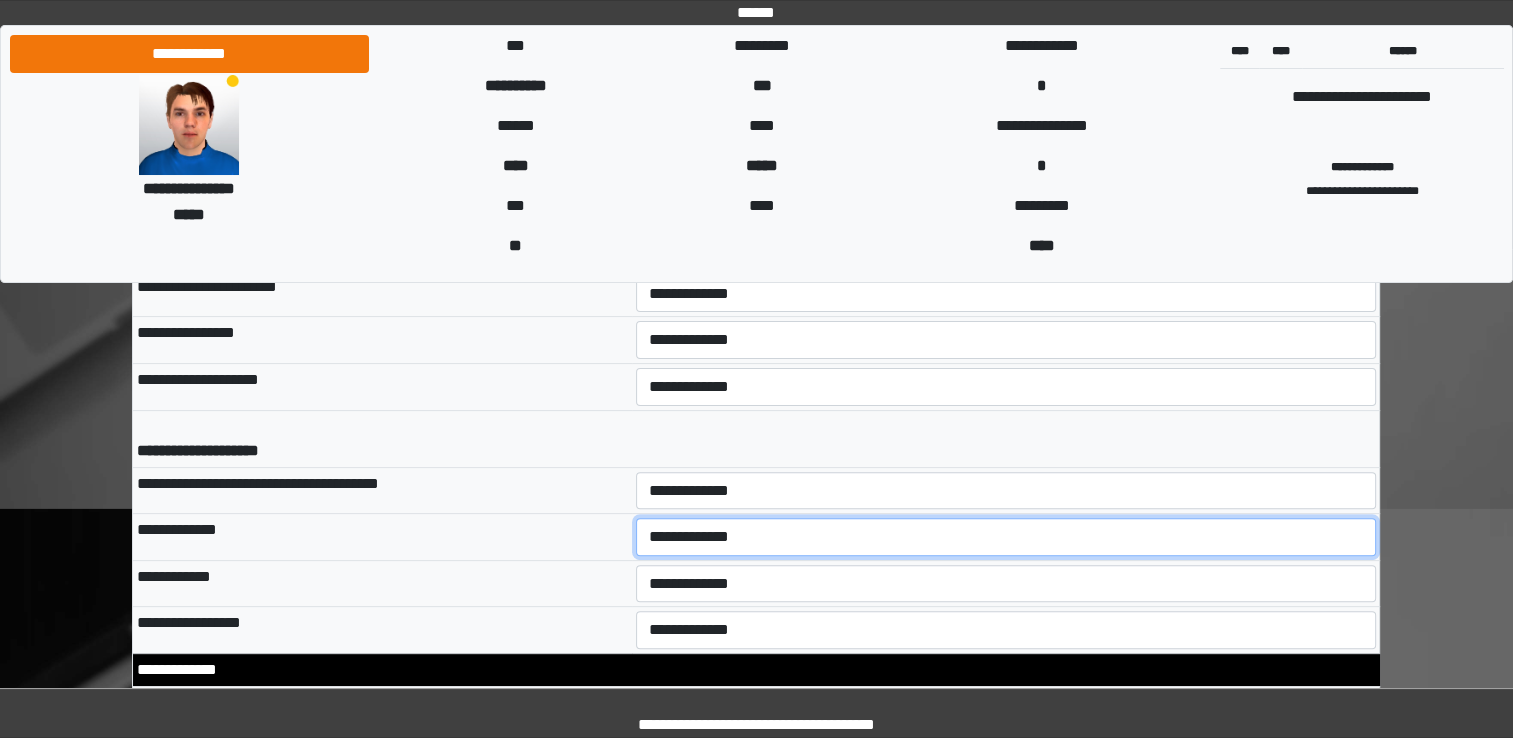 click on "**********" at bounding box center (1006, 537) 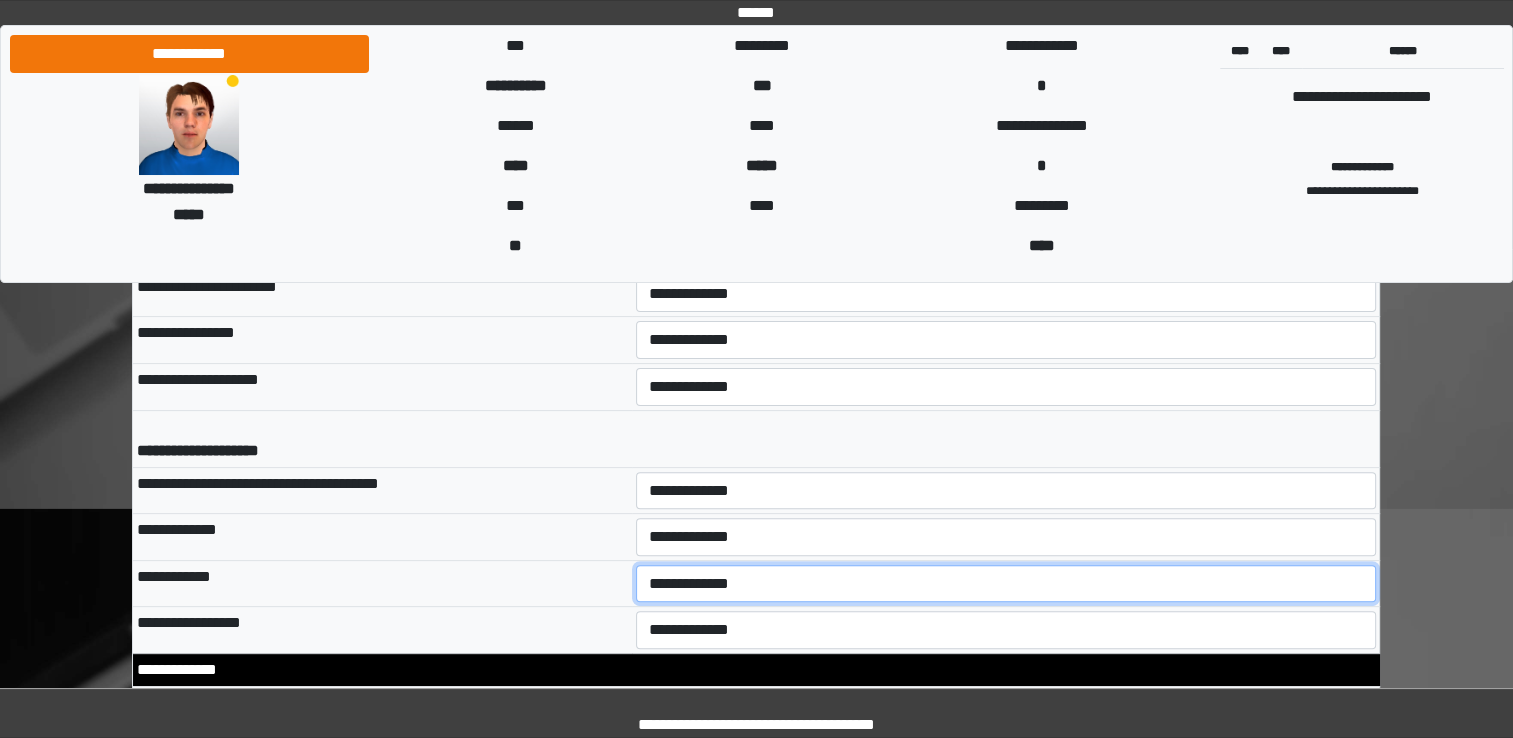 click on "**********" at bounding box center [1006, 584] 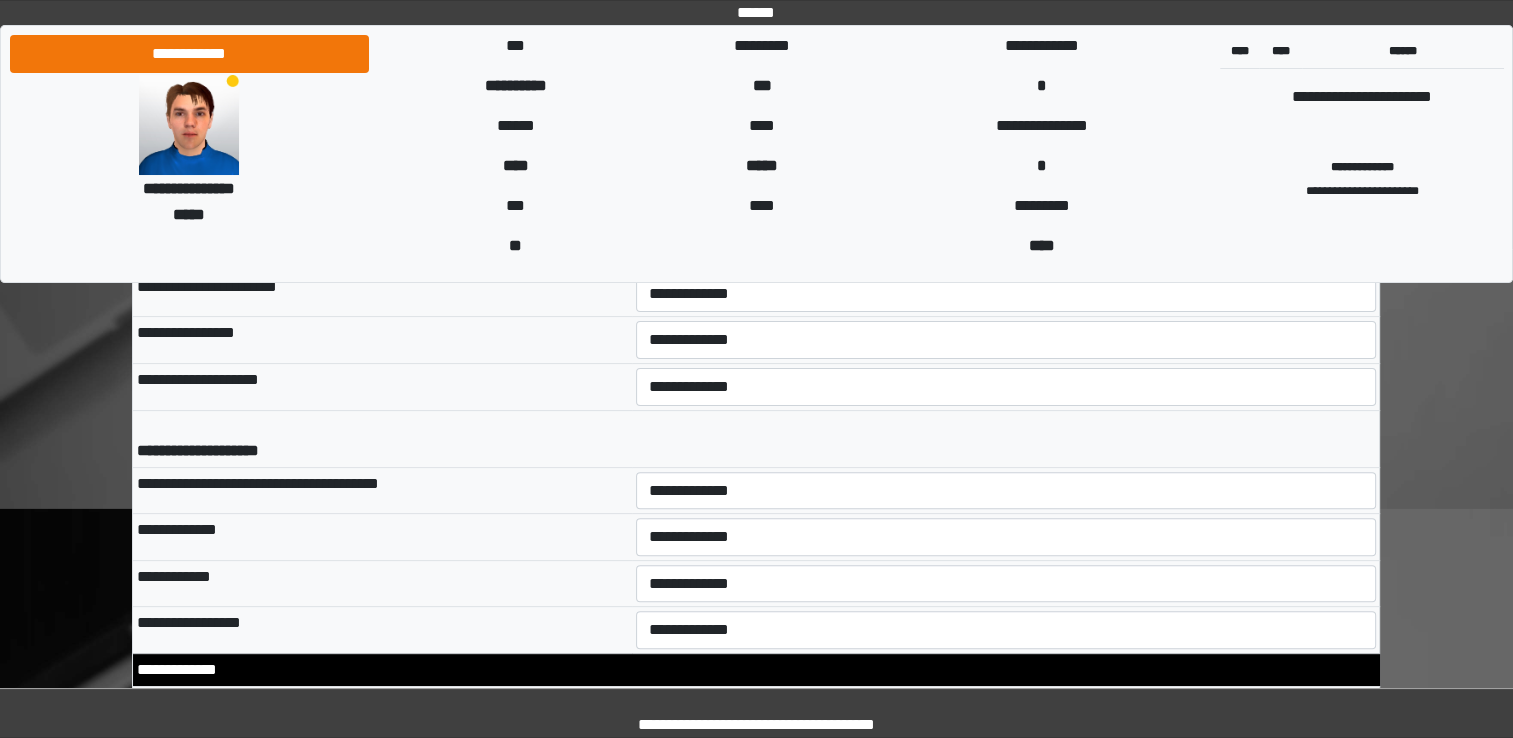 click on "**********" at bounding box center [1006, 630] 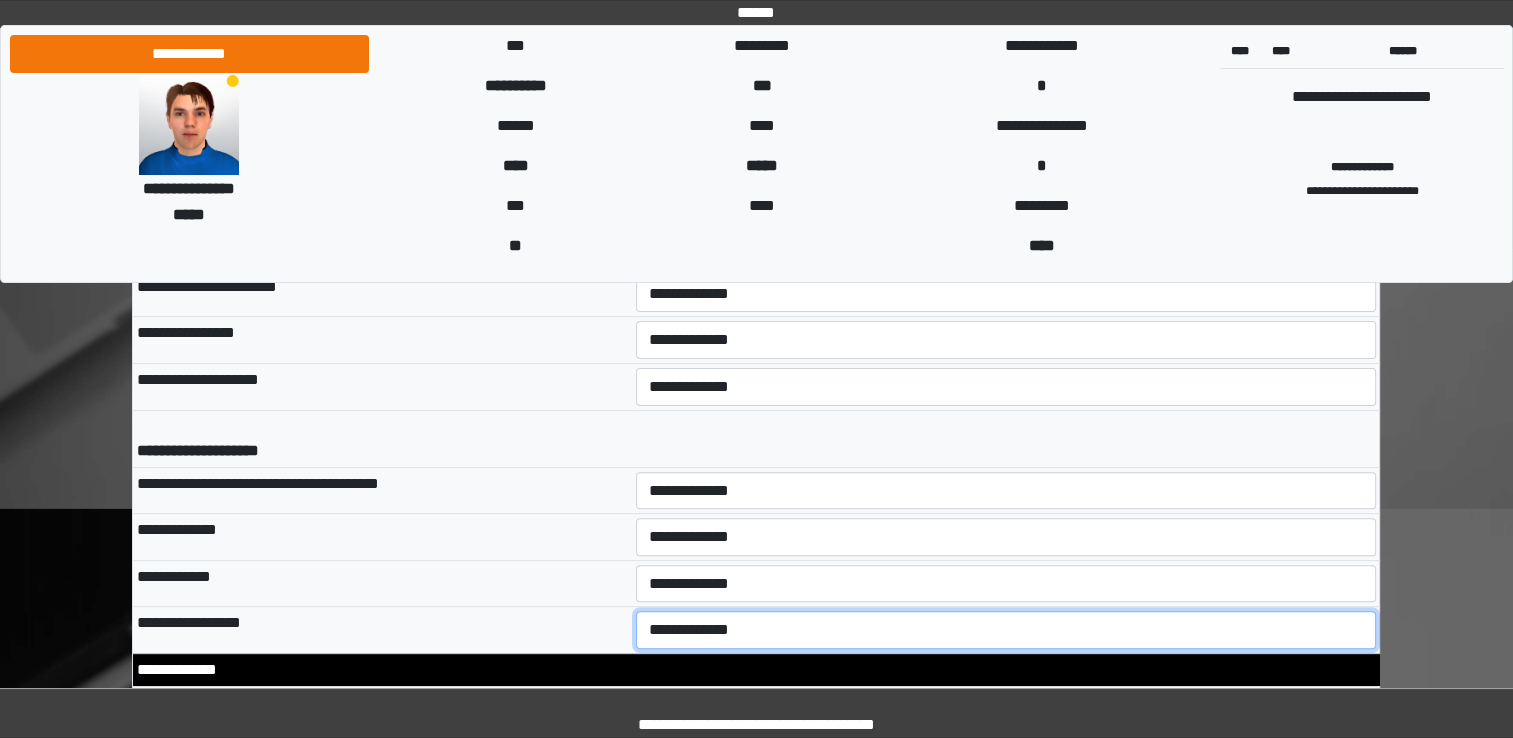 click on "**********" at bounding box center (1006, 630) 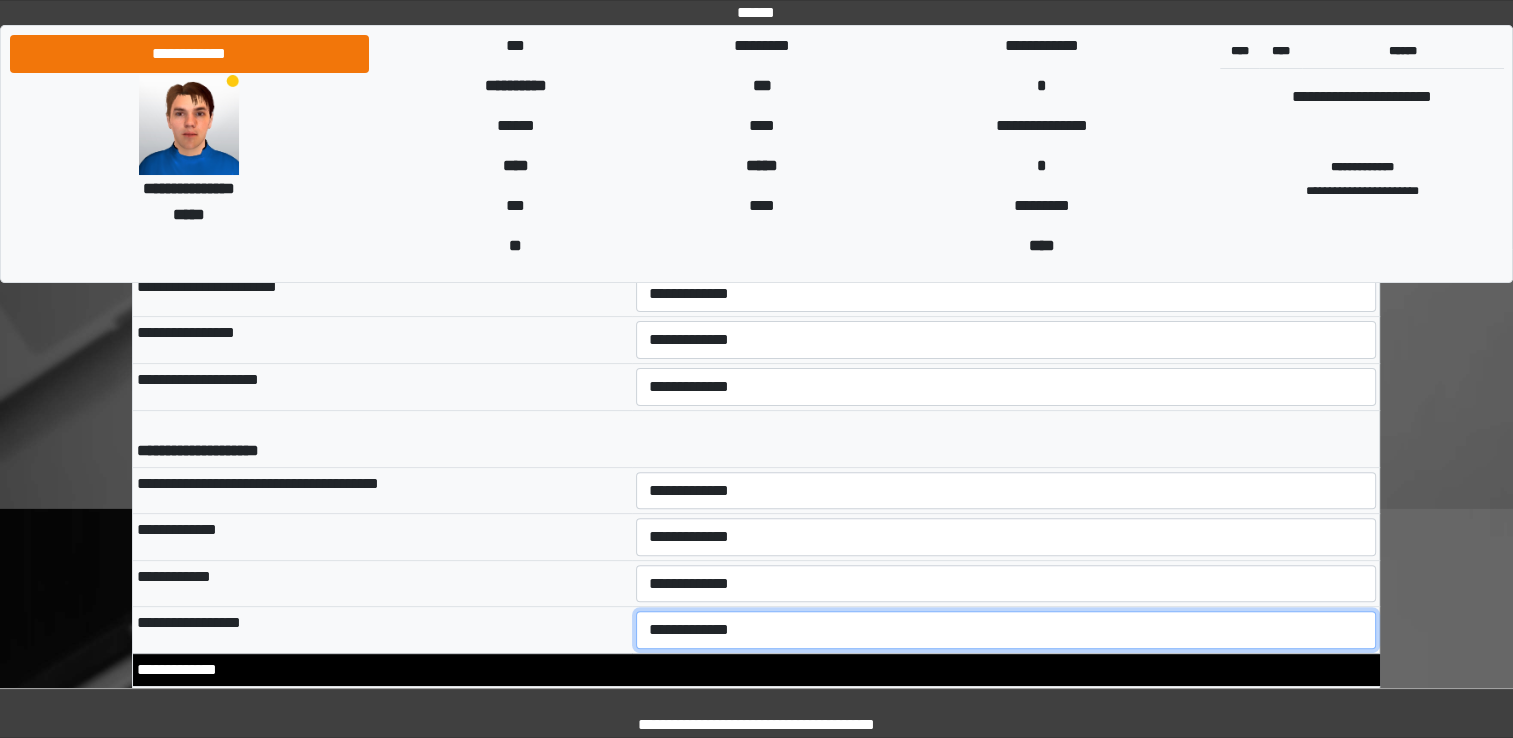 select on "*" 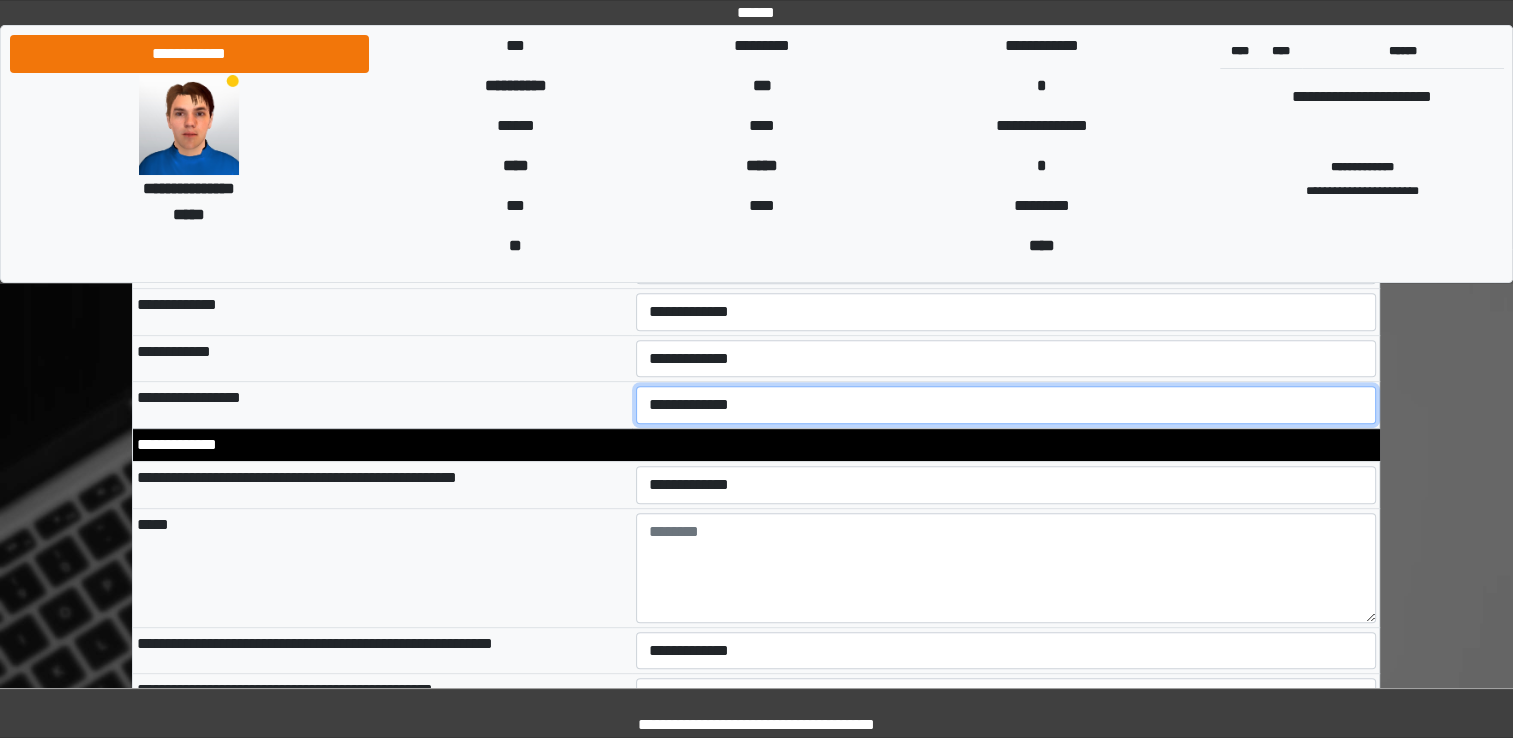 scroll, scrollTop: 8308, scrollLeft: 0, axis: vertical 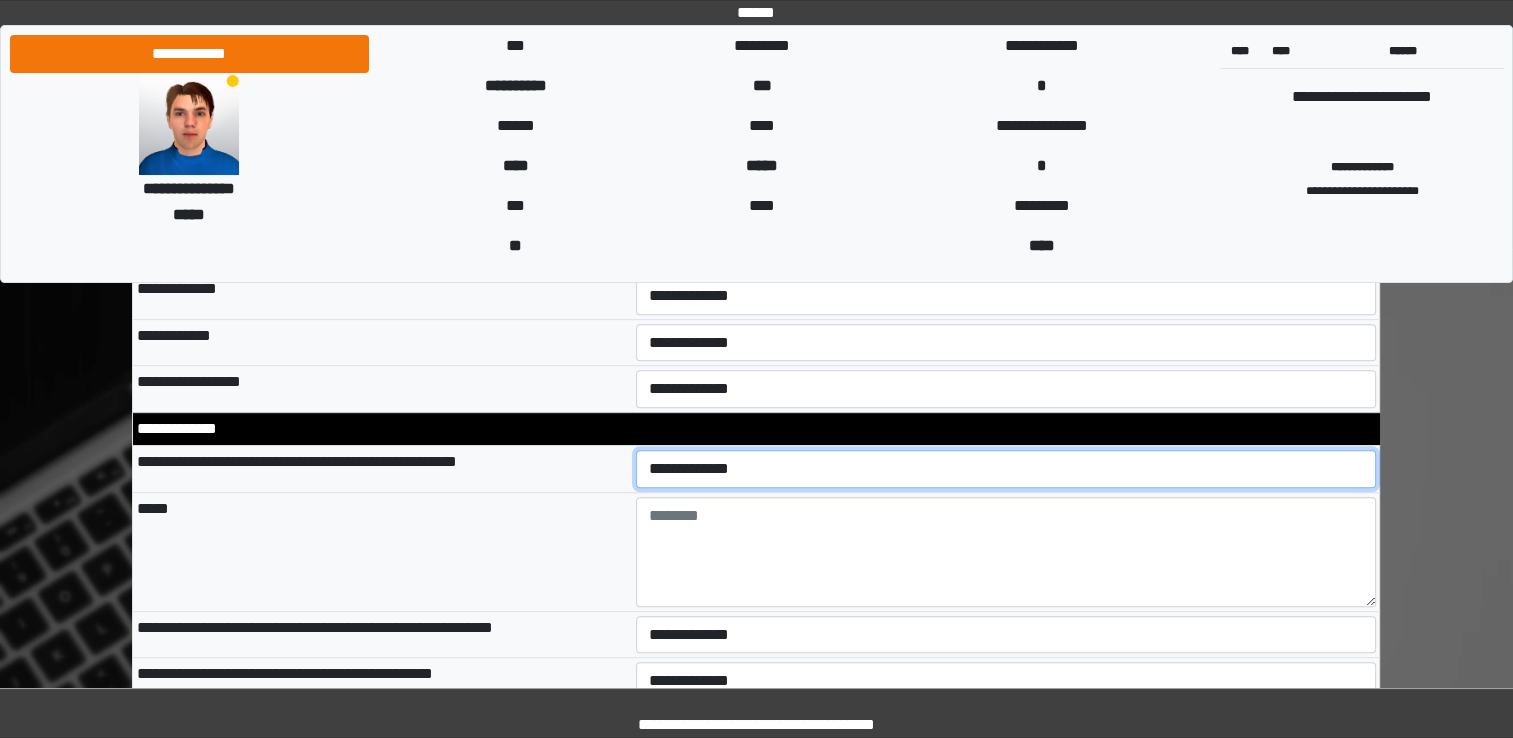 click on "**********" at bounding box center (1006, 469) 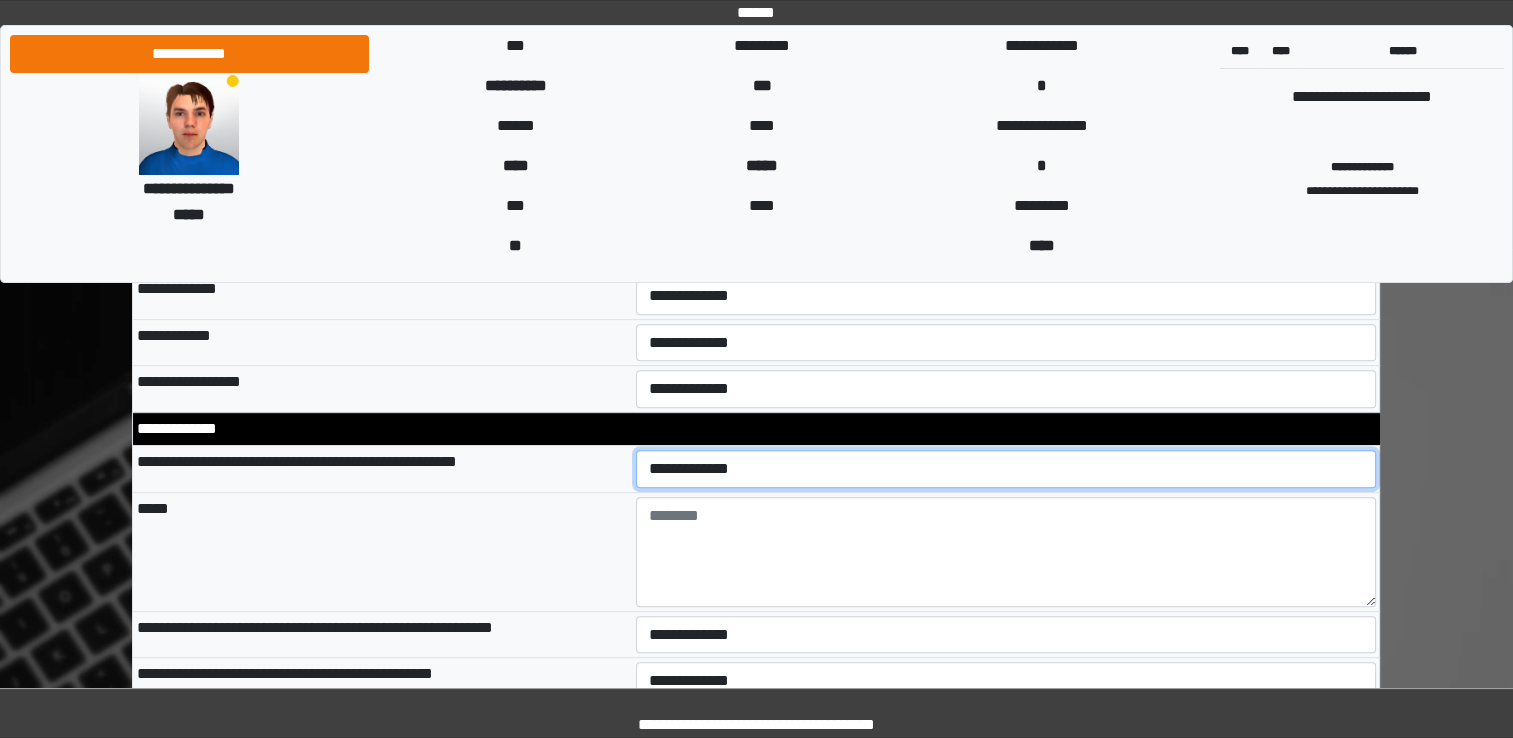 select on "*" 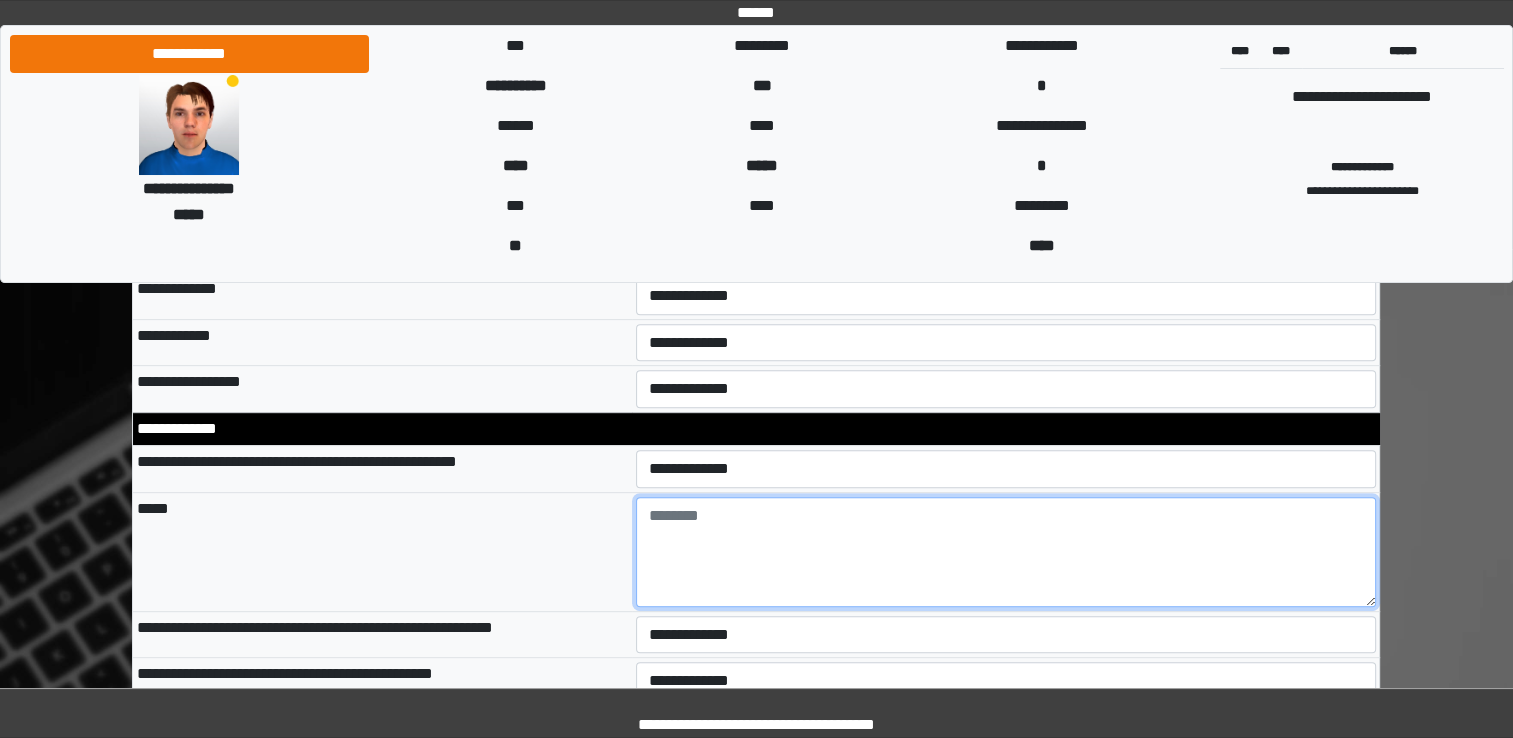 click at bounding box center (1006, 552) 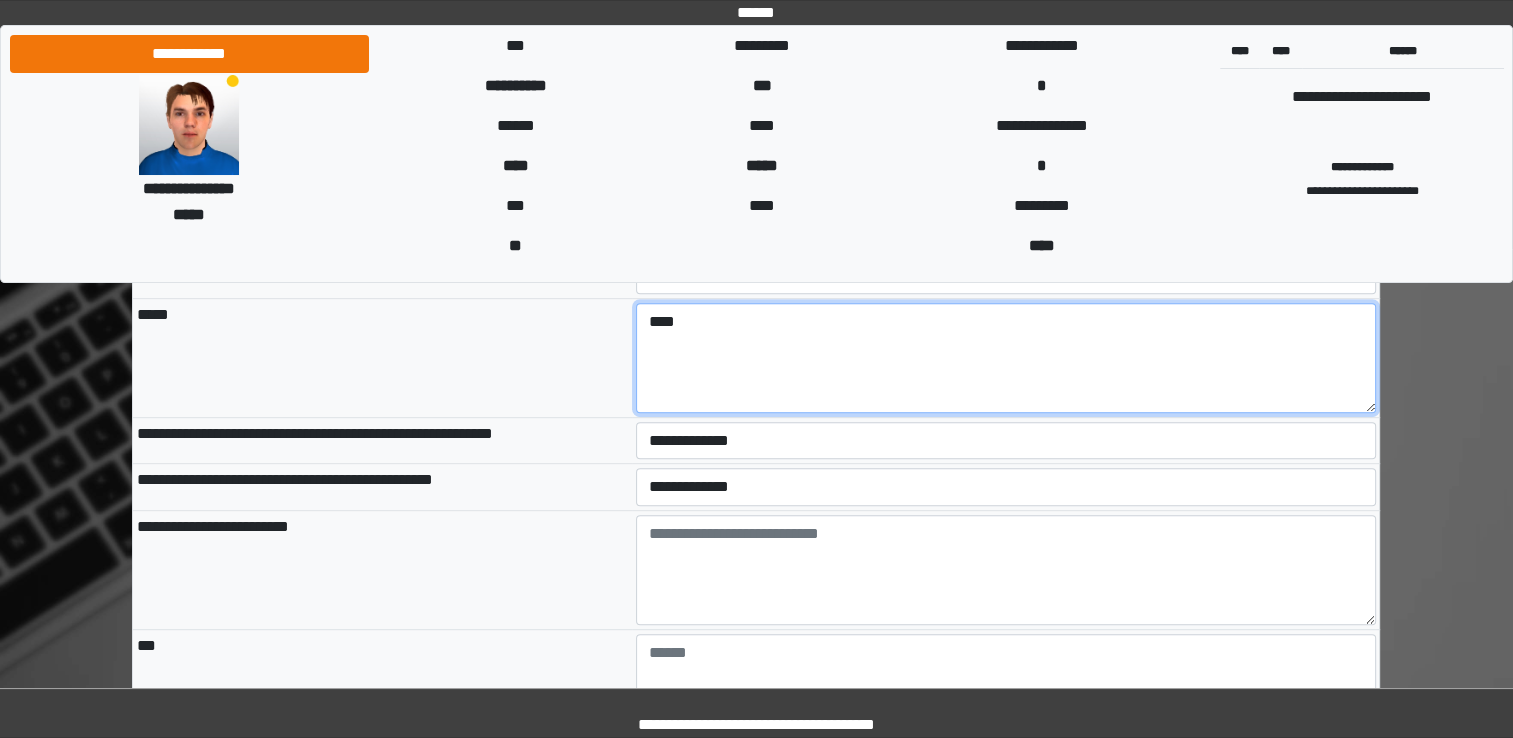 scroll, scrollTop: 8518, scrollLeft: 0, axis: vertical 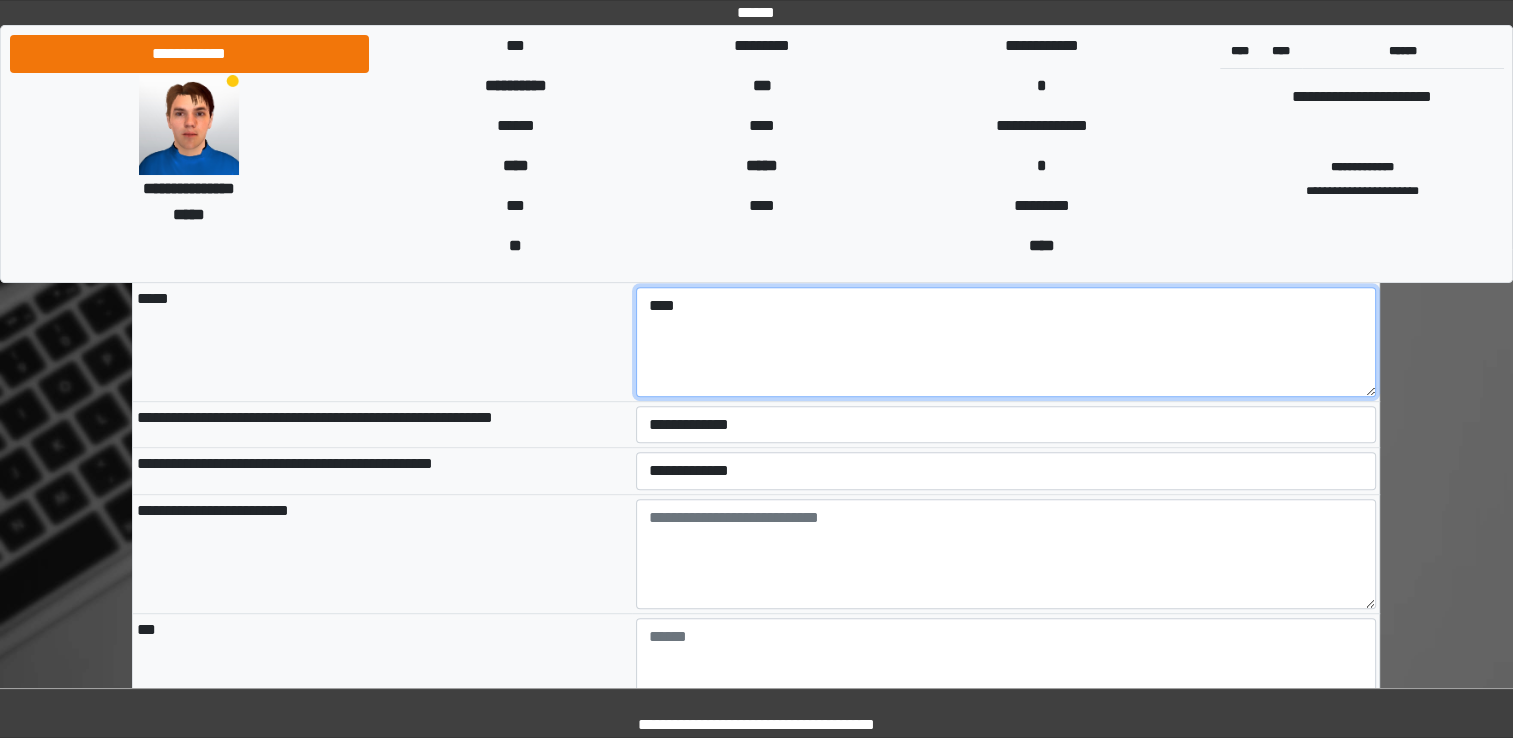 type on "****" 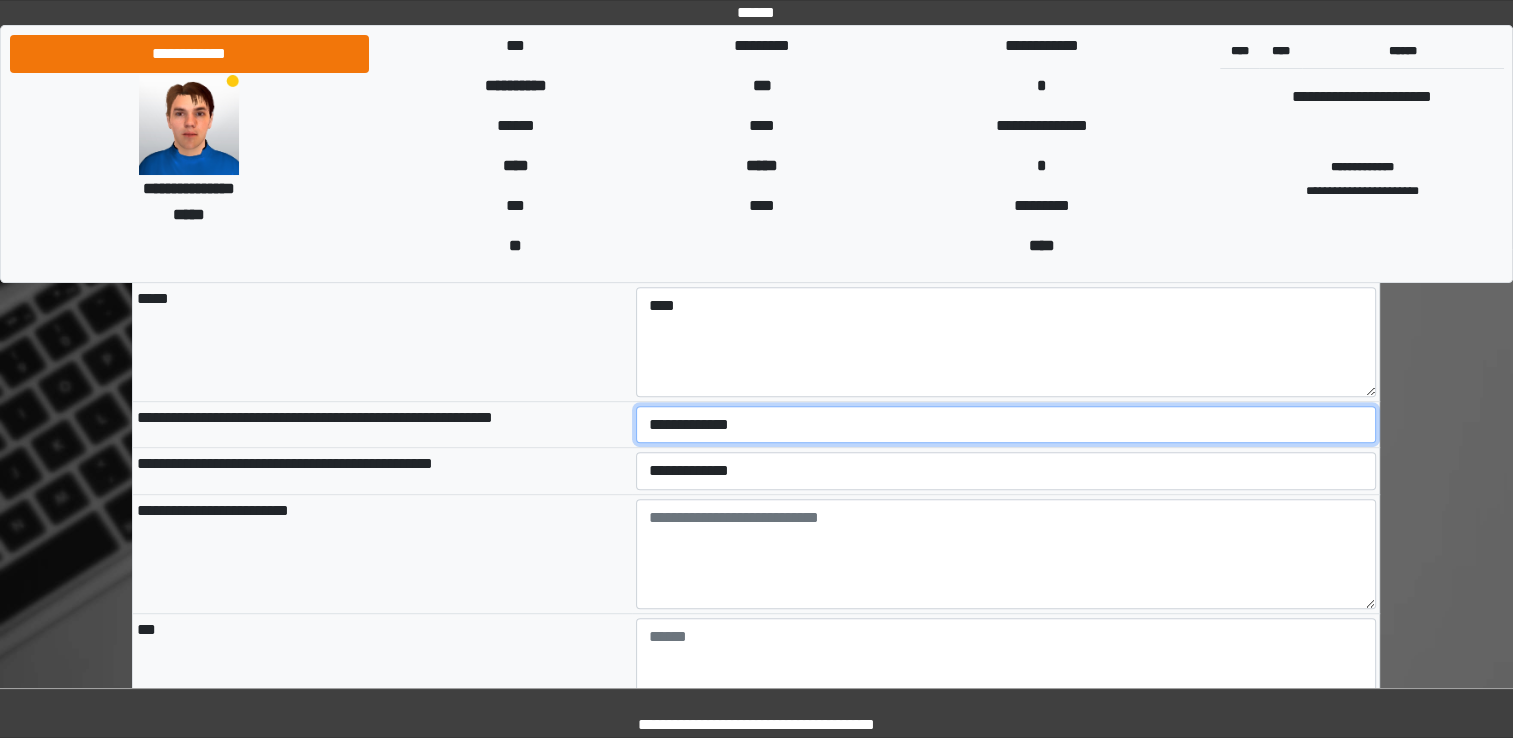 click on "**********" at bounding box center [1006, 425] 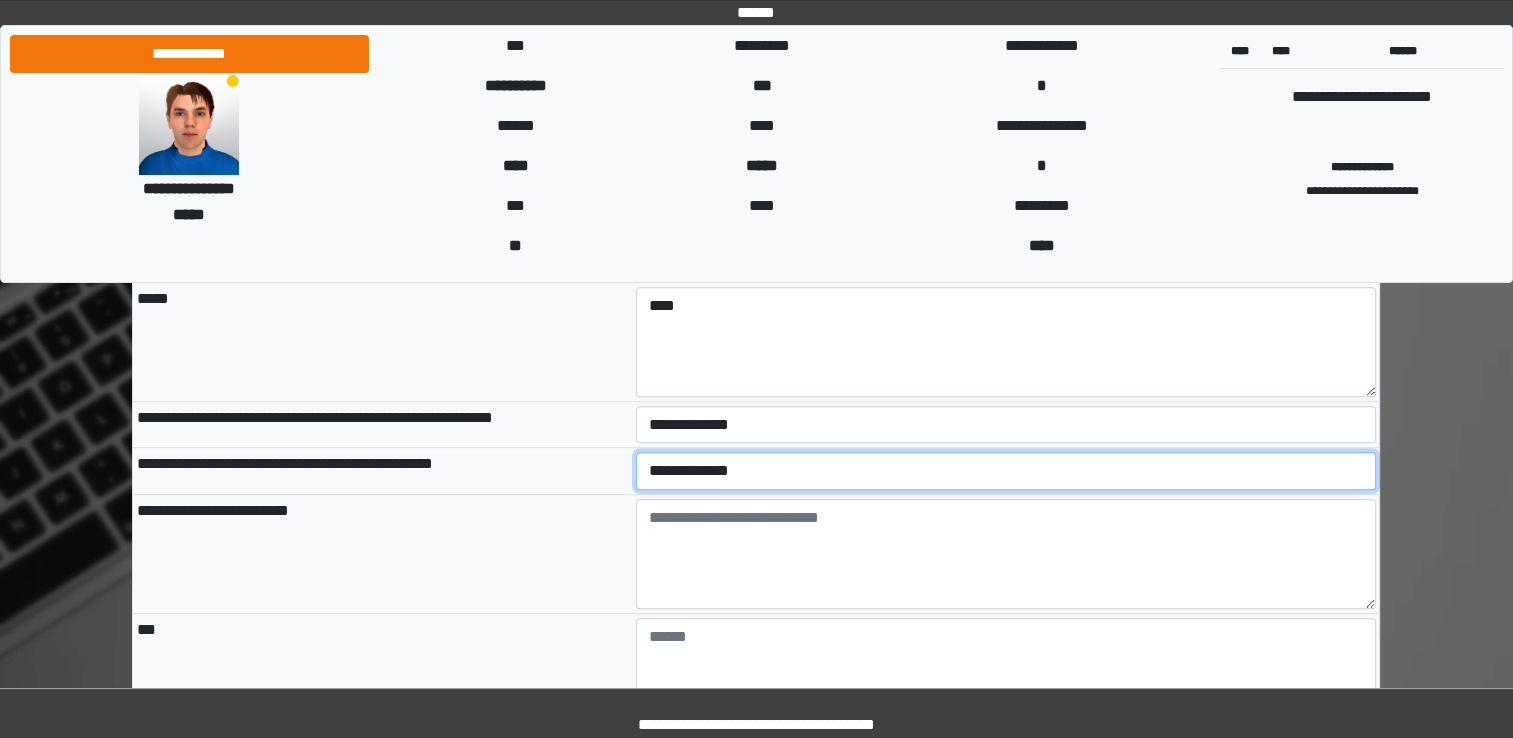 click on "**********" at bounding box center [1006, 471] 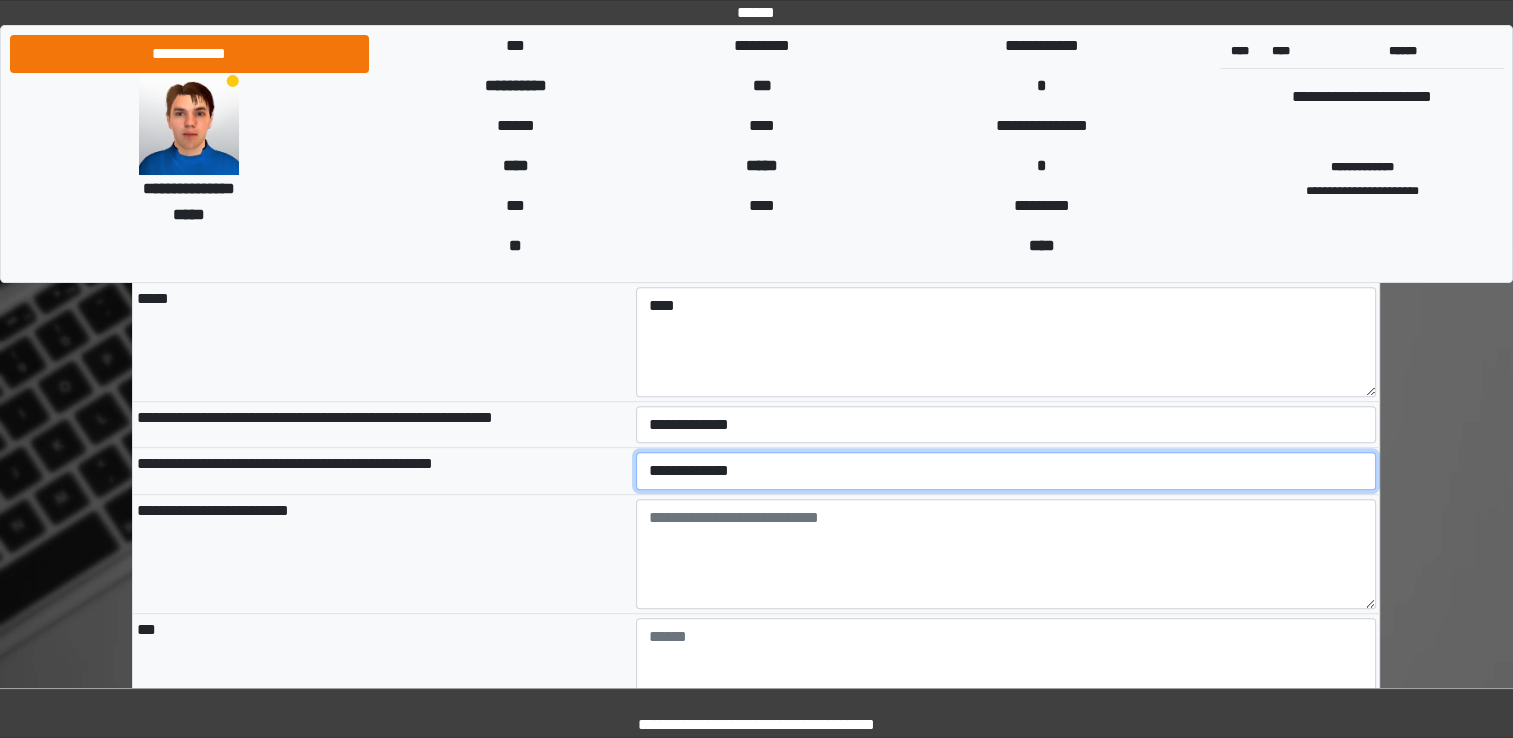 select on "*" 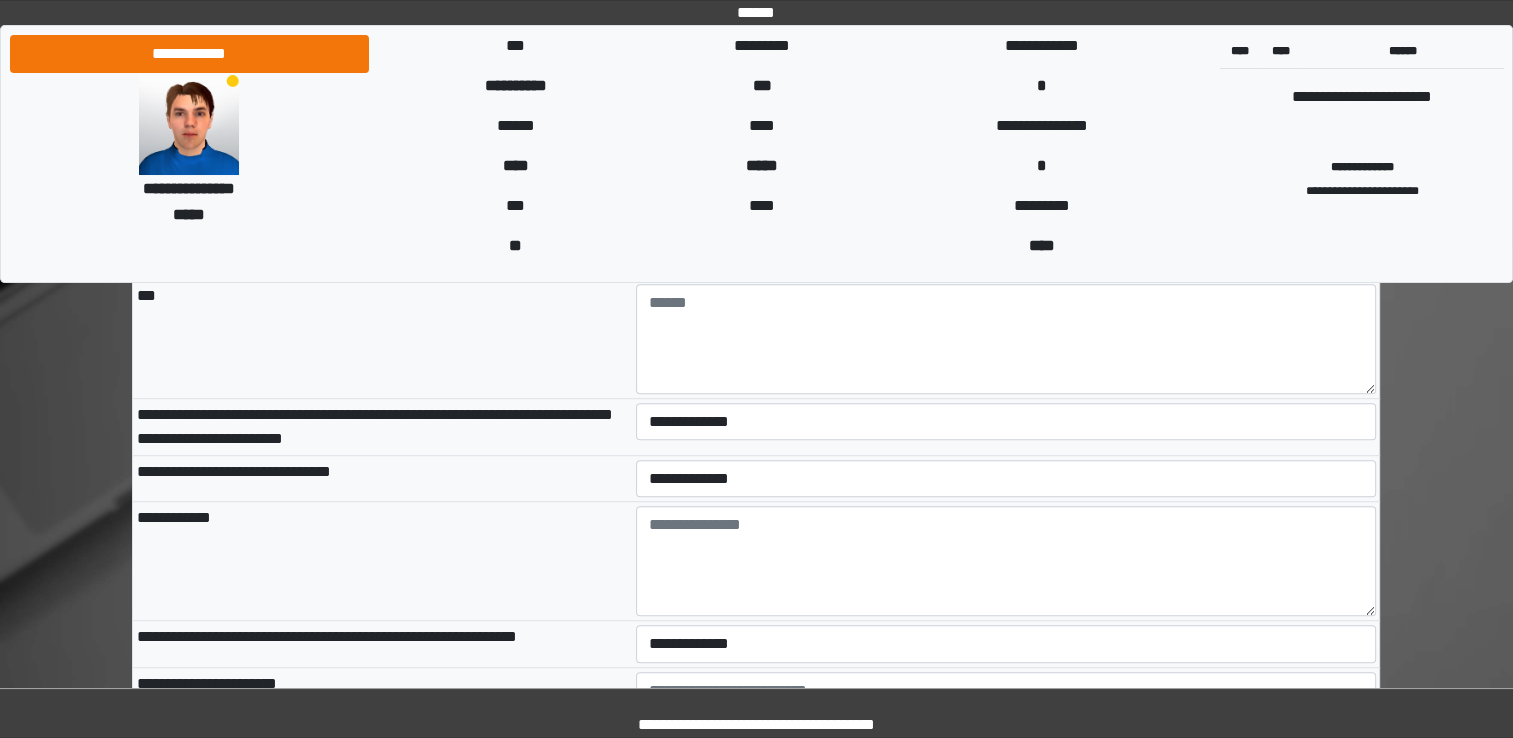 scroll, scrollTop: 8868, scrollLeft: 0, axis: vertical 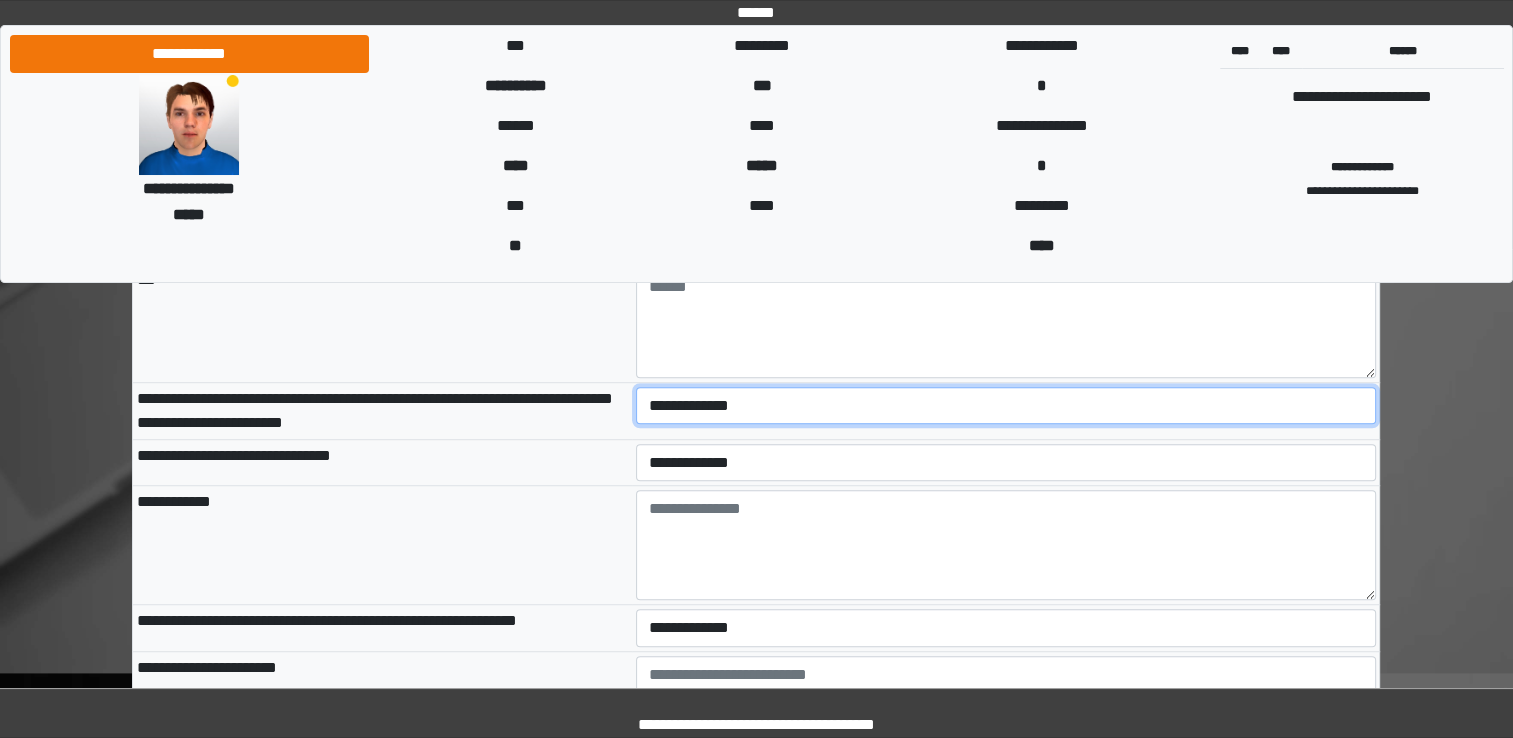 click on "**********" at bounding box center (1006, 406) 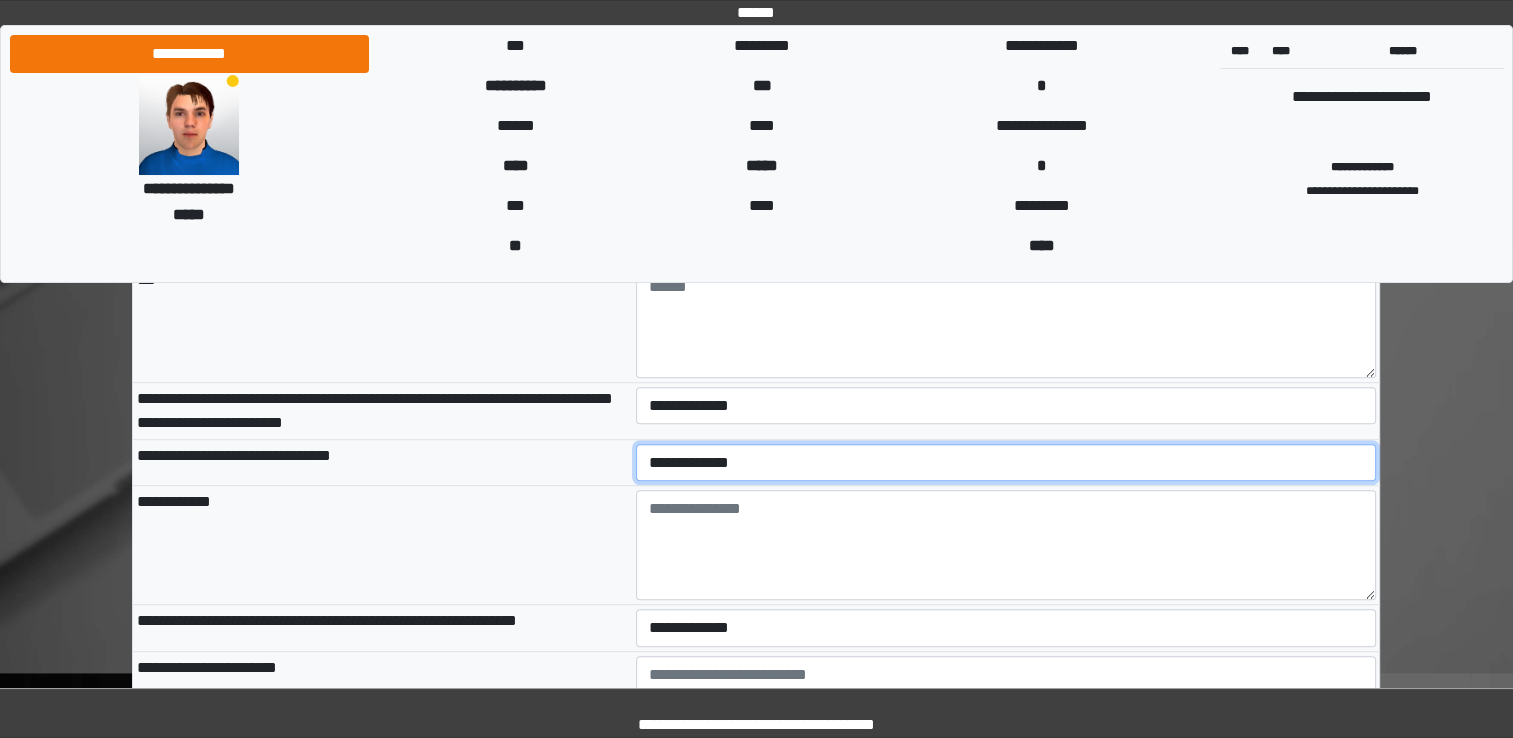 click on "**********" at bounding box center [1006, 463] 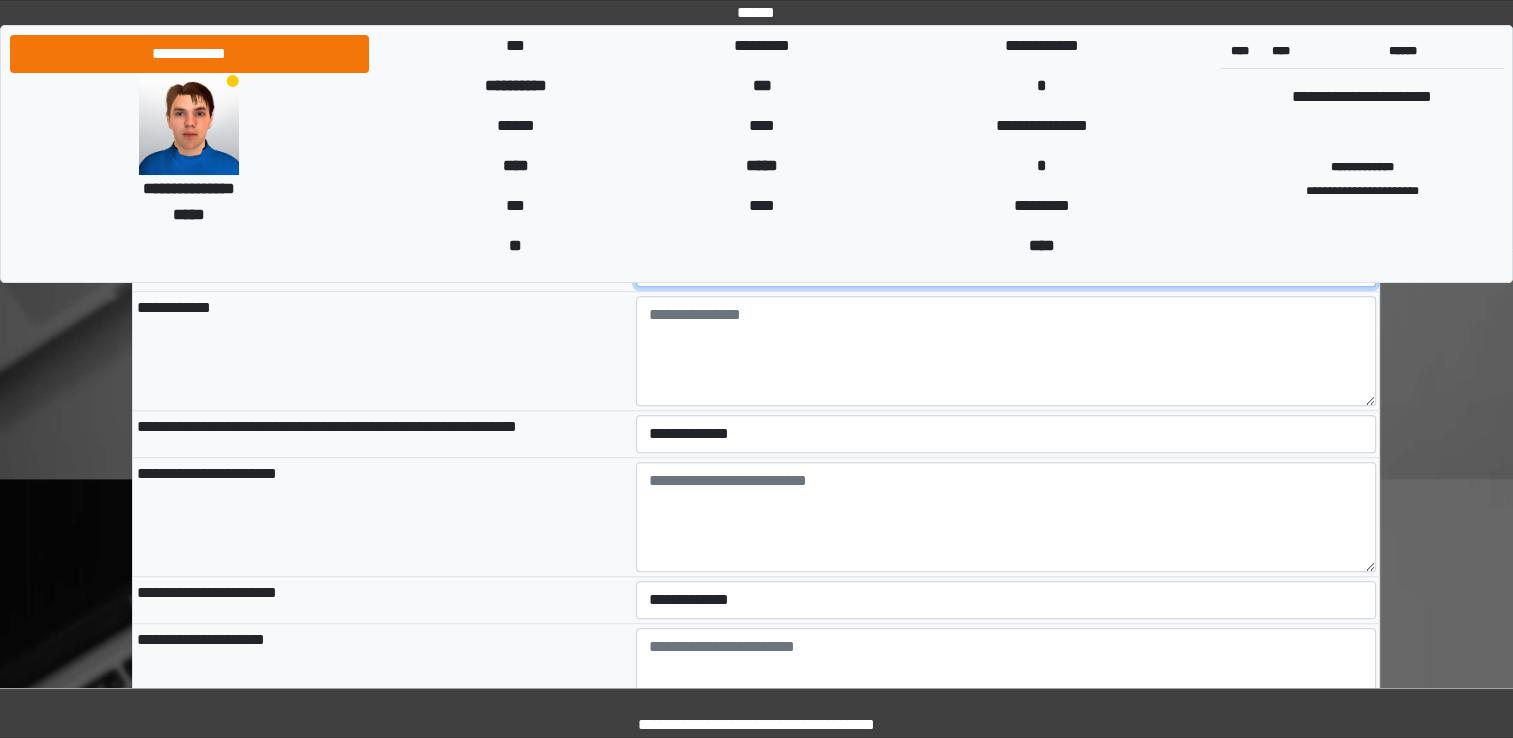 scroll, scrollTop: 9077, scrollLeft: 0, axis: vertical 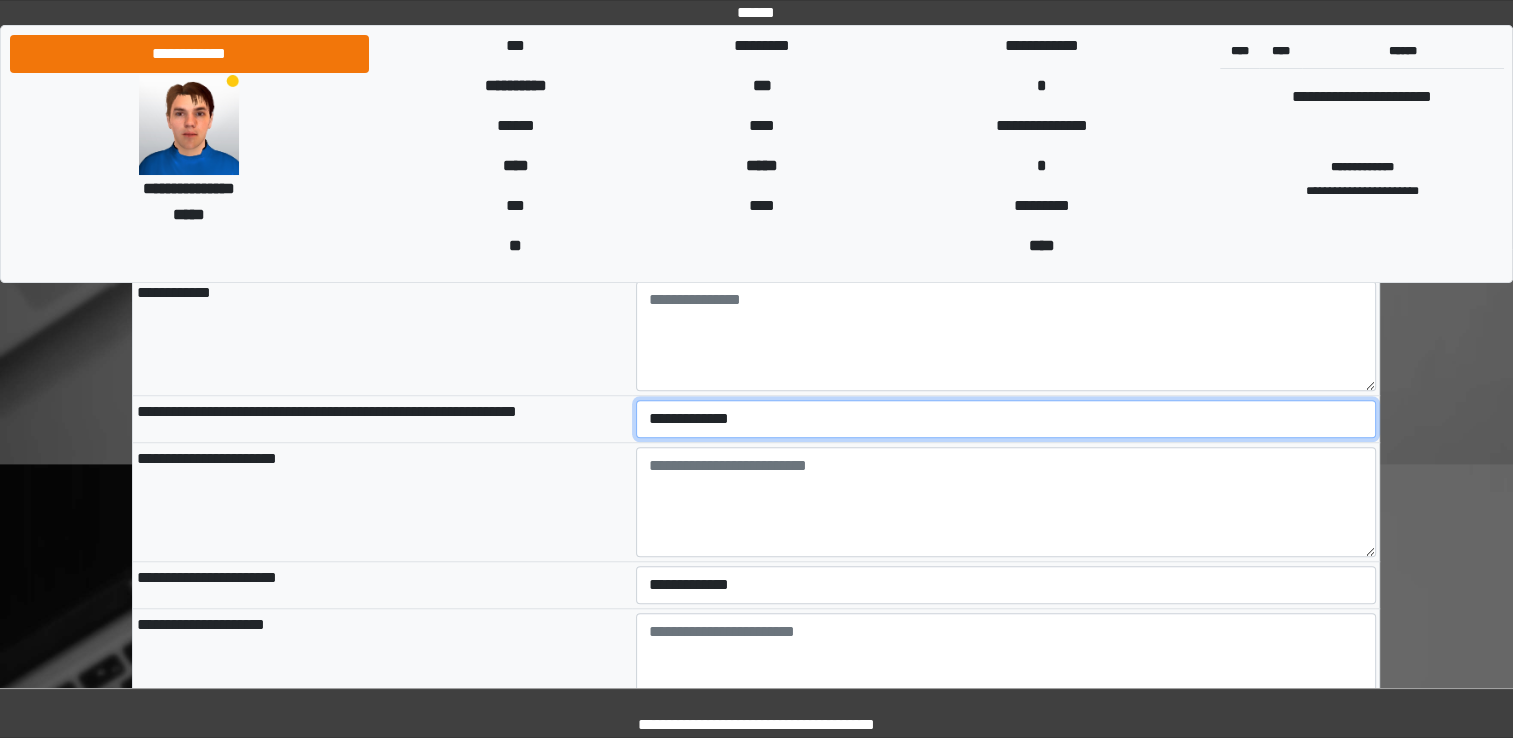 drag, startPoint x: 712, startPoint y: 399, endPoint x: 683, endPoint y: 489, distance: 94.55686 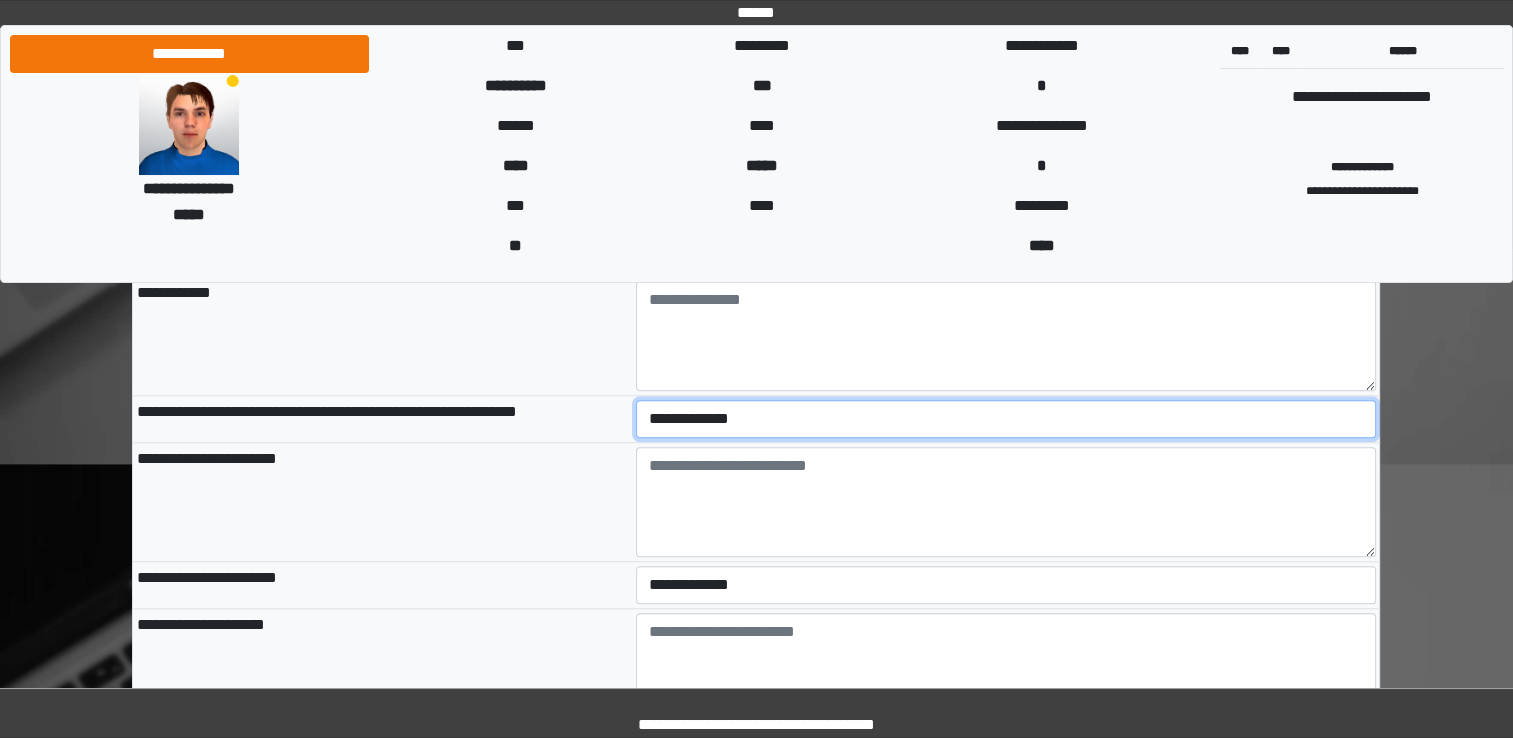 scroll, scrollTop: 9085, scrollLeft: 0, axis: vertical 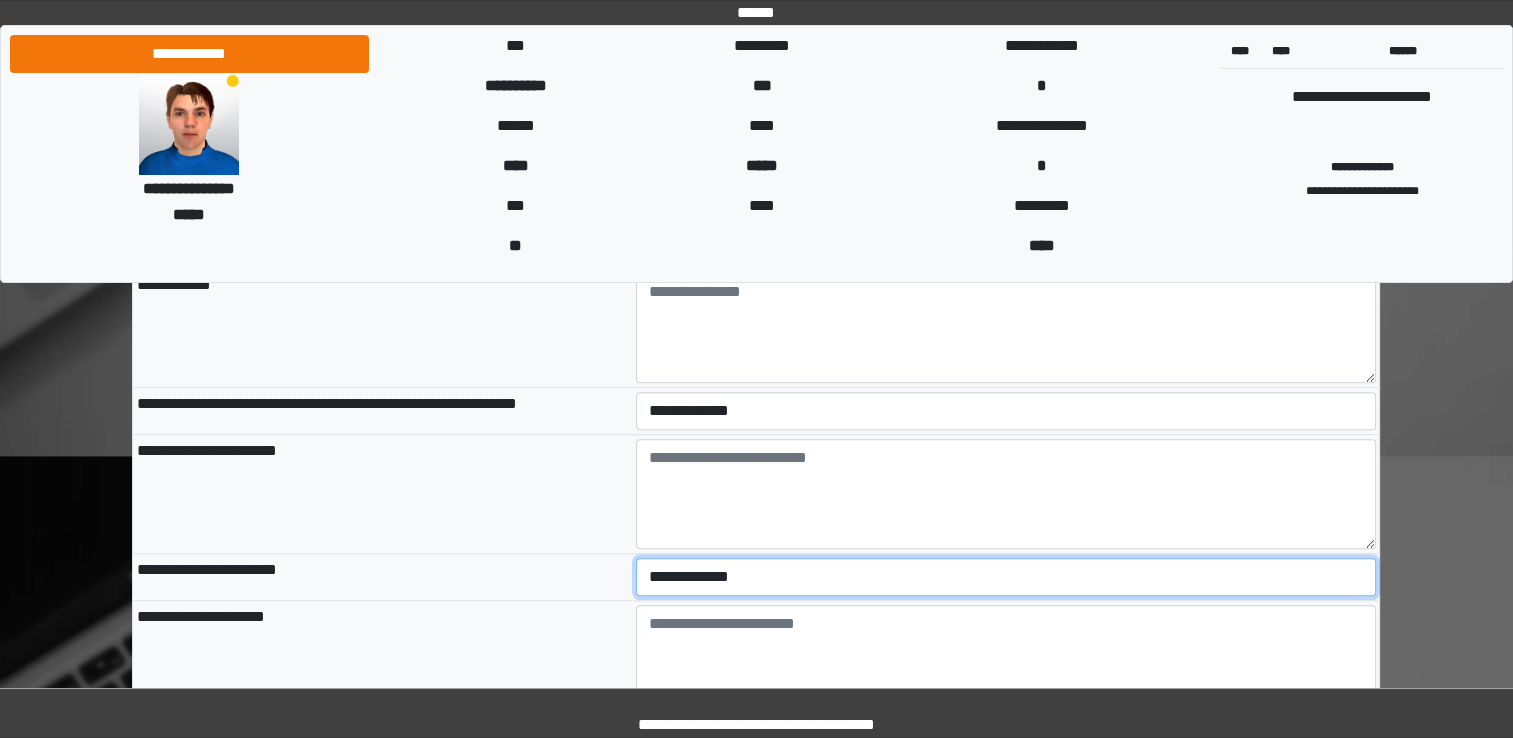 click on "**********" at bounding box center (1006, 577) 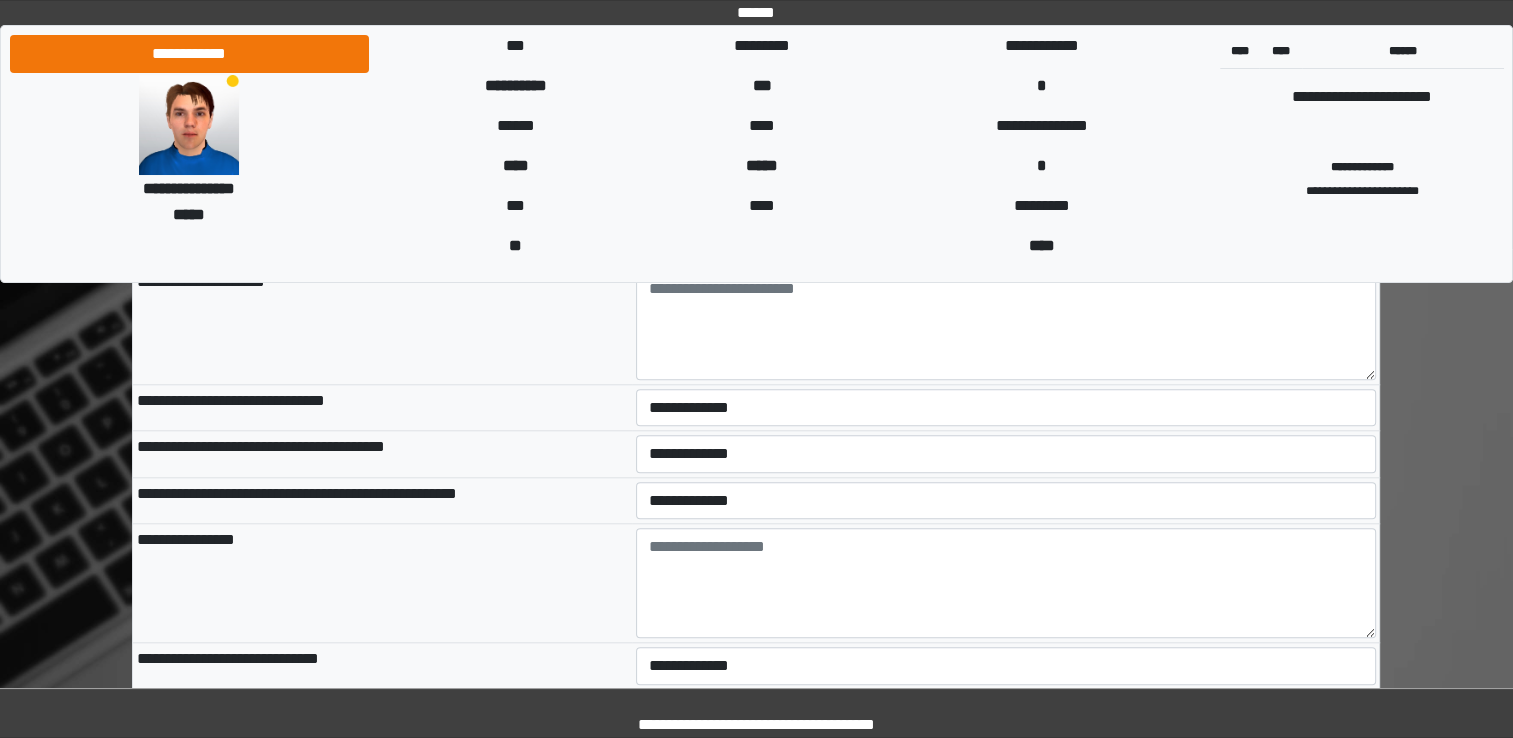 scroll, scrollTop: 9450, scrollLeft: 0, axis: vertical 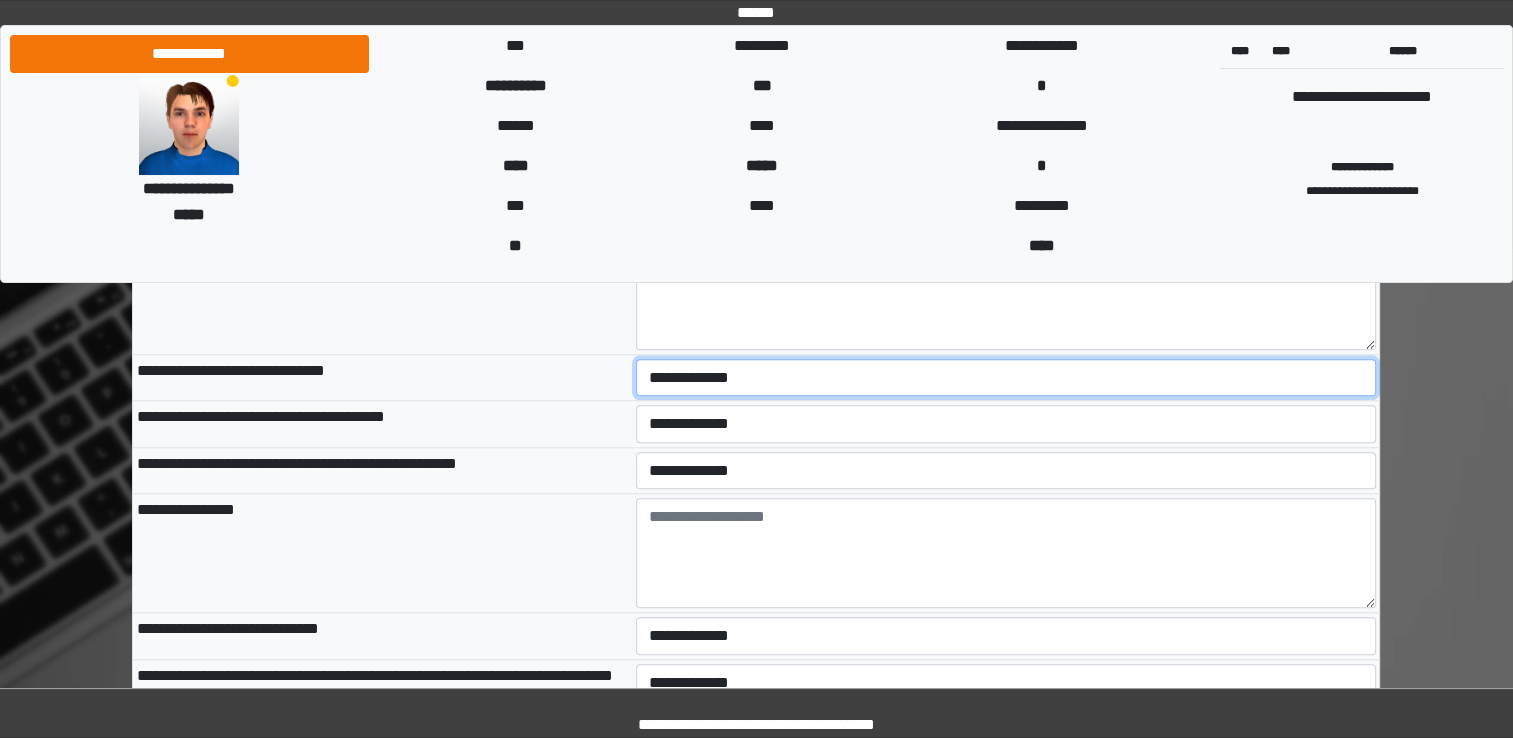 click on "**********" at bounding box center [1006, 378] 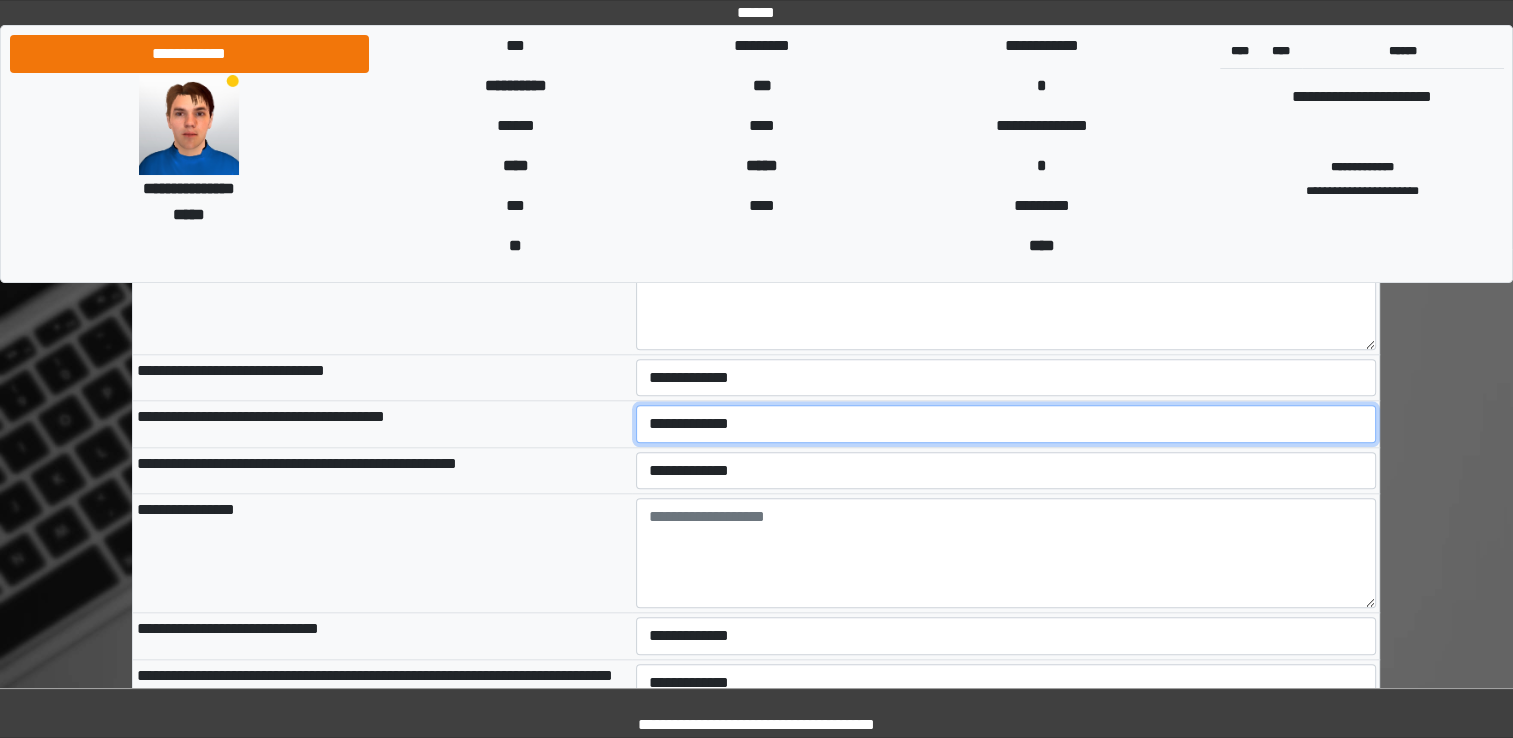 select on "*" 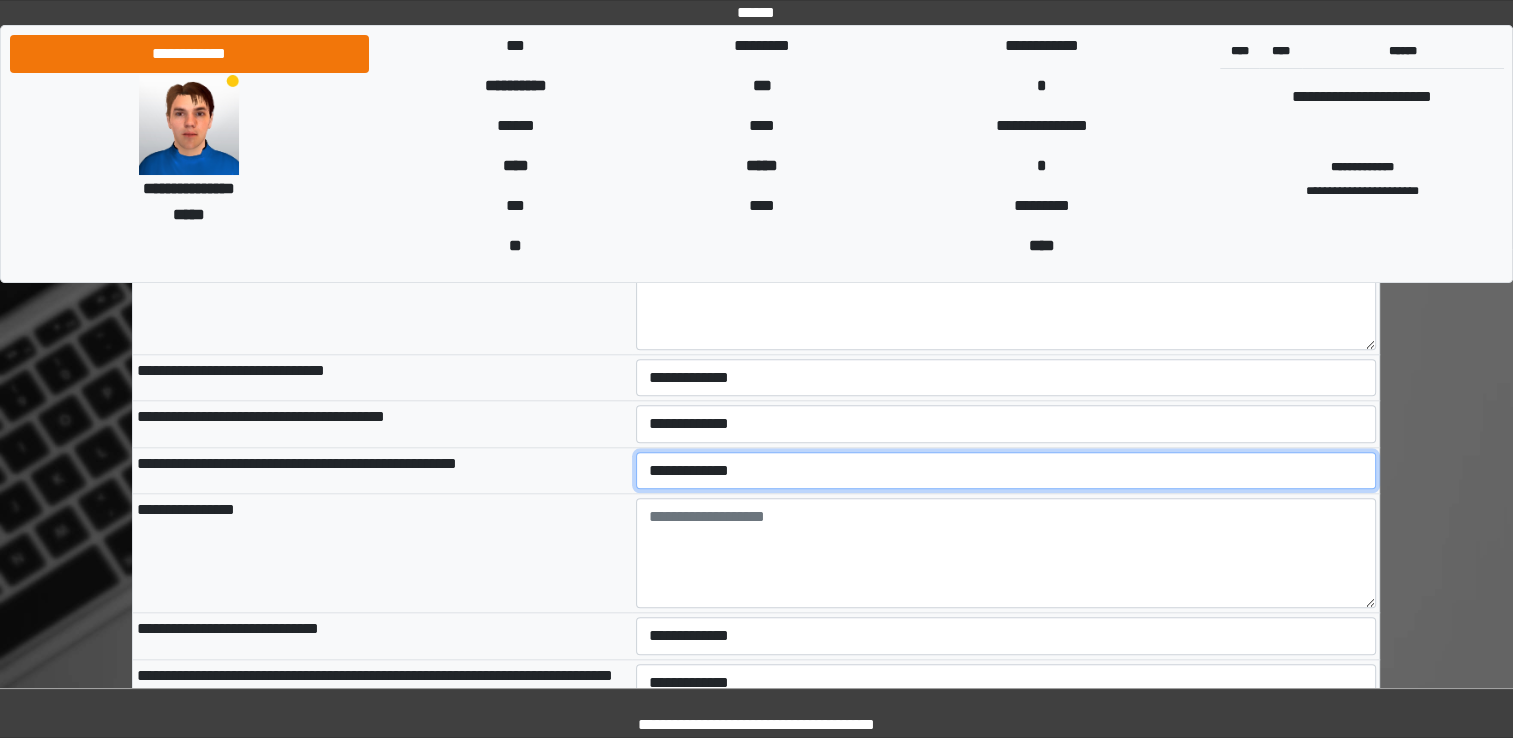 select on "*" 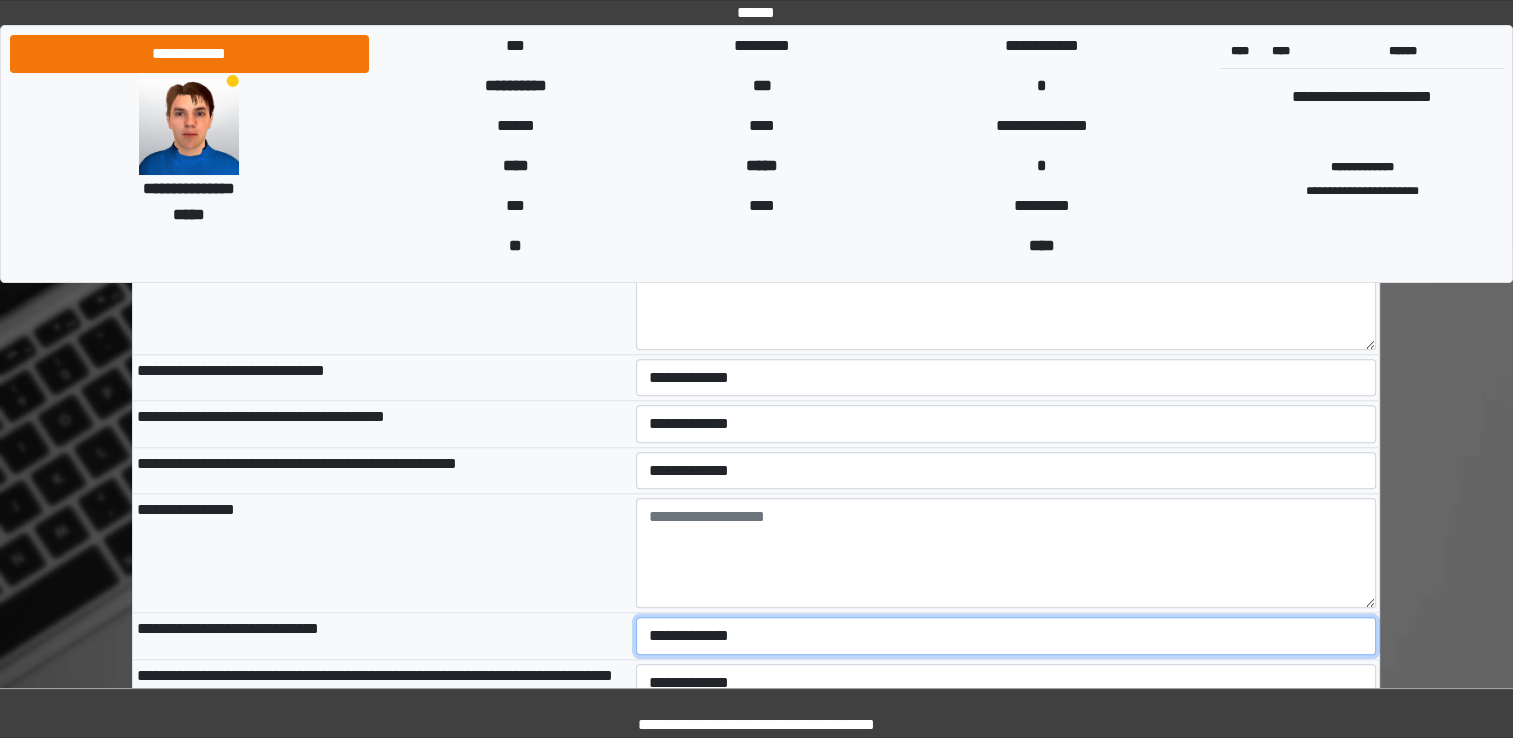 select on "*" 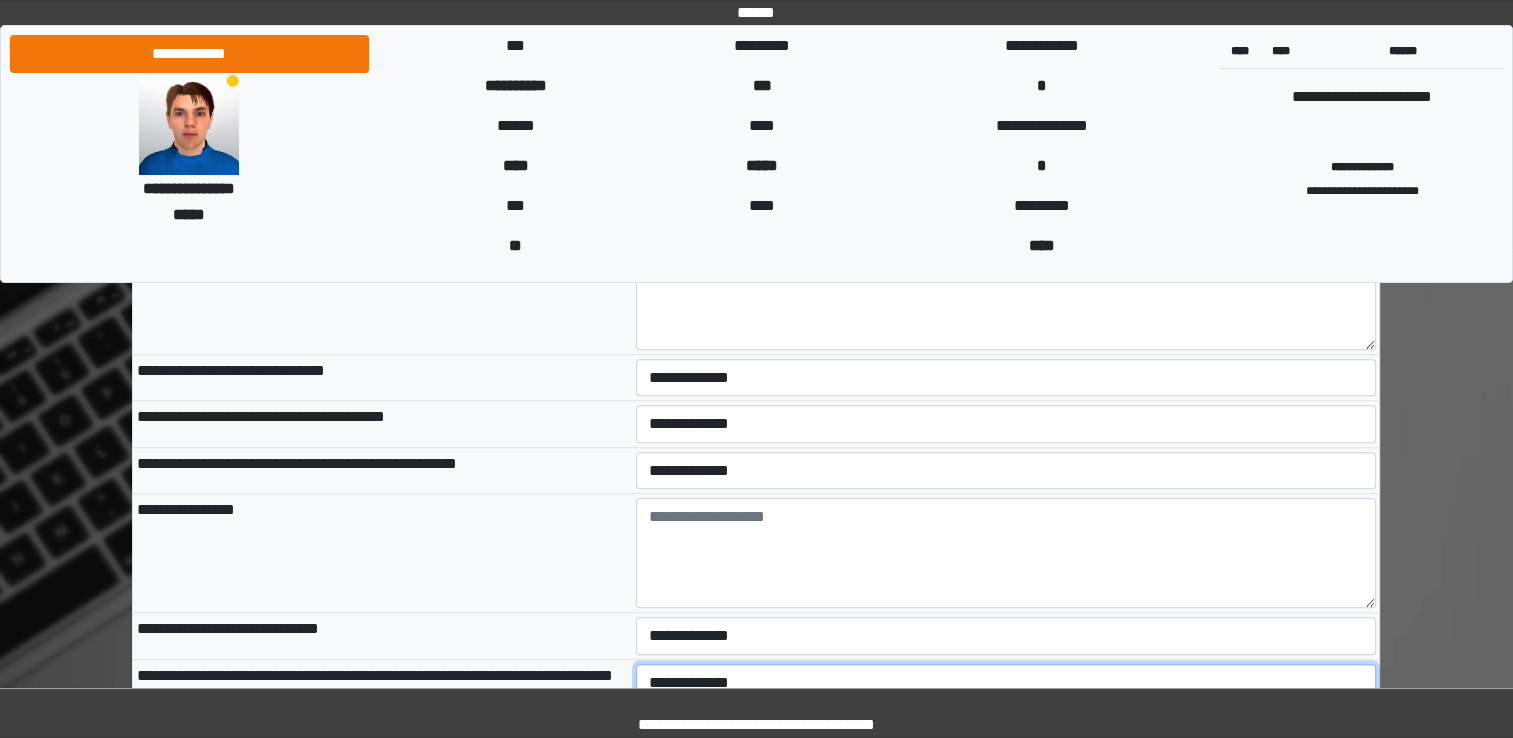 select on "*" 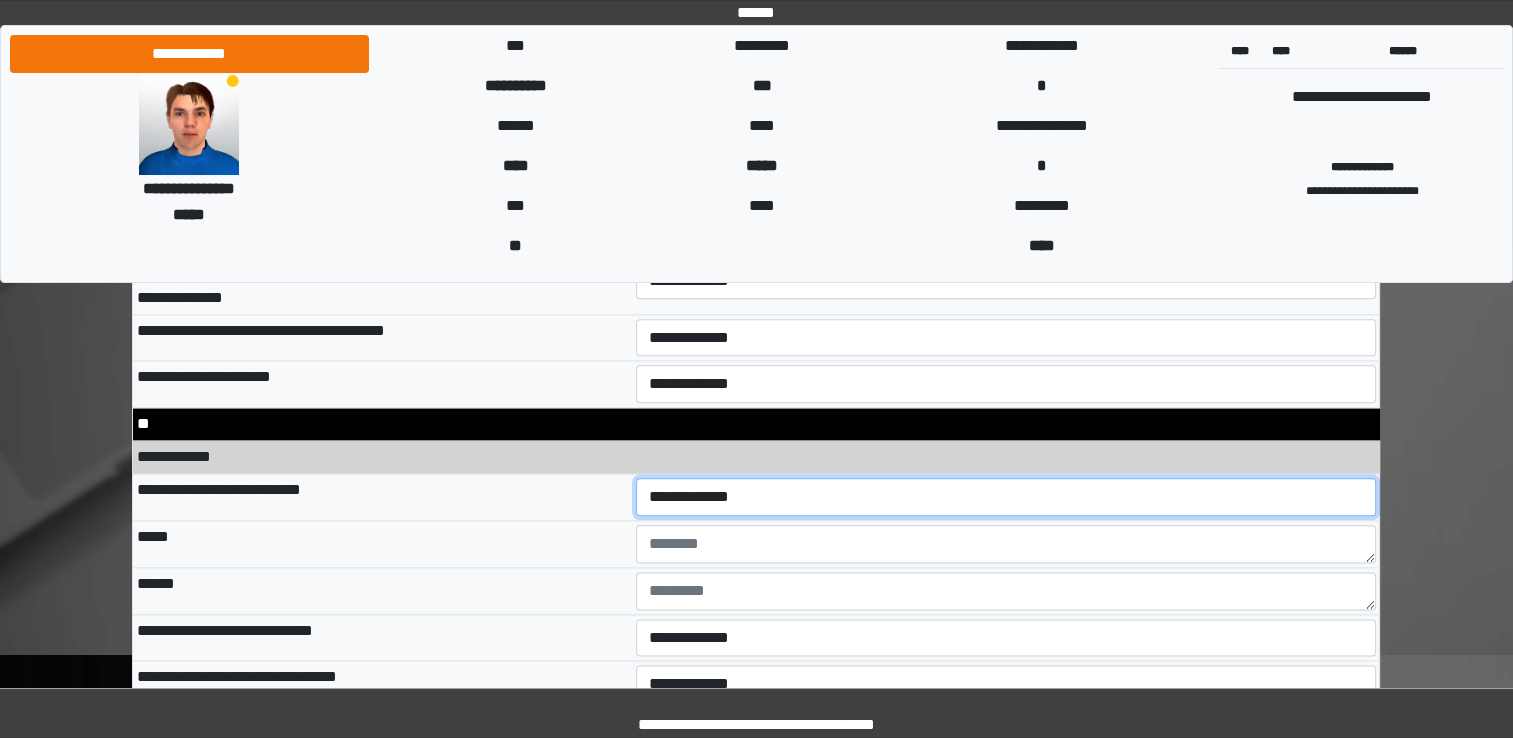 scroll, scrollTop: 9852, scrollLeft: 0, axis: vertical 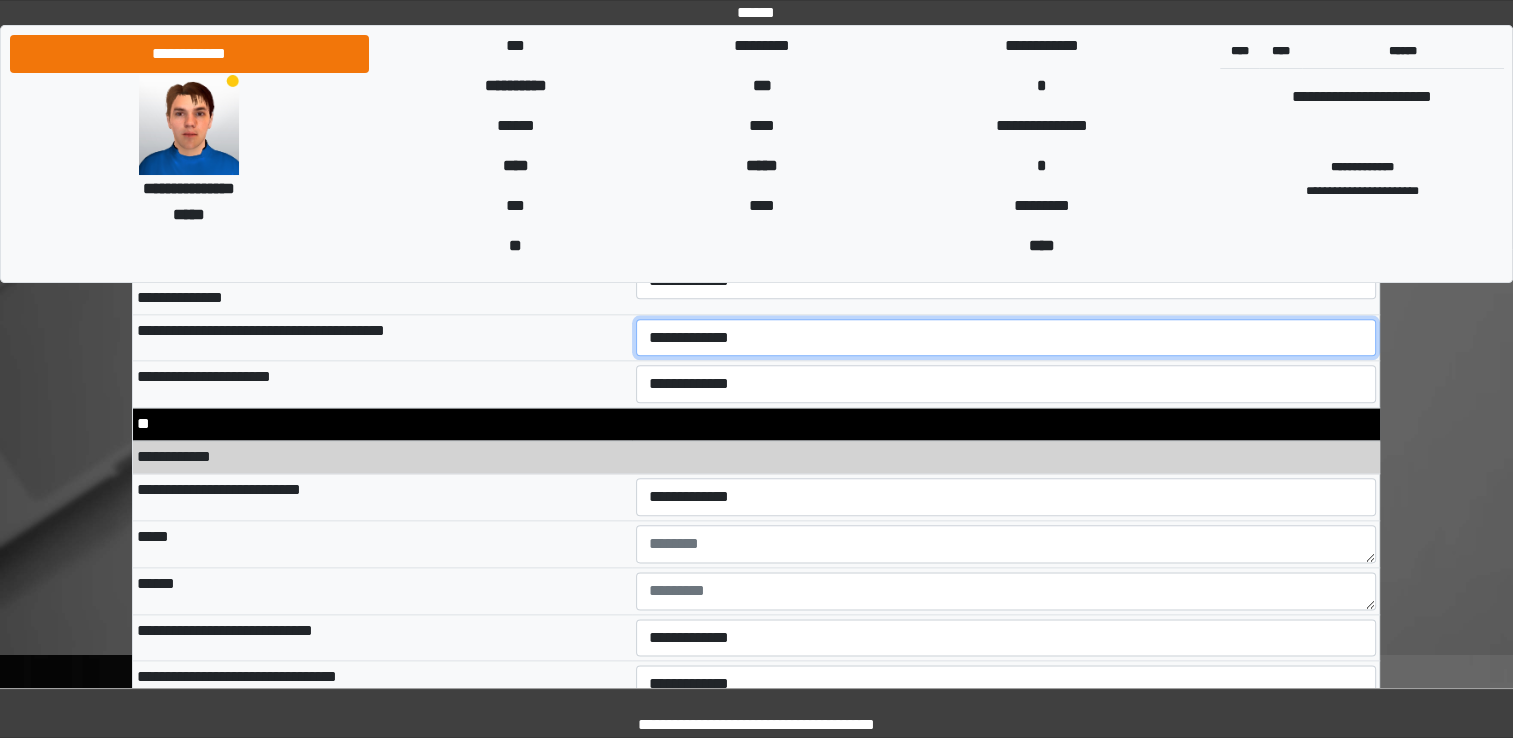 click on "**********" at bounding box center [1006, 338] 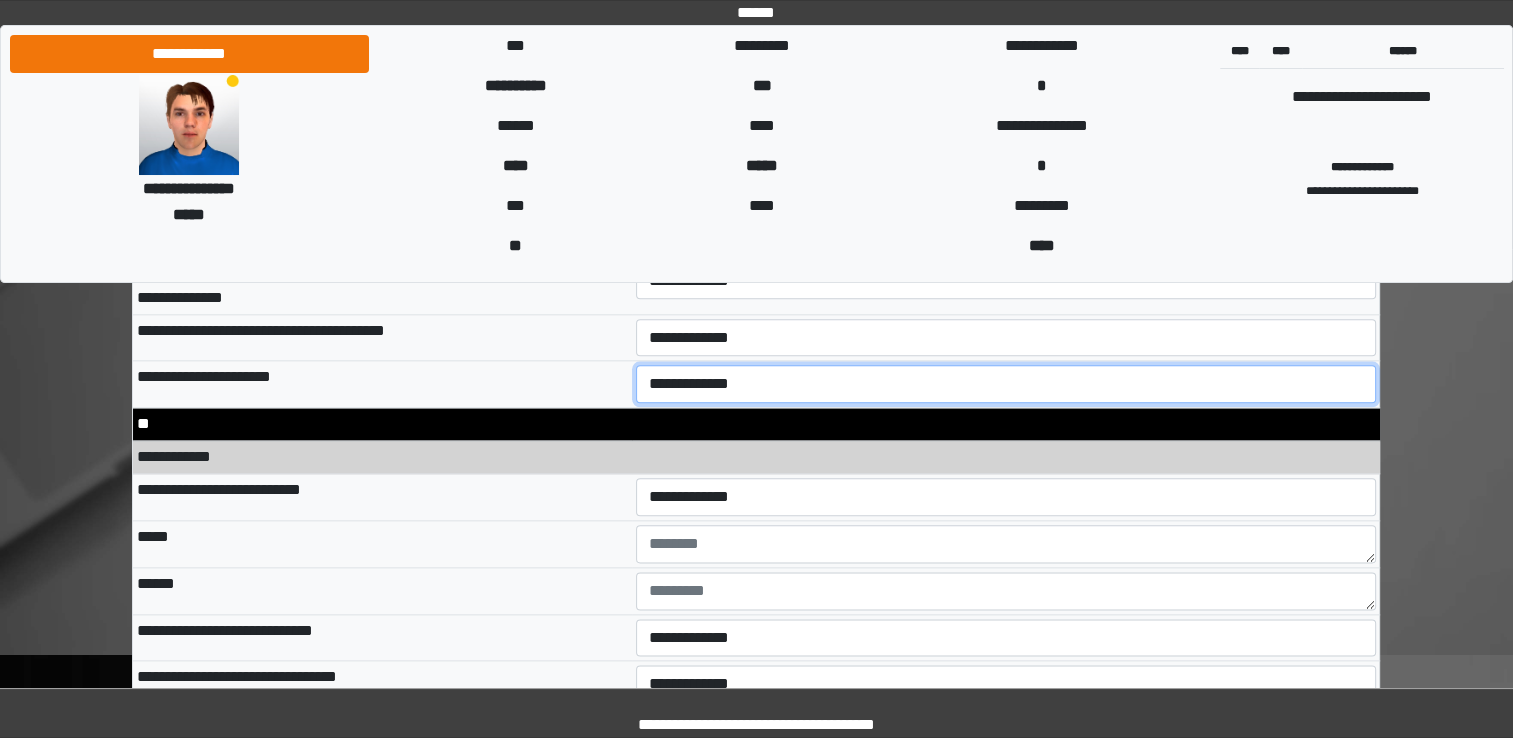 click on "**********" at bounding box center (1006, 384) 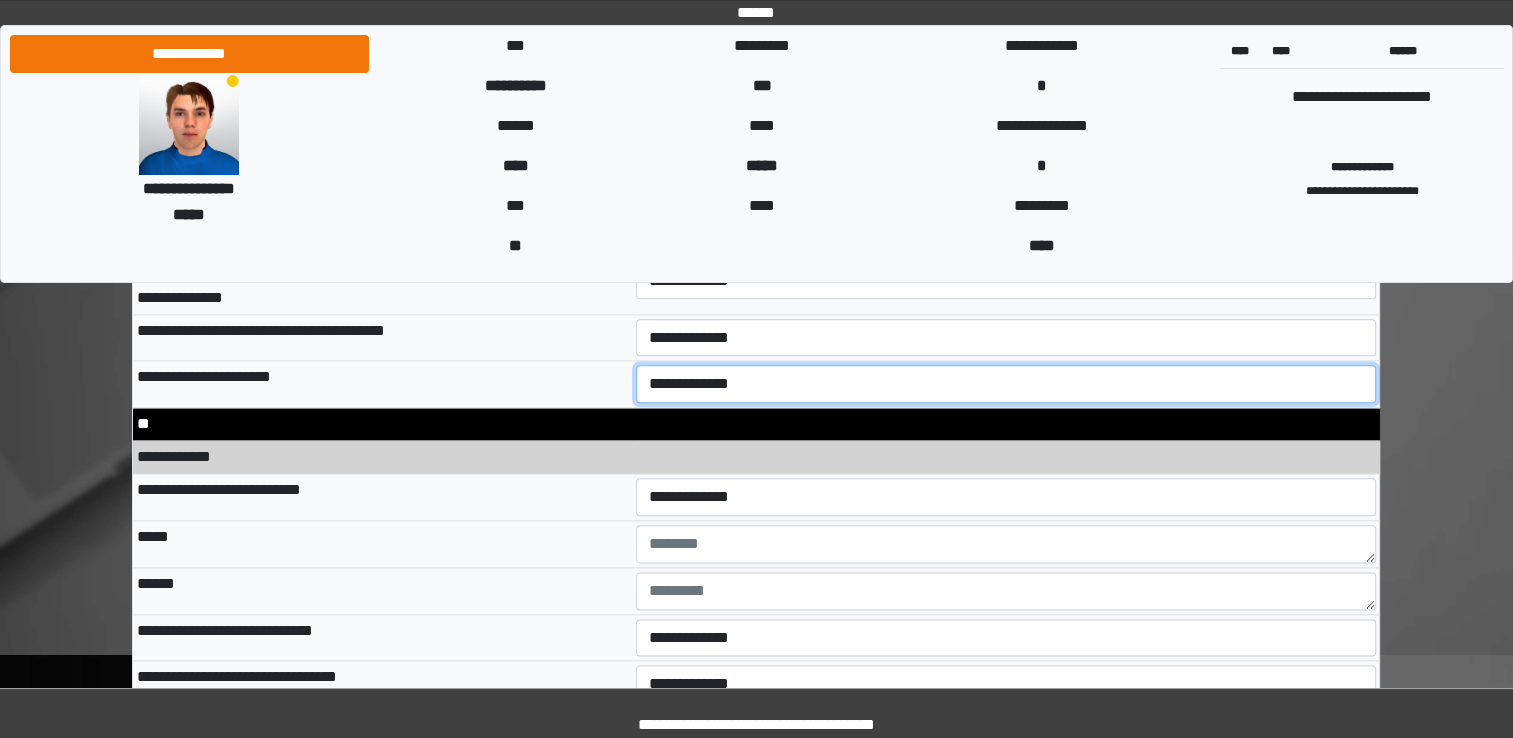 select on "*" 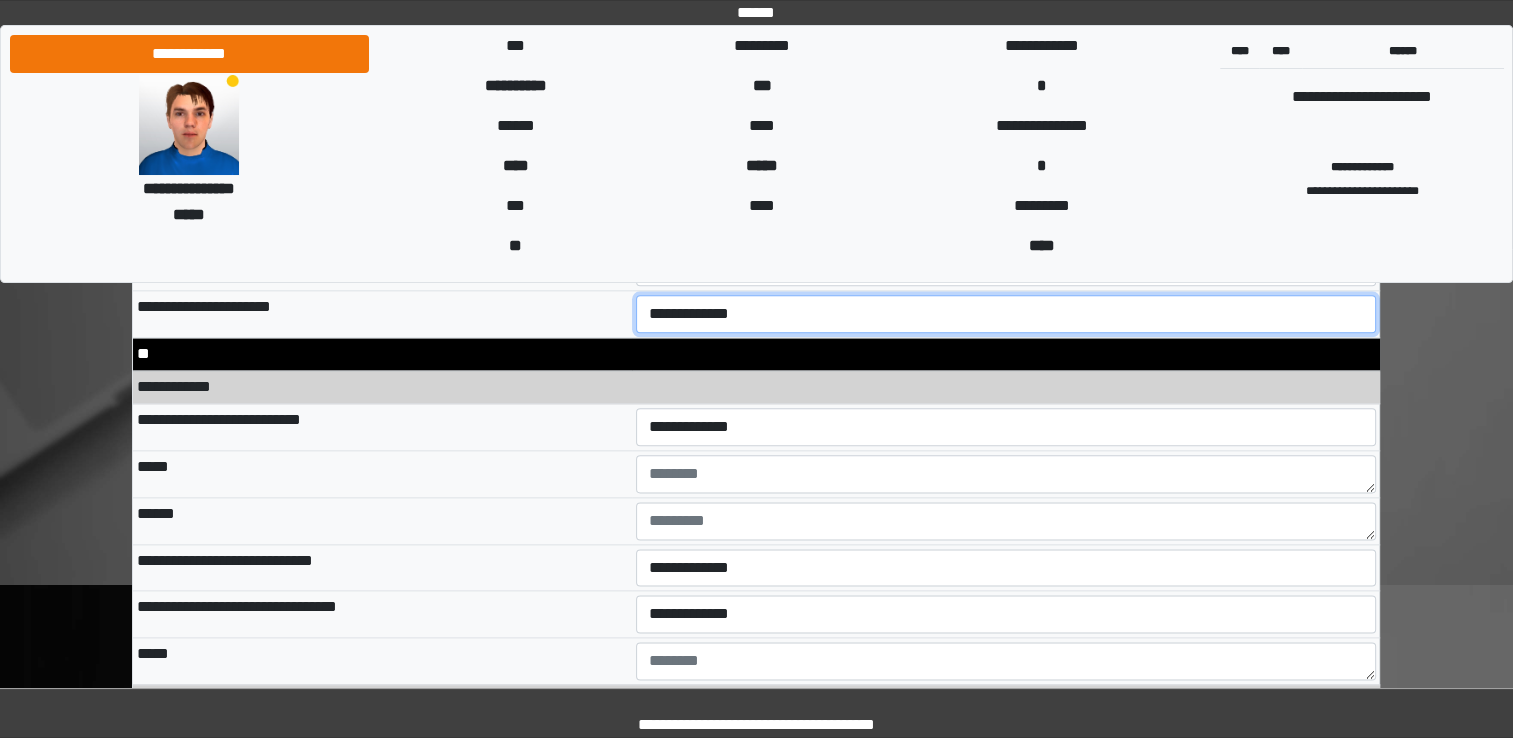 scroll, scrollTop: 9953, scrollLeft: 0, axis: vertical 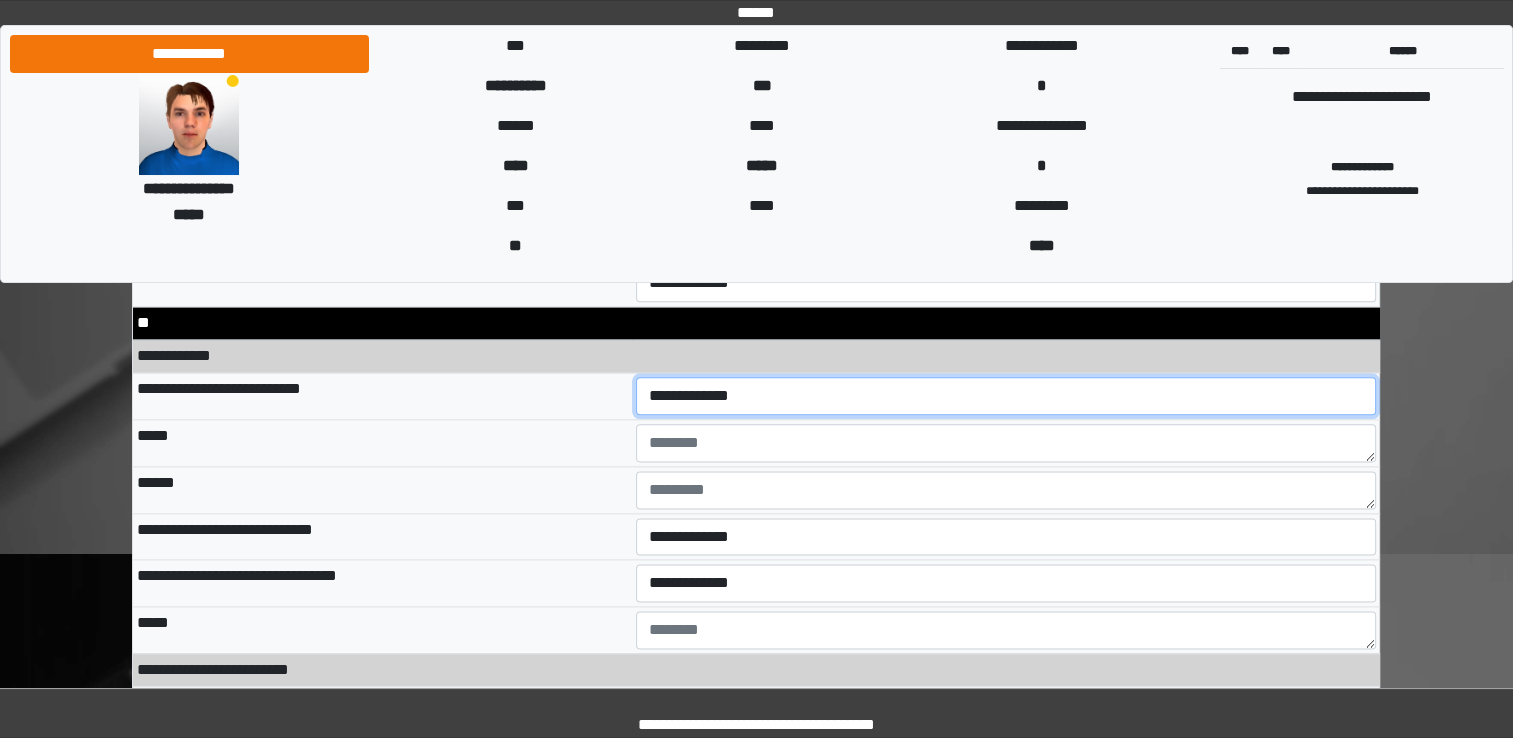 drag, startPoint x: 713, startPoint y: 374, endPoint x: 695, endPoint y: 450, distance: 78.10249 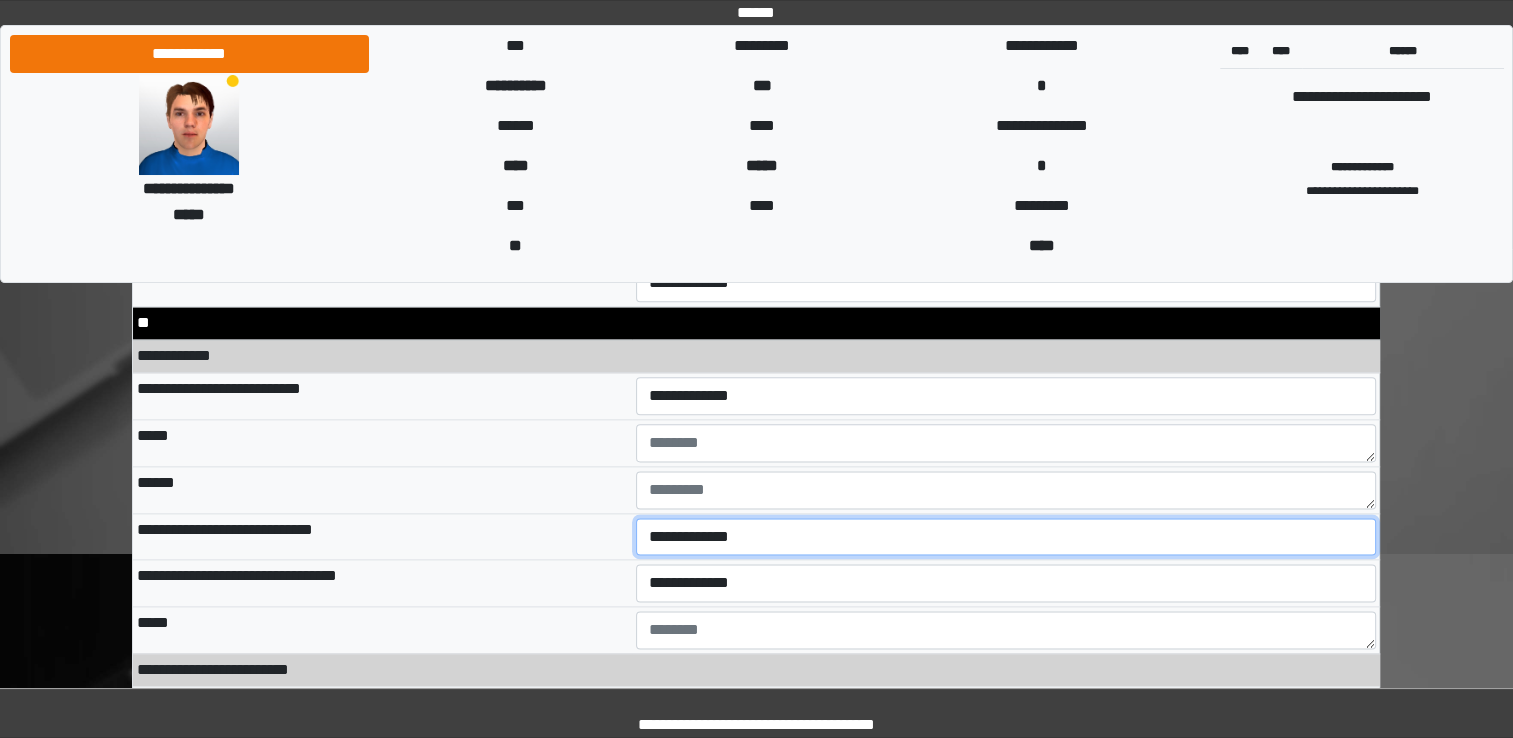 click on "**********" at bounding box center (1006, 537) 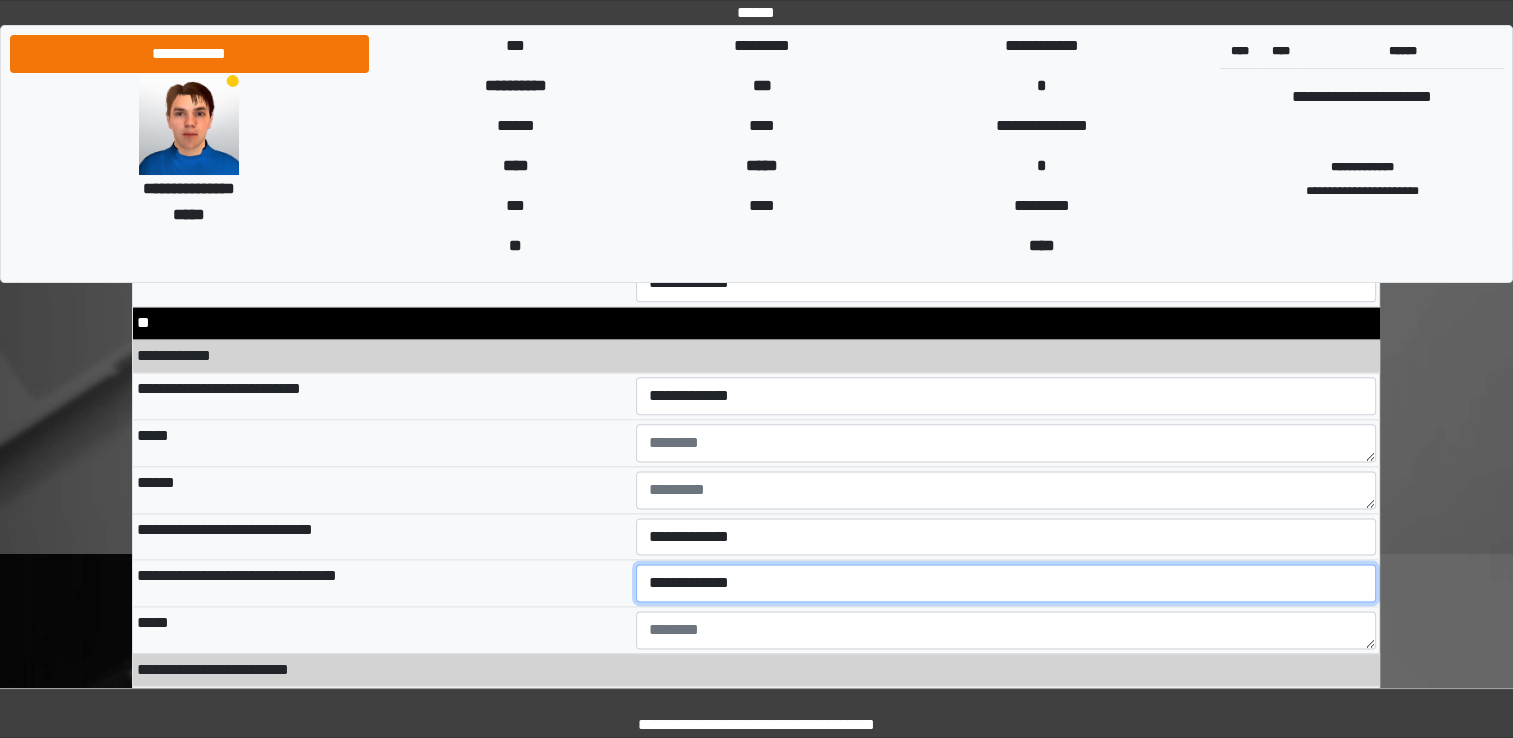 click on "**********" at bounding box center [1006, 583] 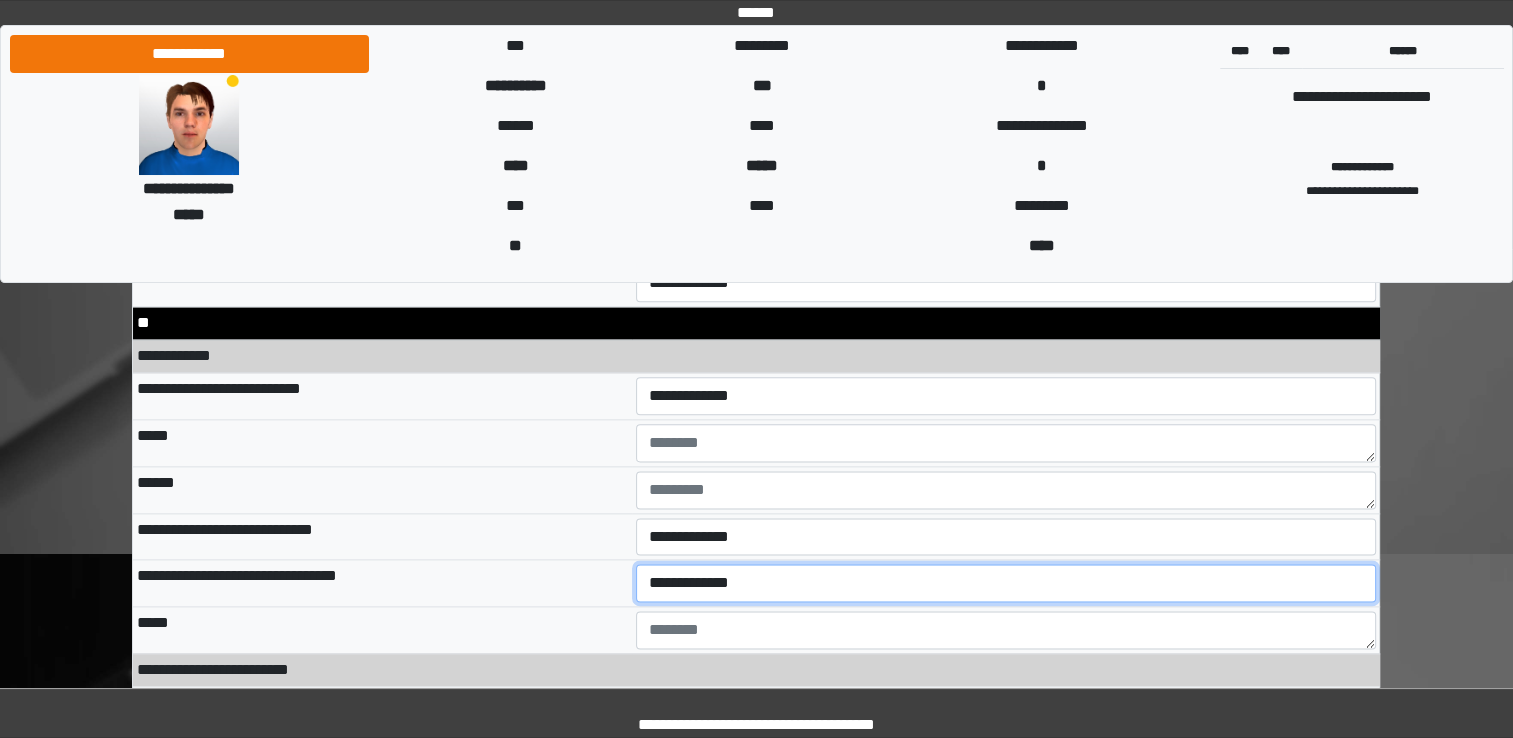 select on "*" 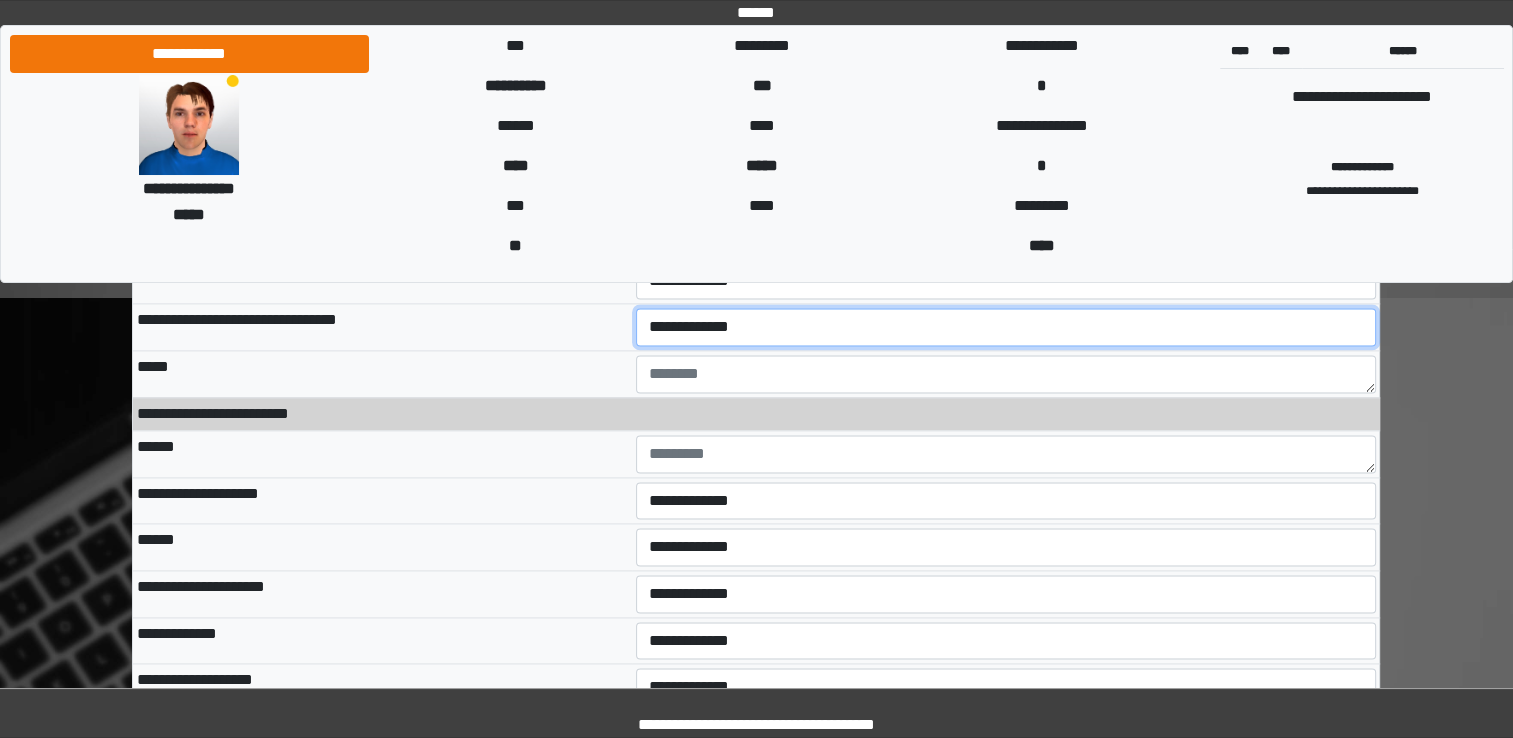 scroll, scrollTop: 10225, scrollLeft: 0, axis: vertical 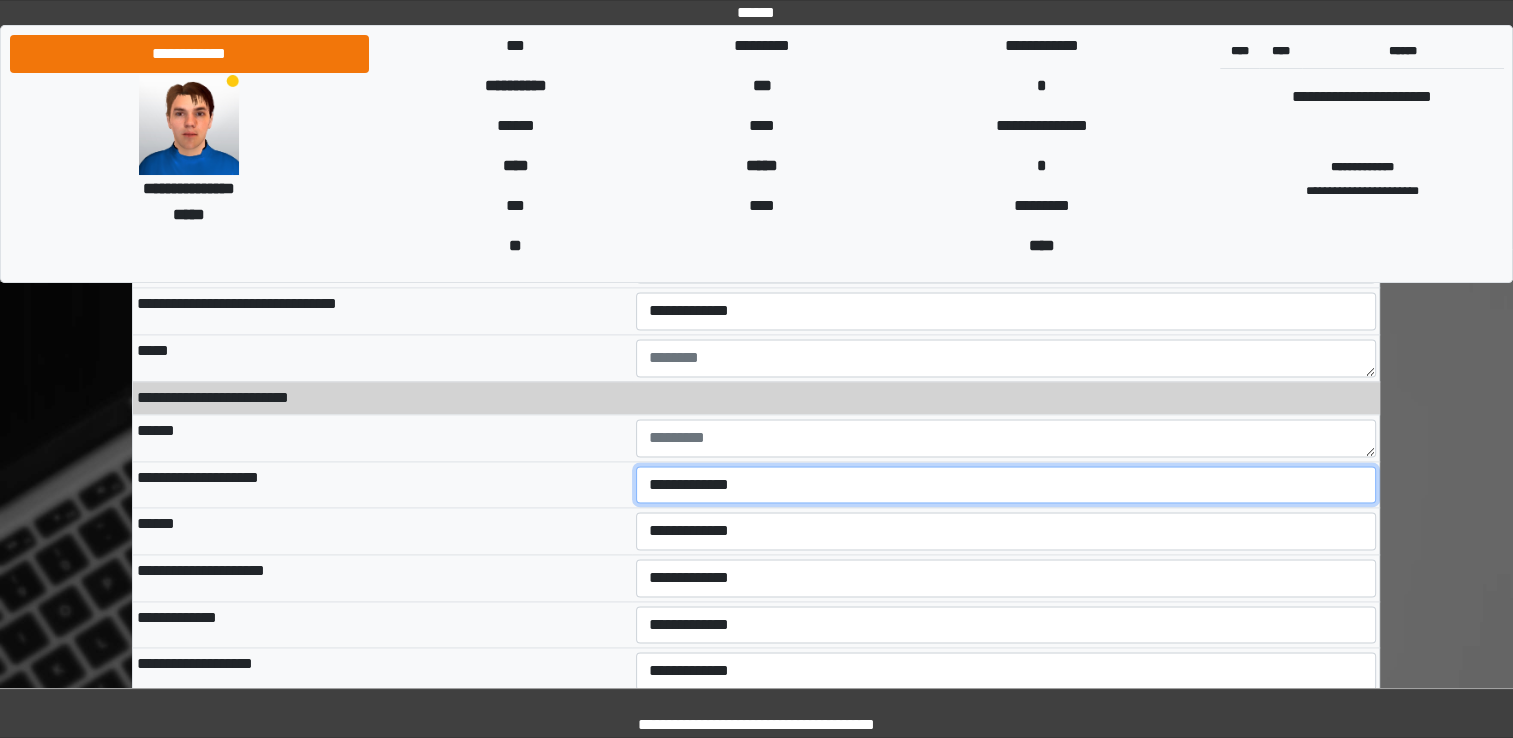 click on "**********" at bounding box center [1006, 485] 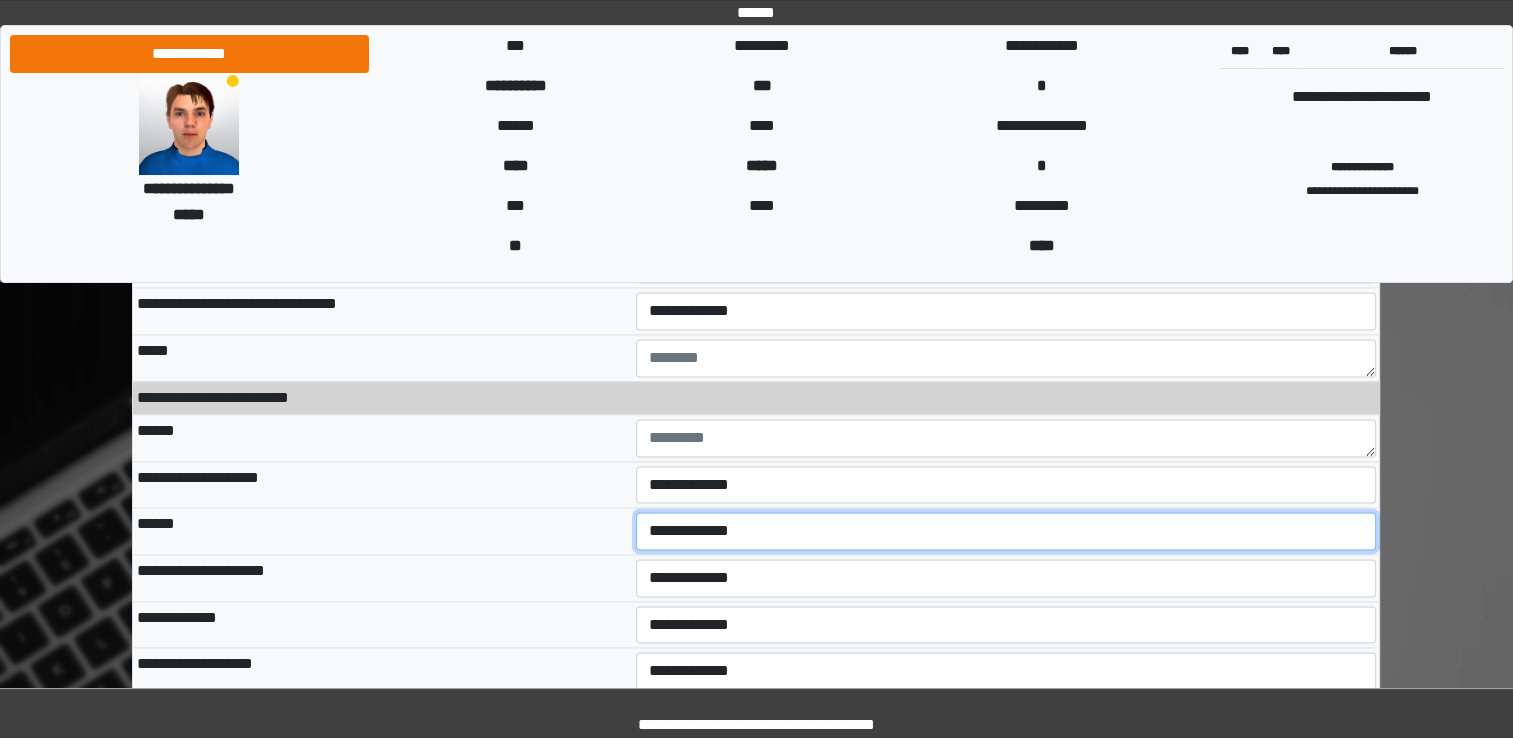 select on "*" 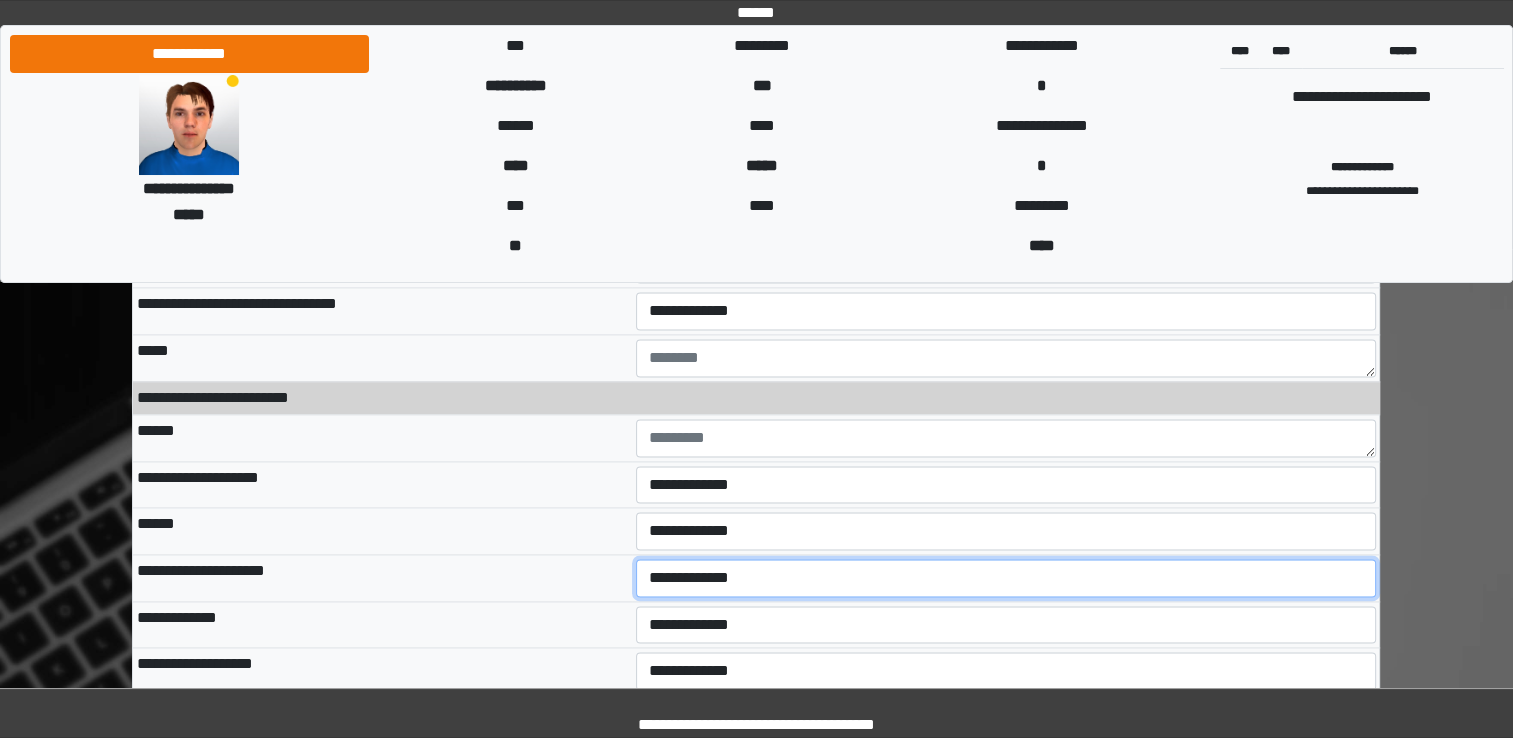 select on "*" 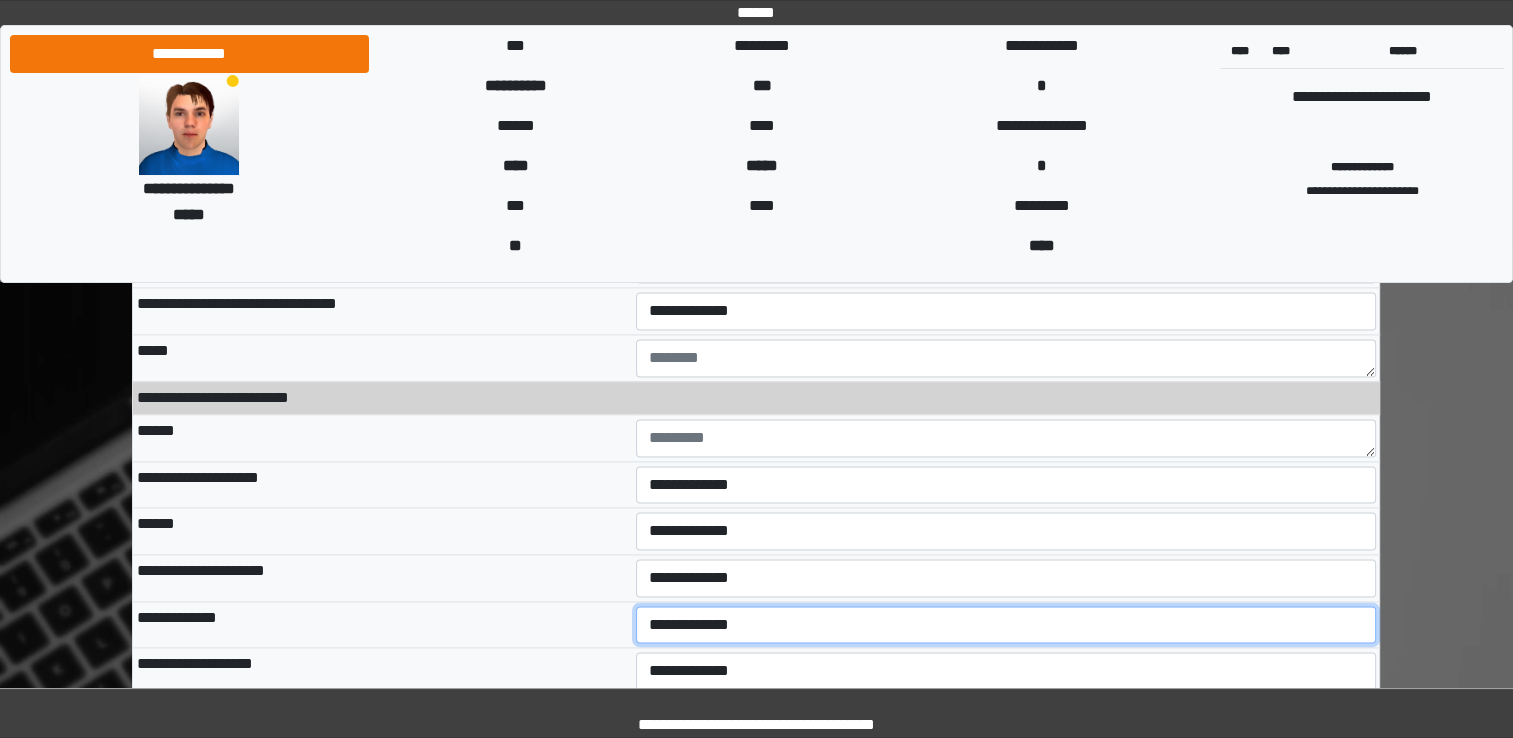 select on "*" 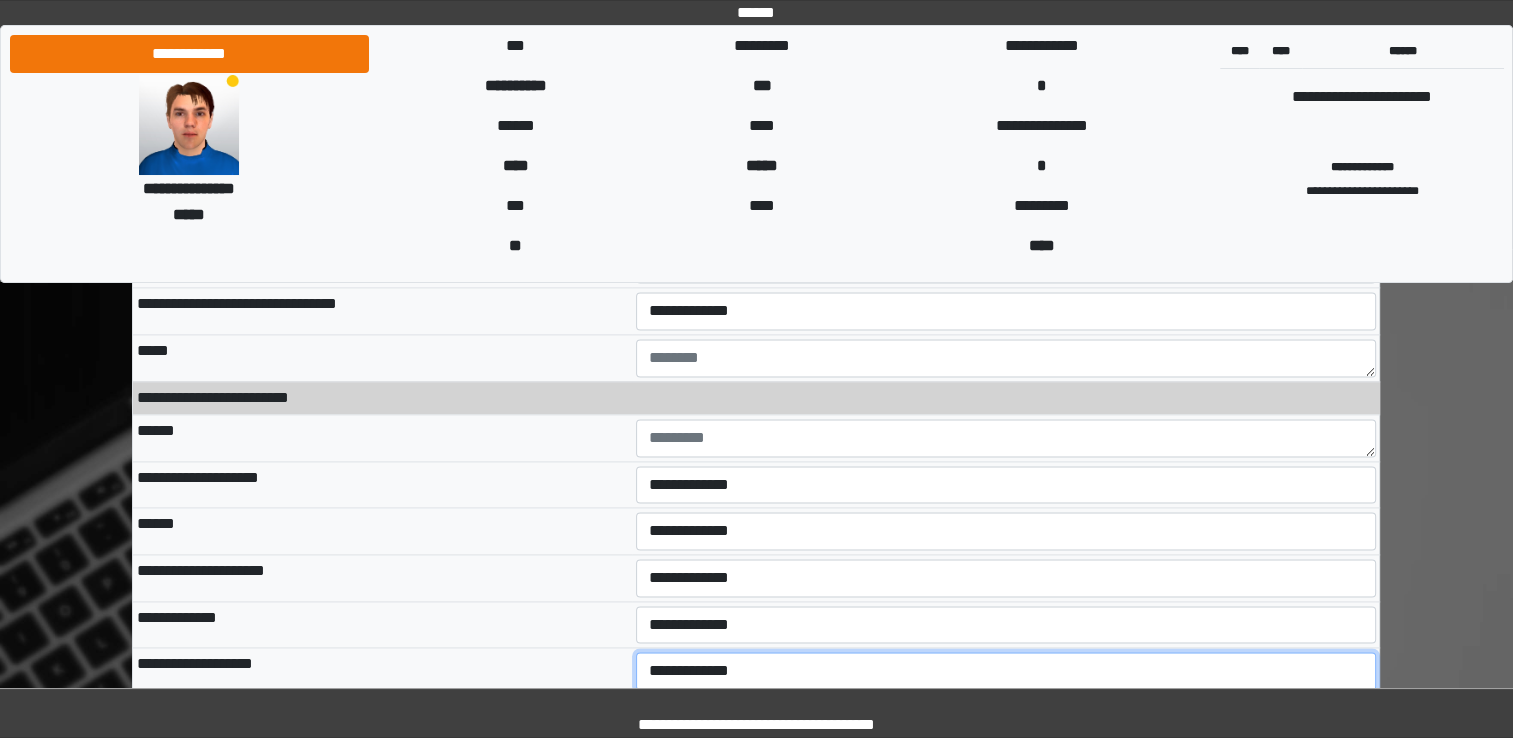 select on "*" 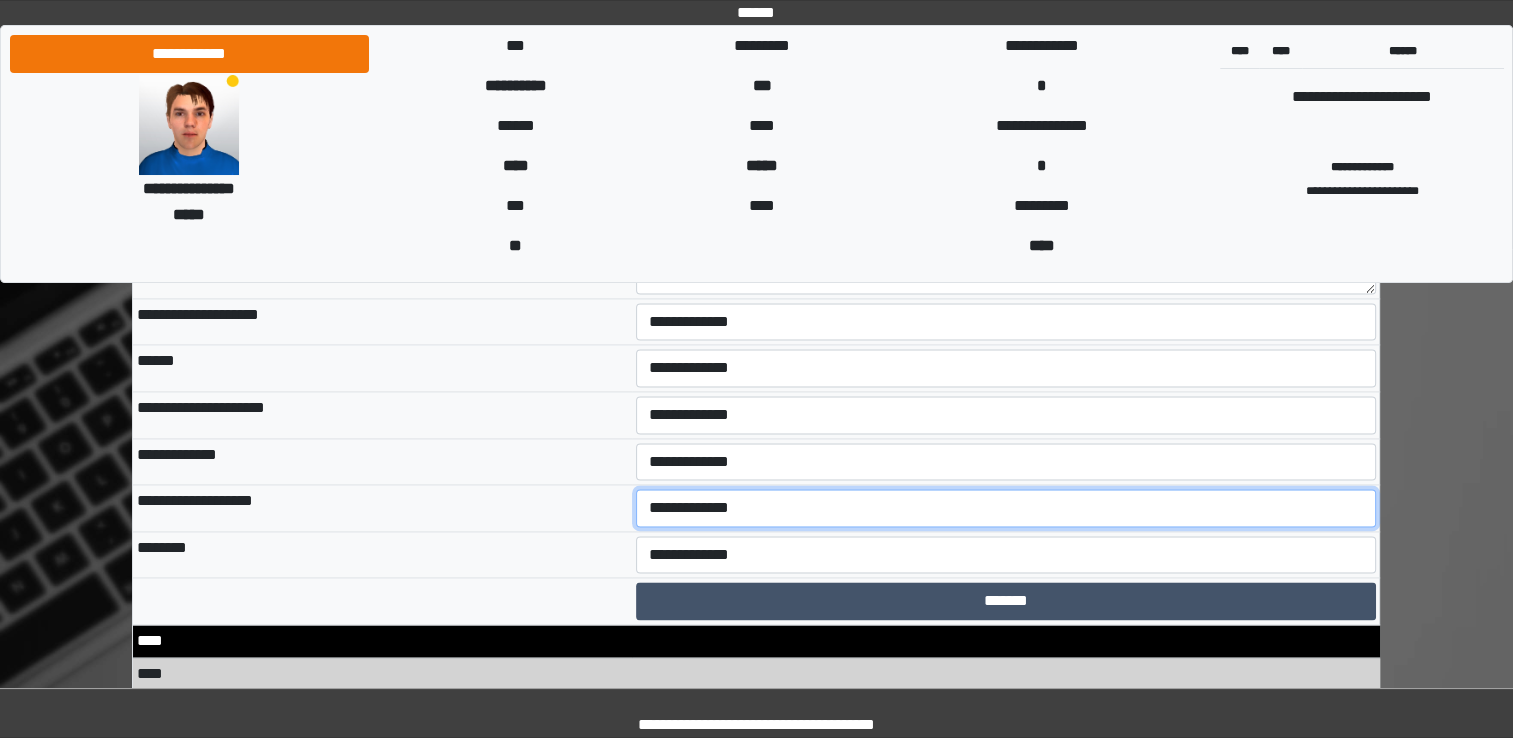 scroll, scrollTop: 10420, scrollLeft: 0, axis: vertical 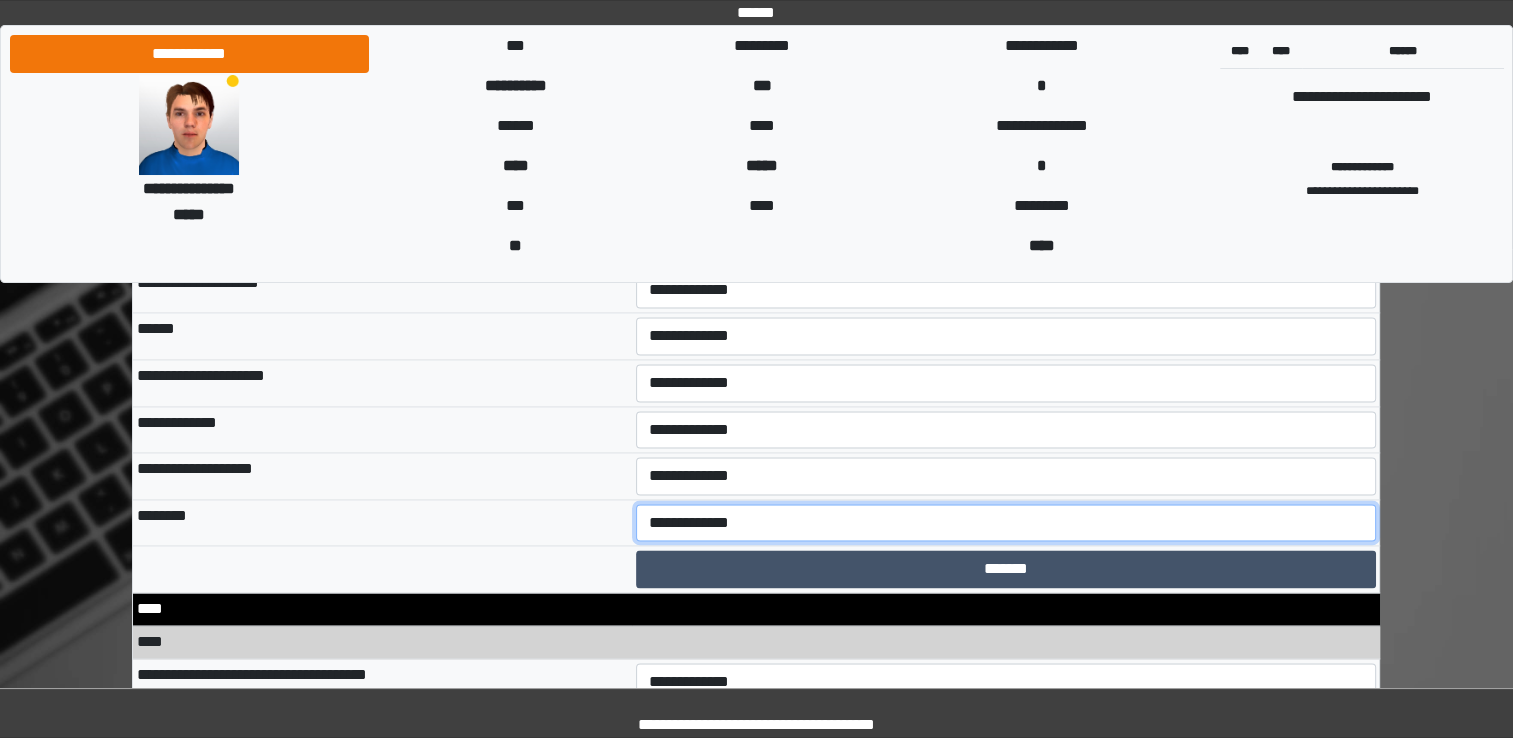 click on "**********" at bounding box center [1006, 523] 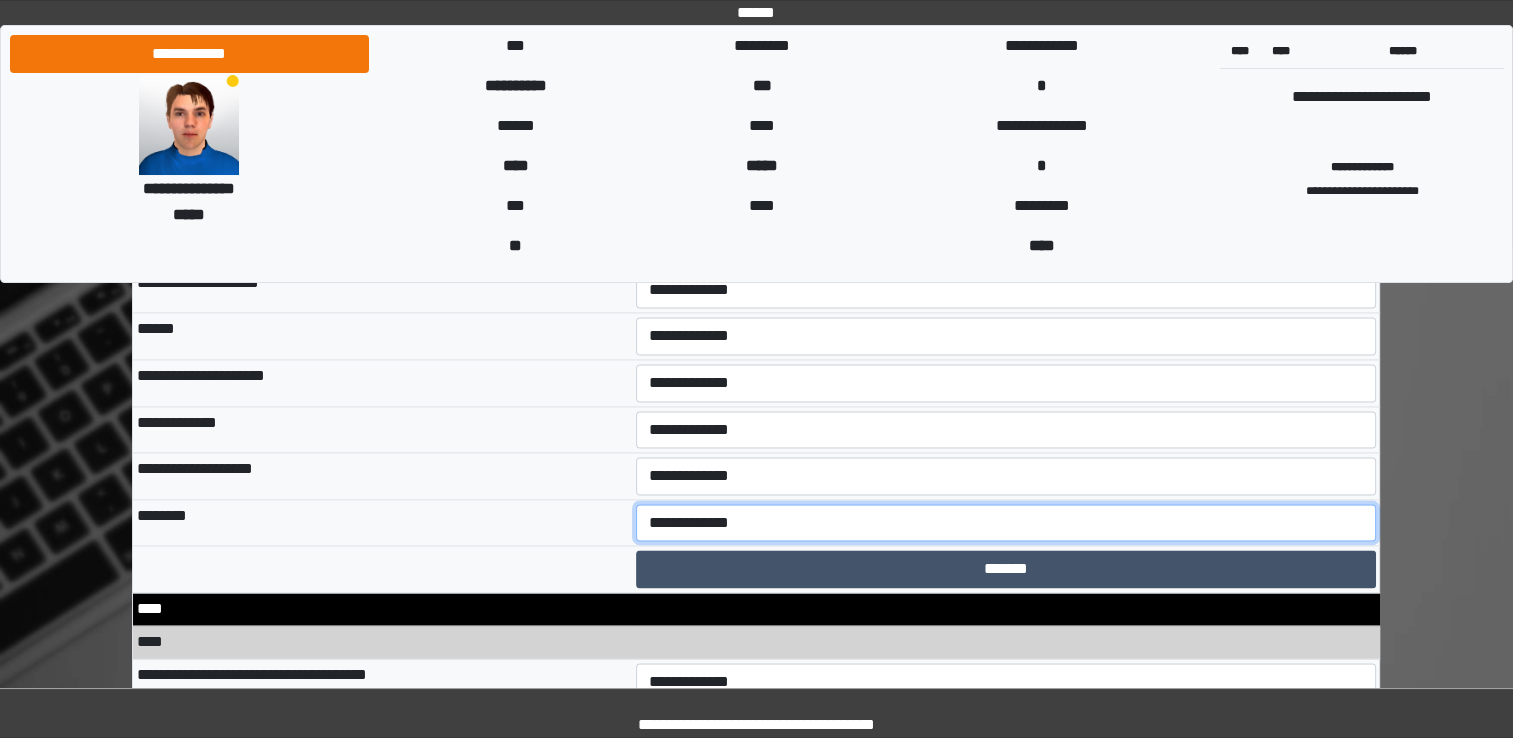 select on "*" 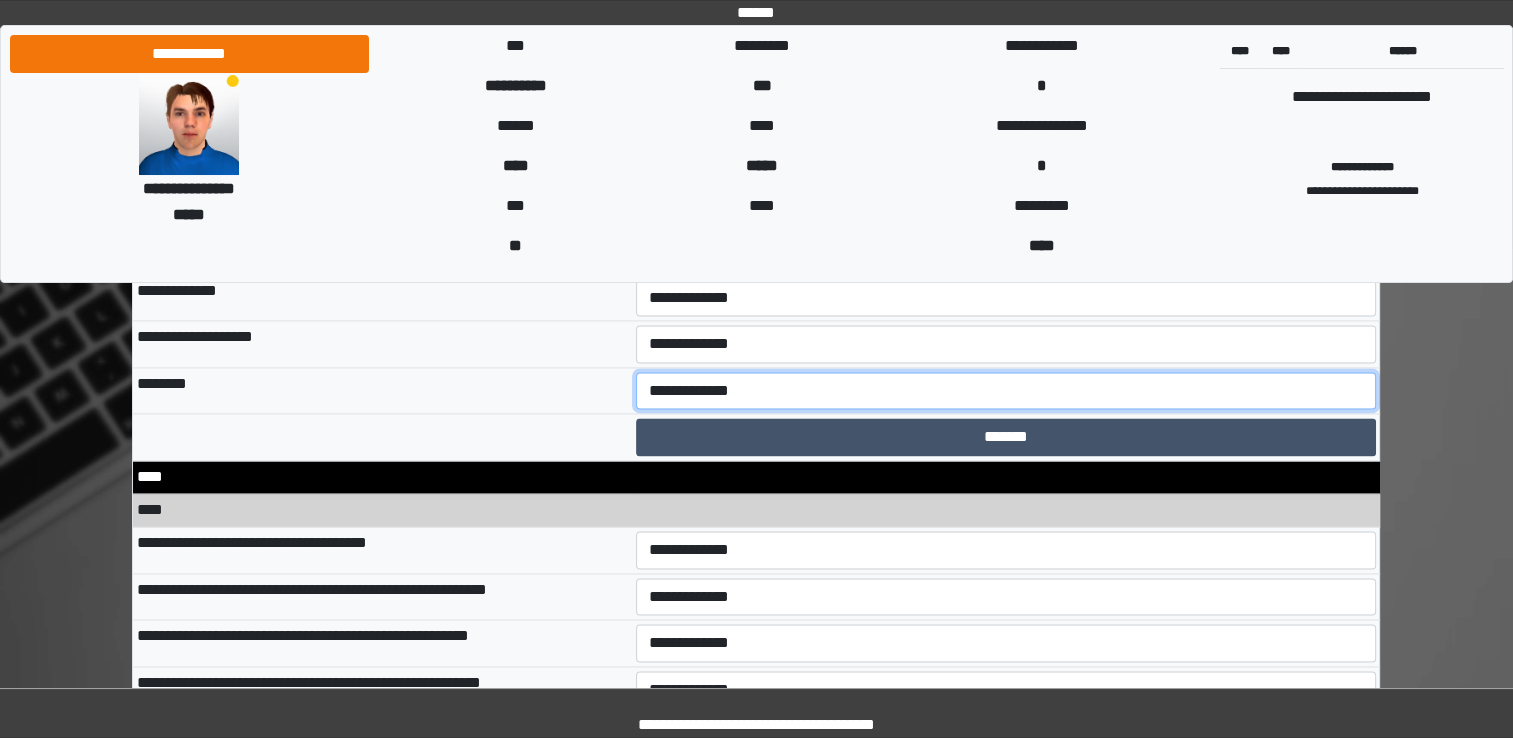 scroll, scrollTop: 10614, scrollLeft: 0, axis: vertical 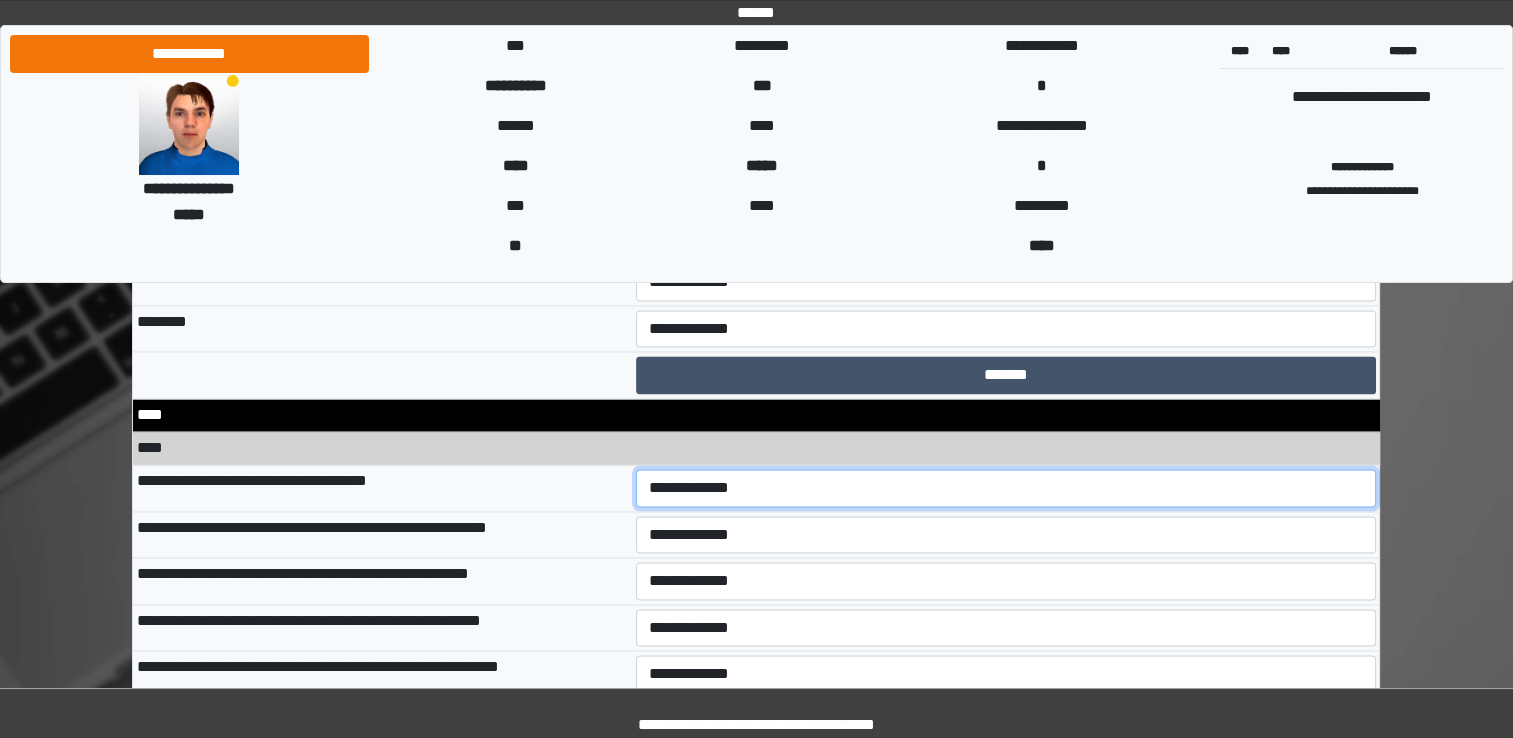 click on "**********" at bounding box center [1006, 488] 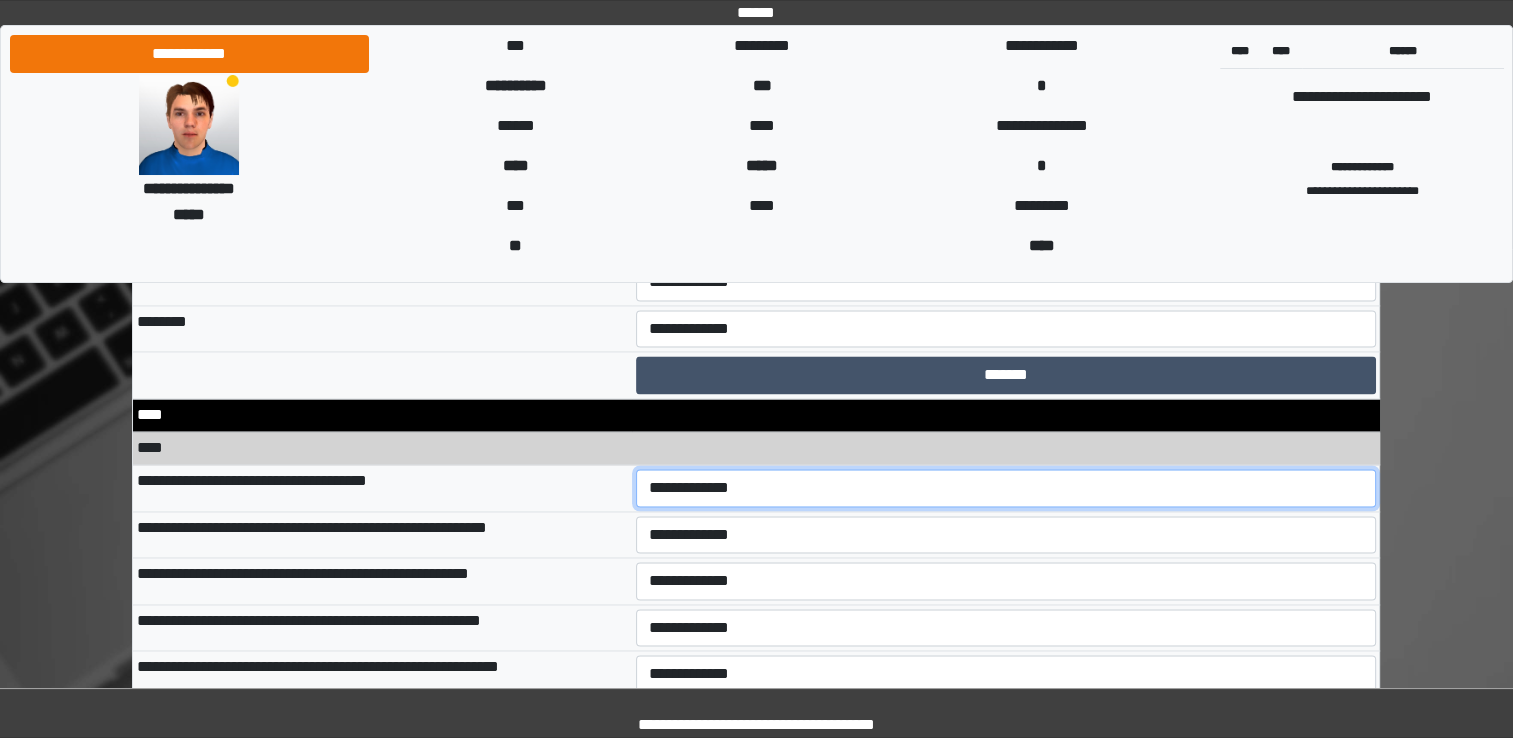 select on "*" 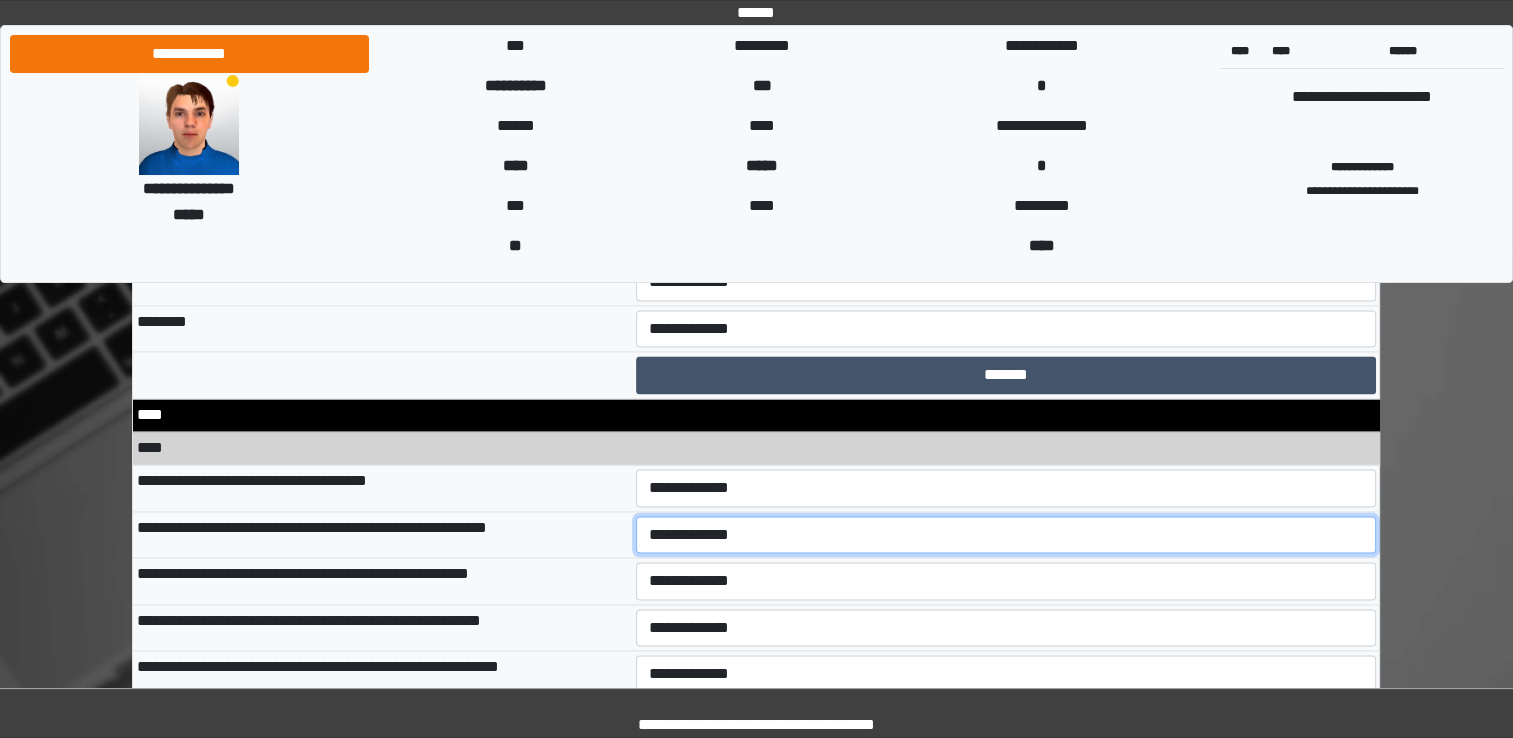 click on "**********" at bounding box center [1006, 535] 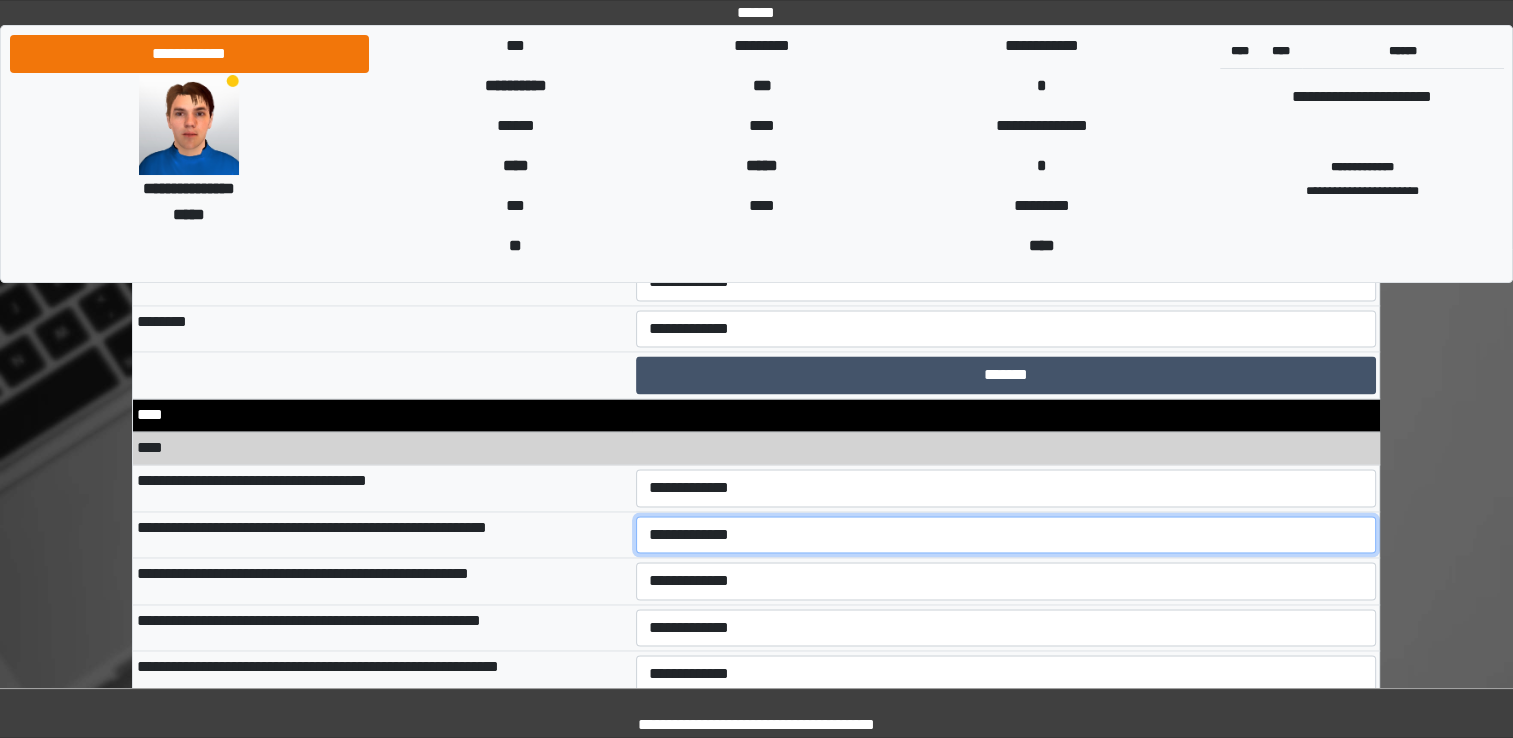 select on "*" 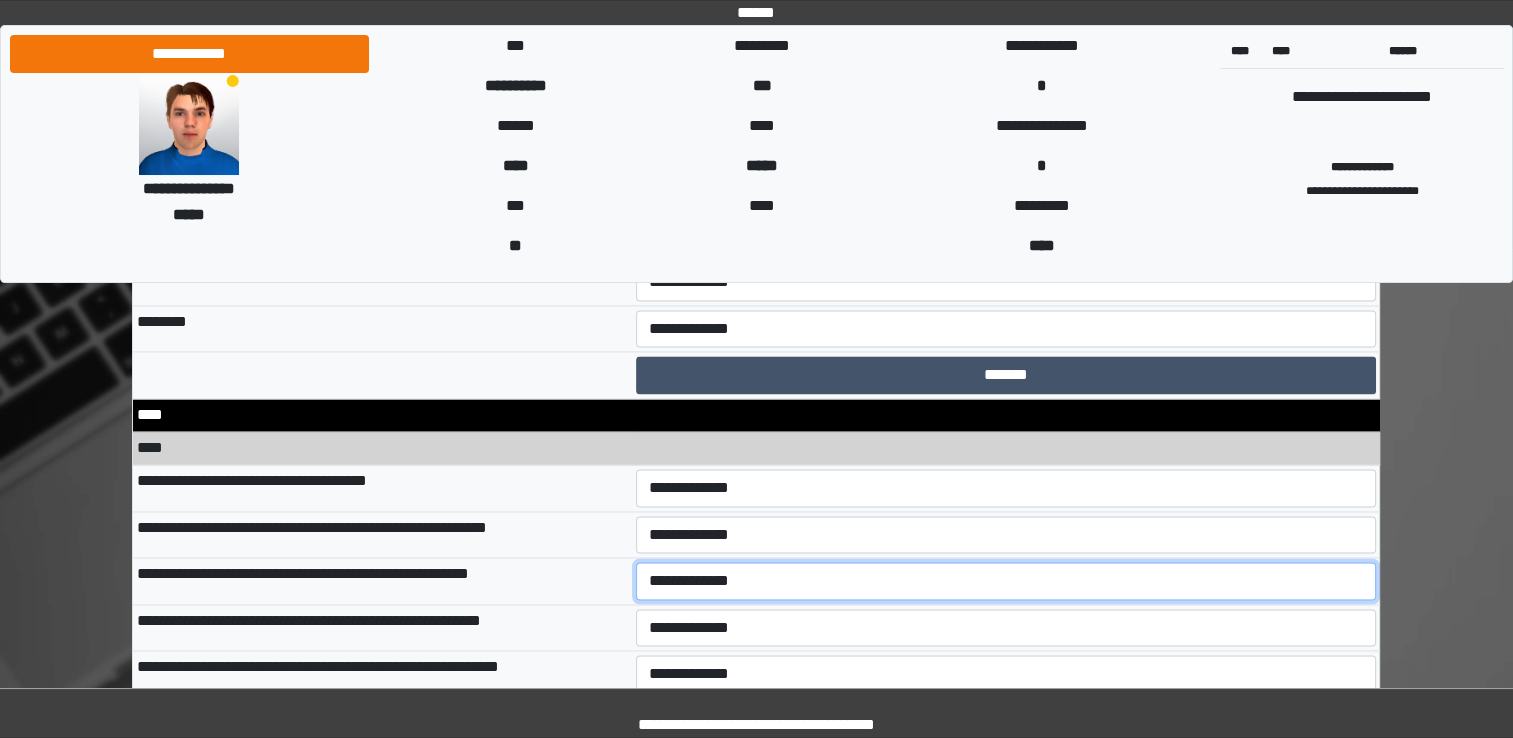 click on "**********" at bounding box center (1006, 581) 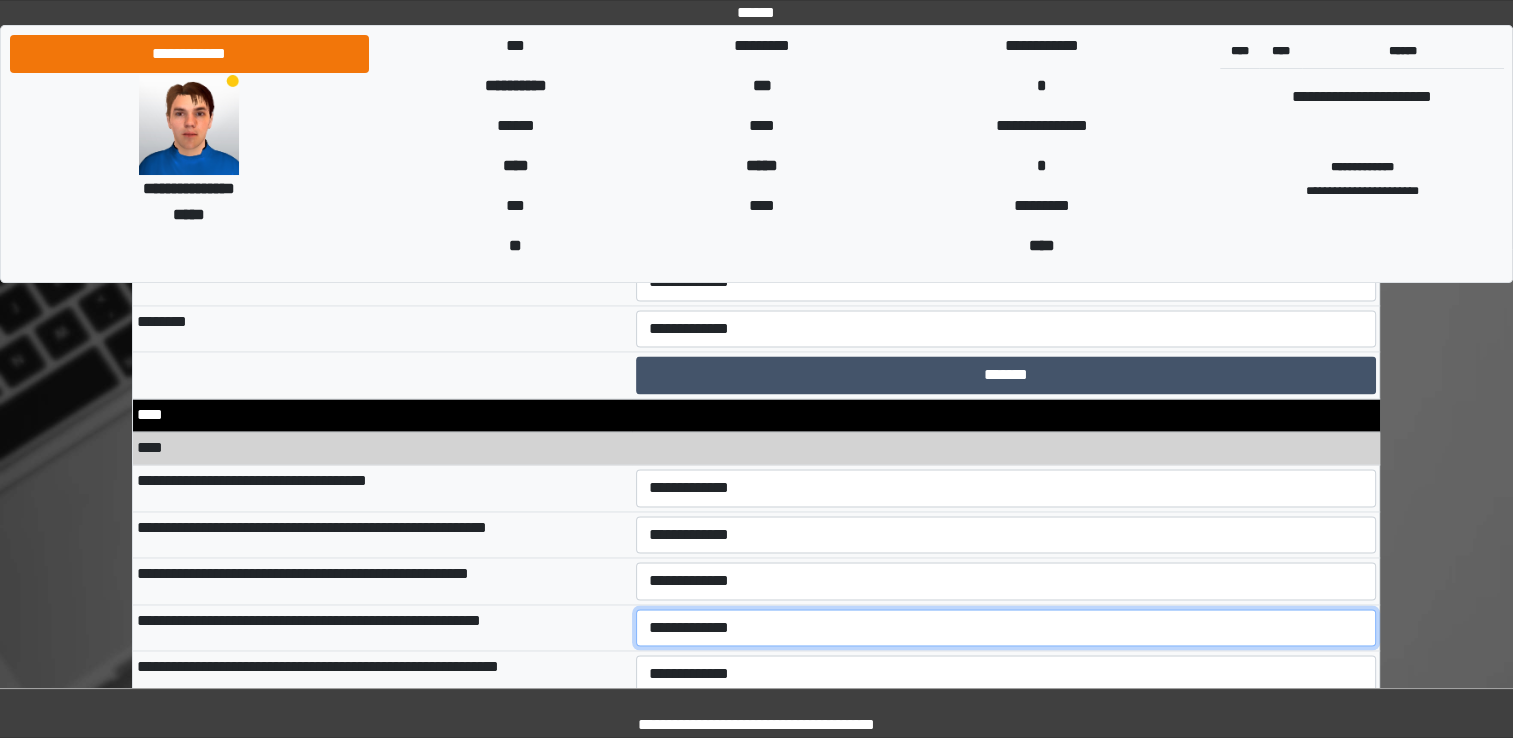 click on "**********" at bounding box center (1006, 628) 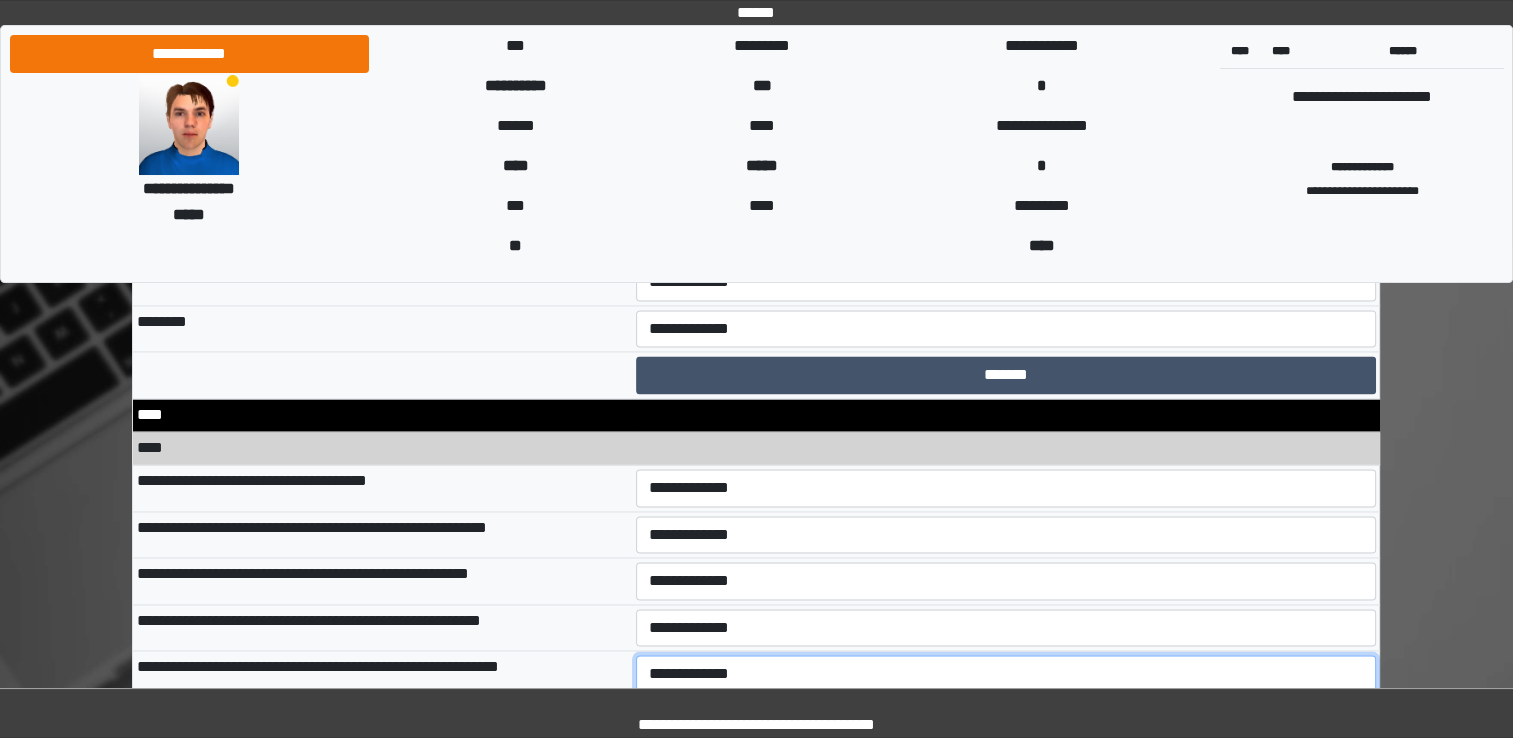 click on "**********" at bounding box center (1006, 674) 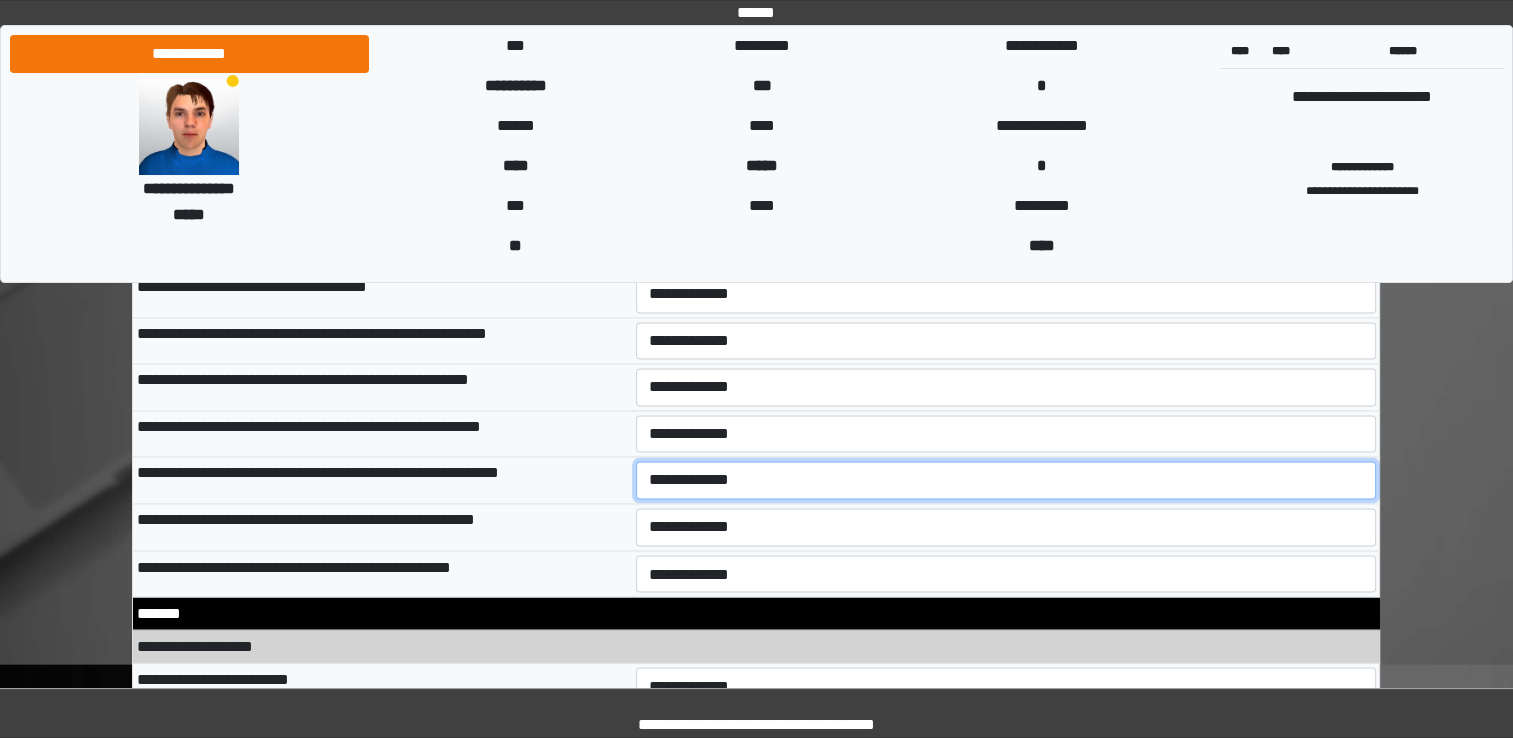 scroll, scrollTop: 10870, scrollLeft: 0, axis: vertical 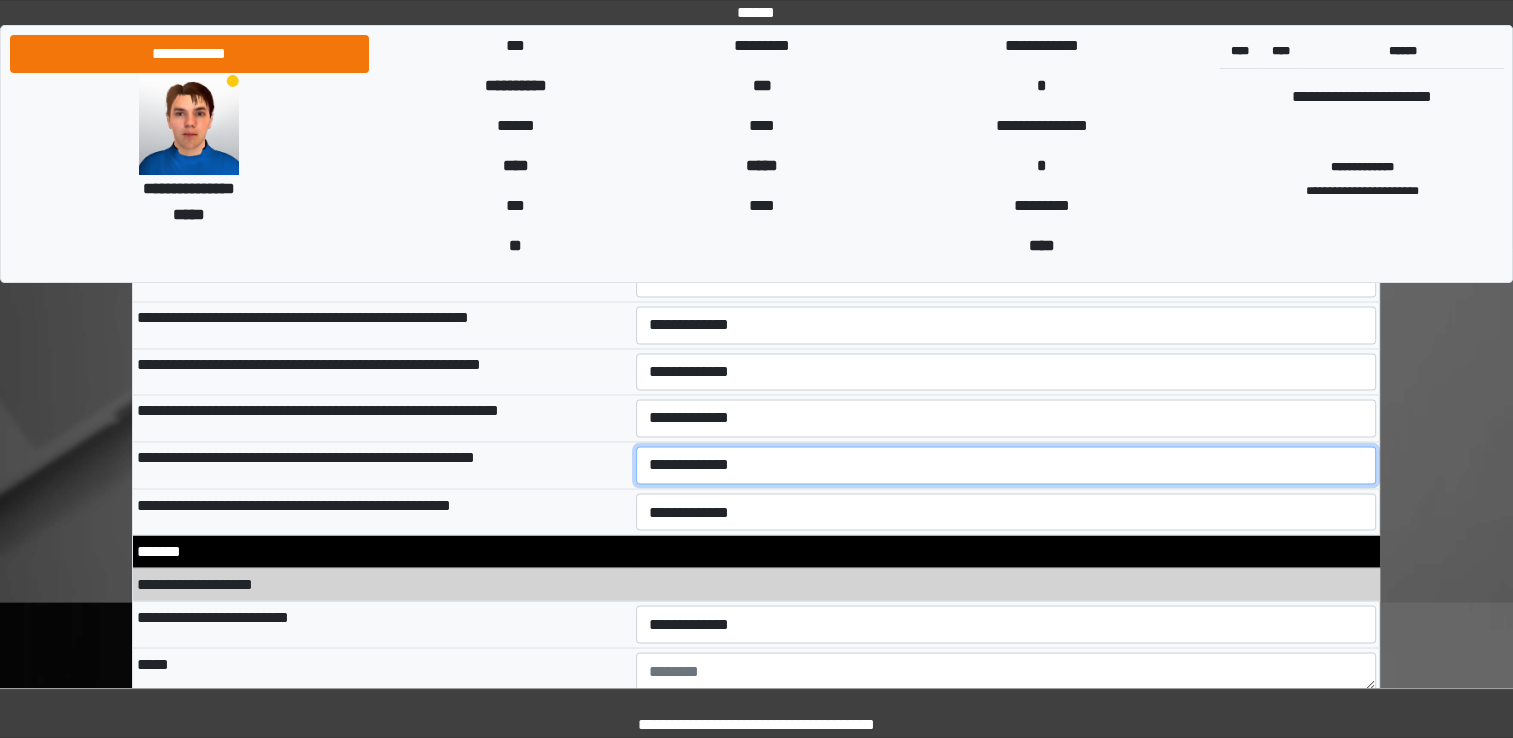 click on "**********" at bounding box center (1006, 465) 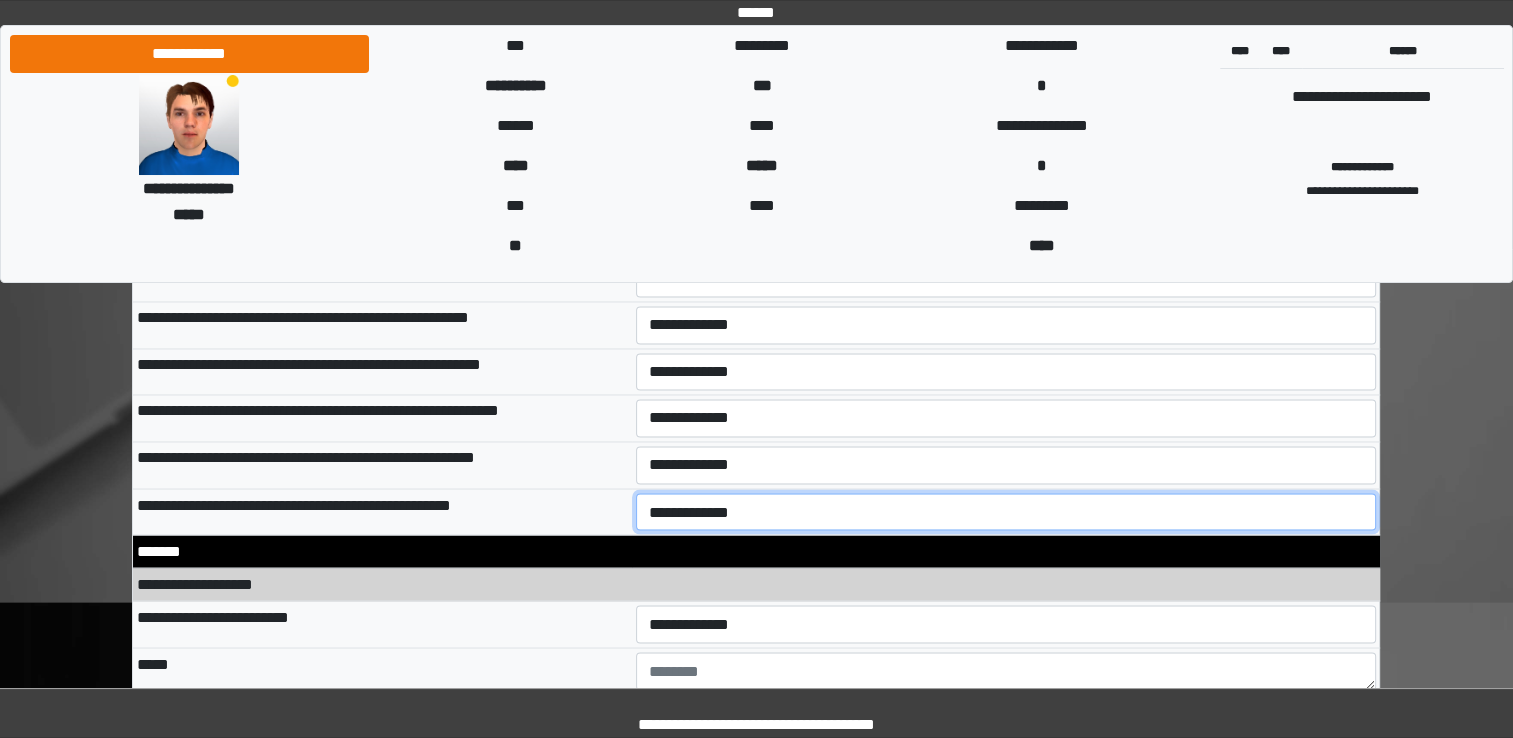 click on "**********" at bounding box center (1006, 512) 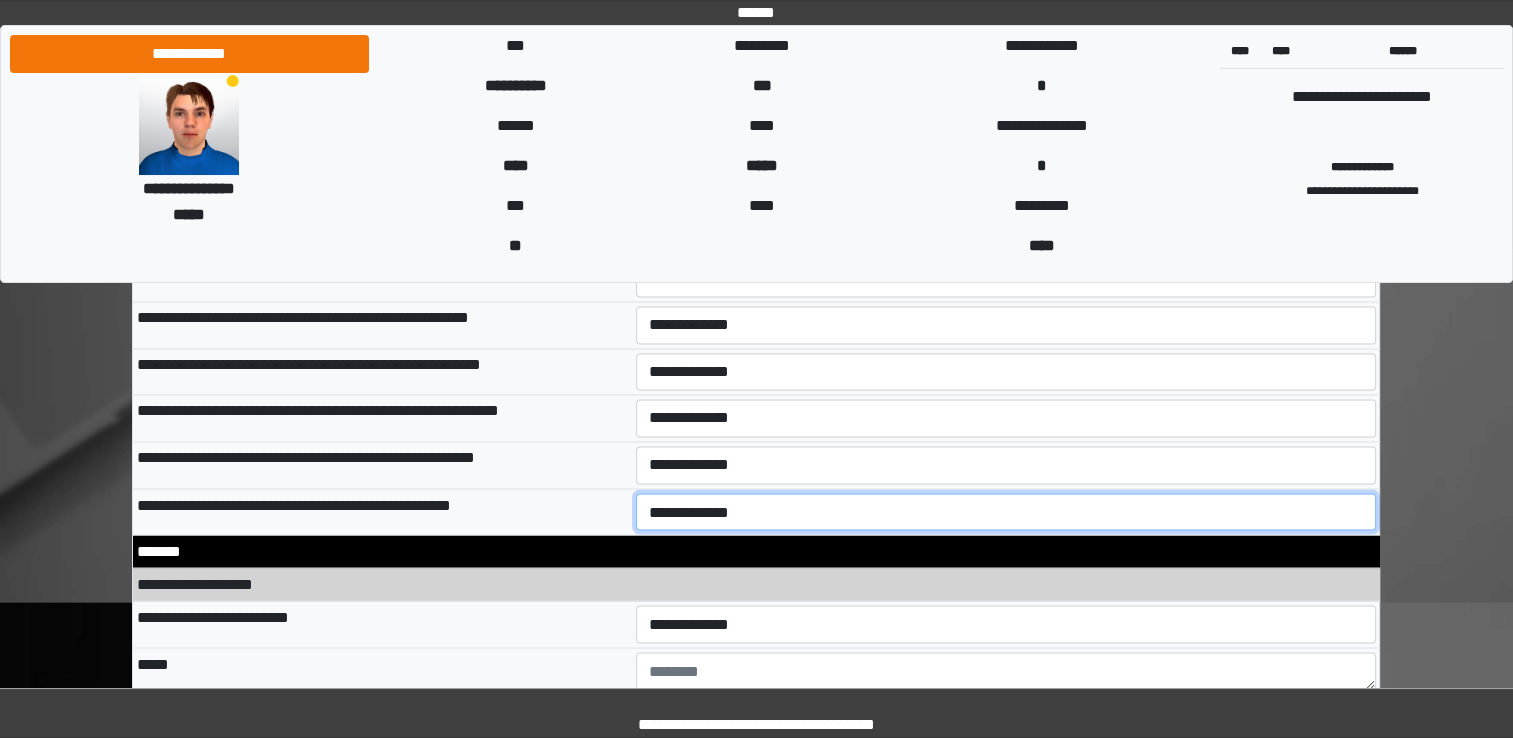 select on "*" 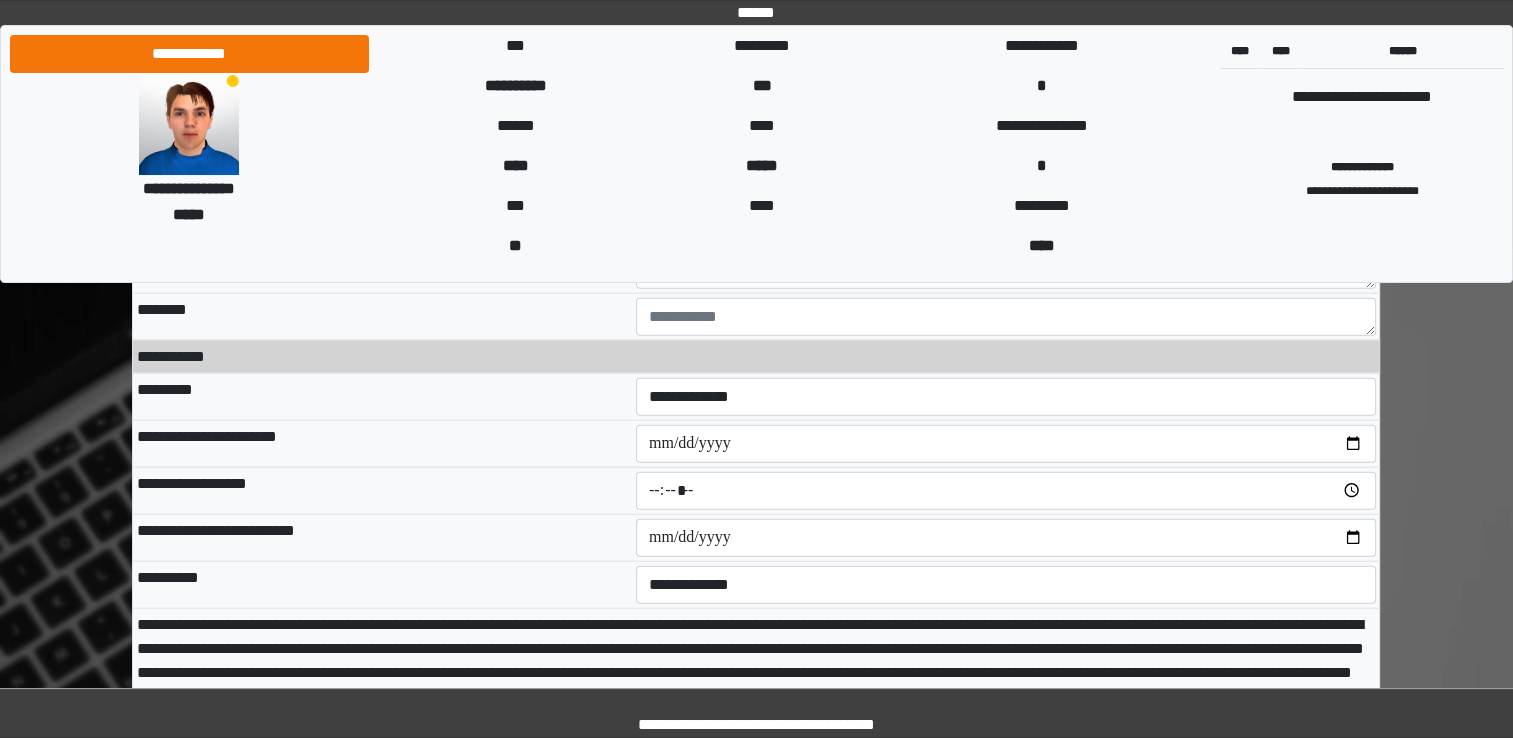 scroll, scrollTop: 12207, scrollLeft: 0, axis: vertical 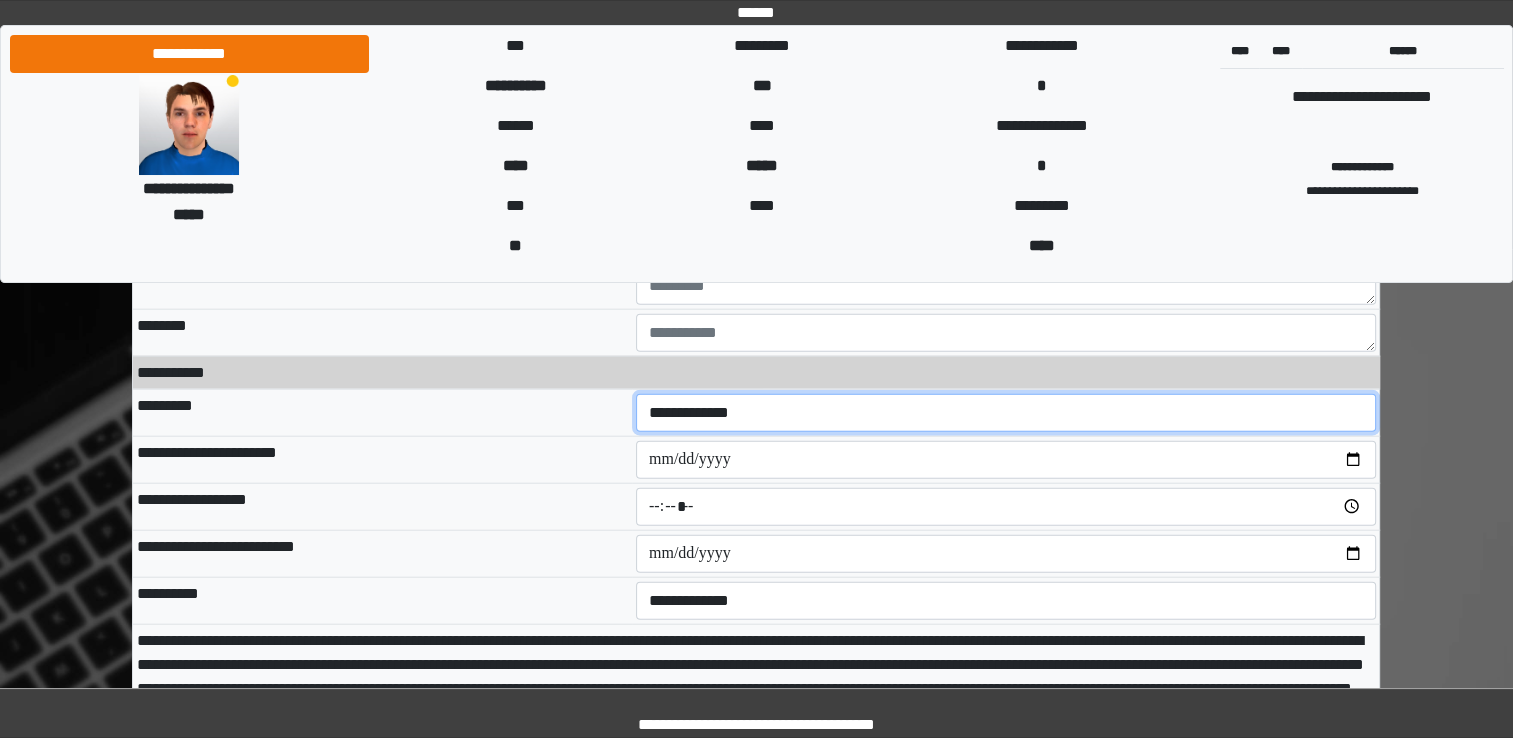 click on "[FIRST] [LAST] [CITY] [STATE] [COUNTRY] [POSTAL_CODE] [STREET] [CITY] [STATE] [COUNTRY] [POSTAL_CODE] [STREET] [CITY] [STATE] [COUNTRY] [POSTAL_CODE]" at bounding box center [1006, 413] 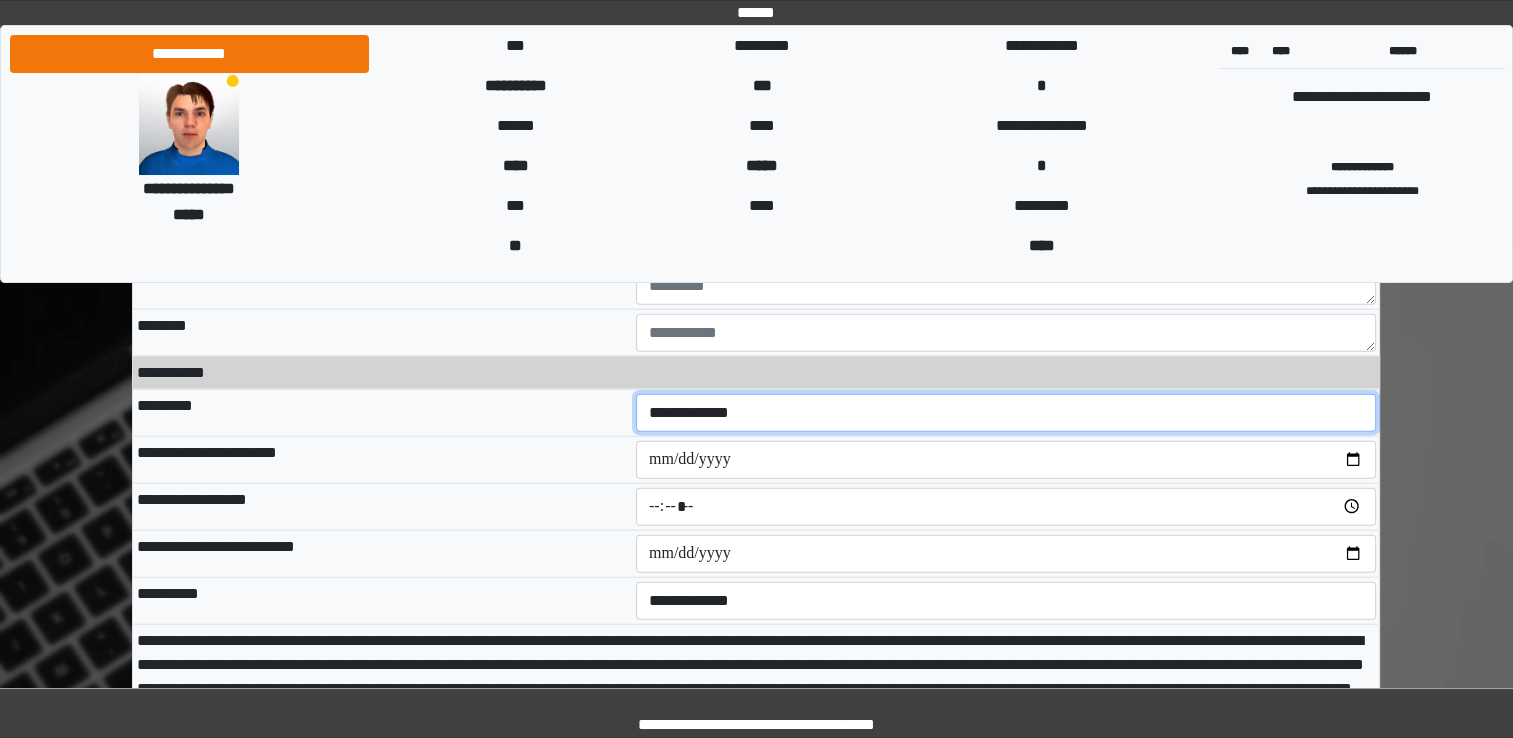 select on "**" 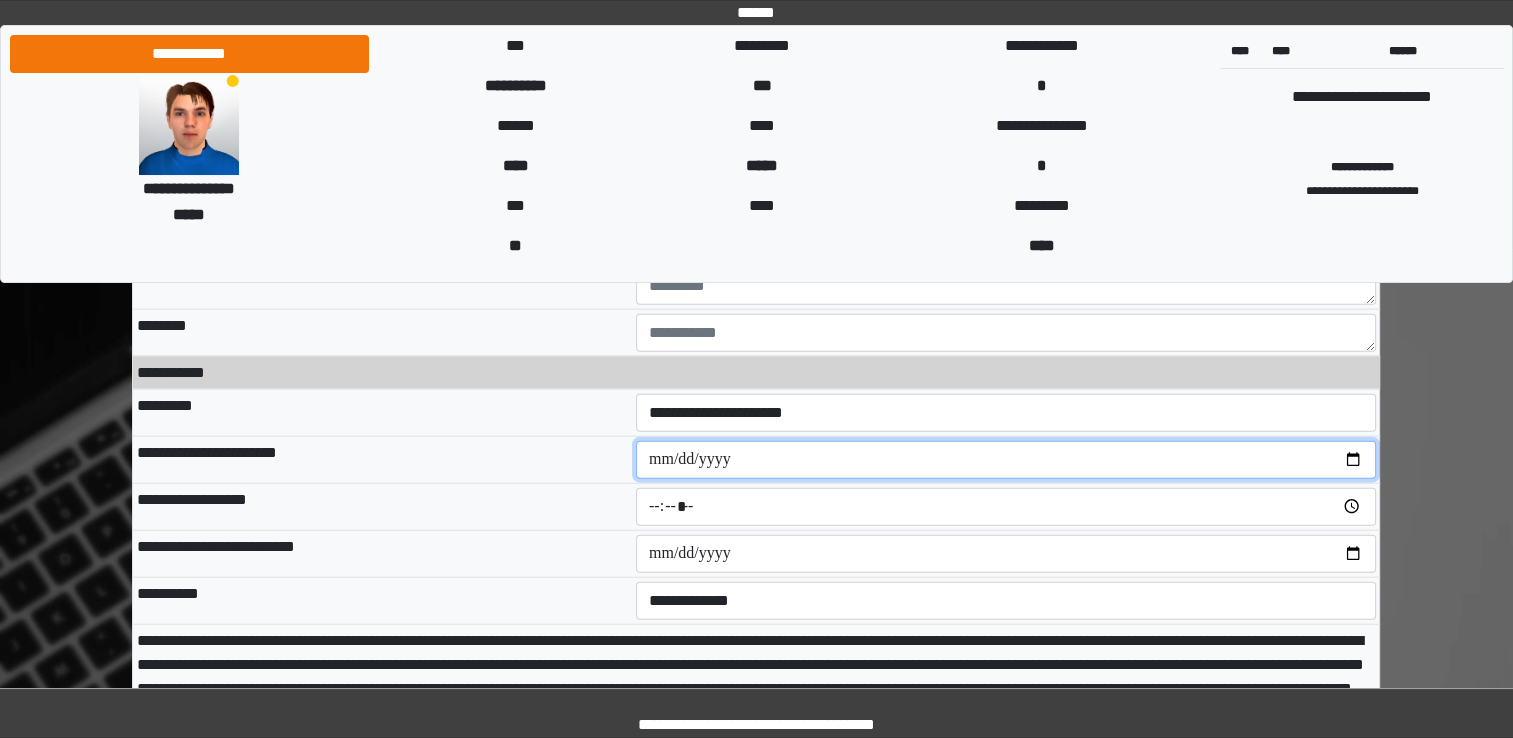 click at bounding box center [1006, 460] 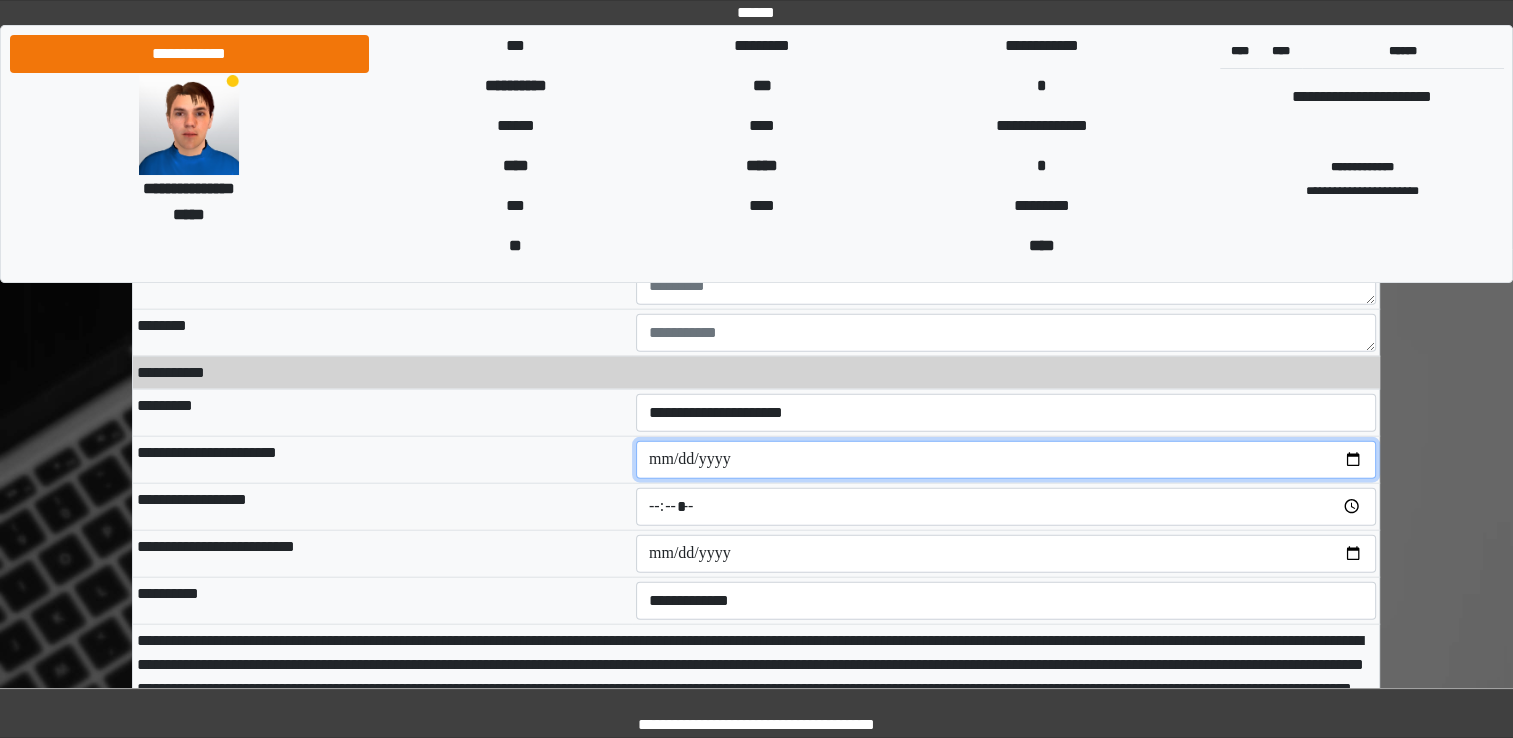 type on "**********" 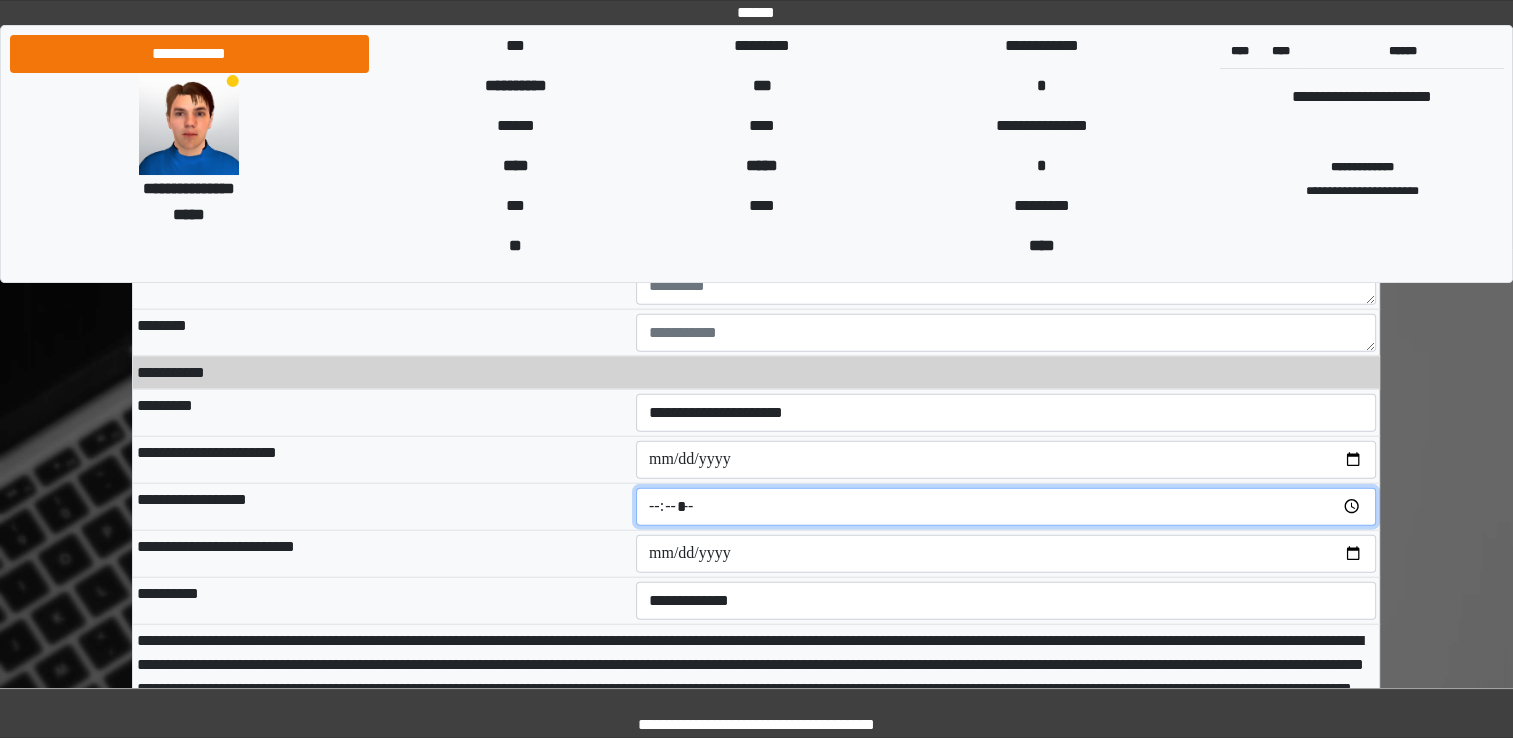 click at bounding box center [1006, 507] 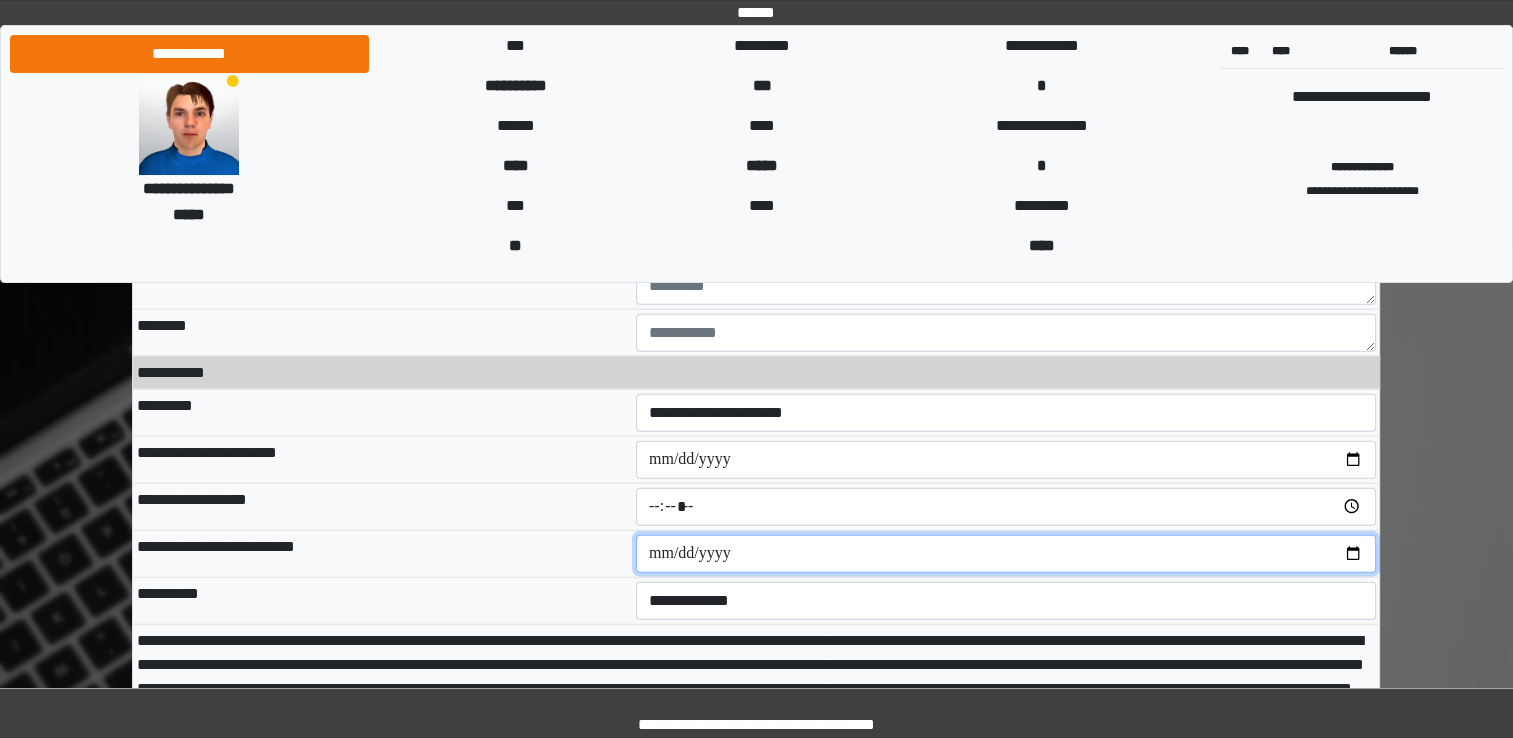 click at bounding box center [1006, 554] 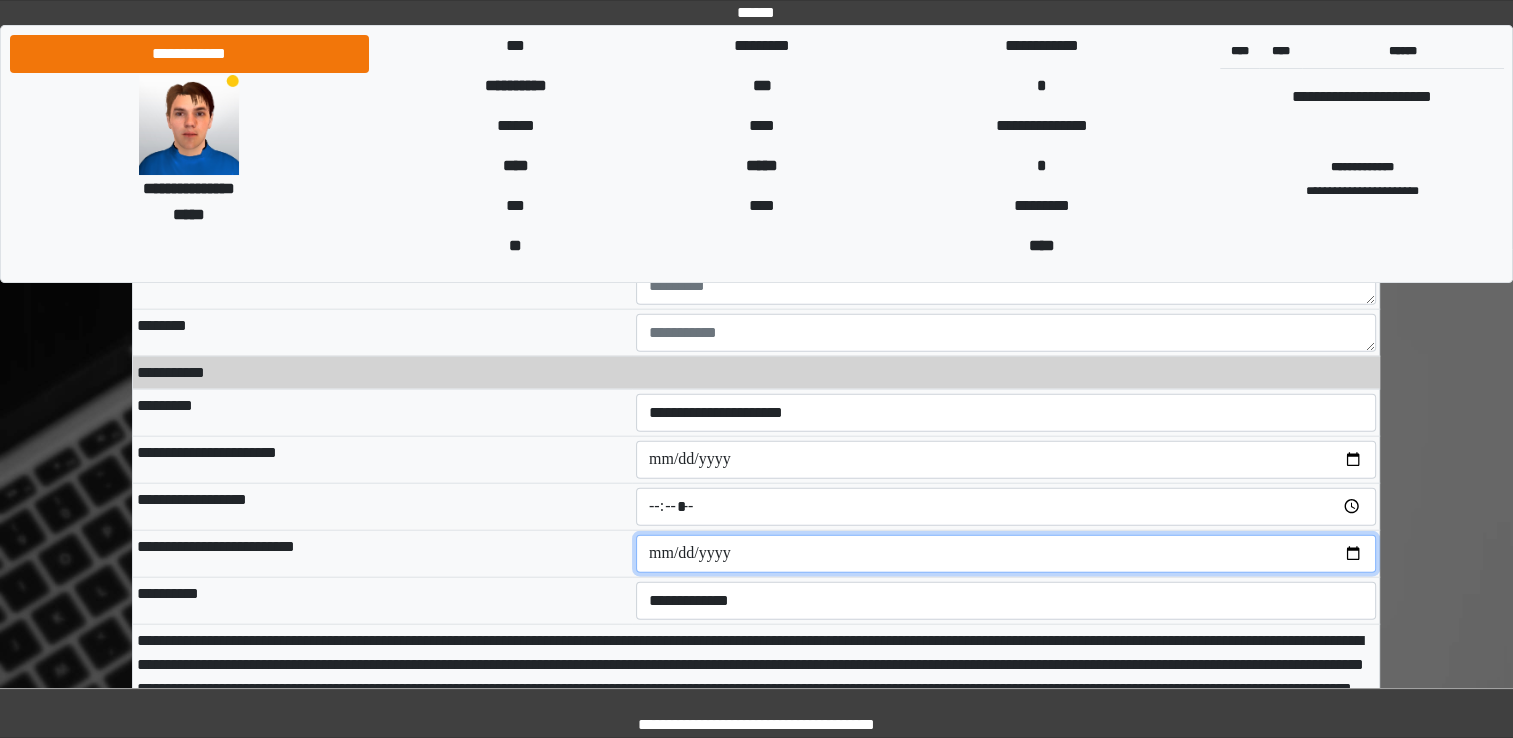 scroll, scrollTop: 12716, scrollLeft: 0, axis: vertical 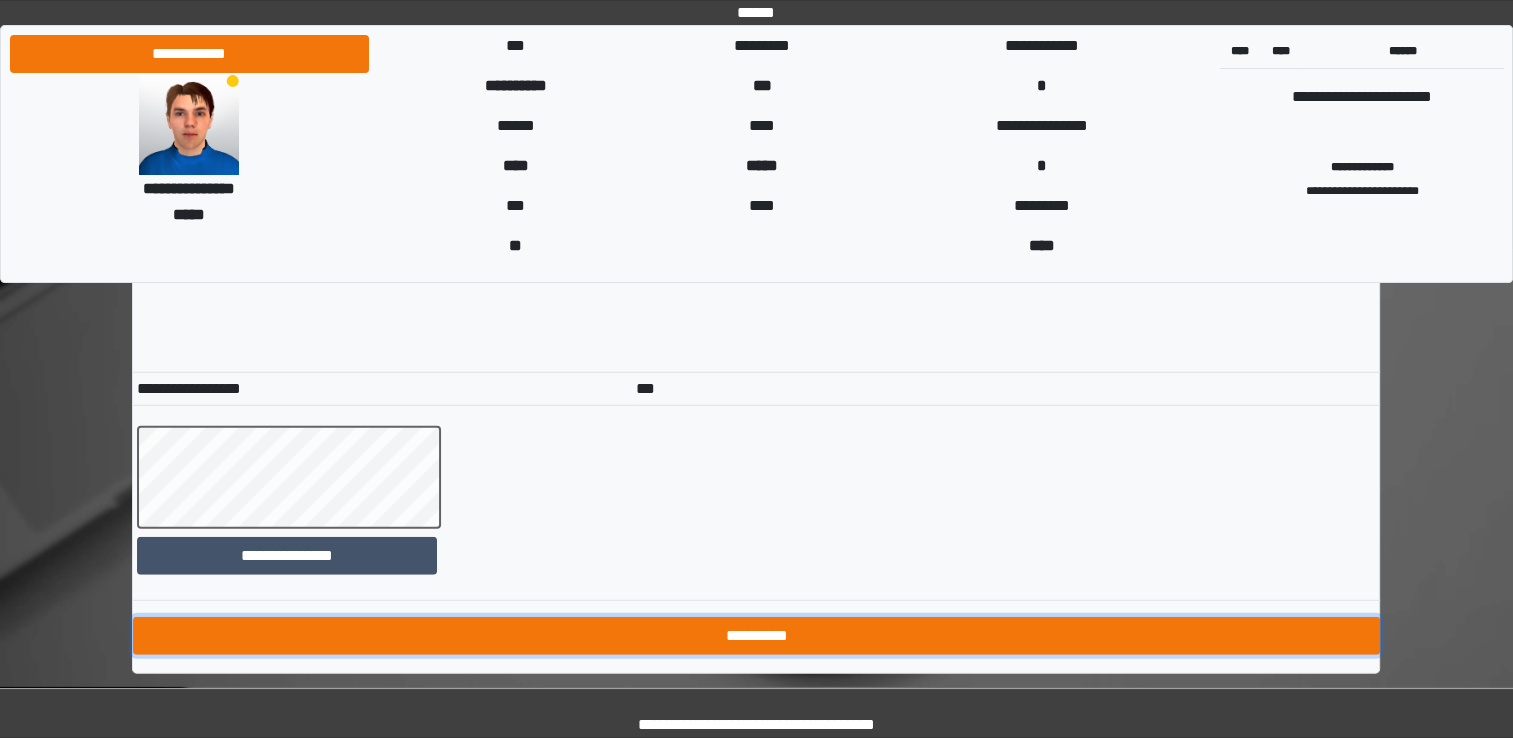 click on "**********" at bounding box center [756, 636] 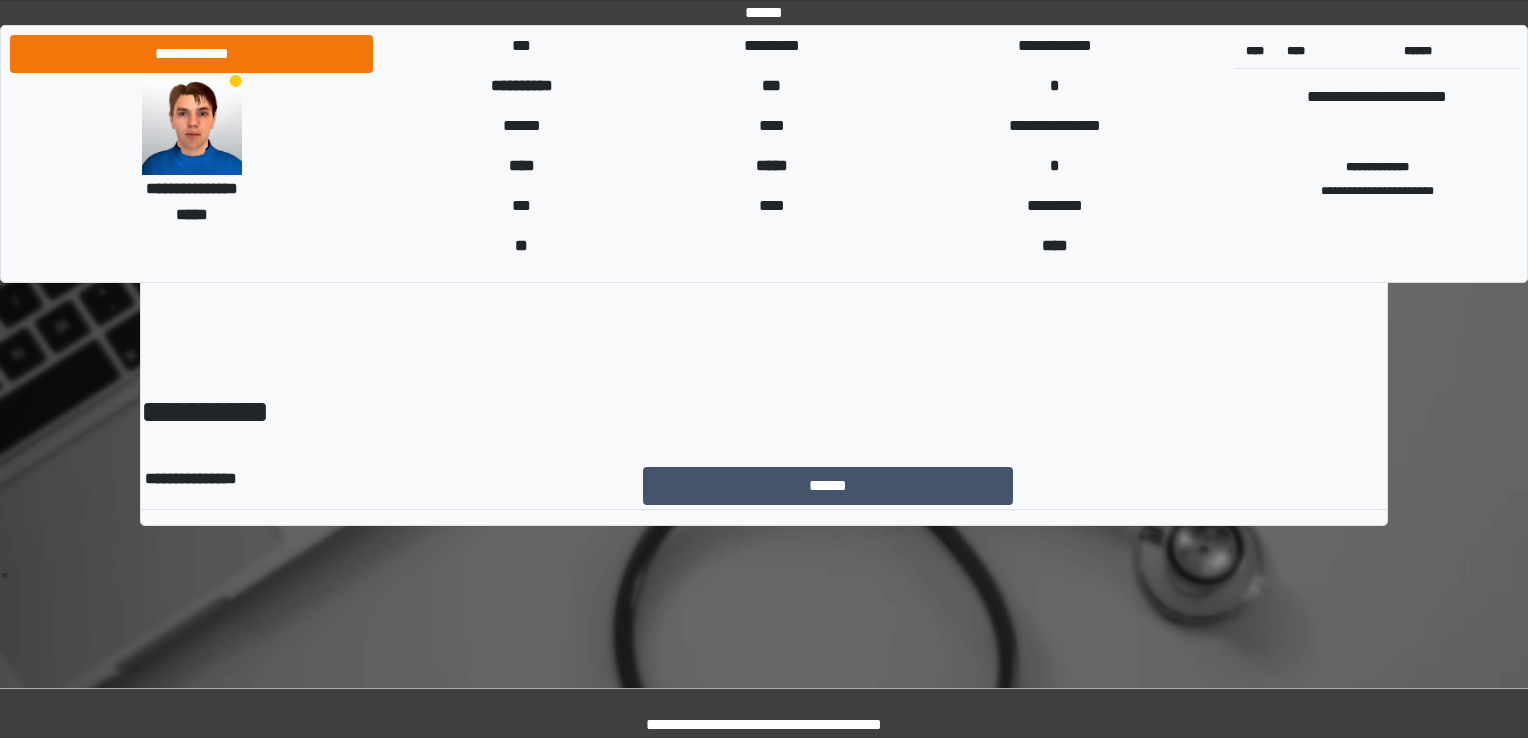 scroll, scrollTop: 0, scrollLeft: 0, axis: both 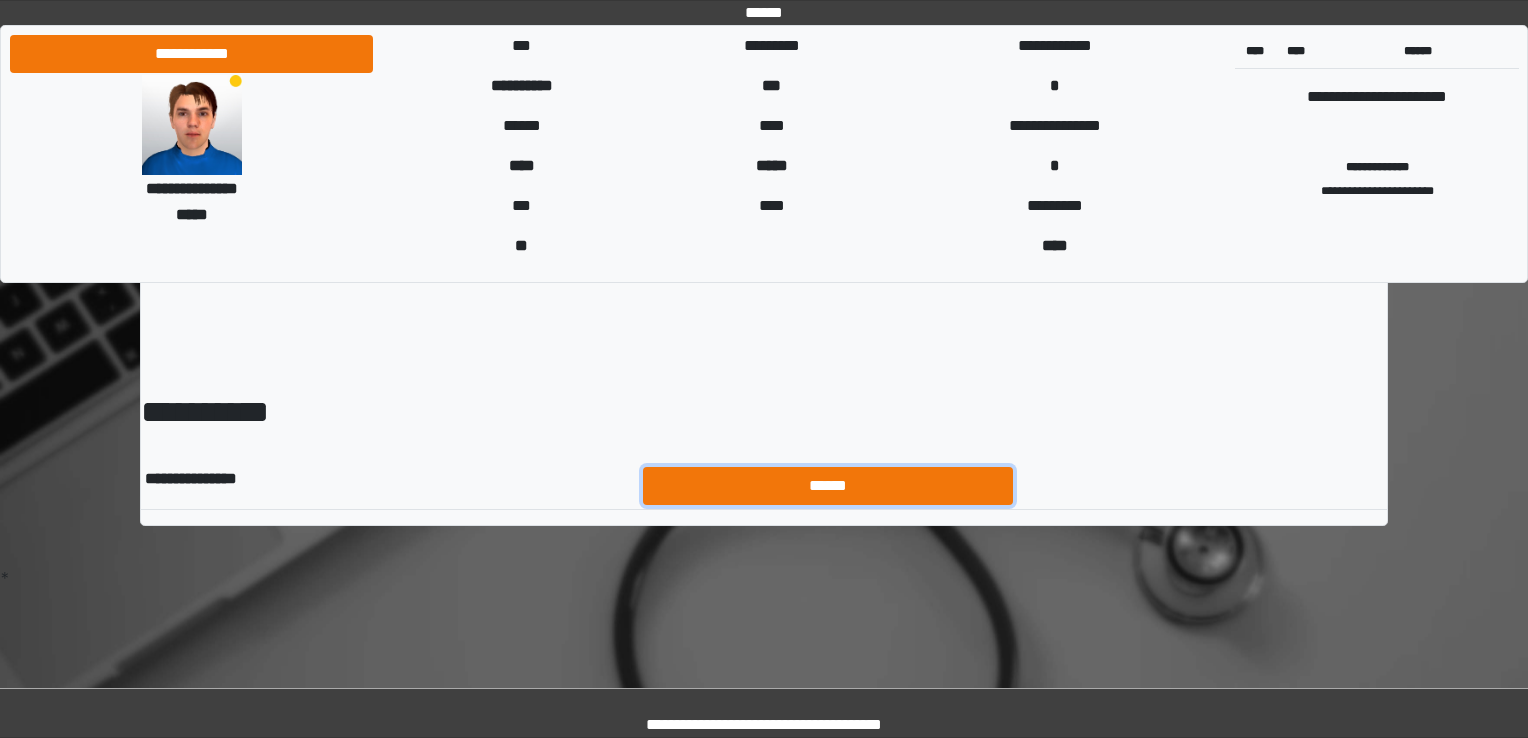 click on "******" at bounding box center (828, 486) 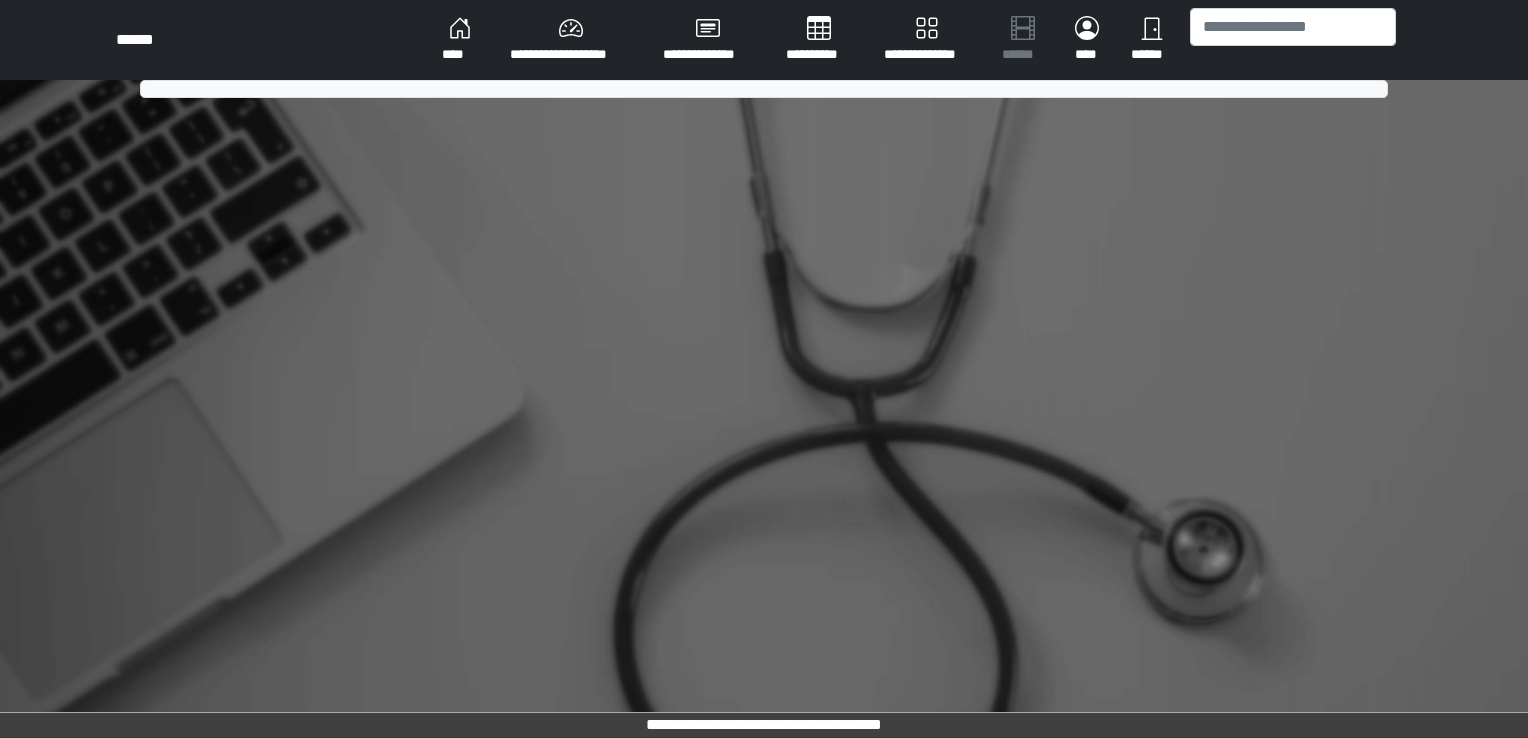 scroll, scrollTop: 0, scrollLeft: 0, axis: both 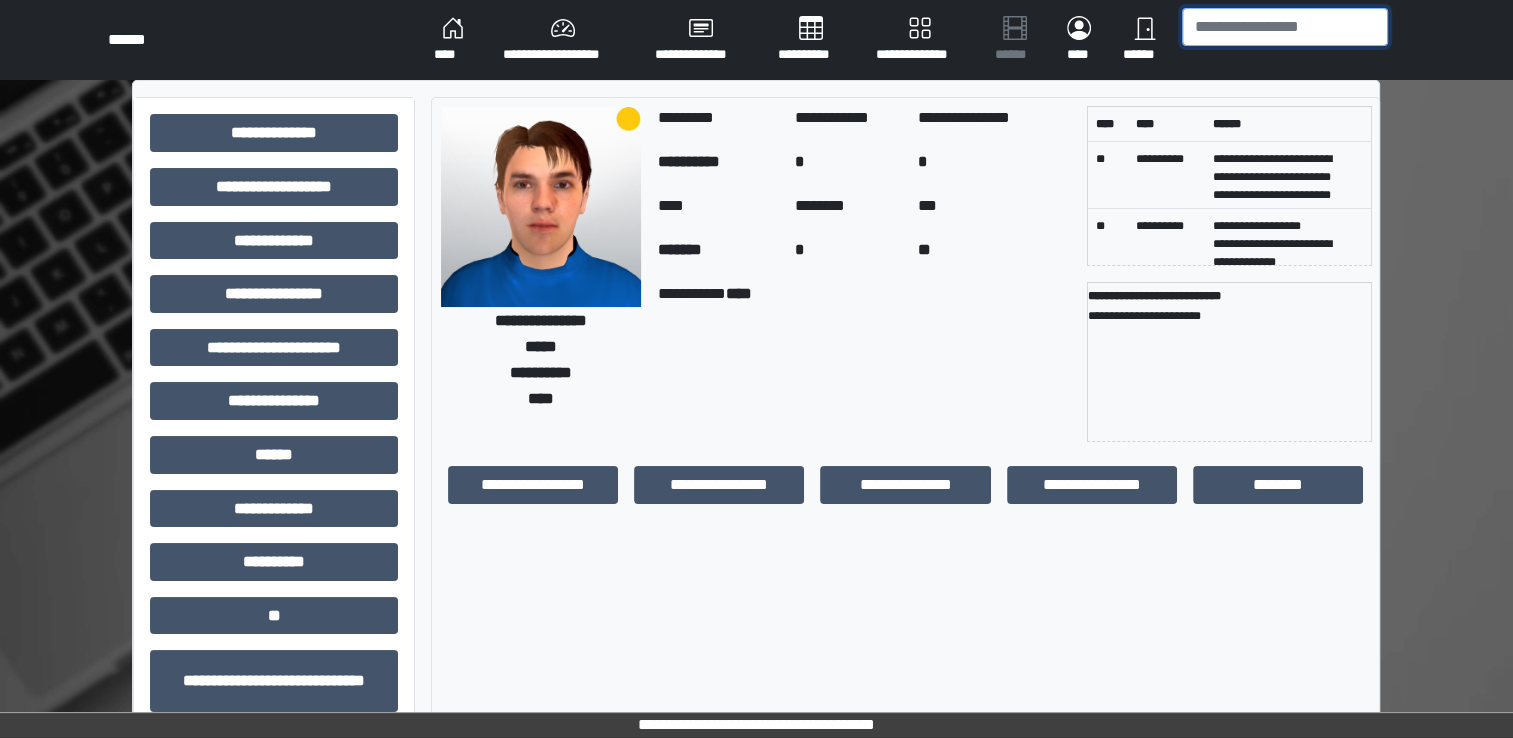 click at bounding box center [1285, 27] 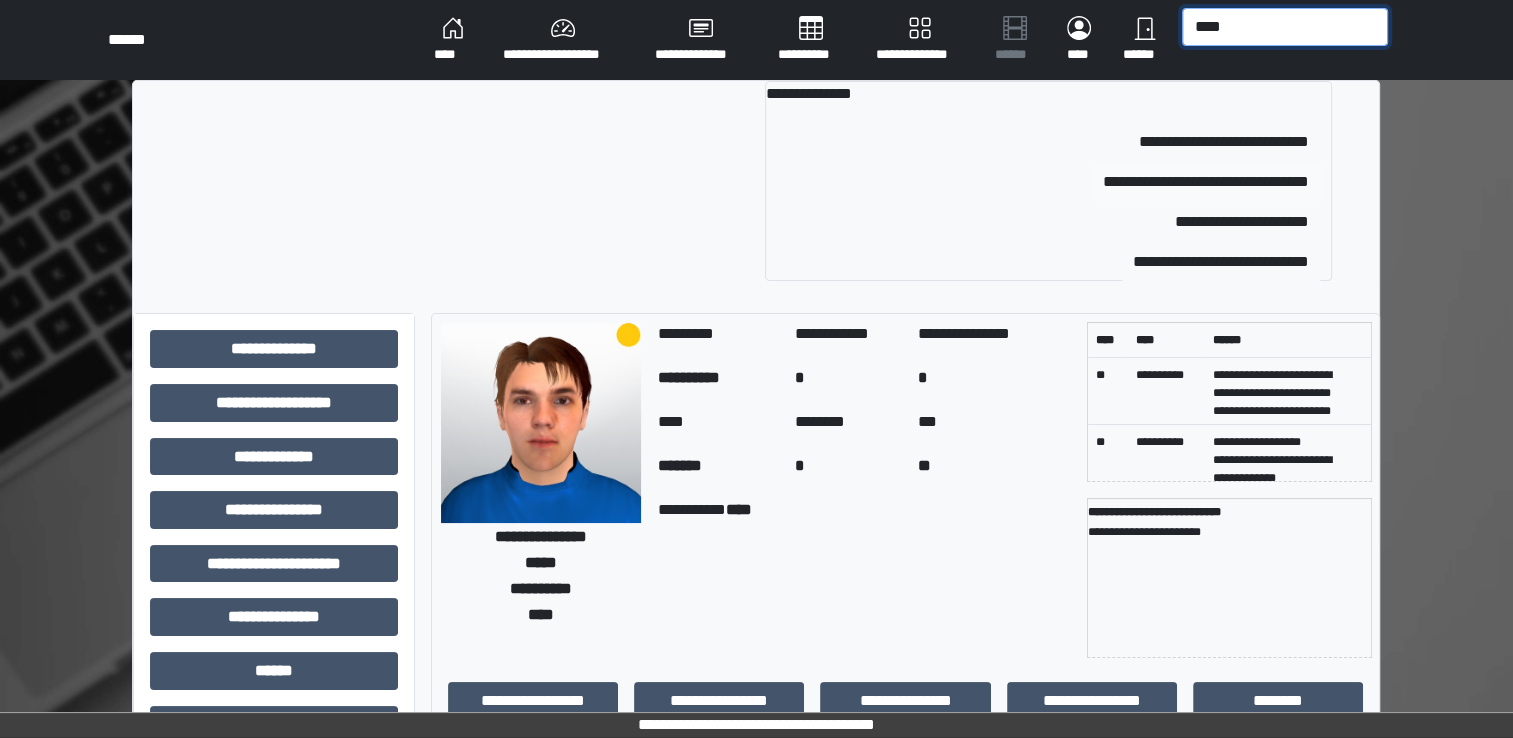 type on "****" 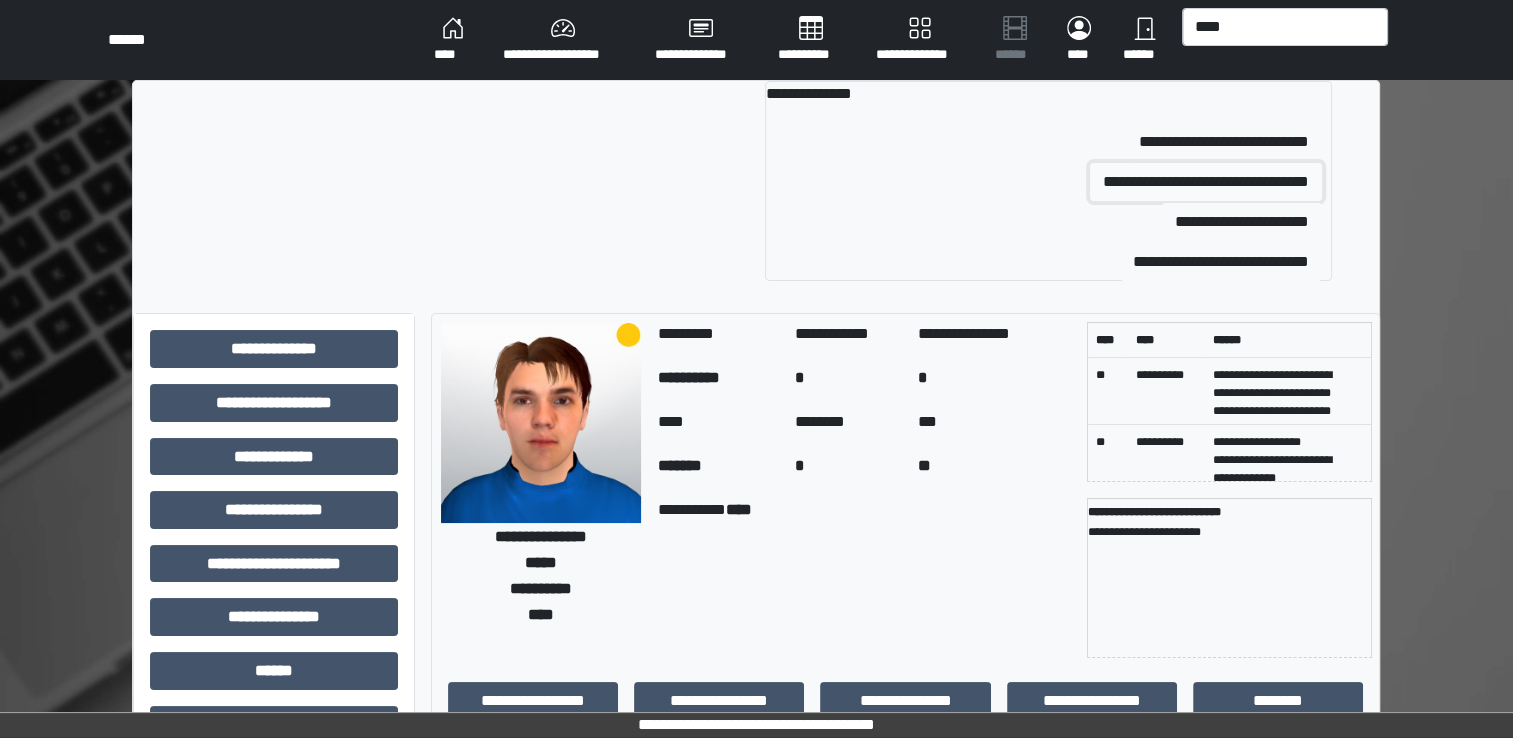 click on "**********" at bounding box center (1206, 182) 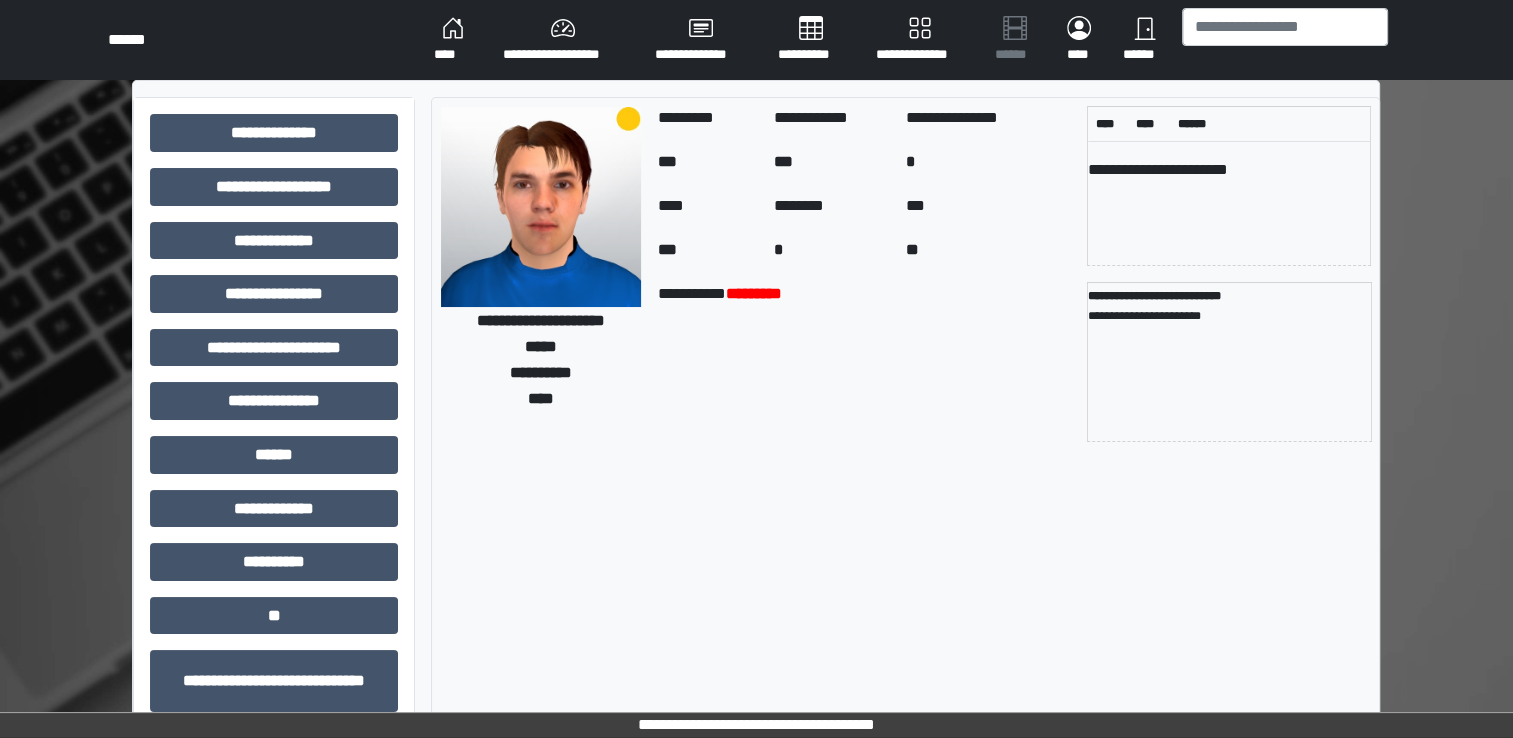 click on "**********" at bounding box center [563, 40] 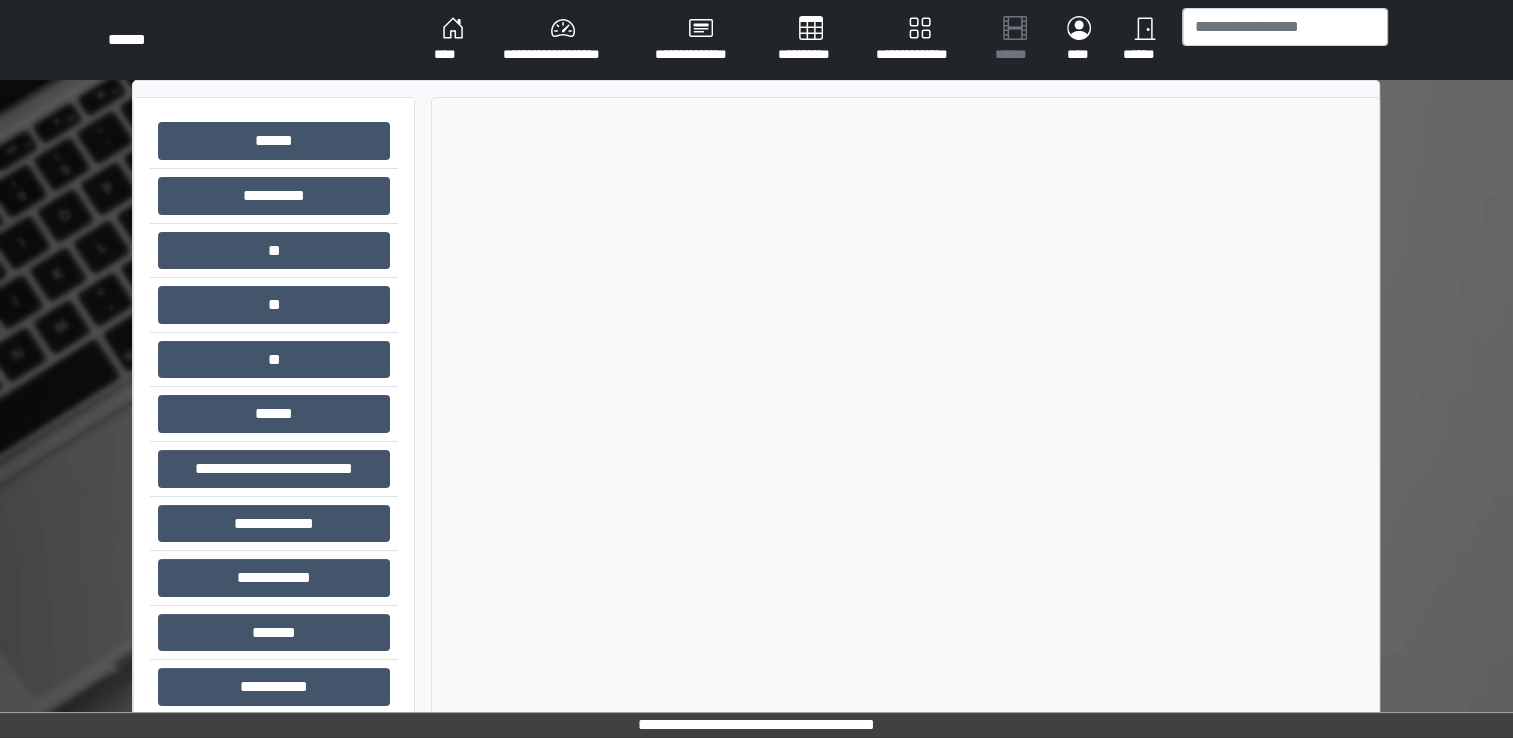 click on "****" at bounding box center [452, 40] 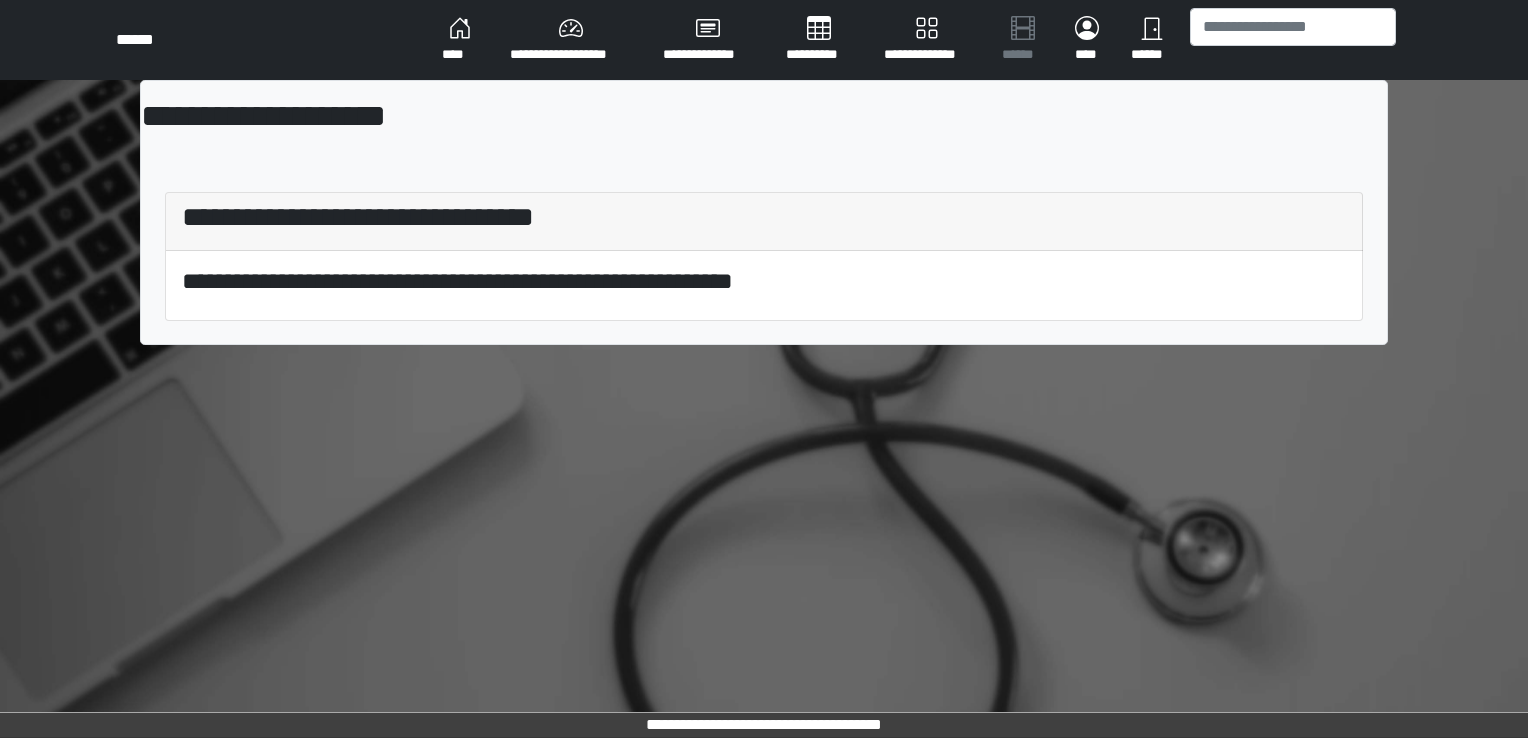 click on "****" at bounding box center [460, 40] 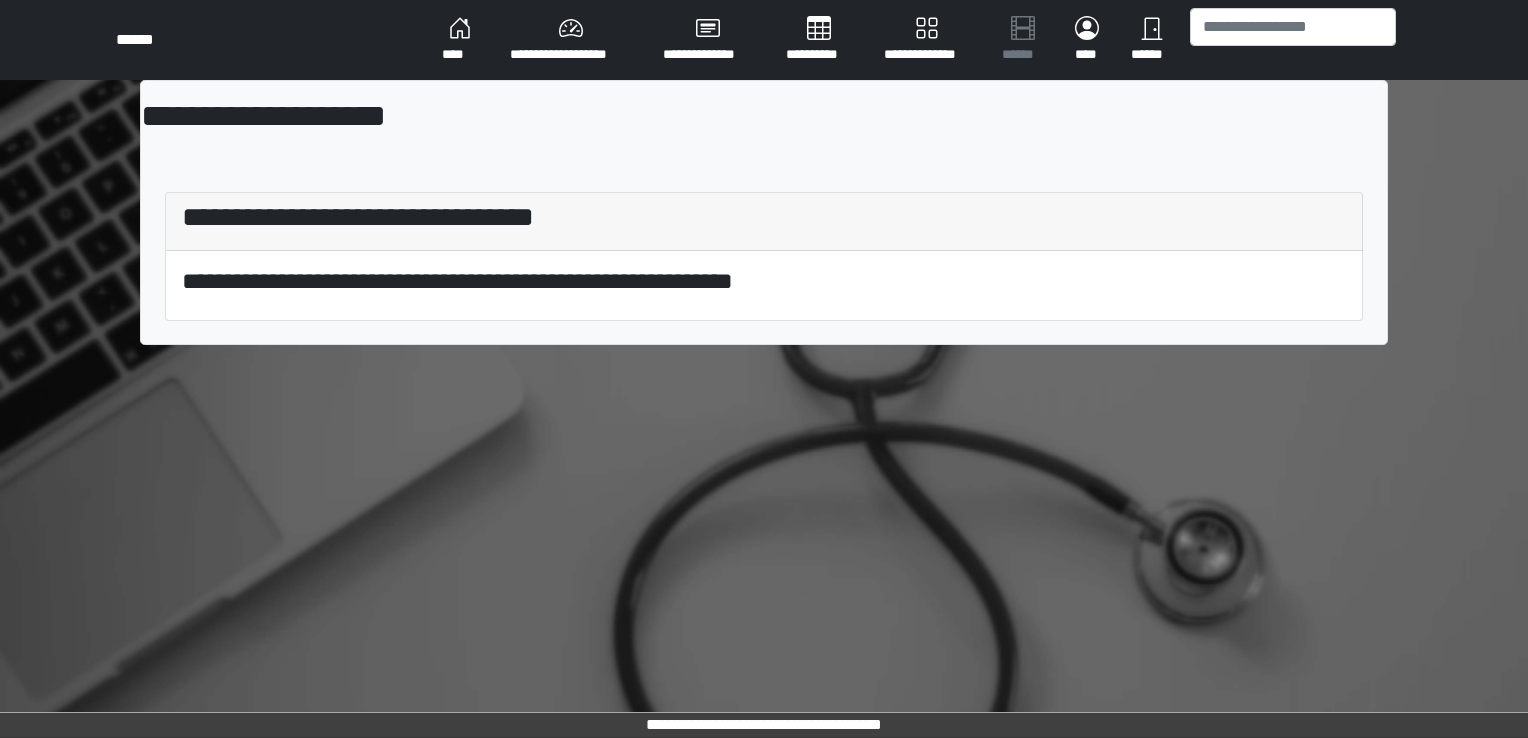 click on "**********" at bounding box center [570, 40] 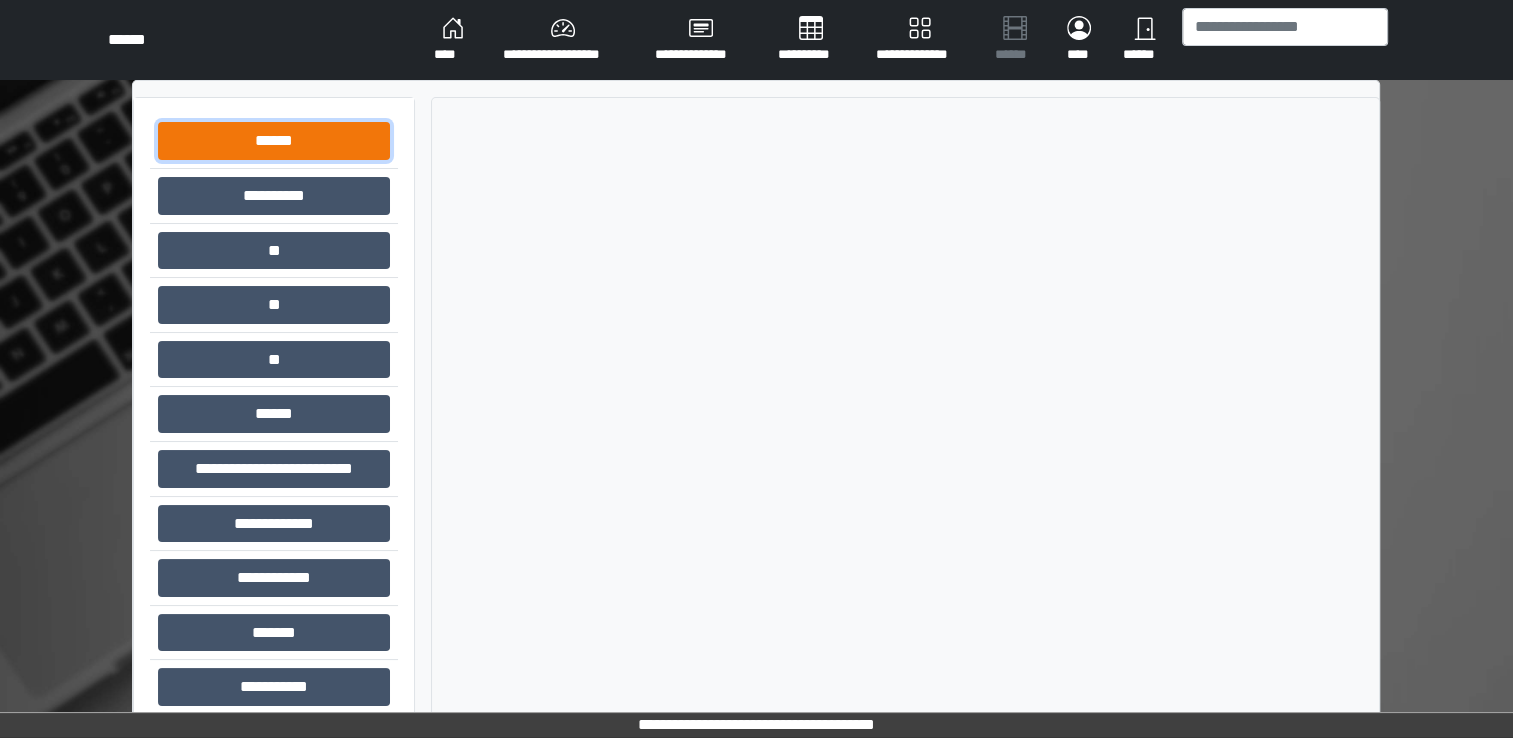 click on "******" at bounding box center (274, 141) 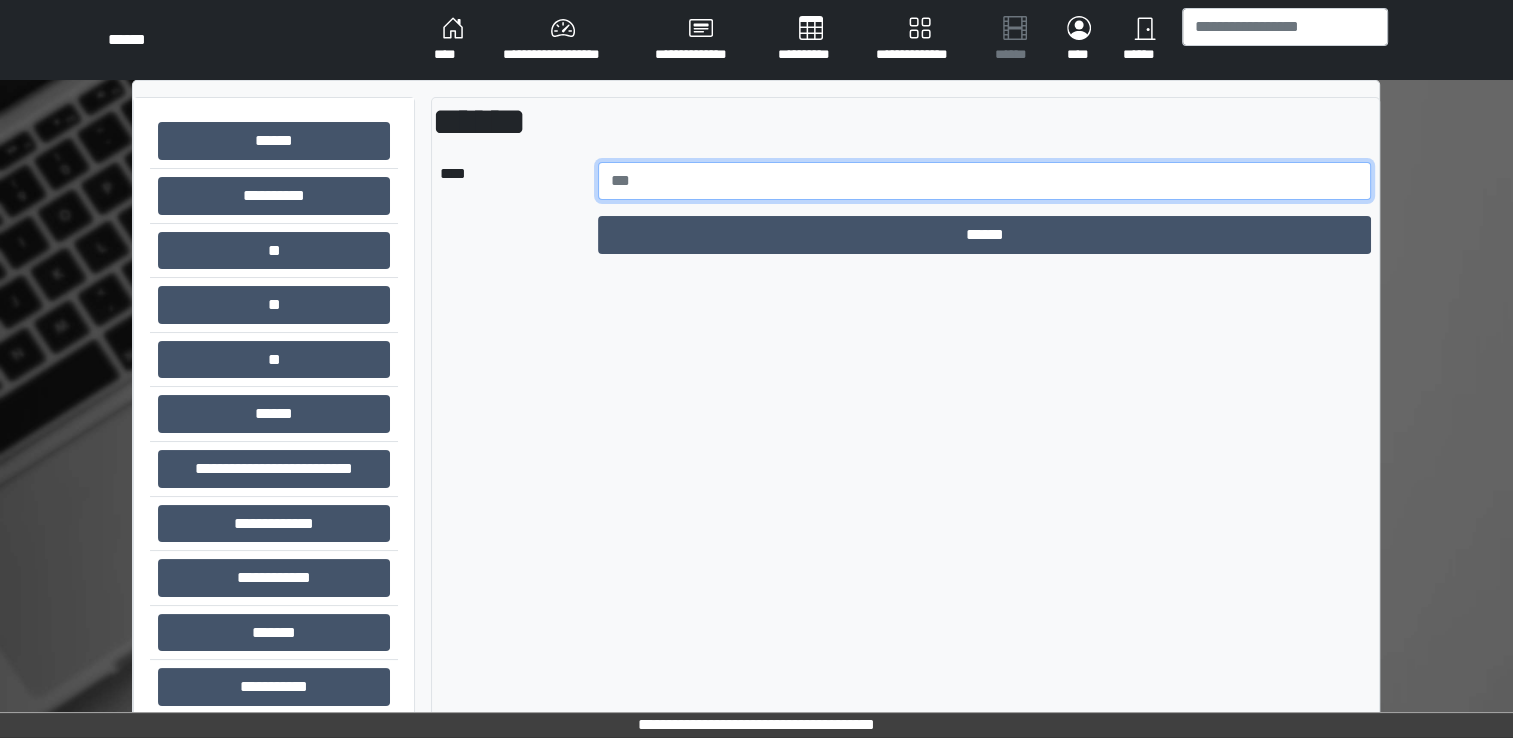 click at bounding box center [985, 181] 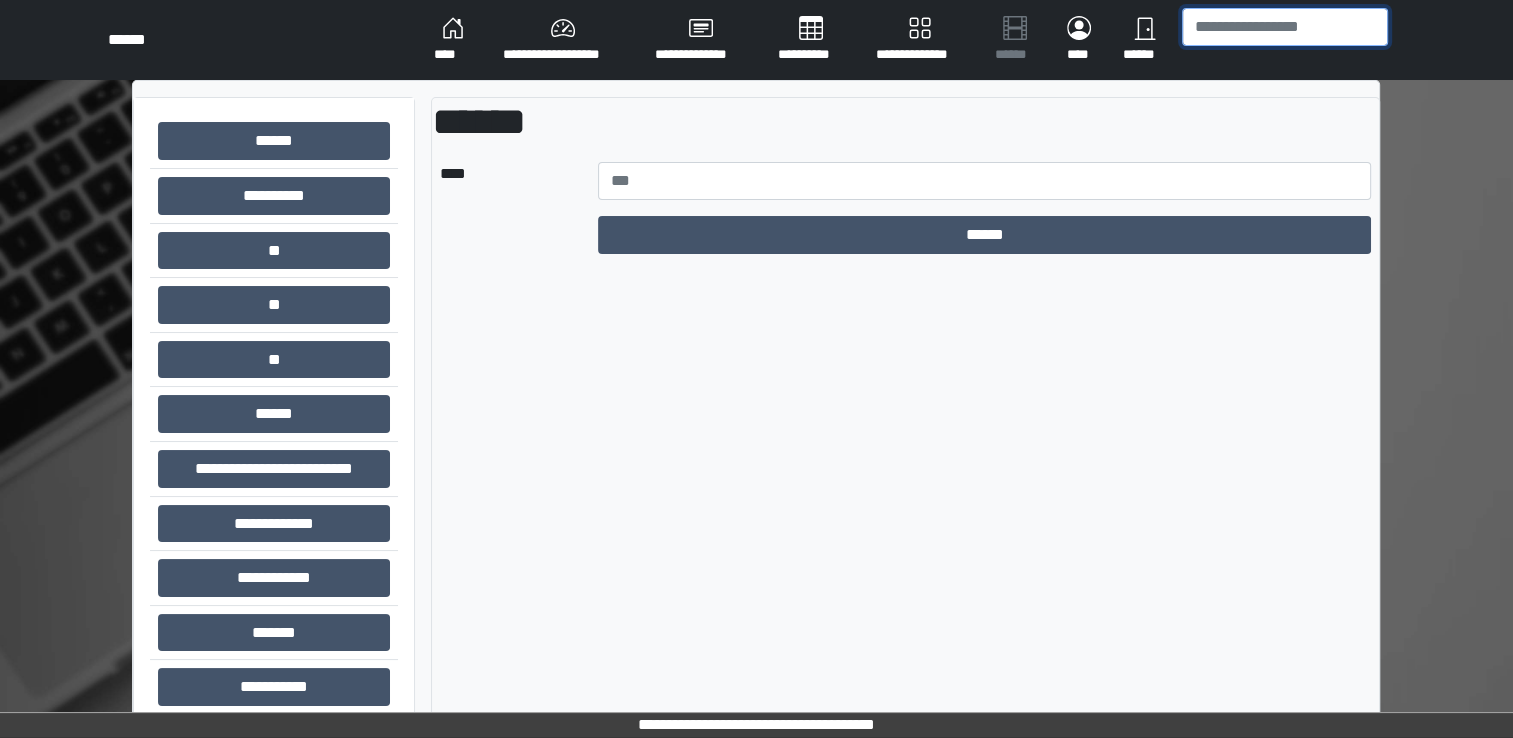 click at bounding box center (1285, 27) 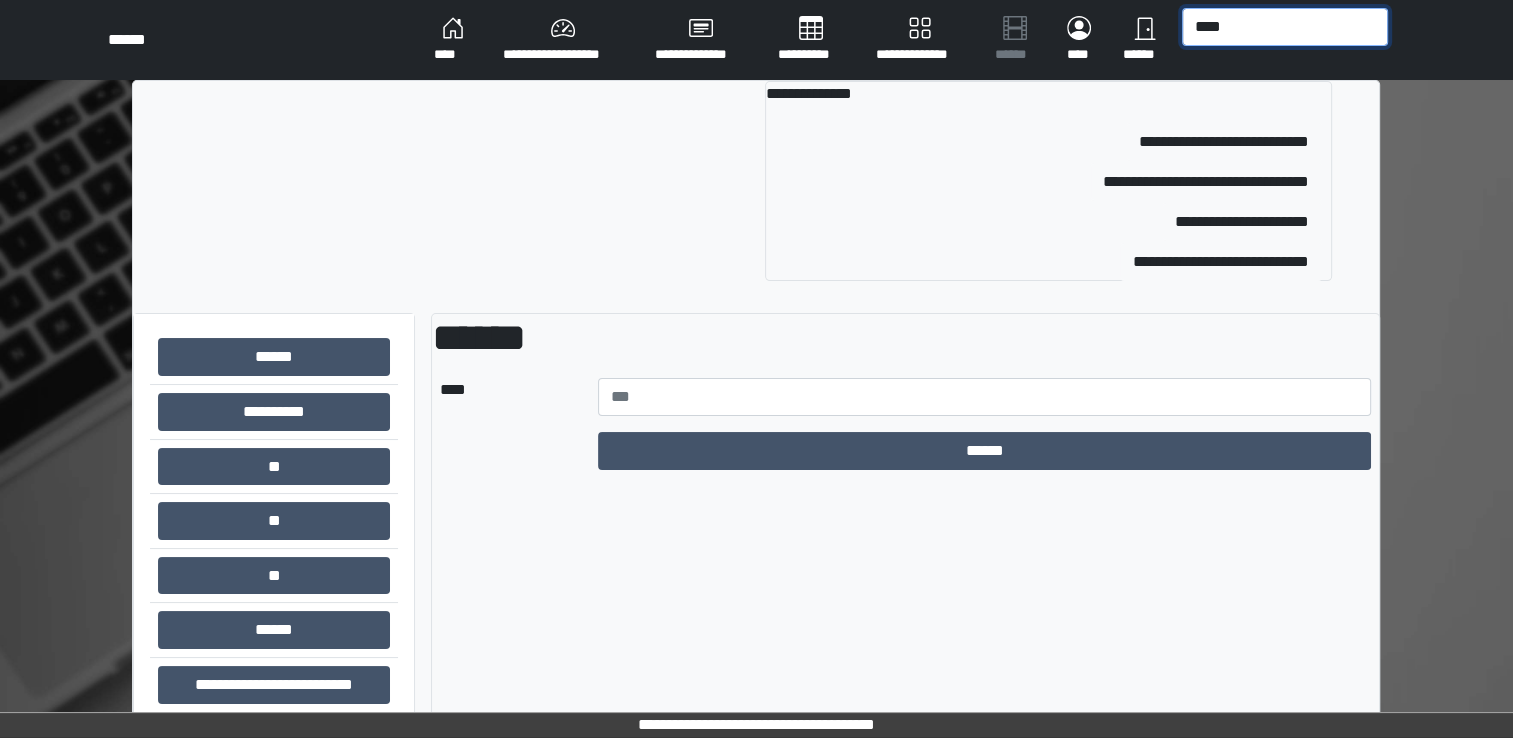 type on "****" 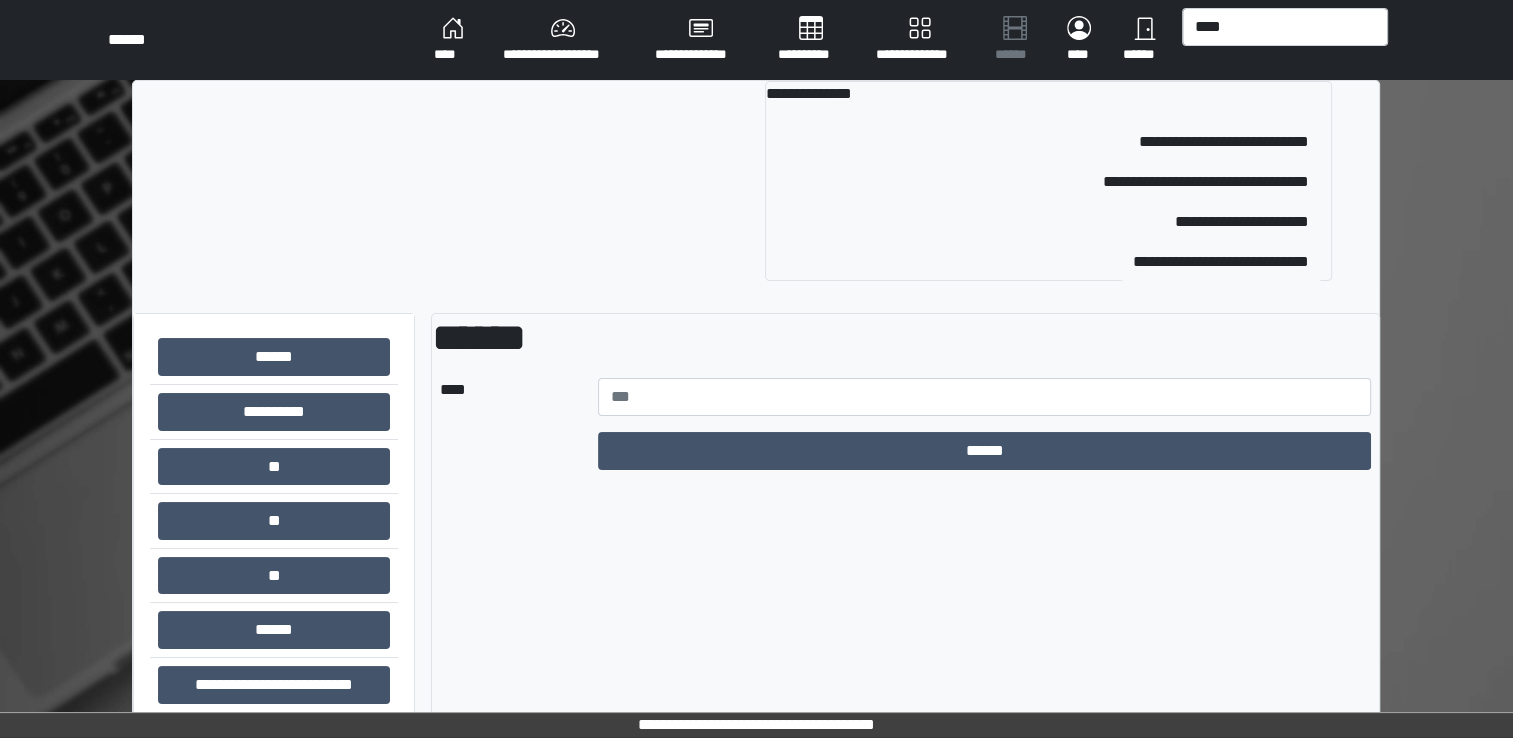 click on "**********" at bounding box center (563, 40) 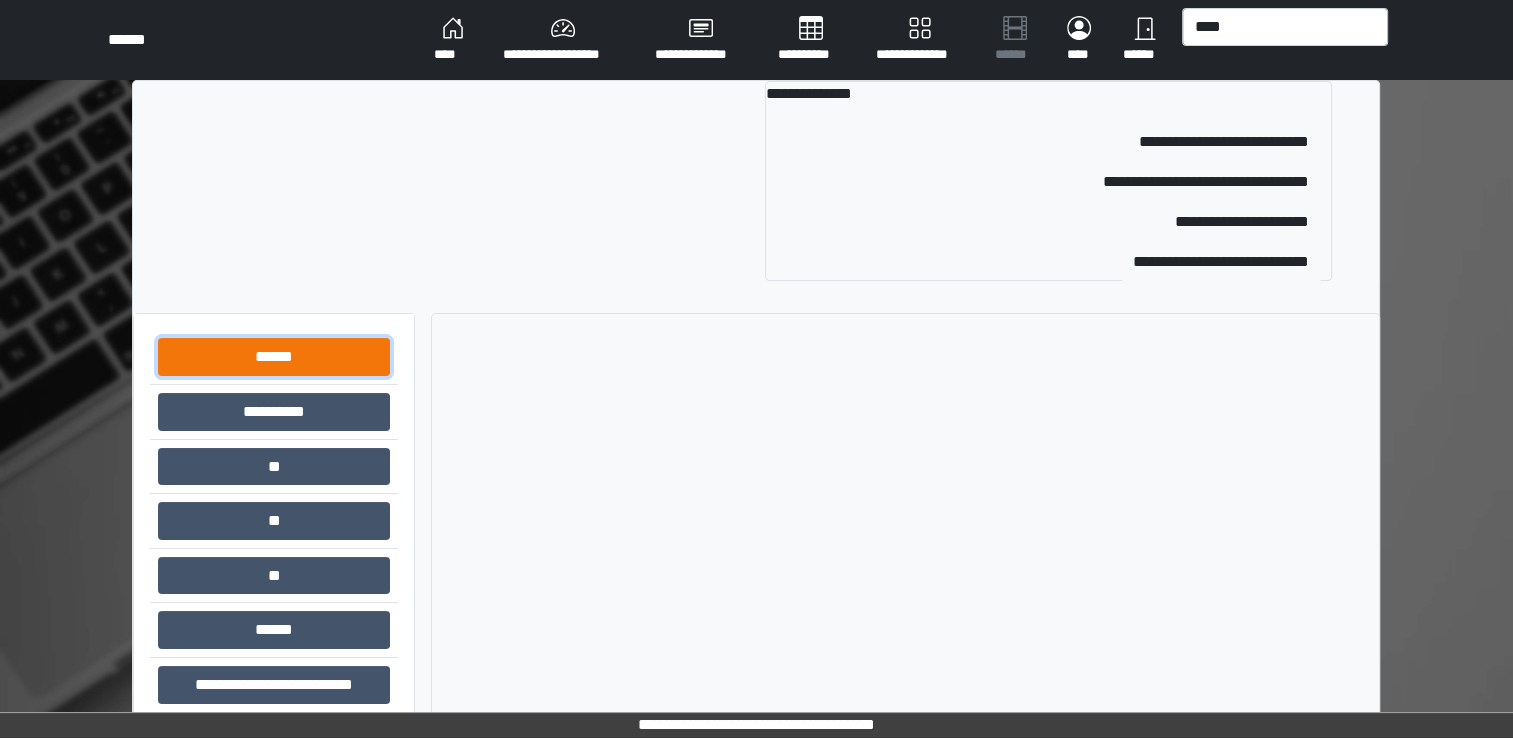 click on "******" at bounding box center (274, 357) 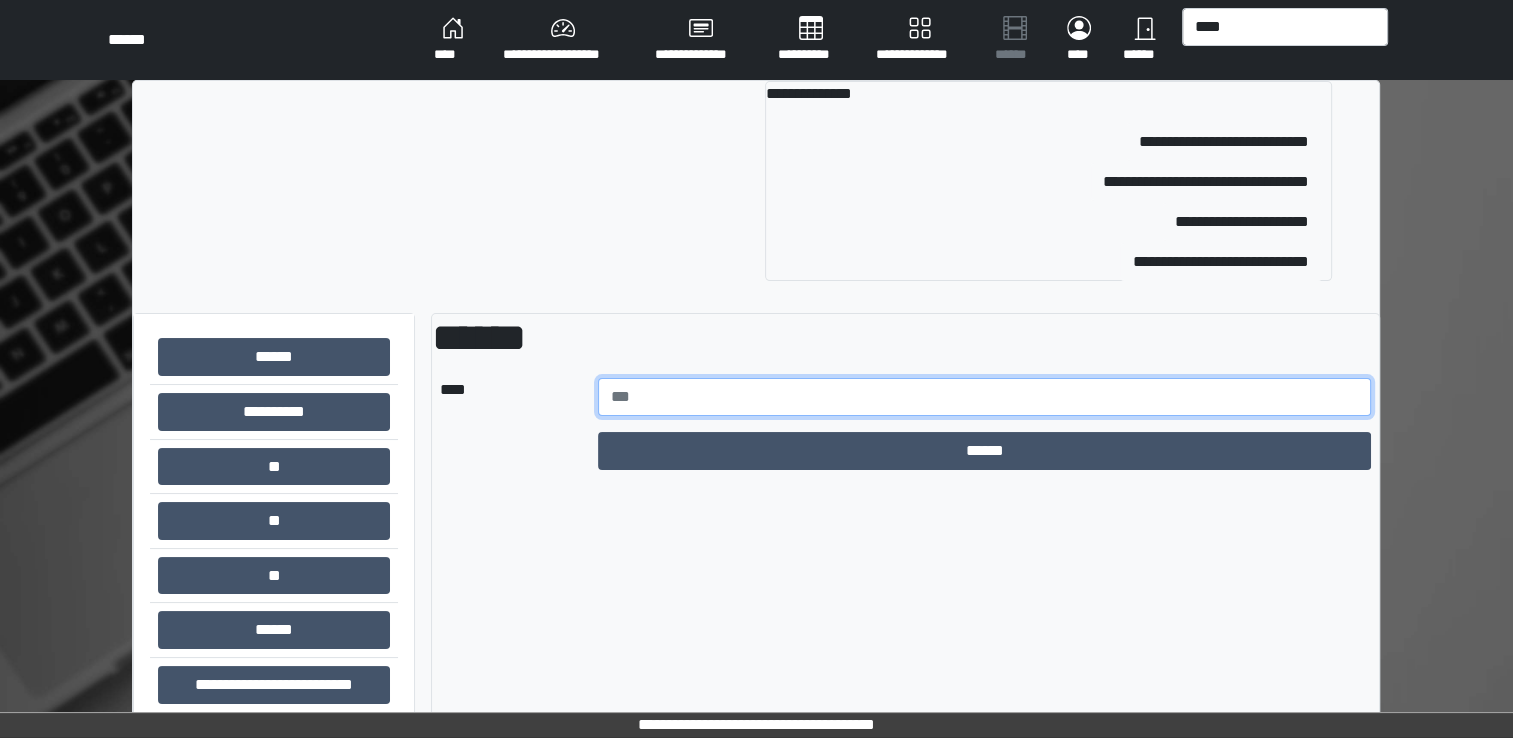 click at bounding box center [985, 397] 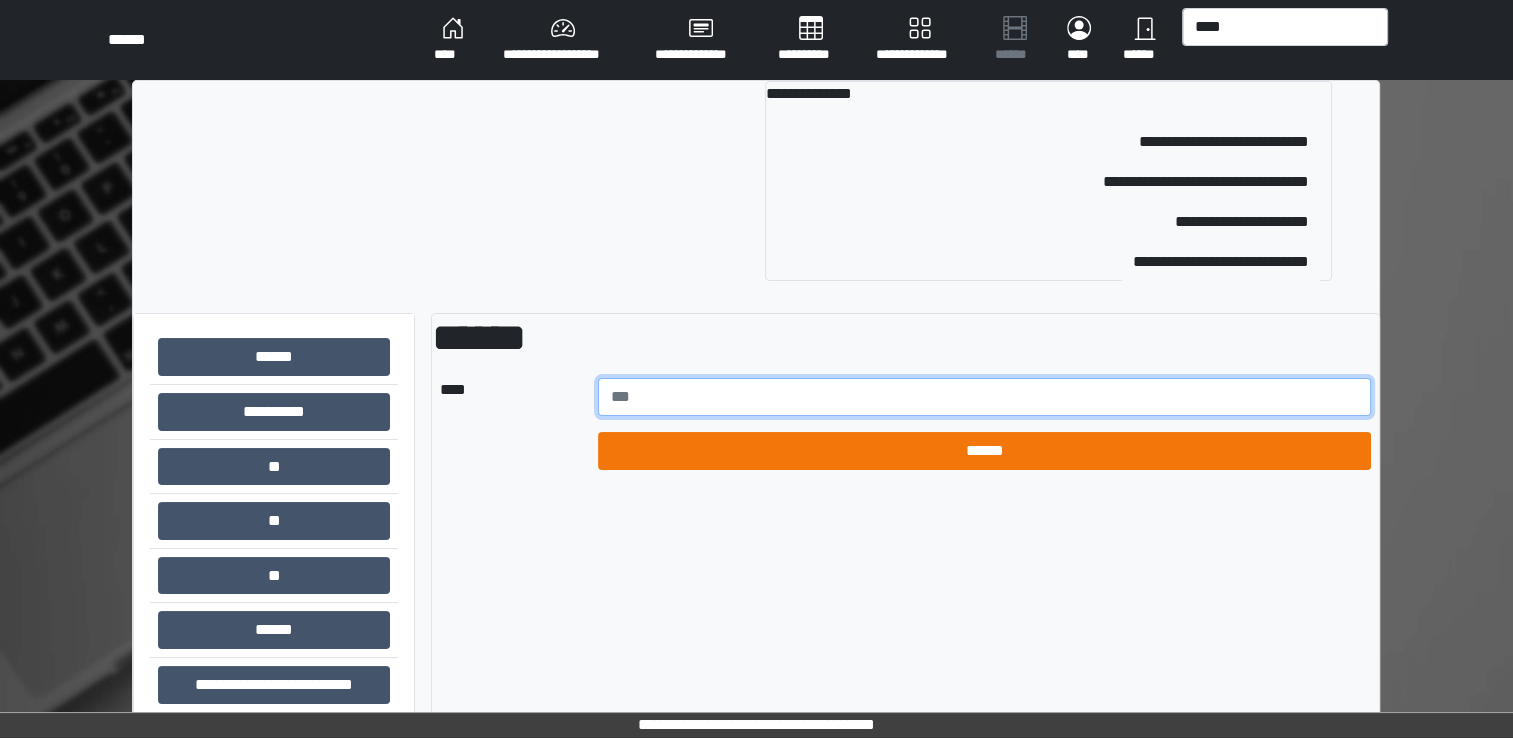 type on "*****" 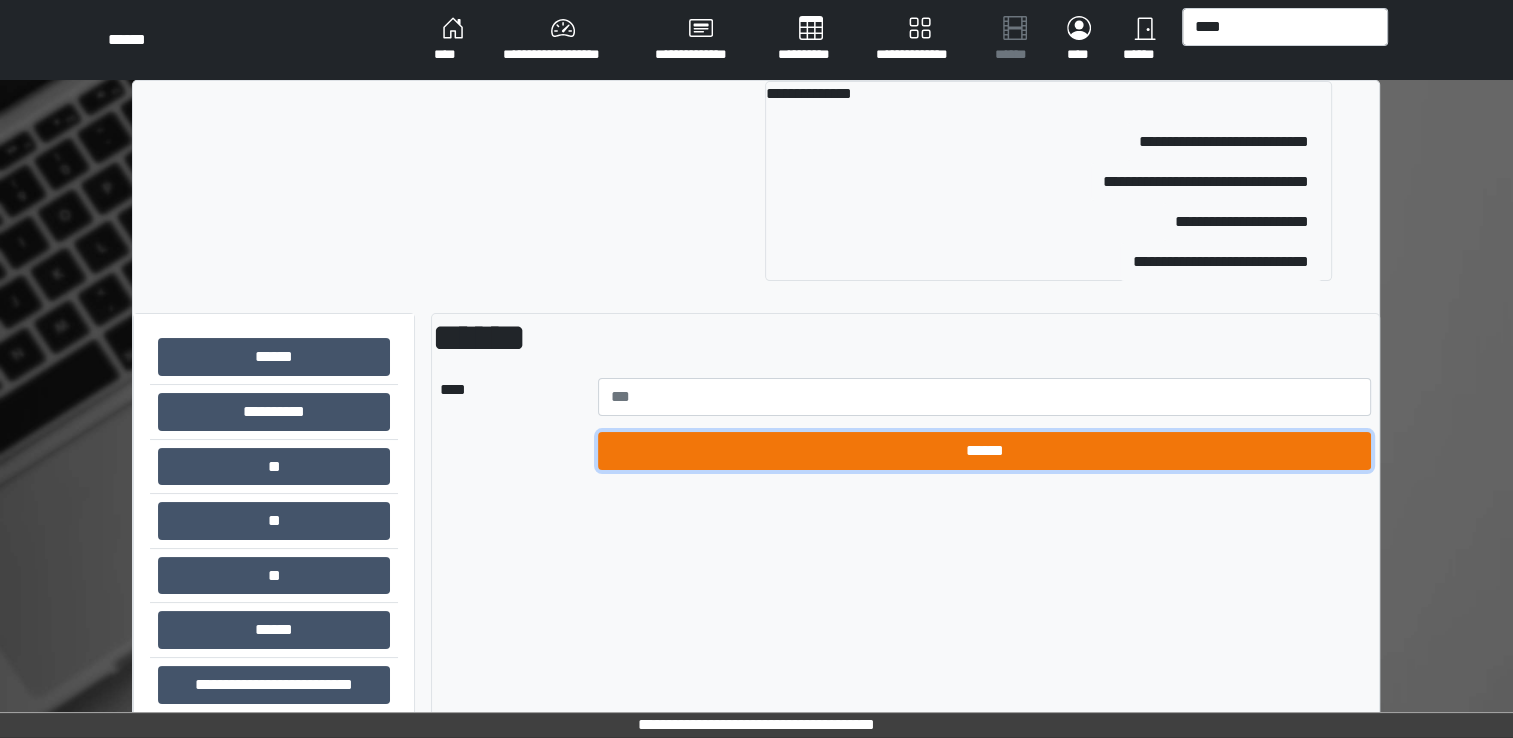 click on "******" at bounding box center [985, 451] 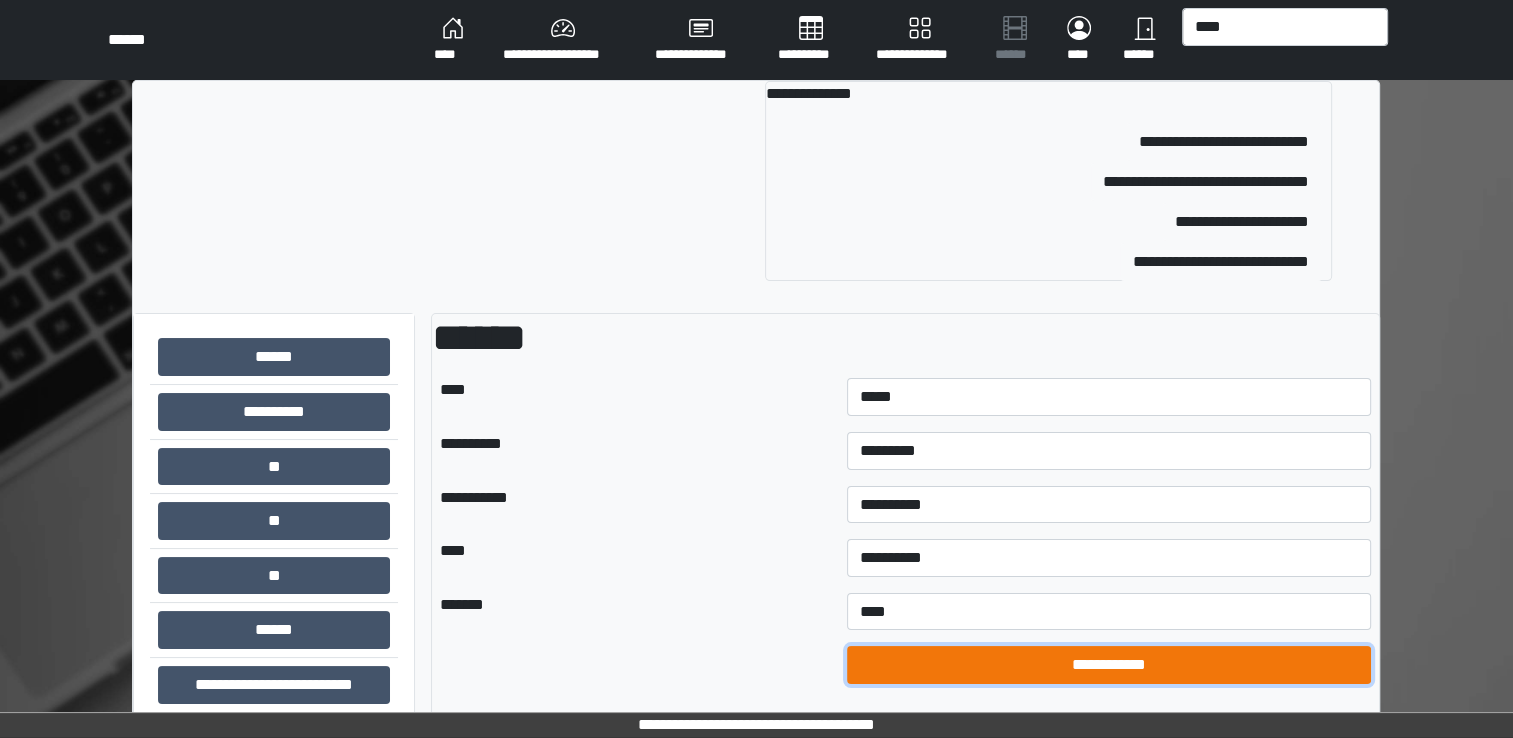 click on "**********" at bounding box center (1109, 665) 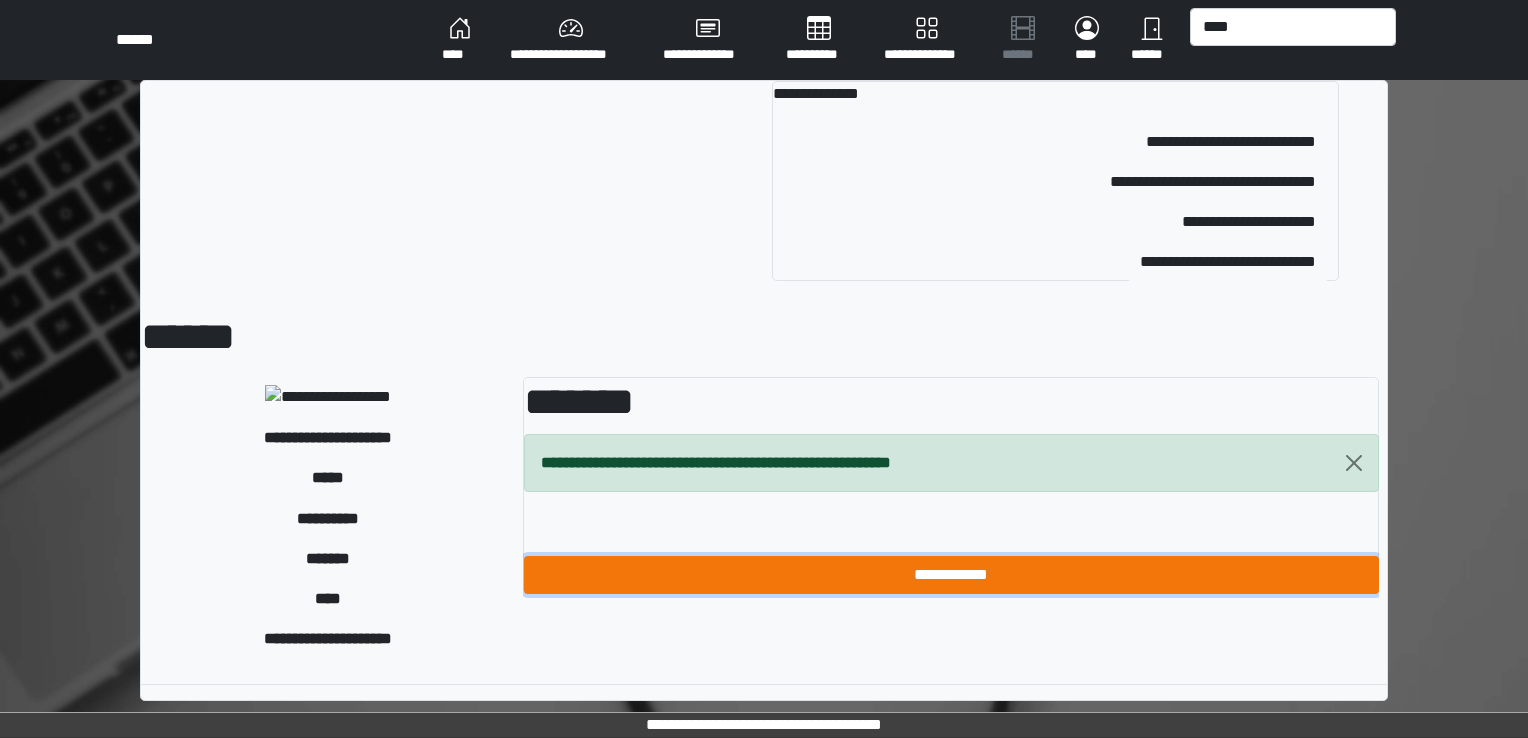 click on "**********" at bounding box center [951, 575] 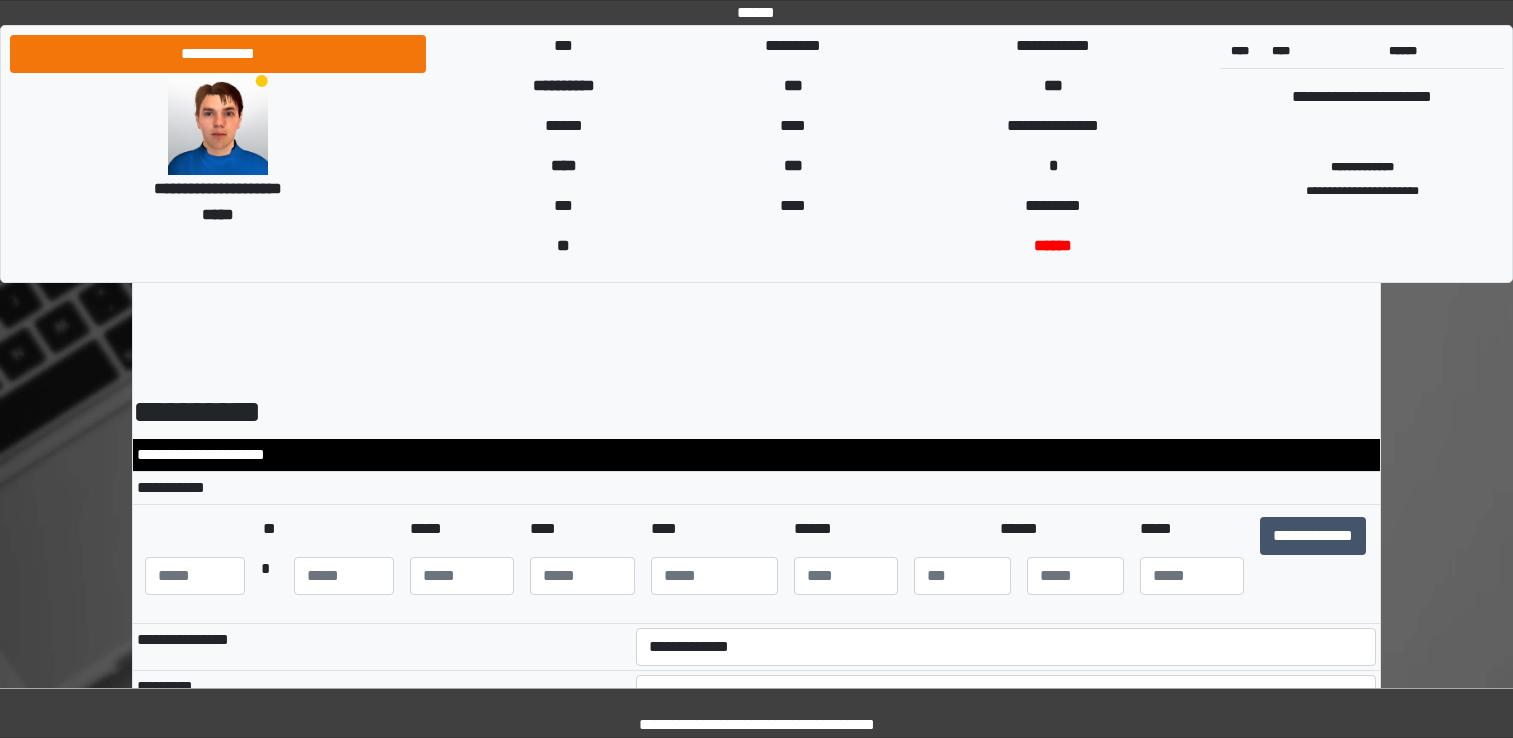 scroll, scrollTop: 0, scrollLeft: 0, axis: both 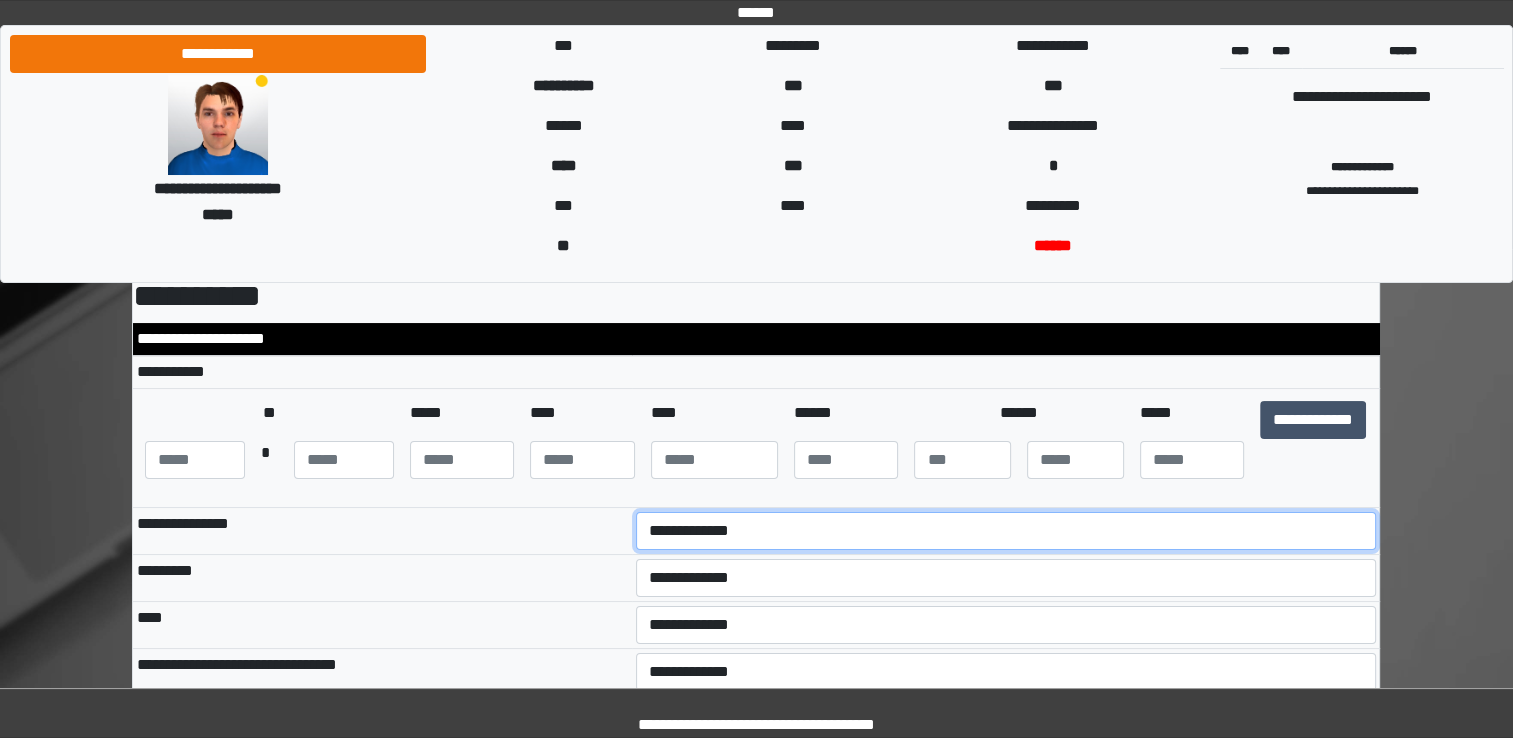 click on "[FIRST] [LAST] [CITY] [STATE] [COUNTRY] [POSTAL_CODE]" at bounding box center (1006, 531) 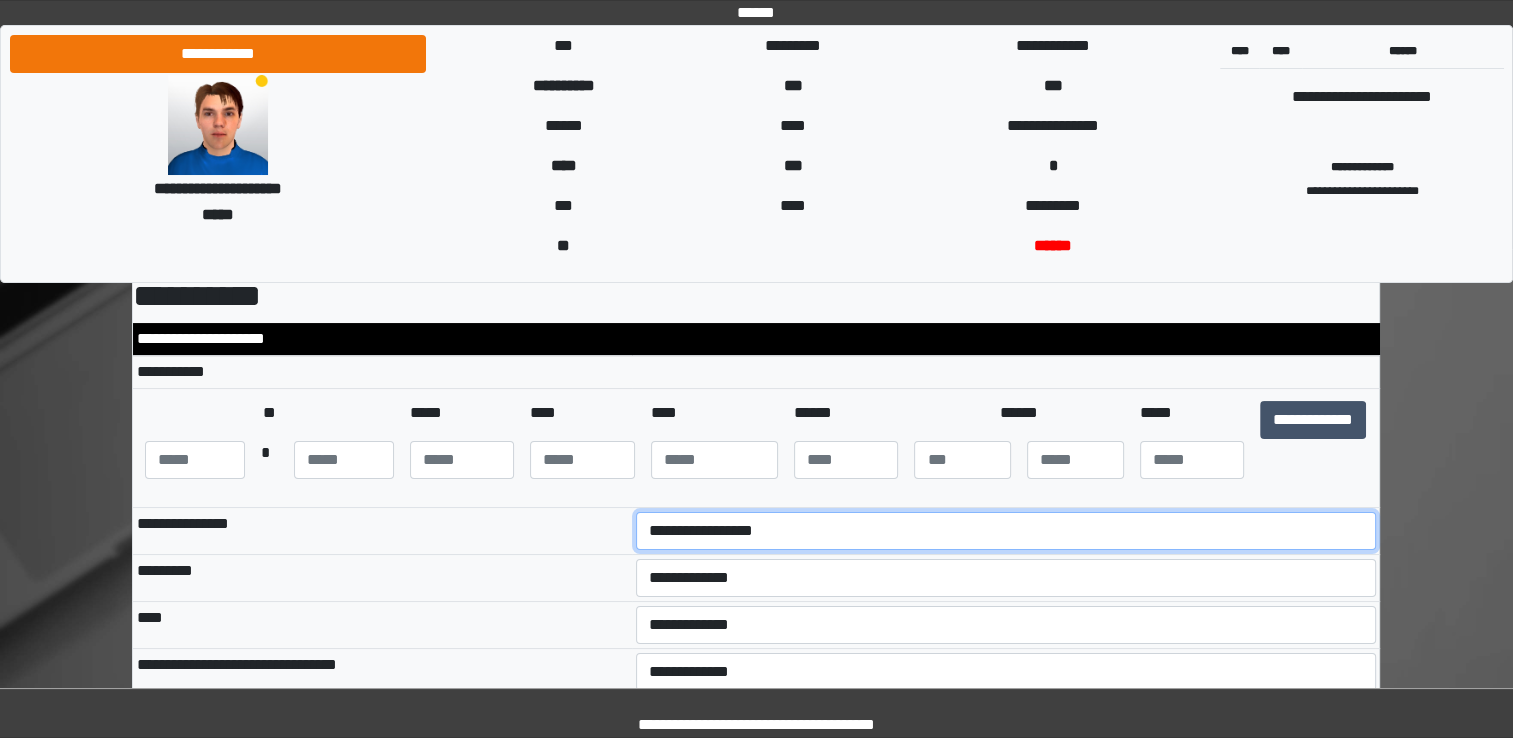 click on "[FIRST] [LAST] [CITY] [STATE] [COUNTRY] [POSTAL_CODE]" at bounding box center (1006, 531) 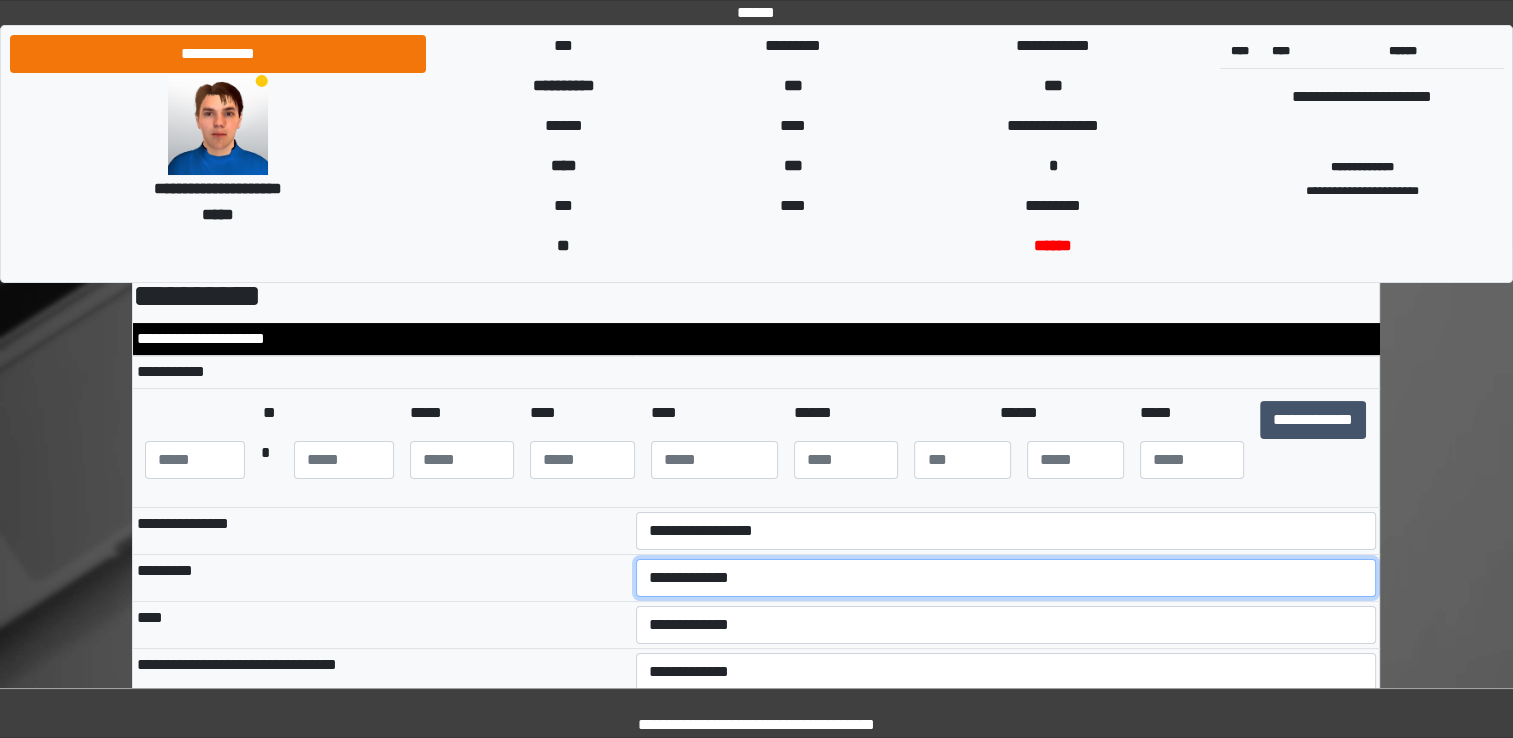 click on "**********" at bounding box center (1006, 578) 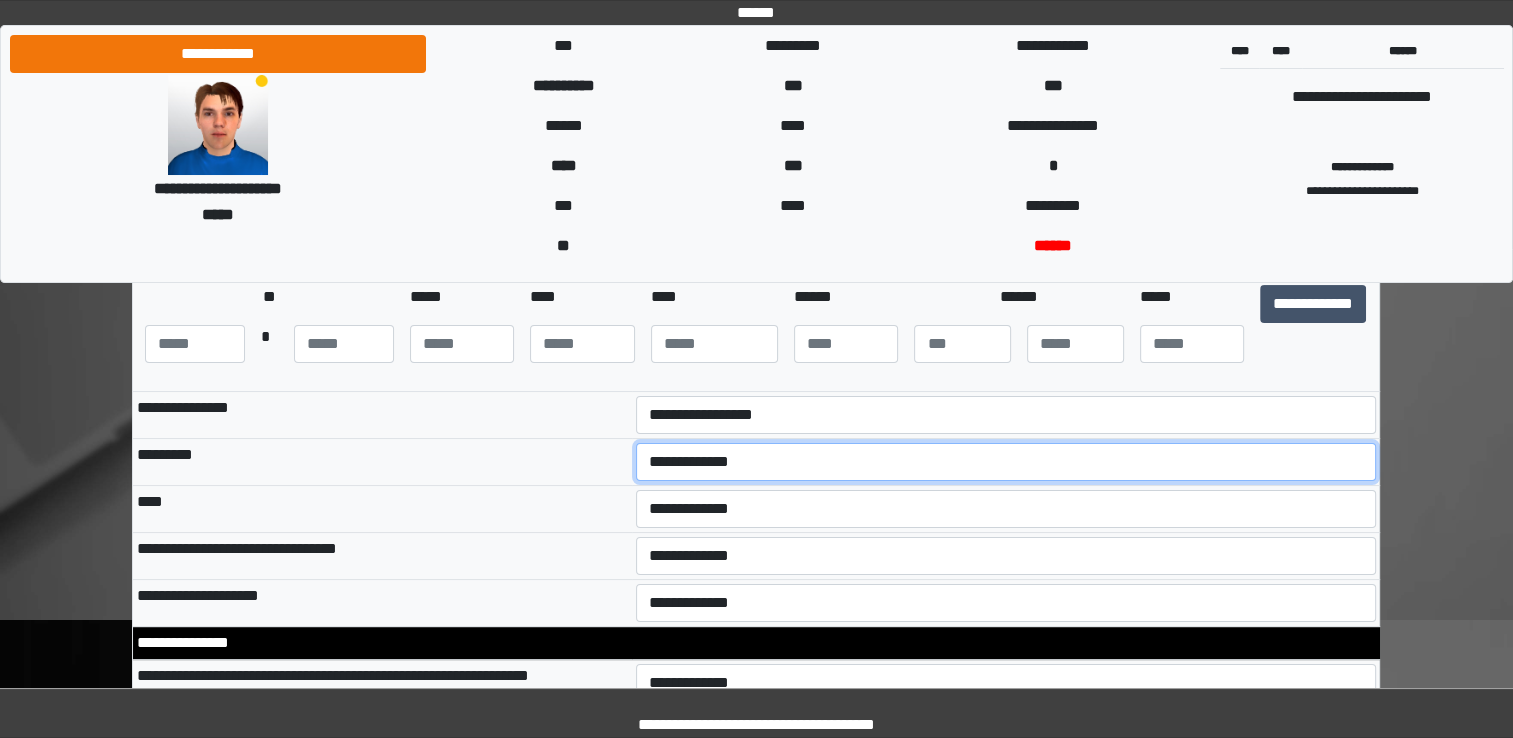 scroll, scrollTop: 388, scrollLeft: 0, axis: vertical 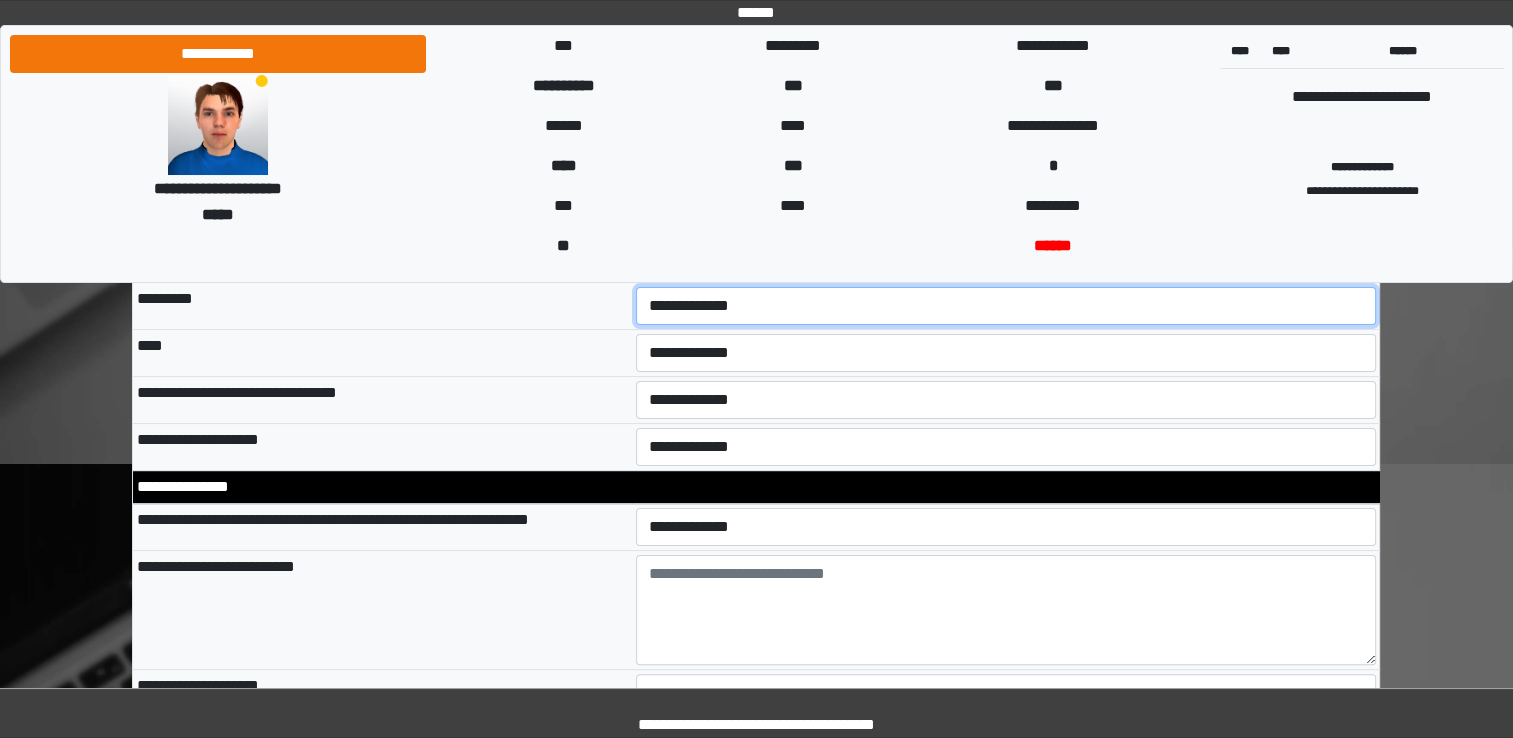 click on "**********" at bounding box center (1006, 306) 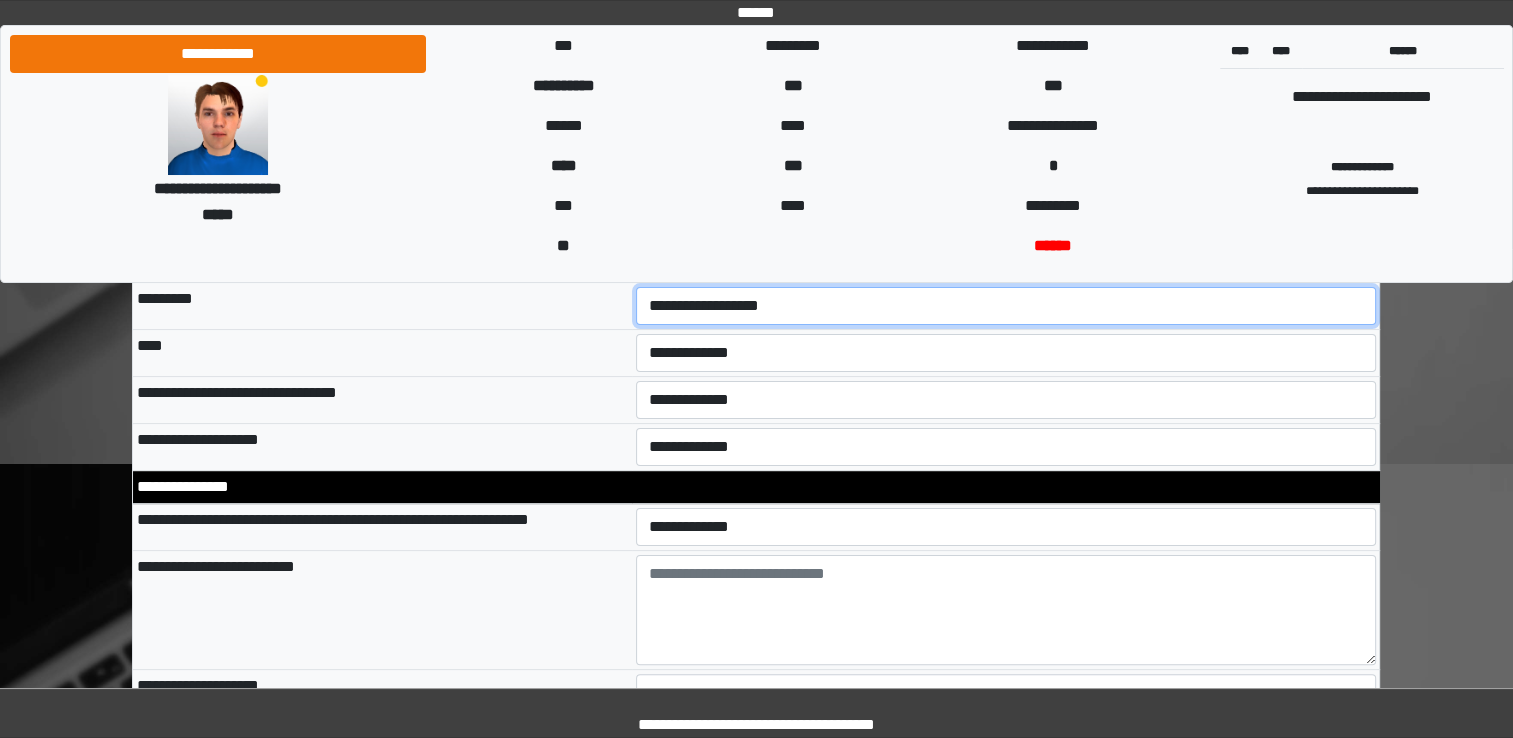 click on "**********" at bounding box center [1006, 306] 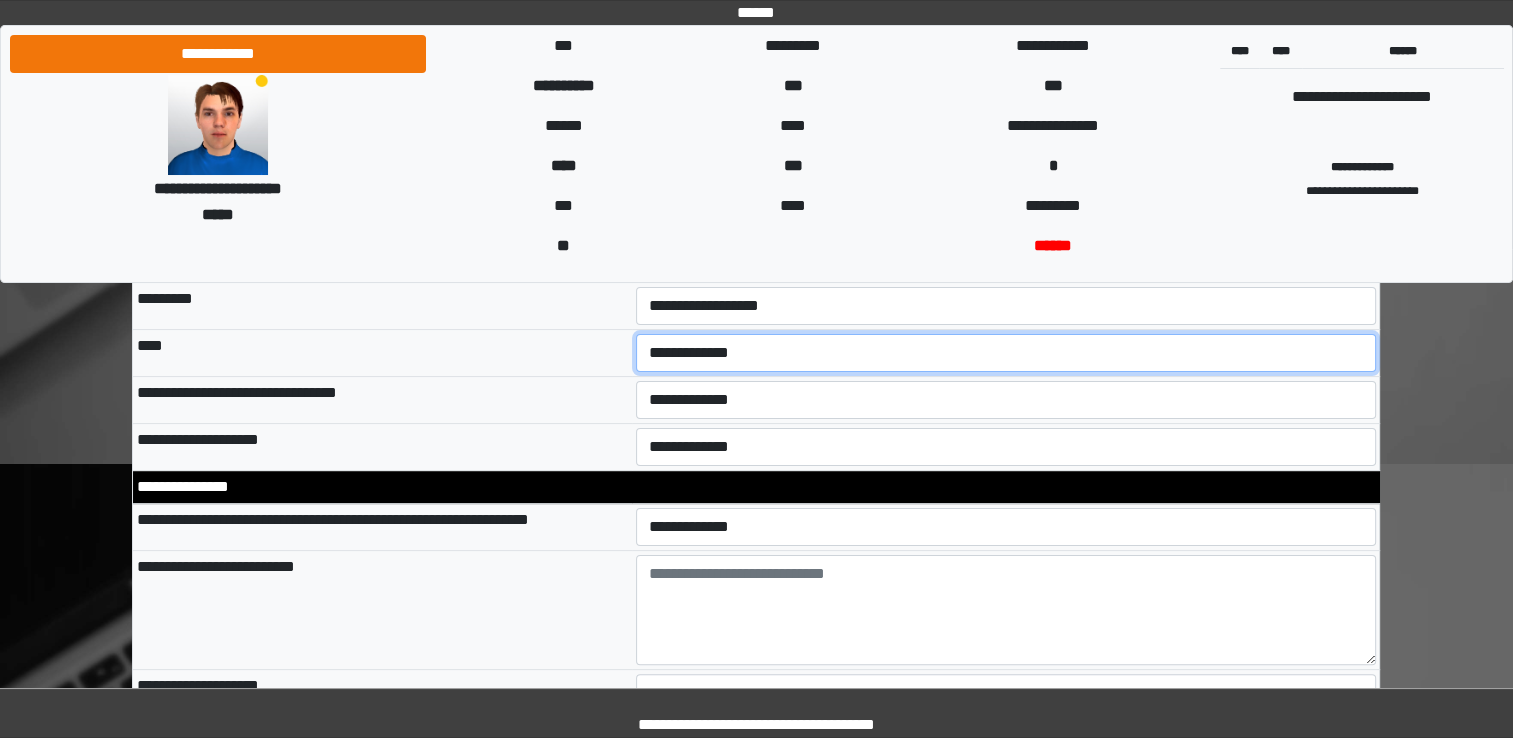 click on "[FIRST] [LAST] [CITY] [STATE] [COUNTRY] [POSTAL_CODE]" at bounding box center (1006, 353) 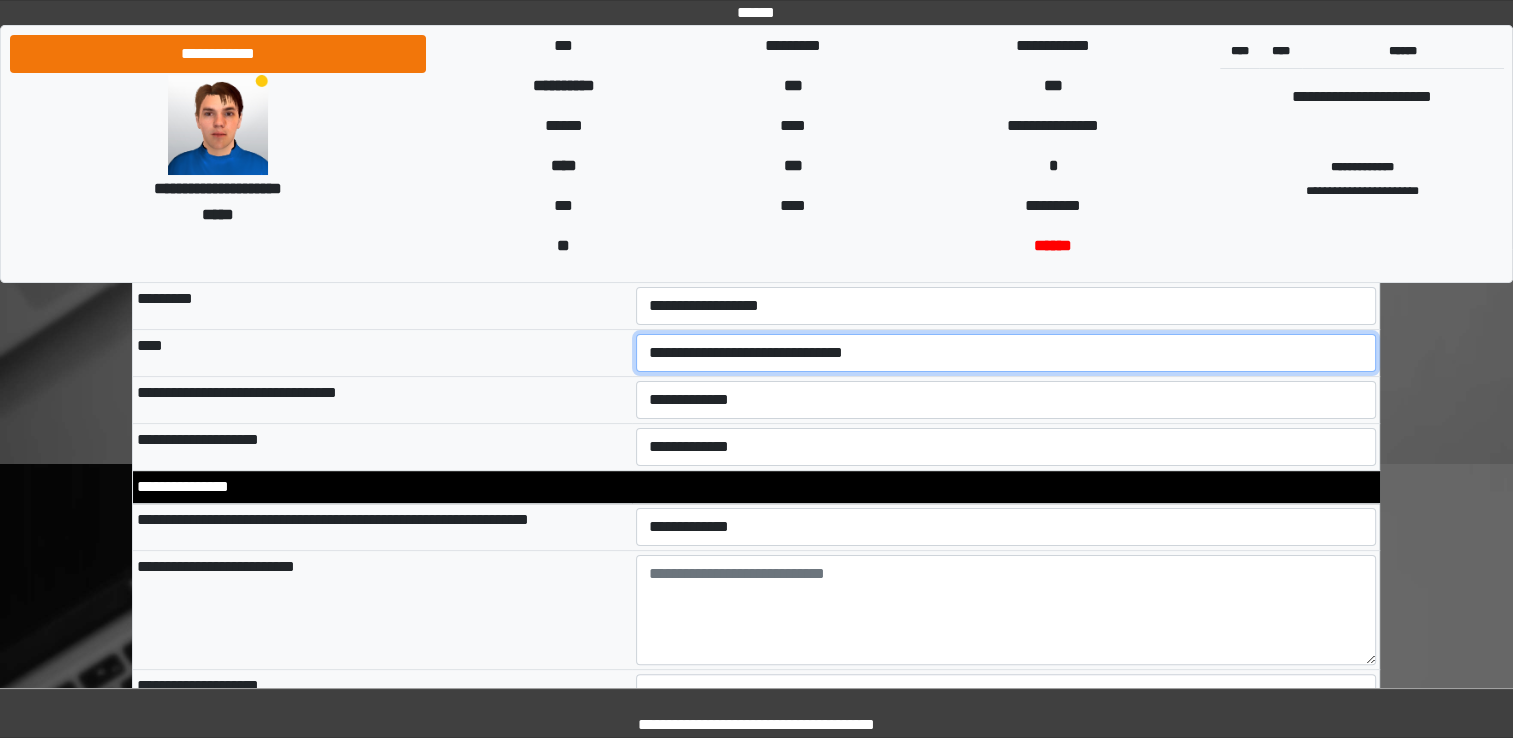 click on "[FIRST] [LAST] [CITY] [STATE] [COUNTRY] [POSTAL_CODE]" at bounding box center (1006, 353) 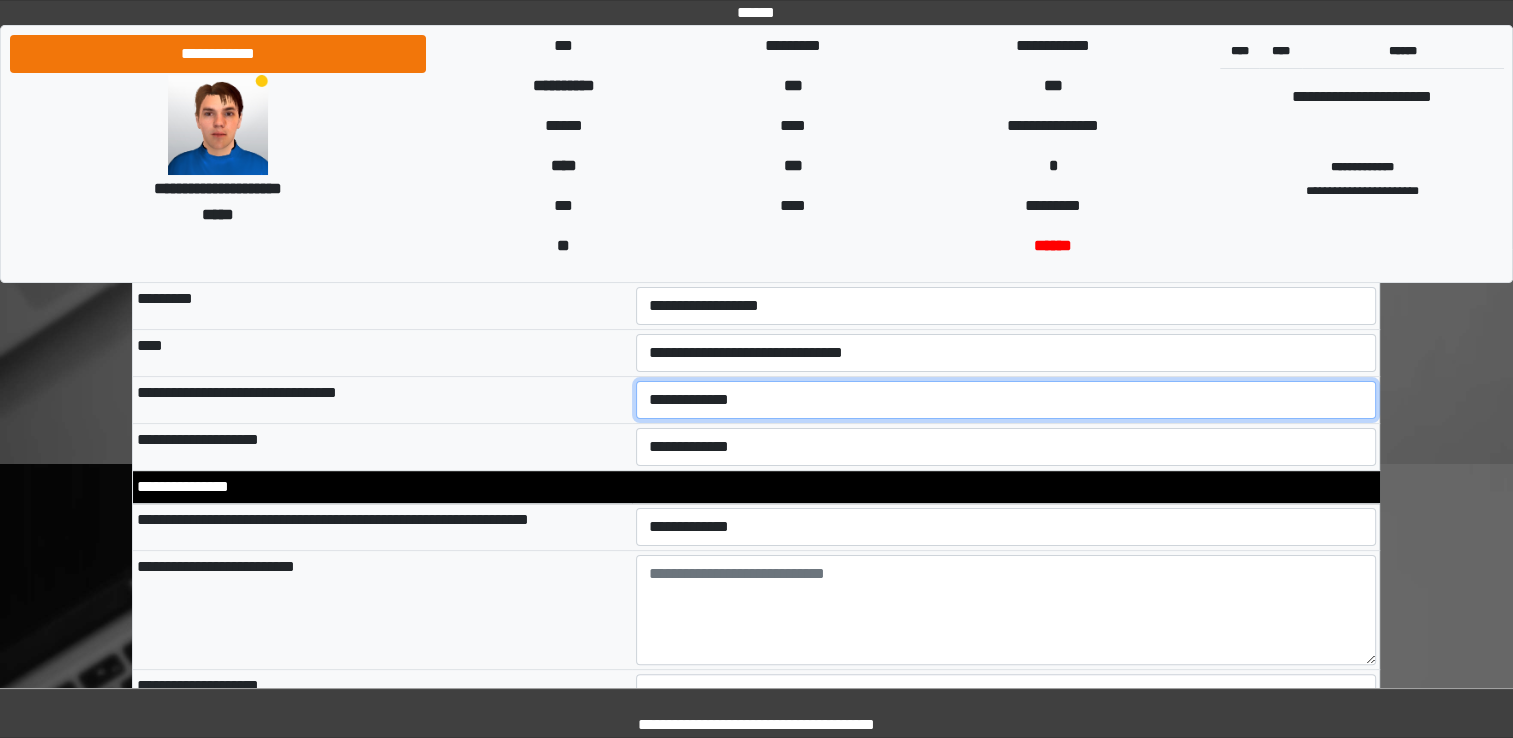 click on "**********" at bounding box center (1006, 400) 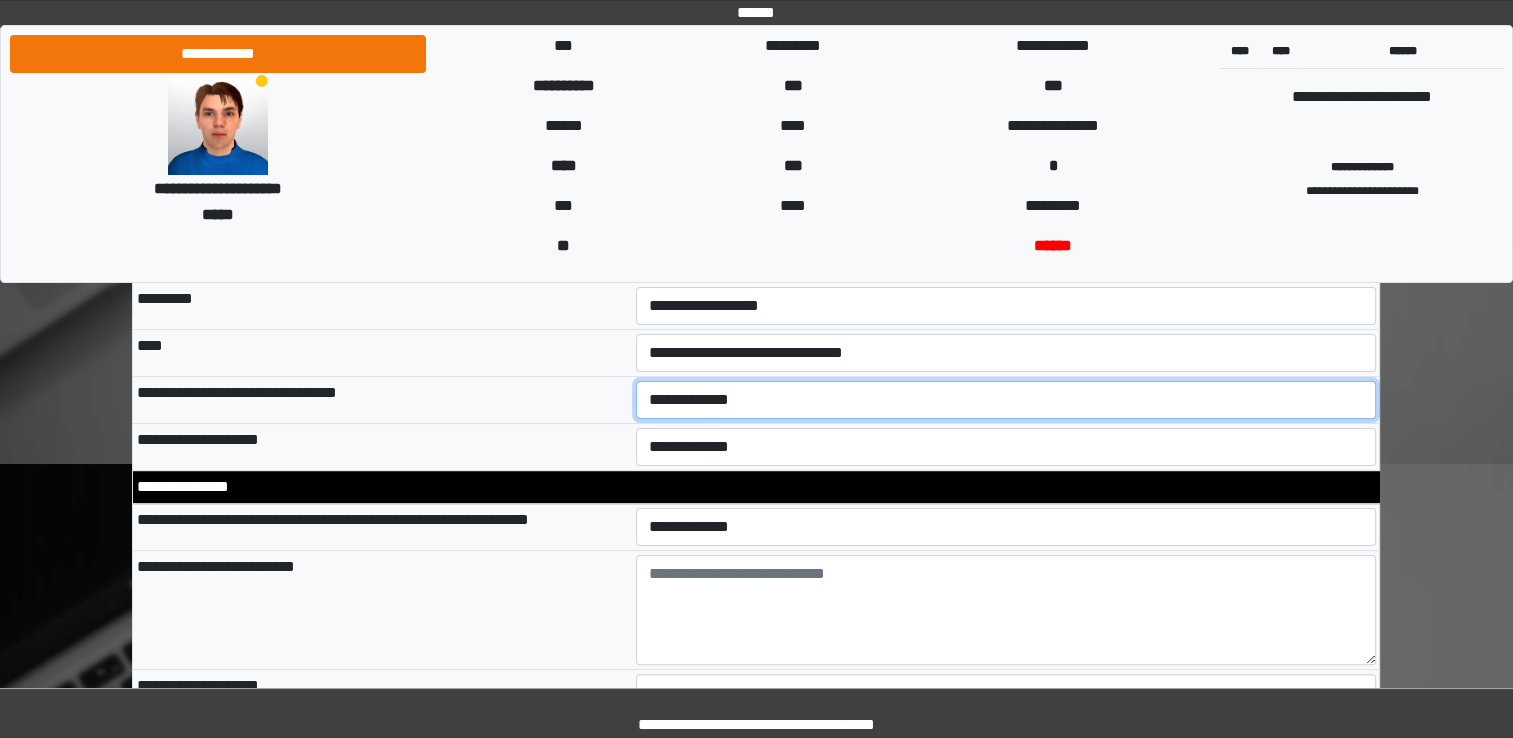 select on "*" 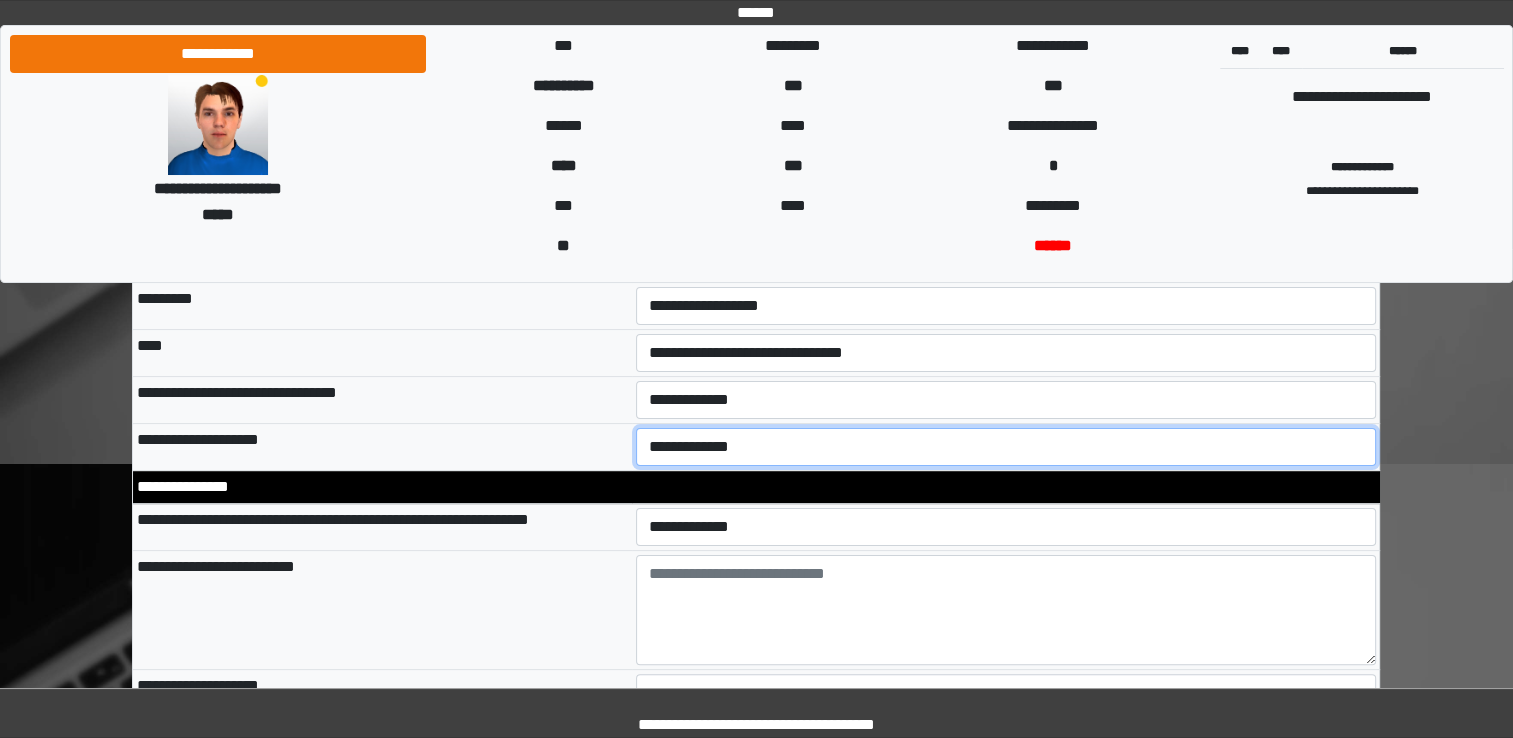 click on "**********" at bounding box center [1006, 447] 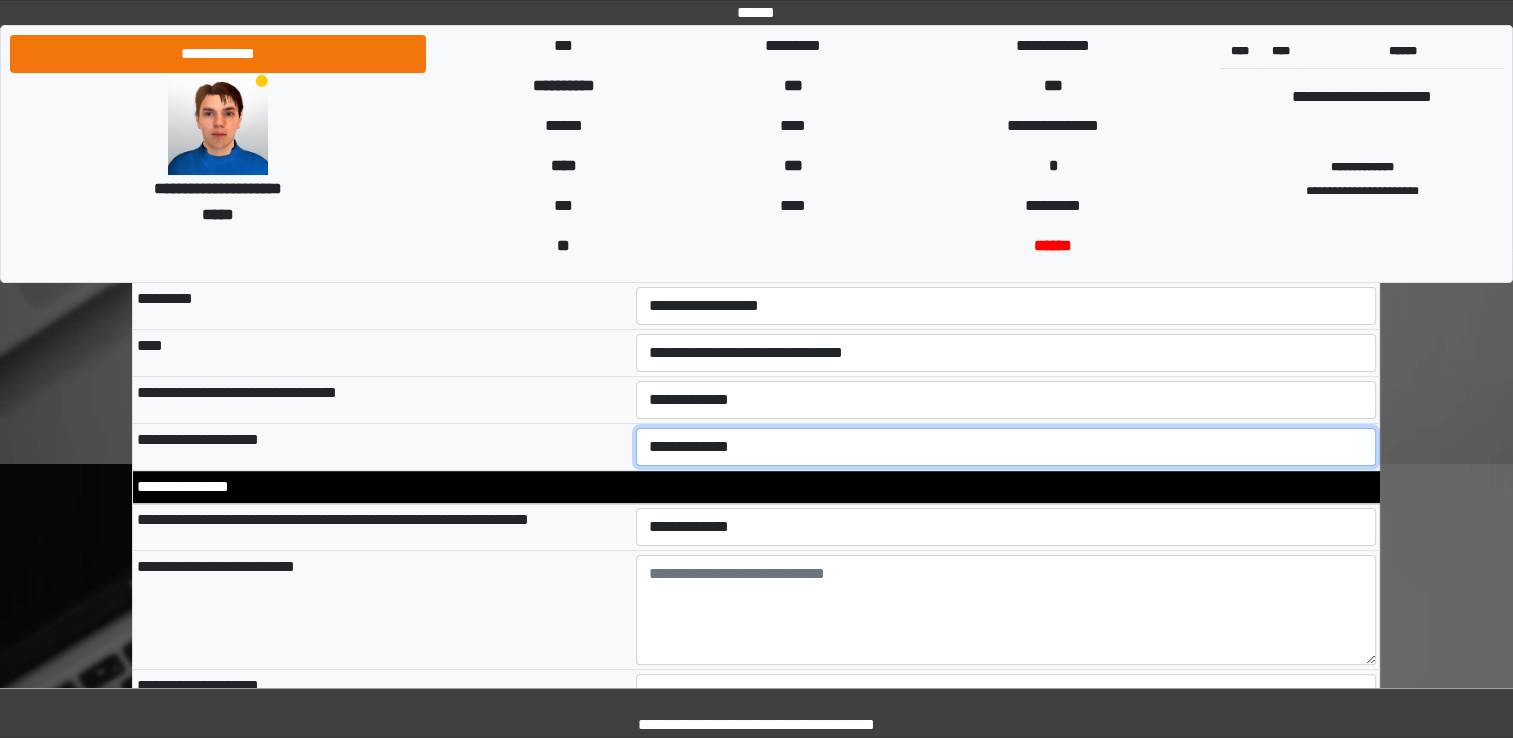 select on "**" 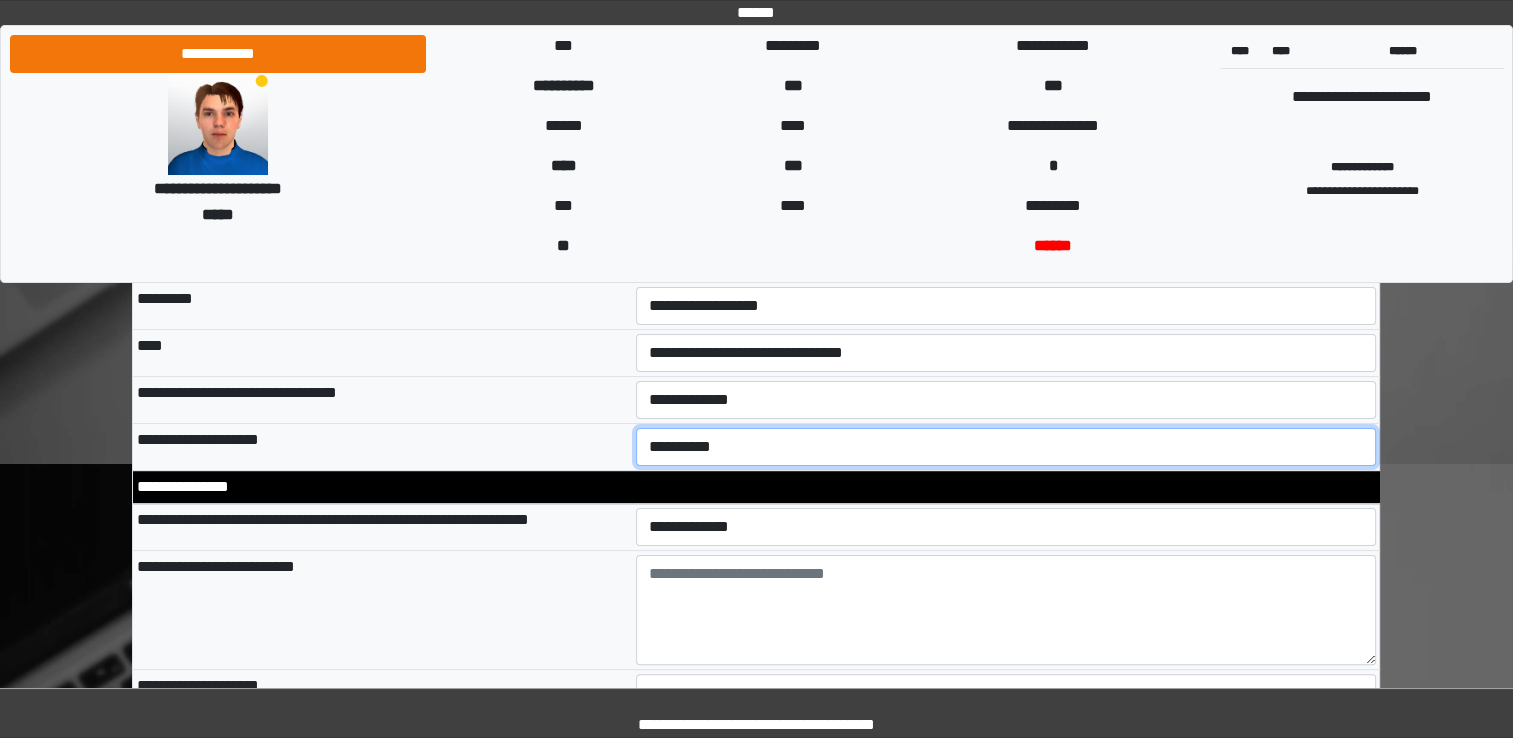 click on "**********" at bounding box center (1006, 447) 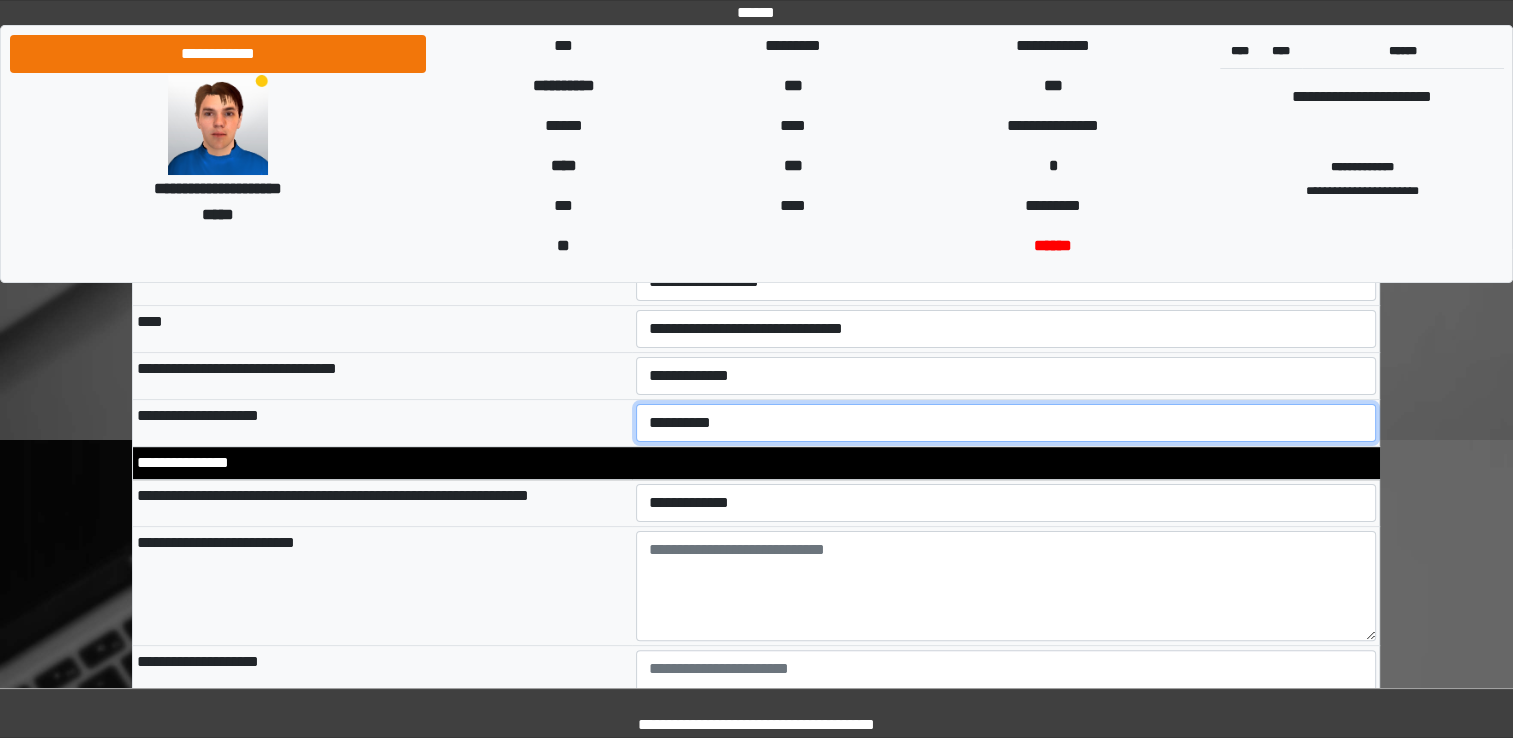 scroll, scrollTop: 505, scrollLeft: 0, axis: vertical 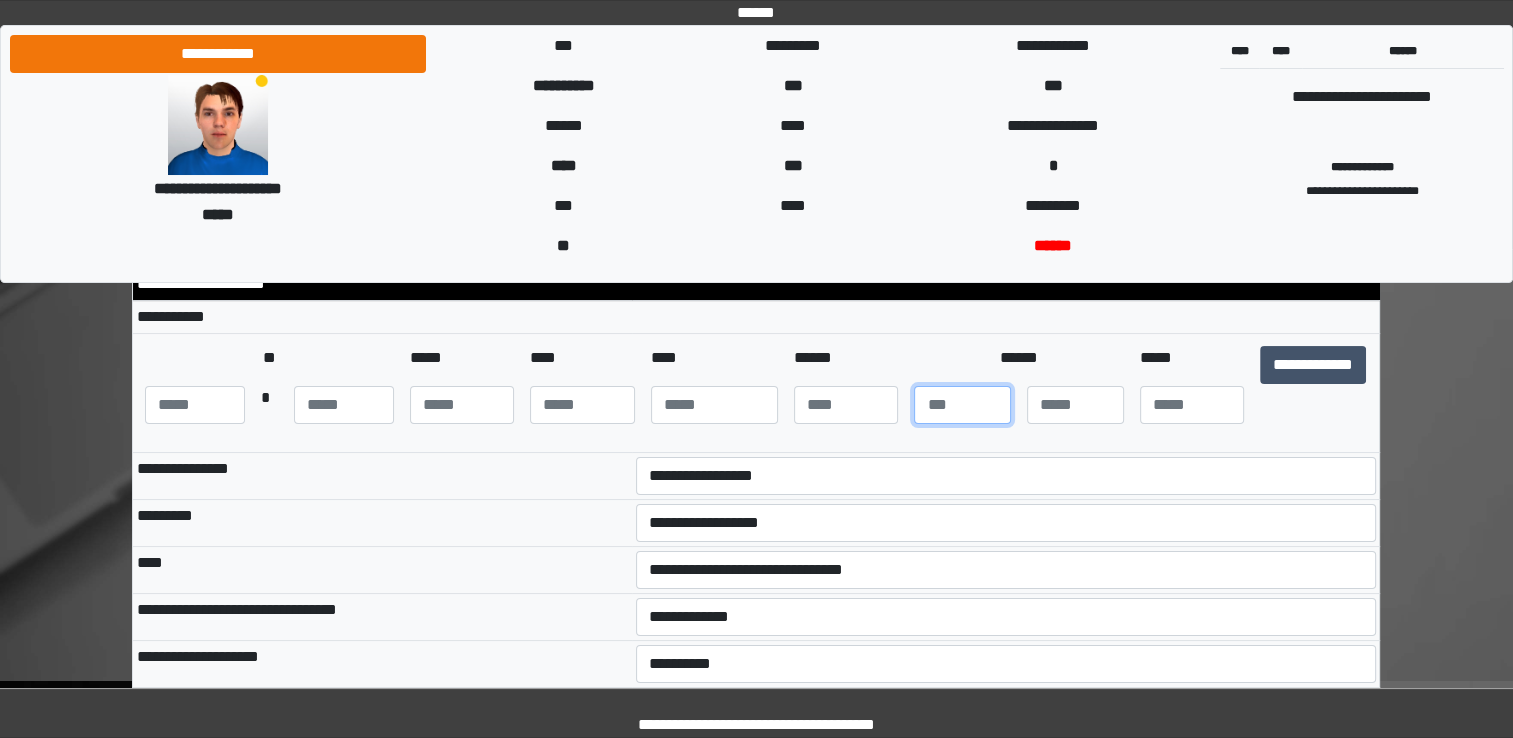 click at bounding box center [962, 405] 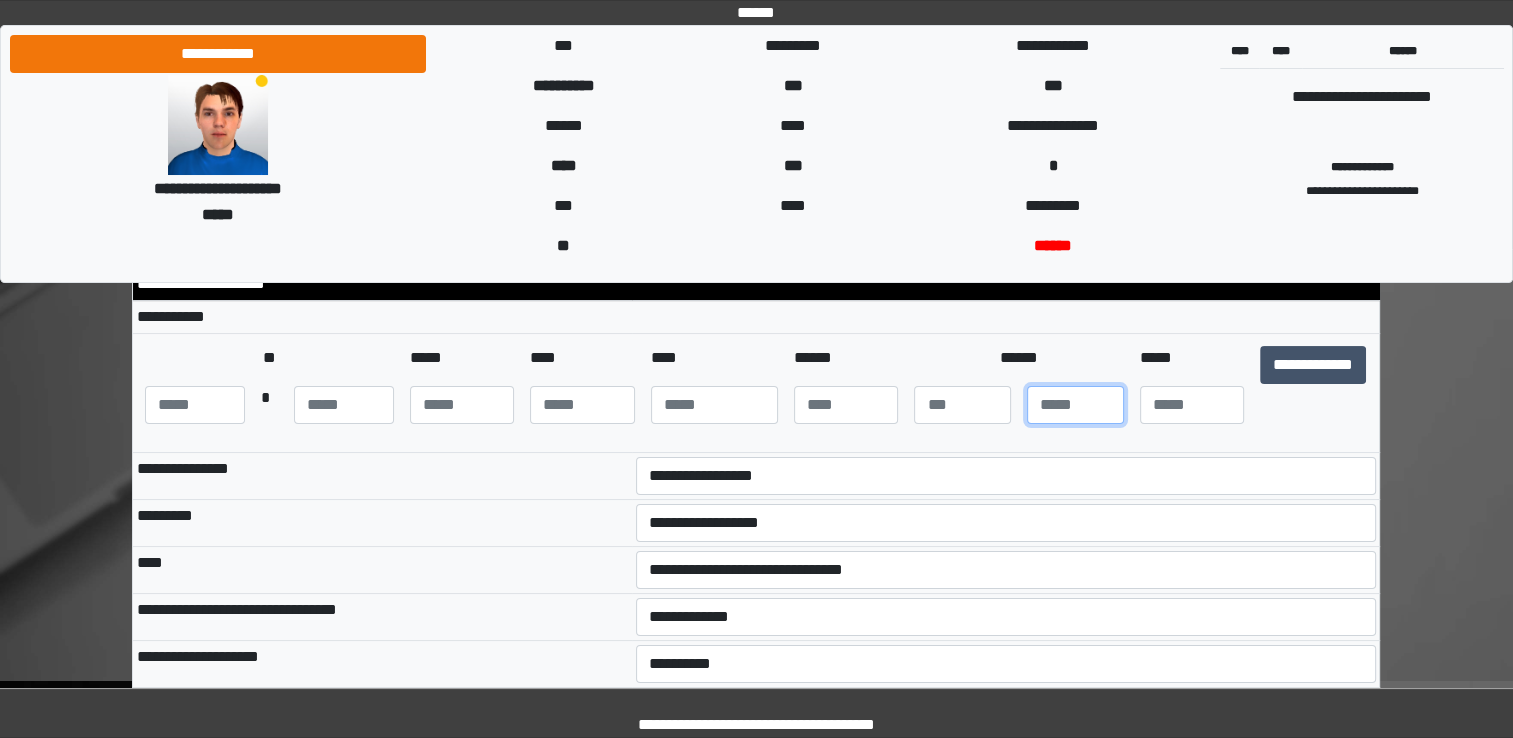 click at bounding box center [1075, 405] 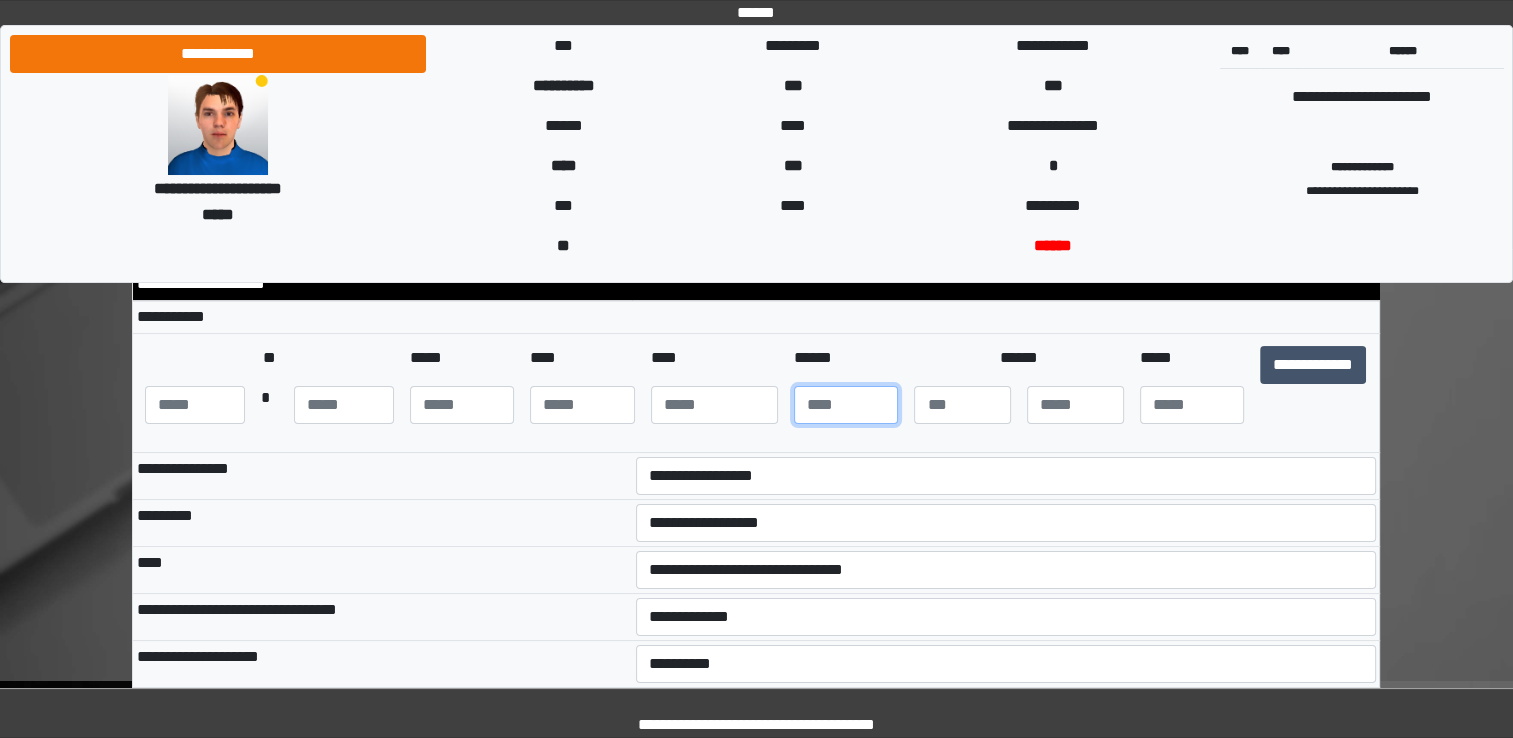 click at bounding box center (846, 405) 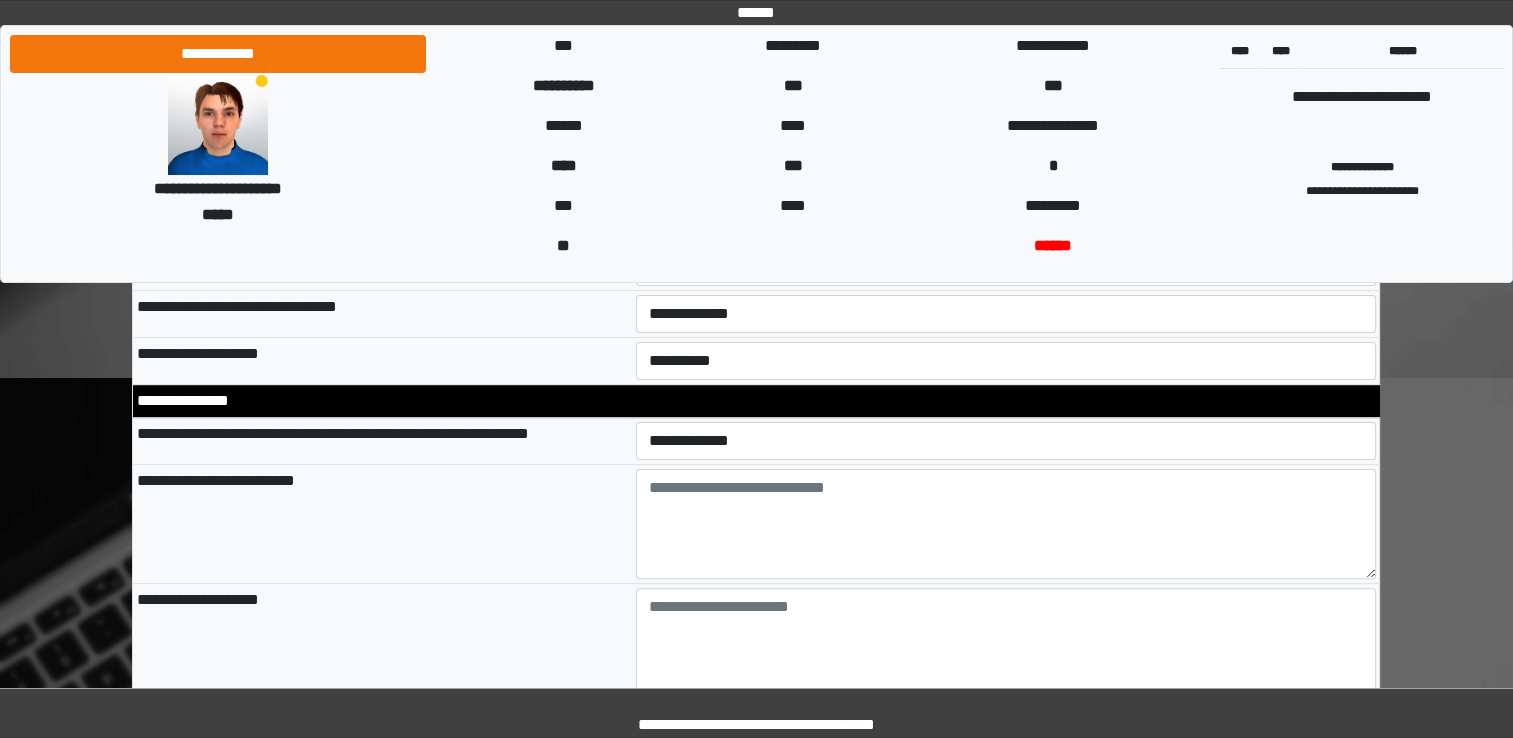scroll, scrollTop: 505, scrollLeft: 0, axis: vertical 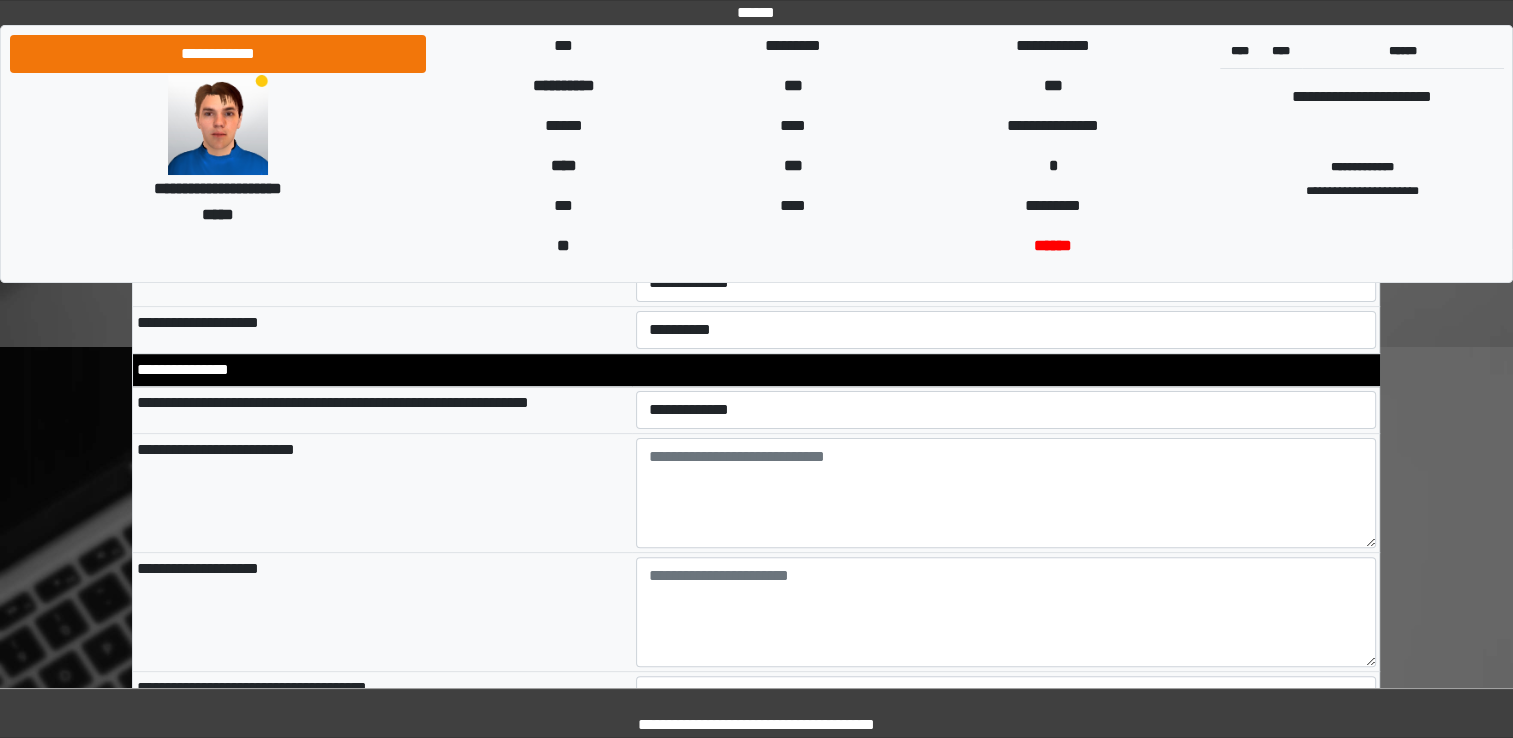 type on "***" 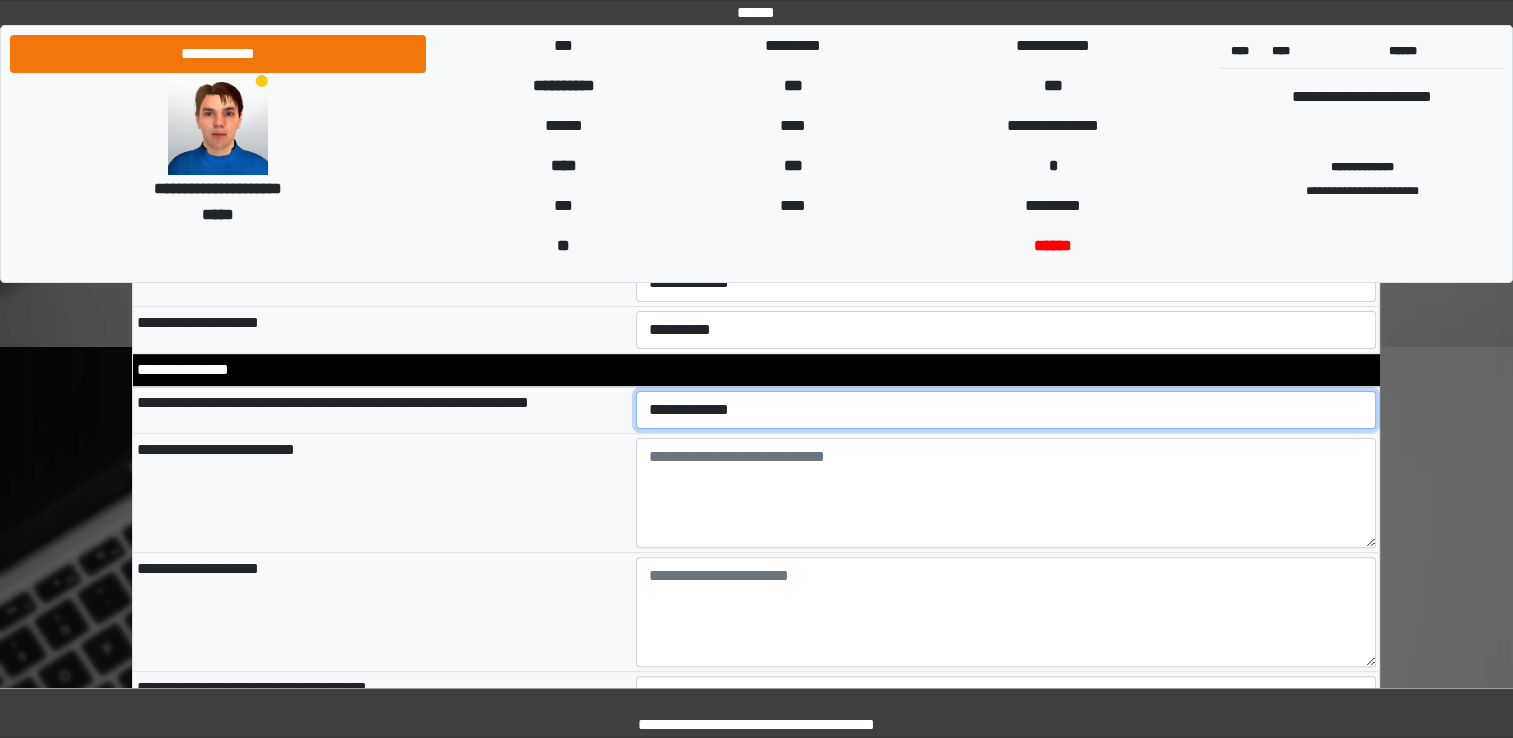 click on "**********" at bounding box center (1006, 410) 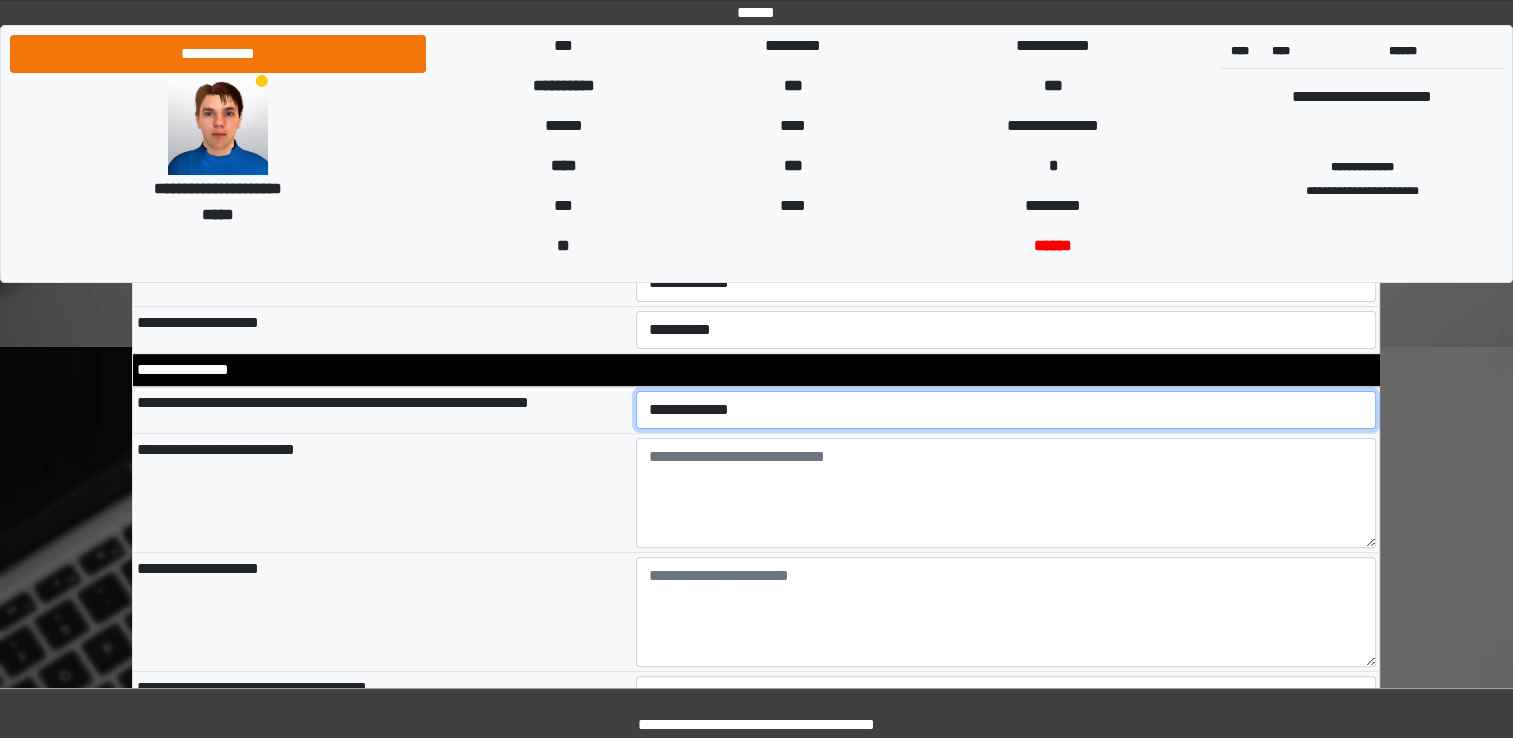 select on "*" 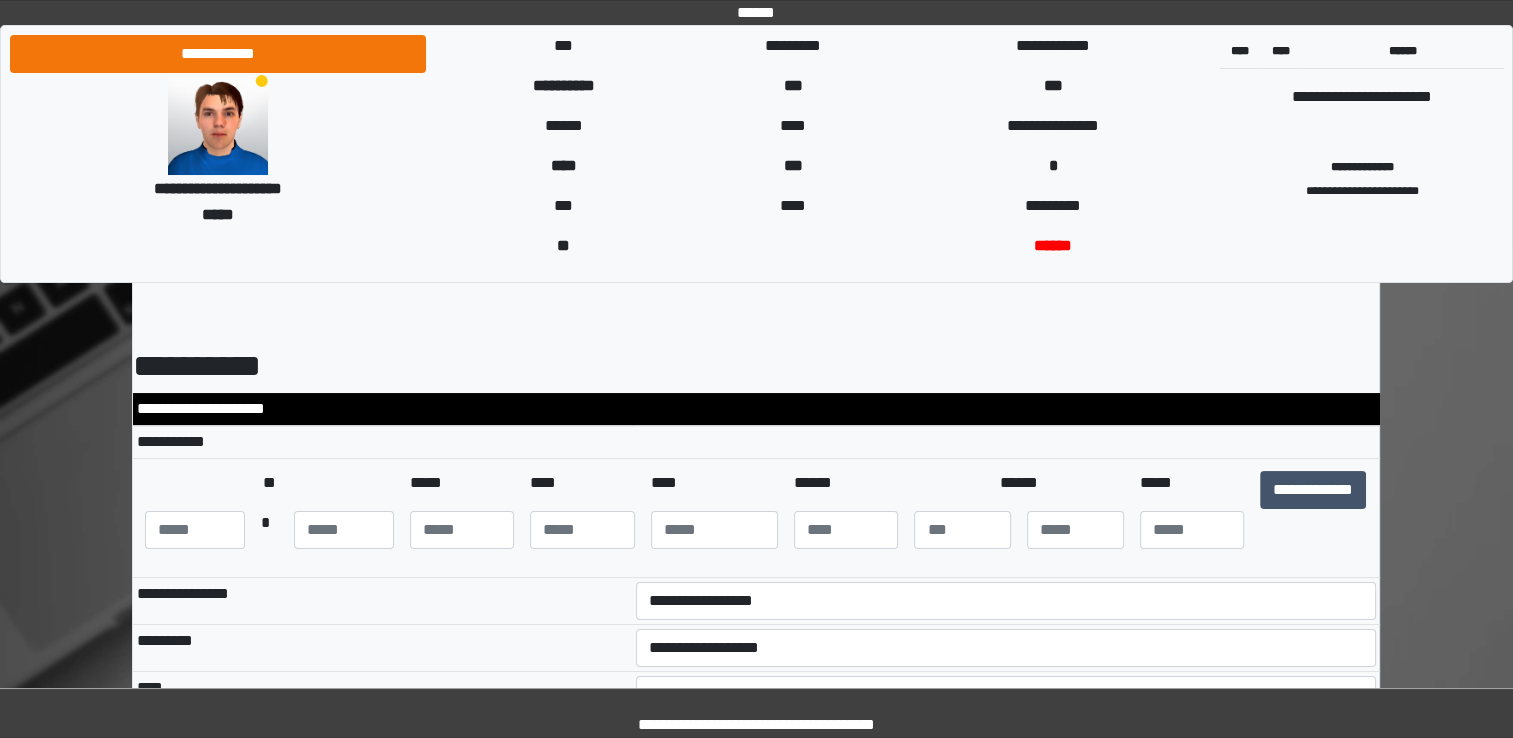 scroll, scrollTop: 62, scrollLeft: 0, axis: vertical 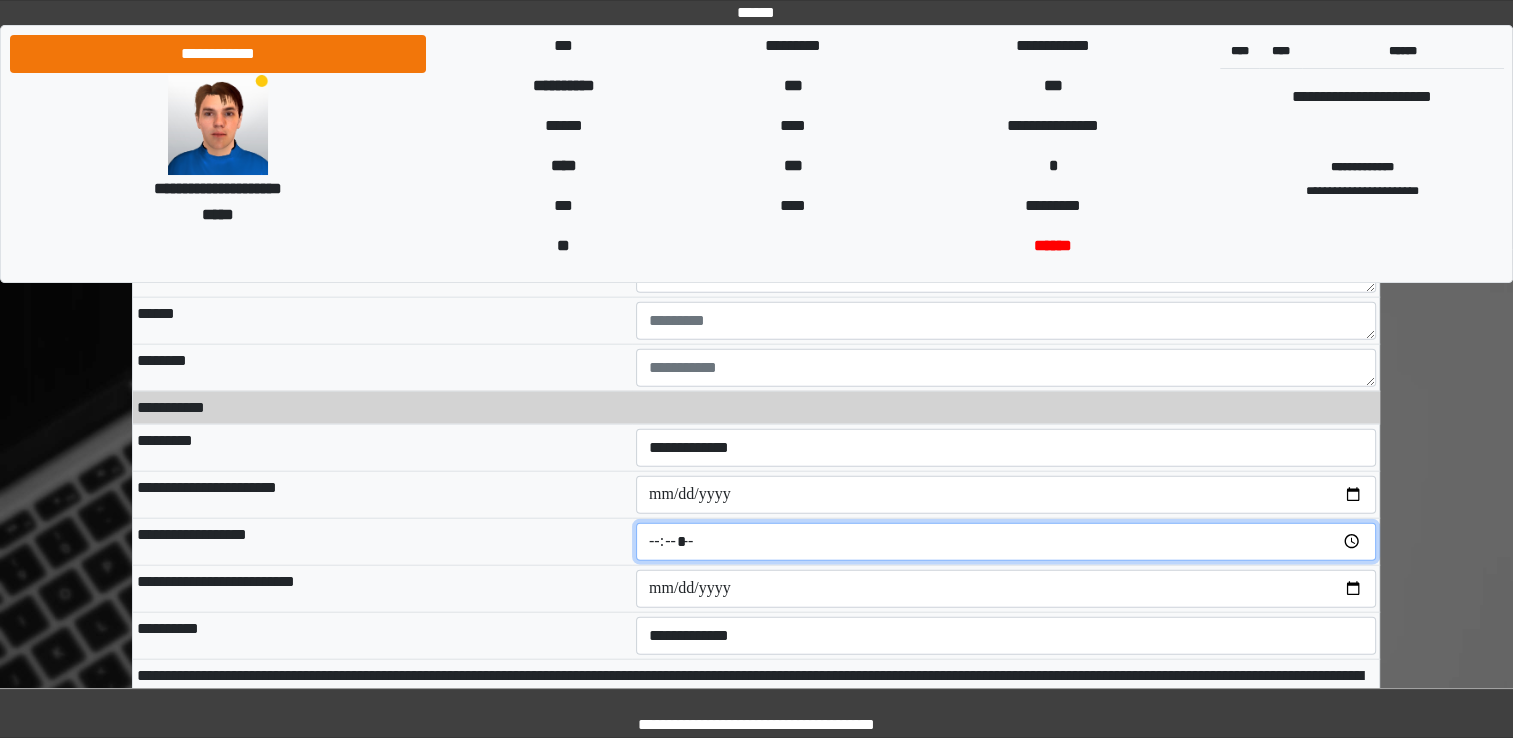 click at bounding box center [1006, 542] 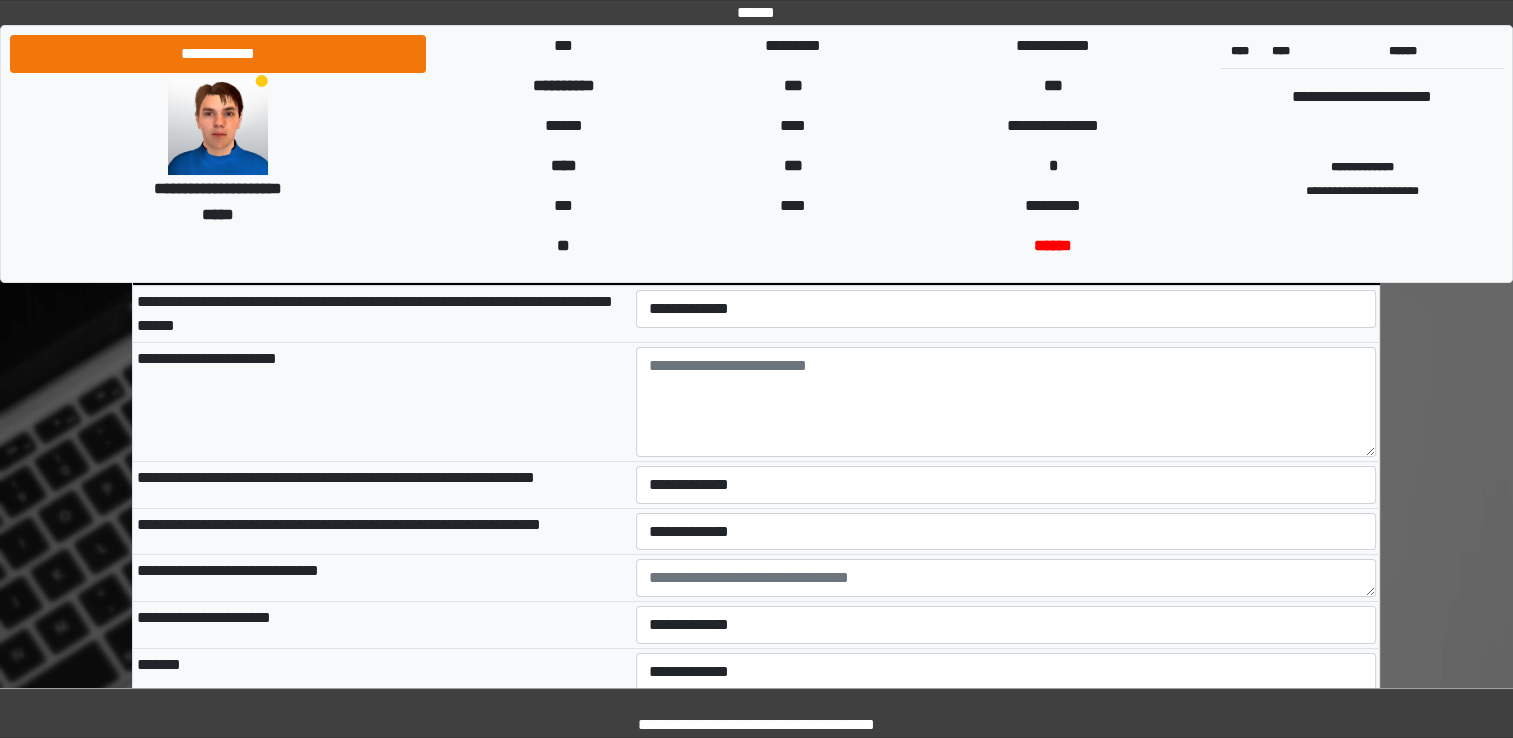 scroll, scrollTop: 7376, scrollLeft: 0, axis: vertical 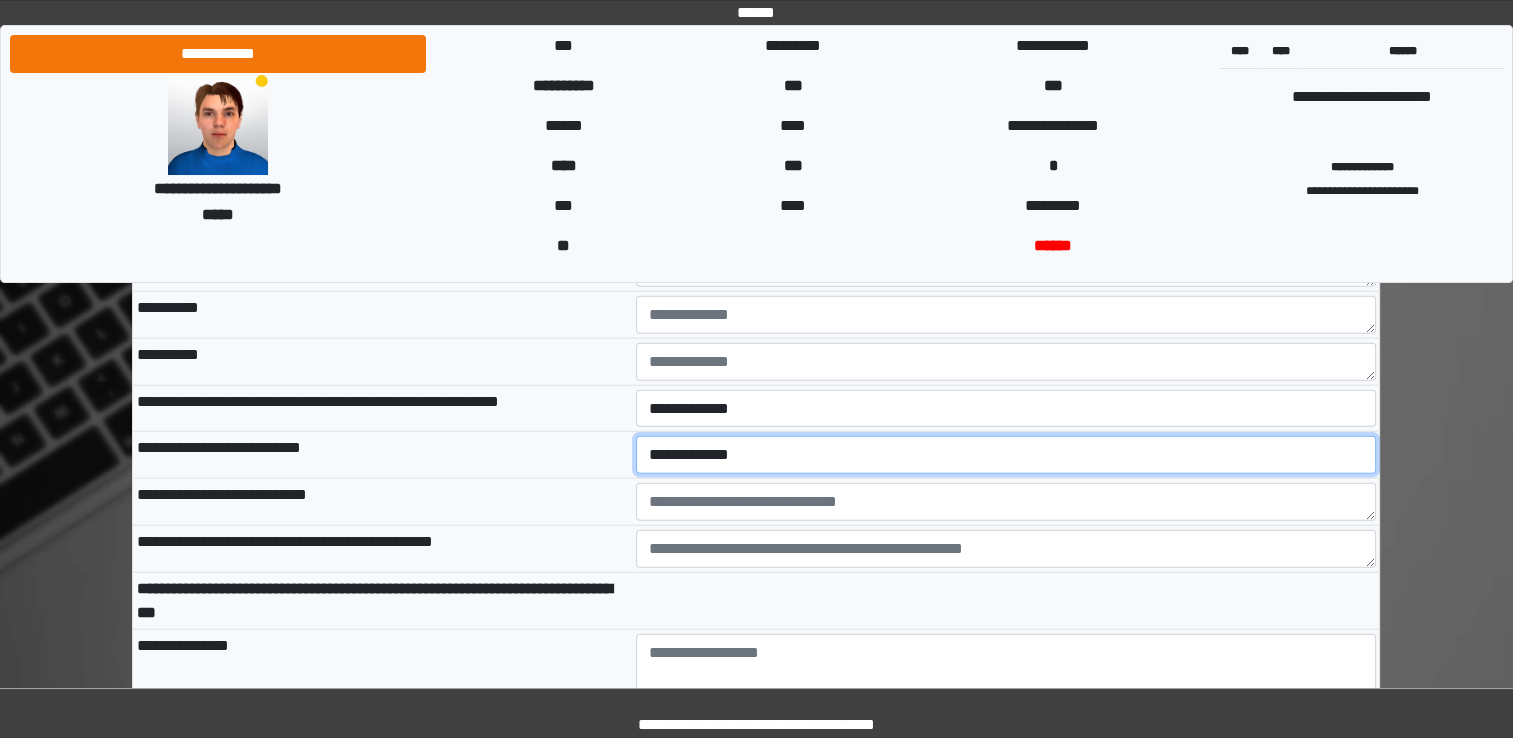 click on "**********" at bounding box center [1006, 455] 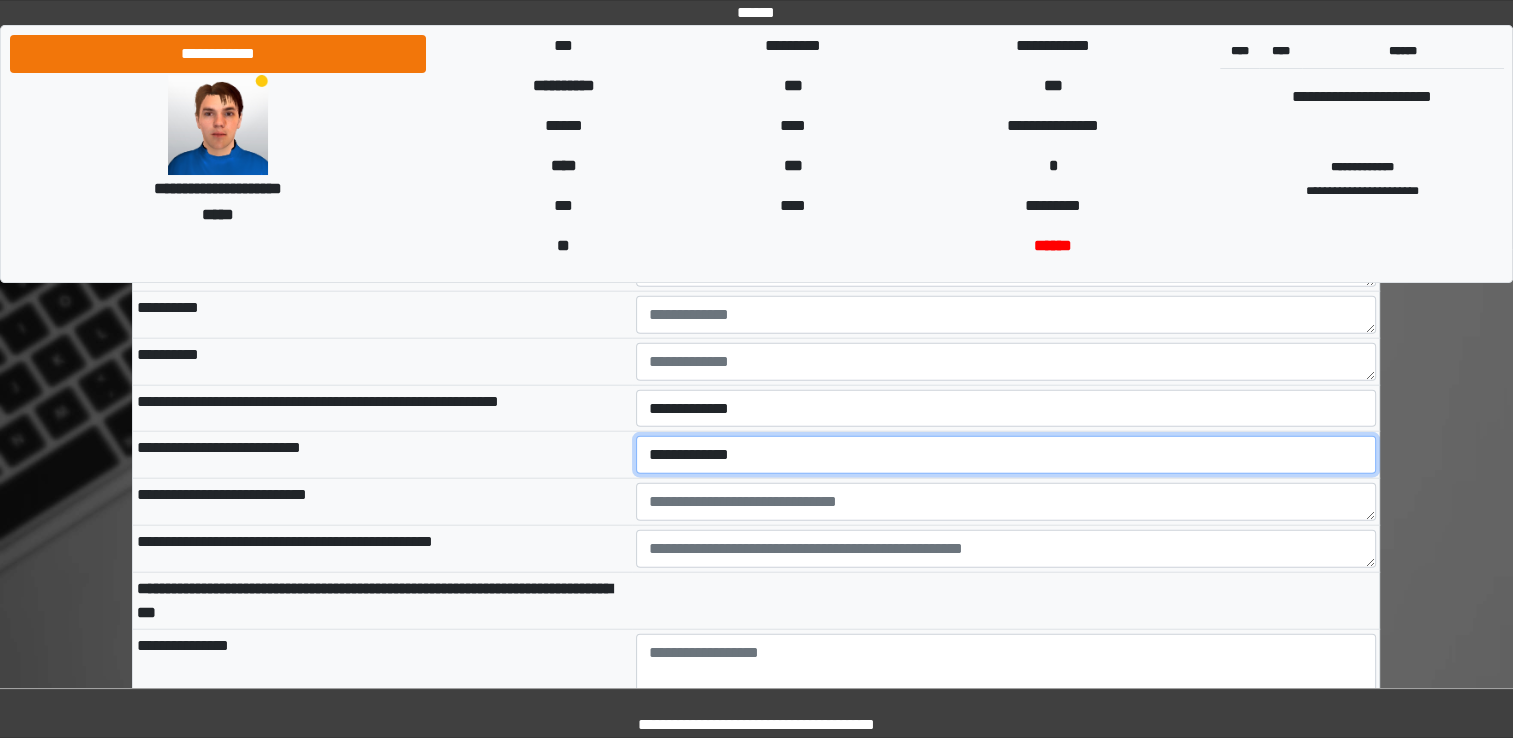 select on "*" 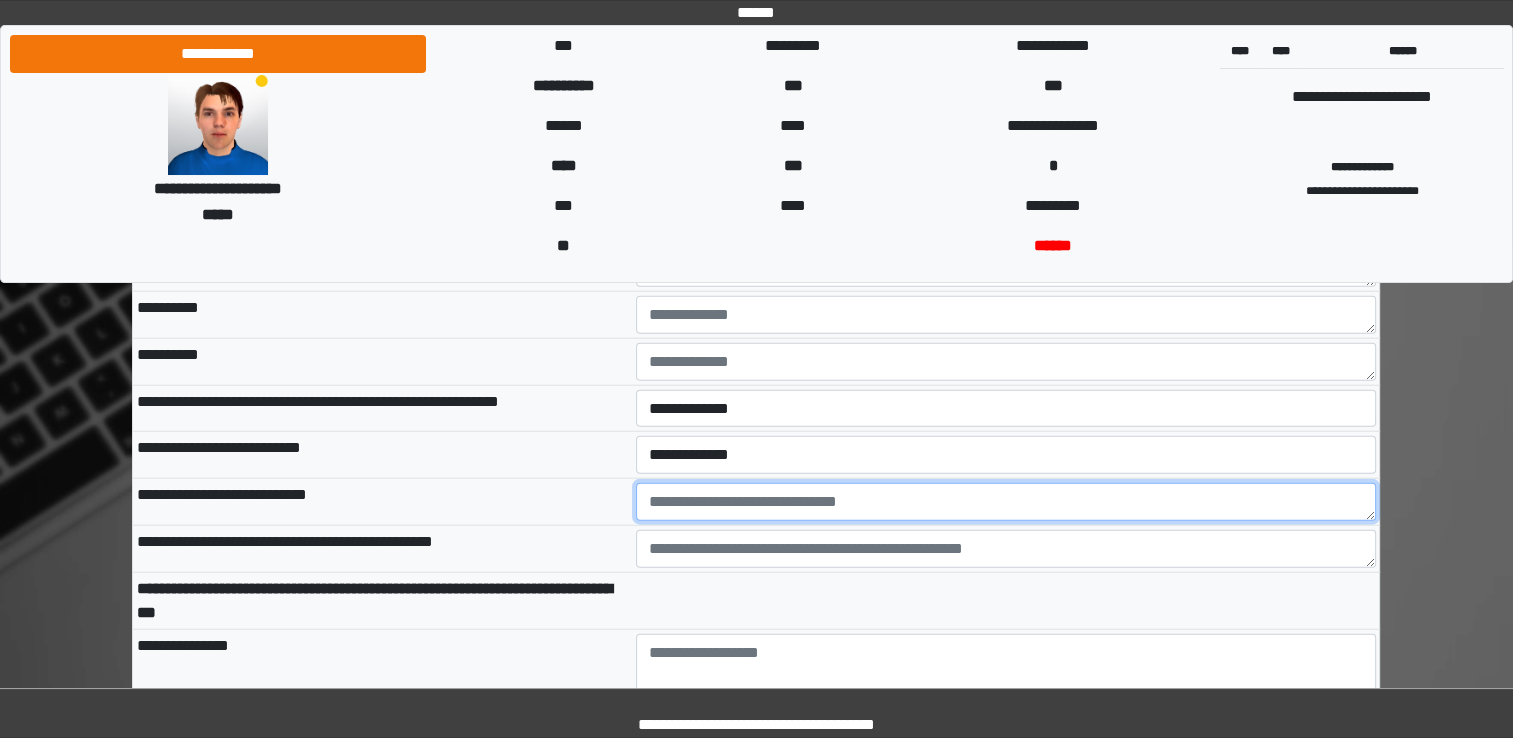 click at bounding box center [1006, 502] 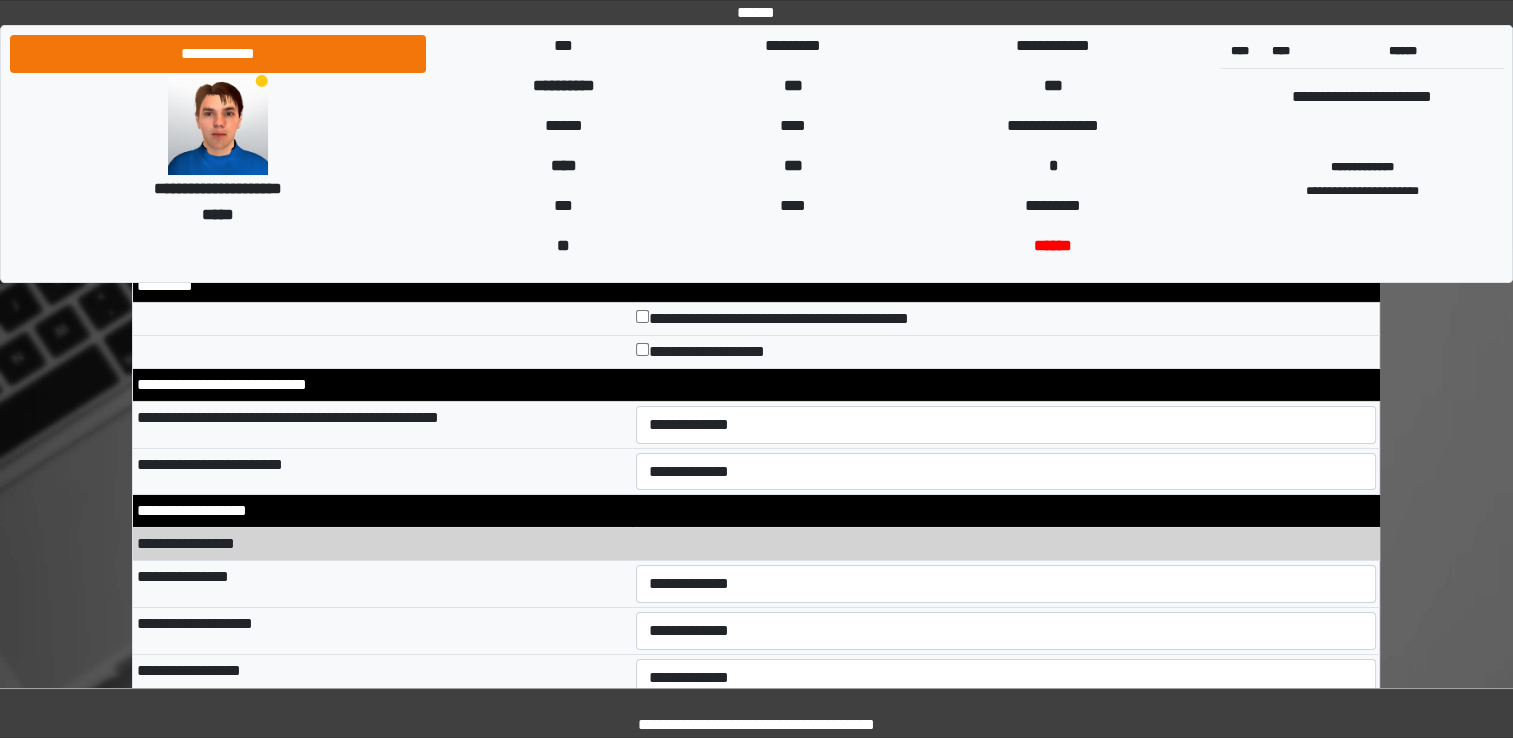 scroll, scrollTop: 6816, scrollLeft: 0, axis: vertical 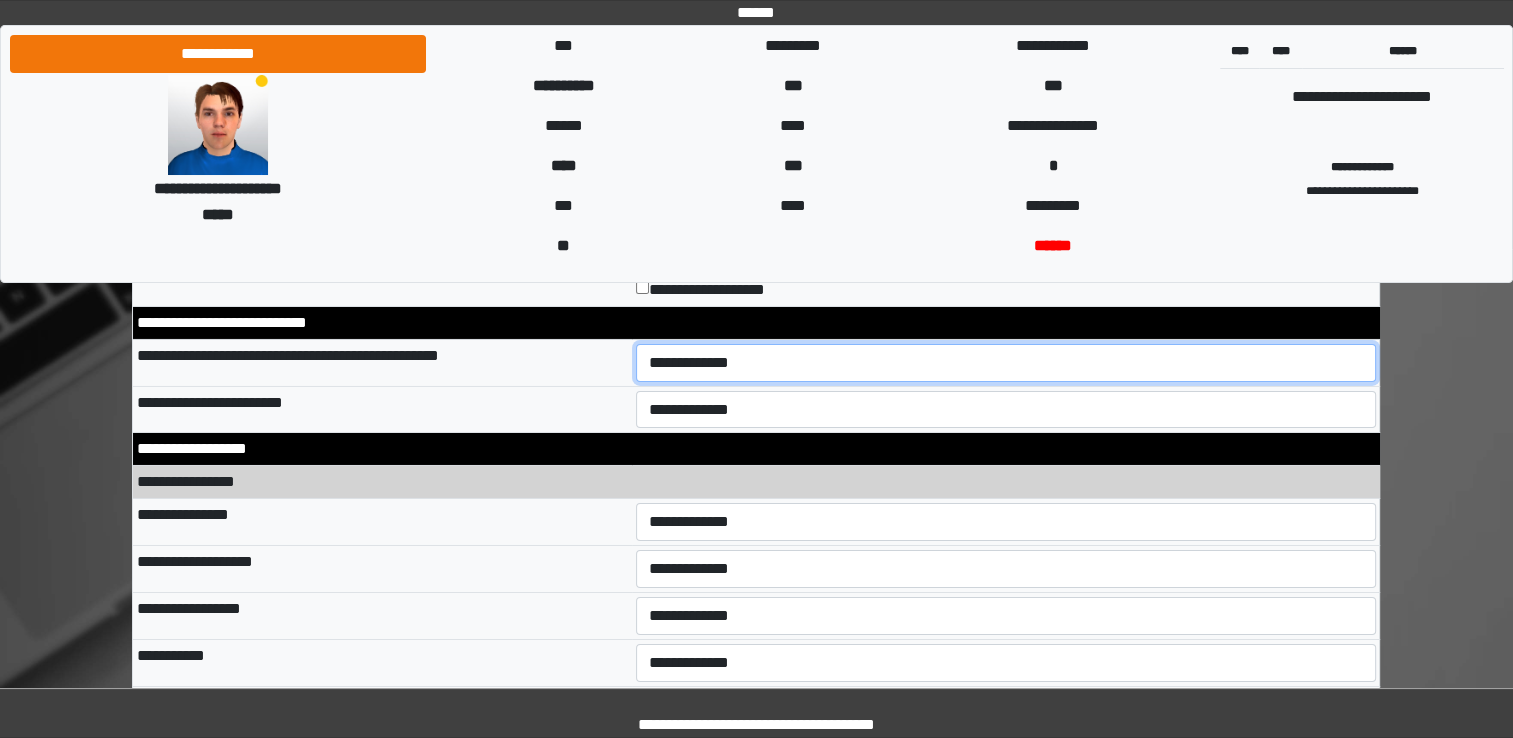 click on "**********" at bounding box center (1006, 363) 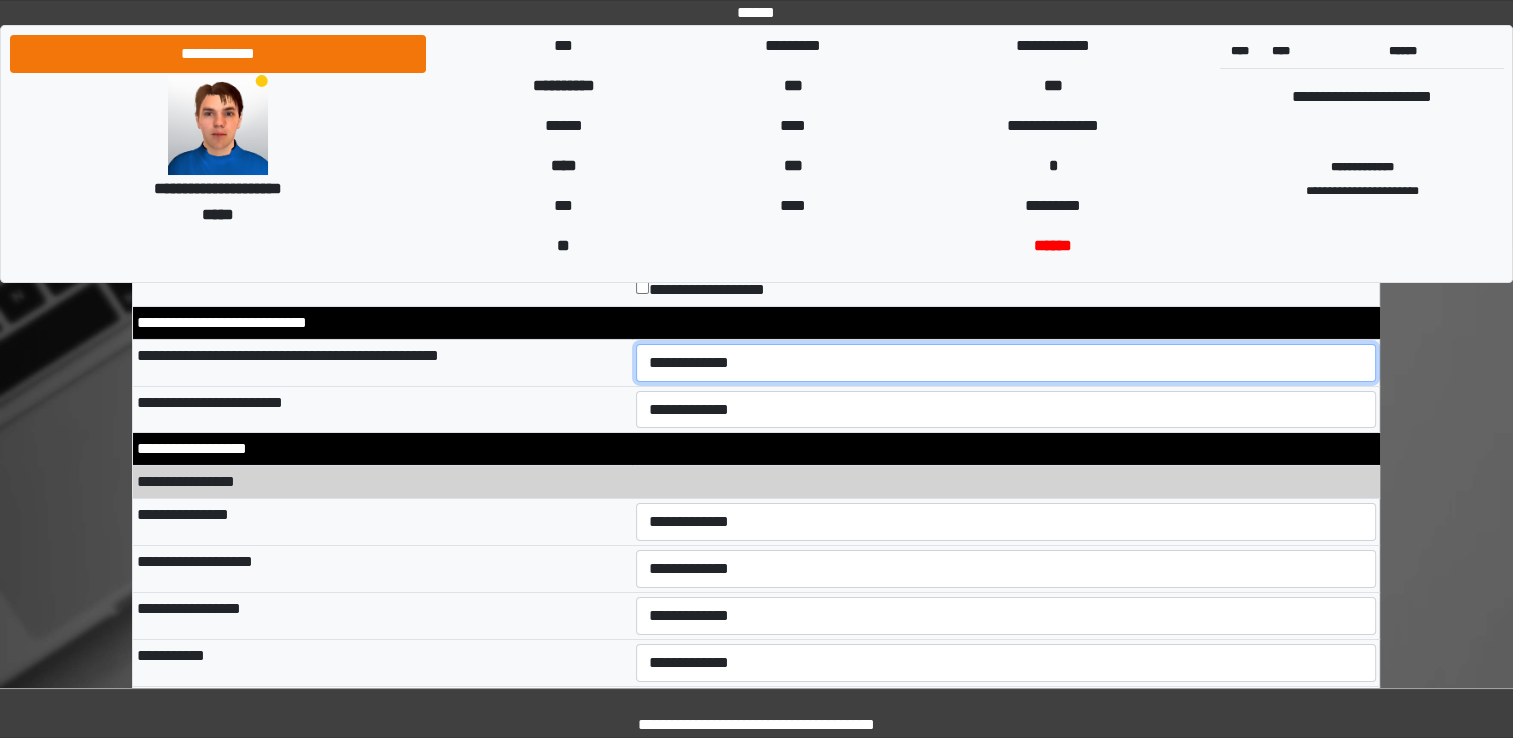 select on "*" 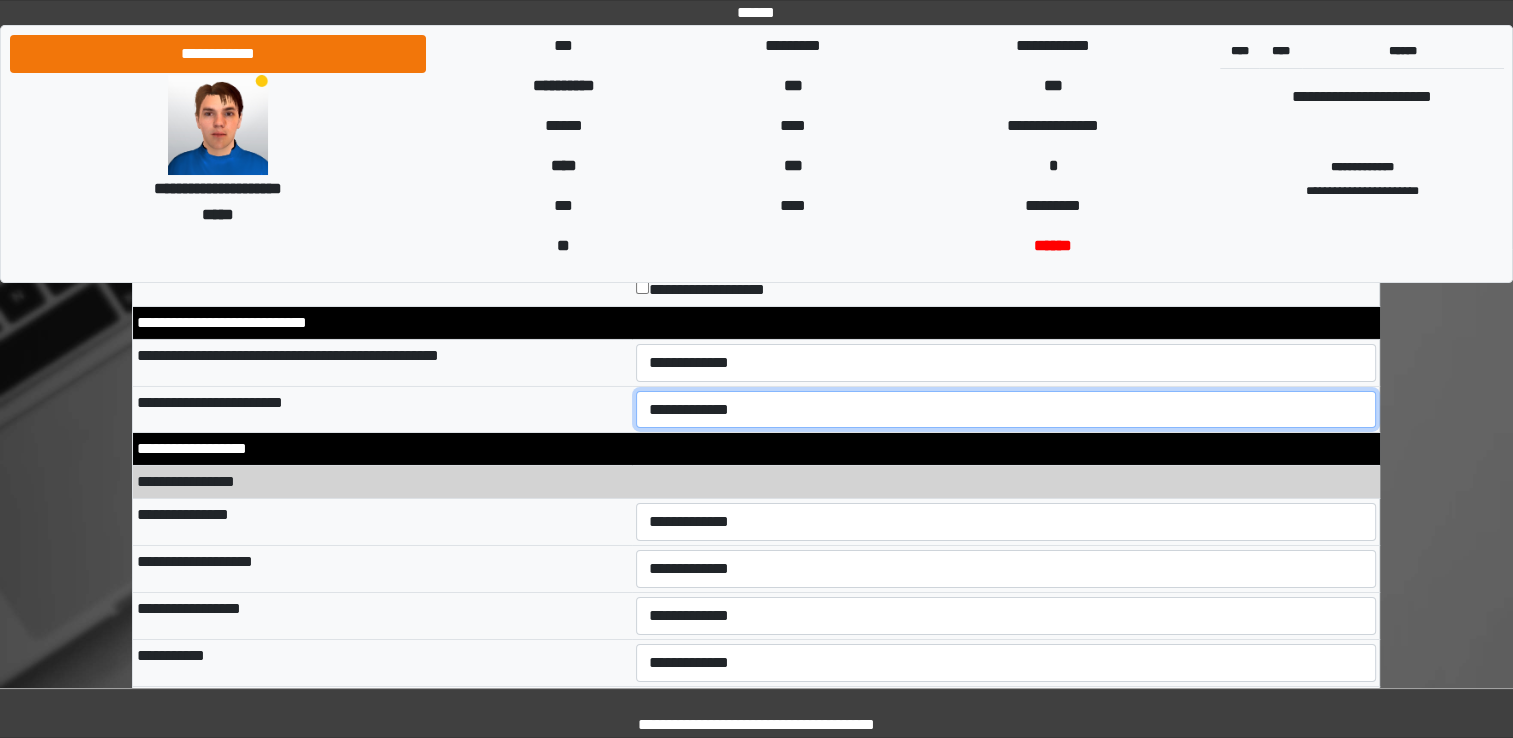click on "**********" at bounding box center (1006, 410) 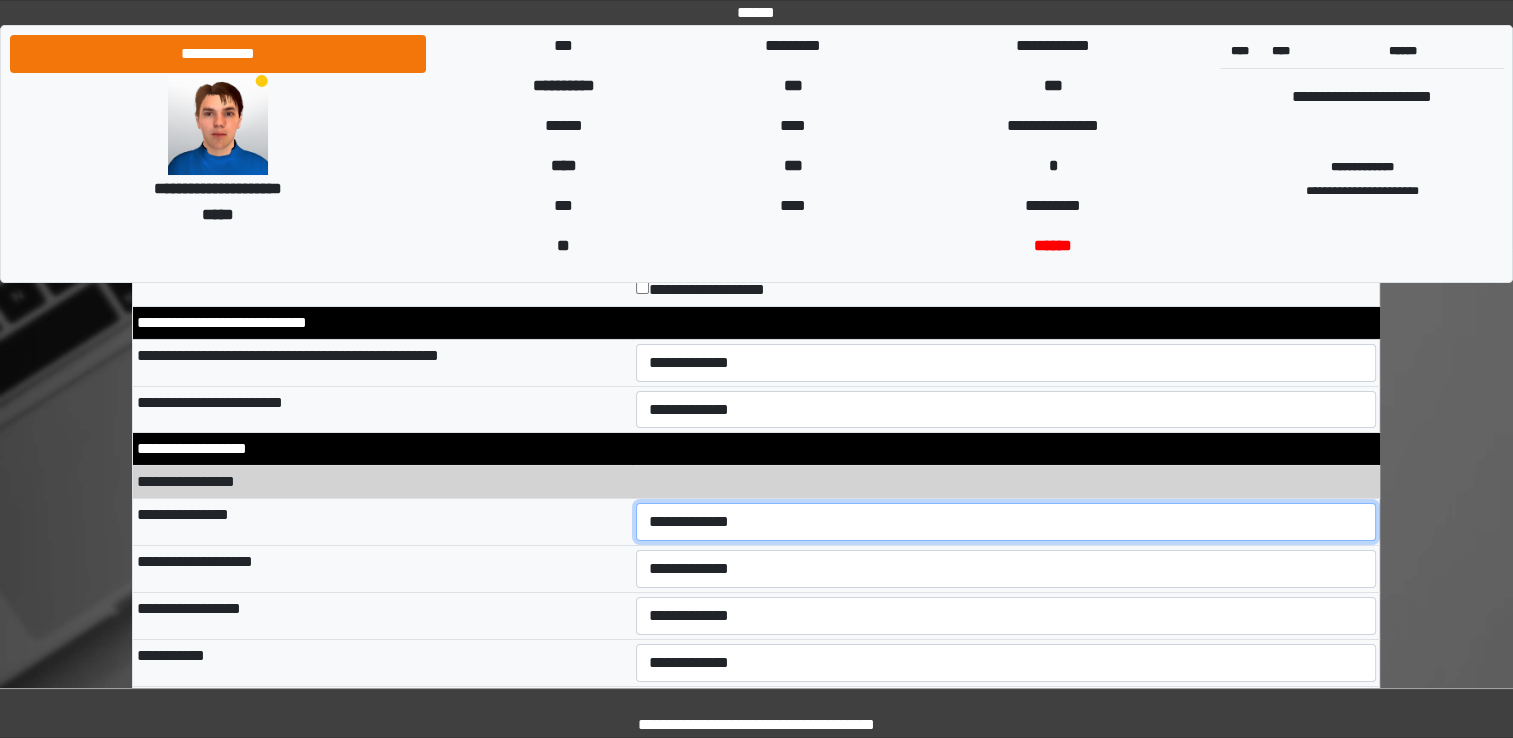 click on "**********" at bounding box center [1006, 522] 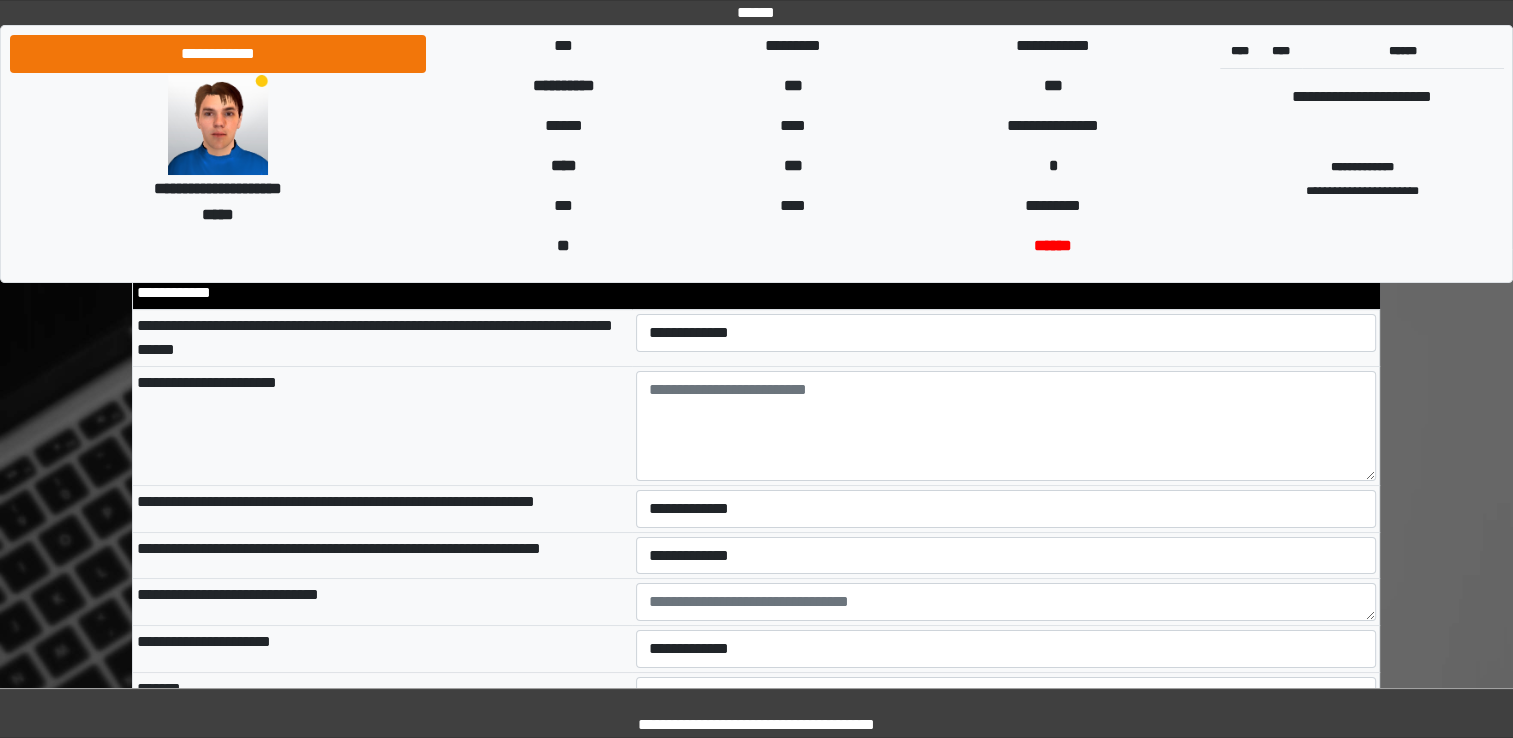 scroll, scrollTop: 7415, scrollLeft: 0, axis: vertical 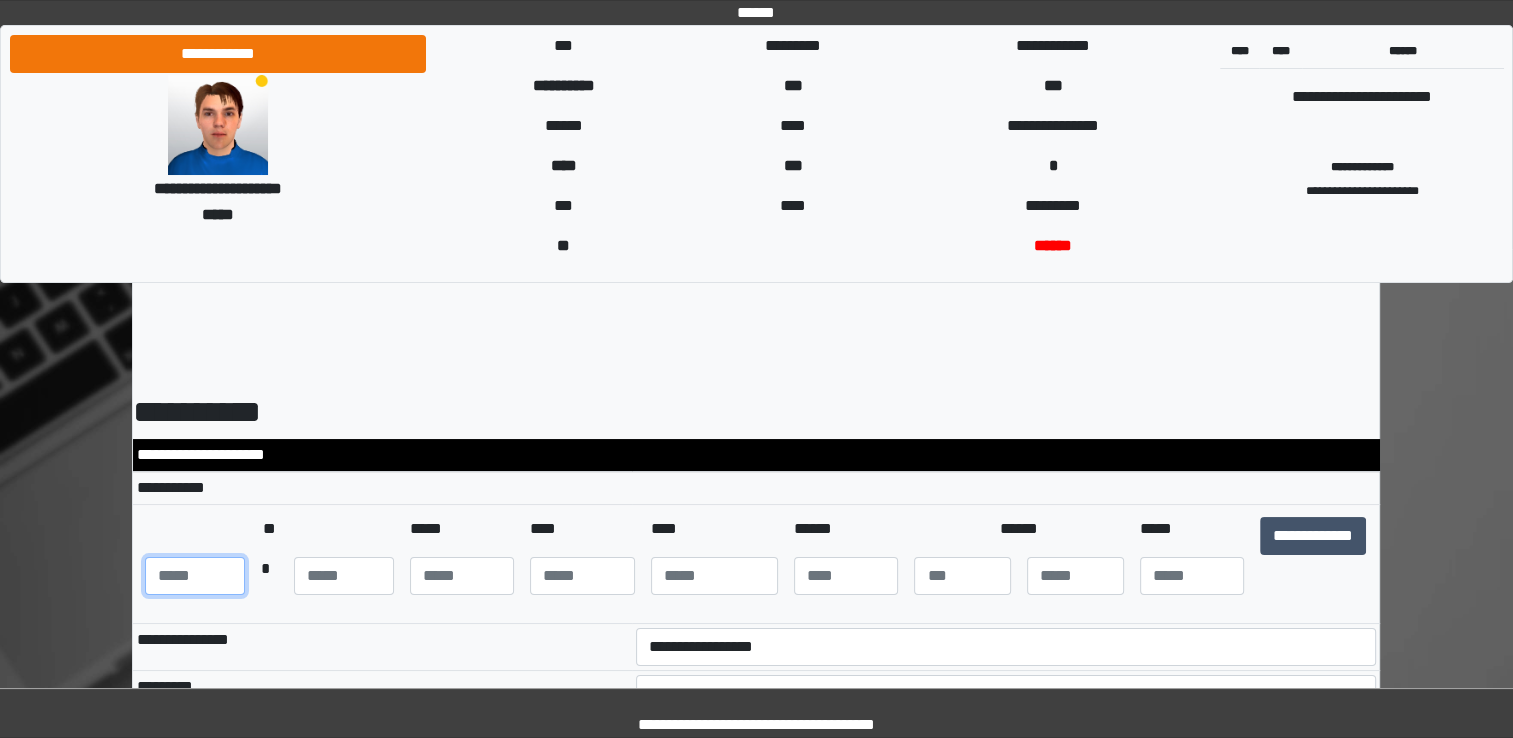 click at bounding box center (195, 576) 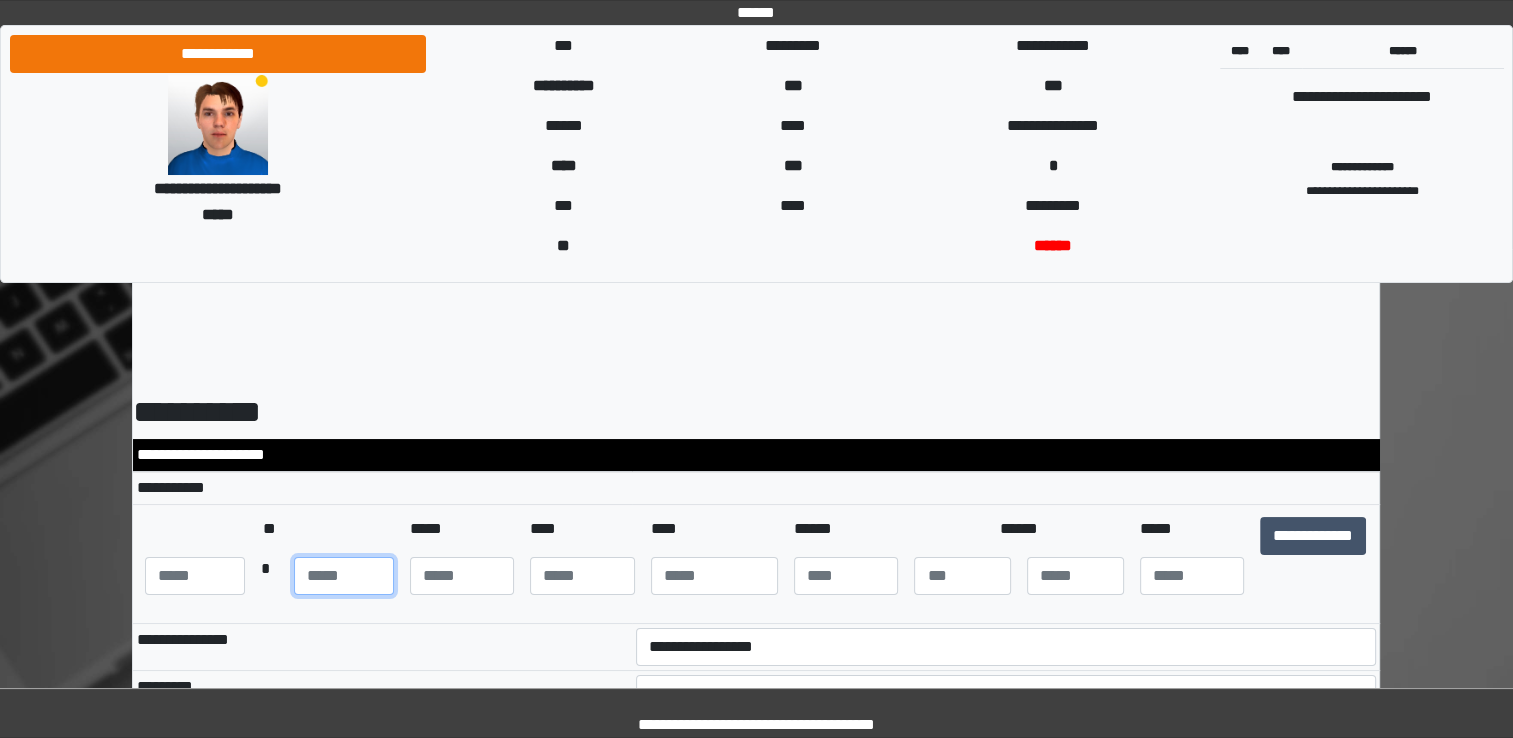 click at bounding box center [344, 576] 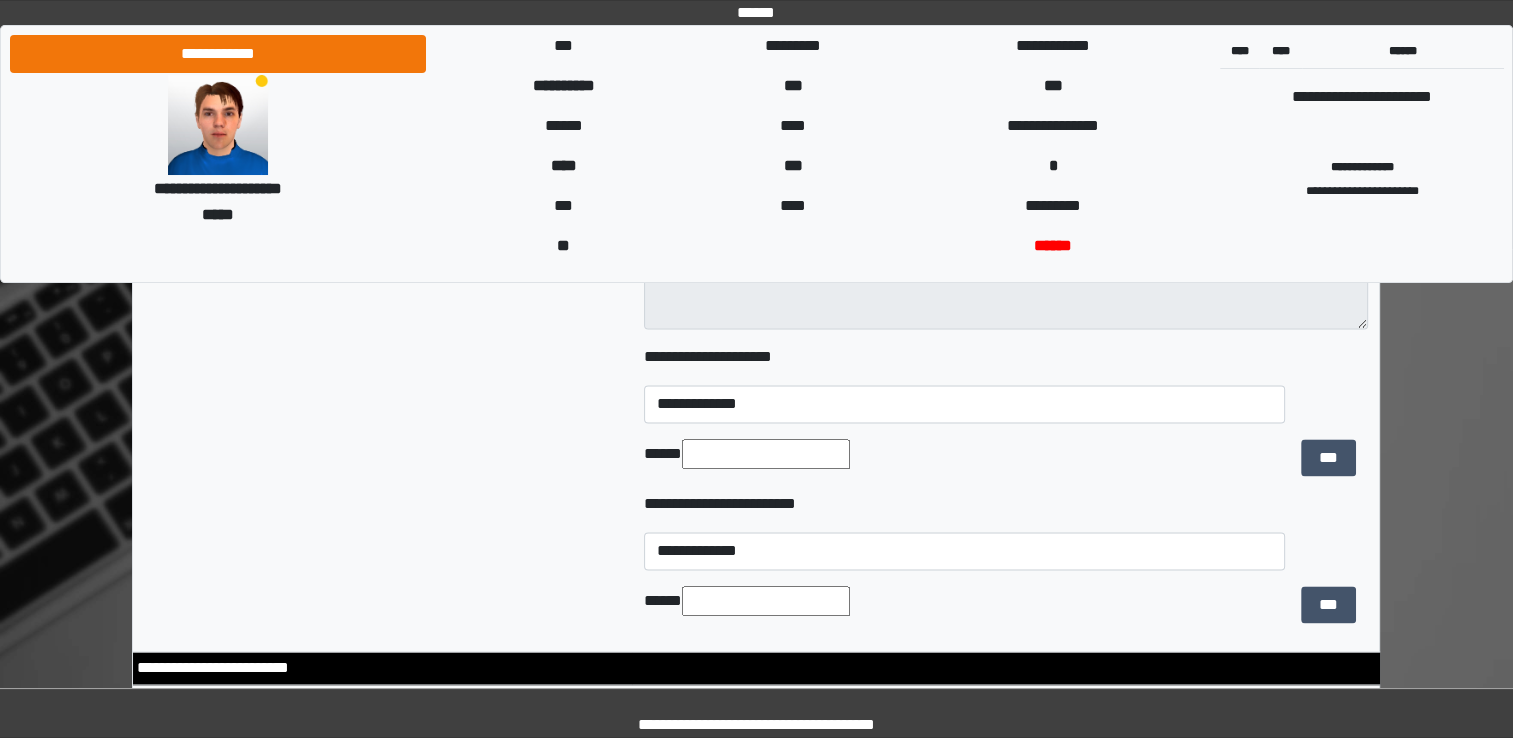 scroll, scrollTop: 2744, scrollLeft: 0, axis: vertical 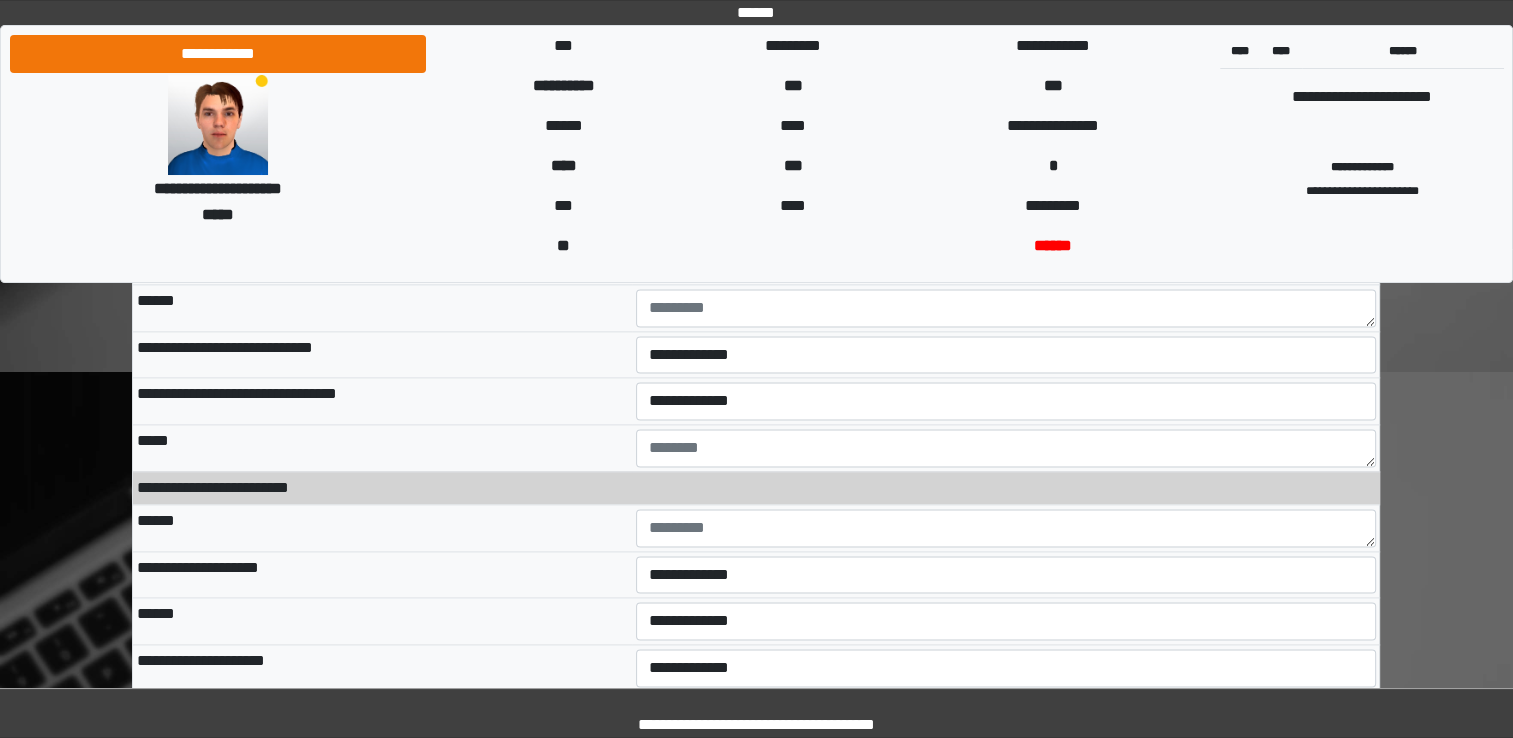 type on "***" 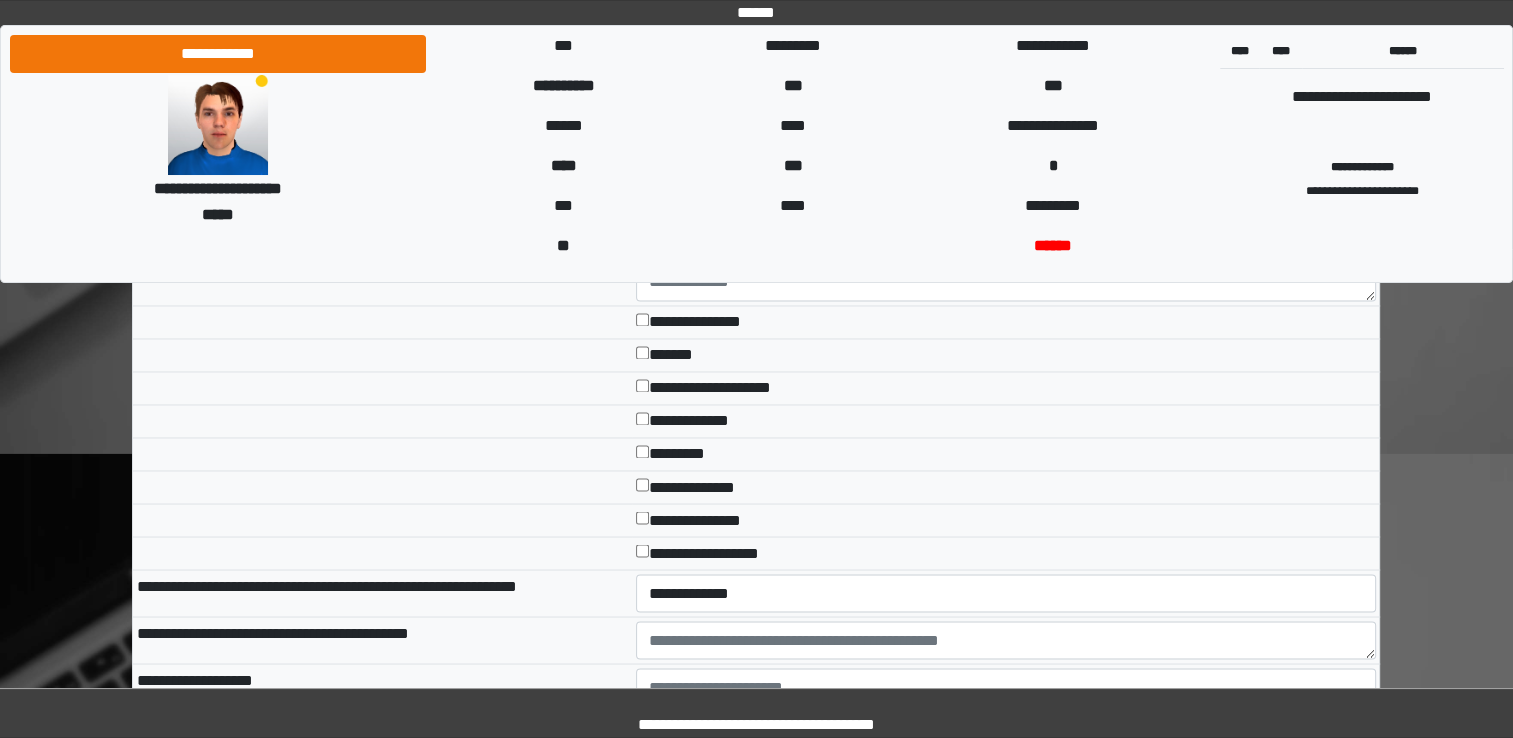 scroll, scrollTop: 3093, scrollLeft: 0, axis: vertical 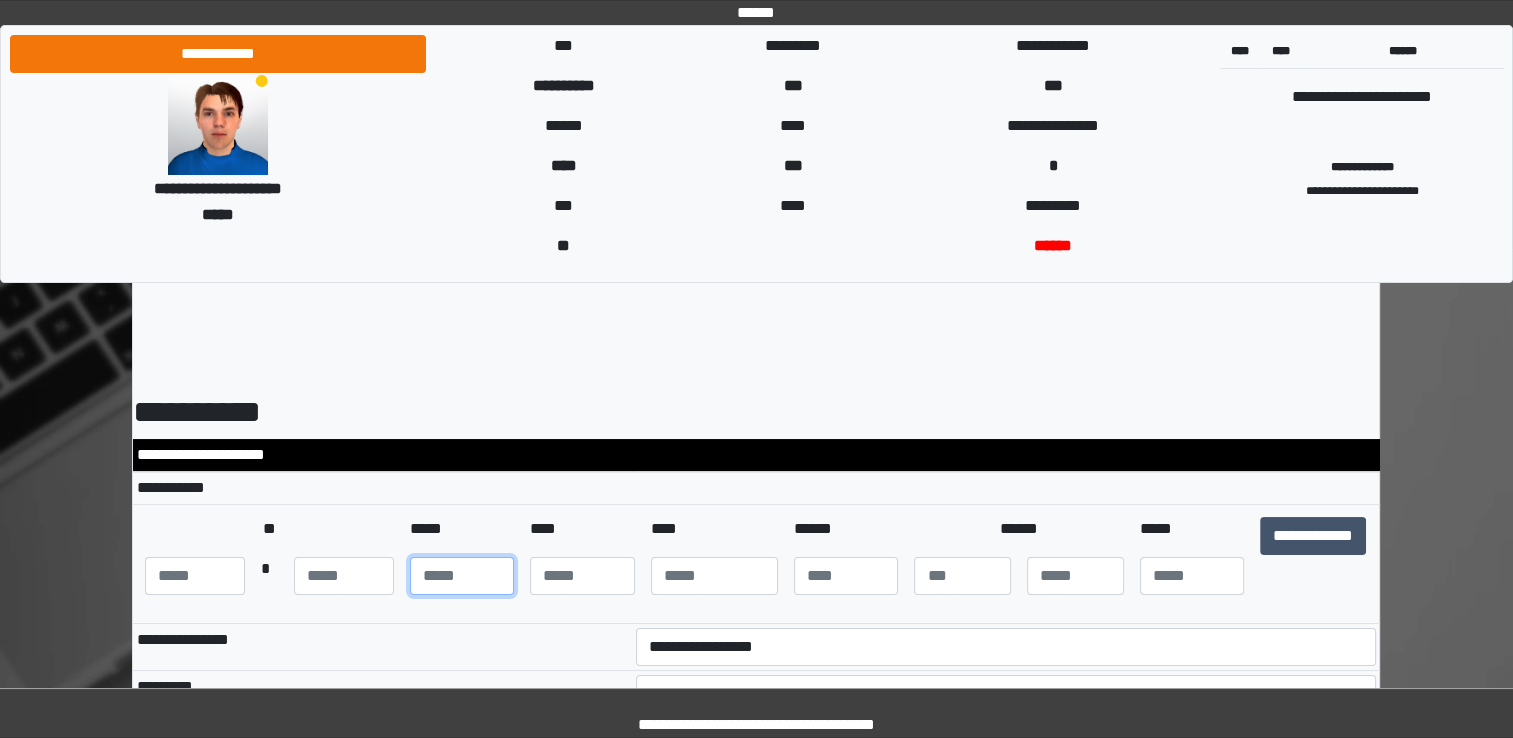 click at bounding box center [462, 576] 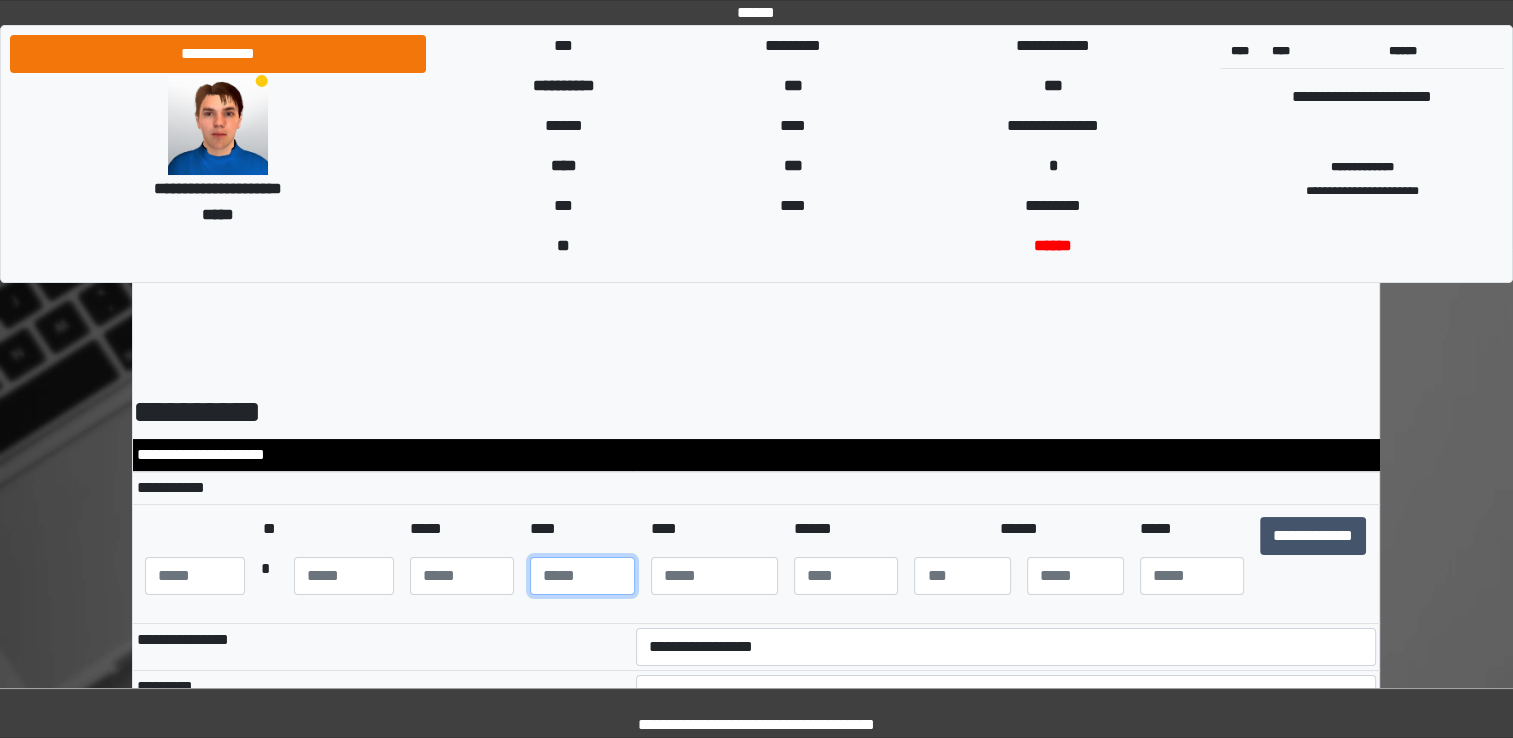 click at bounding box center [582, 576] 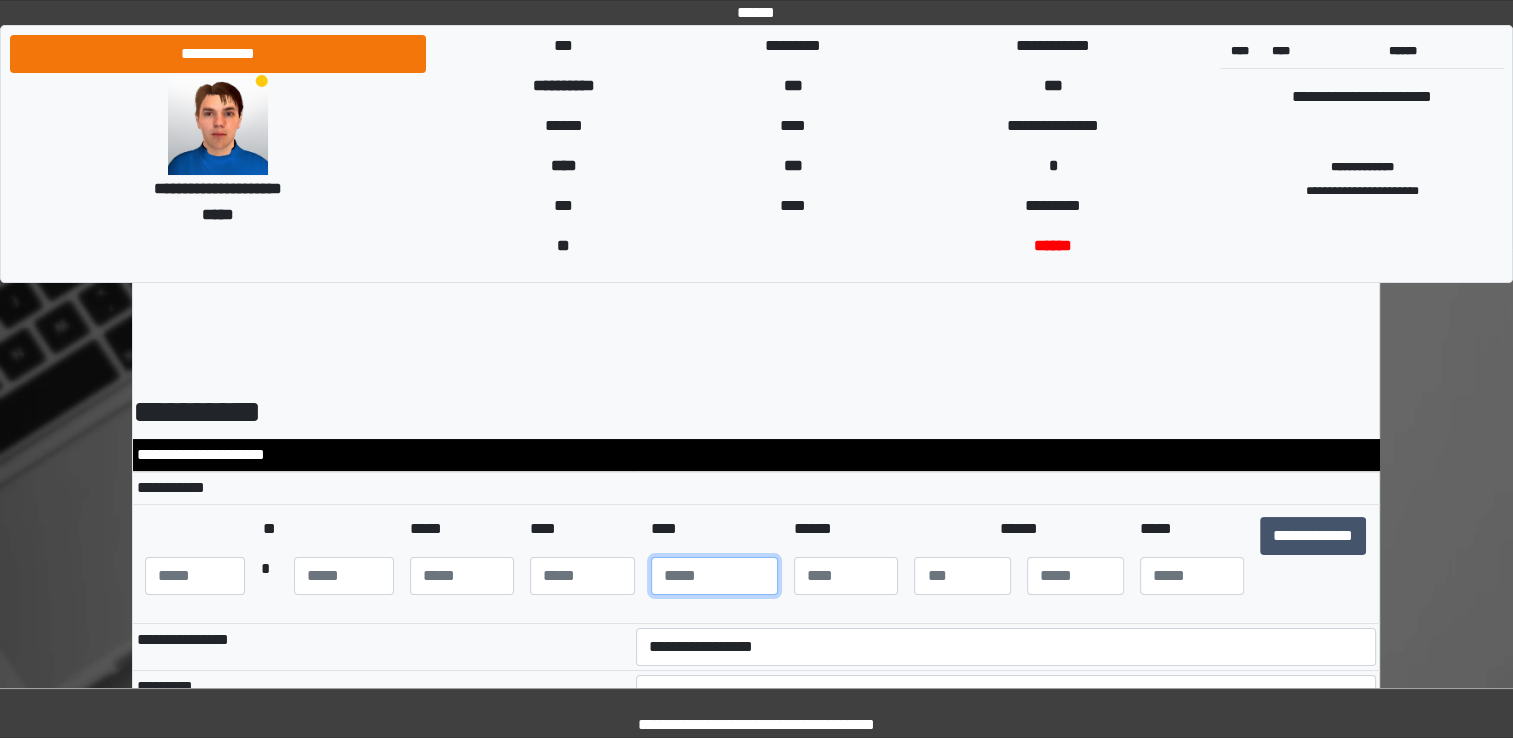click at bounding box center (714, 576) 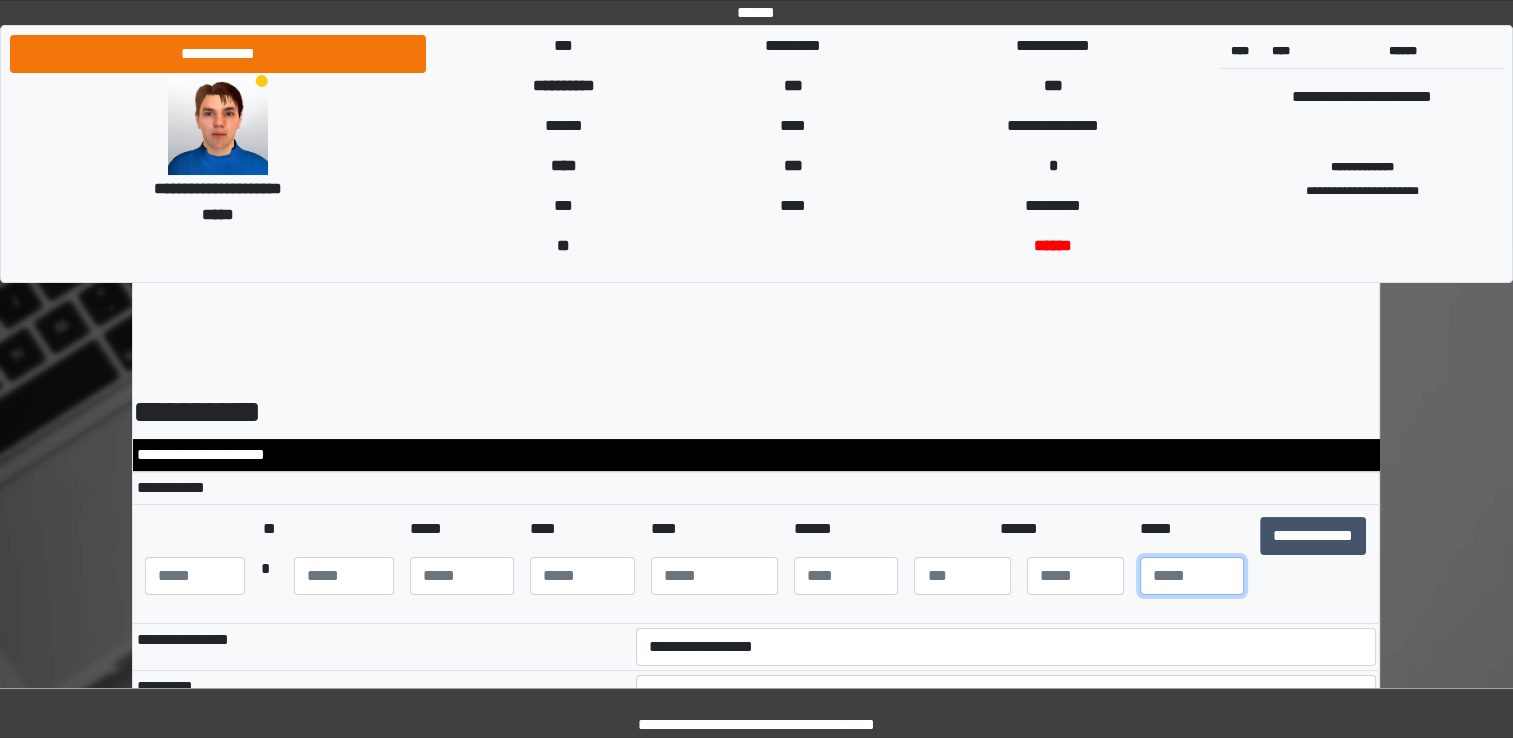 click at bounding box center (1192, 576) 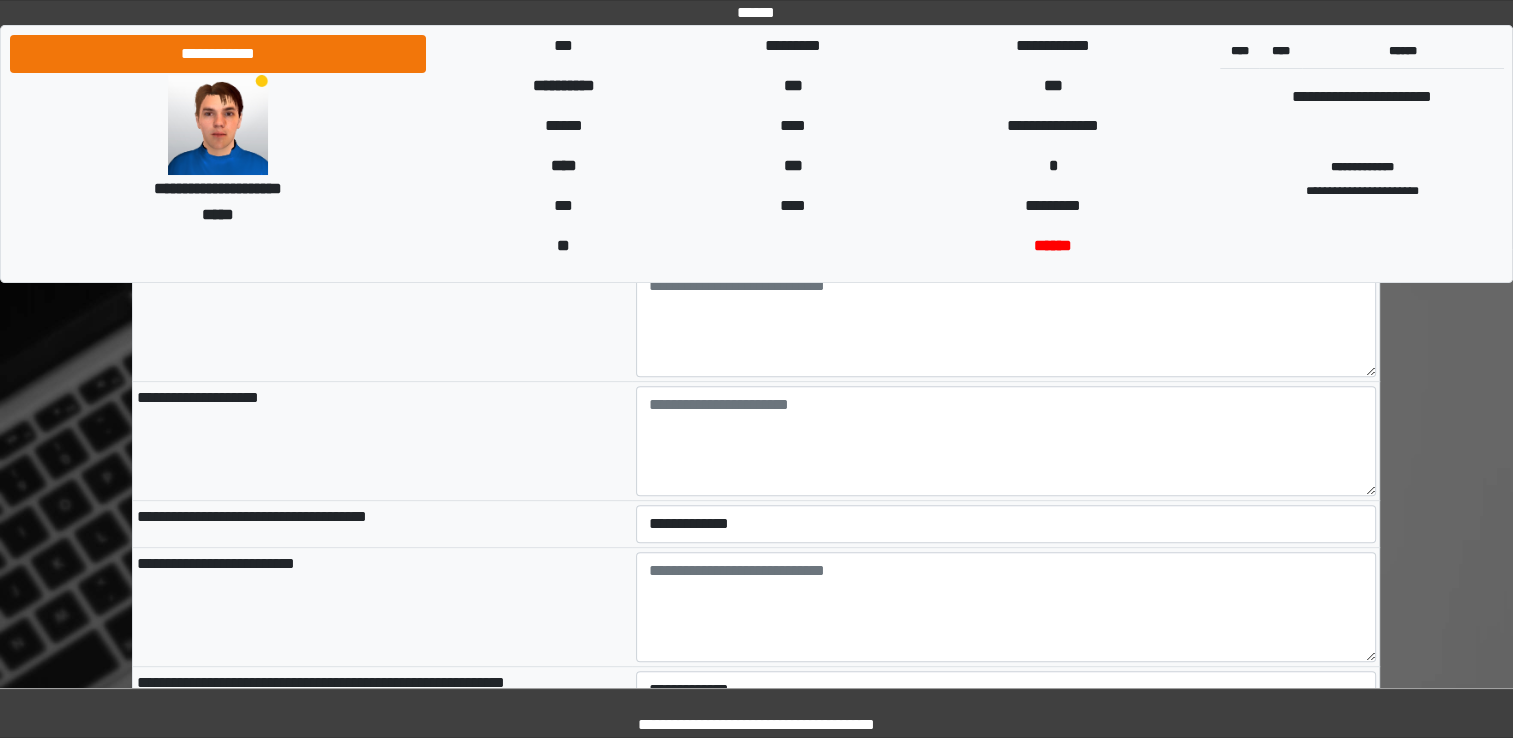scroll, scrollTop: 365, scrollLeft: 0, axis: vertical 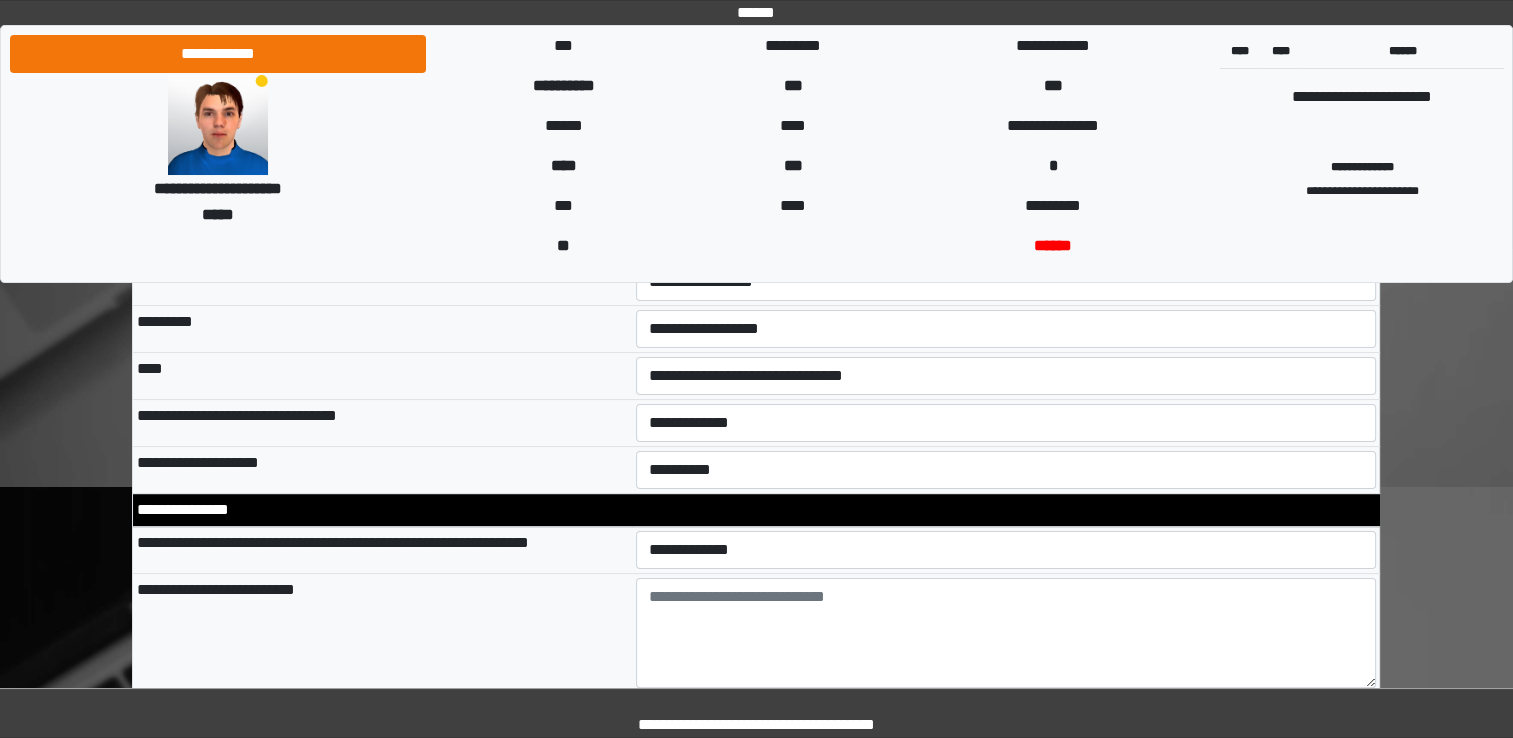 type on "**" 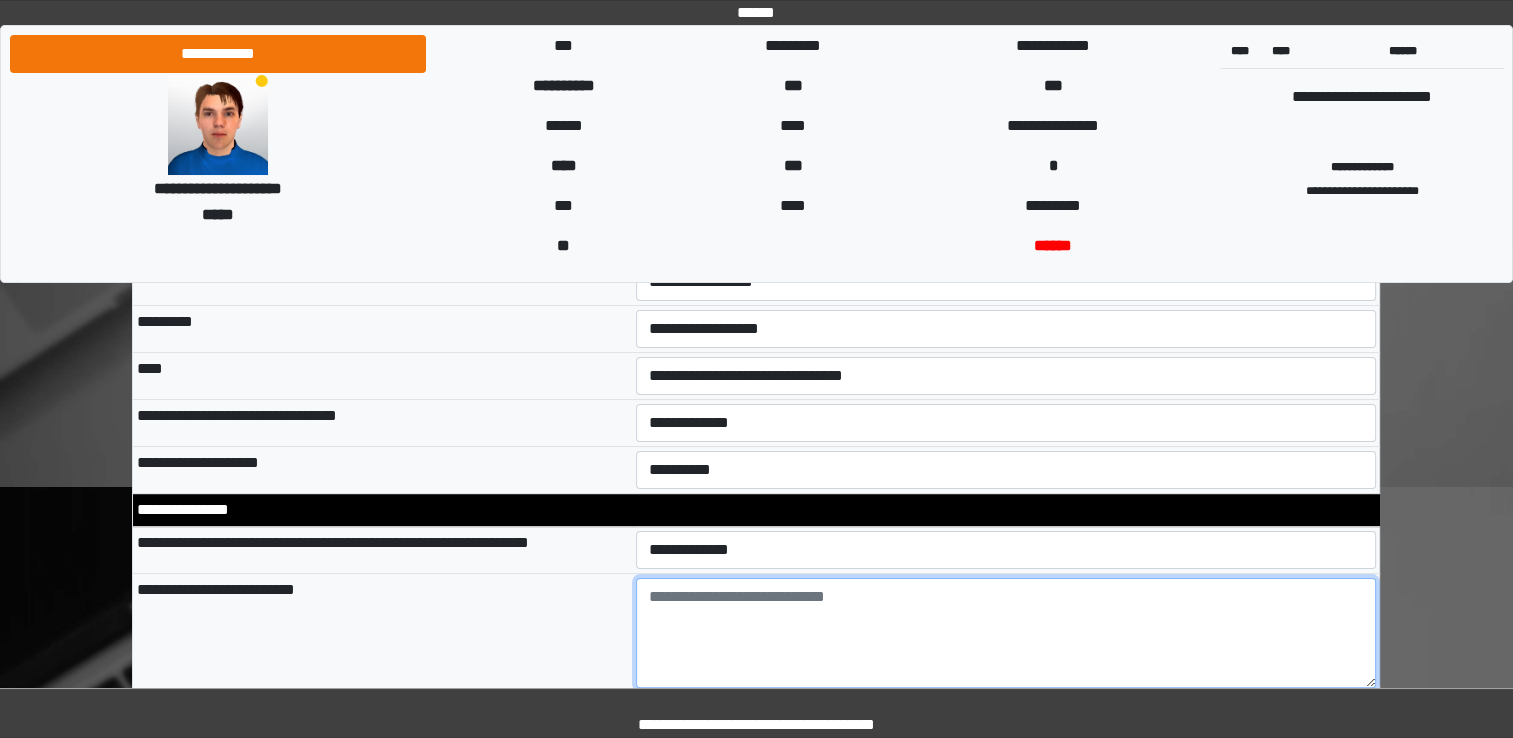 click at bounding box center [1006, 633] 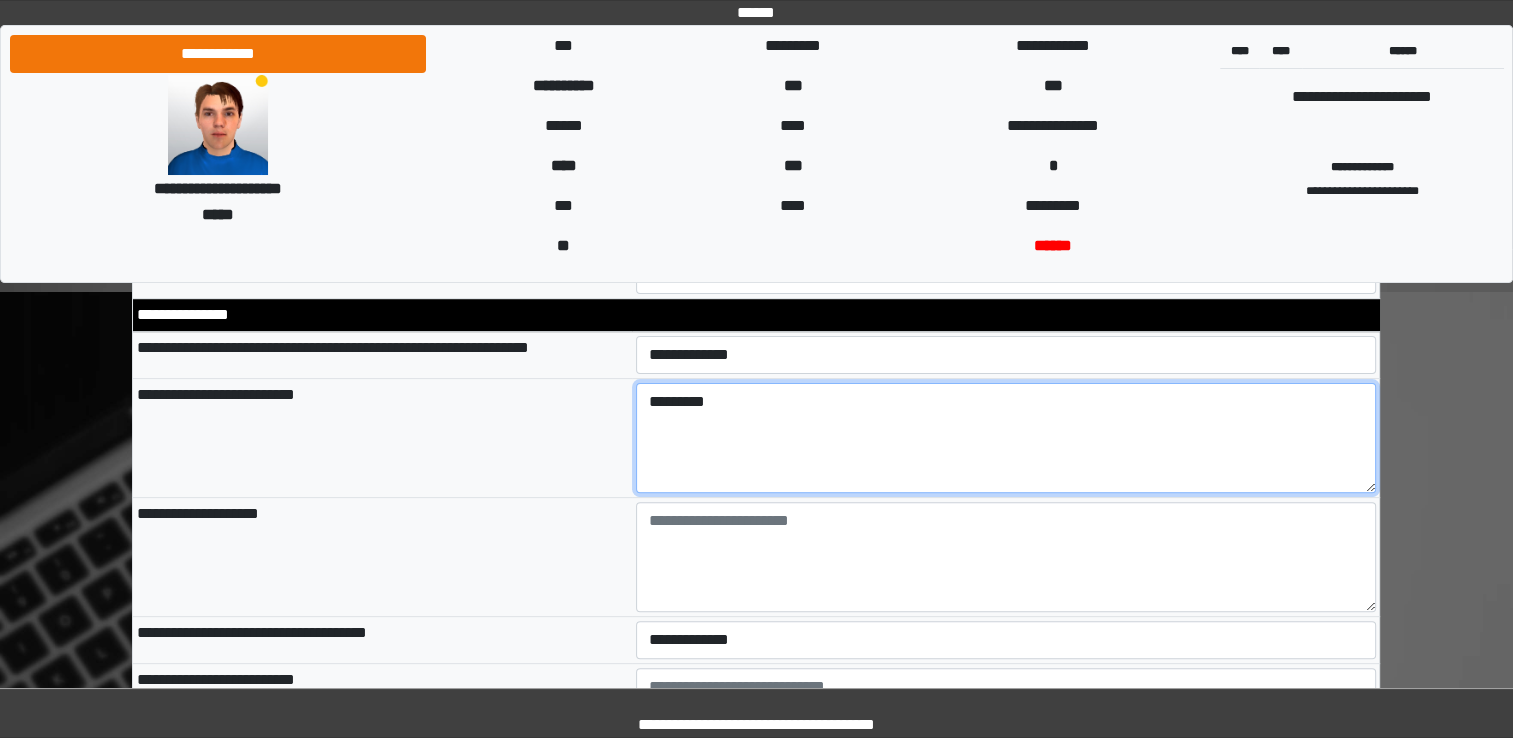 scroll, scrollTop: 575, scrollLeft: 0, axis: vertical 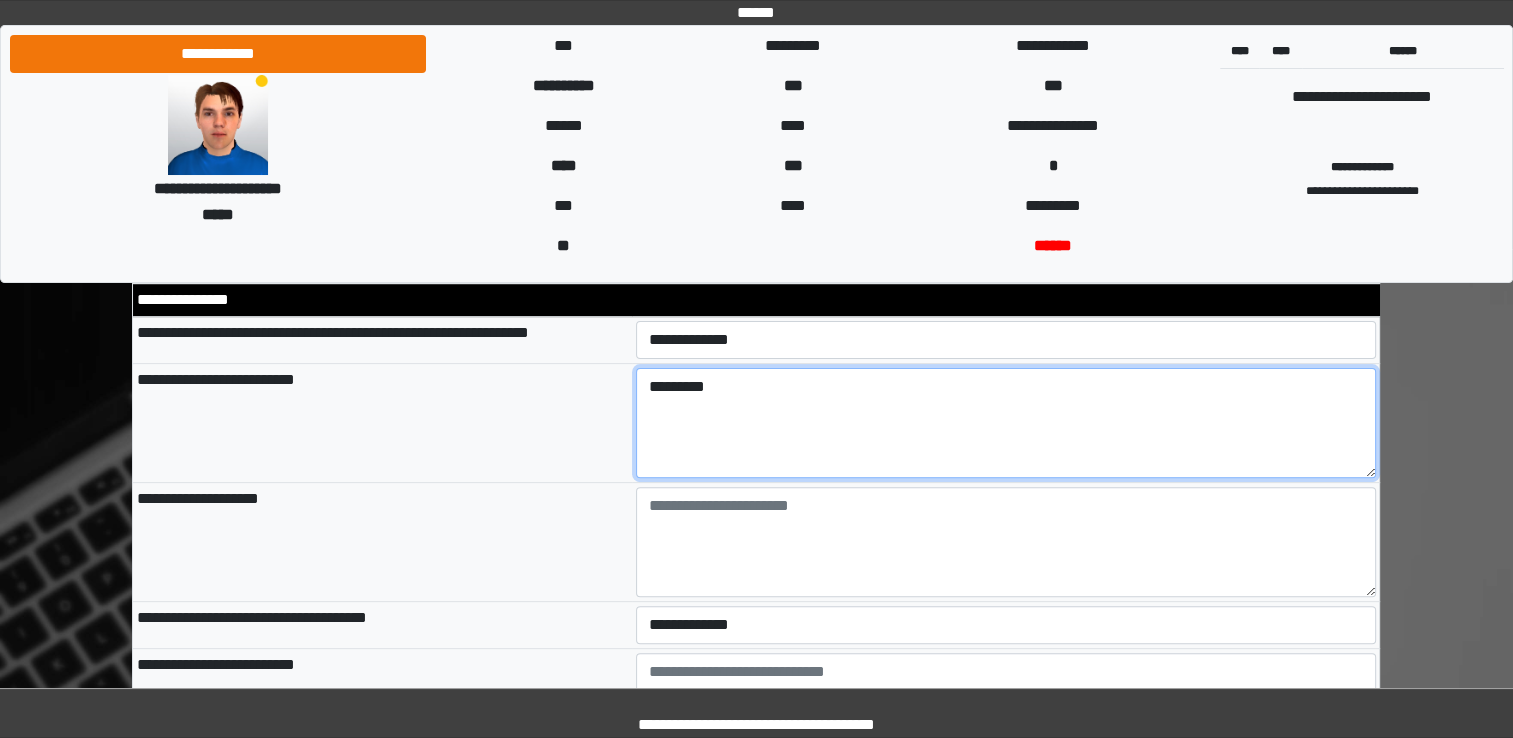 type on "*********" 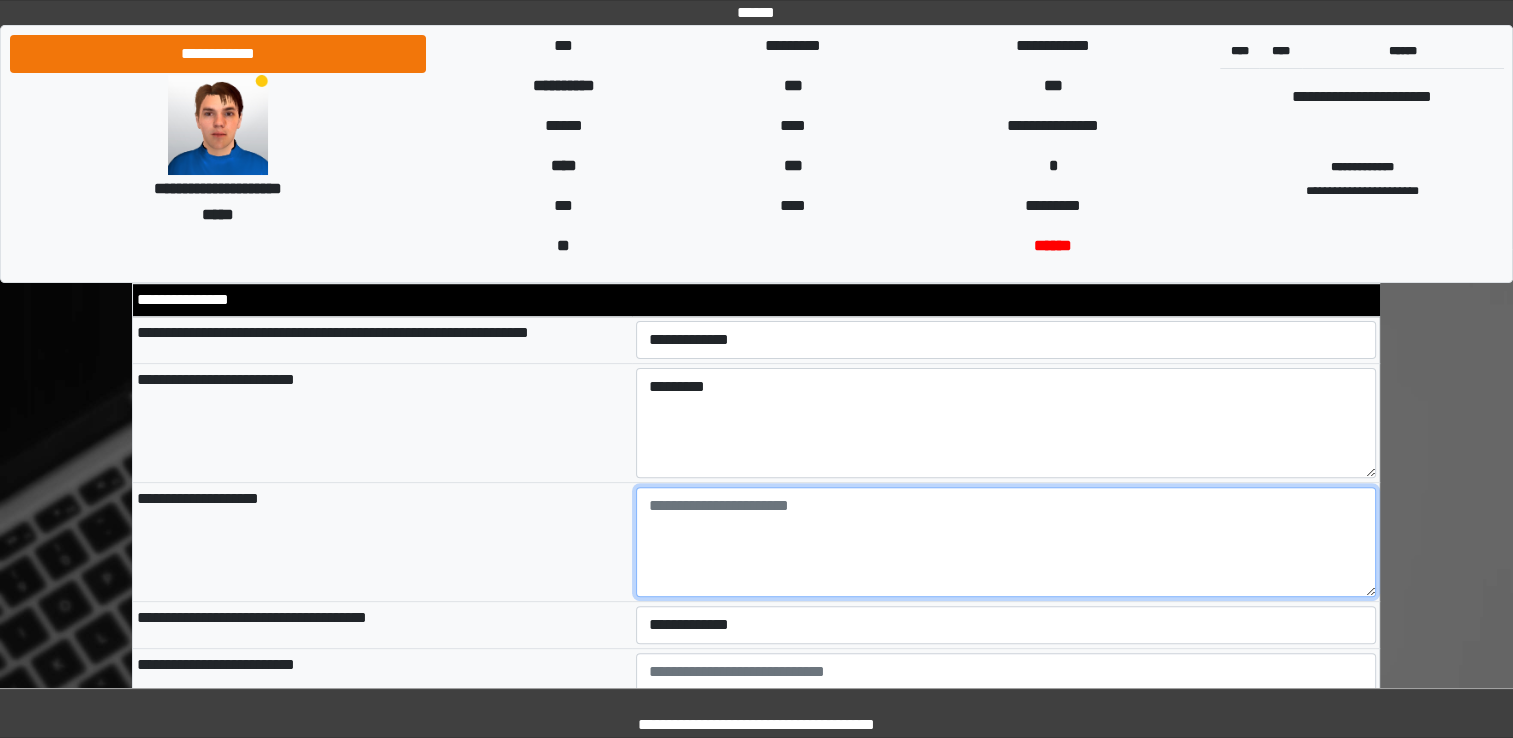 click at bounding box center (1006, 542) 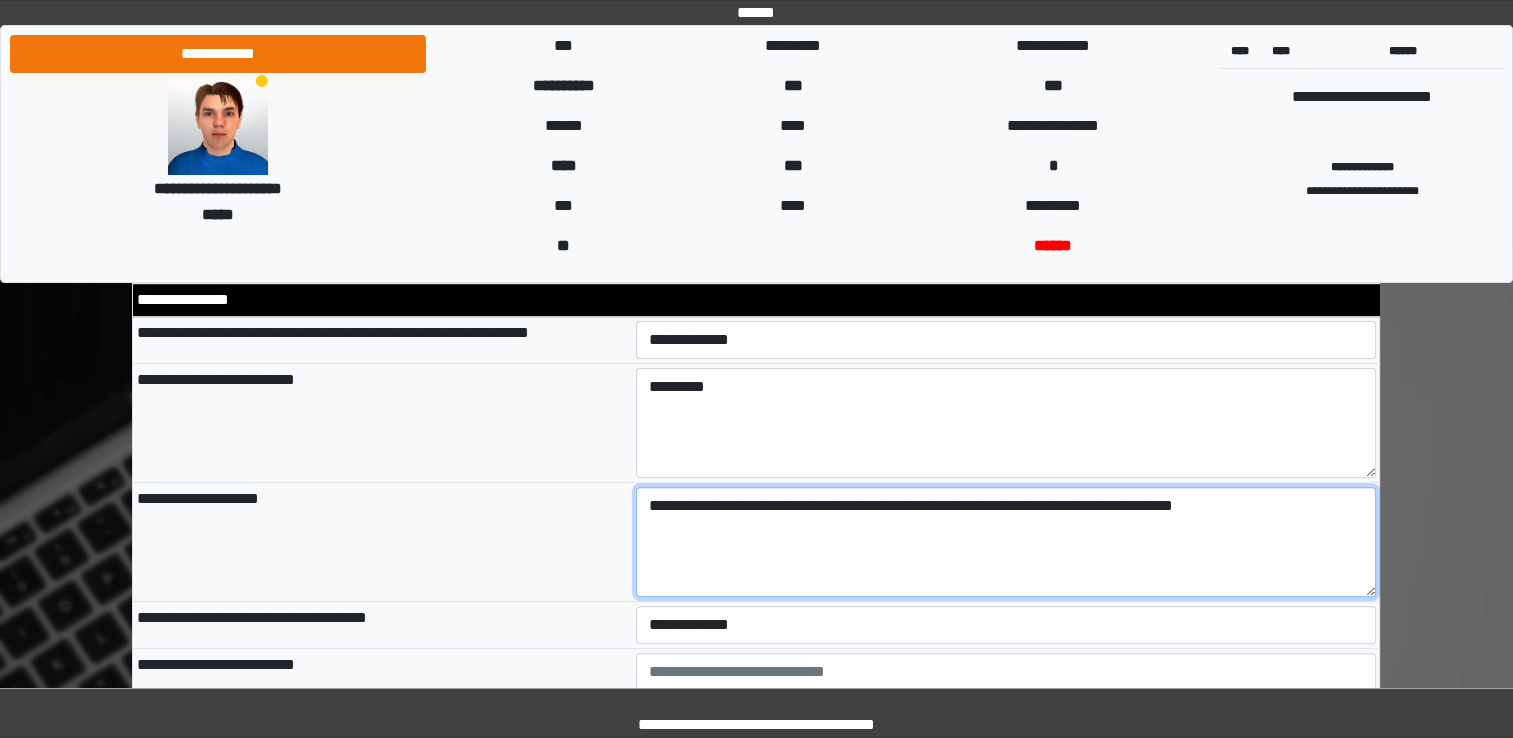 type on "**********" 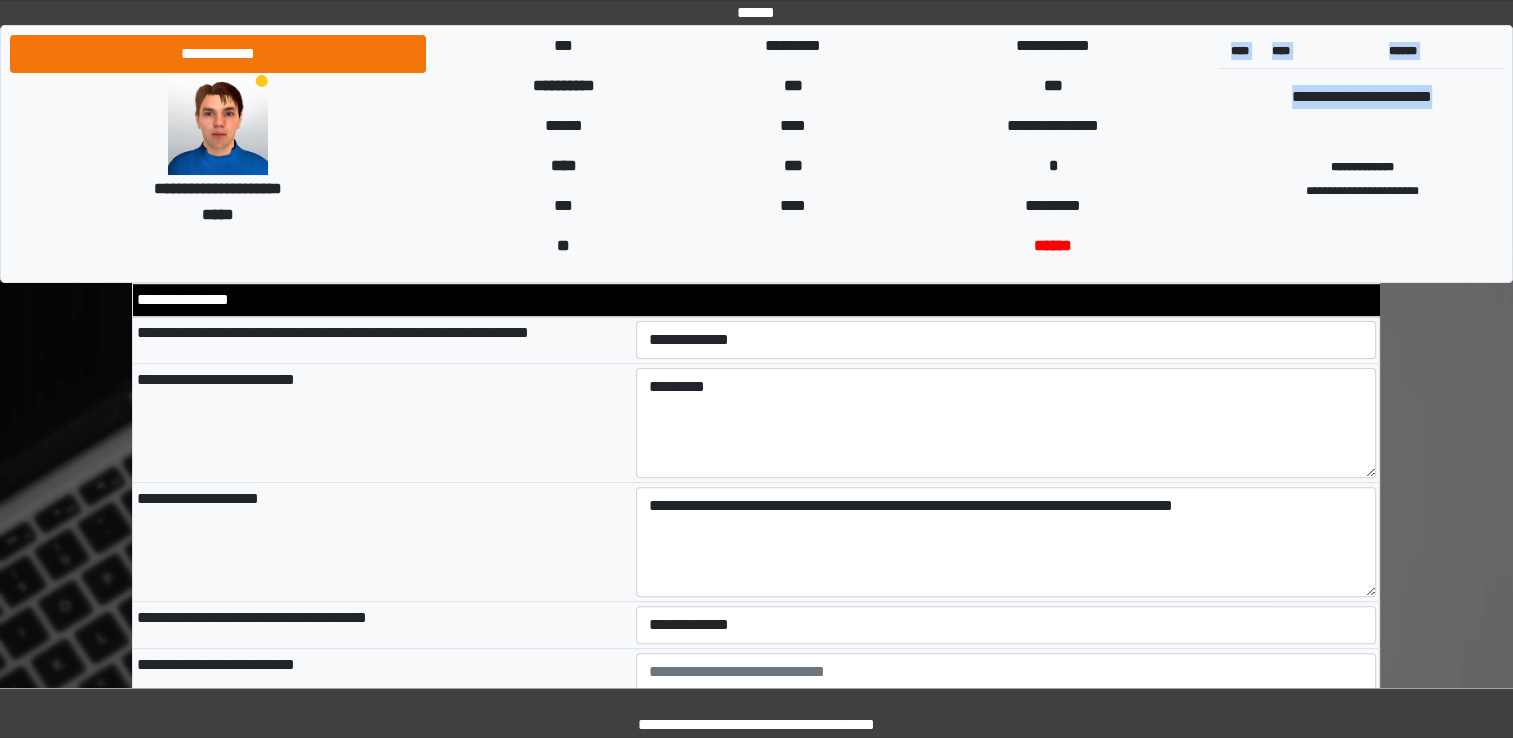 drag, startPoint x: 1505, startPoint y: 73, endPoint x: 1508, endPoint y: 48, distance: 25.179358 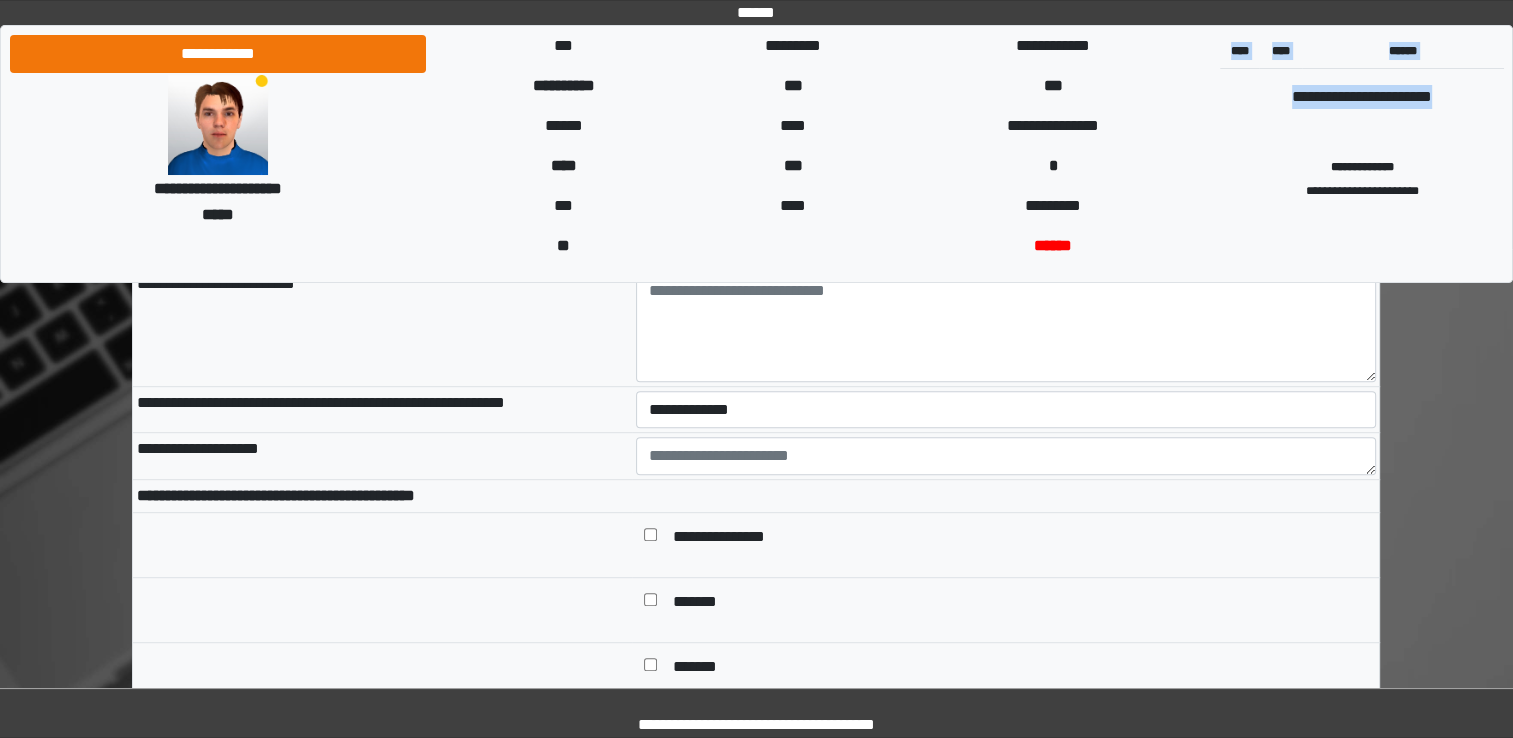 scroll, scrollTop: 940, scrollLeft: 0, axis: vertical 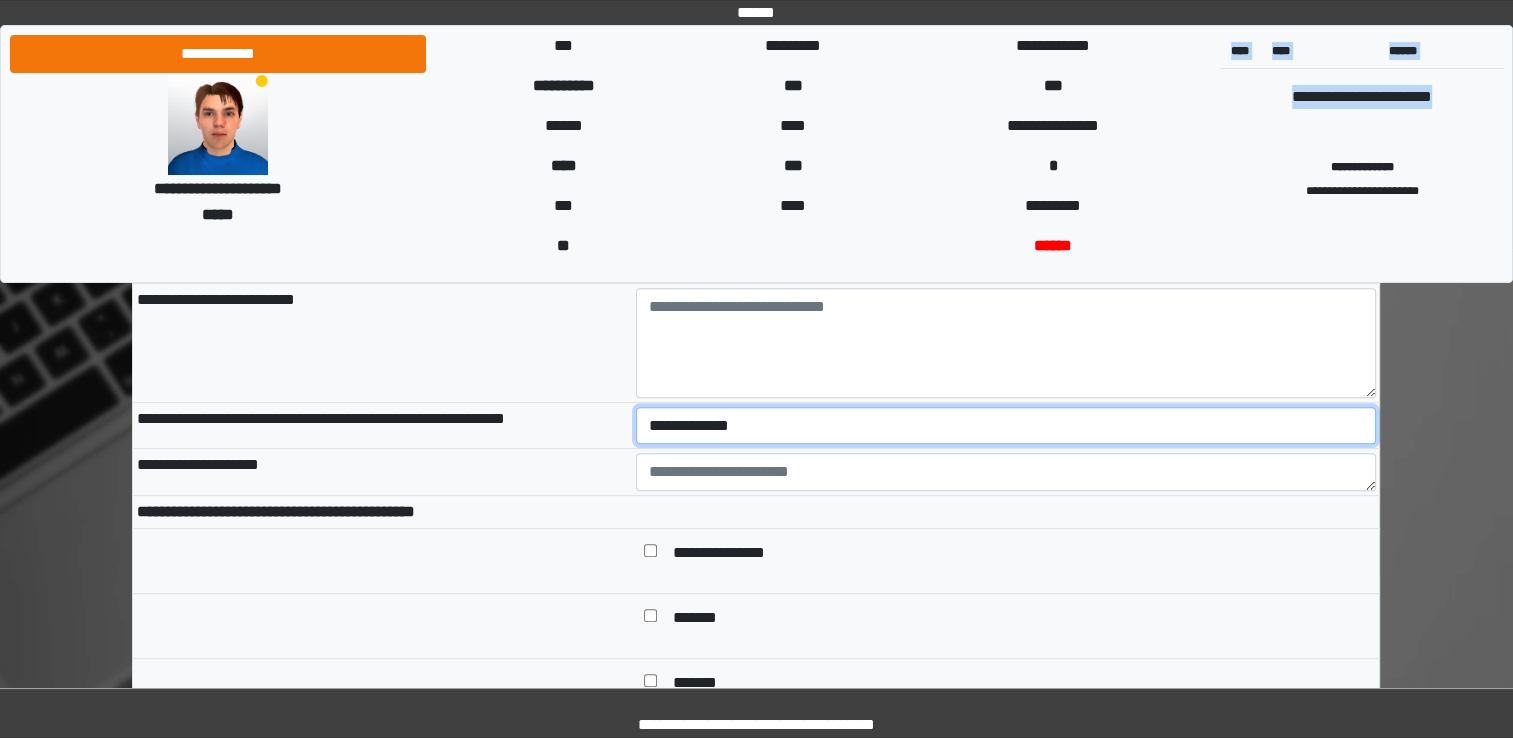 click on "**********" at bounding box center (1006, 426) 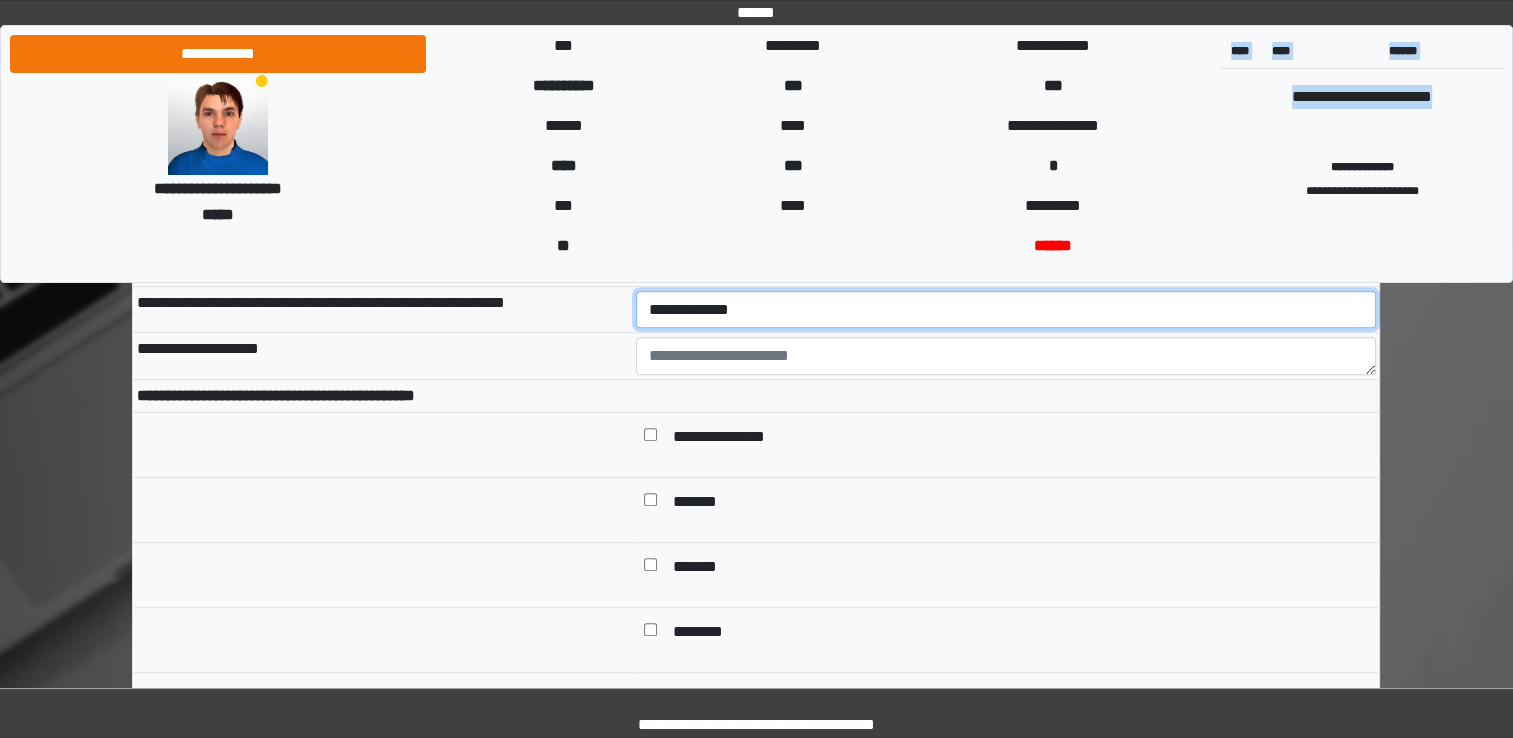scroll, scrollTop: 1119, scrollLeft: 0, axis: vertical 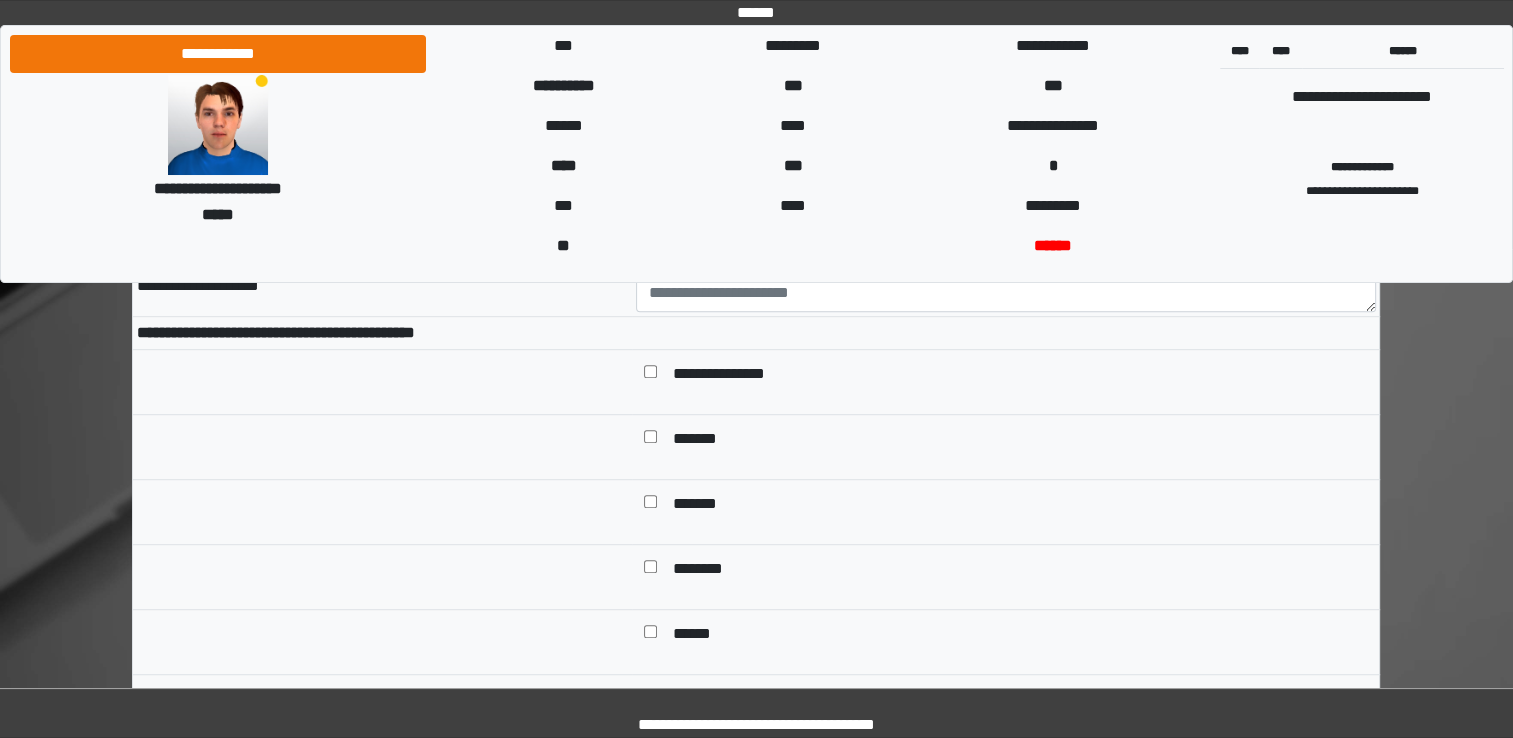 click at bounding box center (650, 439) 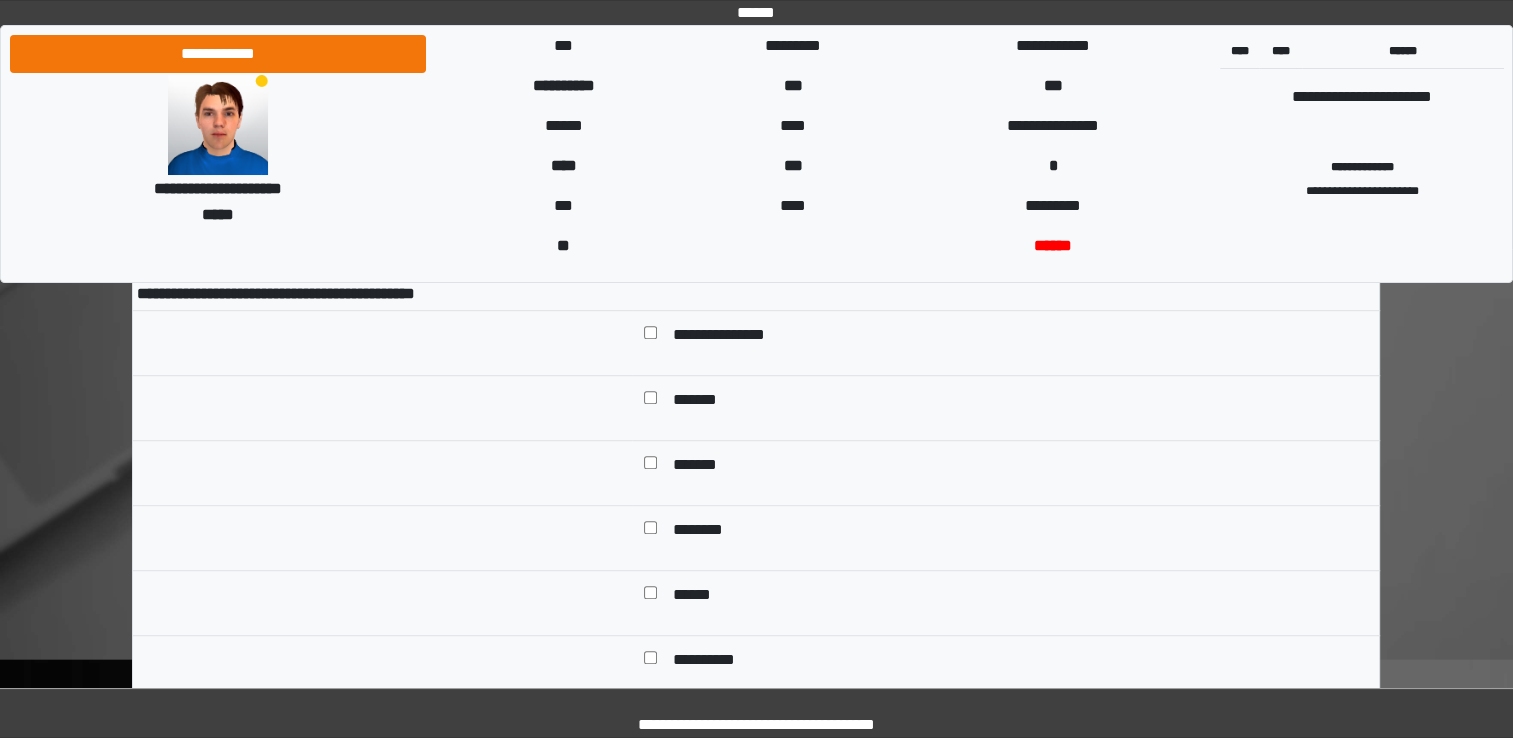 scroll, scrollTop: 1189, scrollLeft: 0, axis: vertical 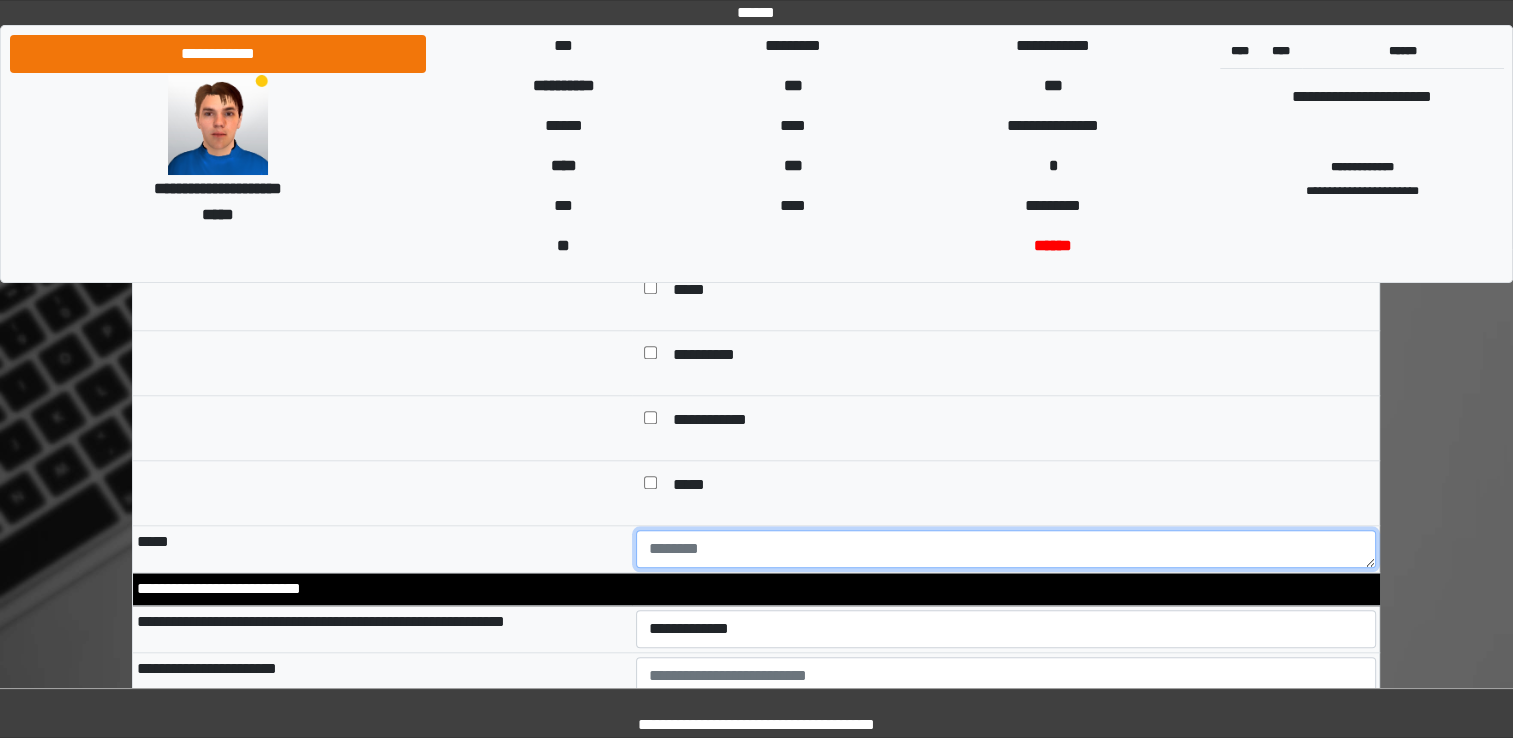 click at bounding box center (1006, 549) 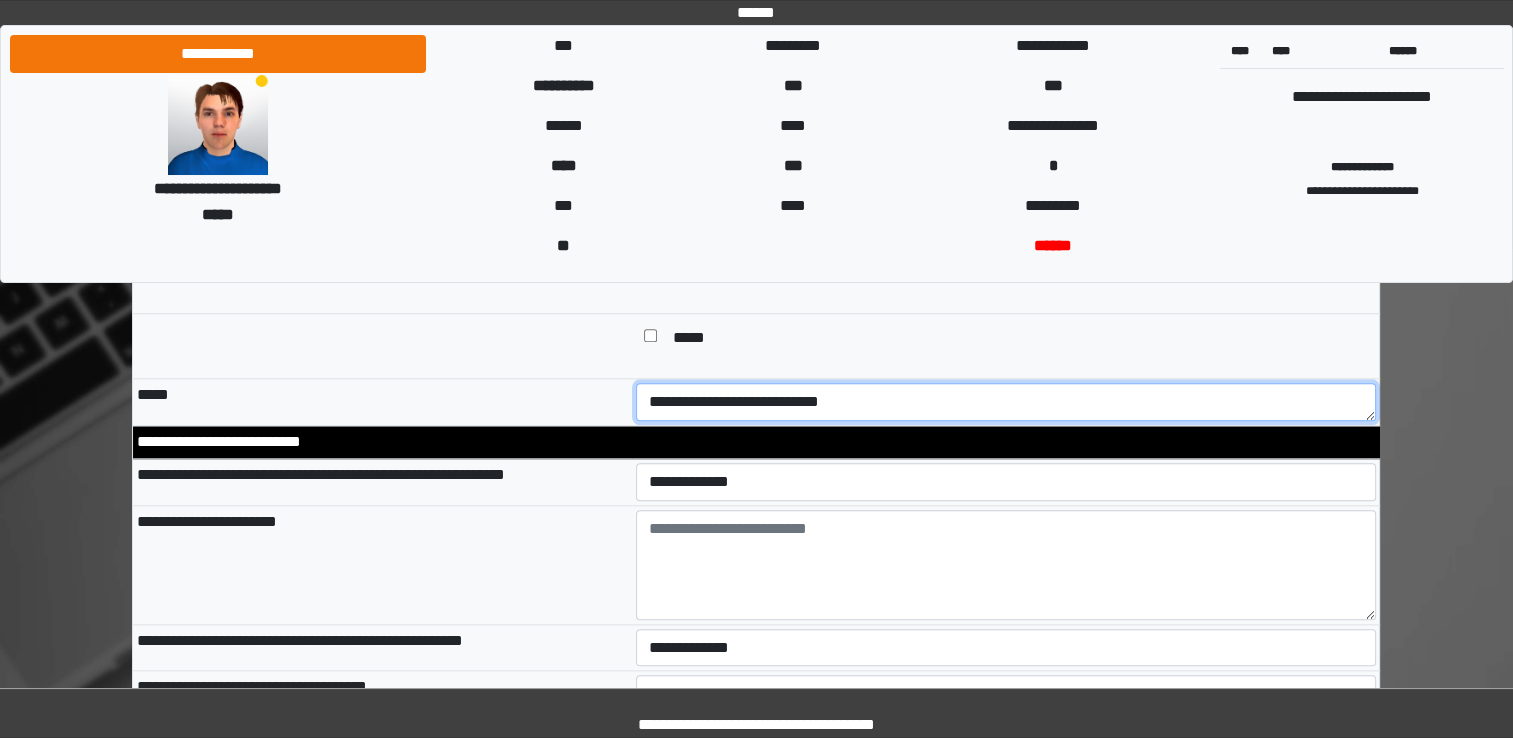 scroll, scrollTop: 1982, scrollLeft: 0, axis: vertical 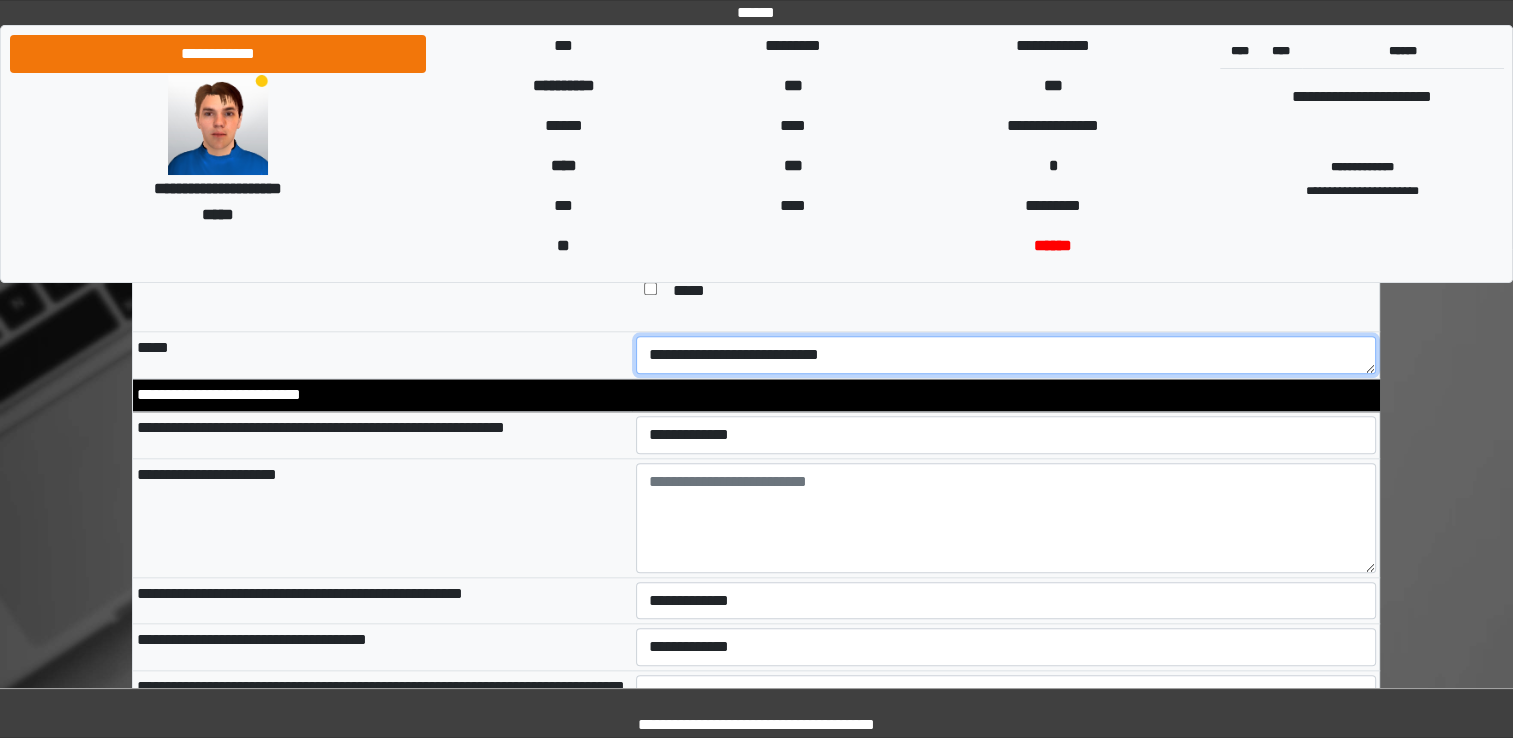 type on "**********" 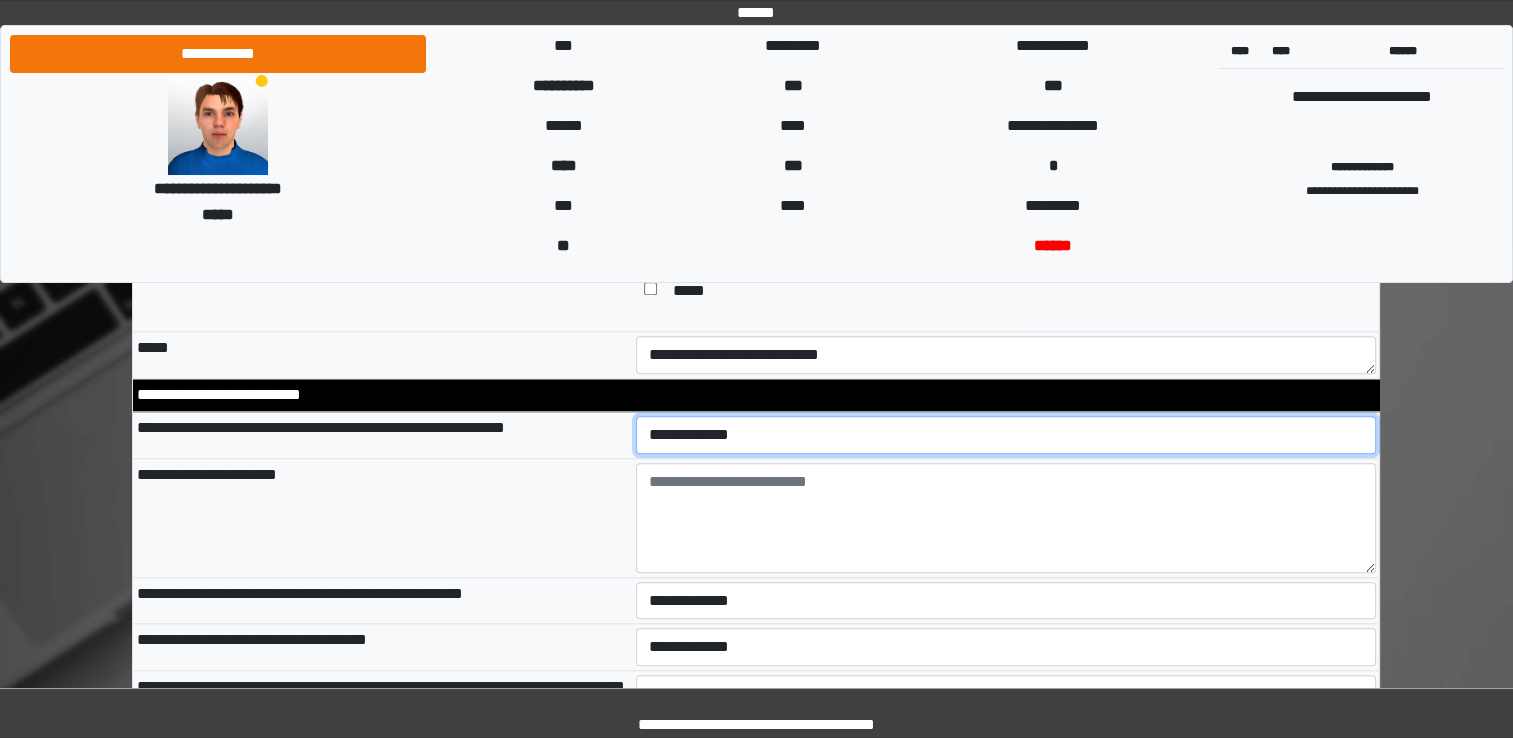 click on "**********" at bounding box center (1006, 435) 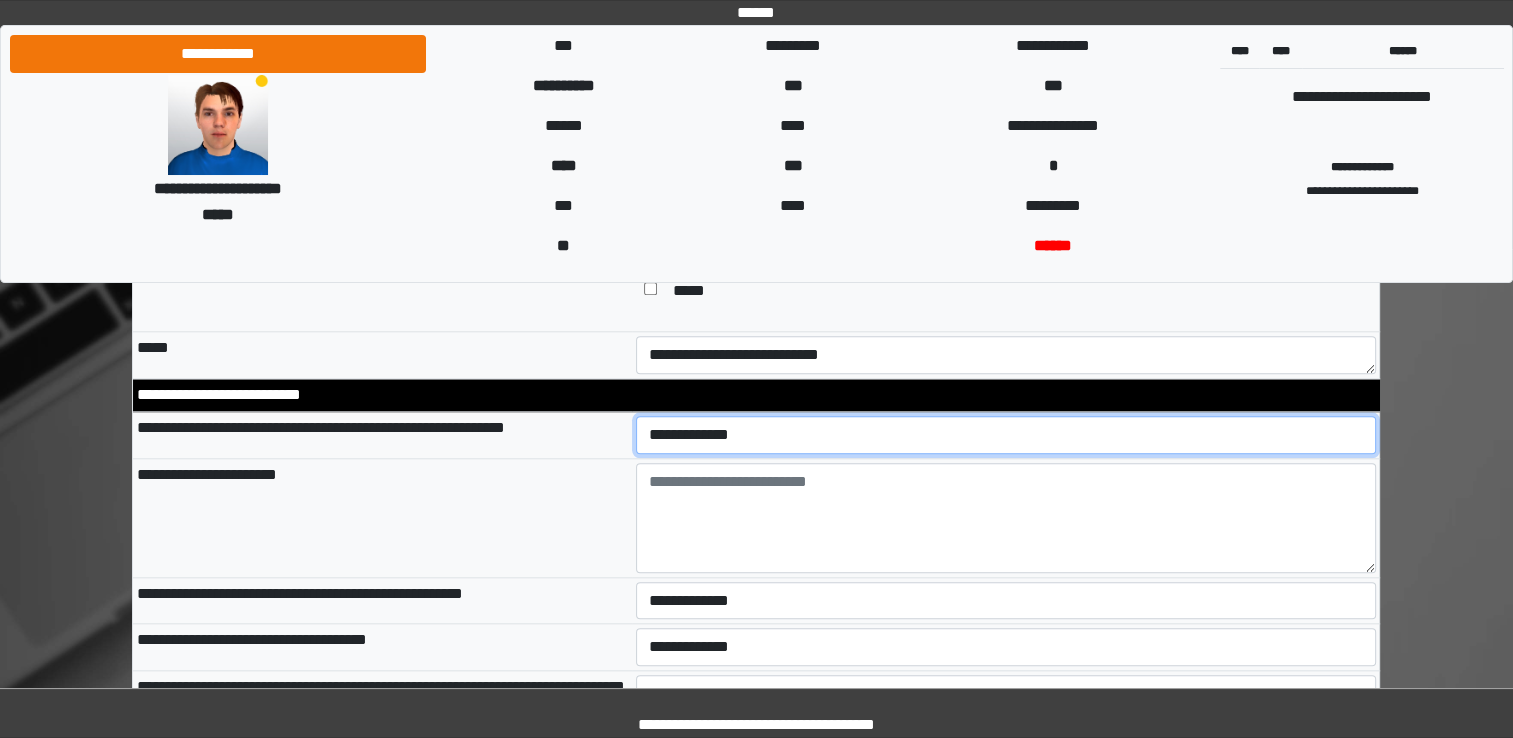 select on "*" 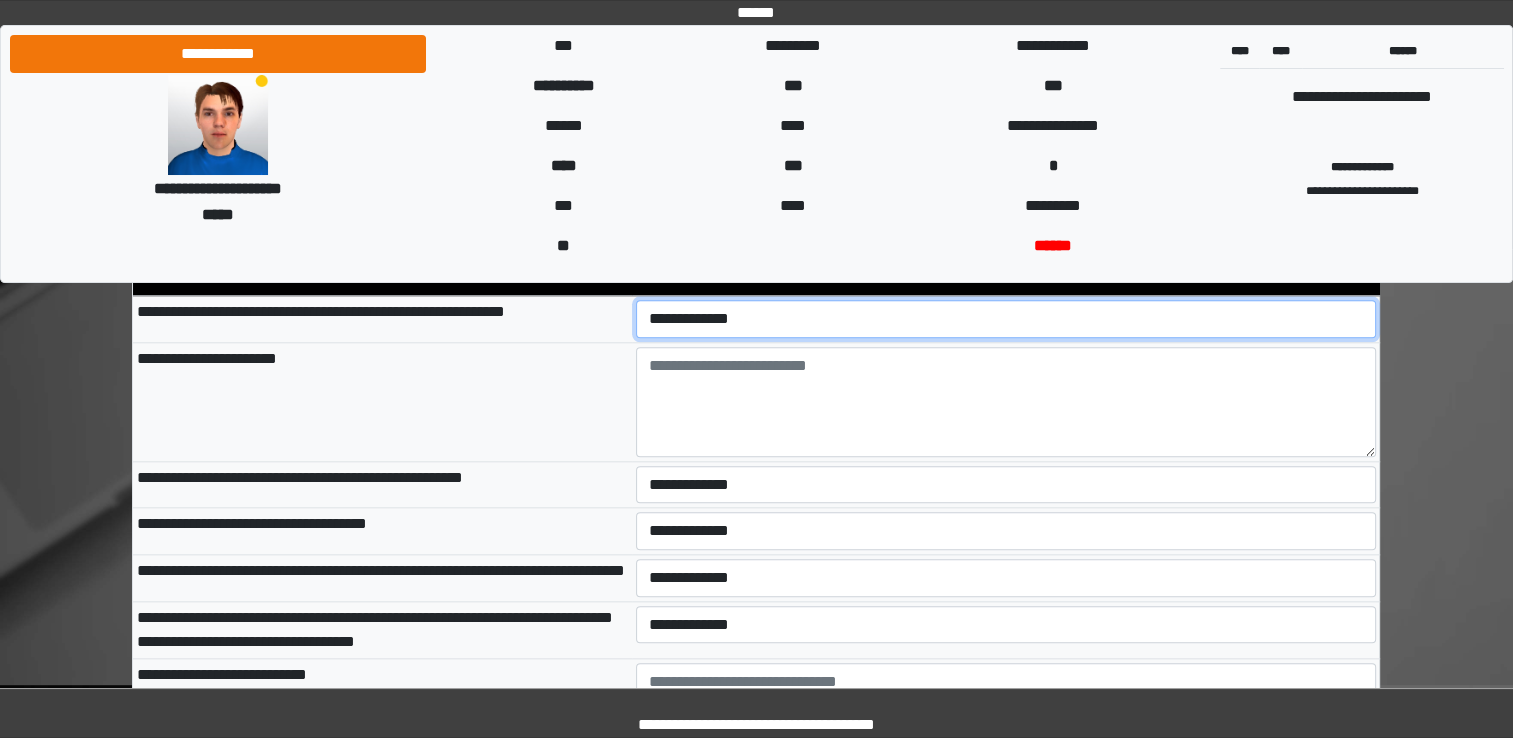 scroll, scrollTop: 2145, scrollLeft: 0, axis: vertical 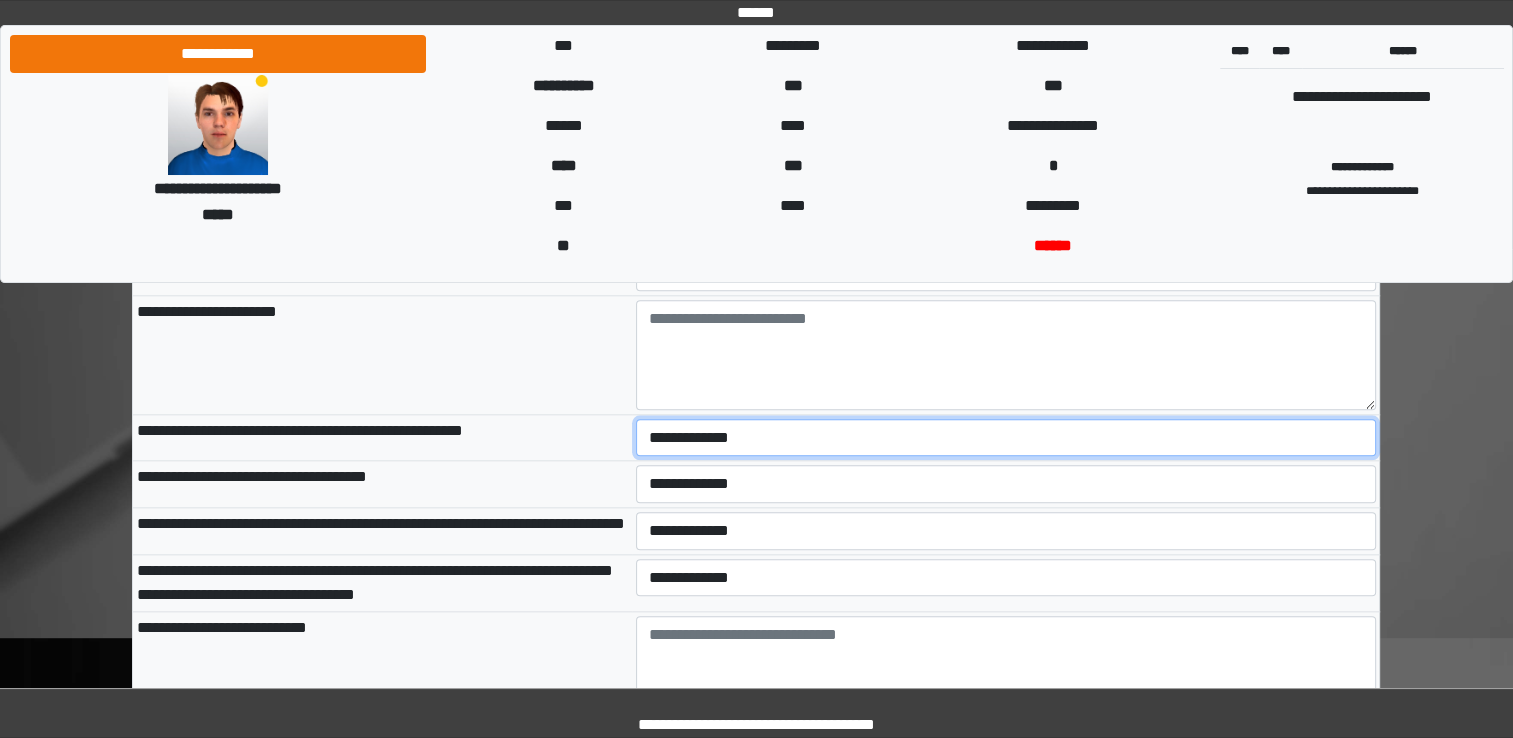 click on "**********" at bounding box center [1006, 438] 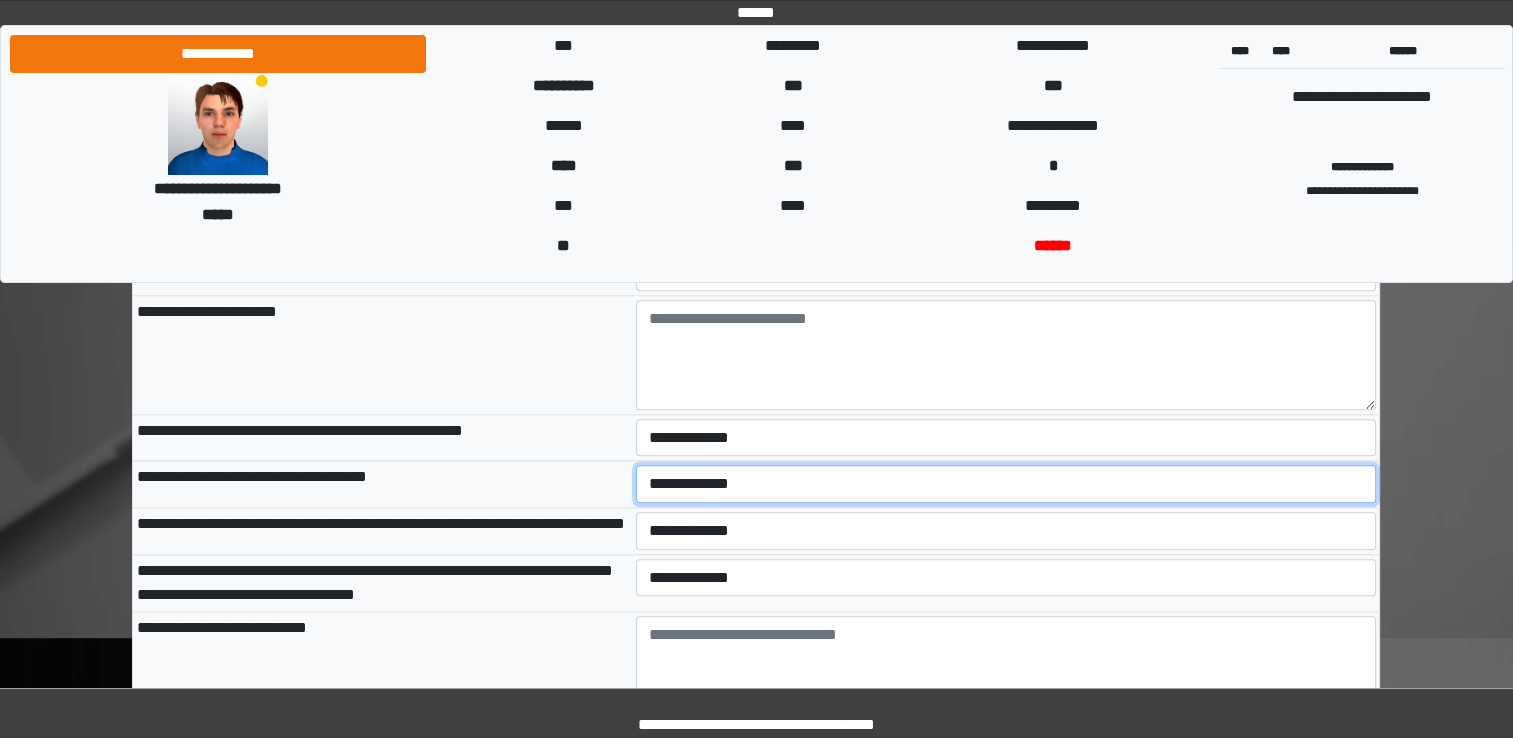 select on "*" 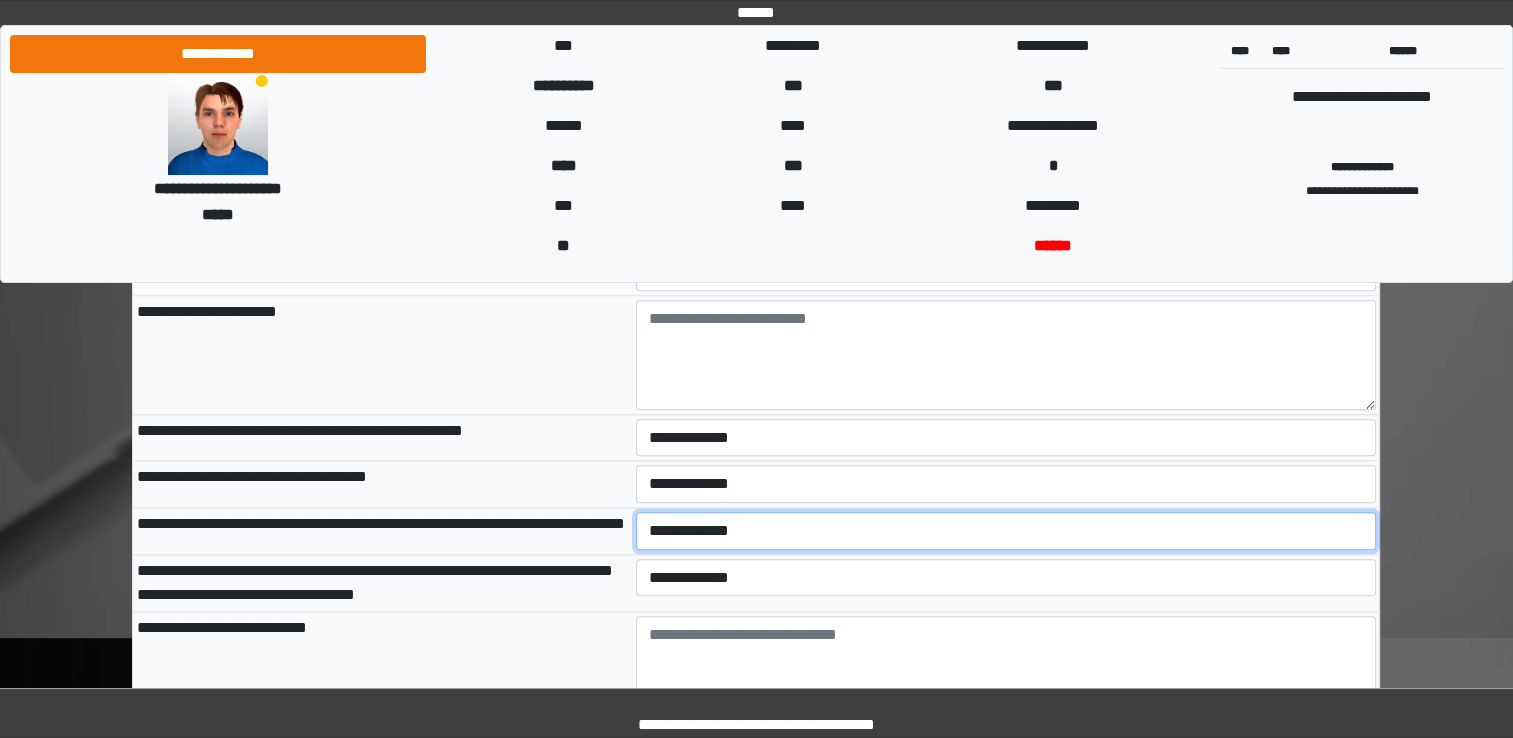 select on "*" 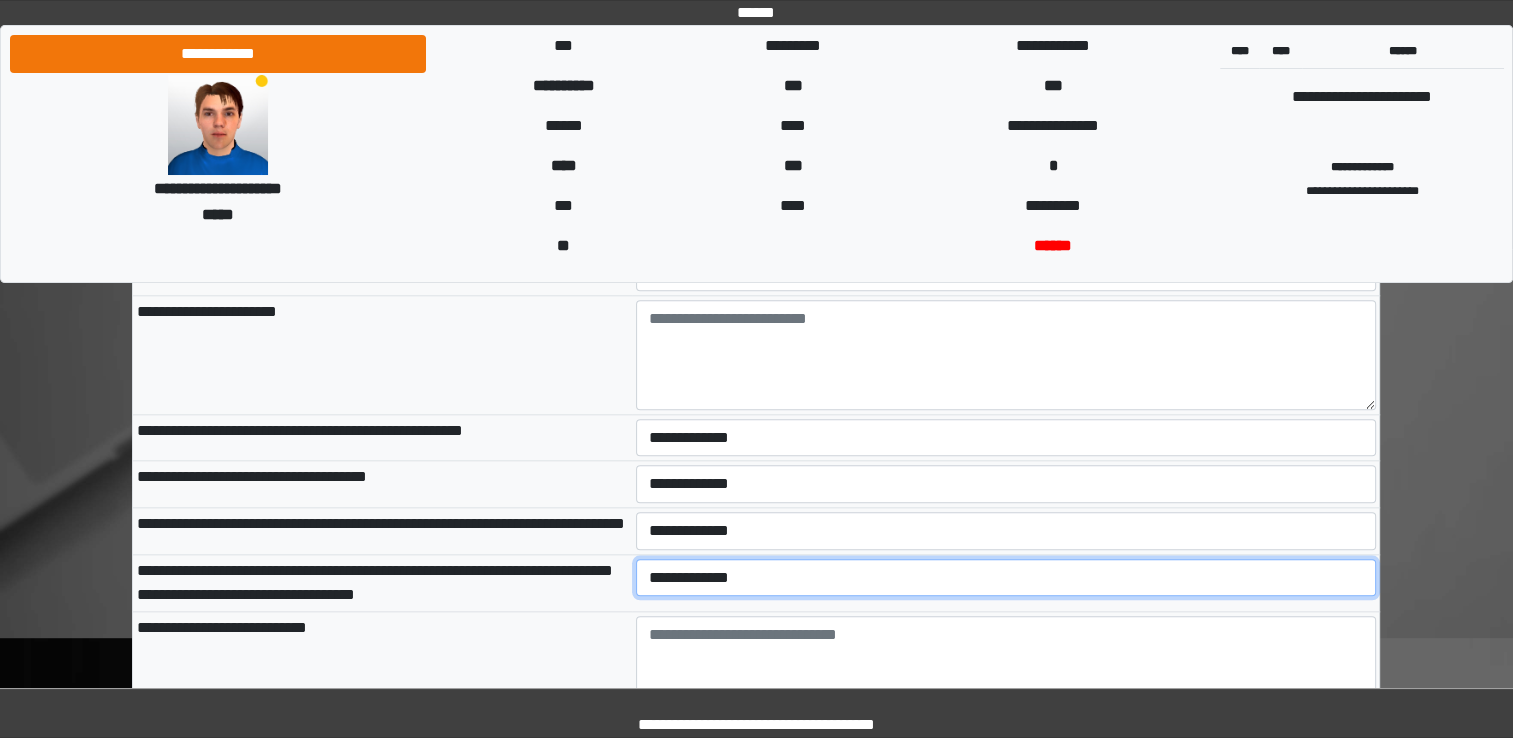 select on "*" 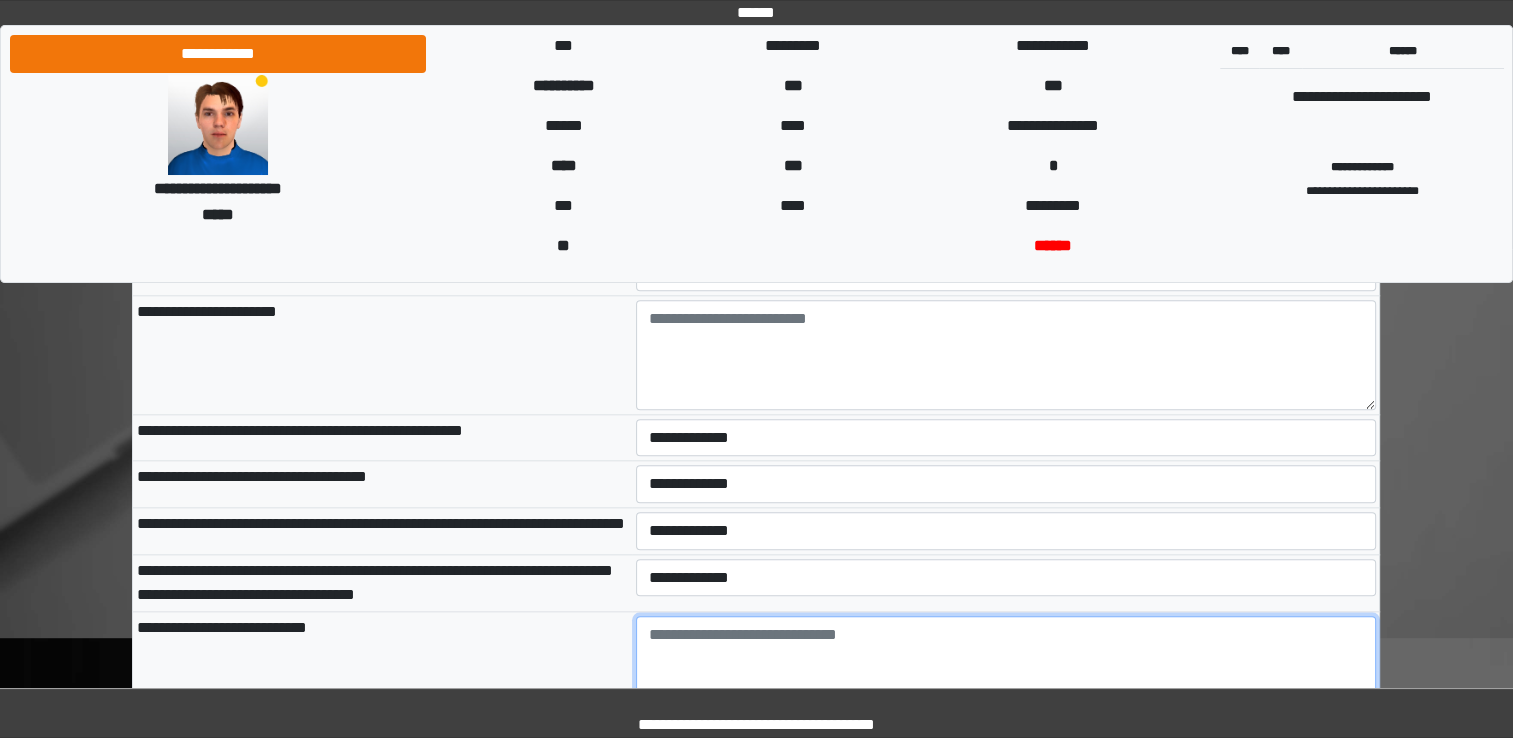 click at bounding box center [1006, 671] 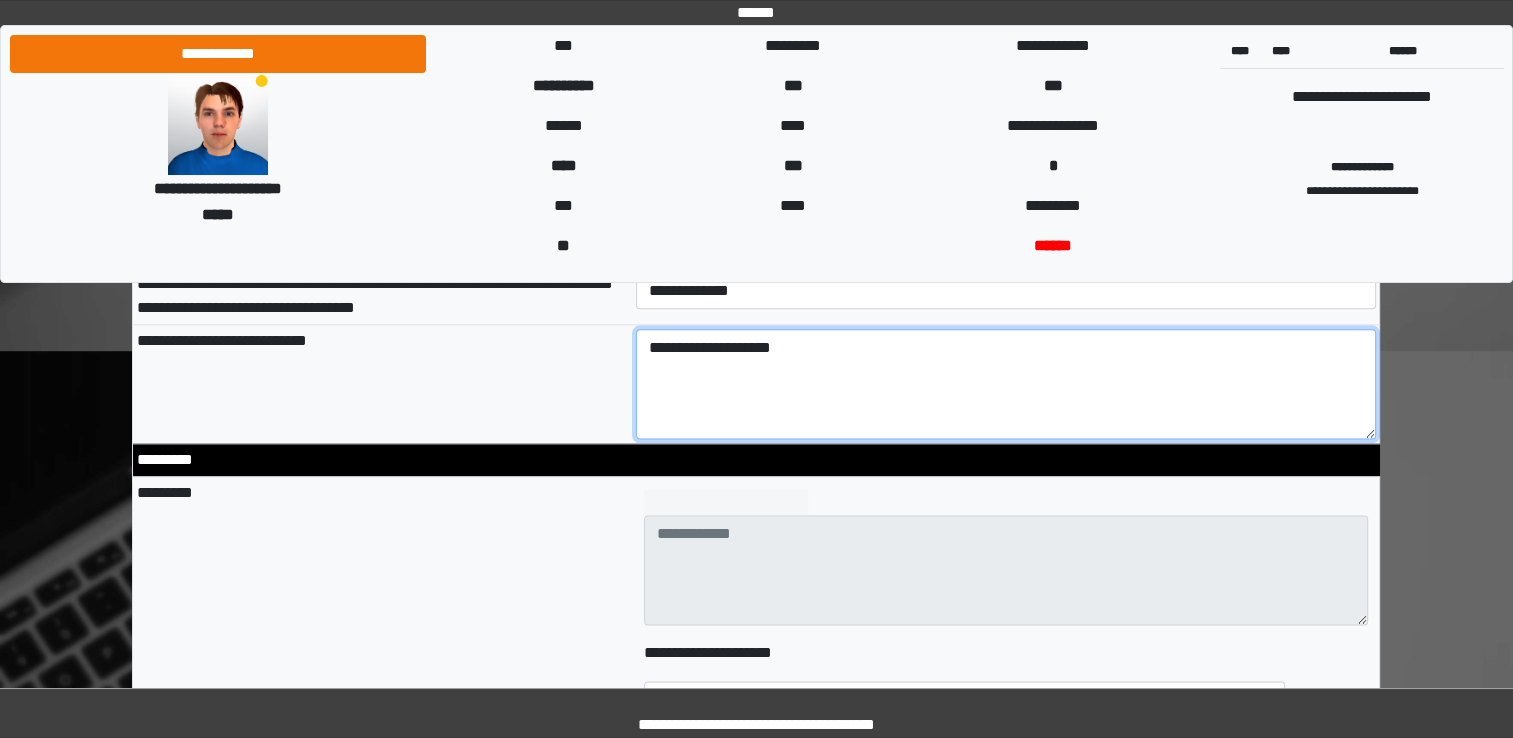 scroll, scrollTop: 2448, scrollLeft: 0, axis: vertical 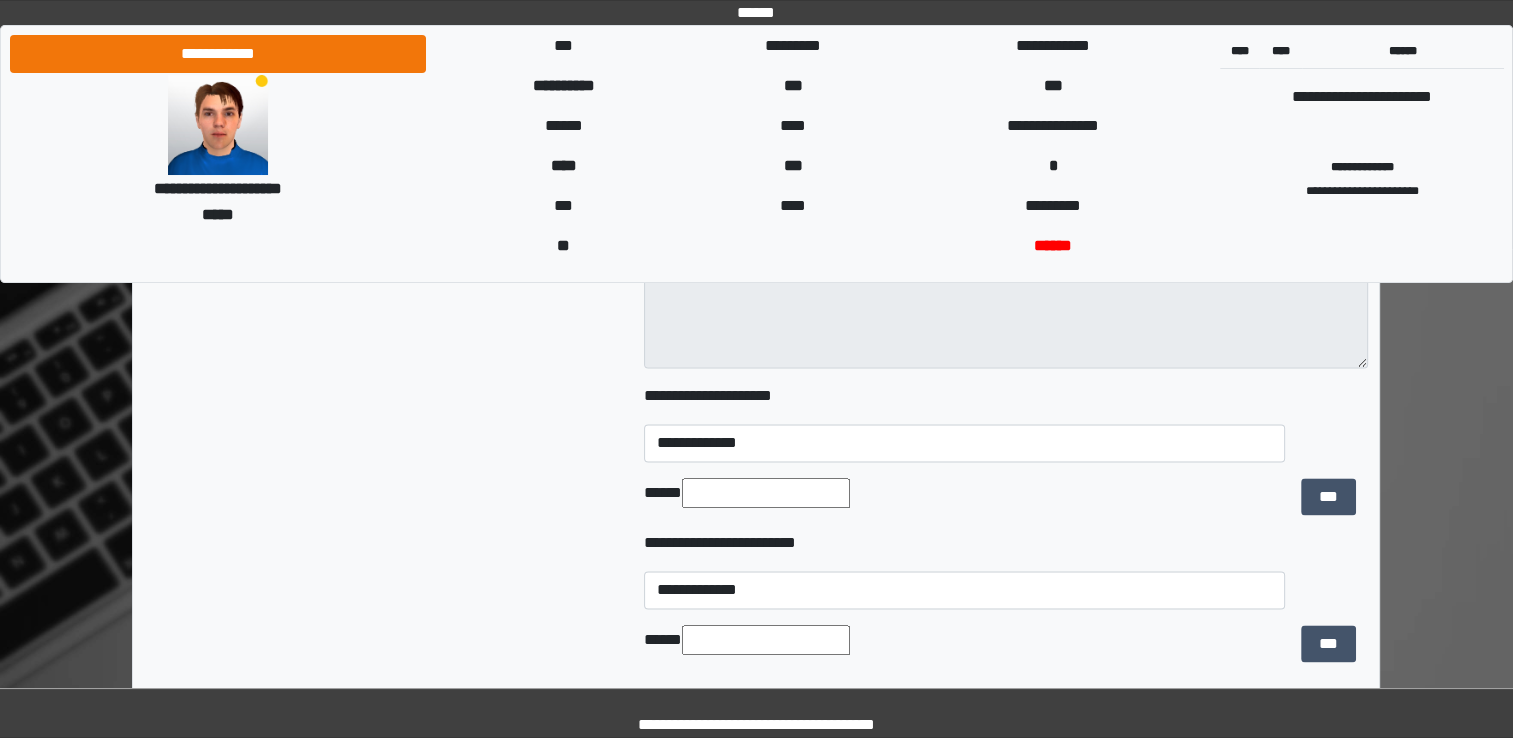 type on "**********" 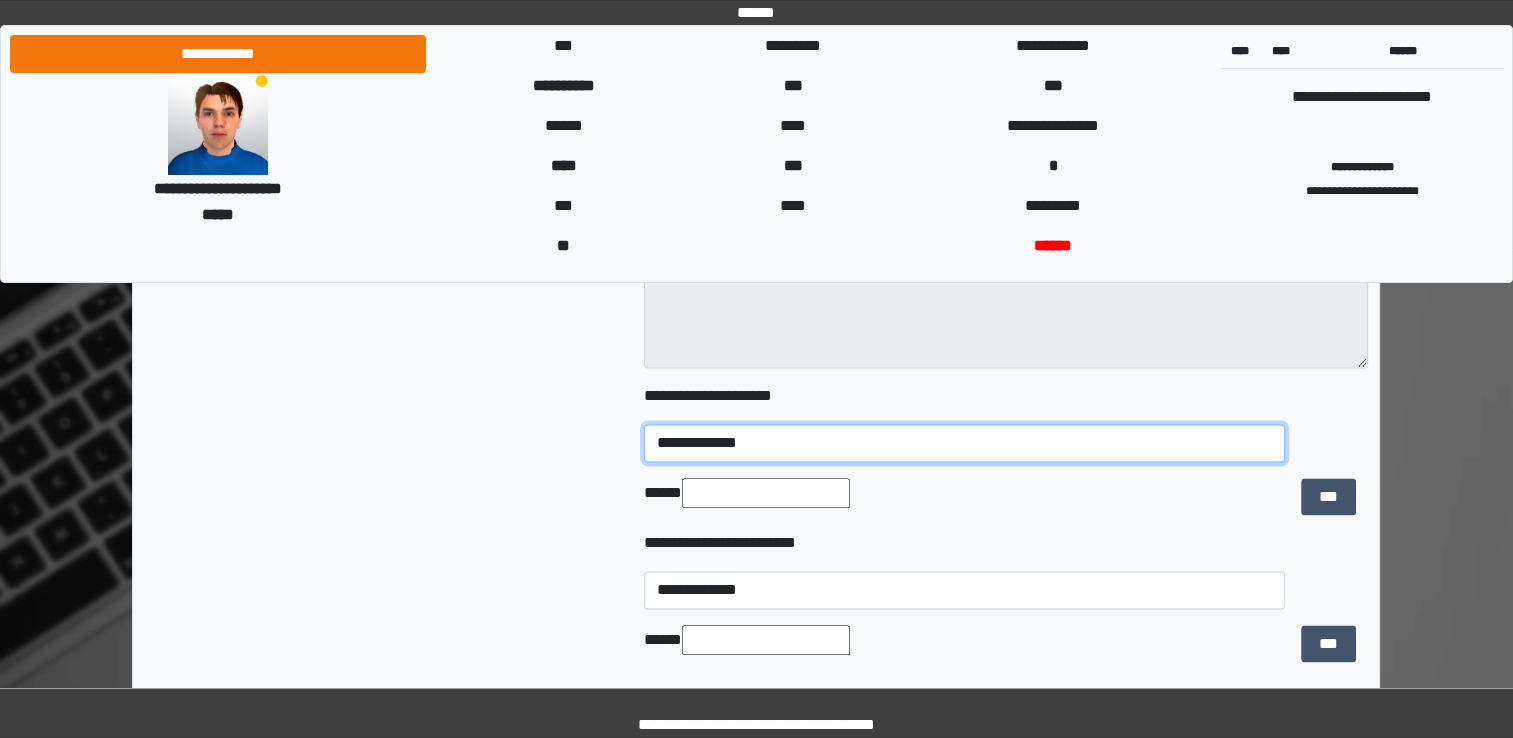 click on "[FIRST] [LAST] [CITY] [STATE] [COUNTRY] [POSTAL_CODE] [STREET] [CITY] [STATE] [COUNTRY] [POSTAL_CODE] [STREET] [CITY] [STATE] [COUNTRY] [POSTAL_CODE] [STREET] [CITY] [STATE] [COUNTRY] [POSTAL_CODE] [STREET] [CITY] [STATE] [COUNTRY] [POSTAL_CODE] [STREET] [CITY] [STATE] [COUNTRY] [POSTAL_CODE] [STREET] [CITY] [STATE] [COUNTRY] [POSTAL_CODE] [STREET] [CITY] [STATE] [COUNTRY] [POSTAL_CODE] [STREET] [CITY] [STATE] [COUNTRY] [POSTAL_CODE] [STREET] [CITY] [STATE] [COUNTRY] [POSTAL_CODE] [STREET] [CITY] [STATE] [COUNTRY] [POSTAL_CODE] [STREET] [CITY] [STATE] [COUNTRY] [POSTAL_CODE] [STREET] [CITY] [STATE] [COUNTRY] [POSTAL_CODE] [STREET] [CITY] [STATE] [COUNTRY] [POSTAL_CODE] [STREET] [CITY] [STATE] [COUNTRY] [POSTAL_CODE] [STREET] [CITY] [STATE] [COUNTRY] [POSTAL_CODE] [STREET] [CITY] [STATE] [COUNTRY] [POSTAL_CODE] [STREET] [CITY] [STATE] [COUNTRY] [POSTAL_CODE] [STREET] [CITY] [STATE] [COUNTRY] [POSTAL_CODE] [STREET] [CITY] [STATE] [COUNTRY] [POSTAL_CODE] [STREET] [CITY] [STATE] [COUNTRY] [POSTAL_CODE] [STREET] [CITY] [STATE] [COUNTRY] [POSTAL_CODE] [STREET] [CITY] [STATE] [COUNTRY] [POSTAL_CODE] [STREET] [CITY] [STATE] [COUNTRY] [POSTAL_CODE] [STREET] [CITY] [STATE] [COUNTRY] [POSTAL_CODE] [STREET] [CITY] [STATE] [COUNTRY] [POSTAL_CODE] [STREET] [CITY] [STATE] [COUNTRY] [POSTAL_CODE] [STREET] [CITY] [STATE] [COUNTRY] [POSTAL_CODE] [STREET] [CITY] [STATE] [COUNTRY] [POSTAL_CODE] [STREET] [CITY] [STATE] [COUNTRY] [POSTAL_CODE] [STREET] [CITY] [STATE] [COUNTRY] [POSTAL_CODE] [STREET] [CITY] [STATE] [COUNTRY] [POSTAL_CODE] [STREET] [CITY] [STATE] [COUNTRY] [POSTAL_CODE] [STREET] [CITY] [STATE] [COUNTRY] [POSTAL_CODE] [STREET] [CITY] [STATE] [COUNTRY] [POSTAL_CODE] [STREET] [CITY] [STATE] [COUNTRY] [POSTAL_CODE] [STREET] [CITY] [STATE] [COUNTRY] [POSTAL_CODE] [STREET] [CITY] [STATE] [COUNTRY] [POSTAL_CODE] [STREET] [CITY] [STATE] [COUNTRY] [POSTAL_CODE] [STREET] [CITY] [STATE] [COUNTRY] [POSTAL_CODE] [STREET] [CITY] [STATE] [COUNTRY] [POSTAL_CODE] [STREET] [CITY] [STATE] [COUNTRY] [POSTAL_CODE]" at bounding box center (964, 443) 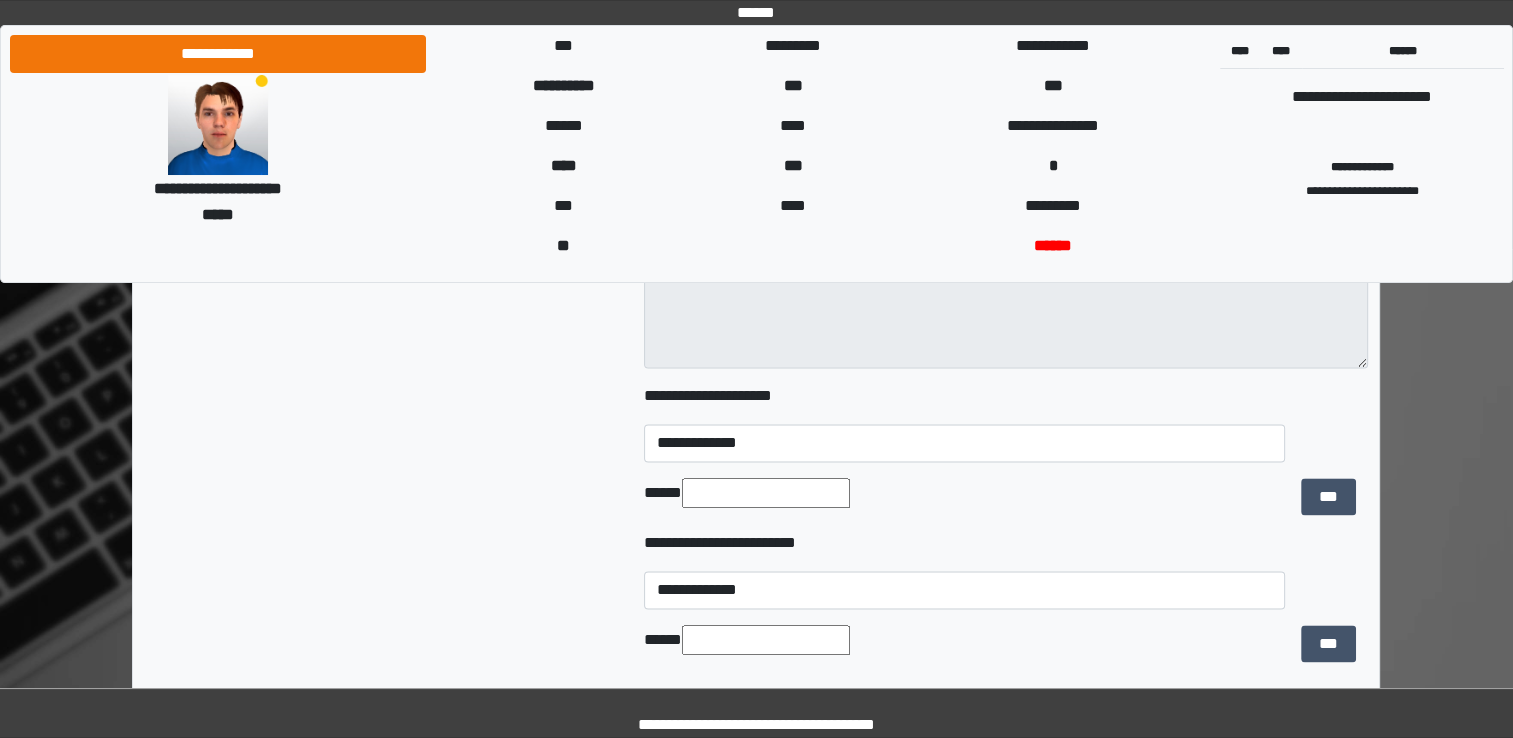 click at bounding box center [766, 493] 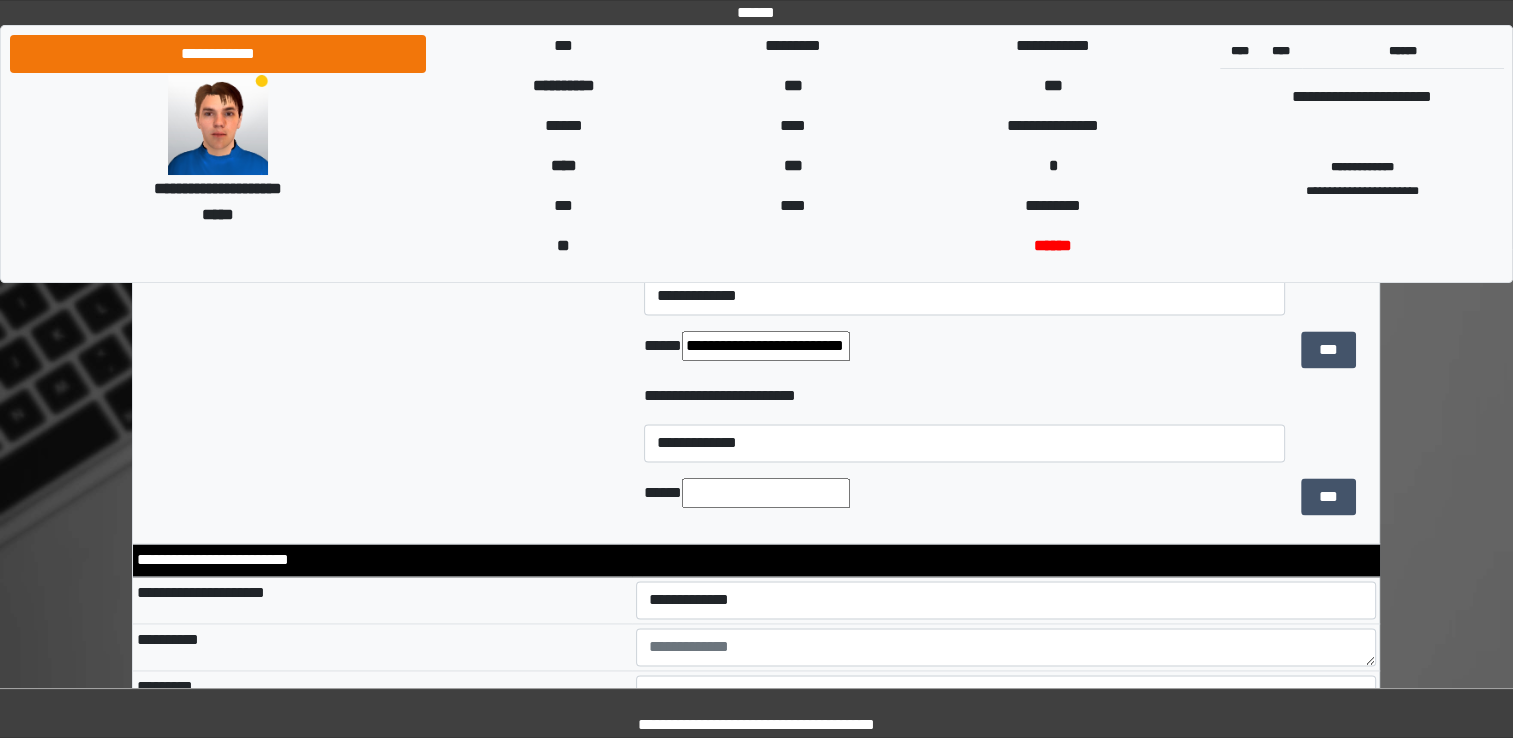 scroll, scrollTop: 3008, scrollLeft: 0, axis: vertical 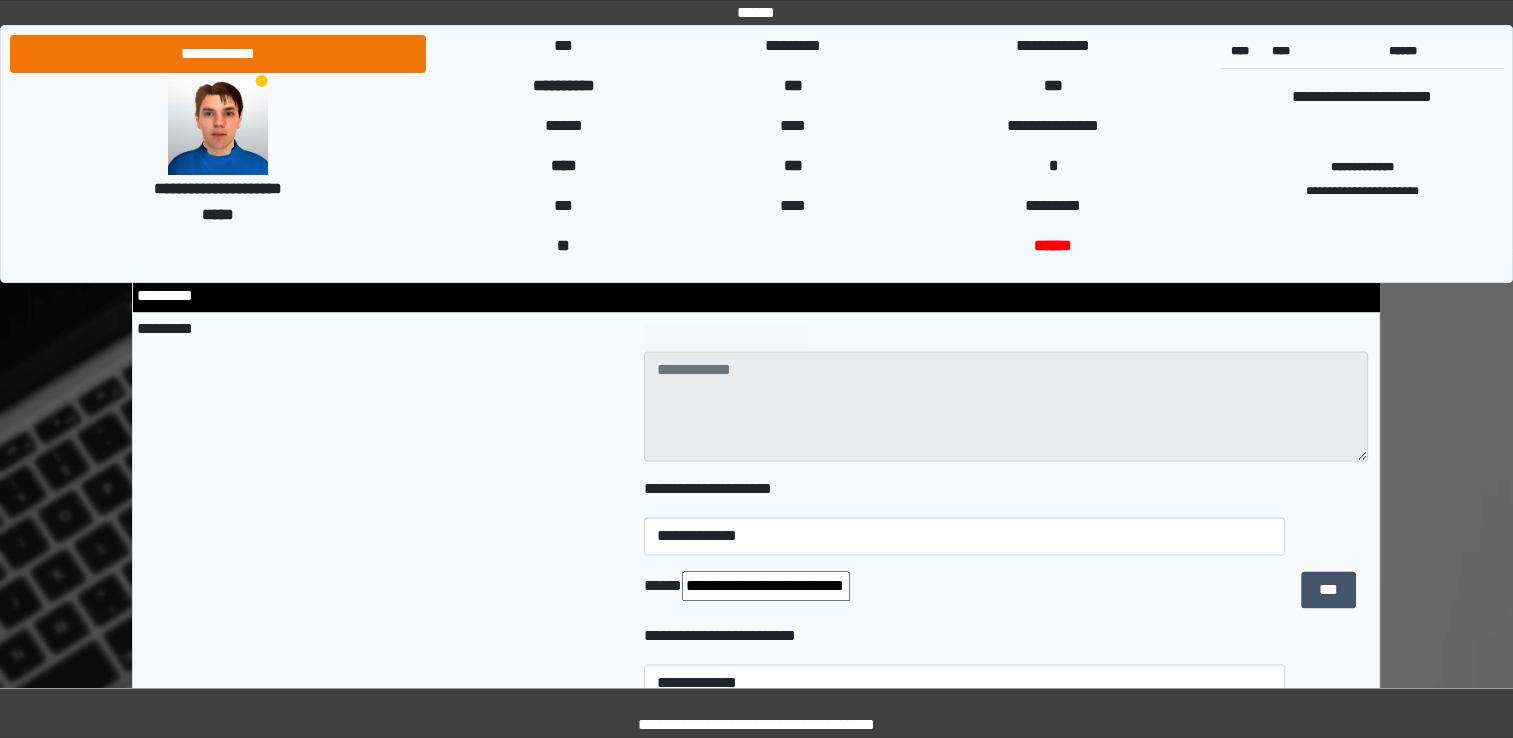 click on "**********" at bounding box center [766, 586] 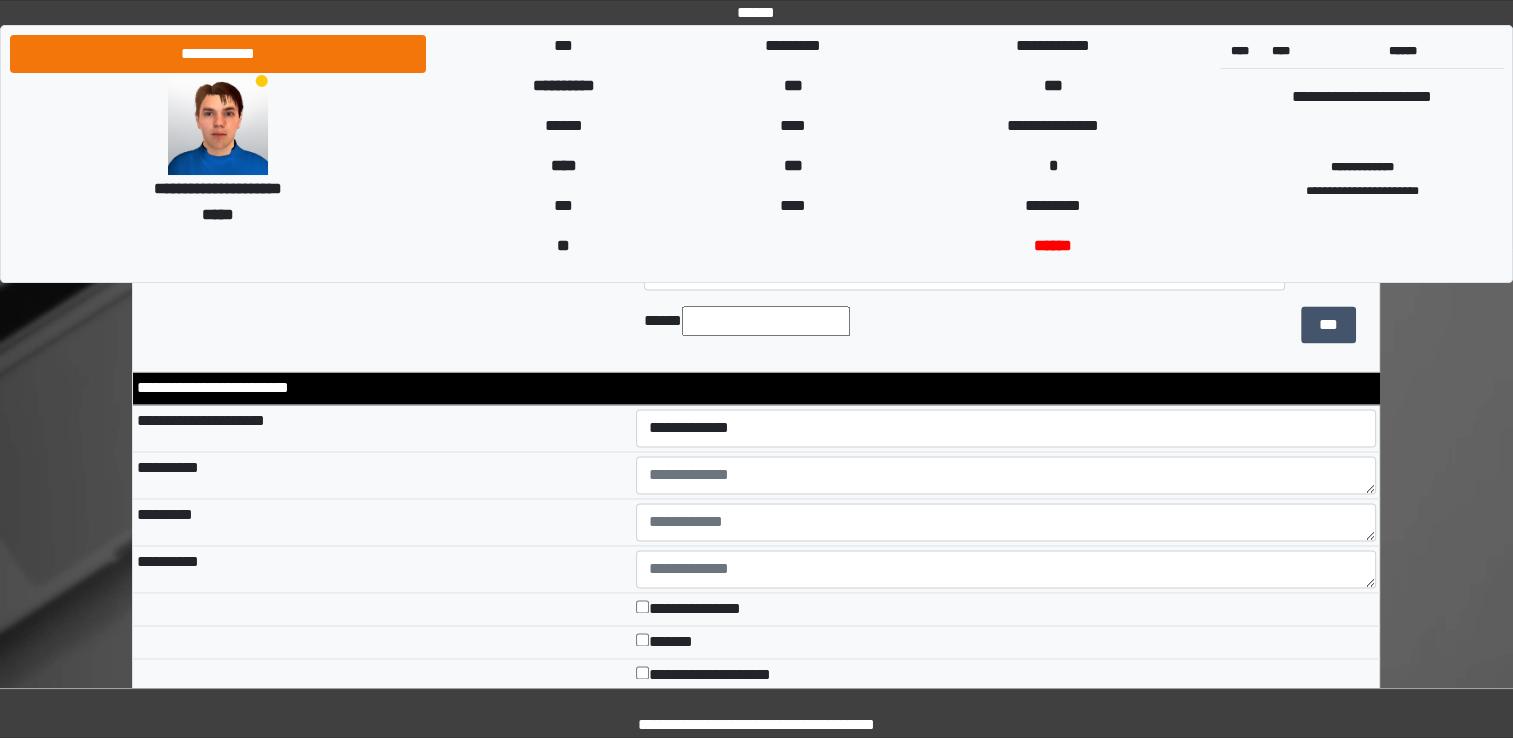 scroll, scrollTop: 3039, scrollLeft: 0, axis: vertical 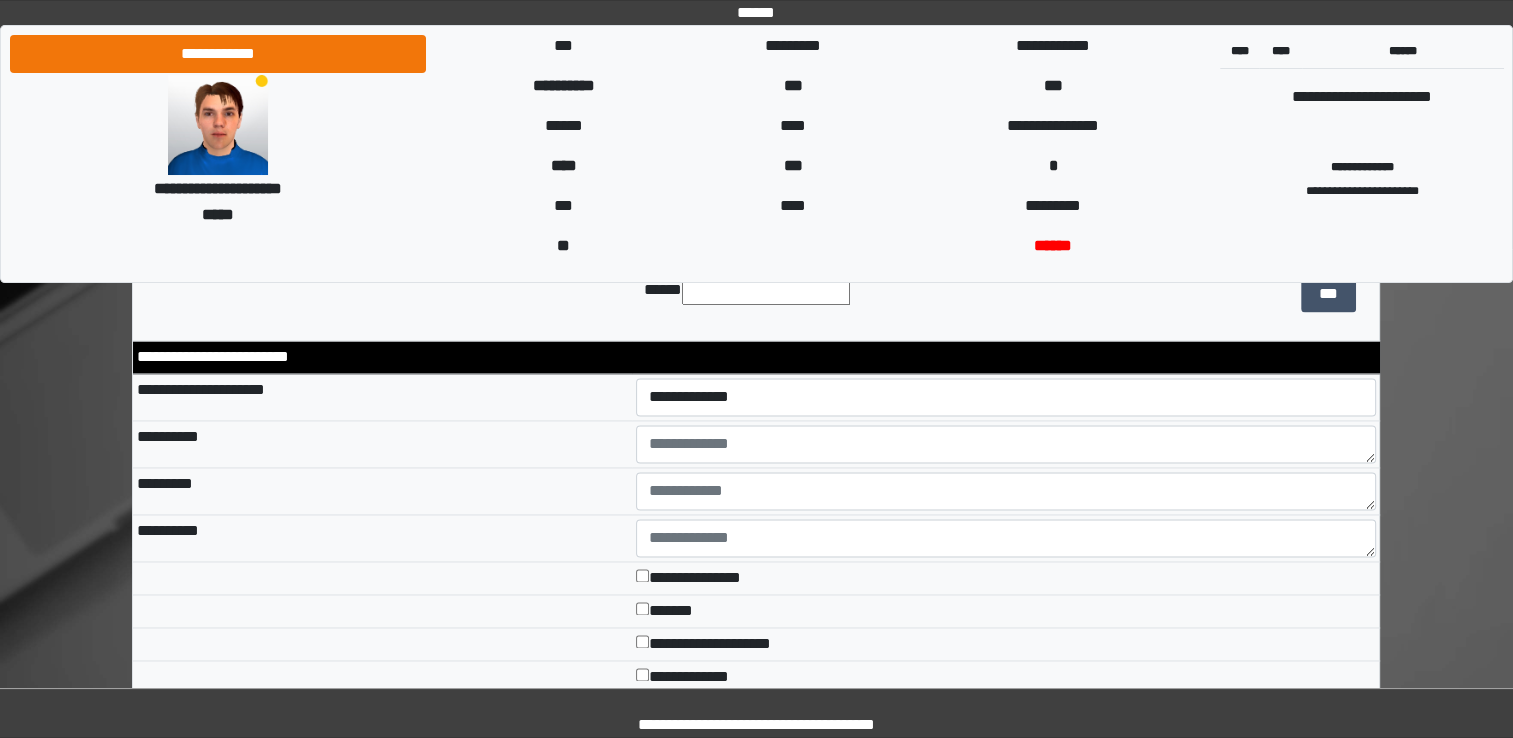 type on "***" 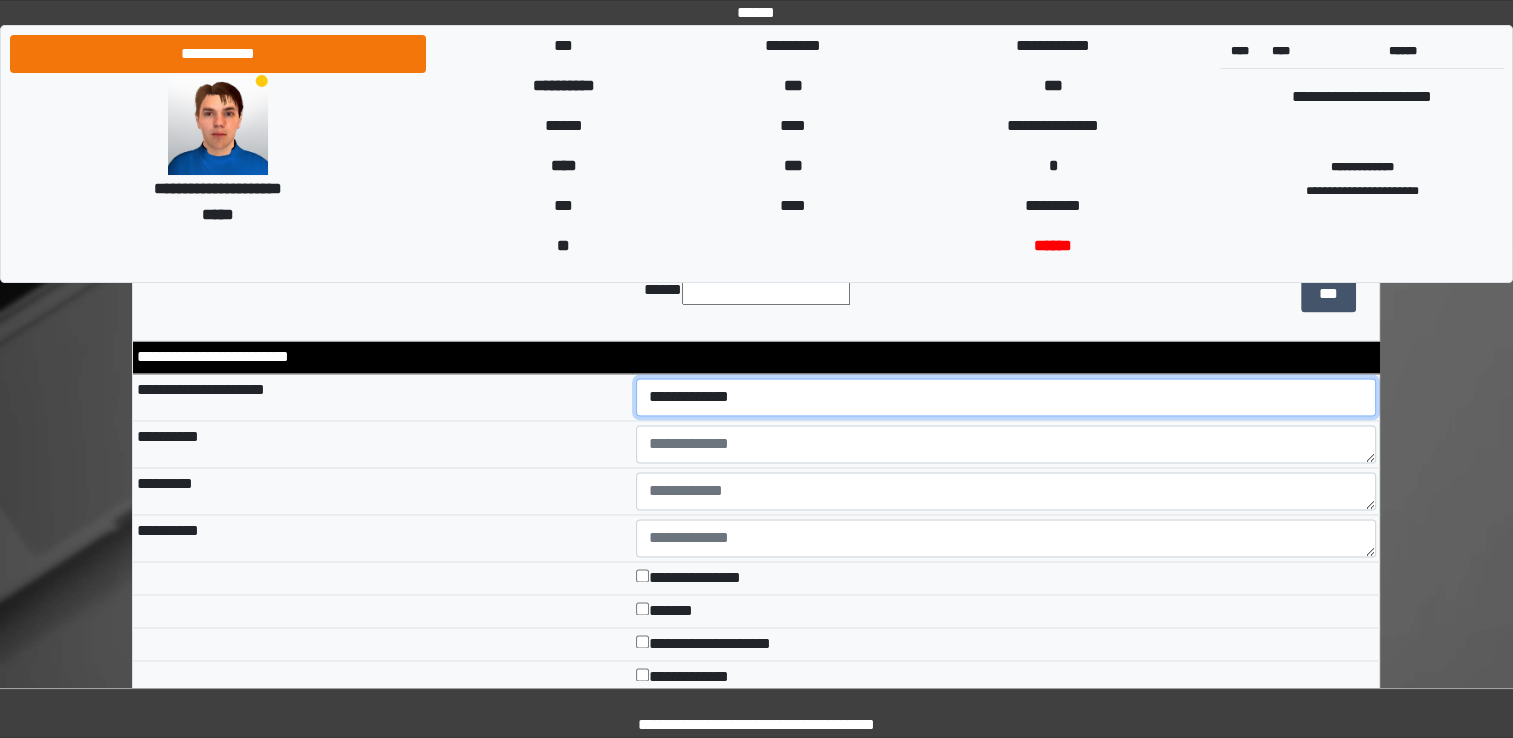 click on "**********" at bounding box center (1006, 397) 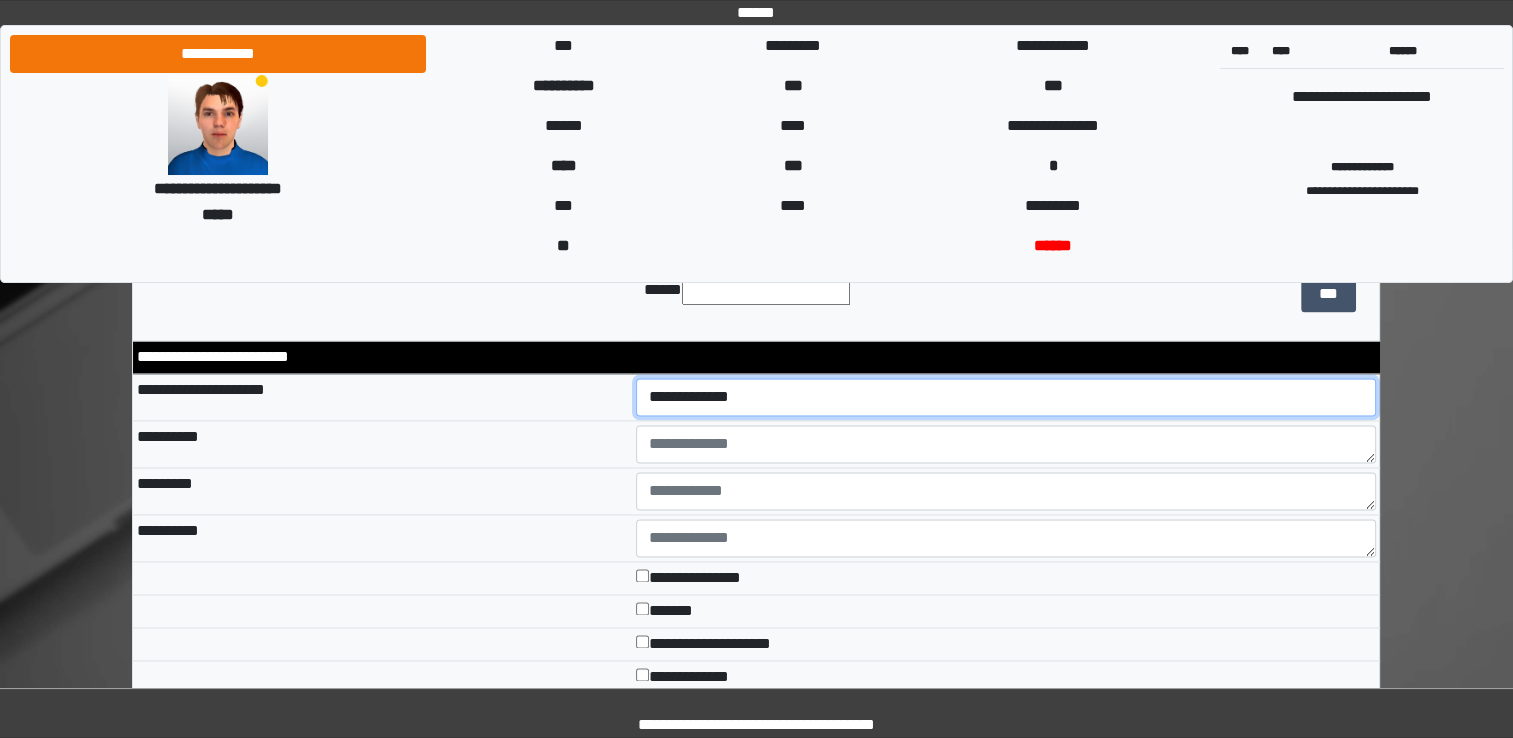 select on "*" 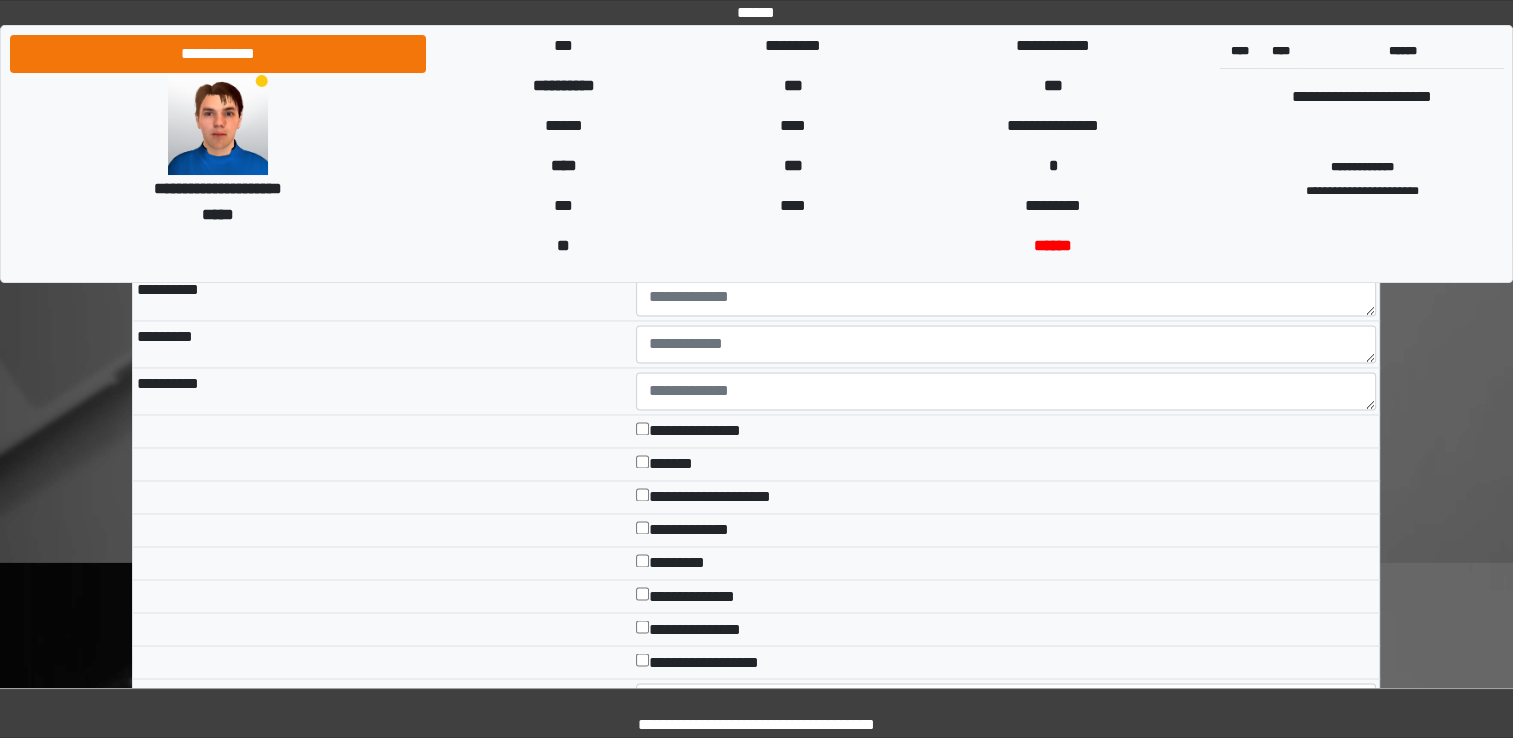scroll, scrollTop: 3156, scrollLeft: 0, axis: vertical 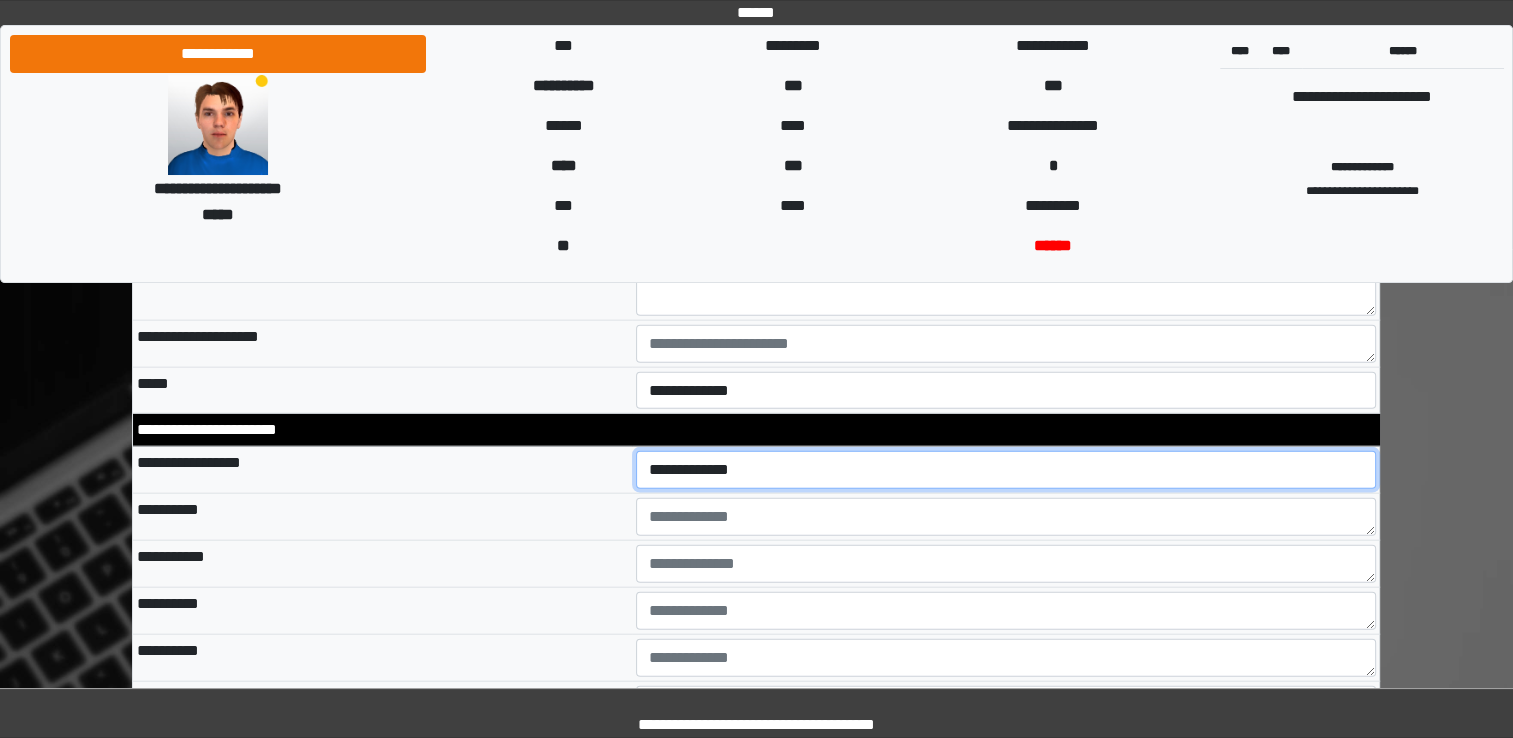 click on "**********" at bounding box center [1006, 470] 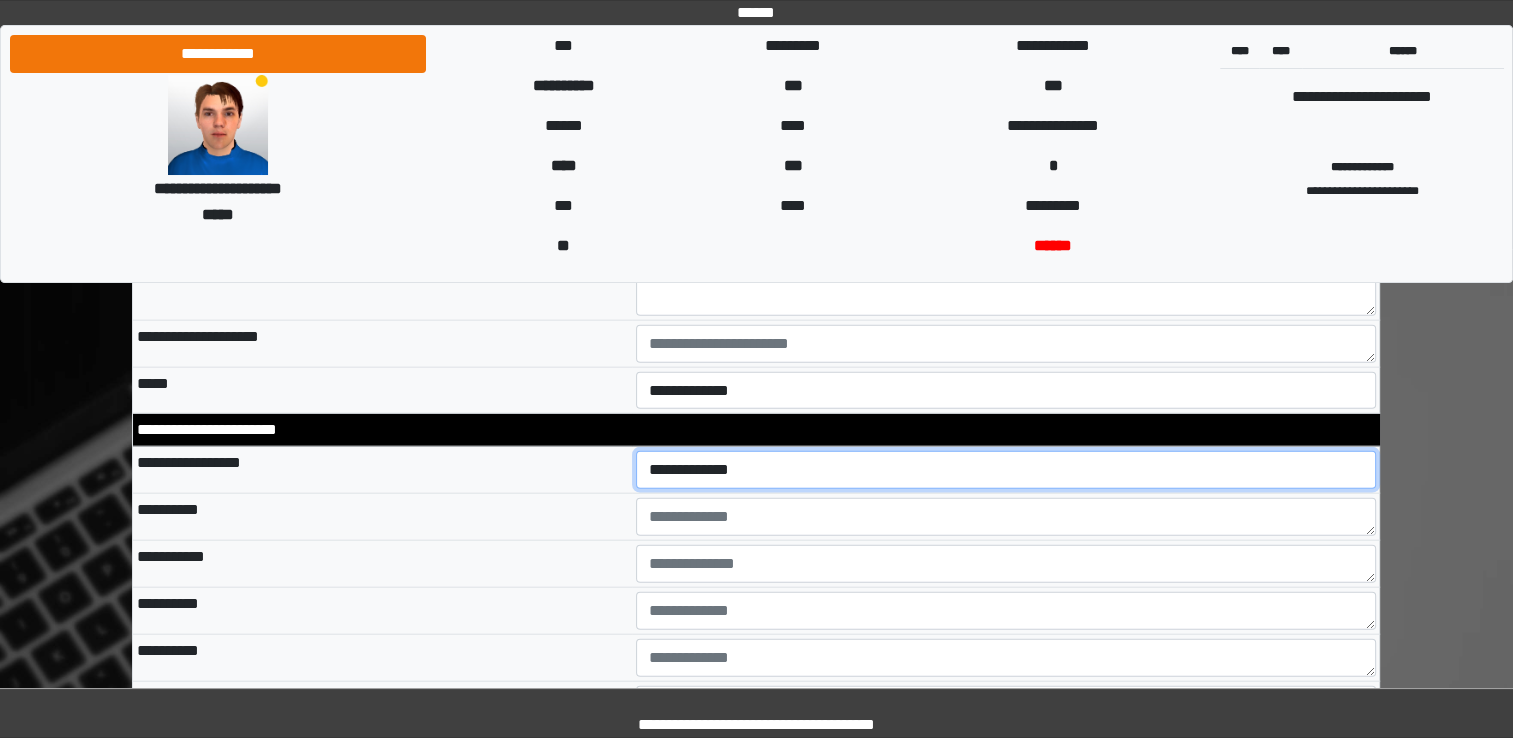 select on "*" 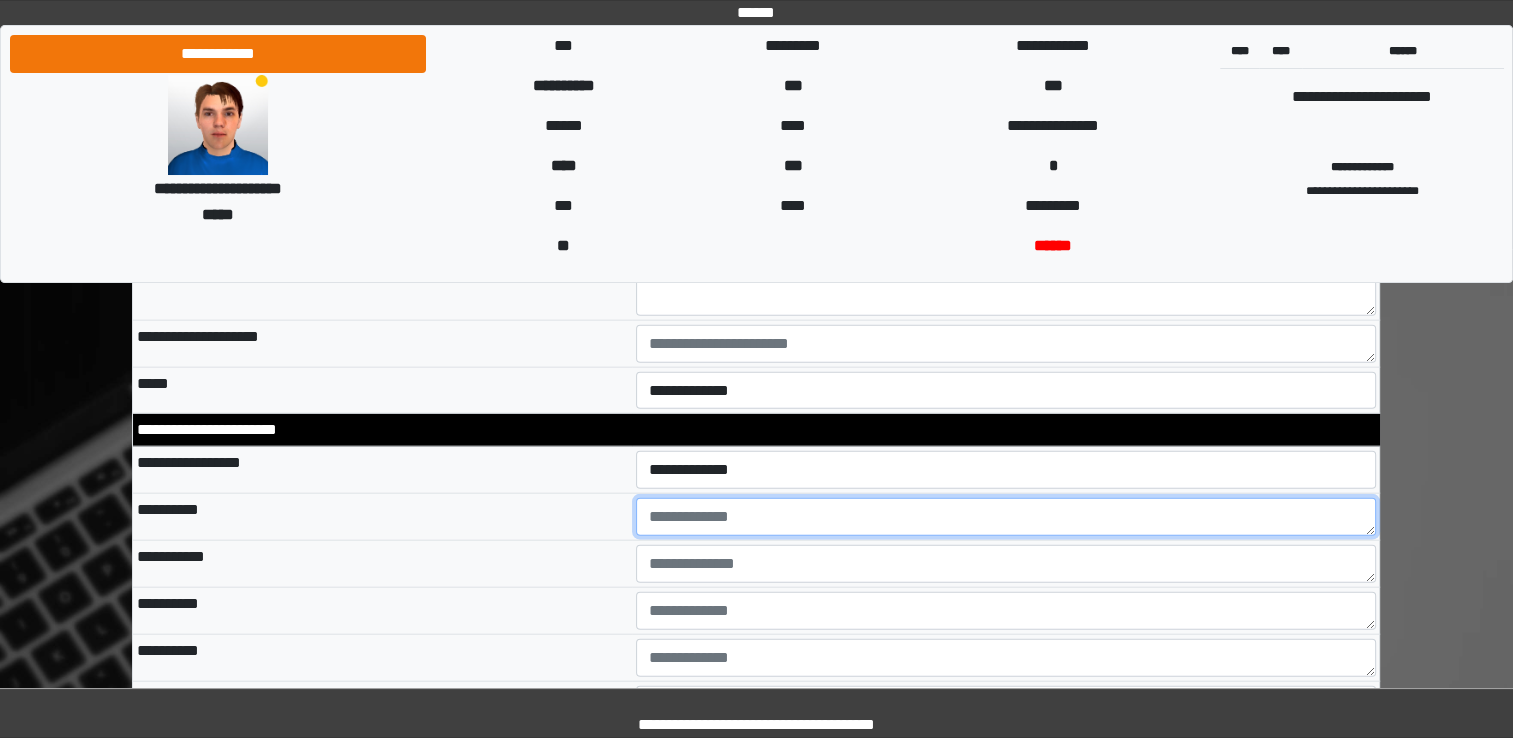 click at bounding box center (1006, 517) 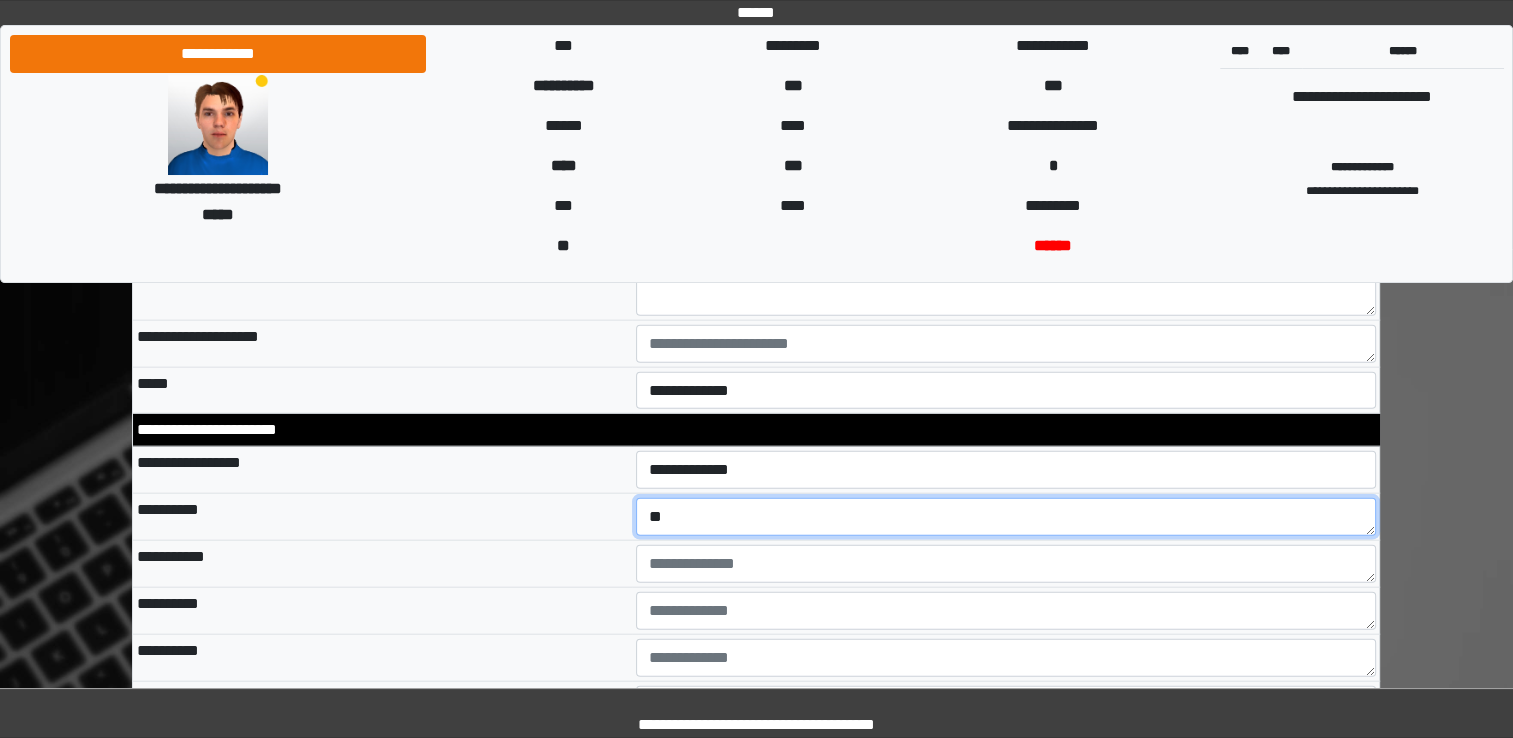 type on "*" 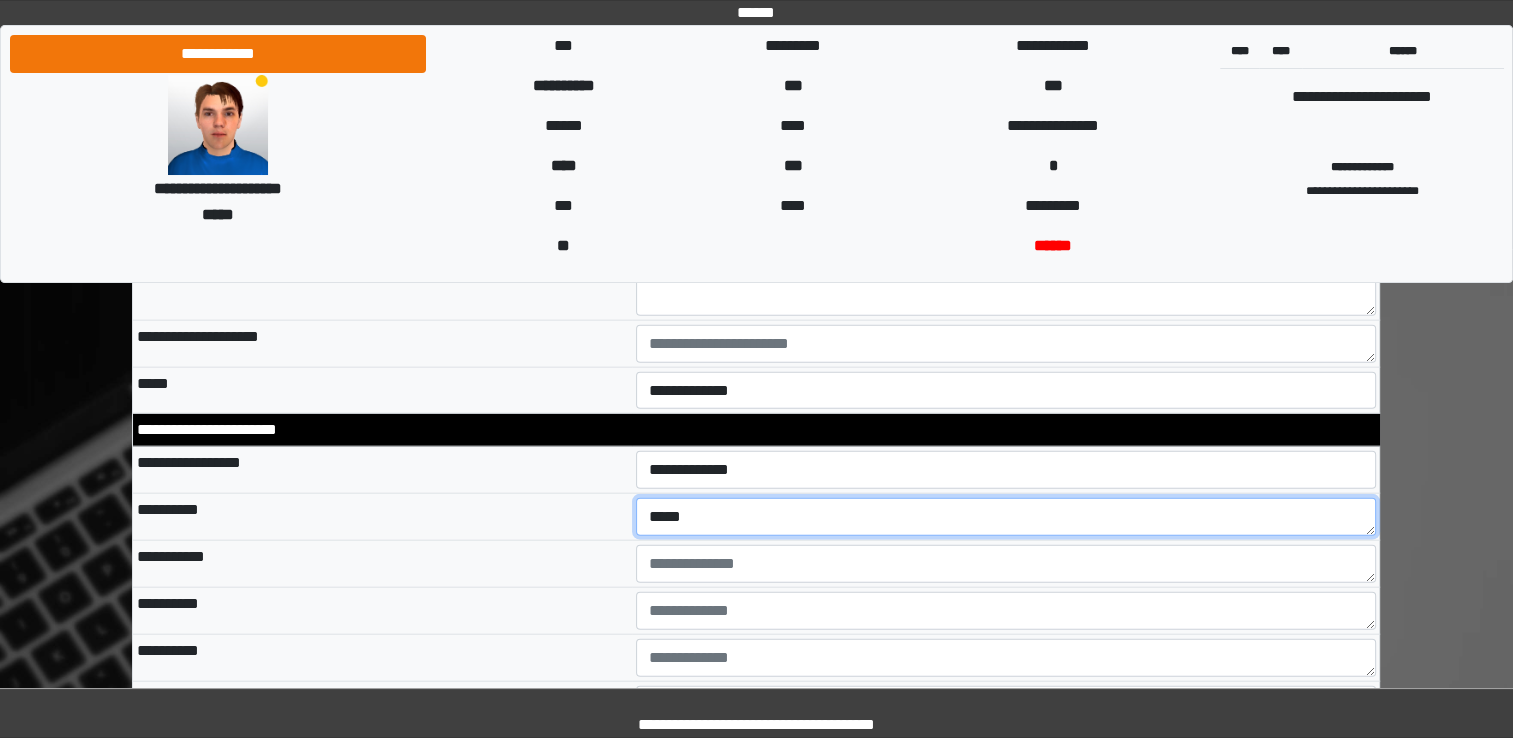 type on "*****" 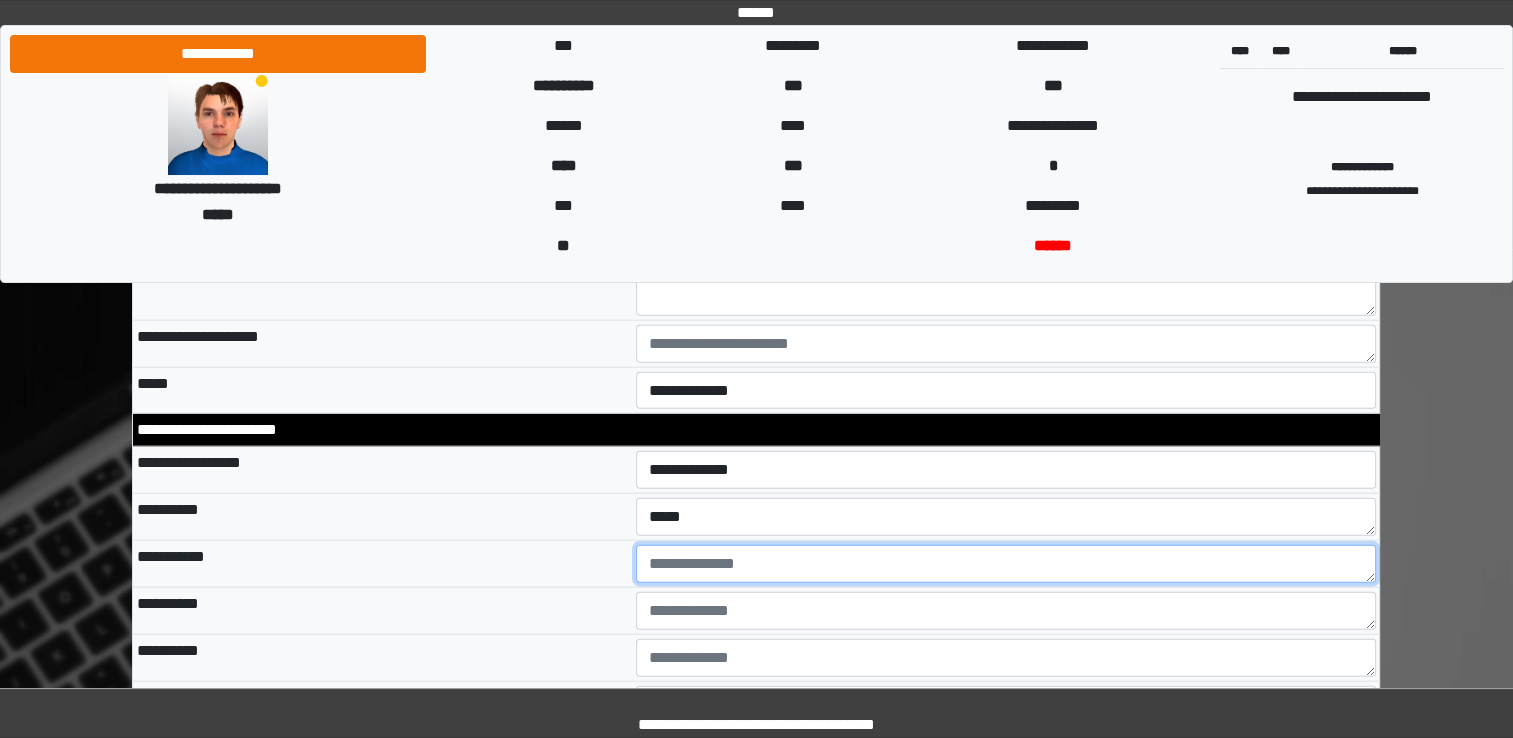 click at bounding box center (1006, 564) 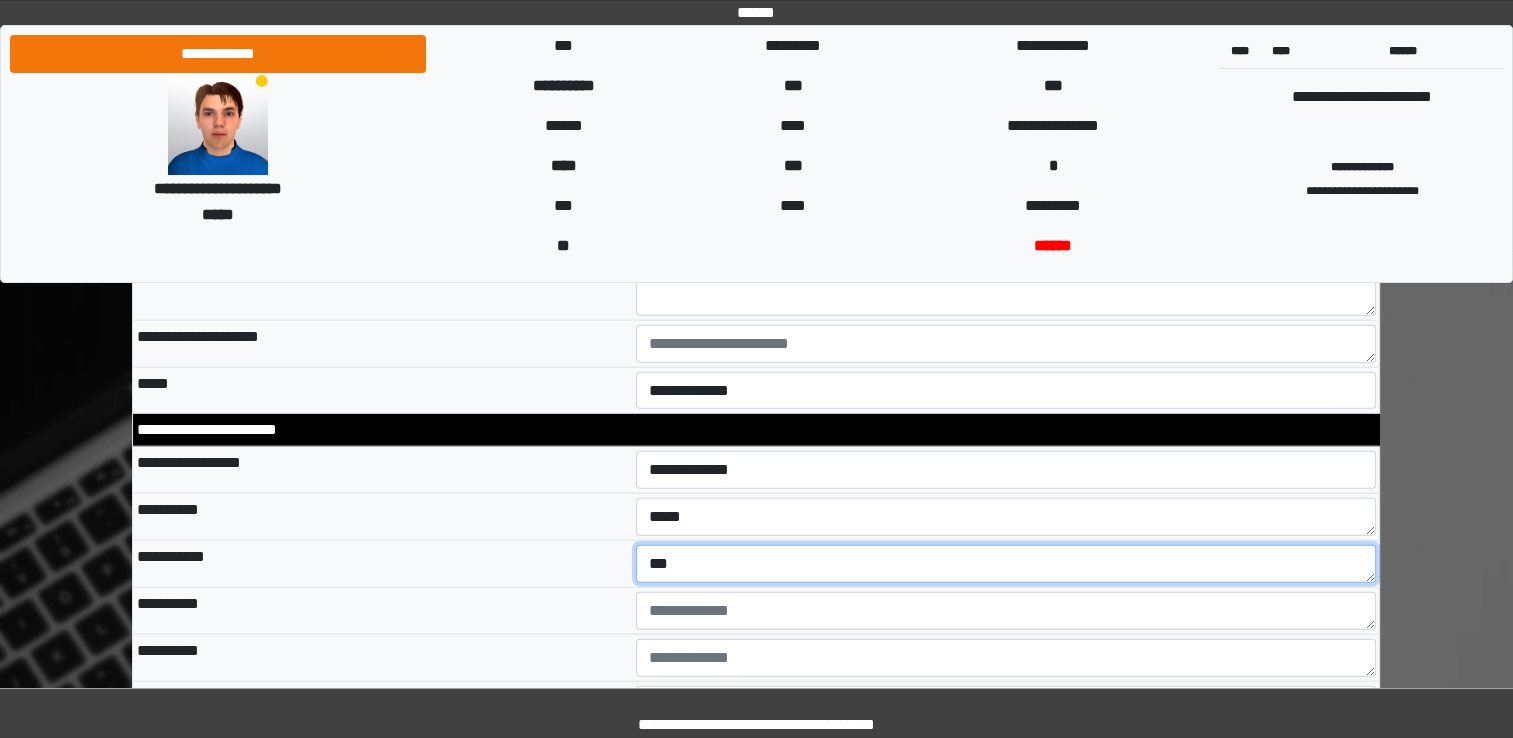 type on "***" 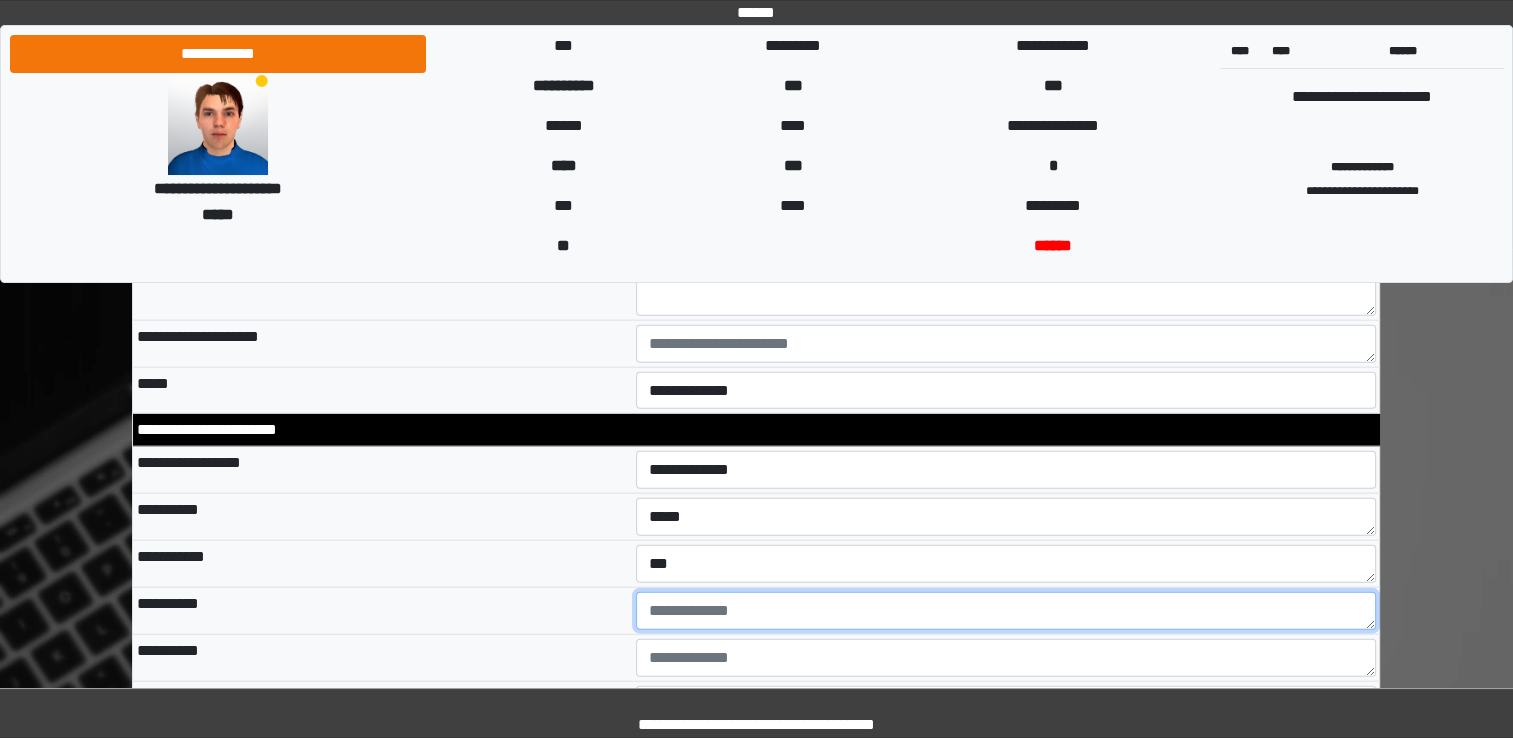 click at bounding box center [1006, 611] 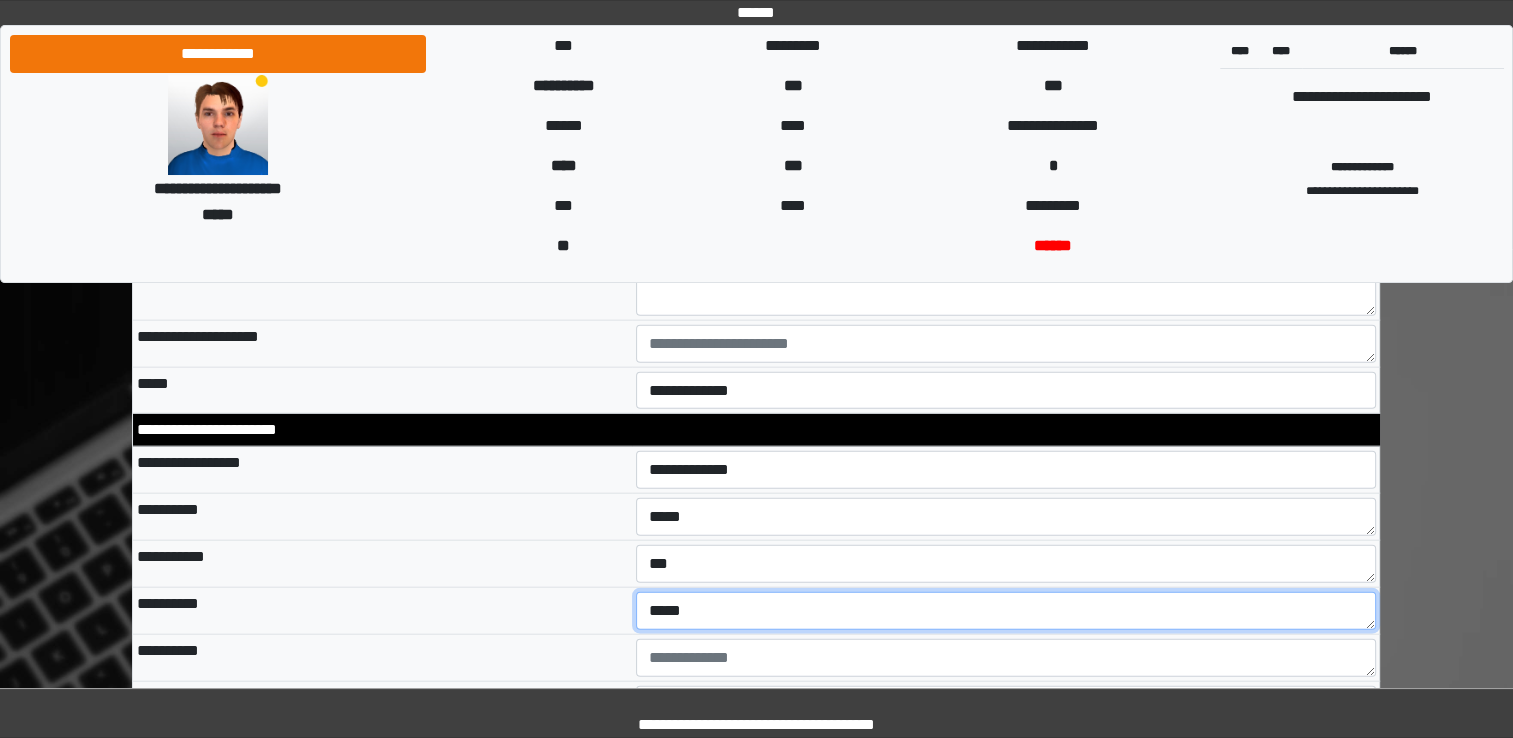 type on "*****" 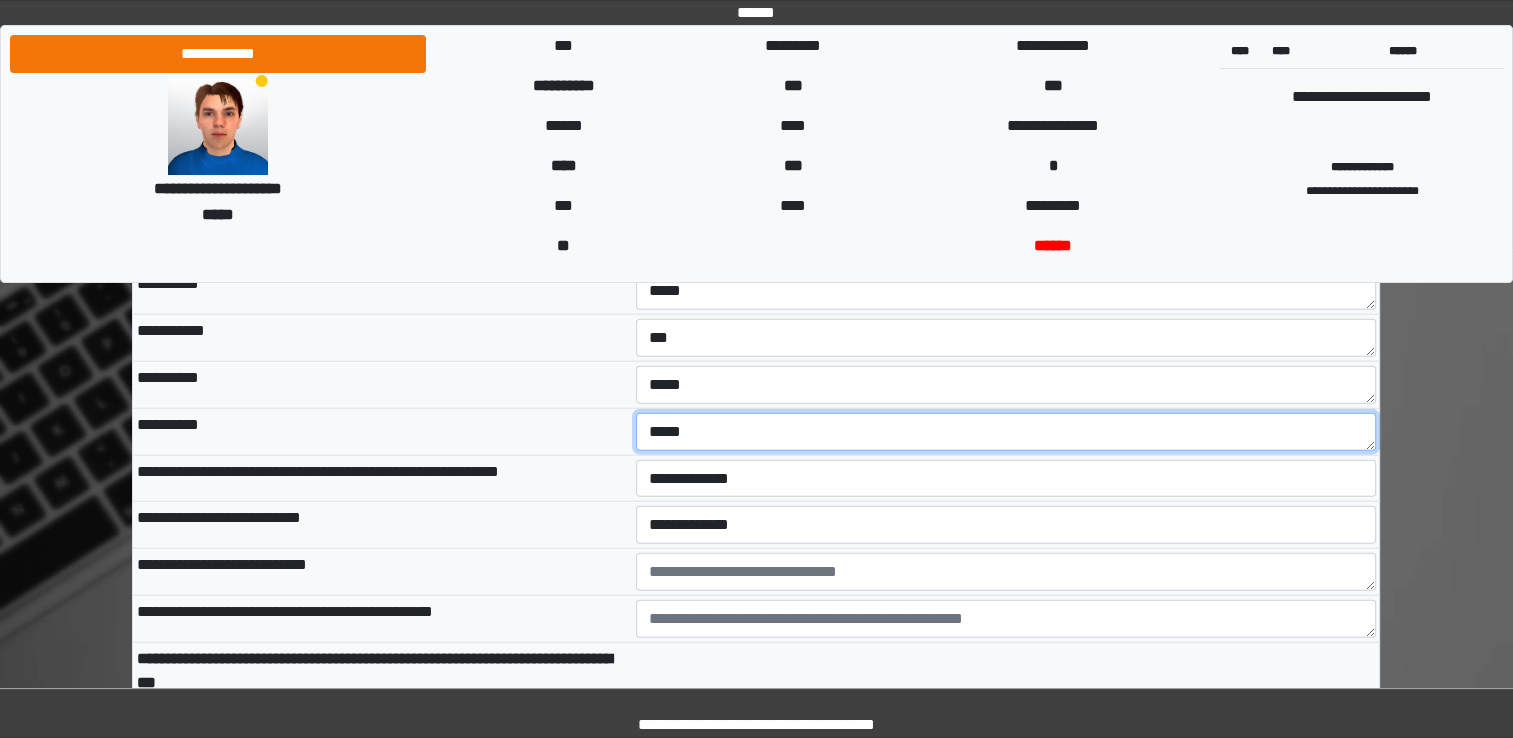 scroll, scrollTop: 4687, scrollLeft: 0, axis: vertical 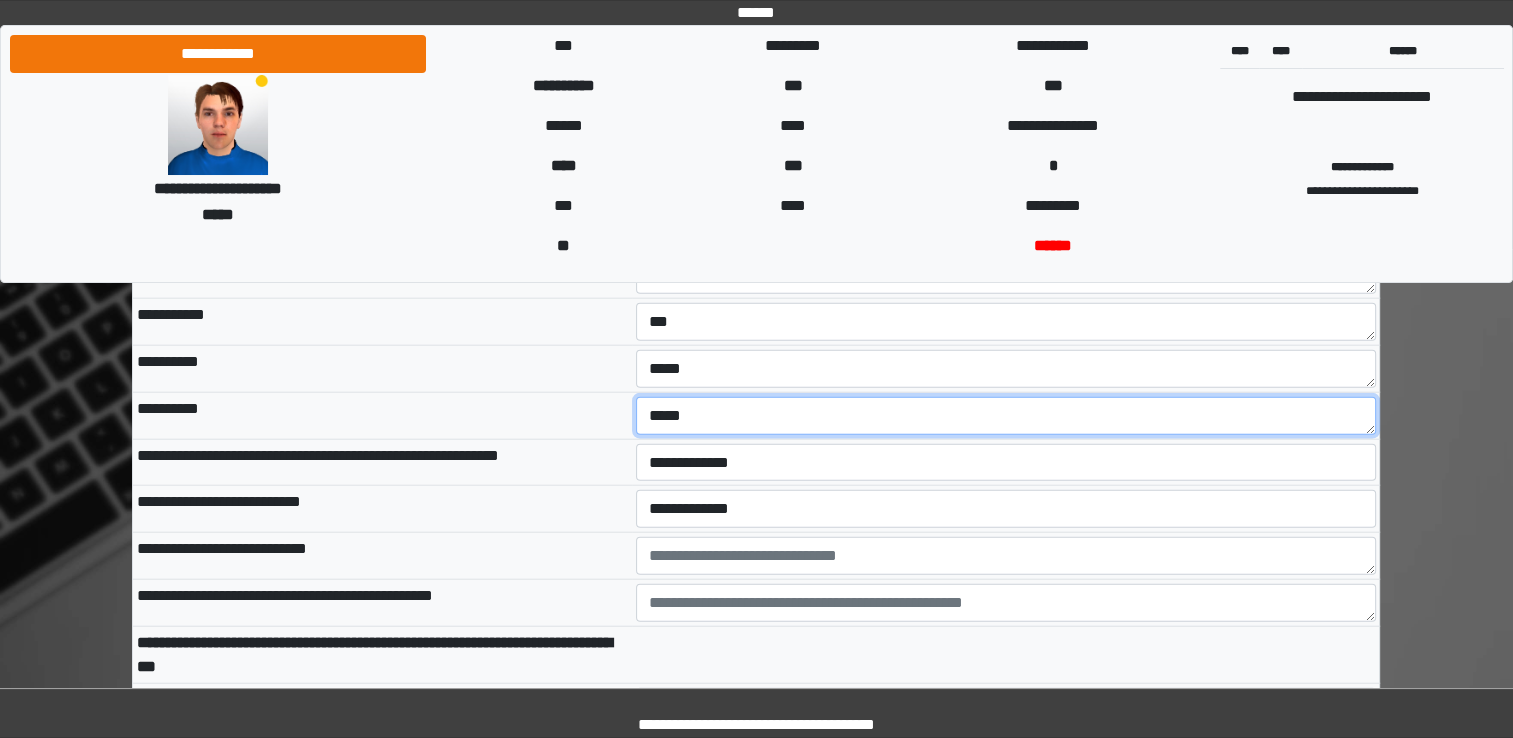 type on "*****" 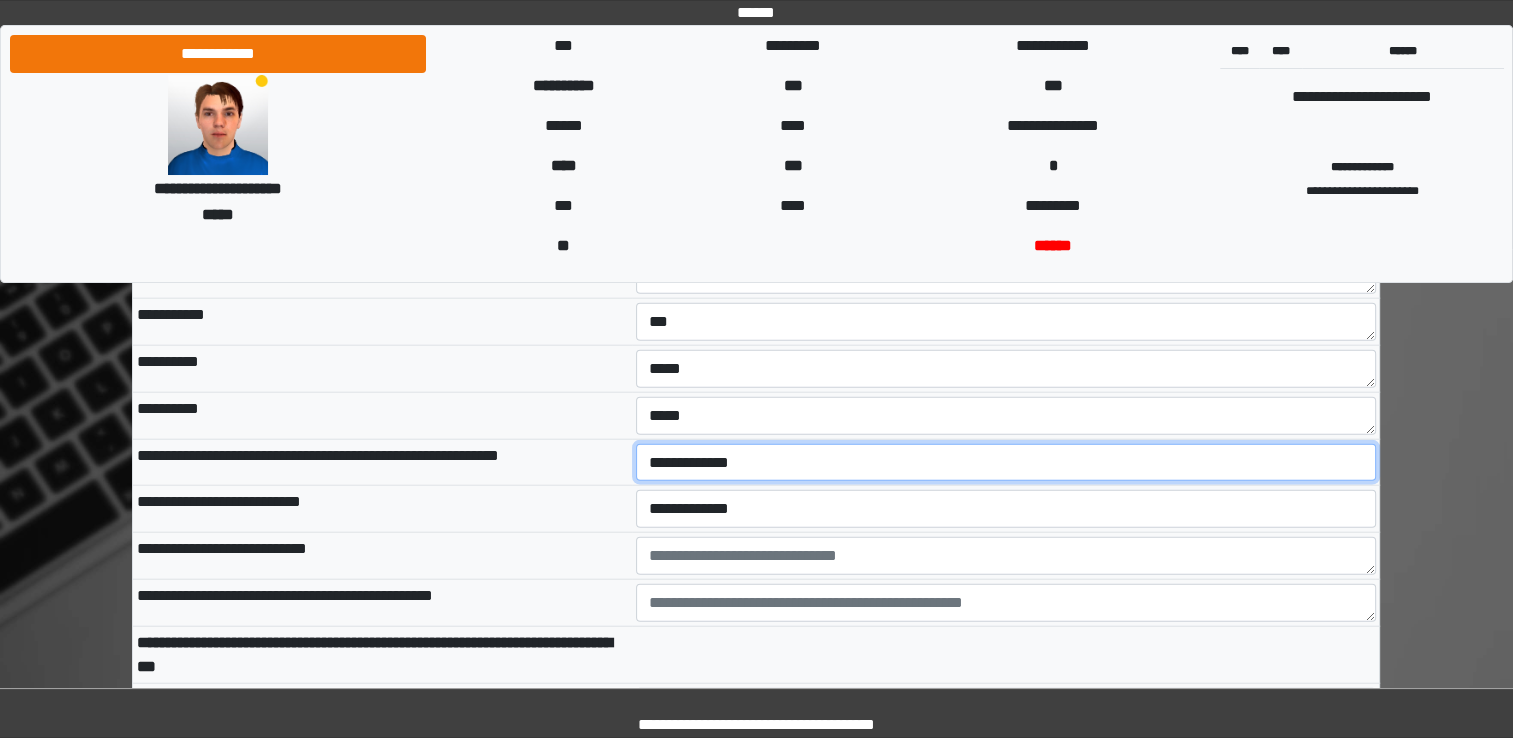click on "**********" at bounding box center [1006, 463] 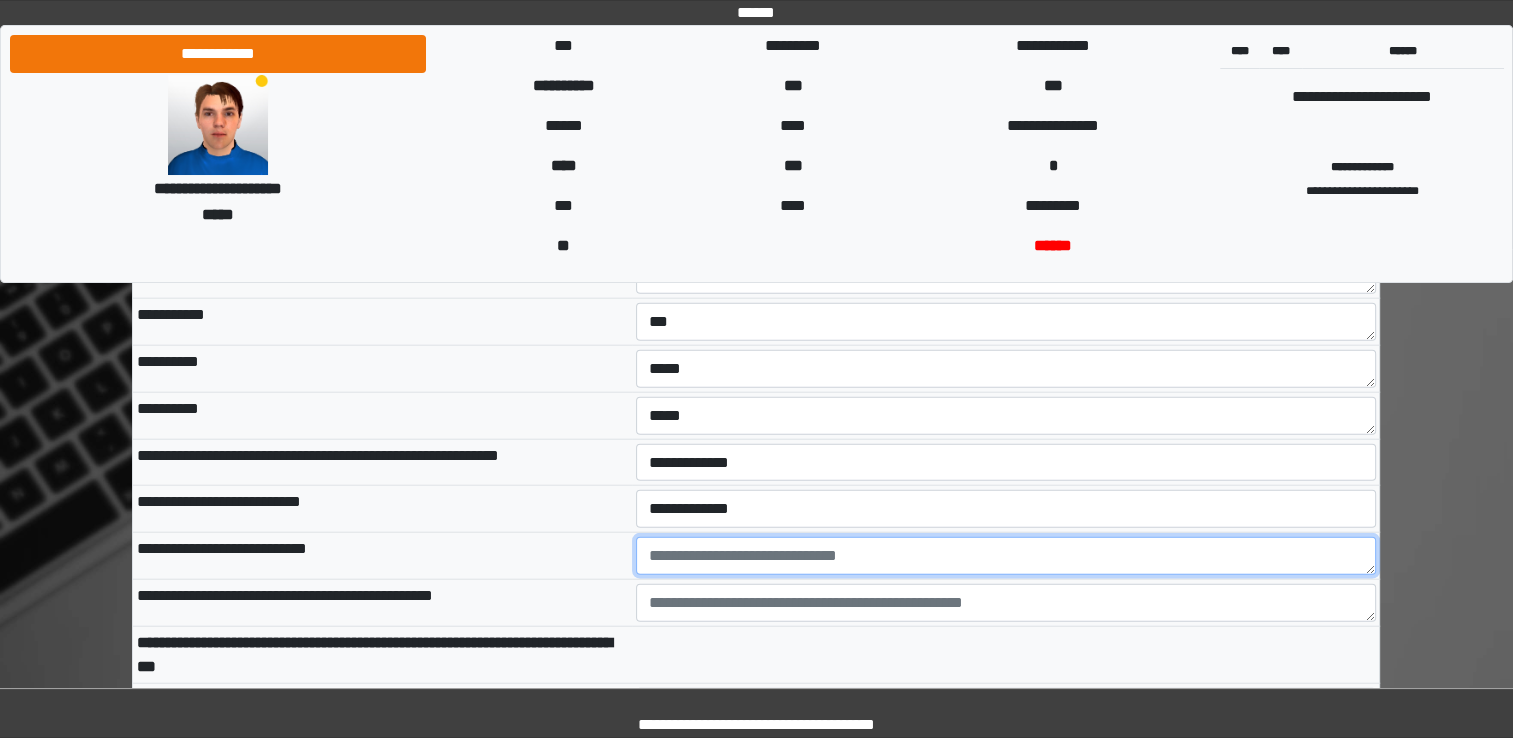click at bounding box center [1006, 556] 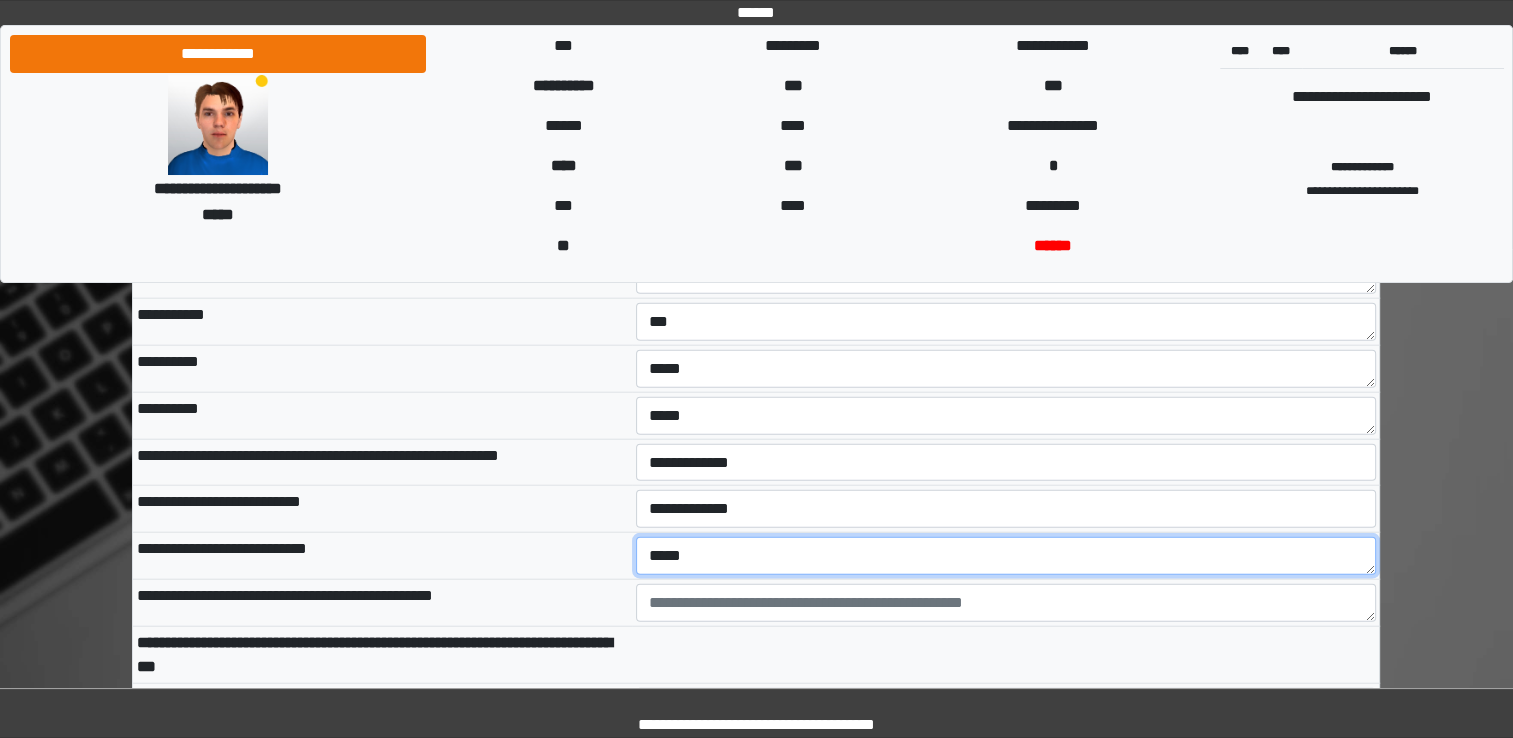 type on "*****" 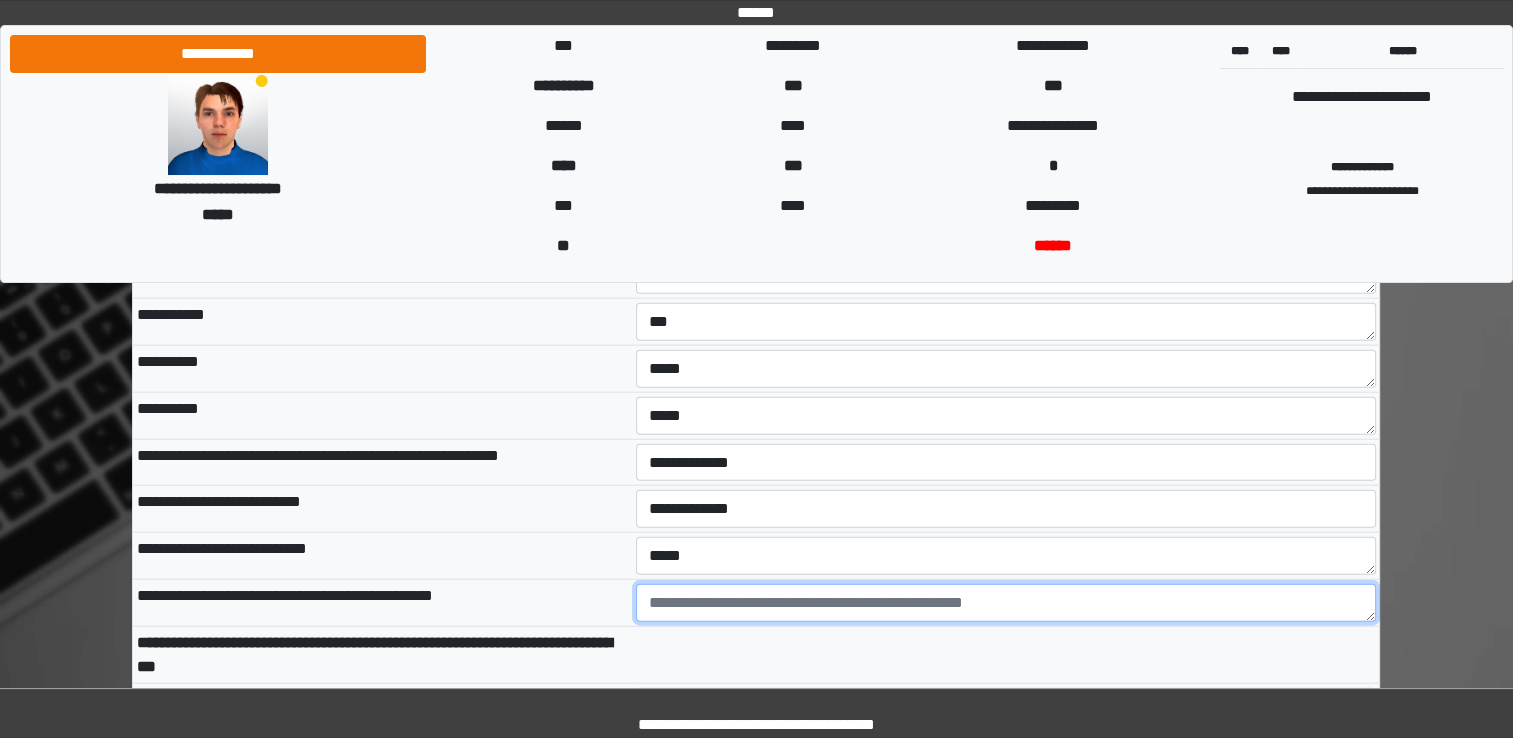click at bounding box center [1006, 603] 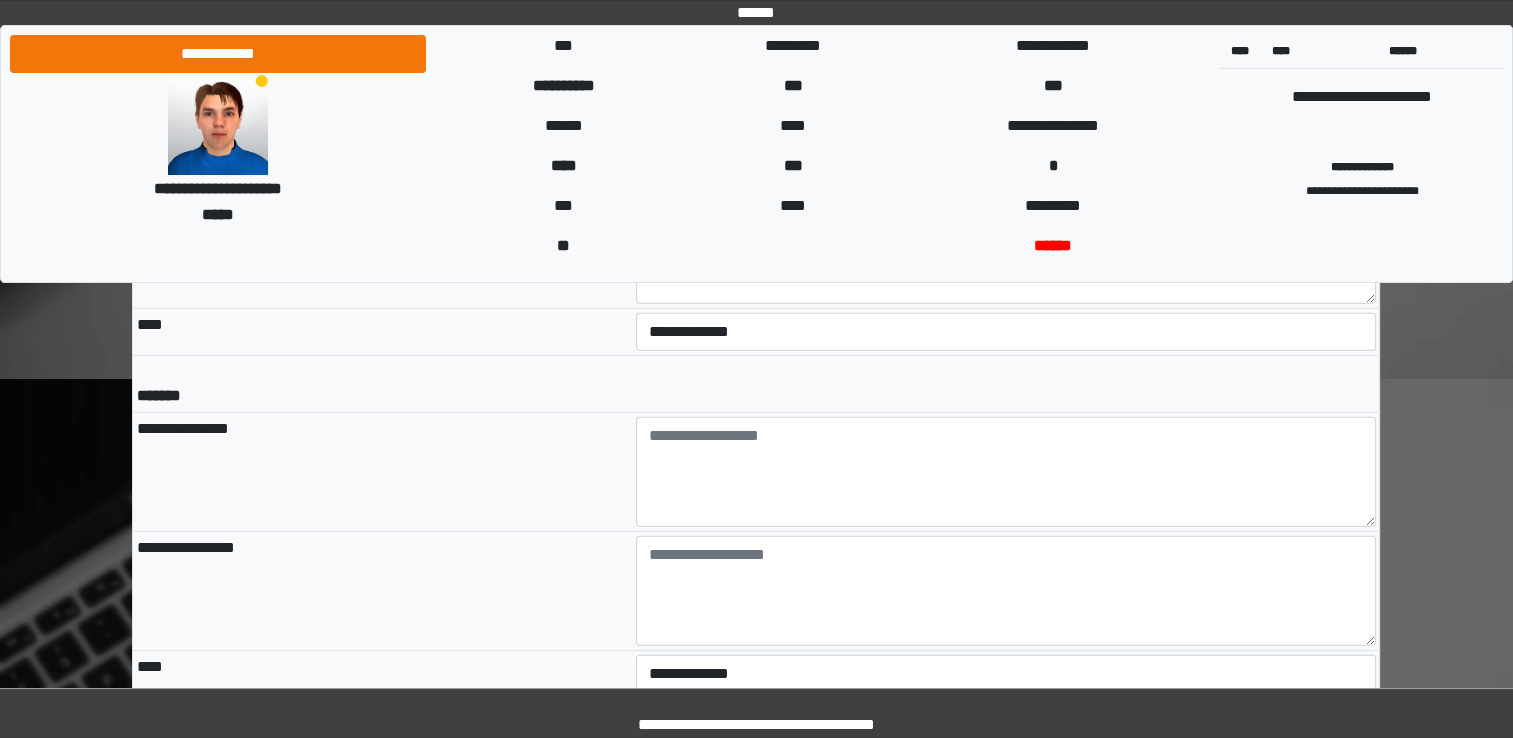 scroll, scrollTop: 5285, scrollLeft: 0, axis: vertical 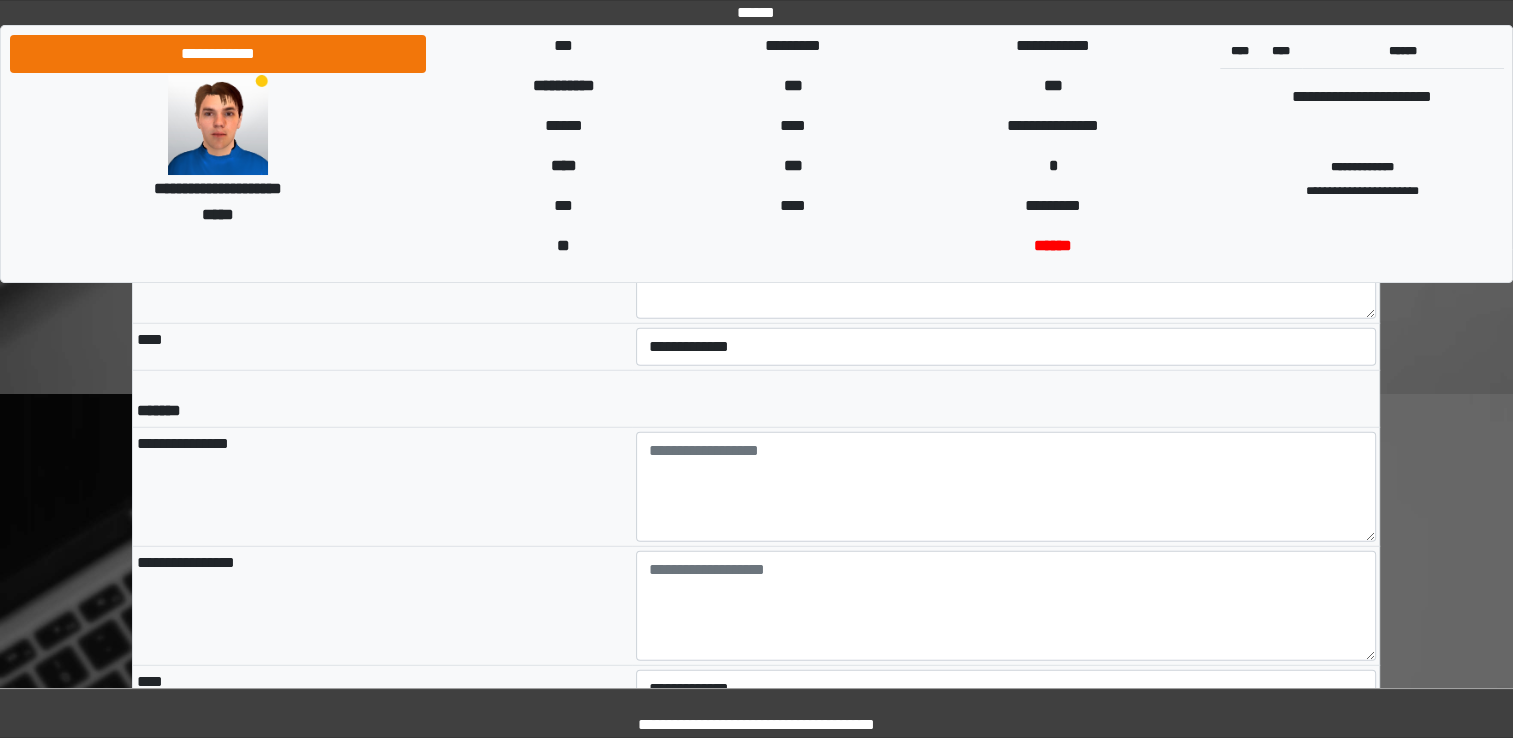 type on "**********" 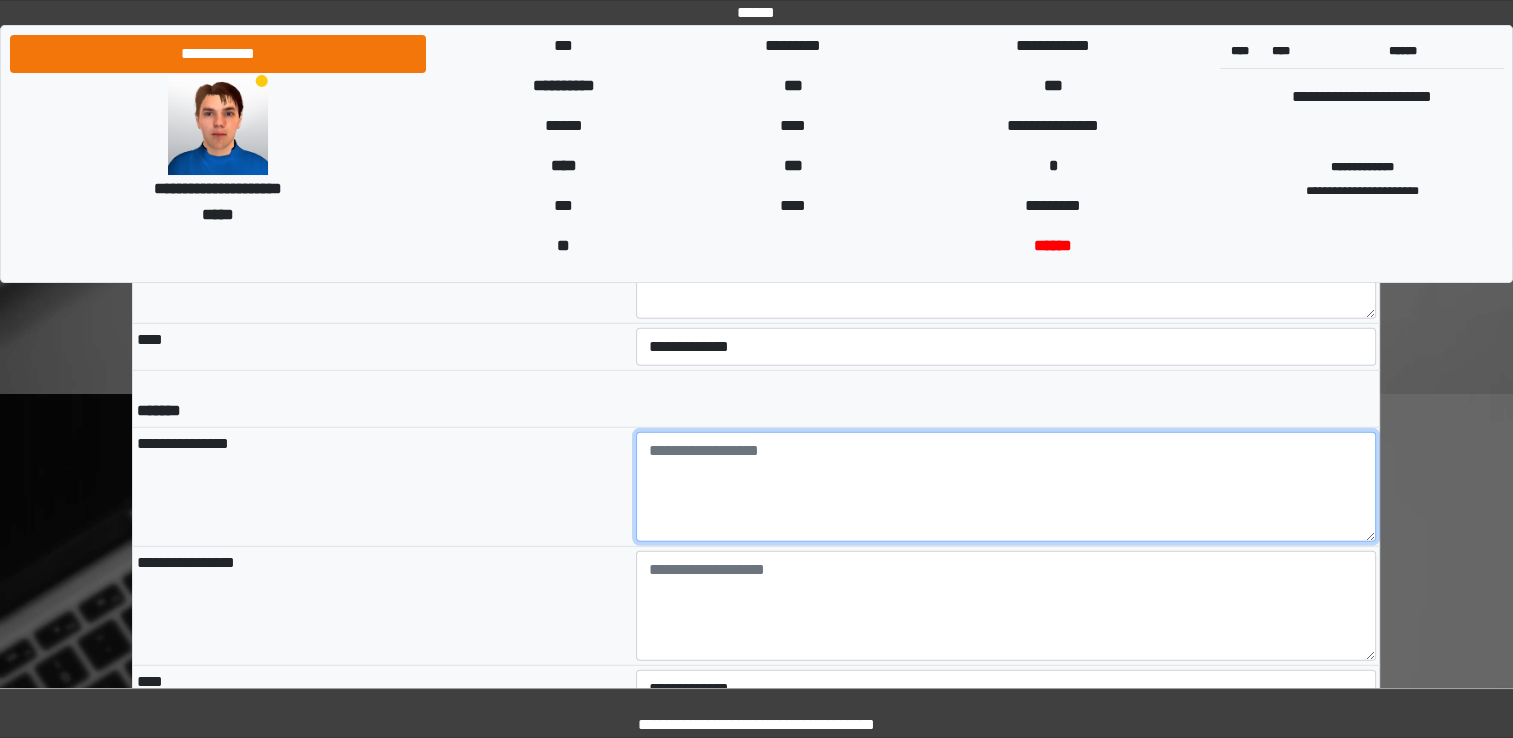 click at bounding box center (1006, 487) 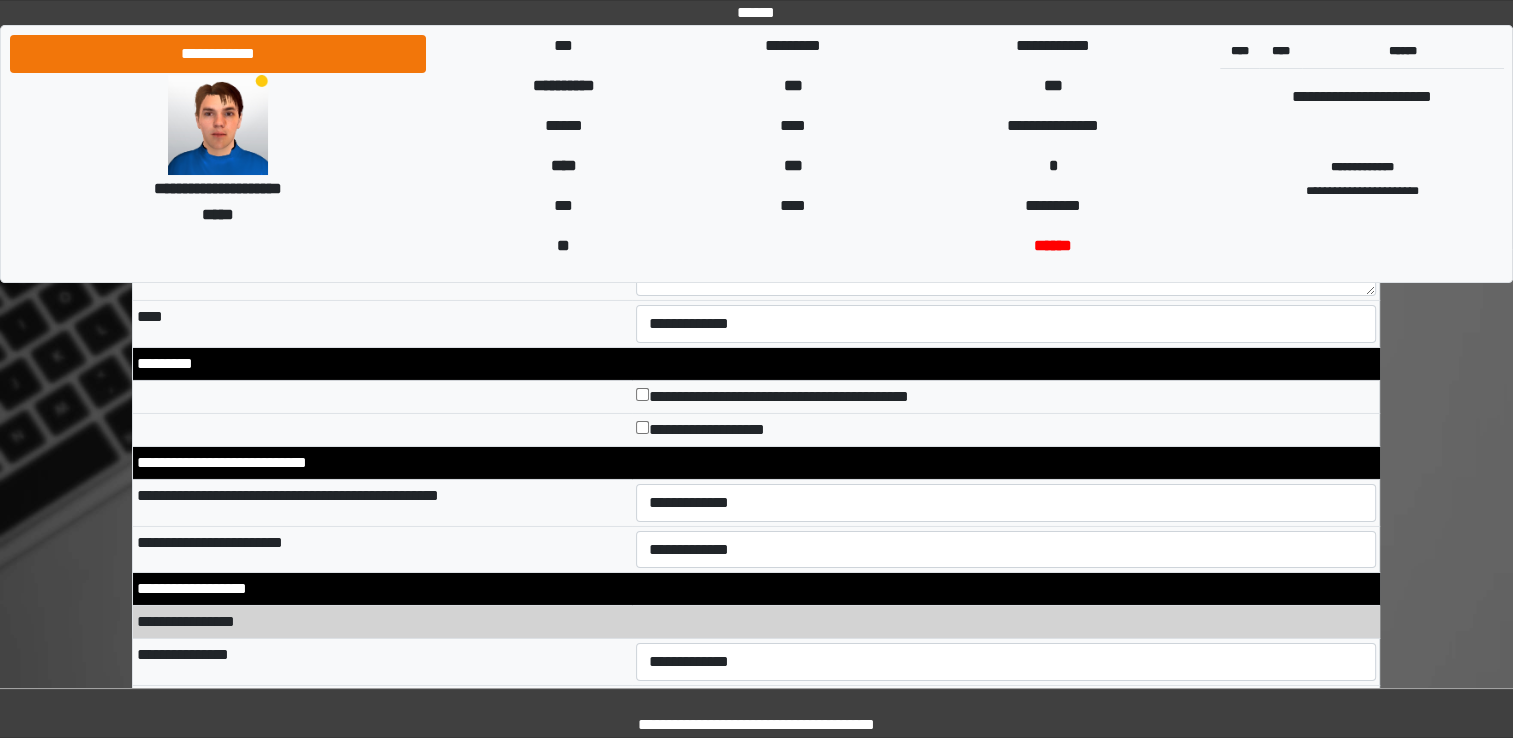 scroll, scrollTop: 6708, scrollLeft: 0, axis: vertical 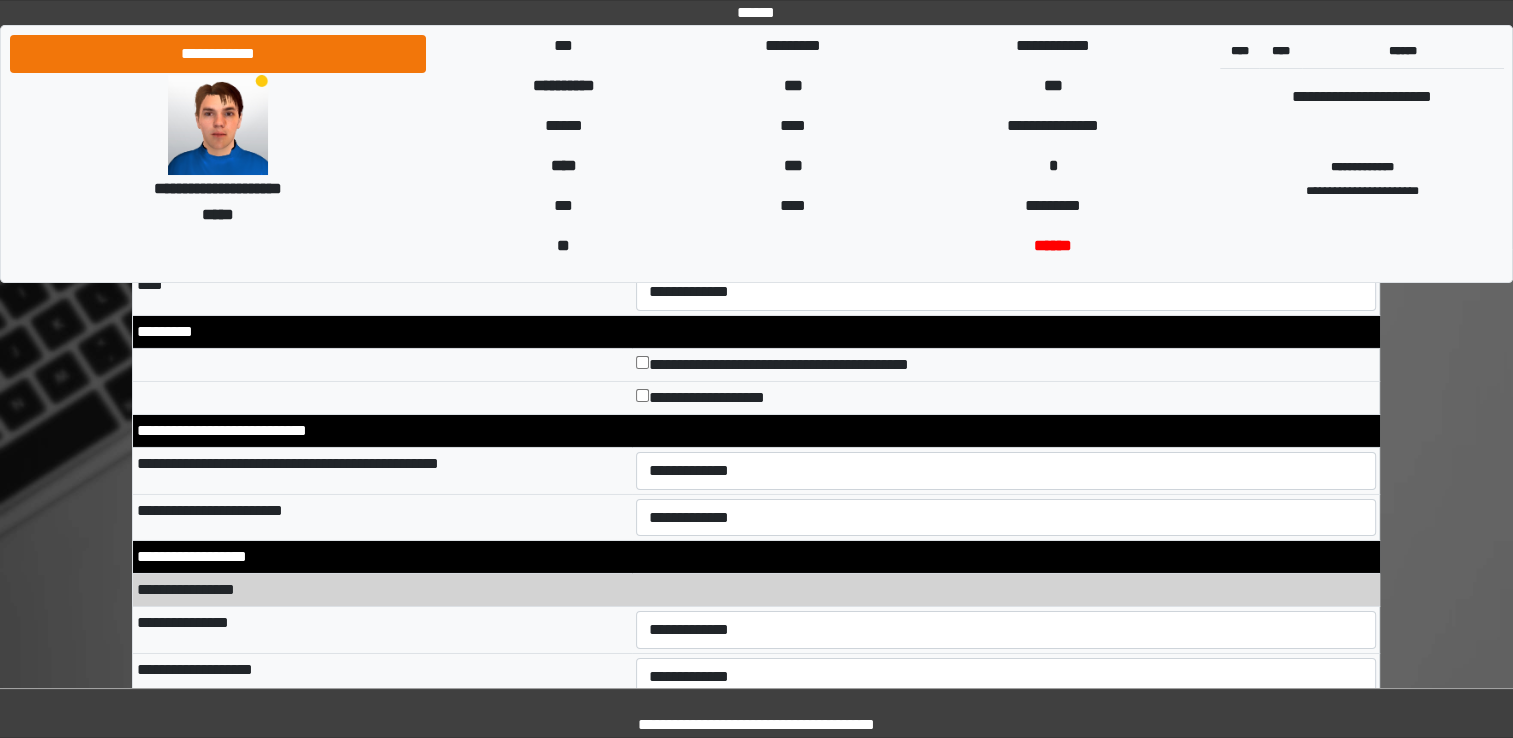 type on "*******" 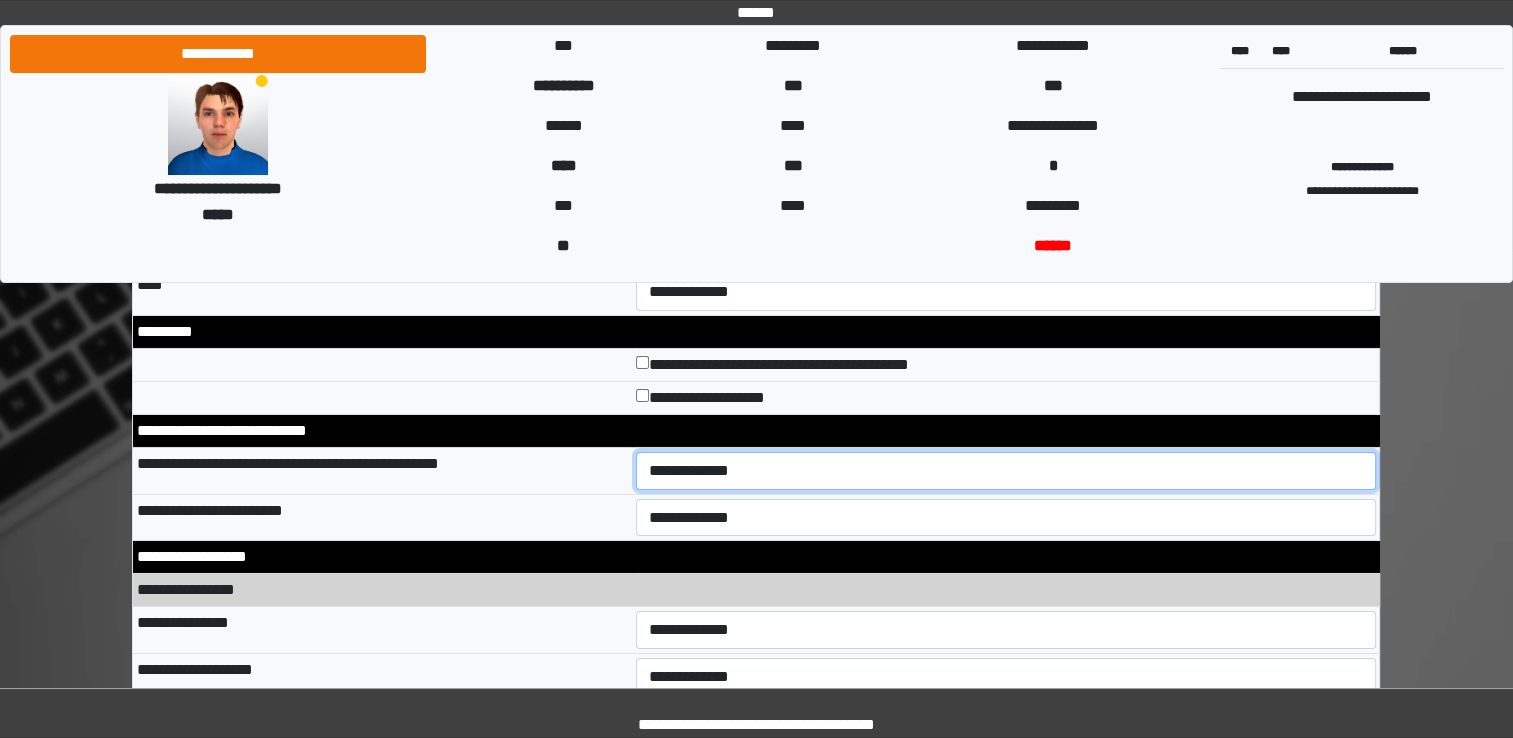 click on "**********" at bounding box center [1006, 471] 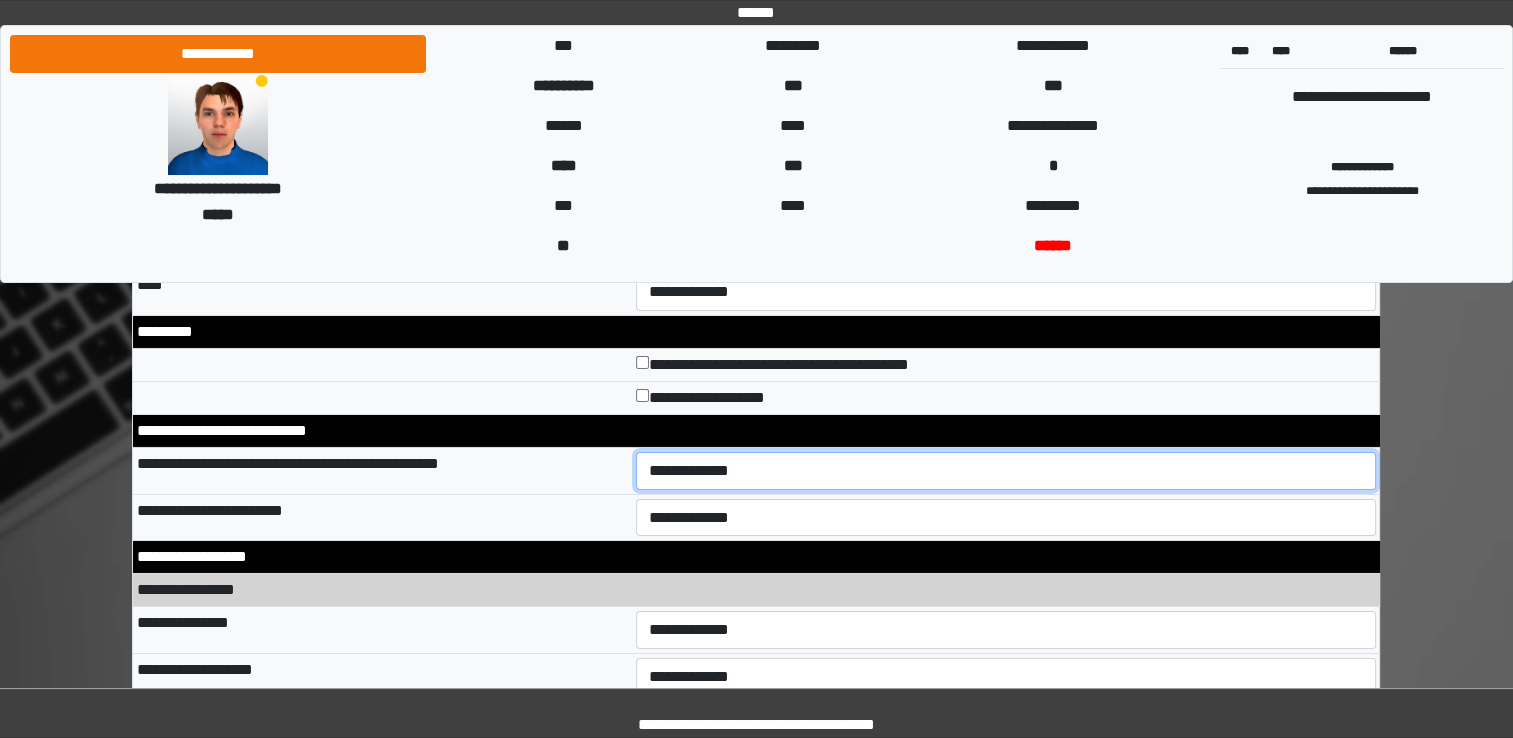 click on "**********" at bounding box center [1006, 471] 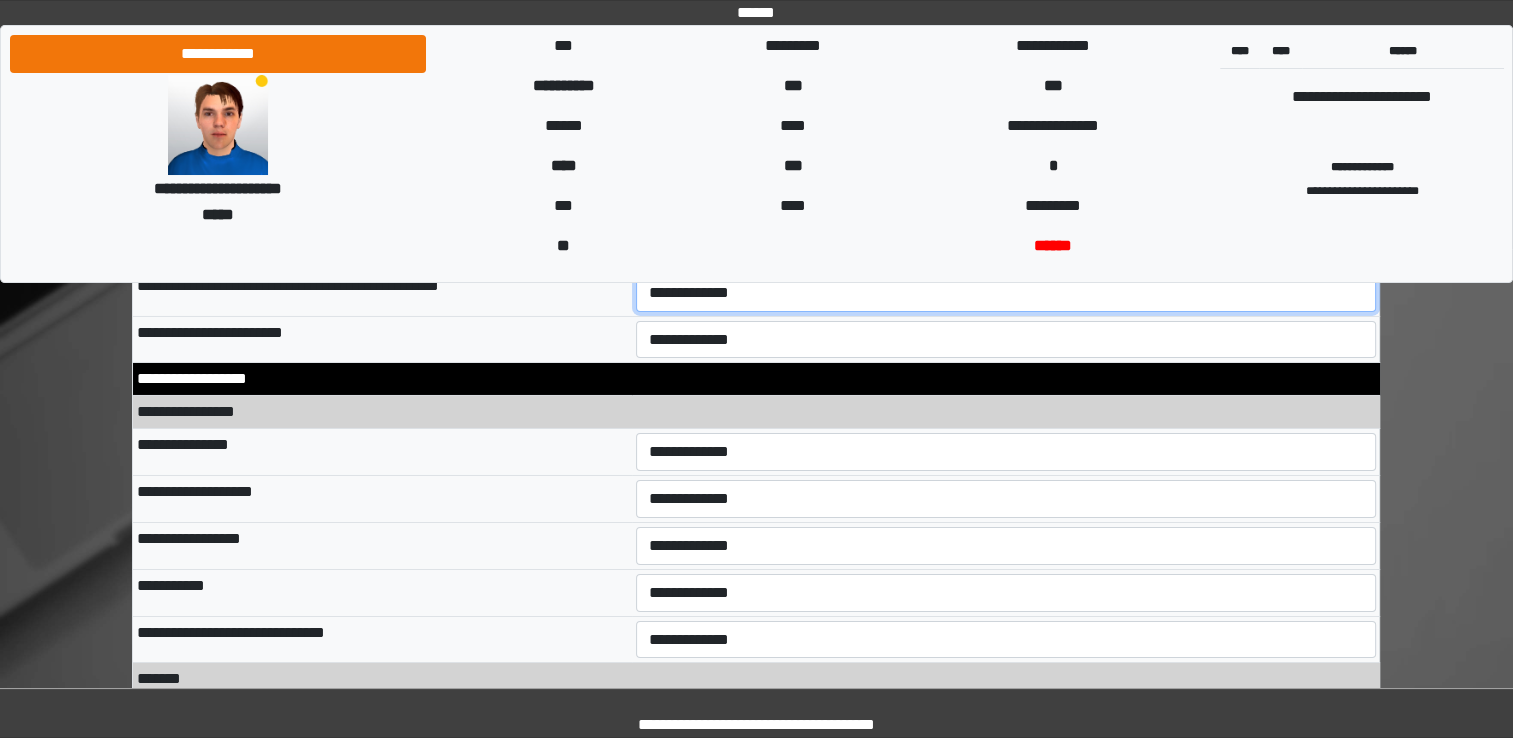 scroll, scrollTop: 6902, scrollLeft: 0, axis: vertical 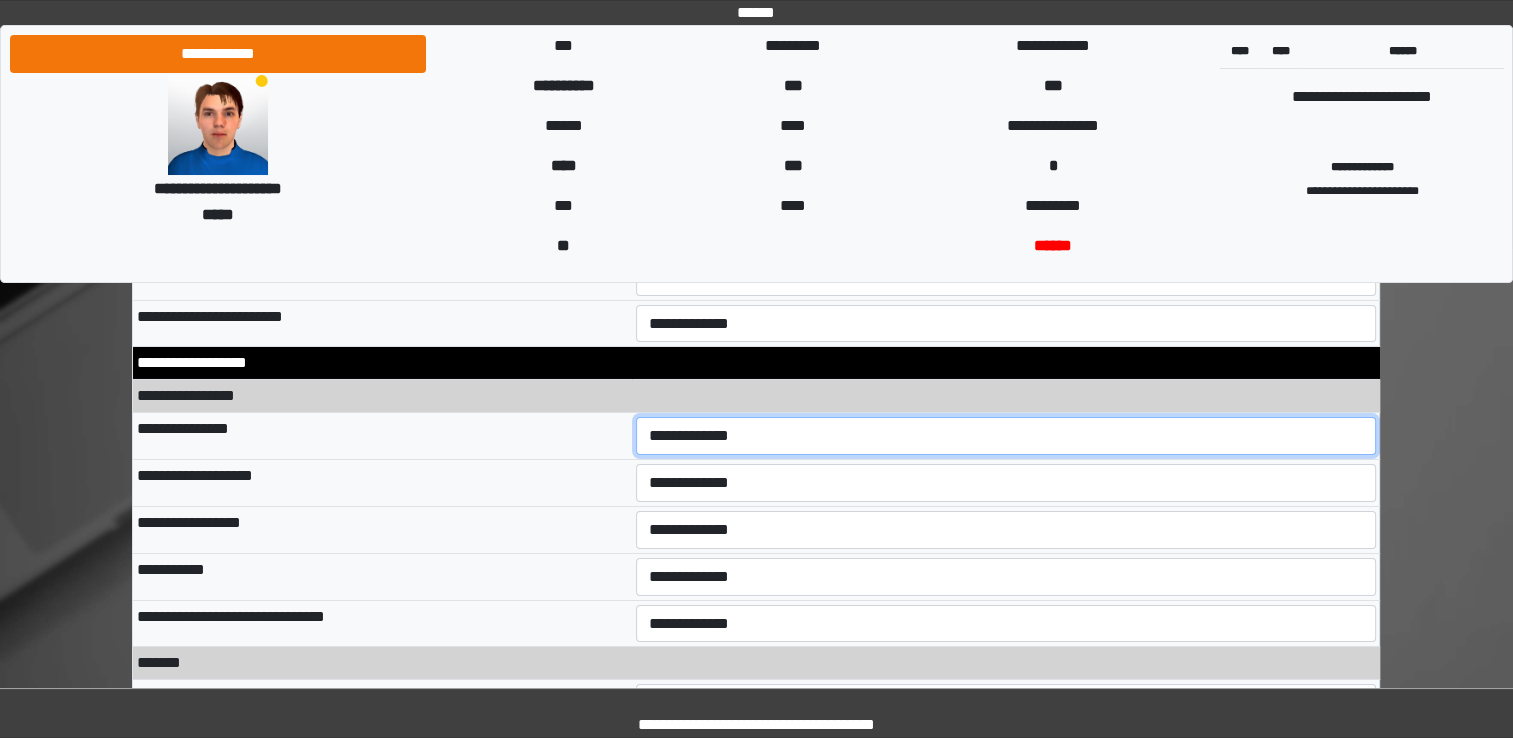 click on "**********" at bounding box center [1006, 436] 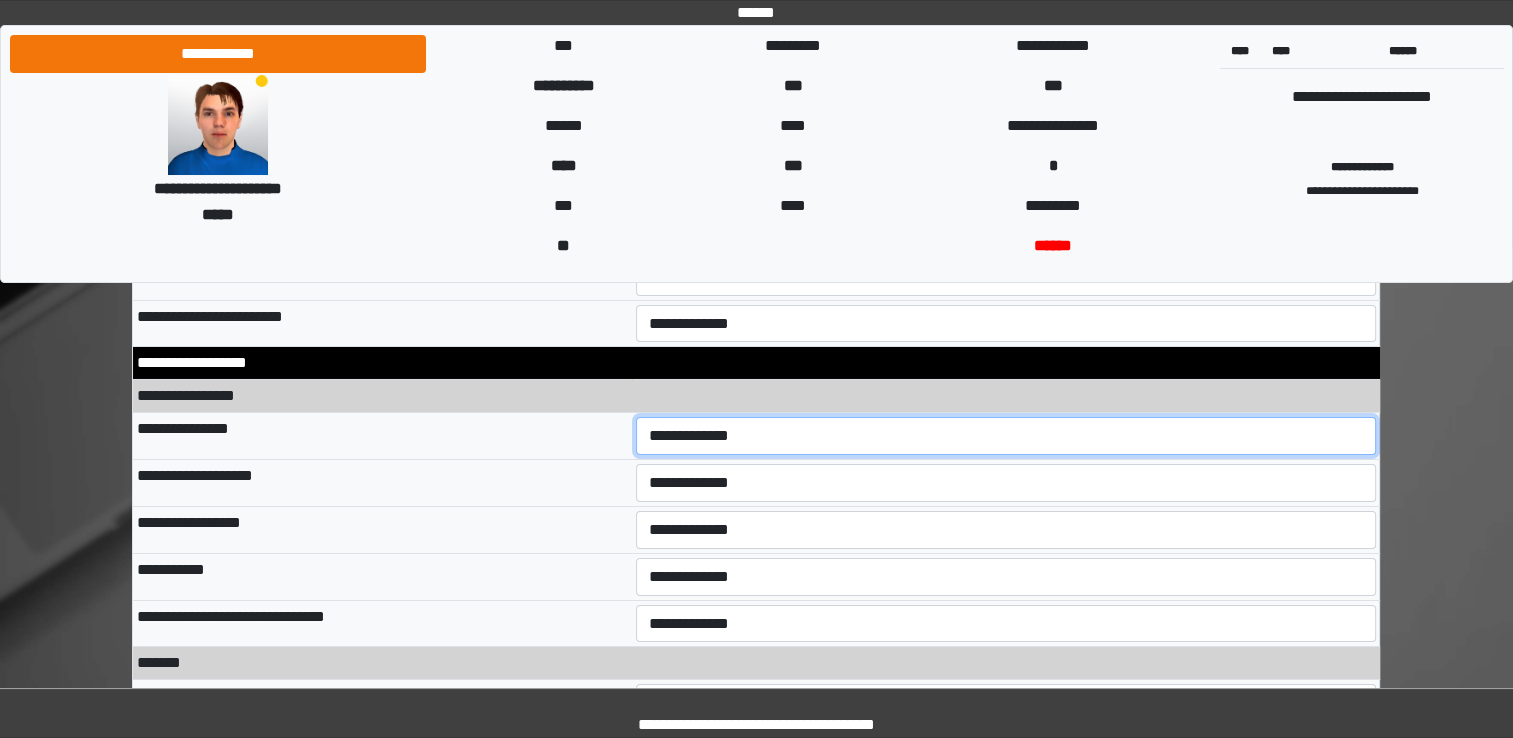 select on "*" 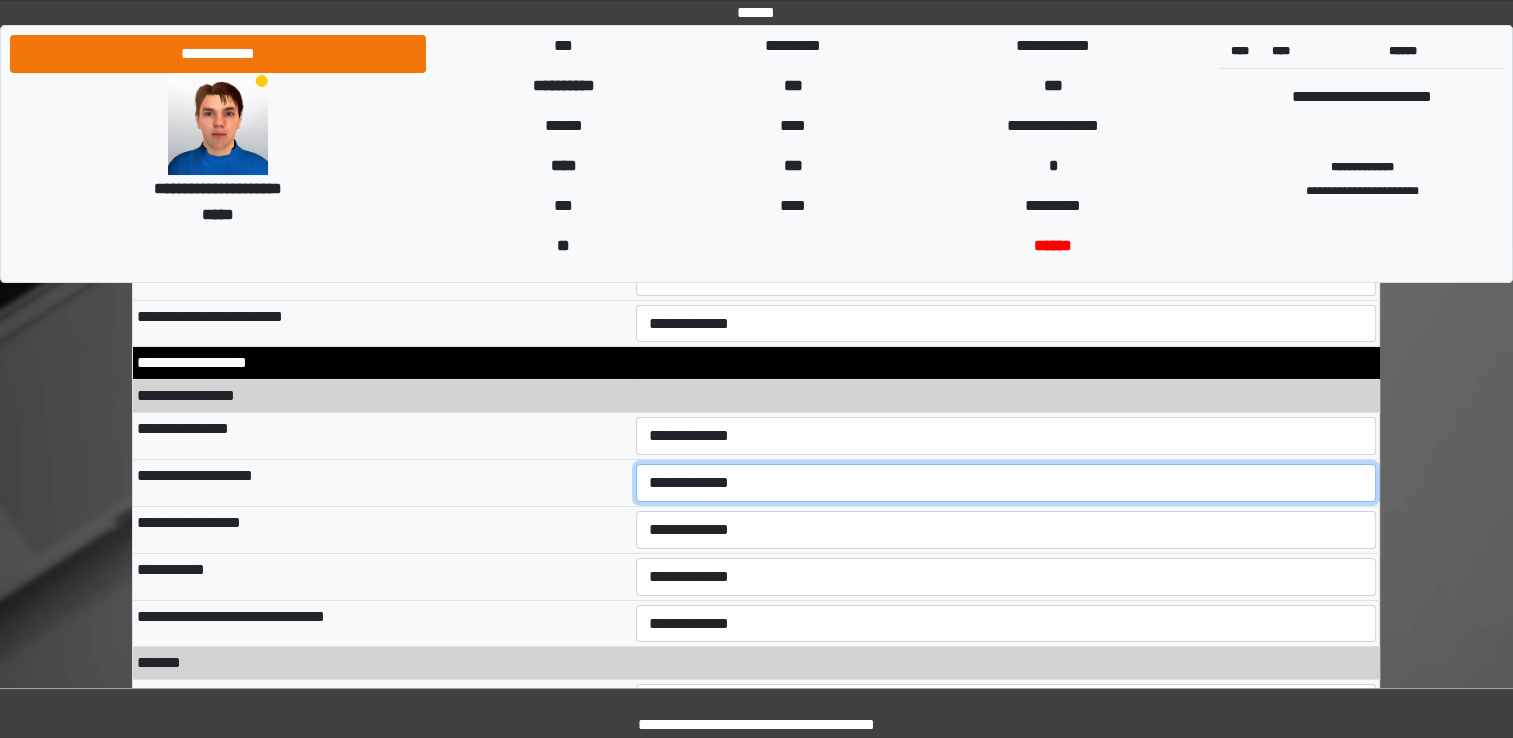 select on "**" 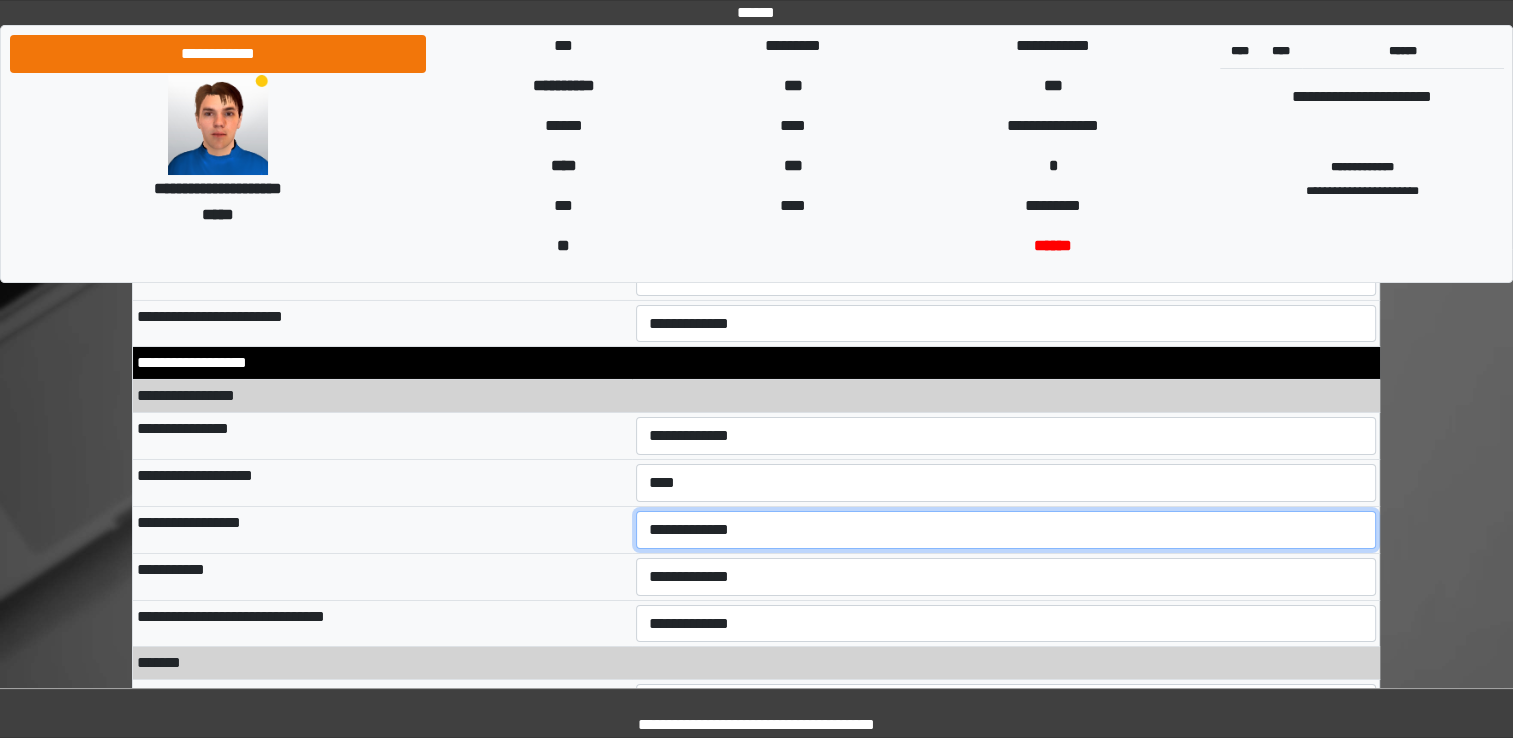 click on "**********" at bounding box center (1006, 530) 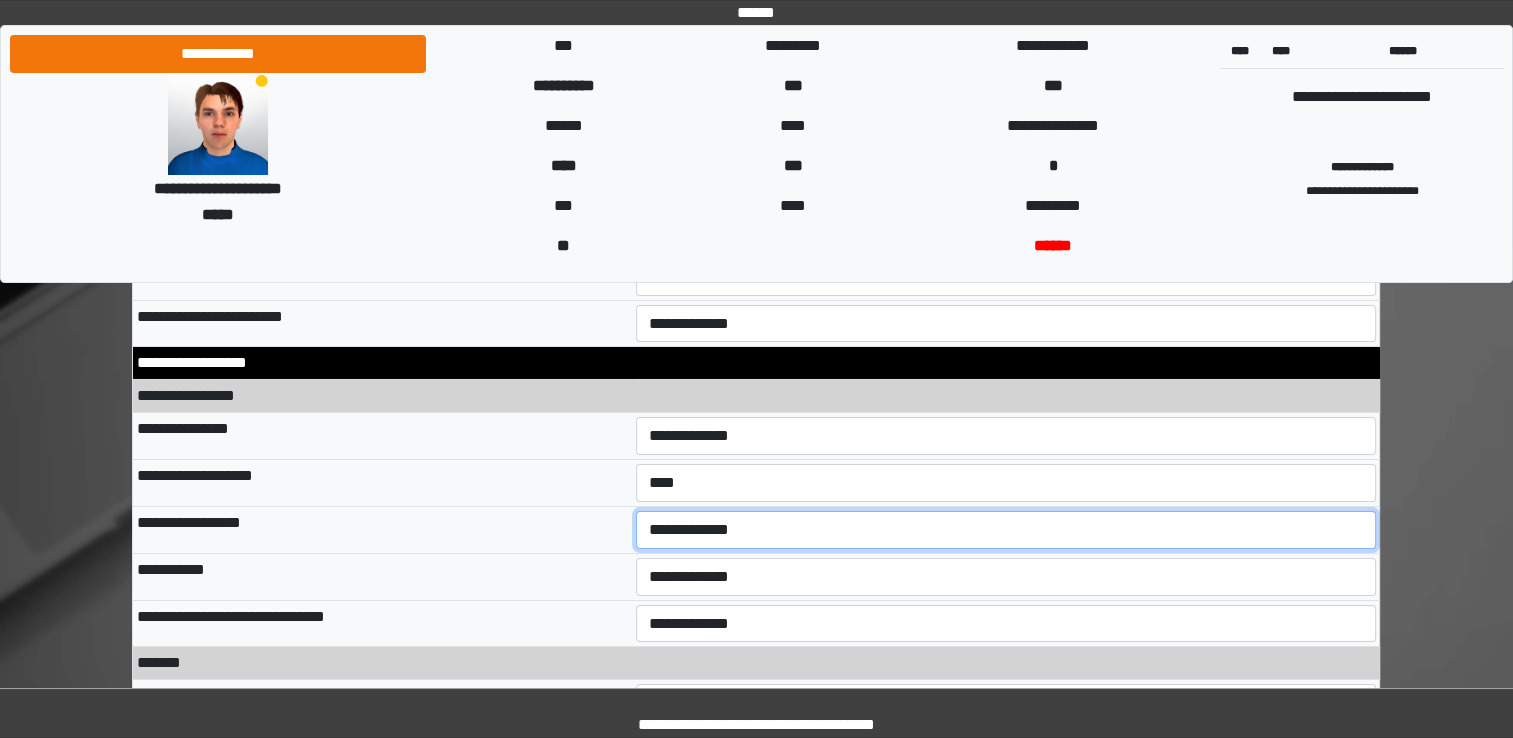 select on "**" 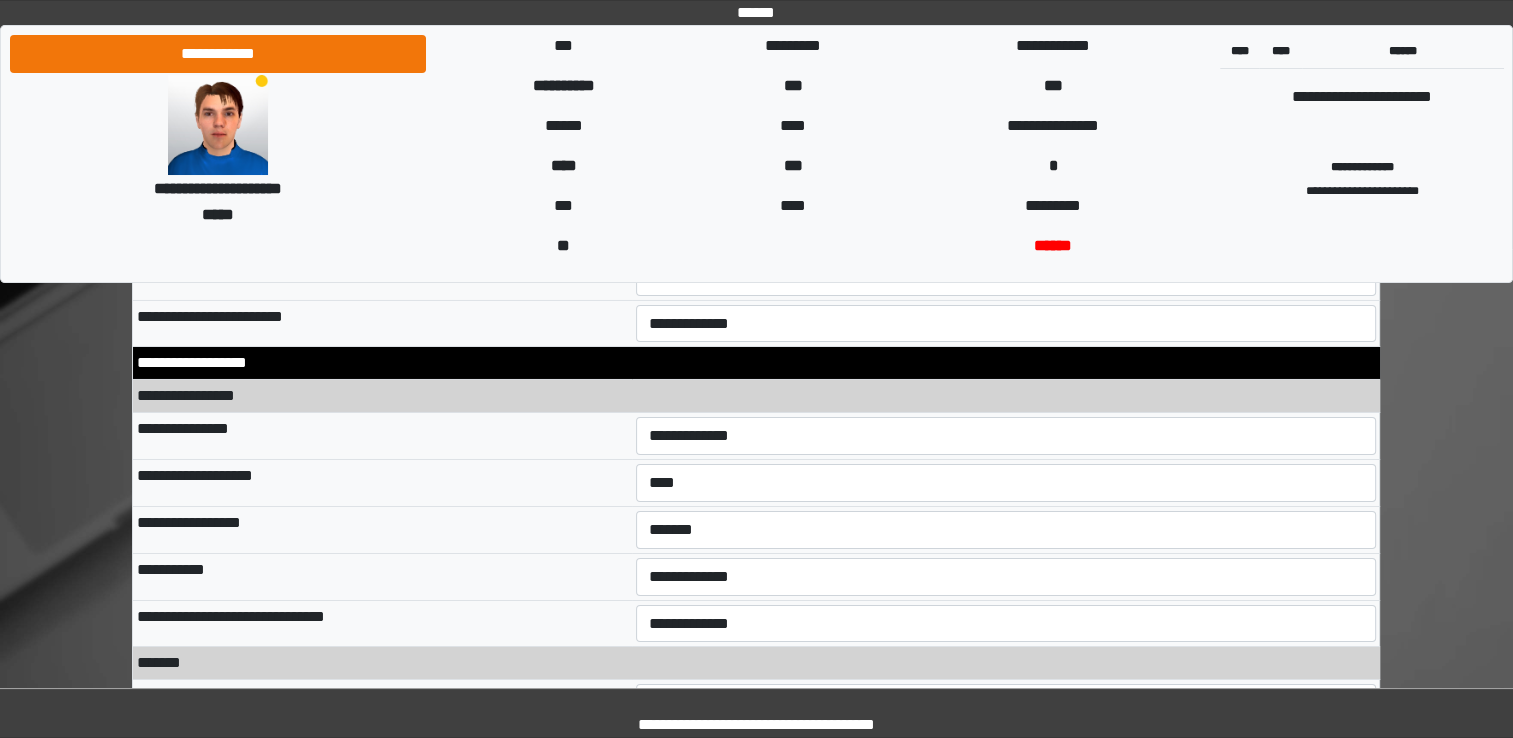 click on "**********" at bounding box center [382, 576] 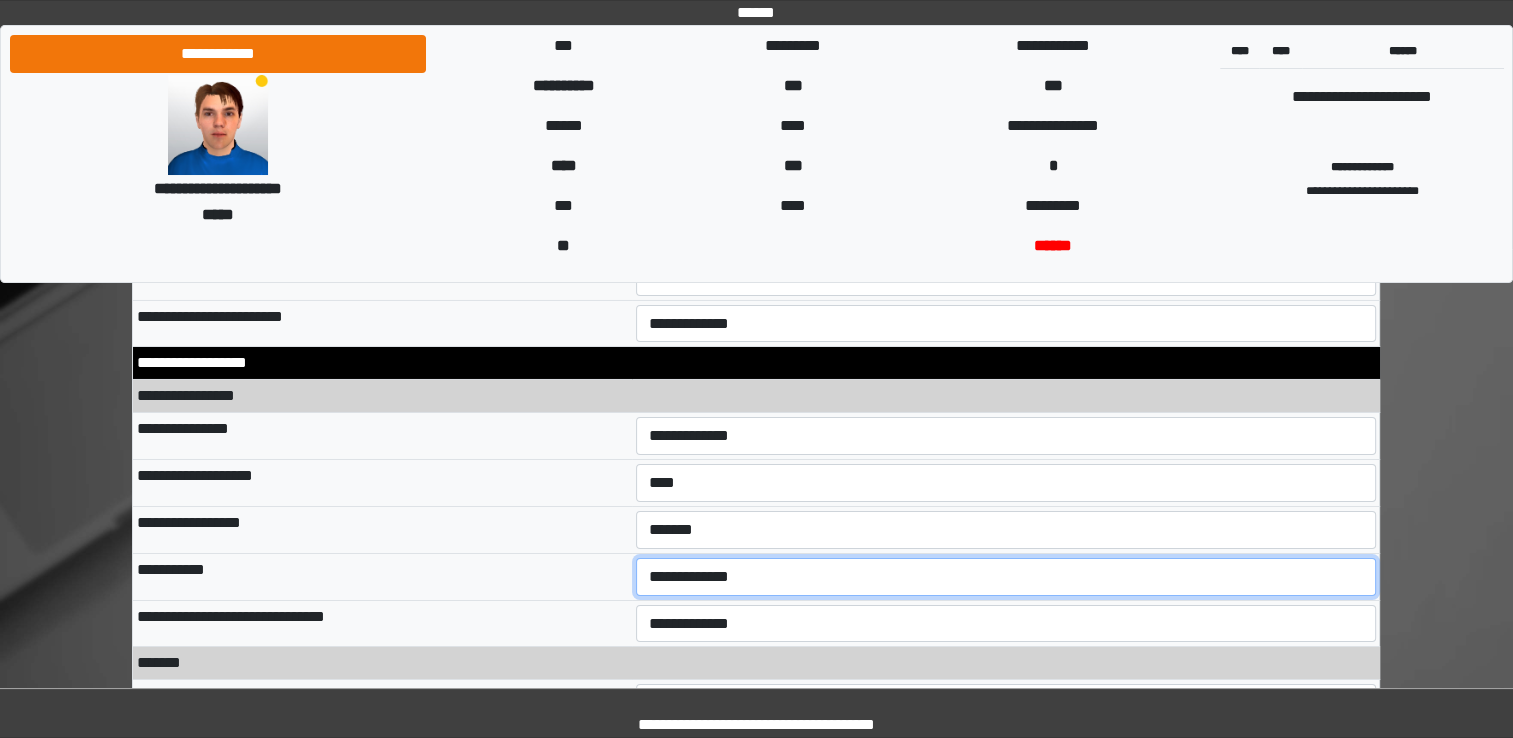 click on "[FIRST] [LAST] [CITY] [STATE]" at bounding box center (1006, 577) 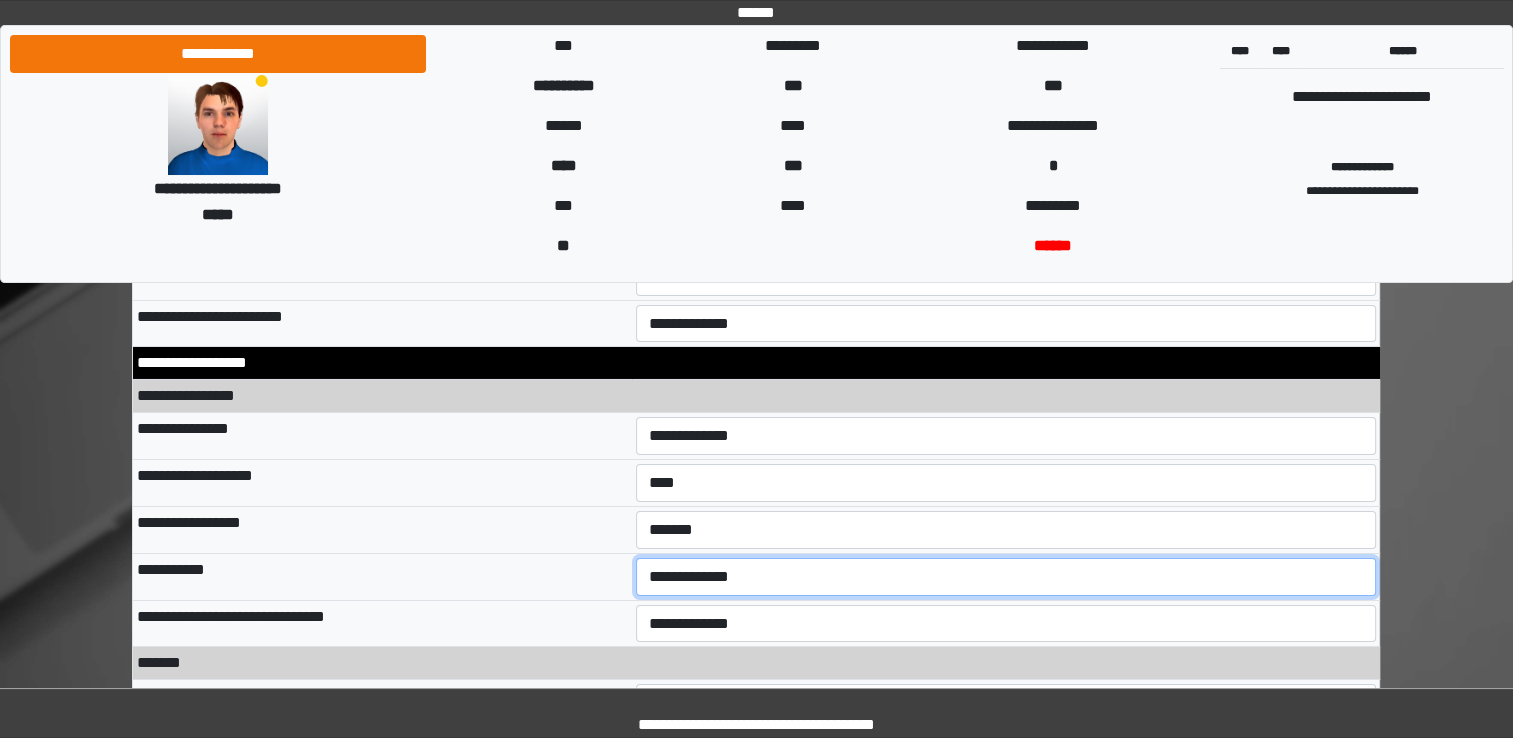 select on "**" 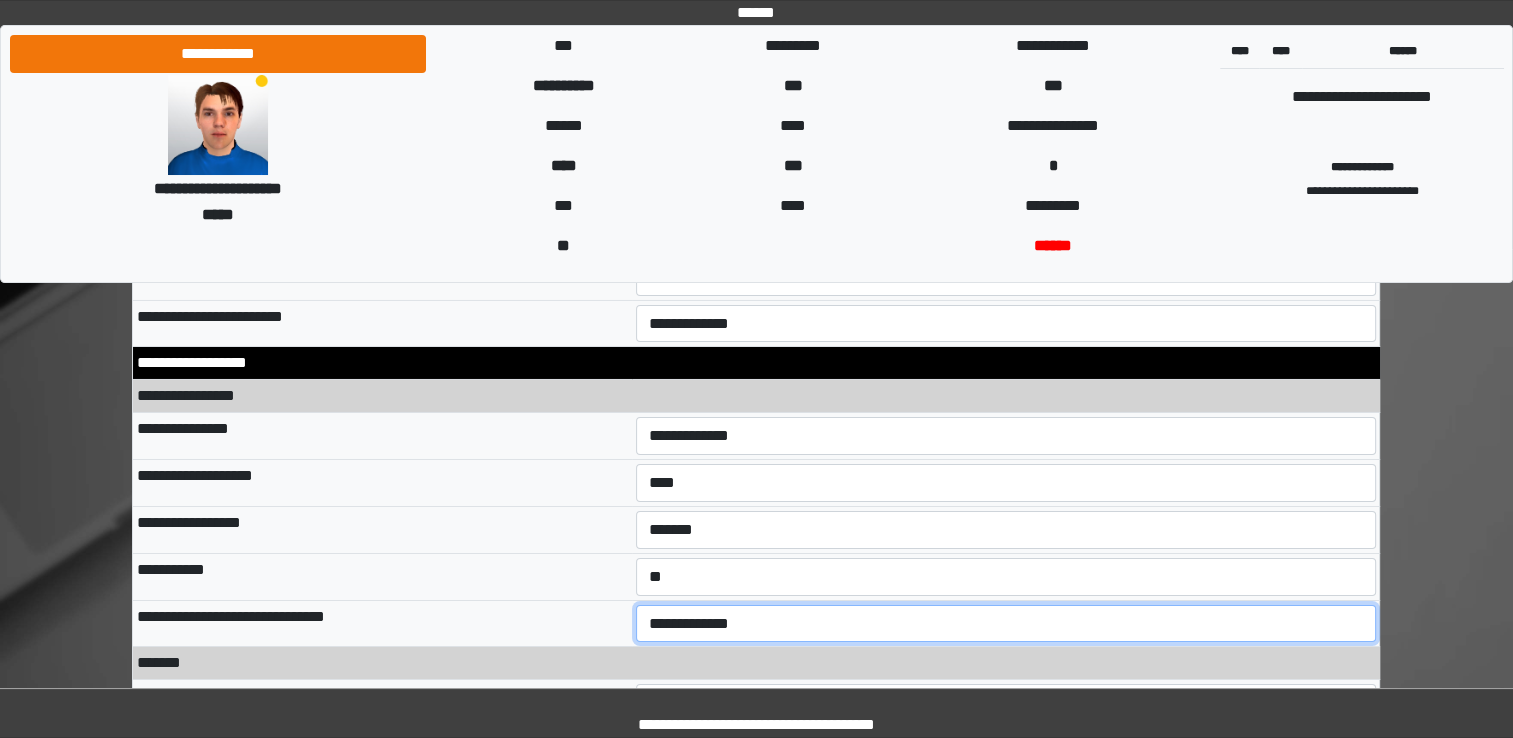 click on "**********" at bounding box center (1006, 624) 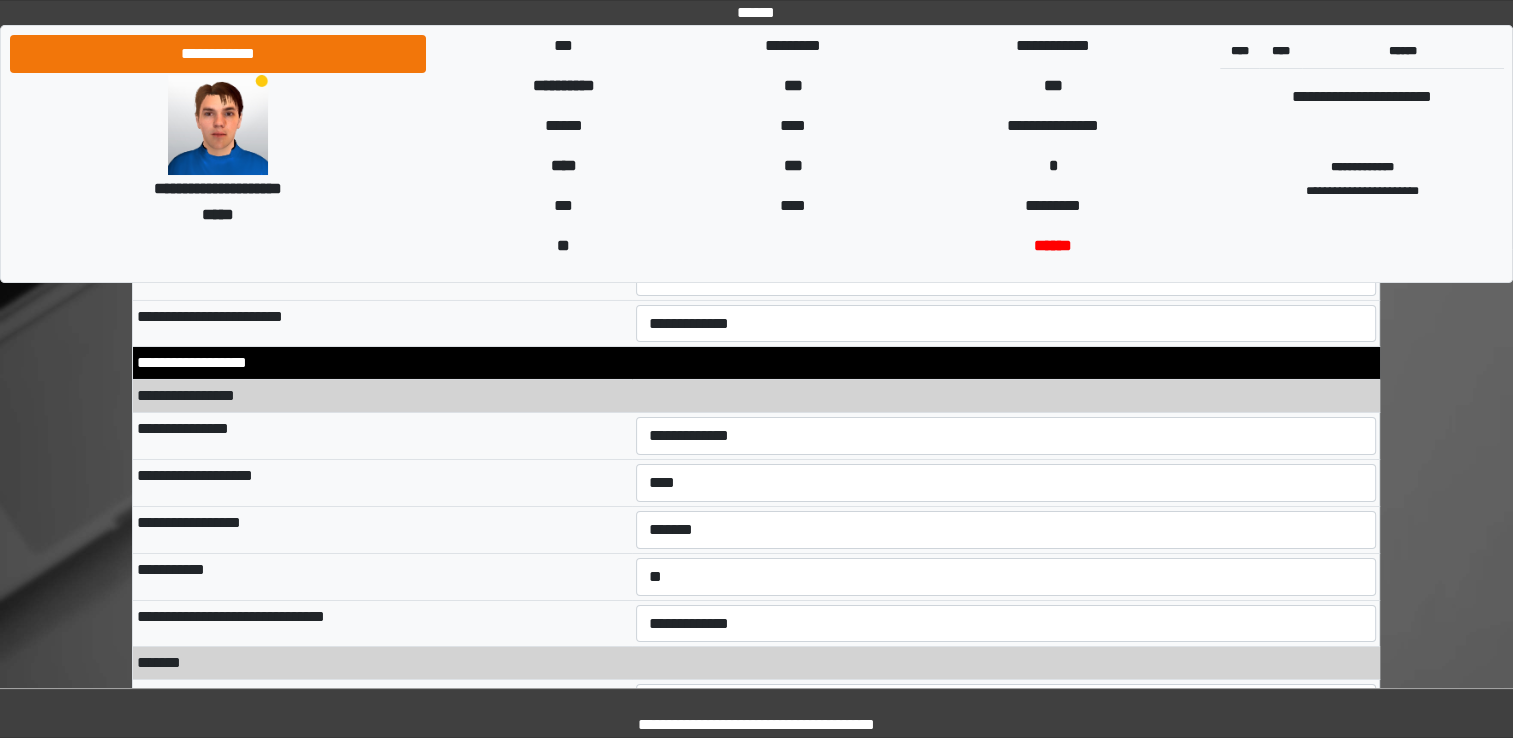drag, startPoint x: 1464, startPoint y: 537, endPoint x: 1519, endPoint y: 397, distance: 150.41609 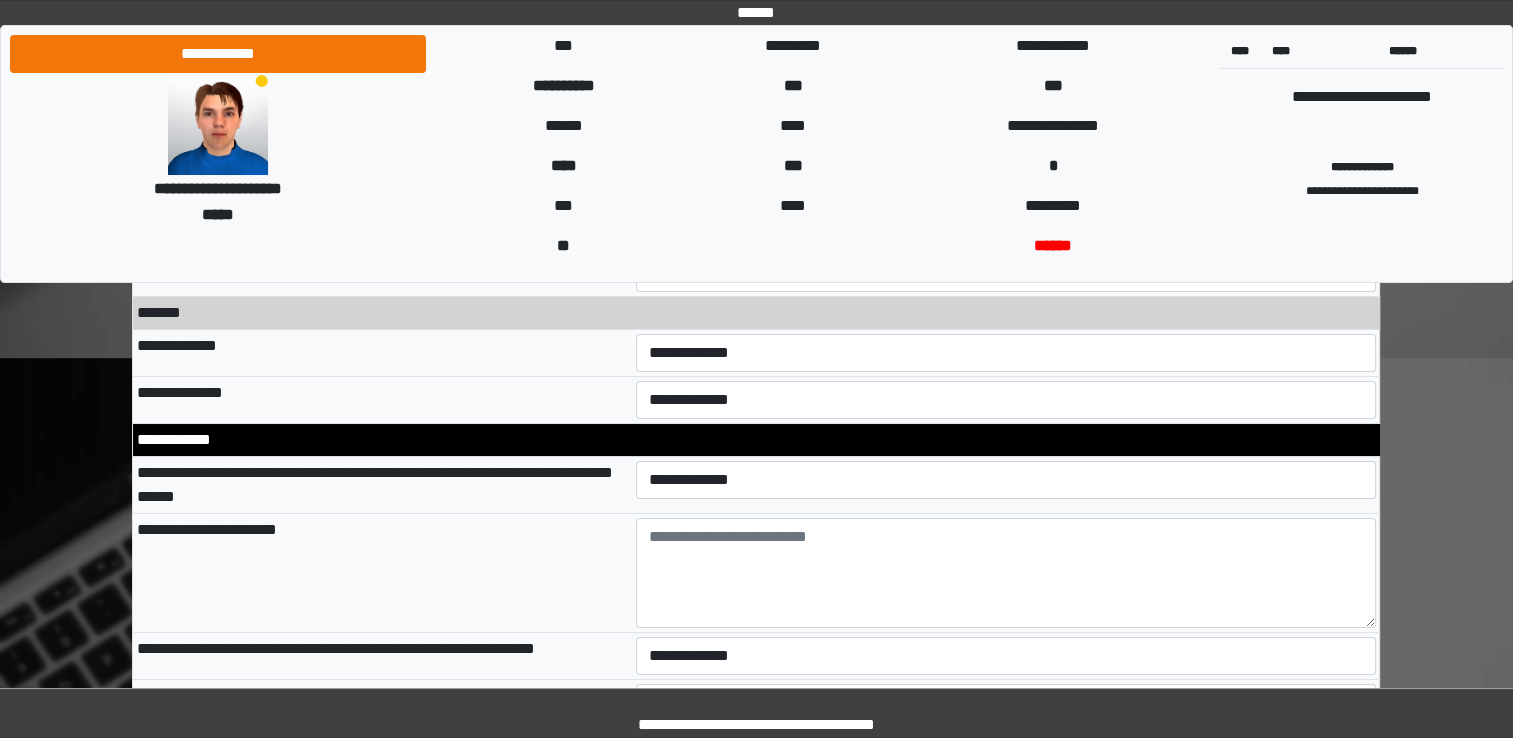 scroll, scrollTop: 7267, scrollLeft: 0, axis: vertical 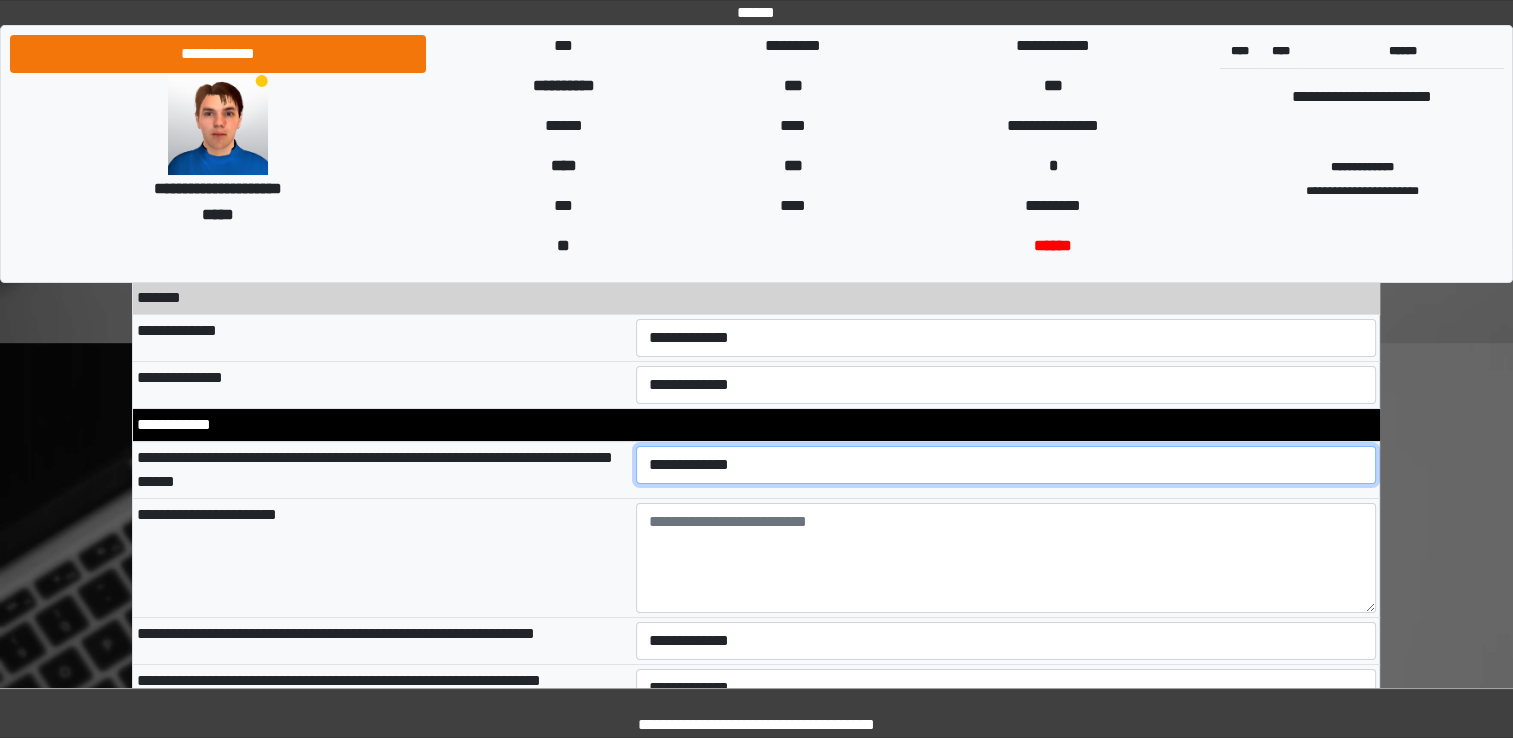 click on "**********" at bounding box center [1006, 465] 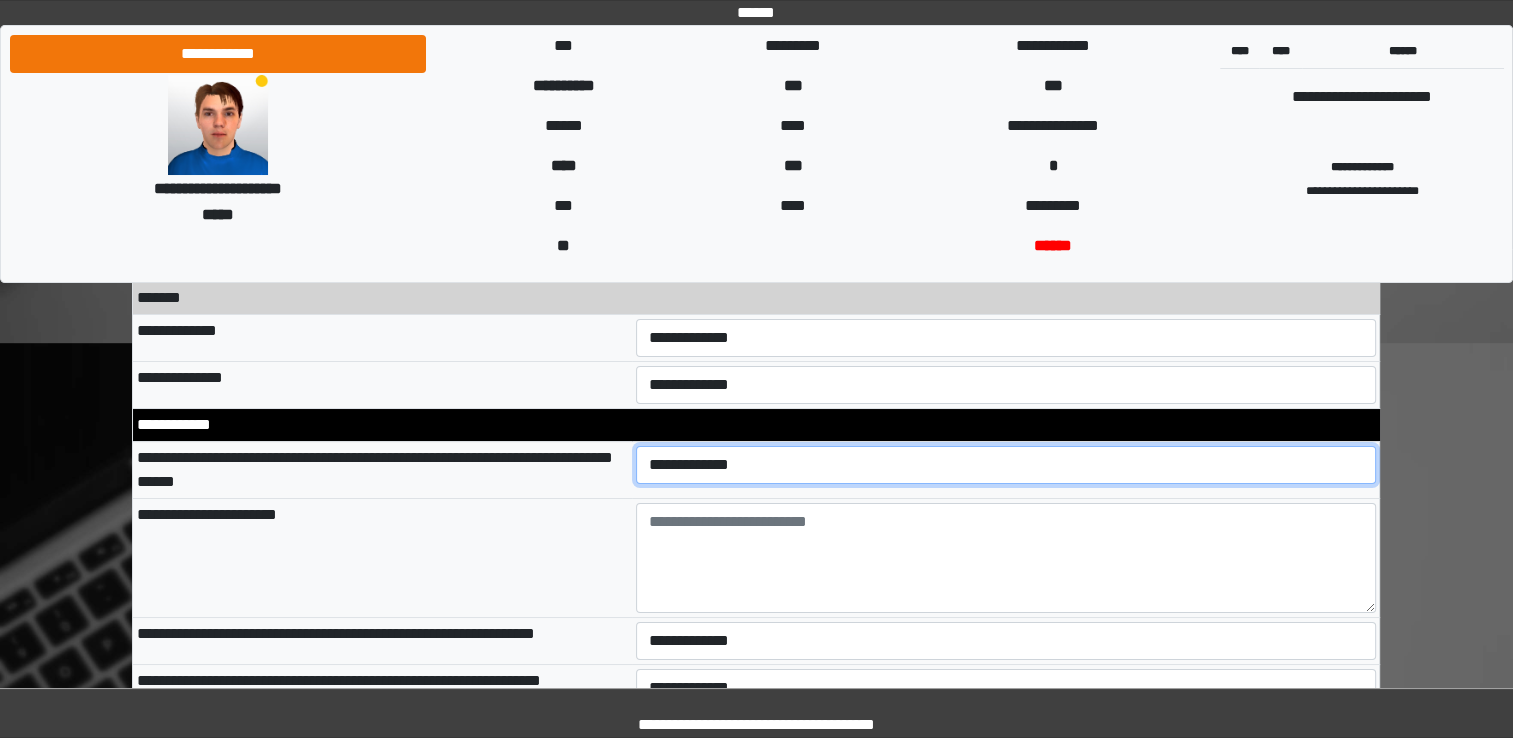 select on "*" 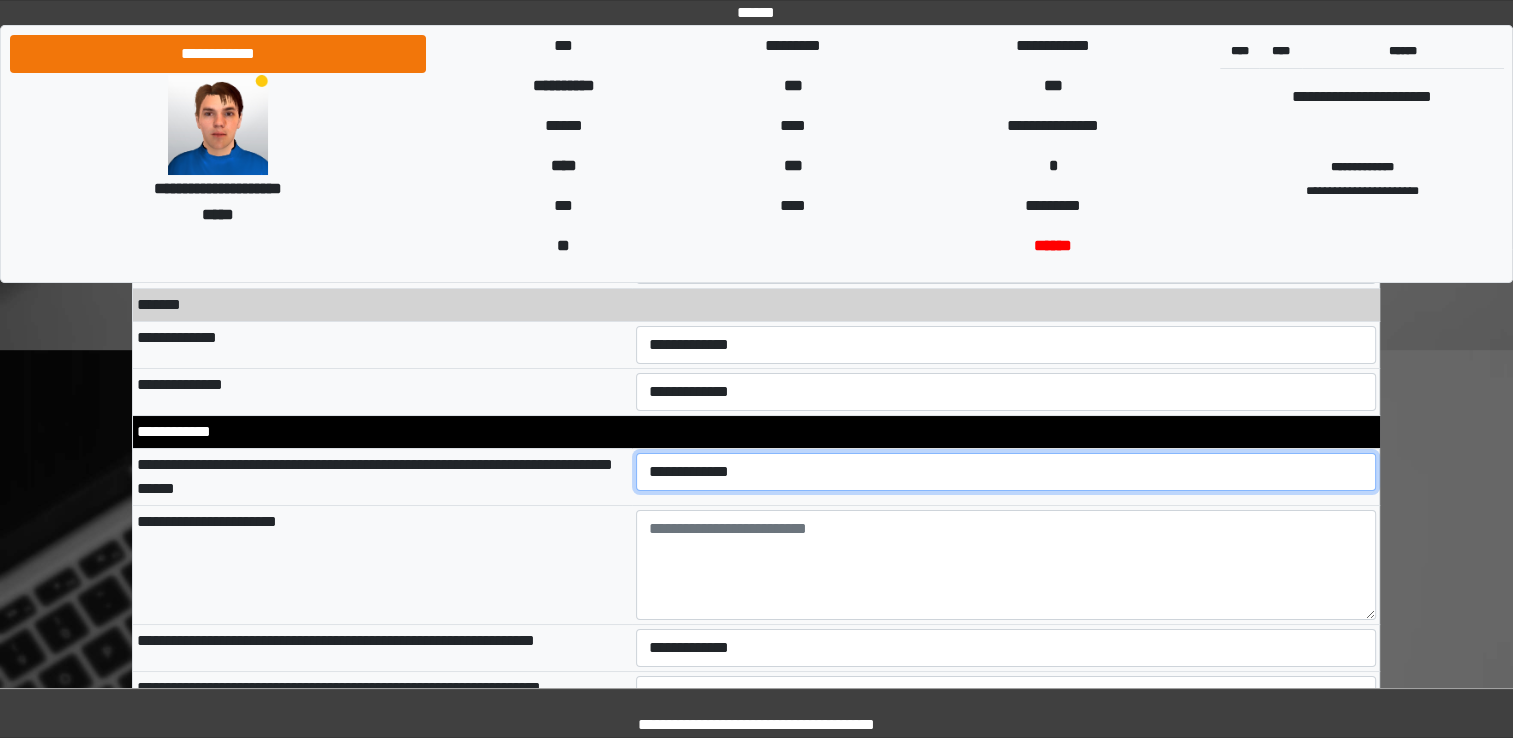 scroll, scrollTop: 7290, scrollLeft: 0, axis: vertical 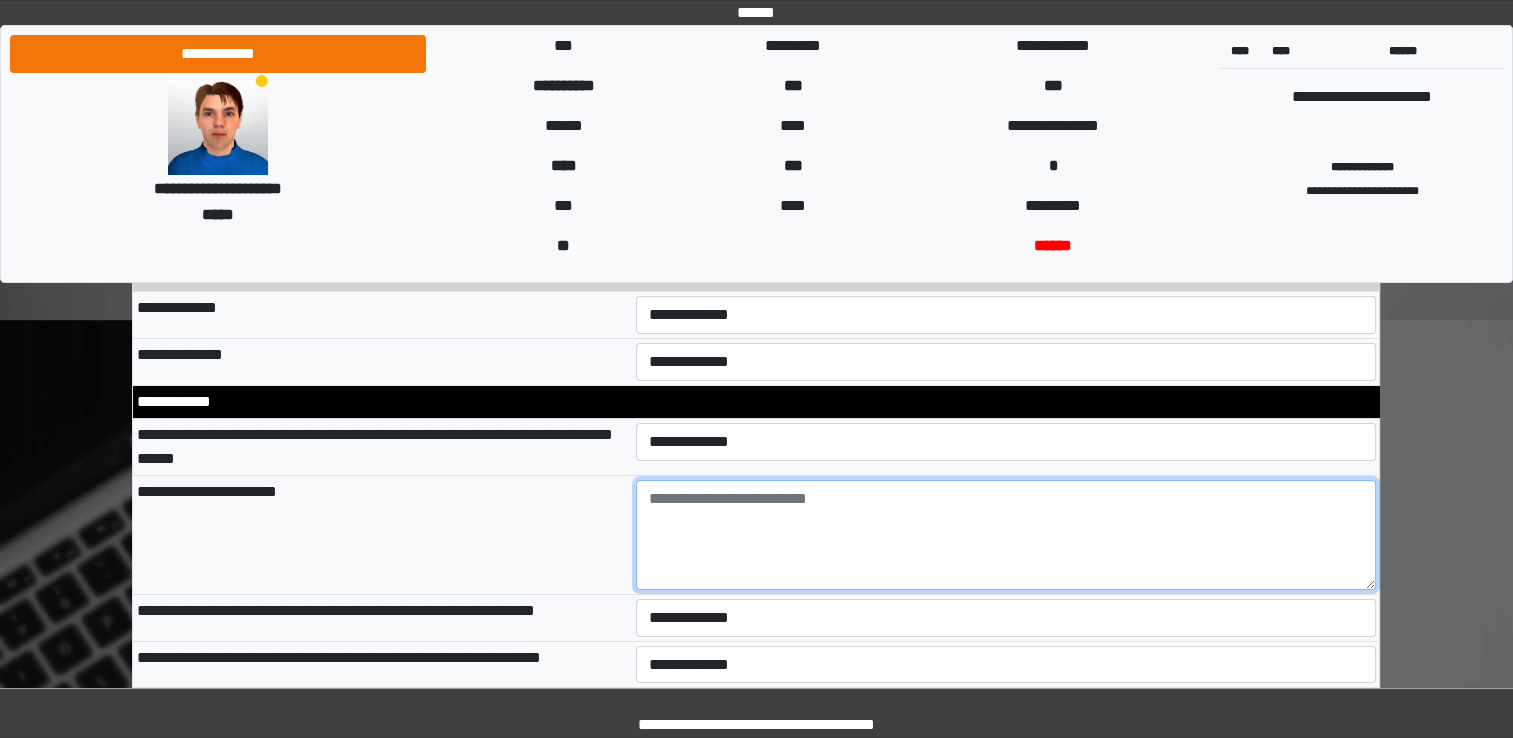 click at bounding box center [1006, 535] 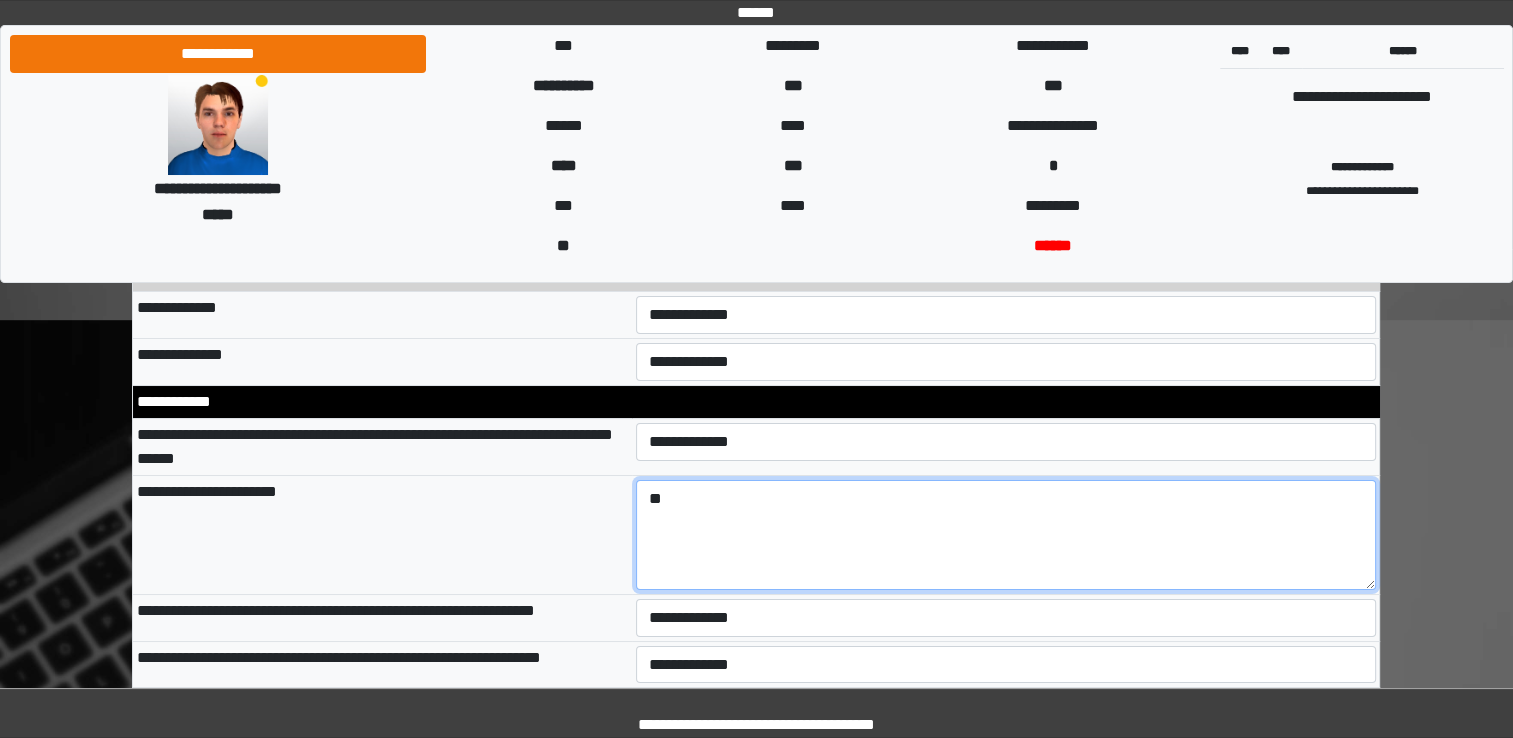 type on "*" 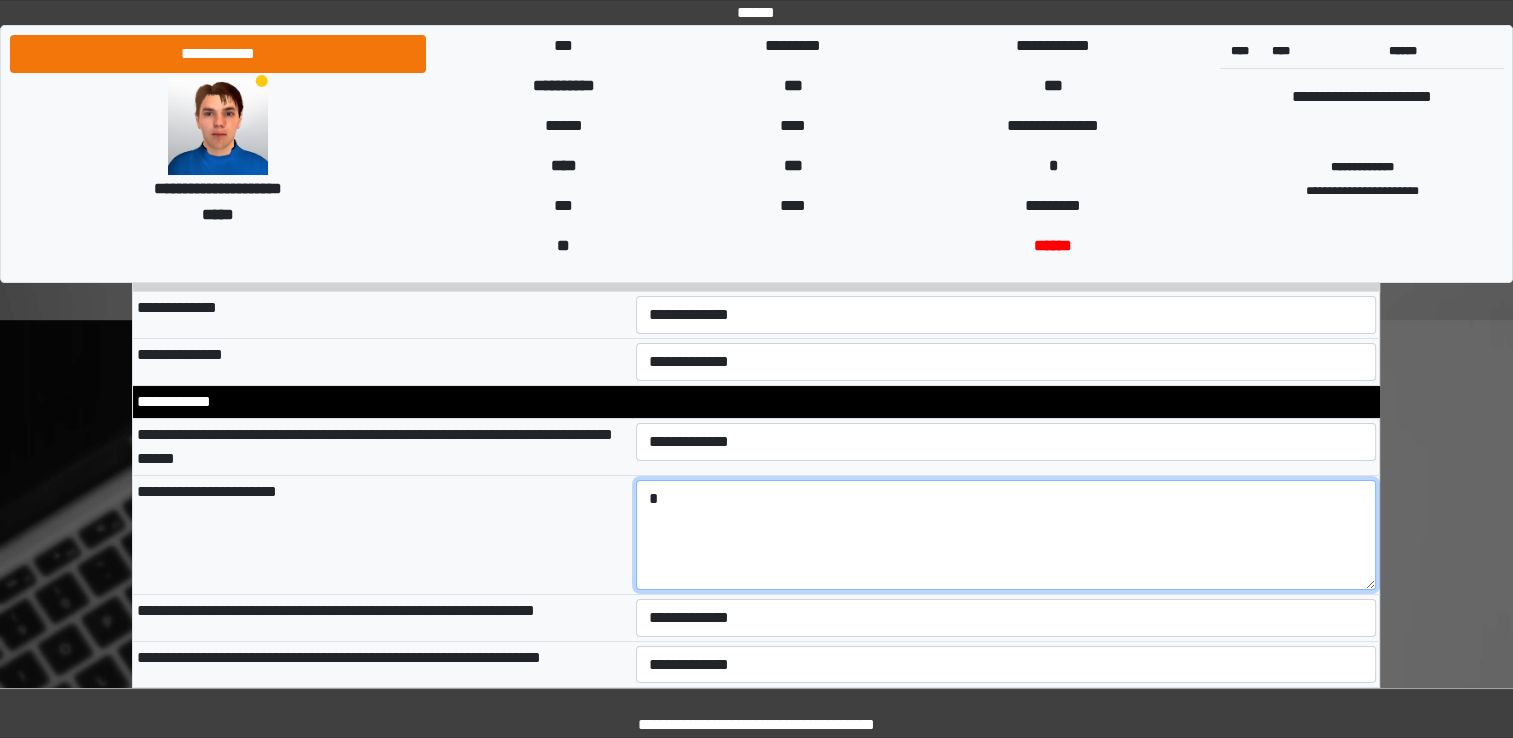 type 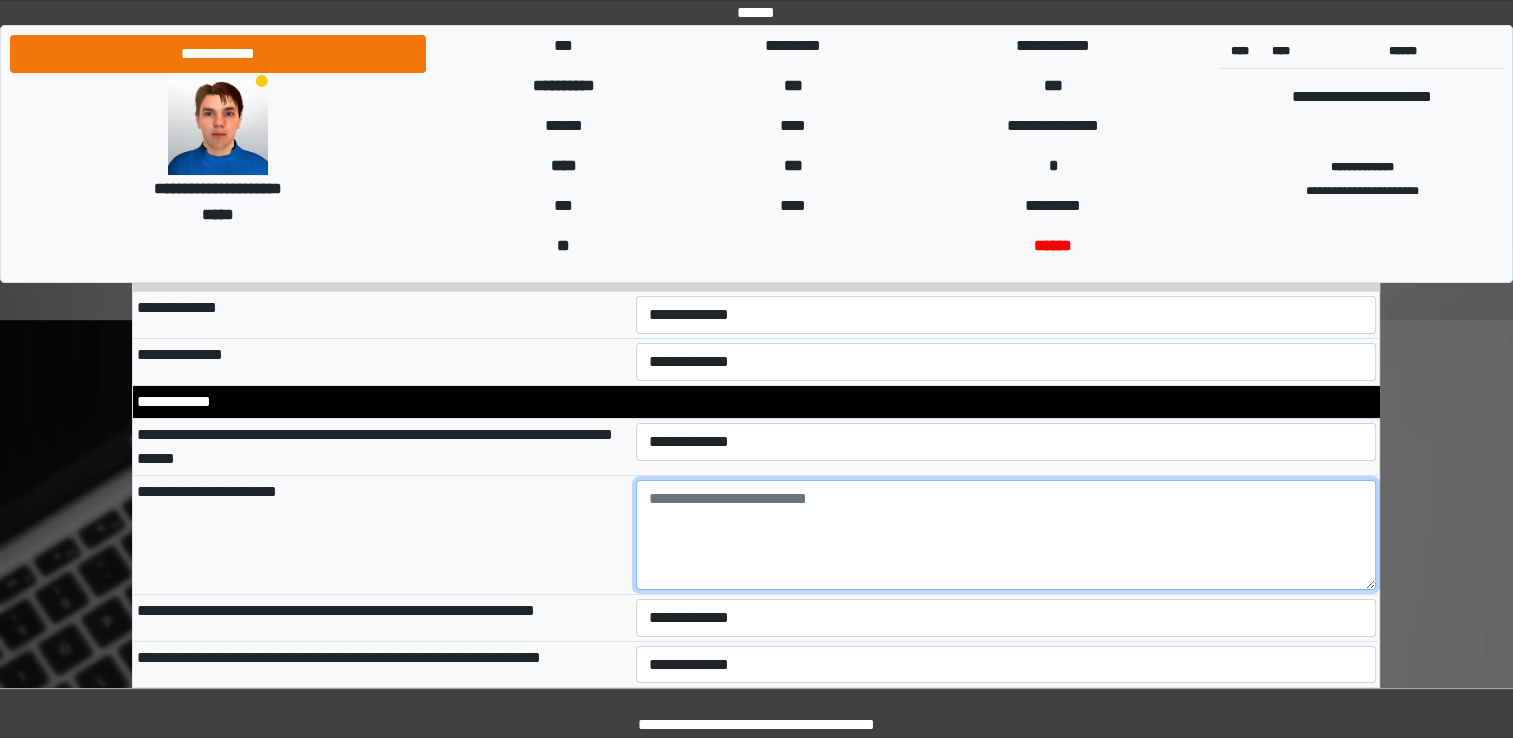 click at bounding box center [1006, 535] 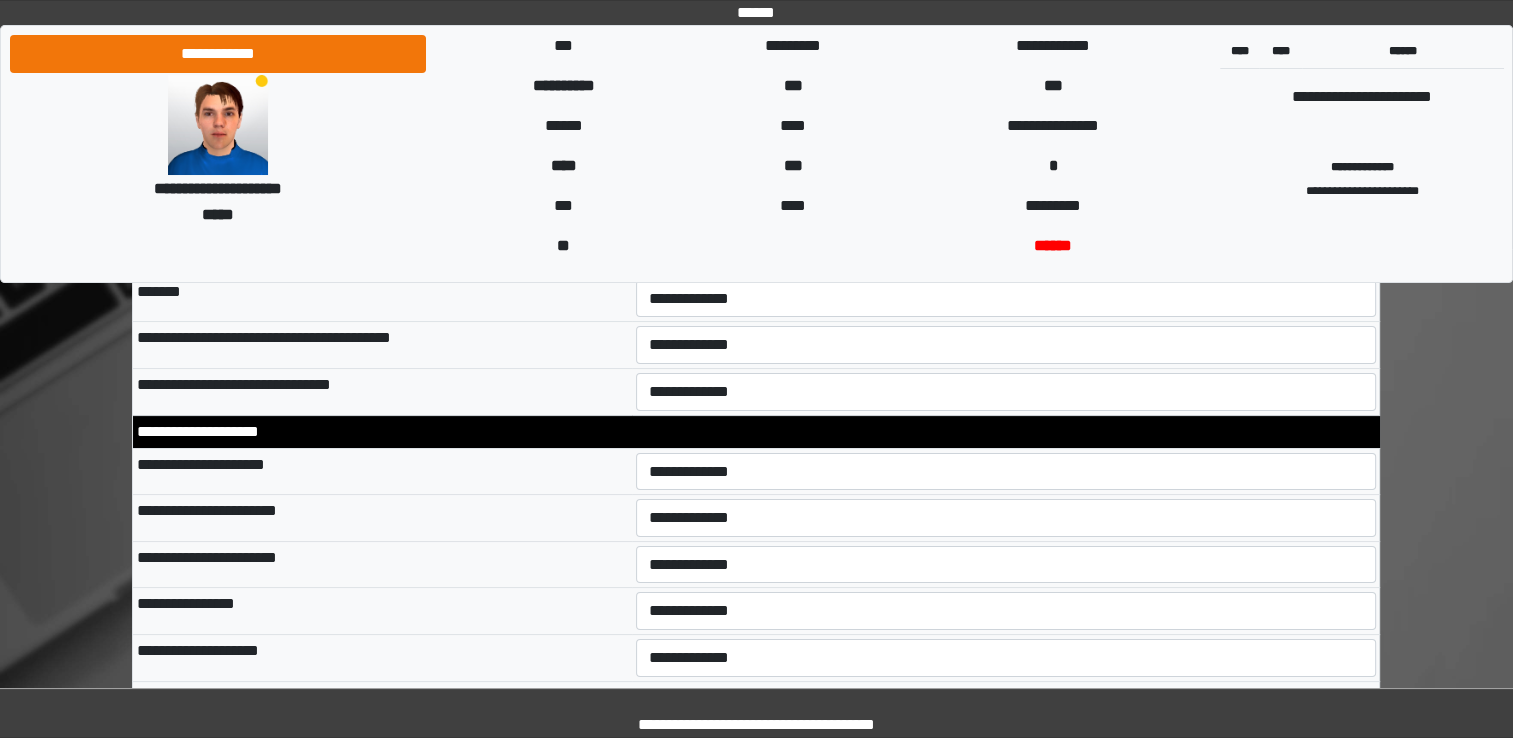 scroll, scrollTop: 7811, scrollLeft: 0, axis: vertical 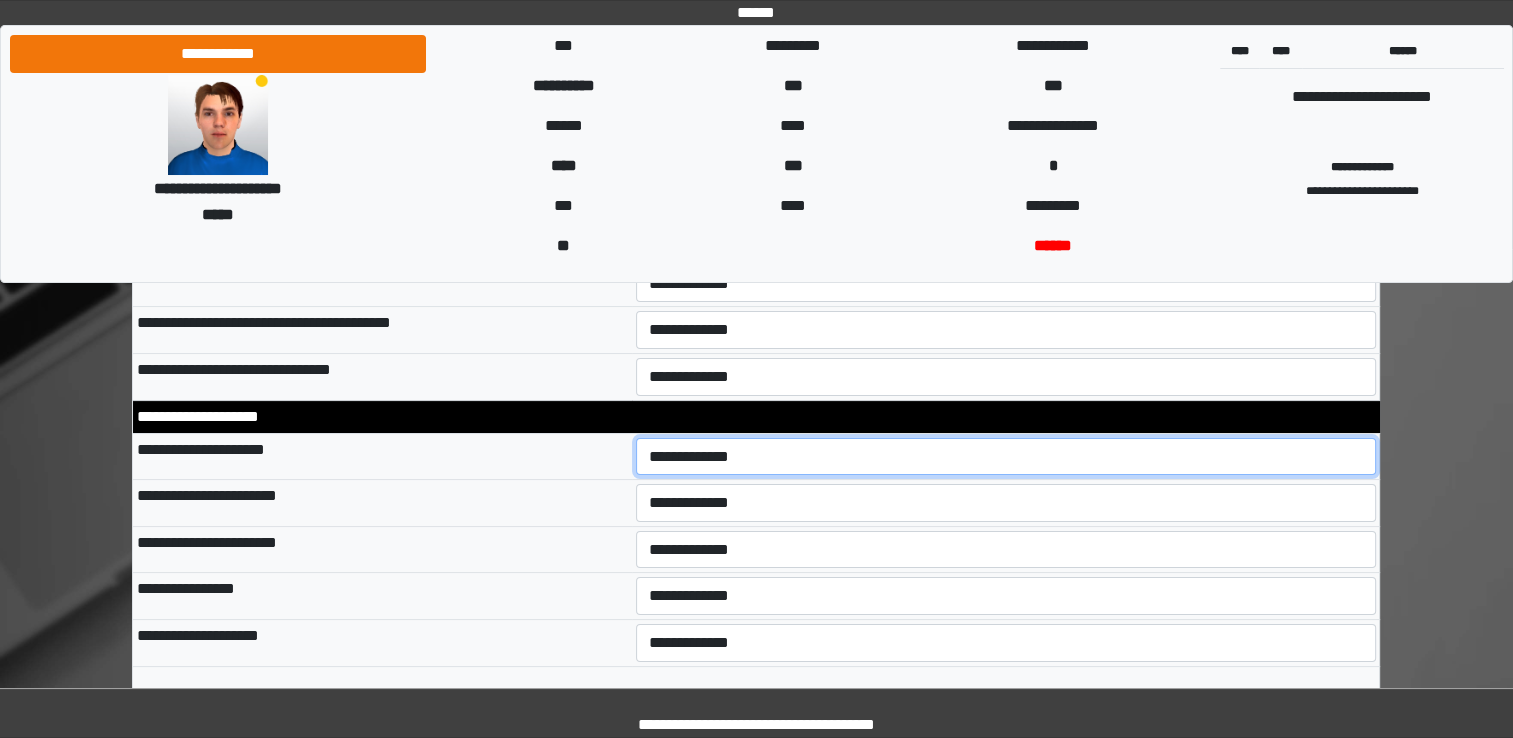 click on "**********" at bounding box center [1006, 457] 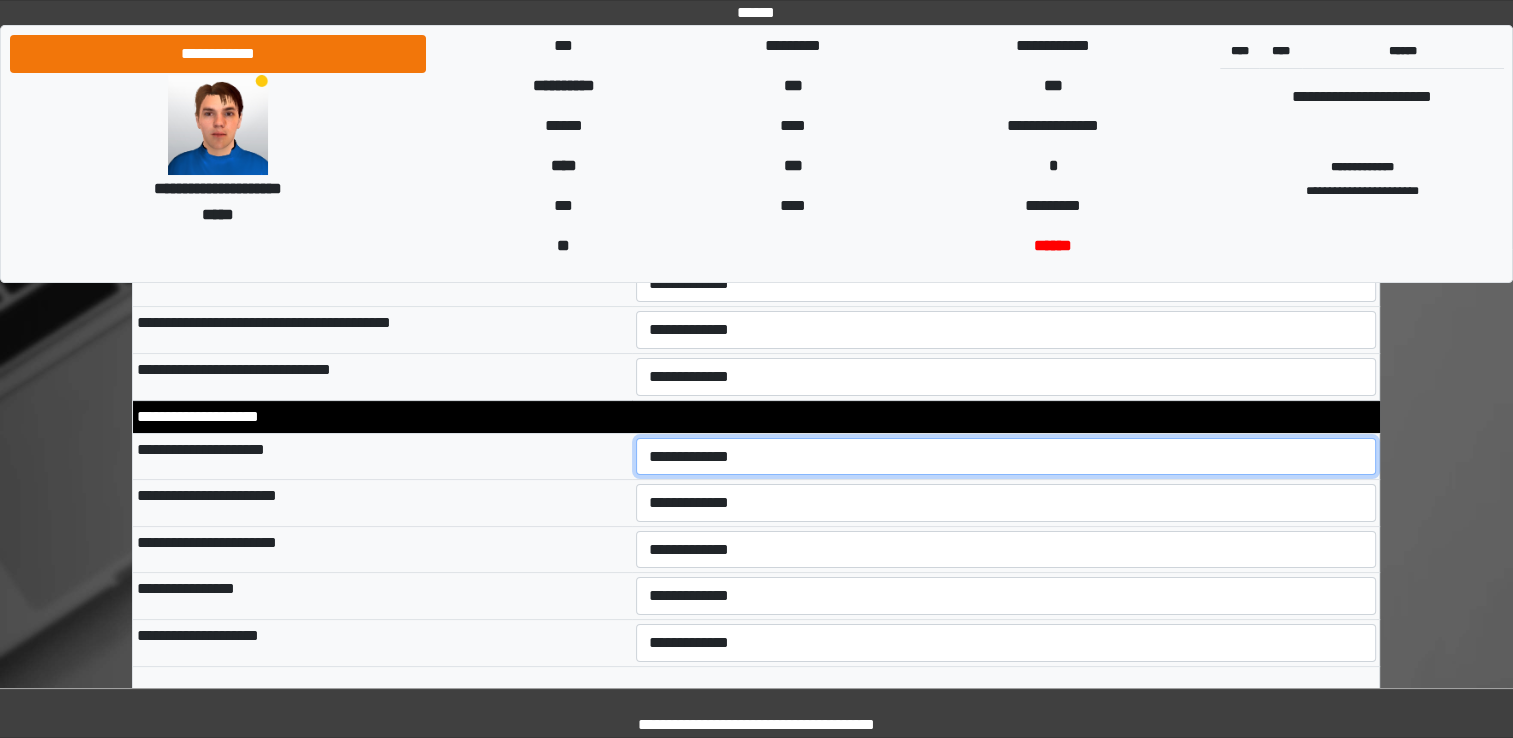 select on "*" 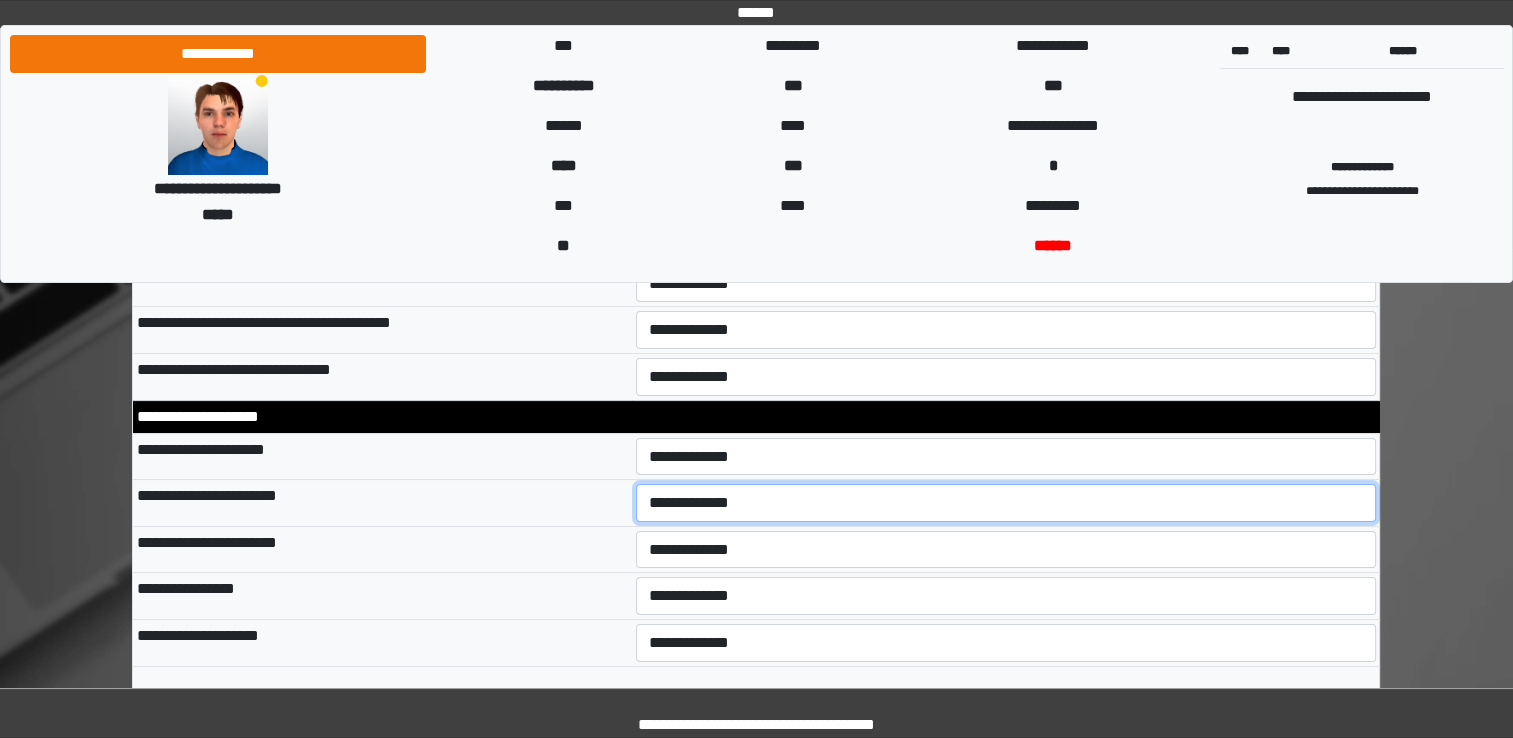 select on "*" 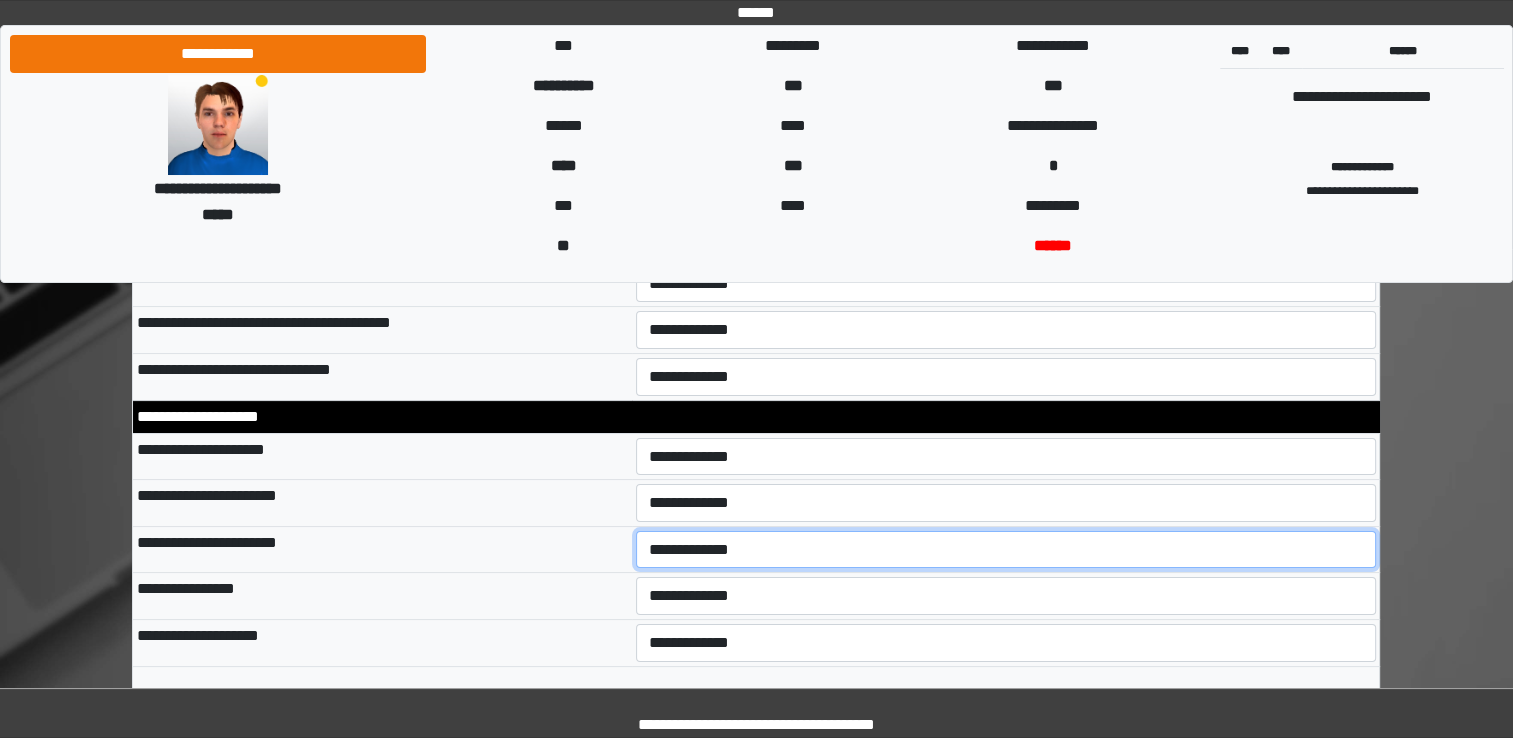 select on "*" 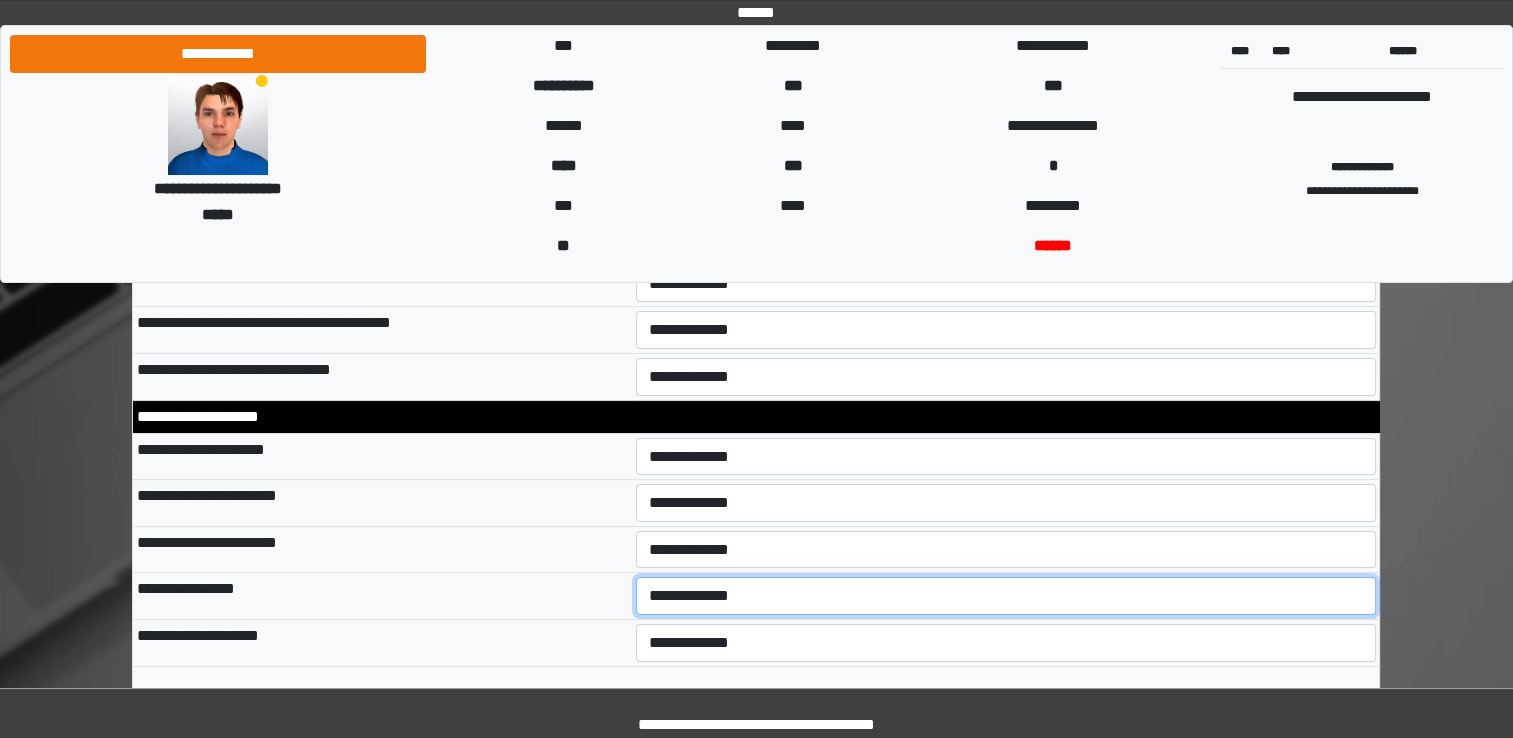 select on "*" 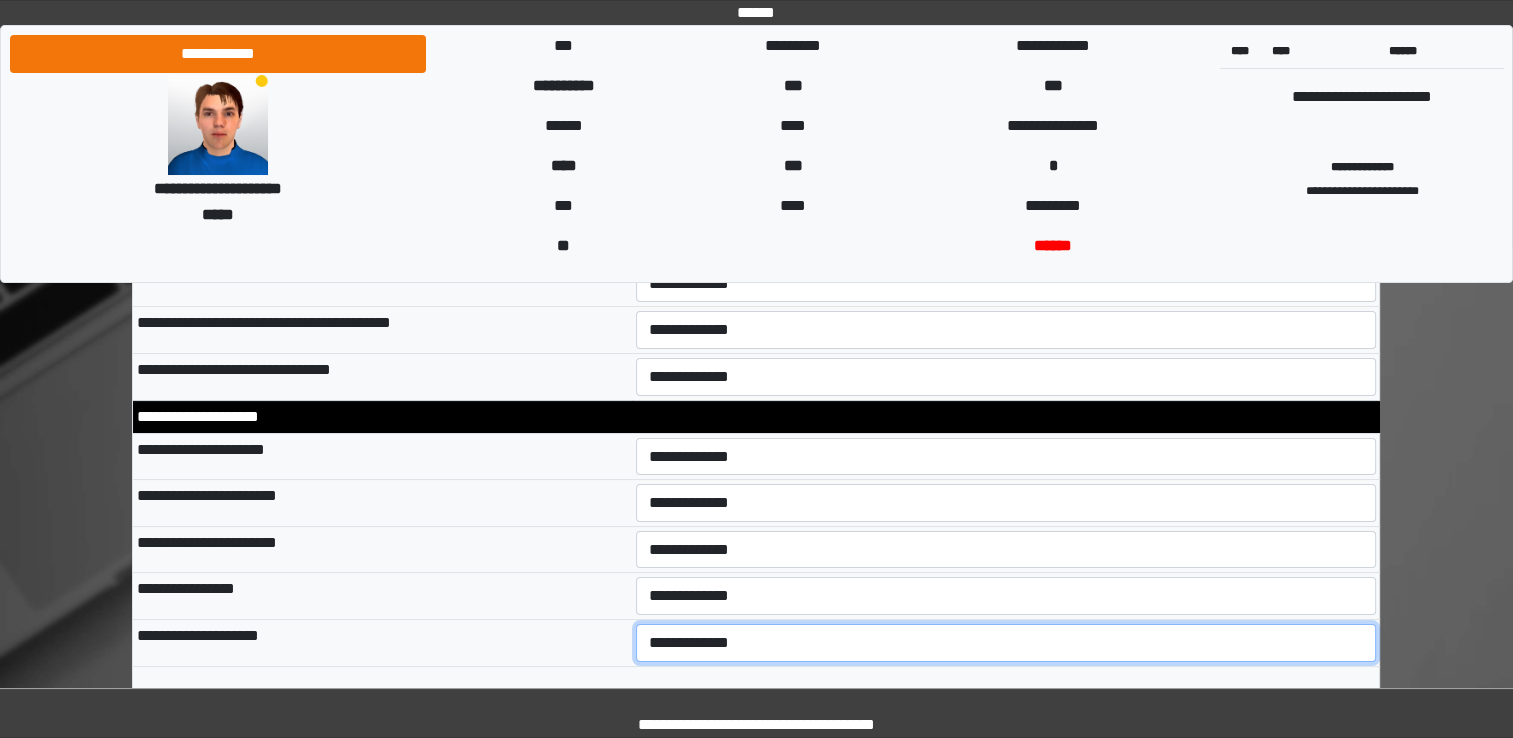 select on "*" 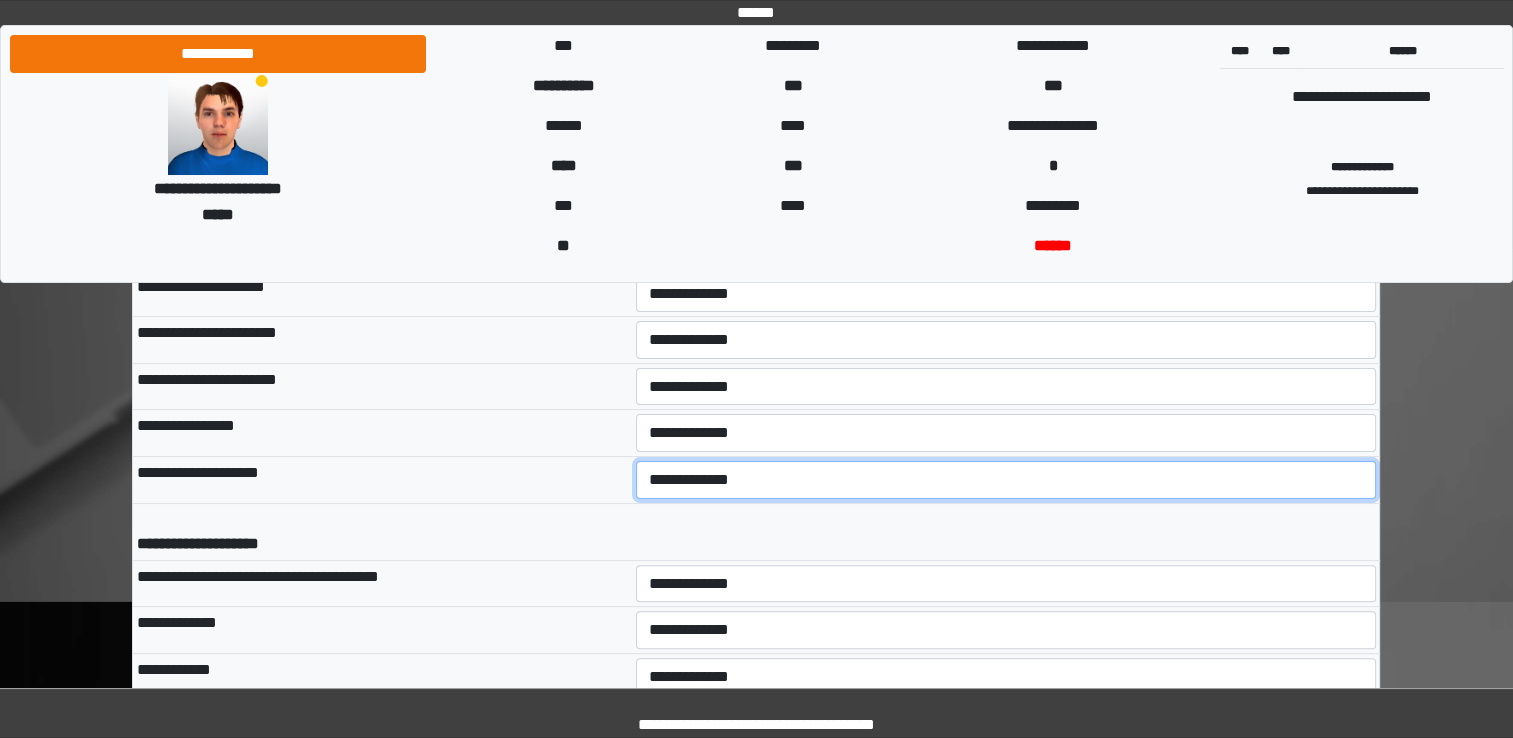 scroll, scrollTop: 7990, scrollLeft: 0, axis: vertical 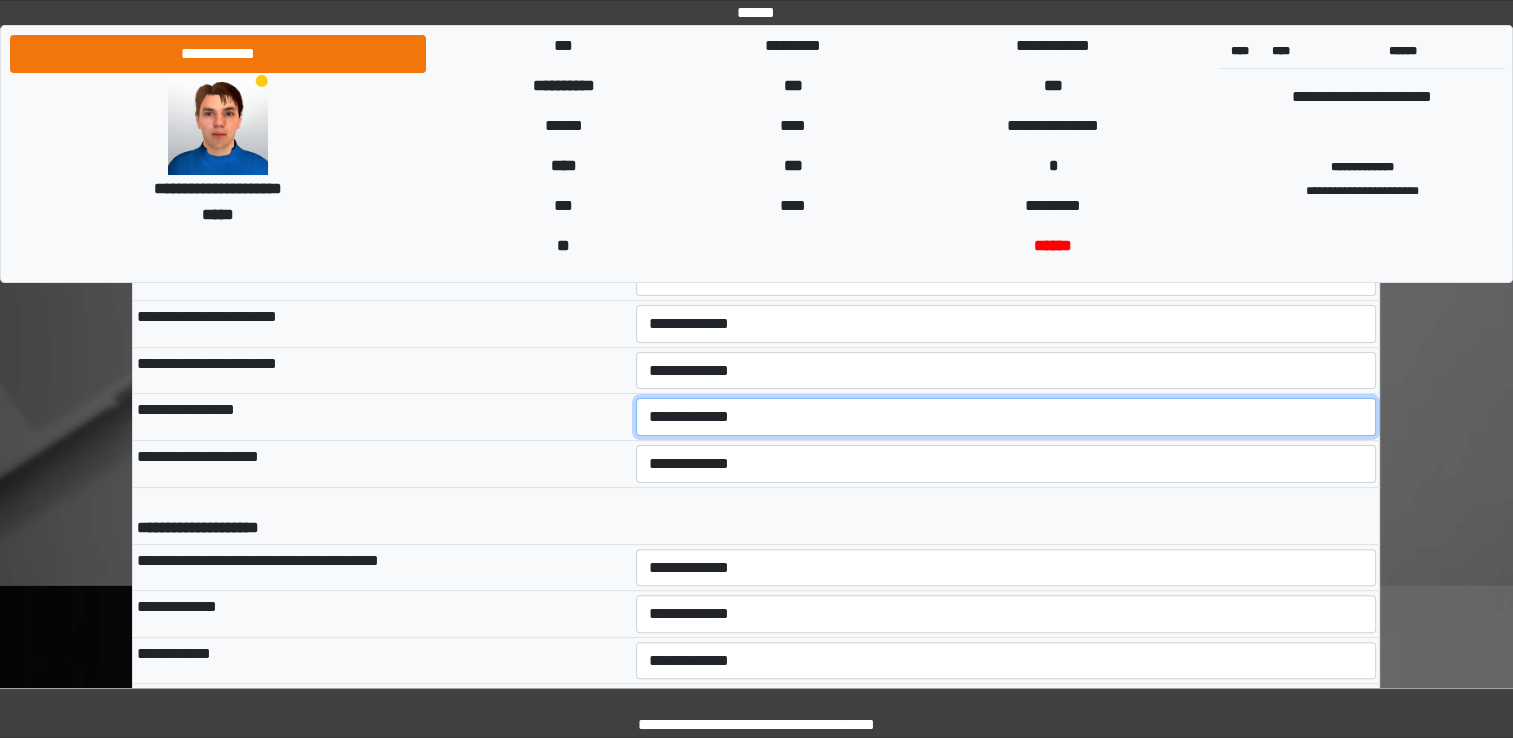 click on "**********" at bounding box center (1006, 417) 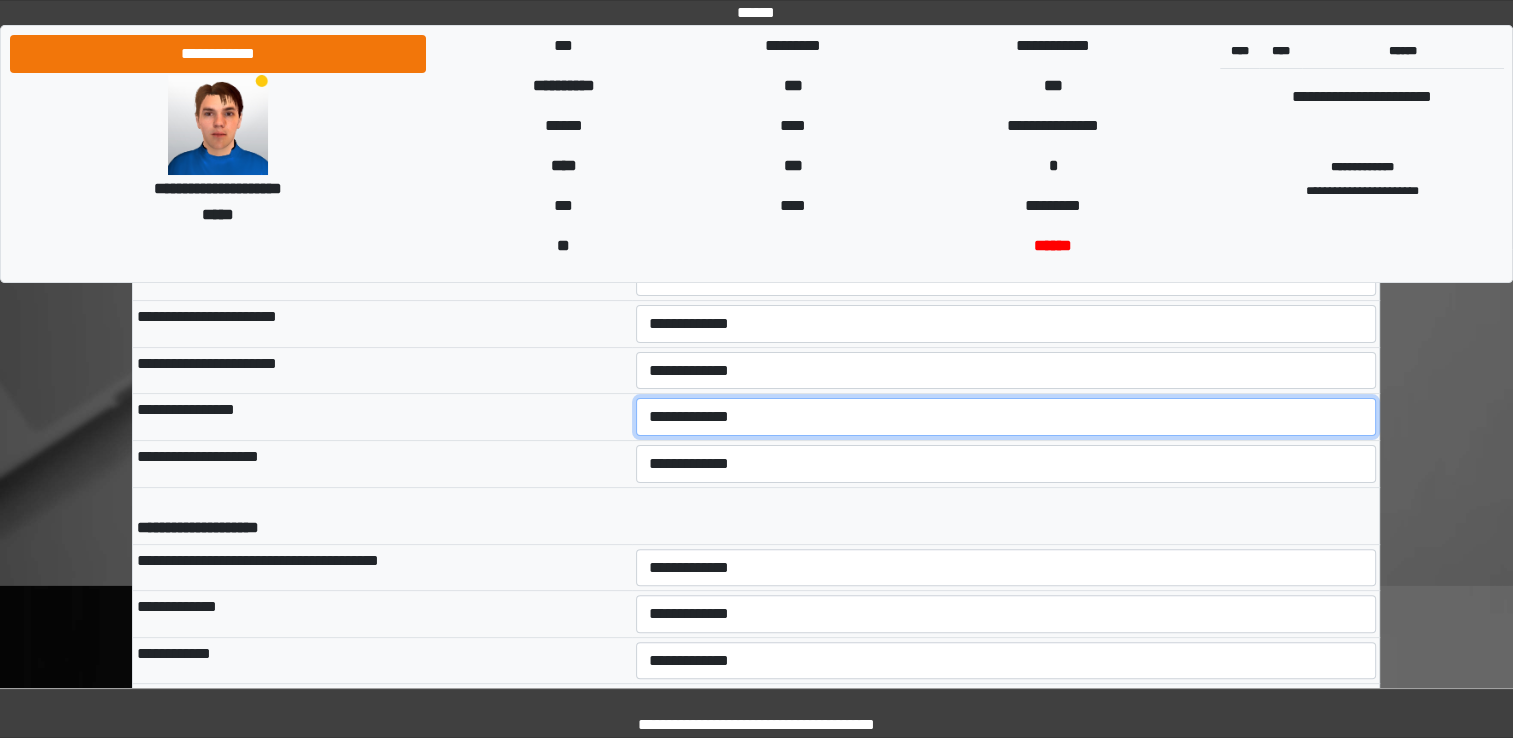 select on "*" 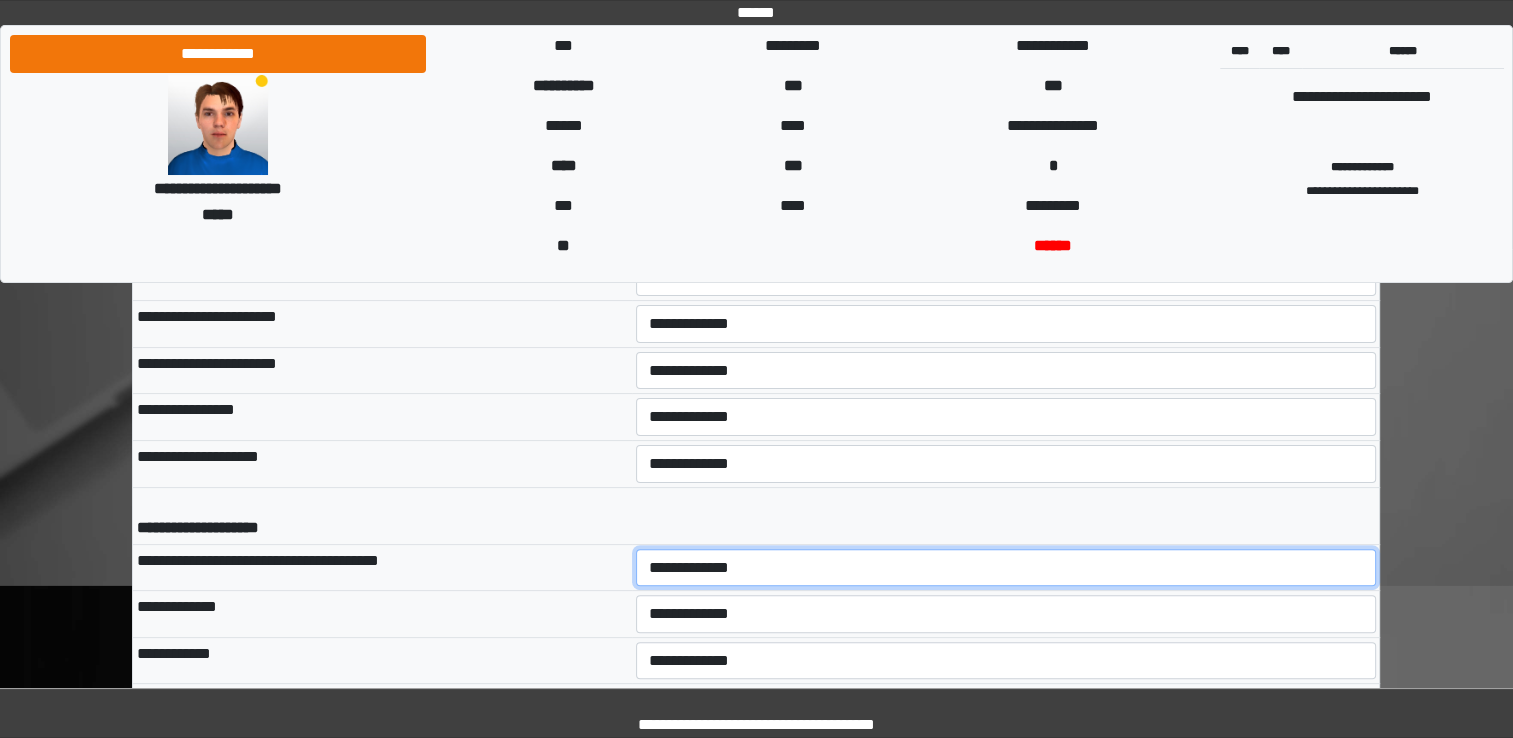 drag, startPoint x: 672, startPoint y: 560, endPoint x: 665, endPoint y: 629, distance: 69.354164 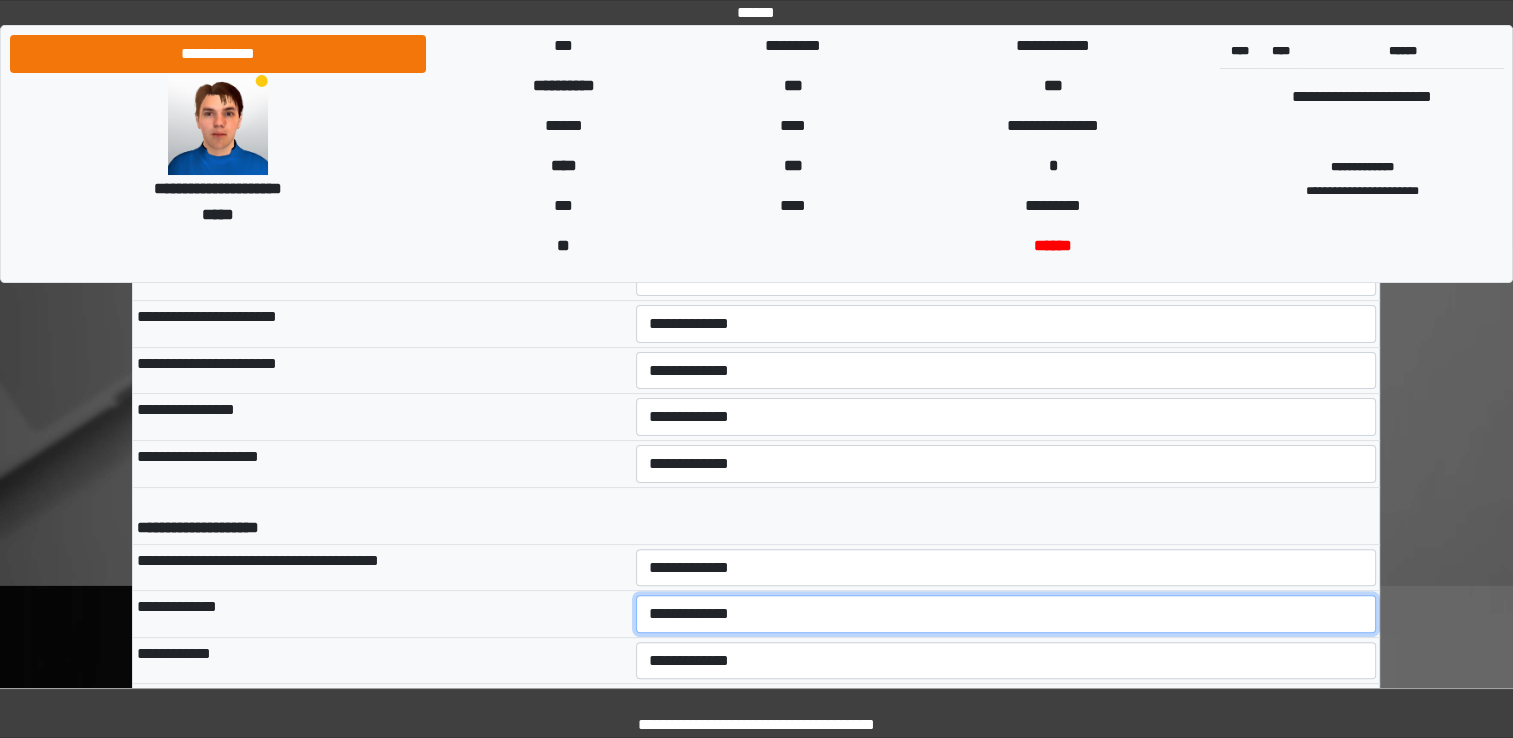 drag, startPoint x: 673, startPoint y: 601, endPoint x: 654, endPoint y: 678, distance: 79.30952 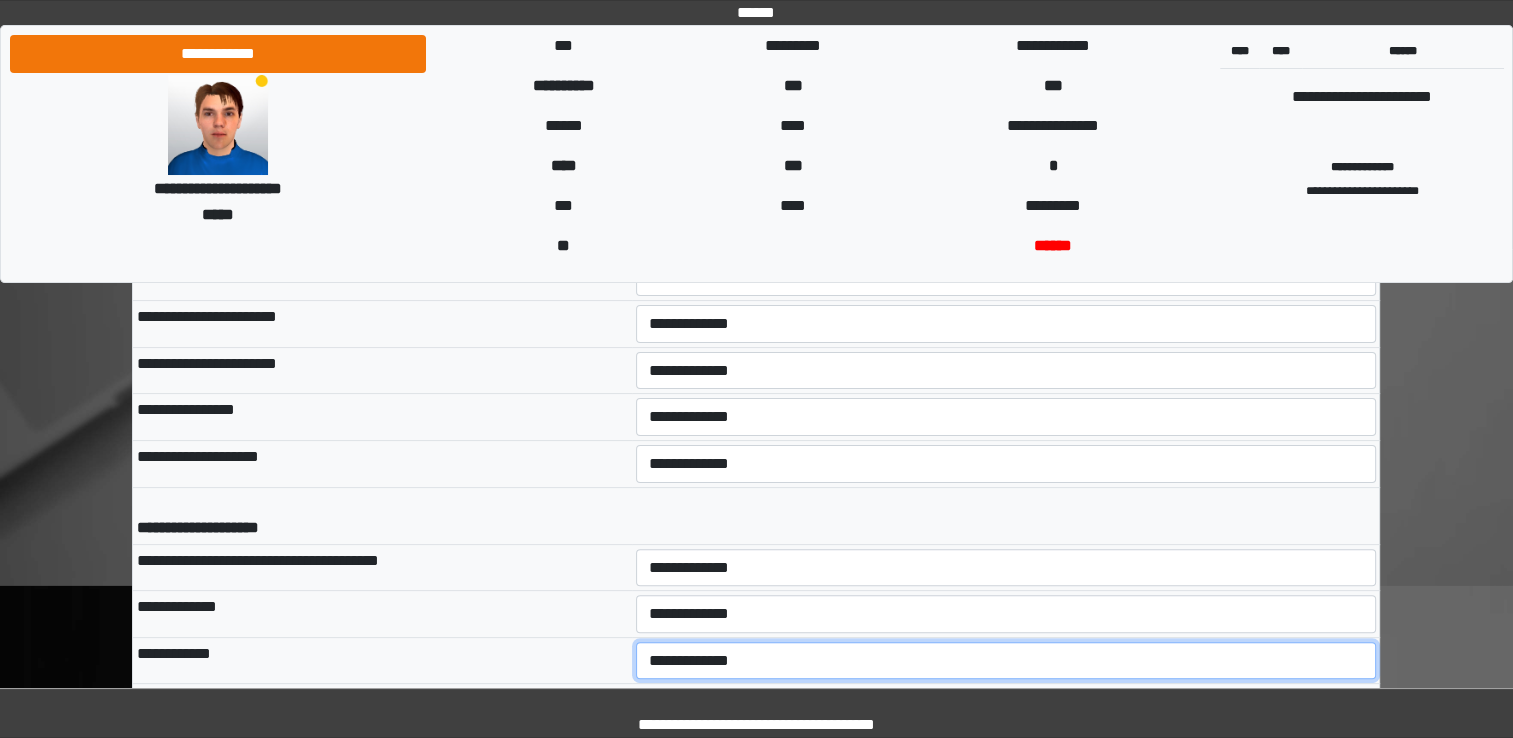 click on "**********" at bounding box center [1006, 661] 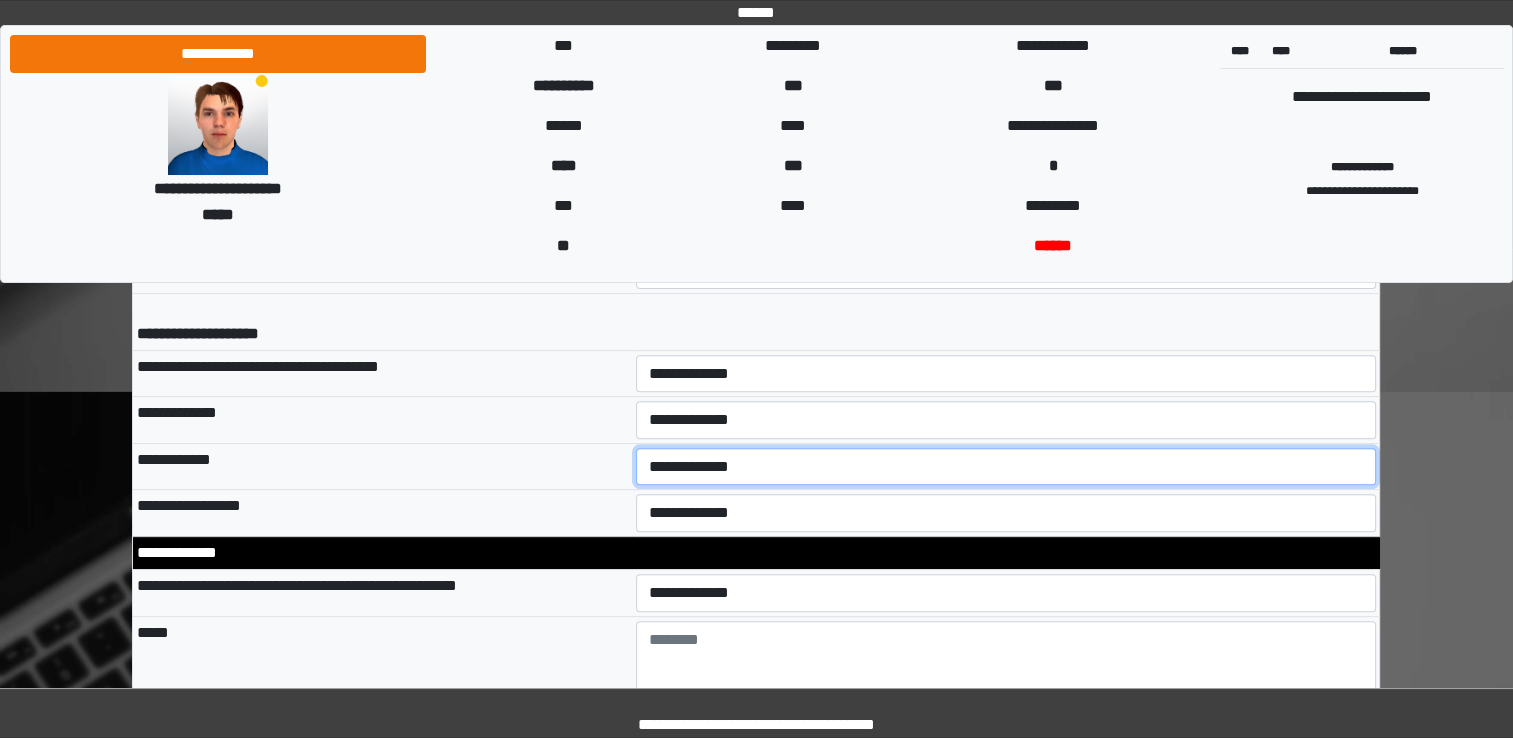 scroll, scrollTop: 8200, scrollLeft: 0, axis: vertical 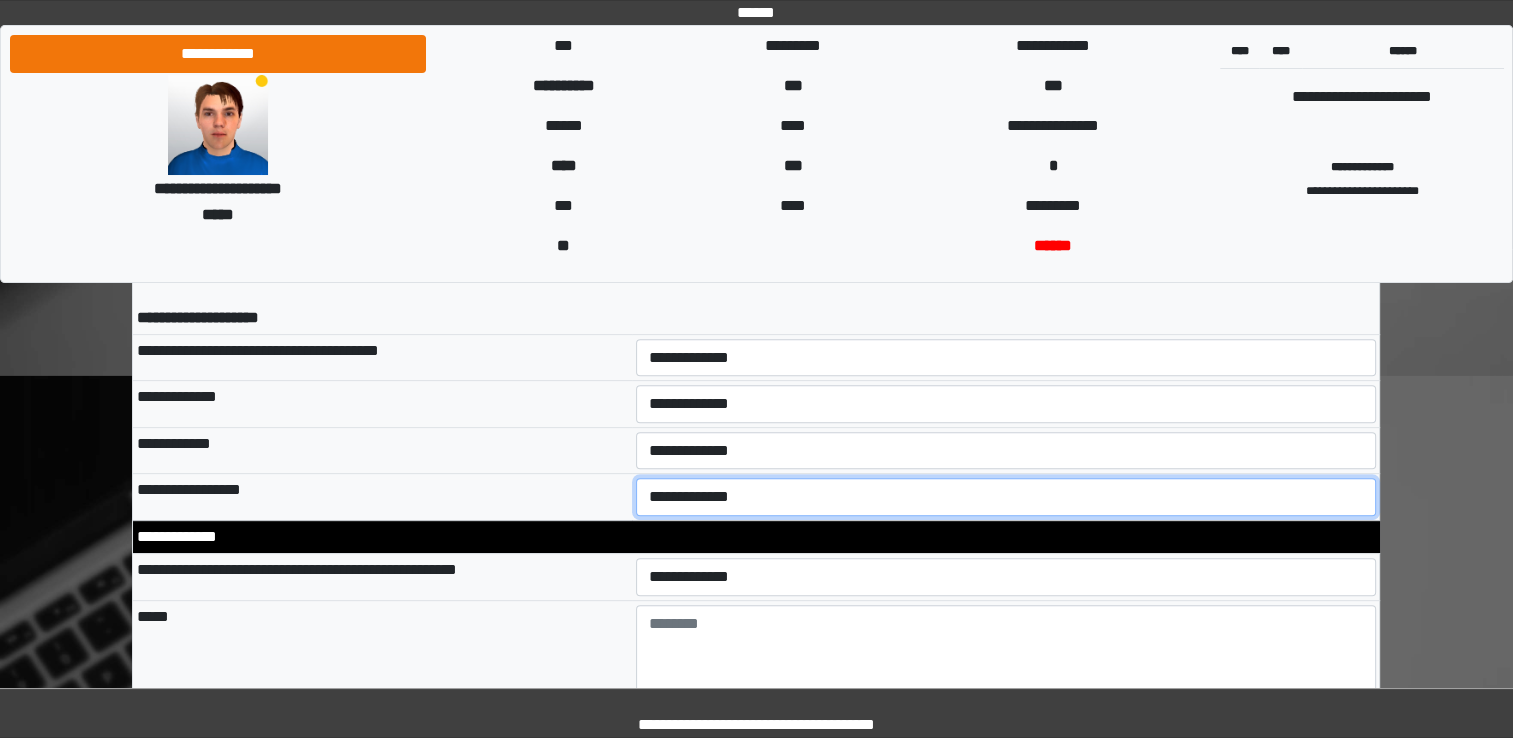 click on "**********" at bounding box center (1006, 497) 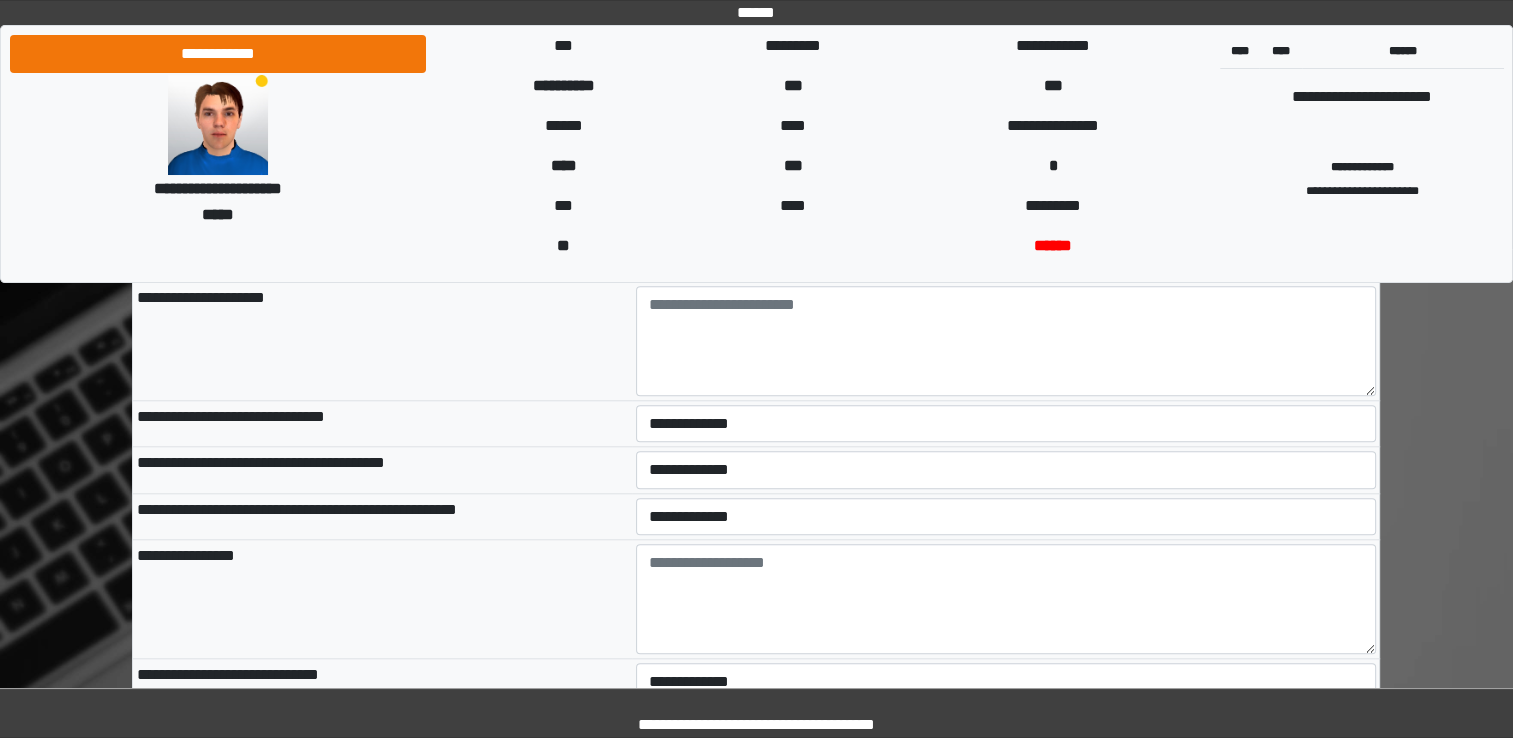 scroll, scrollTop: 9420, scrollLeft: 0, axis: vertical 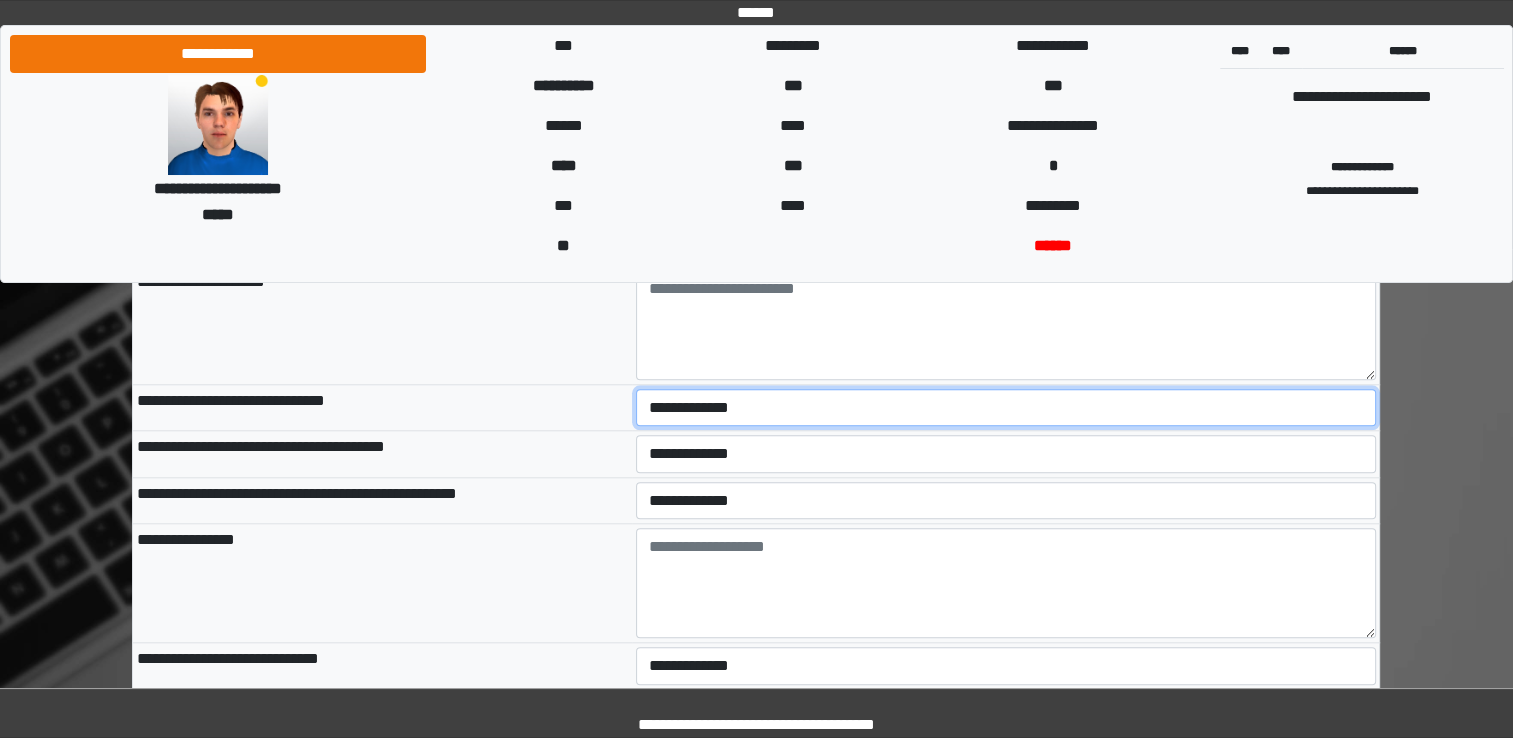 click on "**********" at bounding box center (1006, 408) 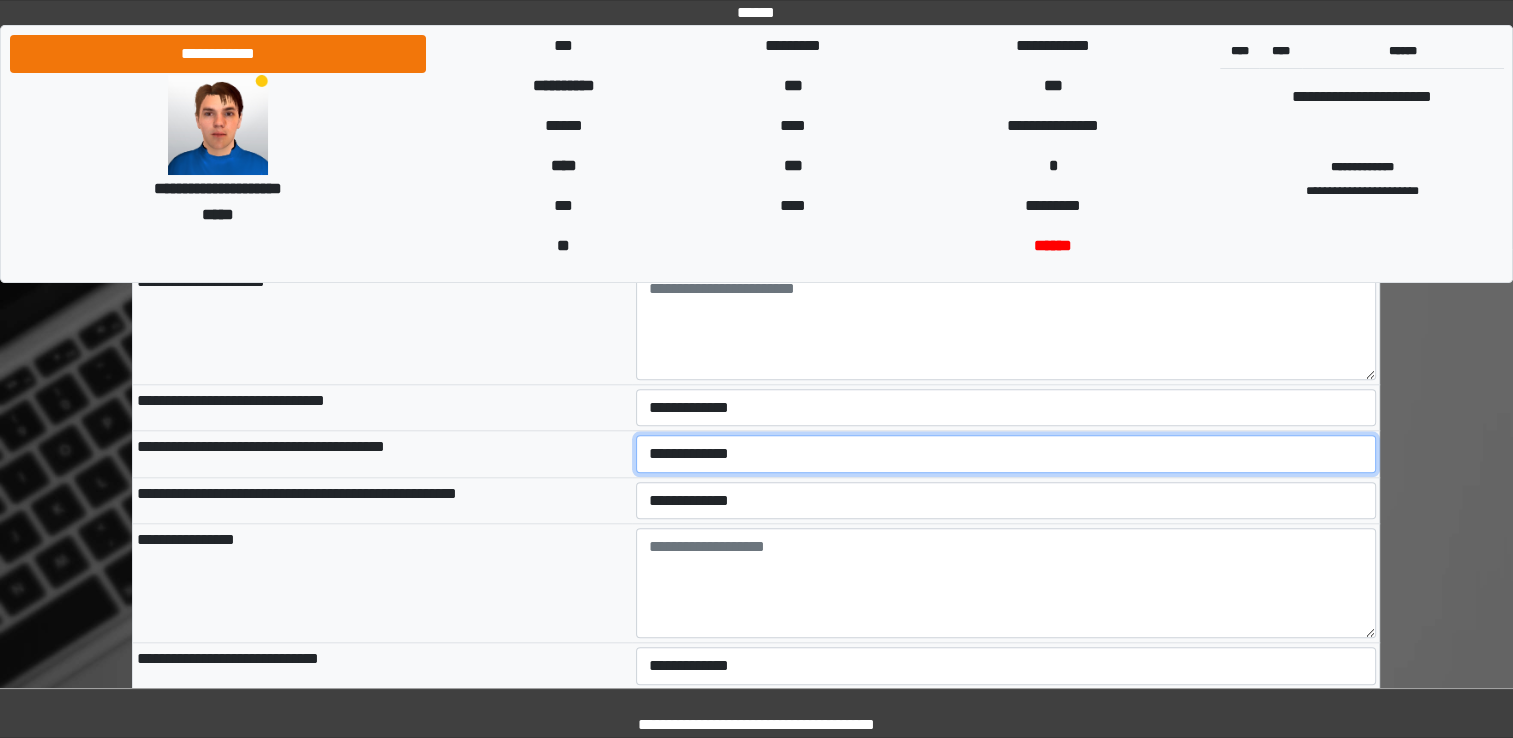 click on "**********" at bounding box center (1006, 454) 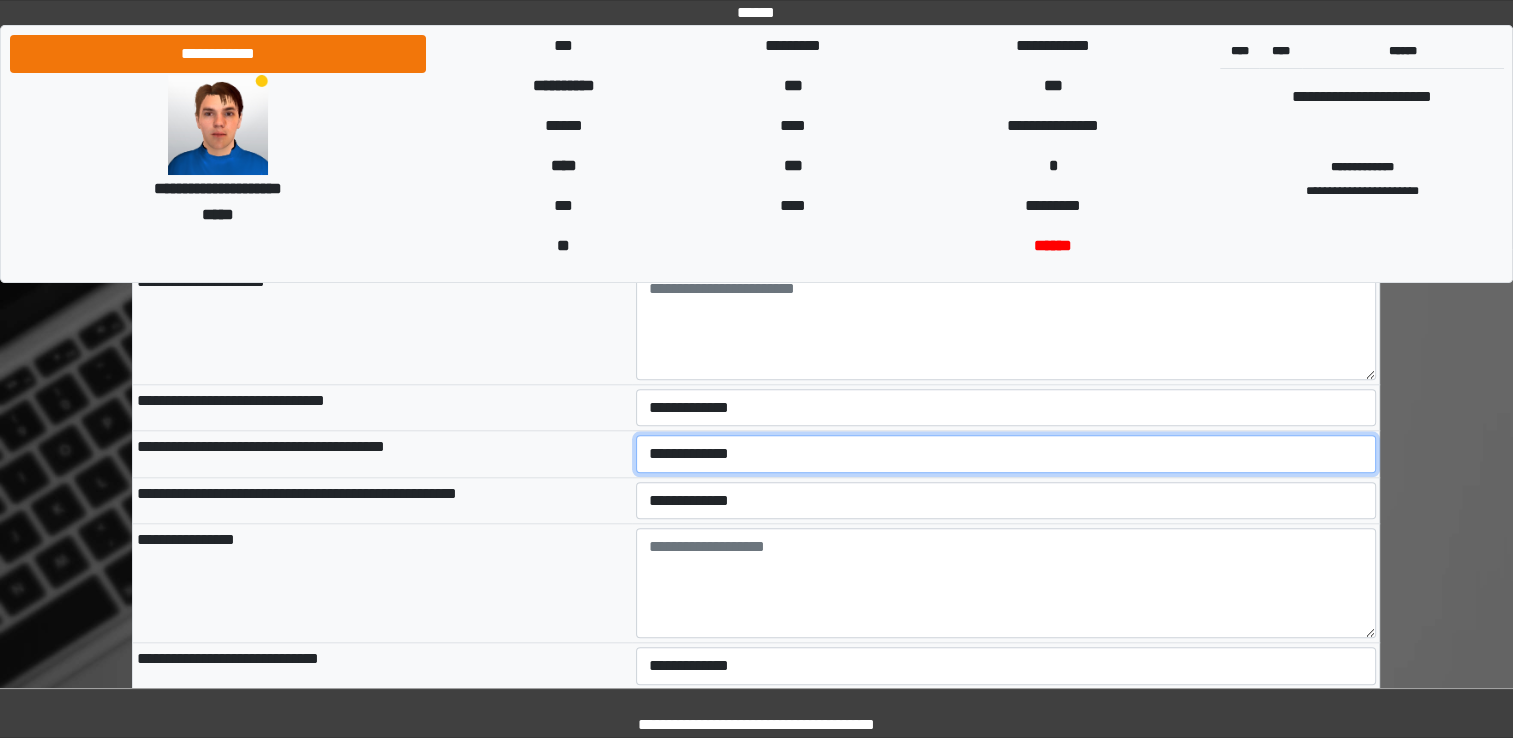 select on "*" 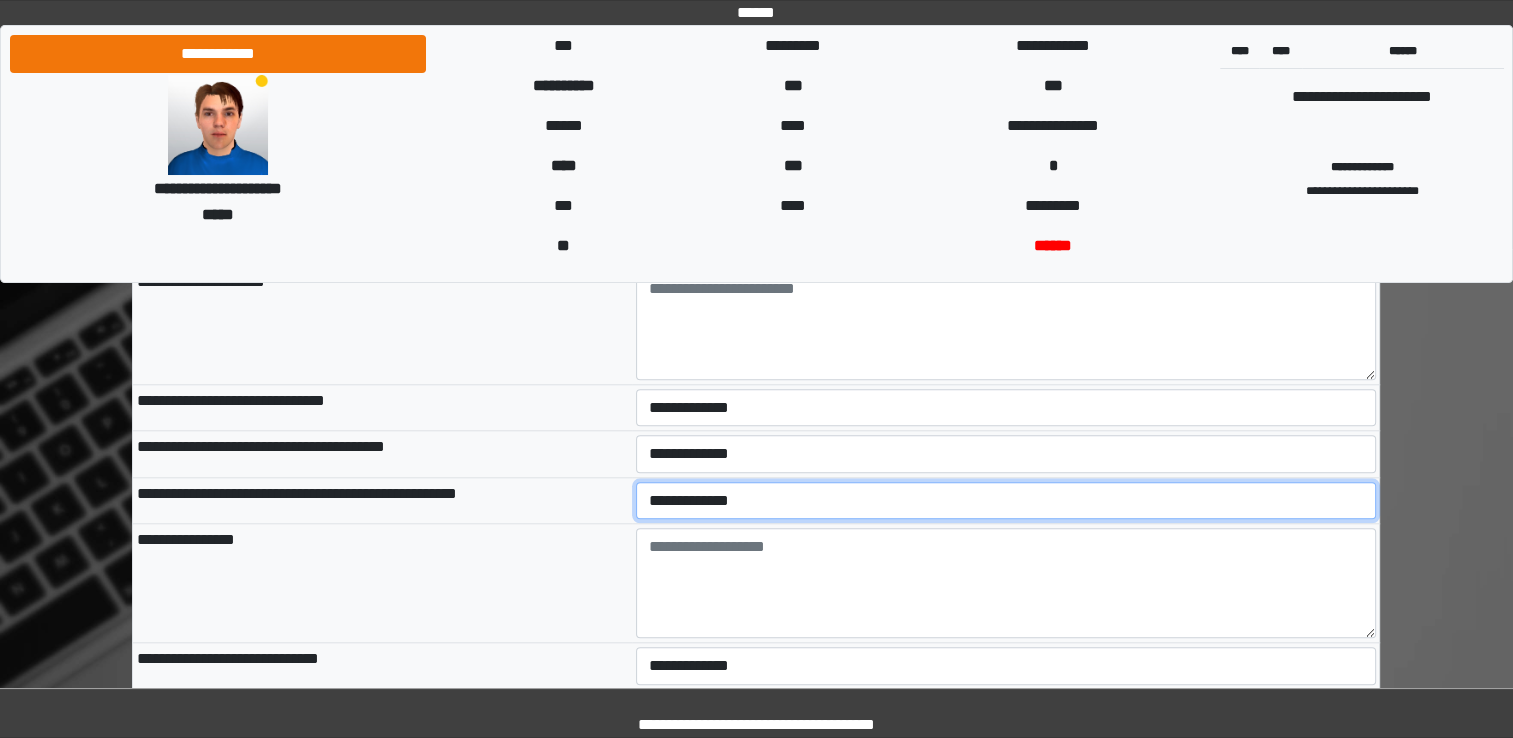 click on "**********" at bounding box center [1006, 501] 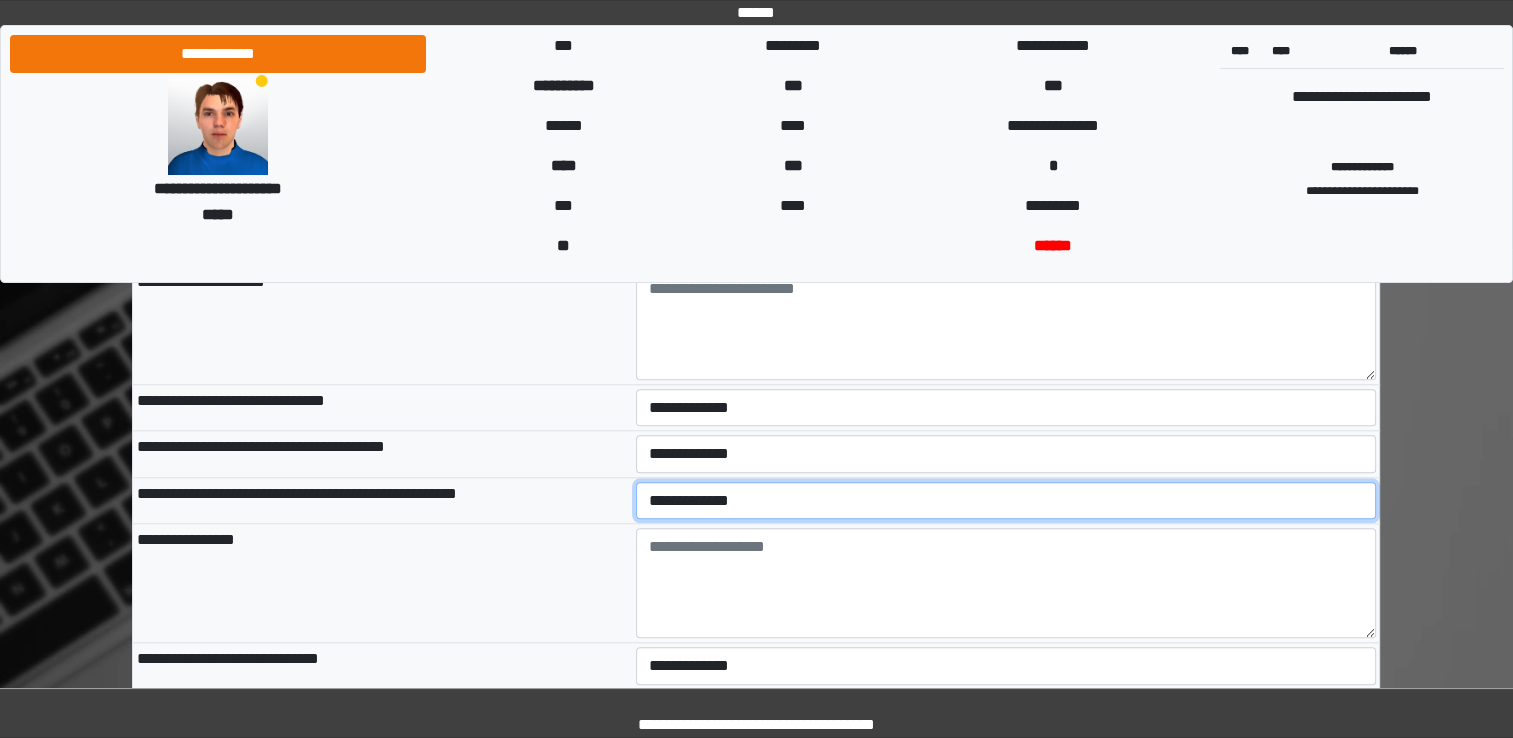 select on "*" 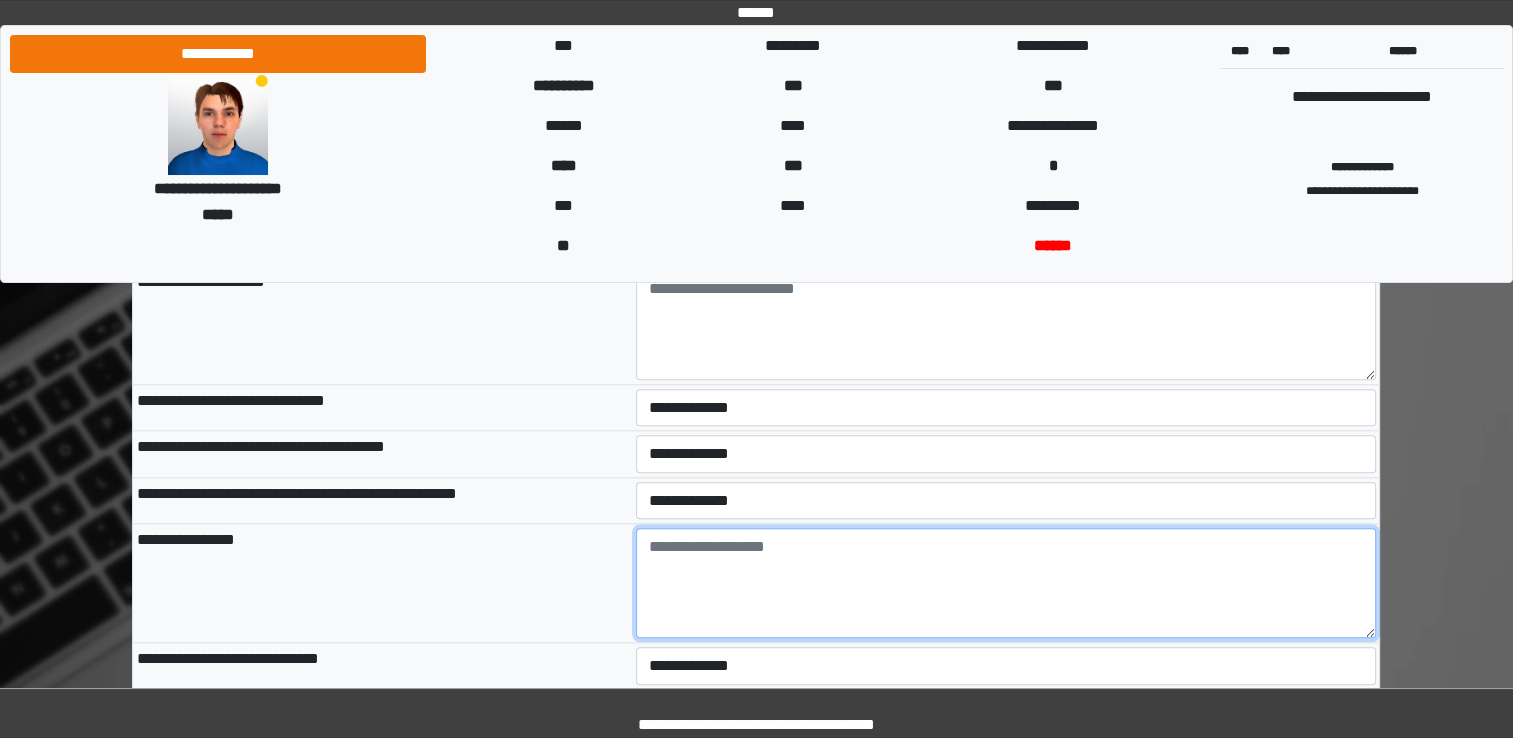 click at bounding box center (1006, 583) 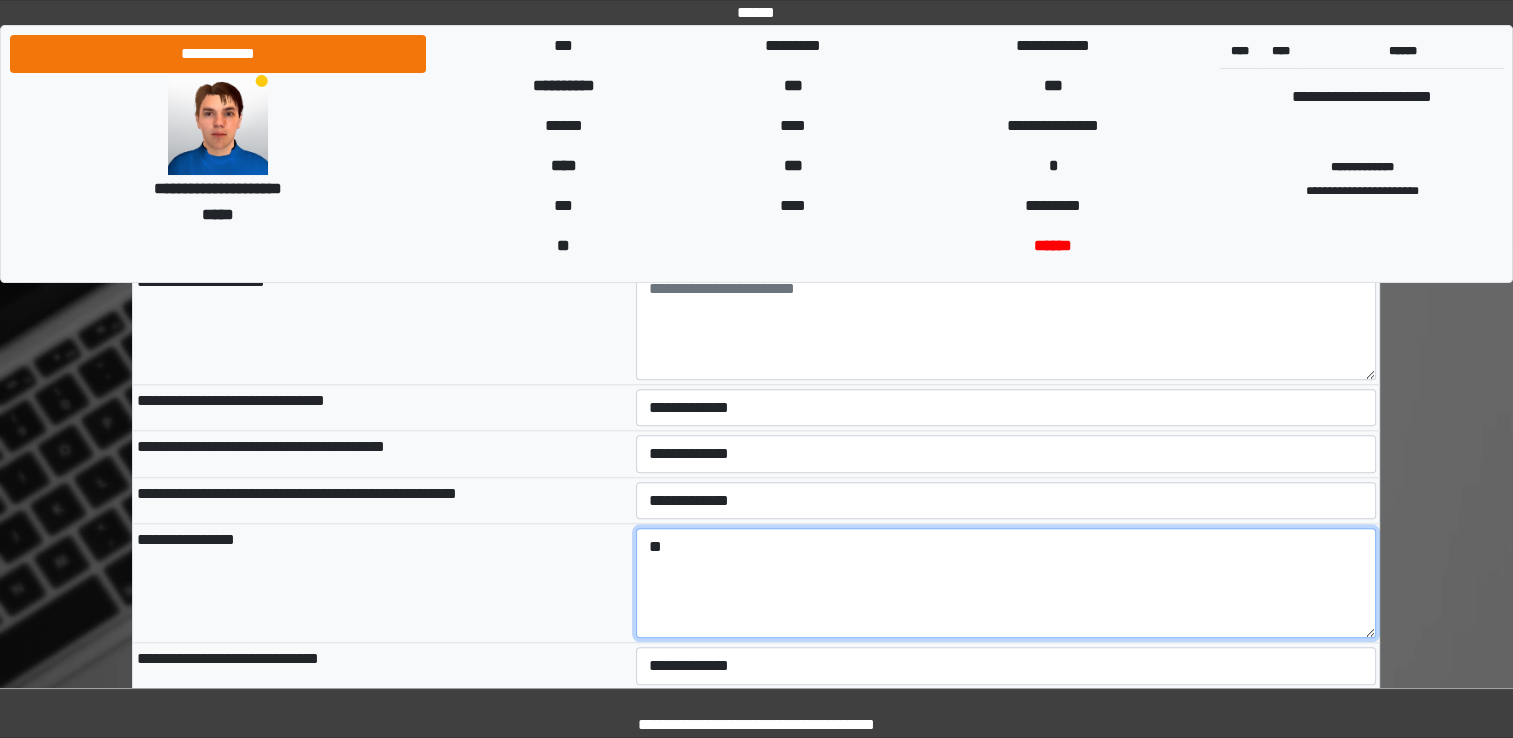 type on "*" 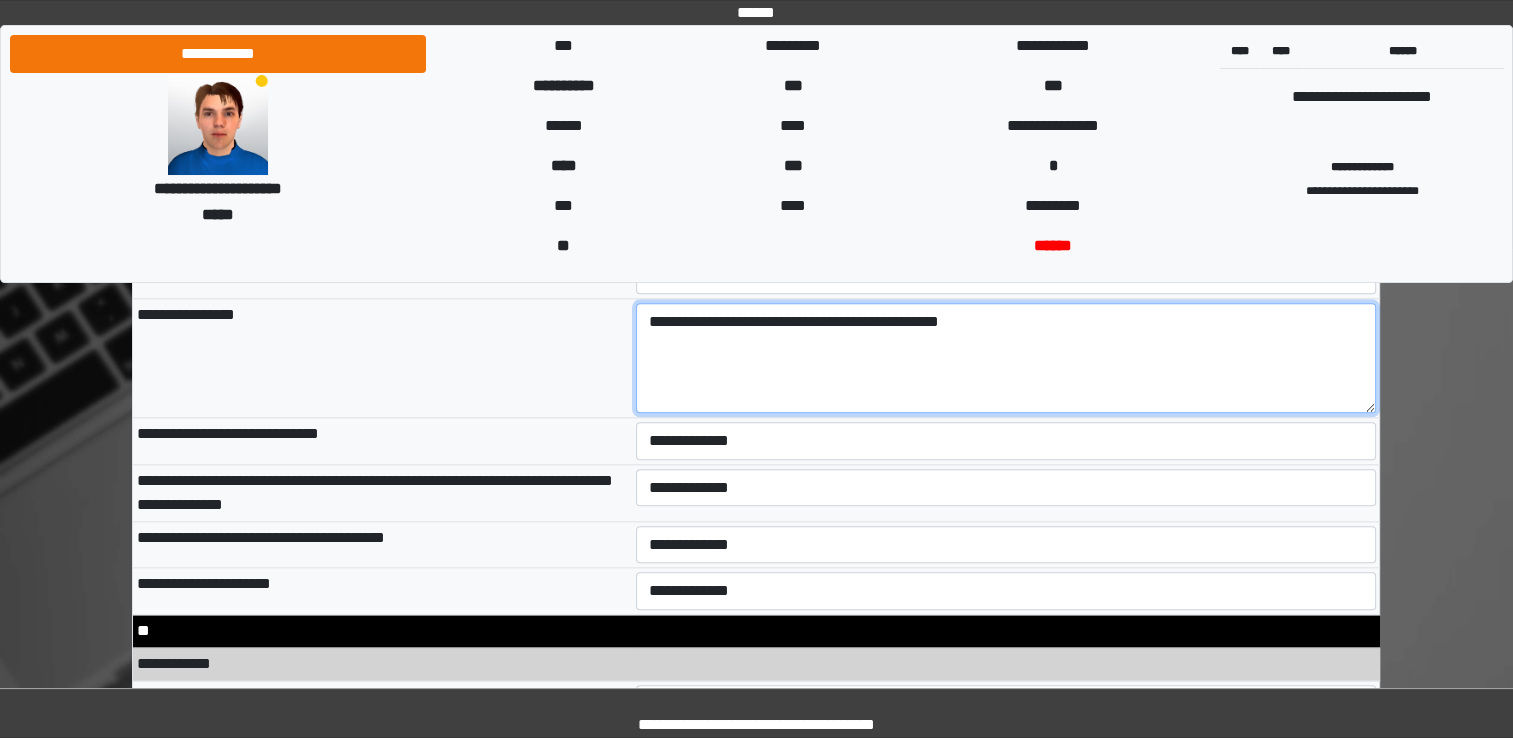 scroll, scrollTop: 9661, scrollLeft: 0, axis: vertical 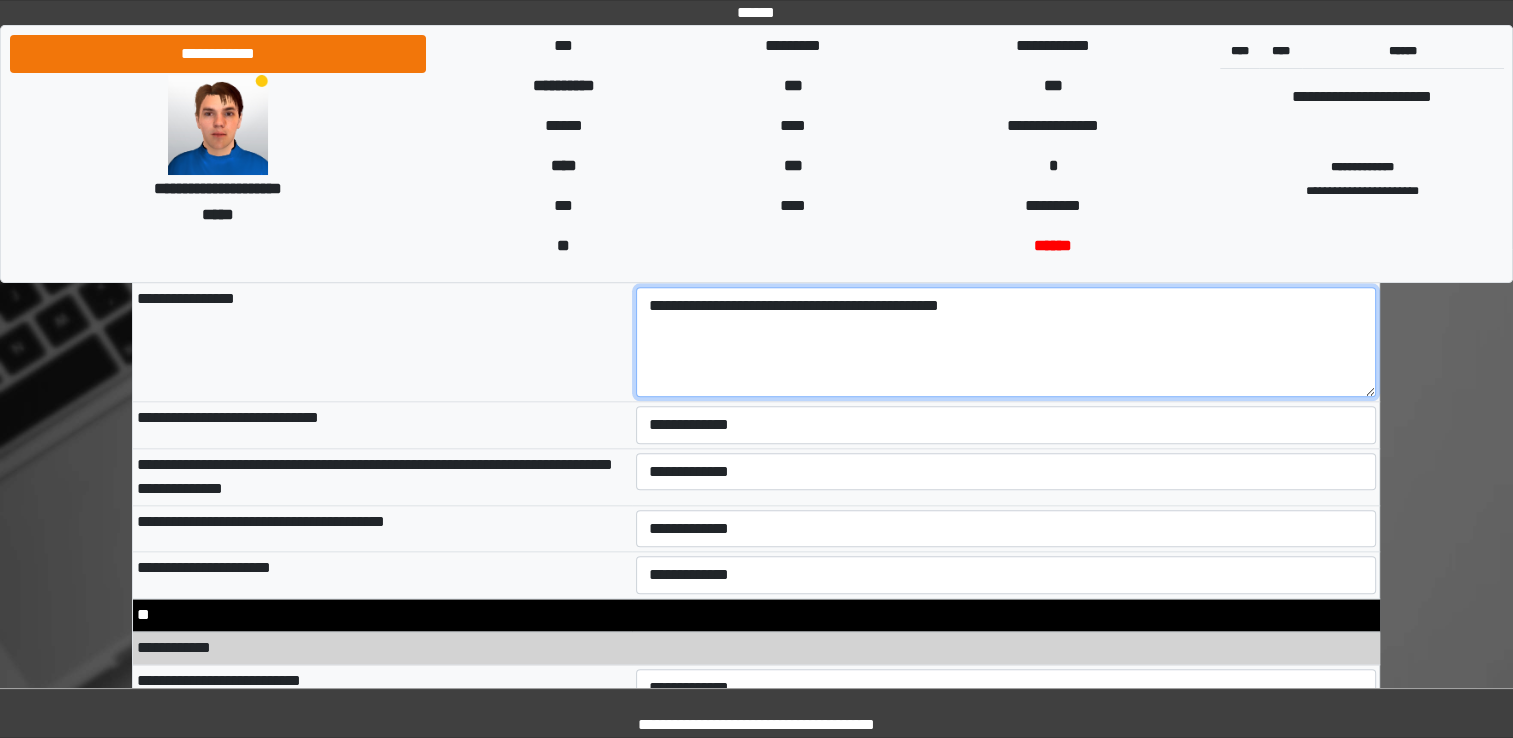 type on "**********" 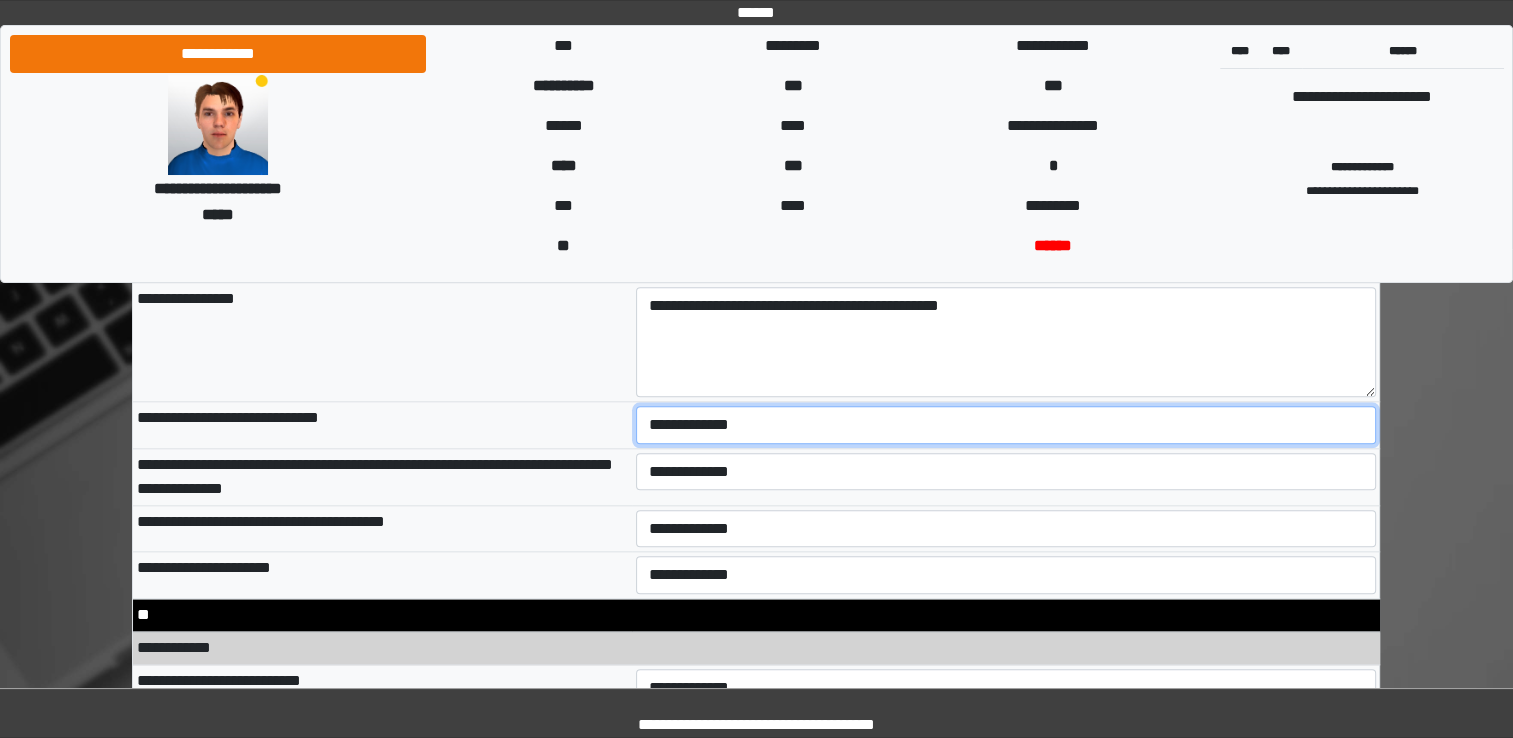 click on "**********" at bounding box center [1006, 425] 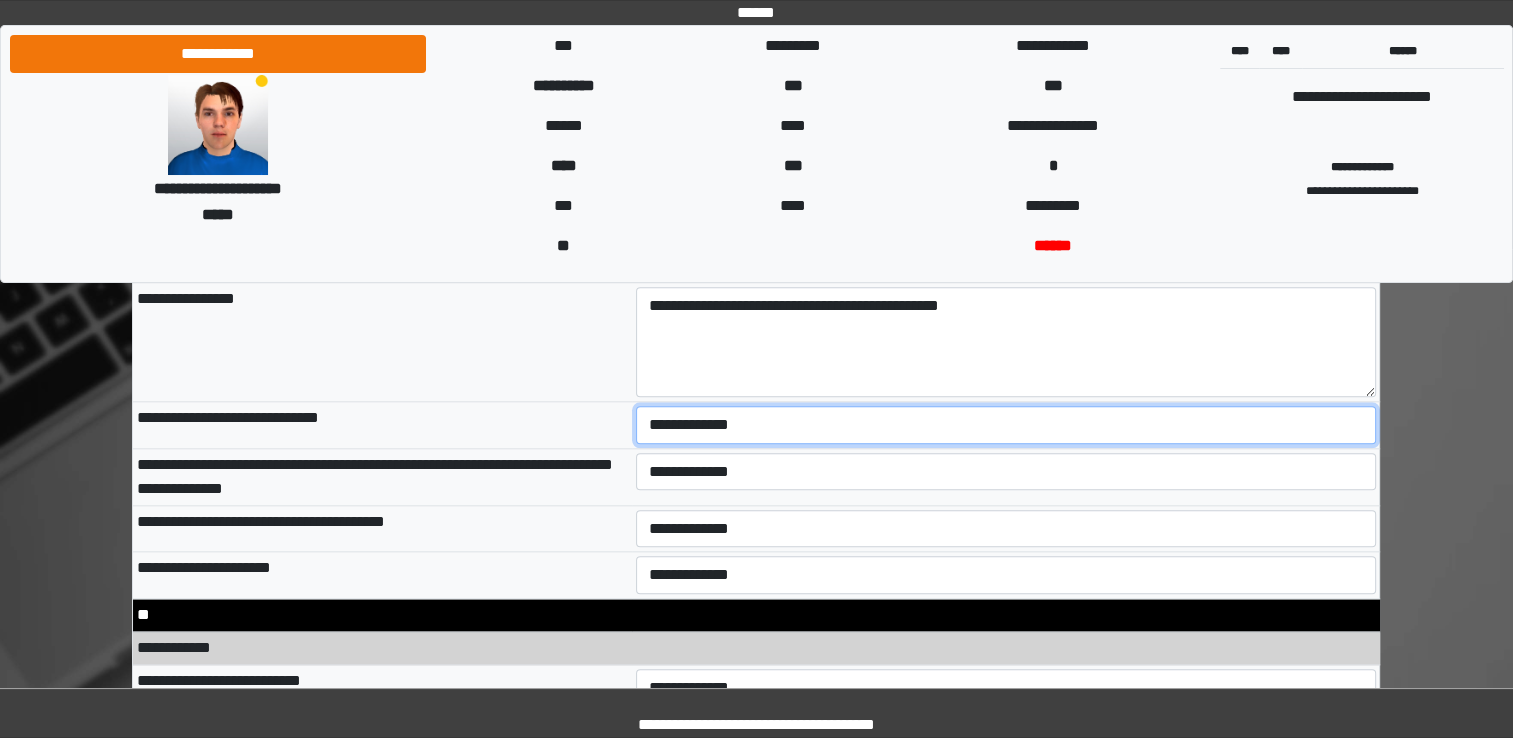 select on "*" 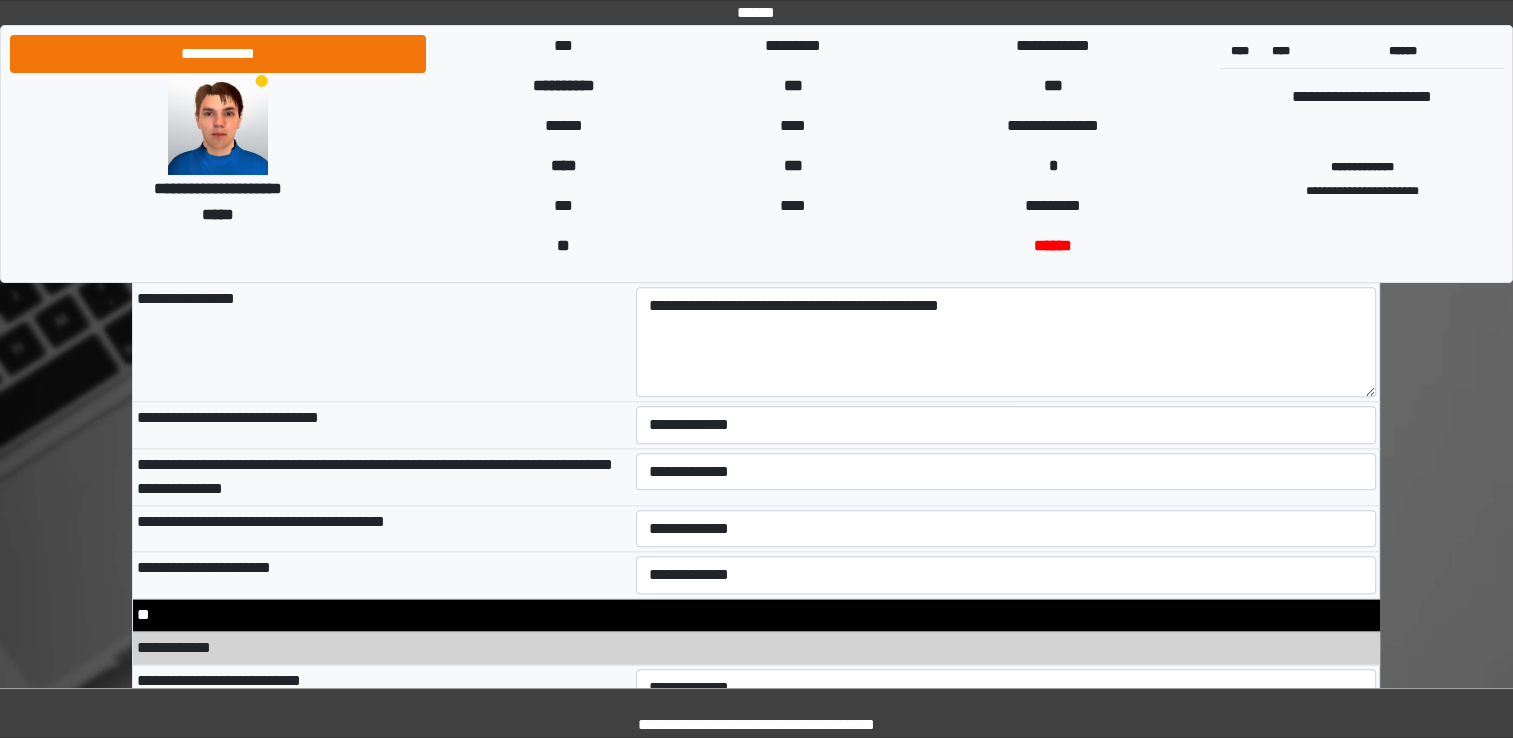 click on "**********" at bounding box center (1006, 476) 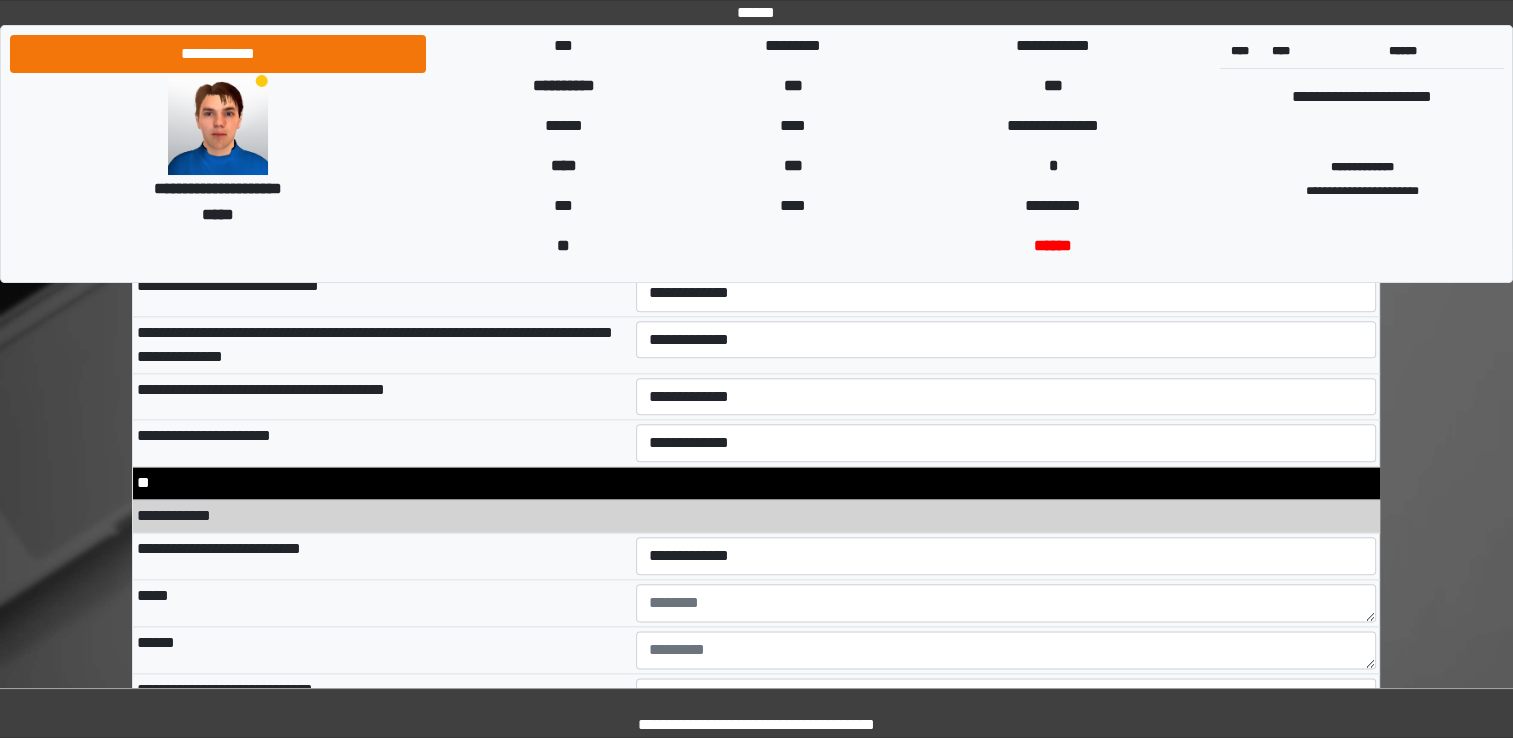 scroll, scrollTop: 9886, scrollLeft: 0, axis: vertical 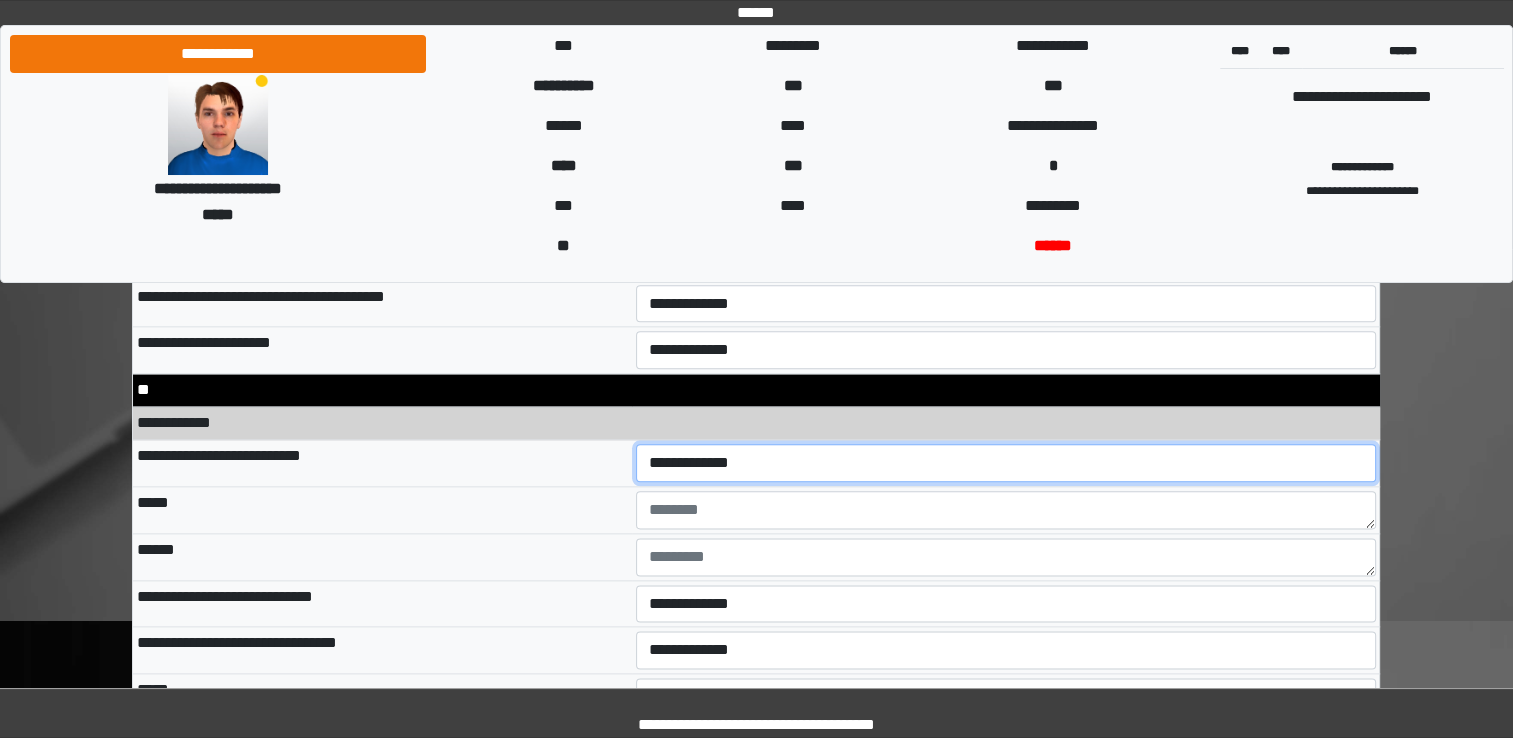 drag, startPoint x: 703, startPoint y: 448, endPoint x: 662, endPoint y: 517, distance: 80.26207 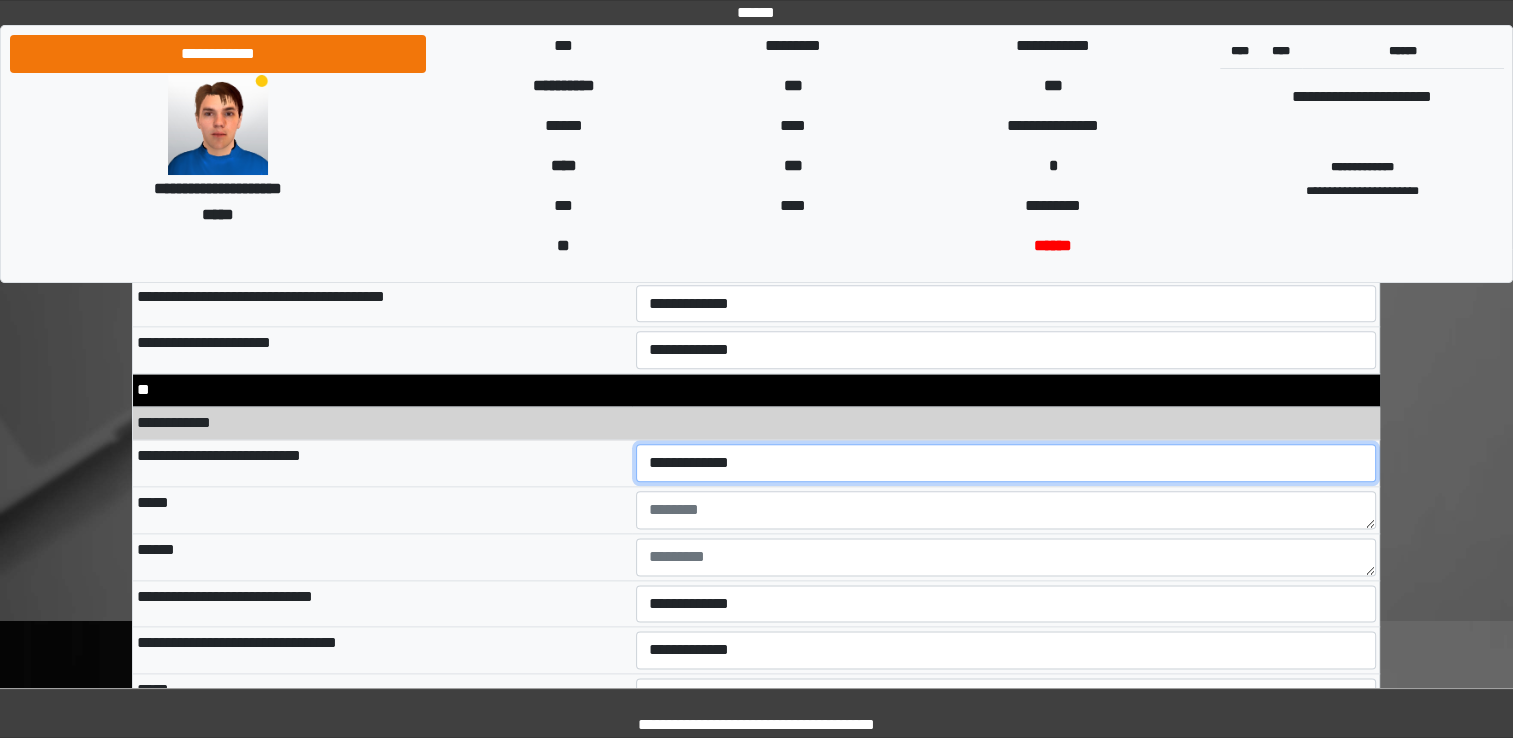 select on "*" 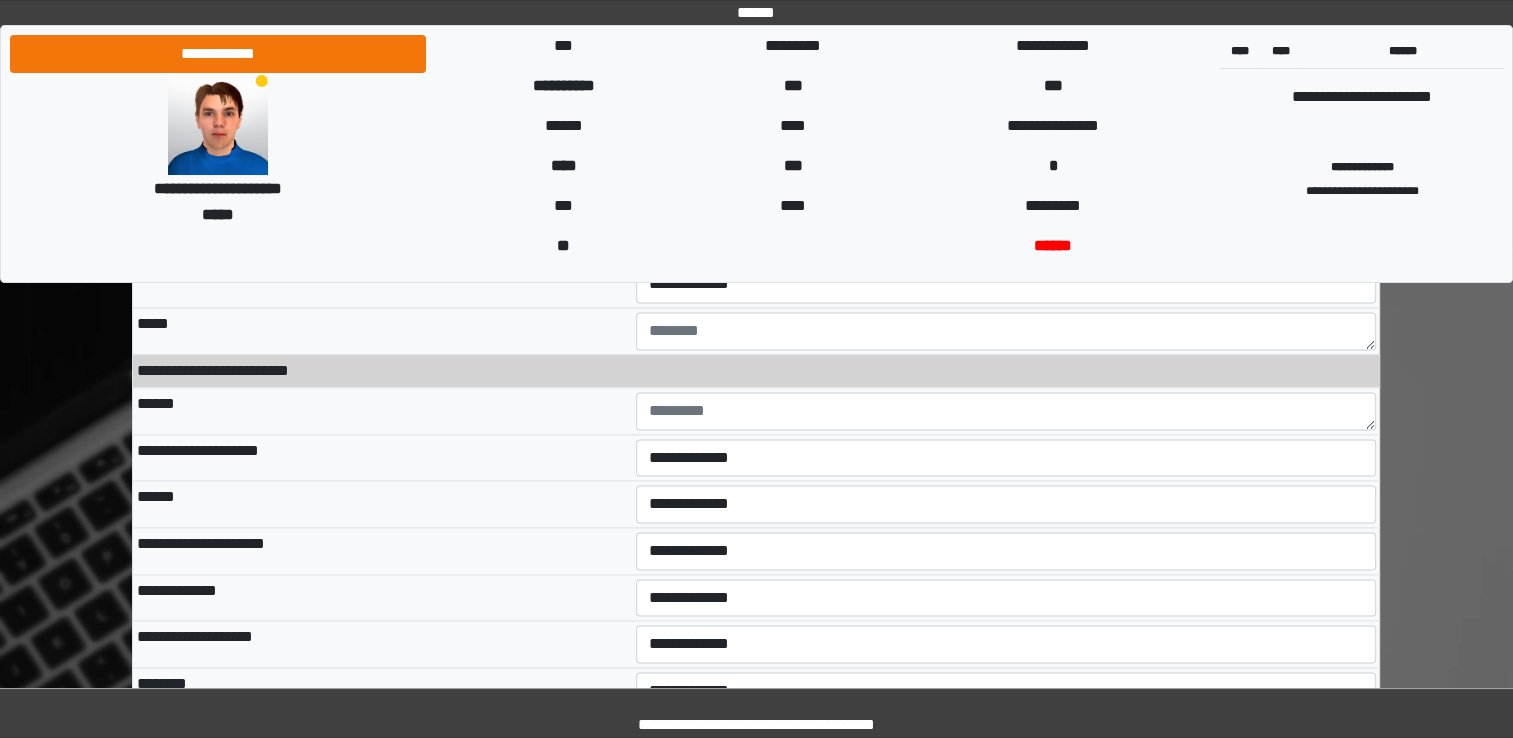scroll, scrollTop: 10298, scrollLeft: 0, axis: vertical 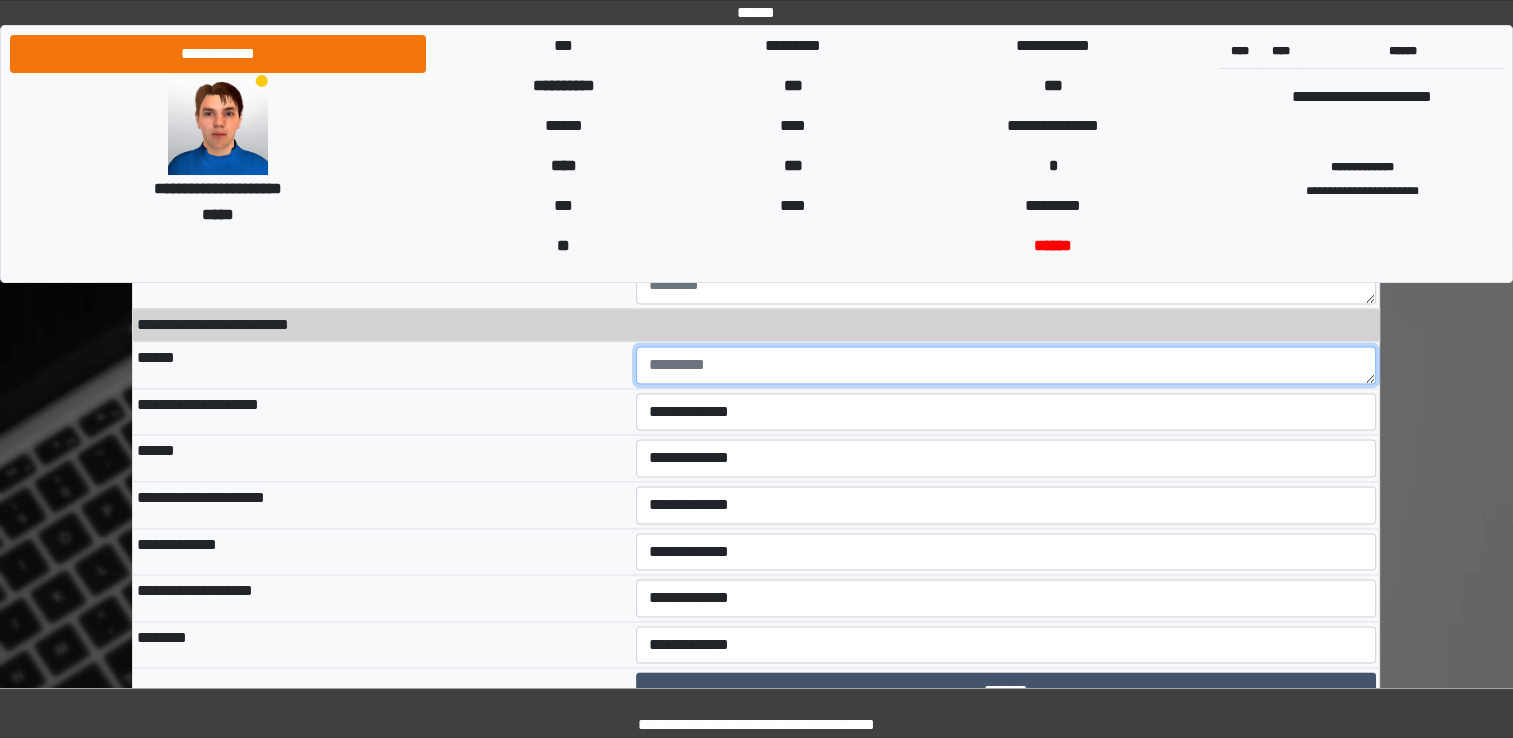 click at bounding box center [1006, 365] 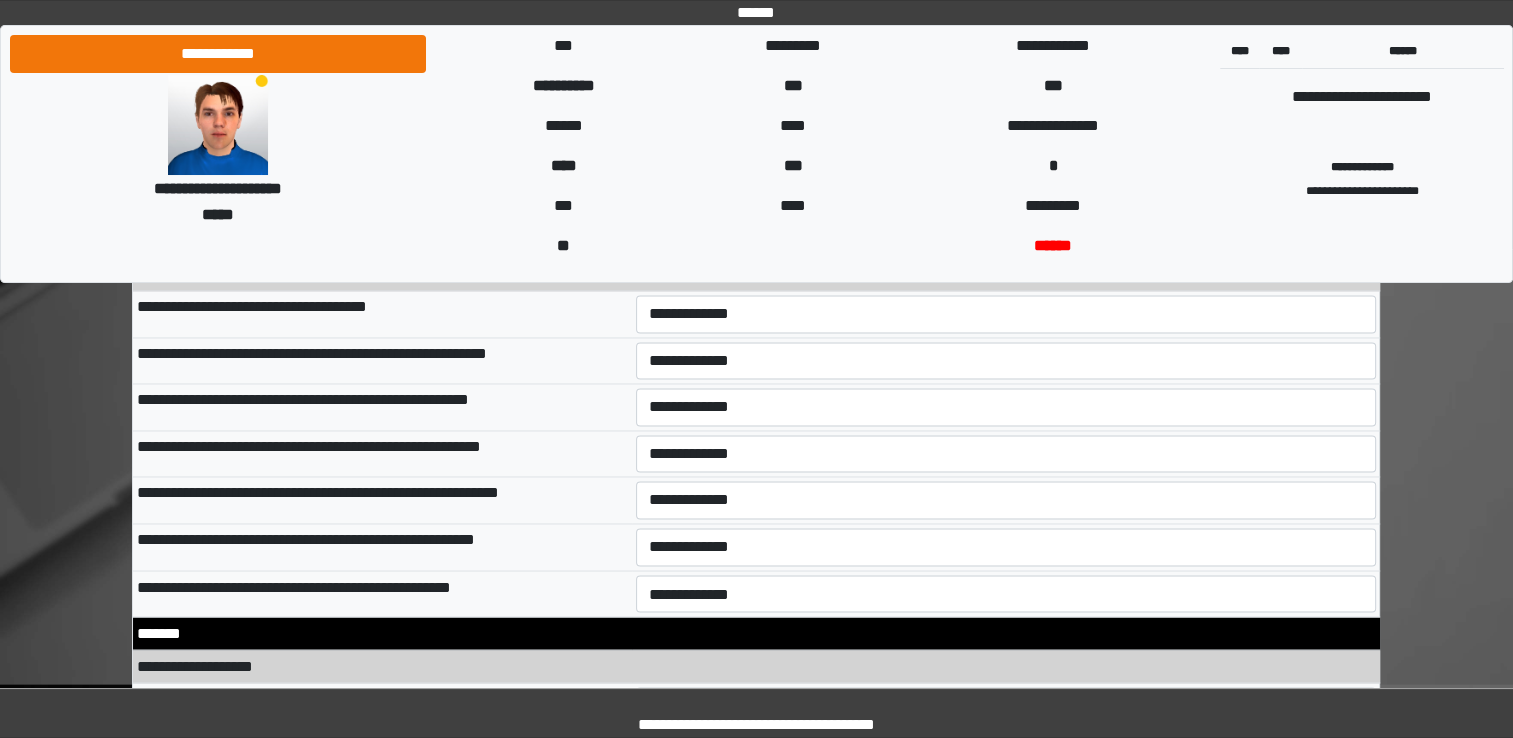 scroll, scrollTop: 10601, scrollLeft: 0, axis: vertical 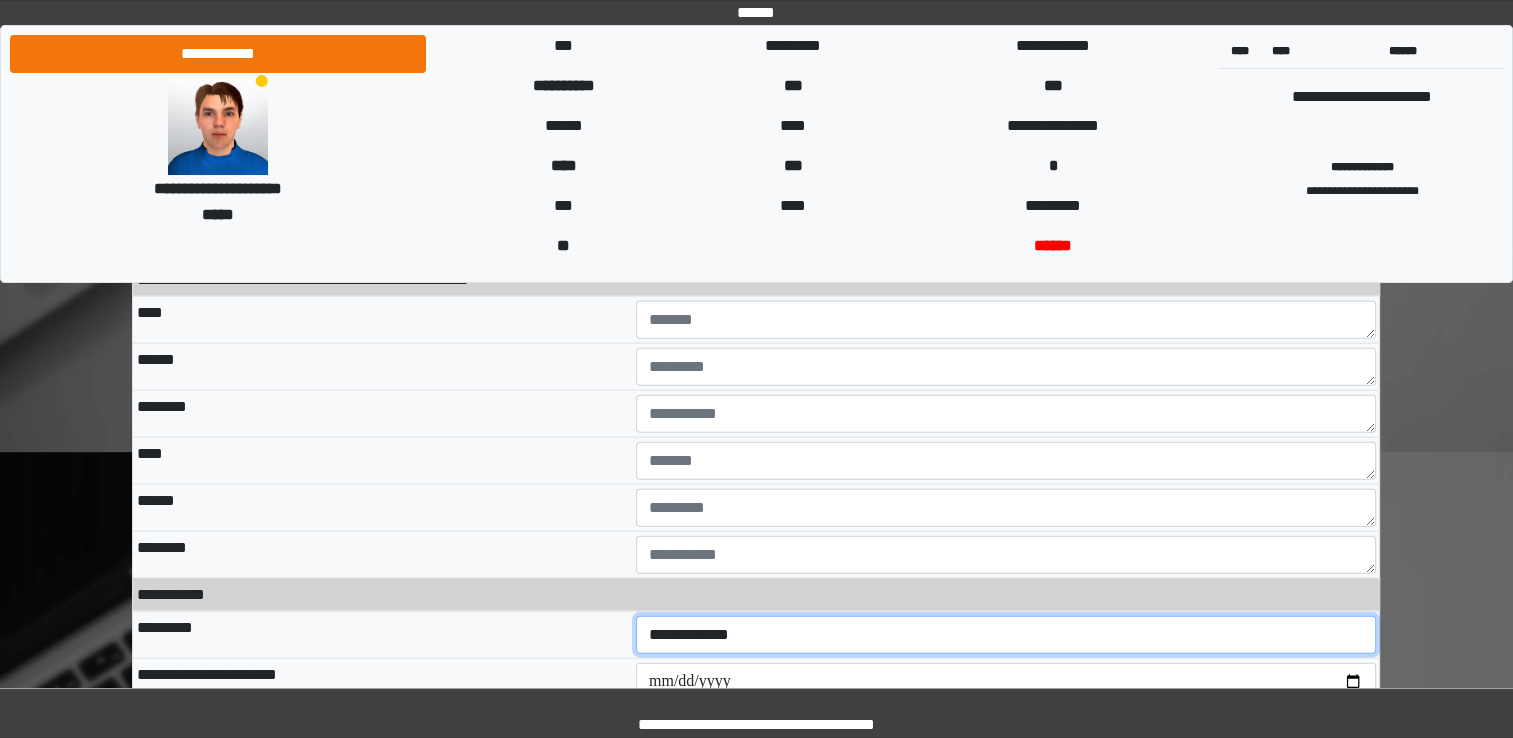 click on "[FIRST] [LAST] [CITY] [STATE] [COUNTRY] [POSTAL_CODE] [STREET] [CITY] [STATE] [COUNTRY] [POSTAL_CODE] [STREET] [CITY] [STATE] [COUNTRY] [POSTAL_CODE]" at bounding box center (1006, 635) 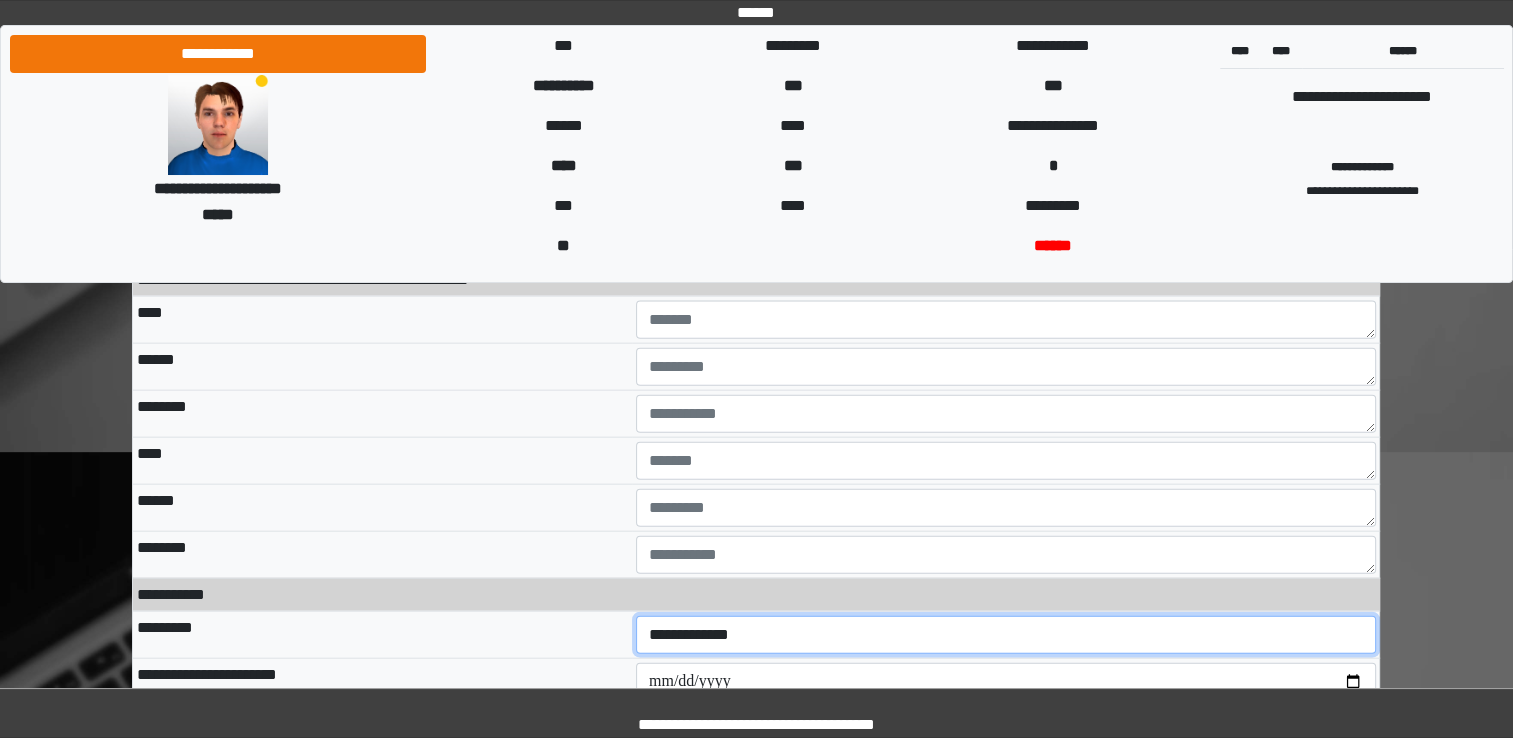 select on "**" 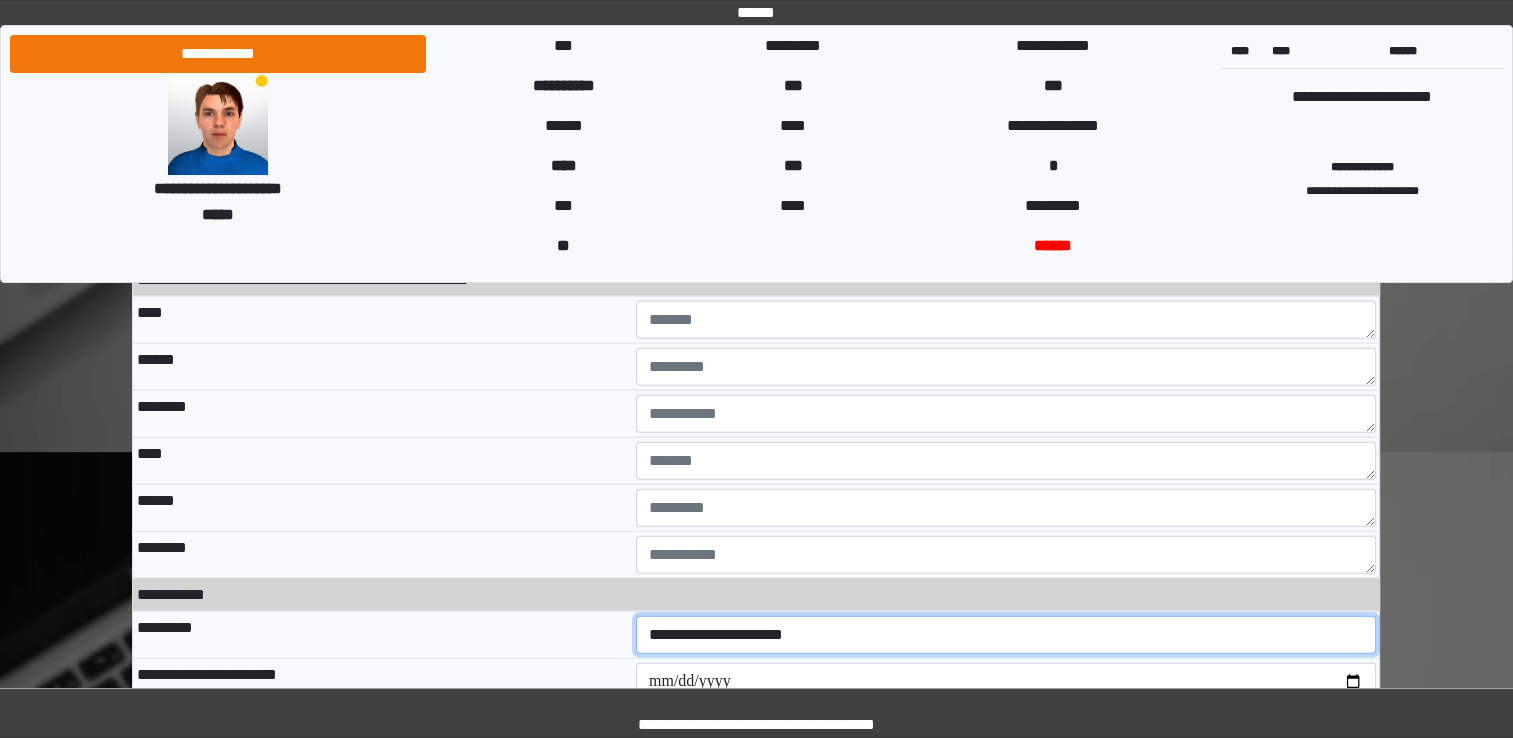 click on "[FIRST] [LAST] [CITY] [STATE] [COUNTRY] [POSTAL_CODE] [STREET] [CITY] [STATE] [COUNTRY] [POSTAL_CODE] [STREET] [CITY] [STATE] [COUNTRY] [POSTAL_CODE]" at bounding box center [1006, 635] 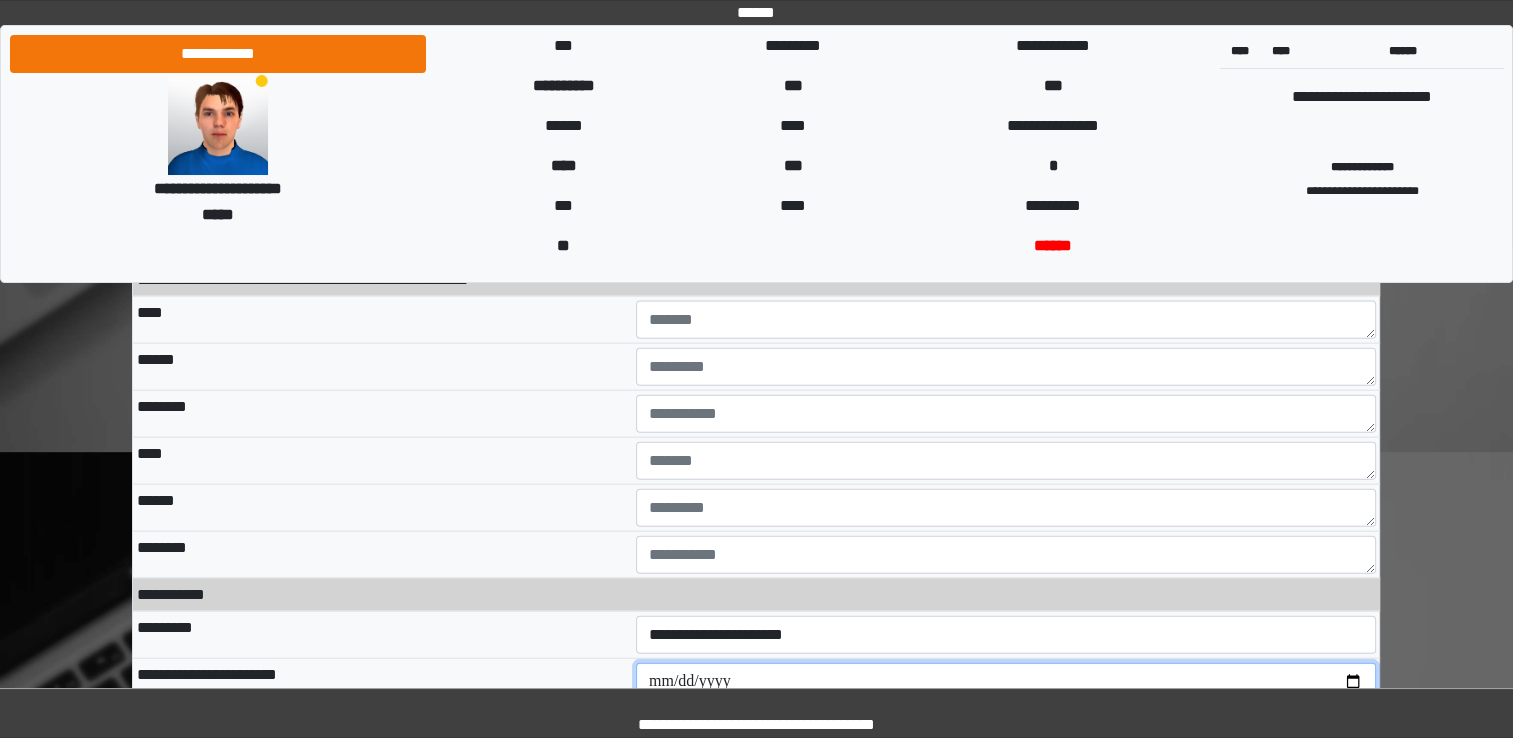 click at bounding box center (1006, 682) 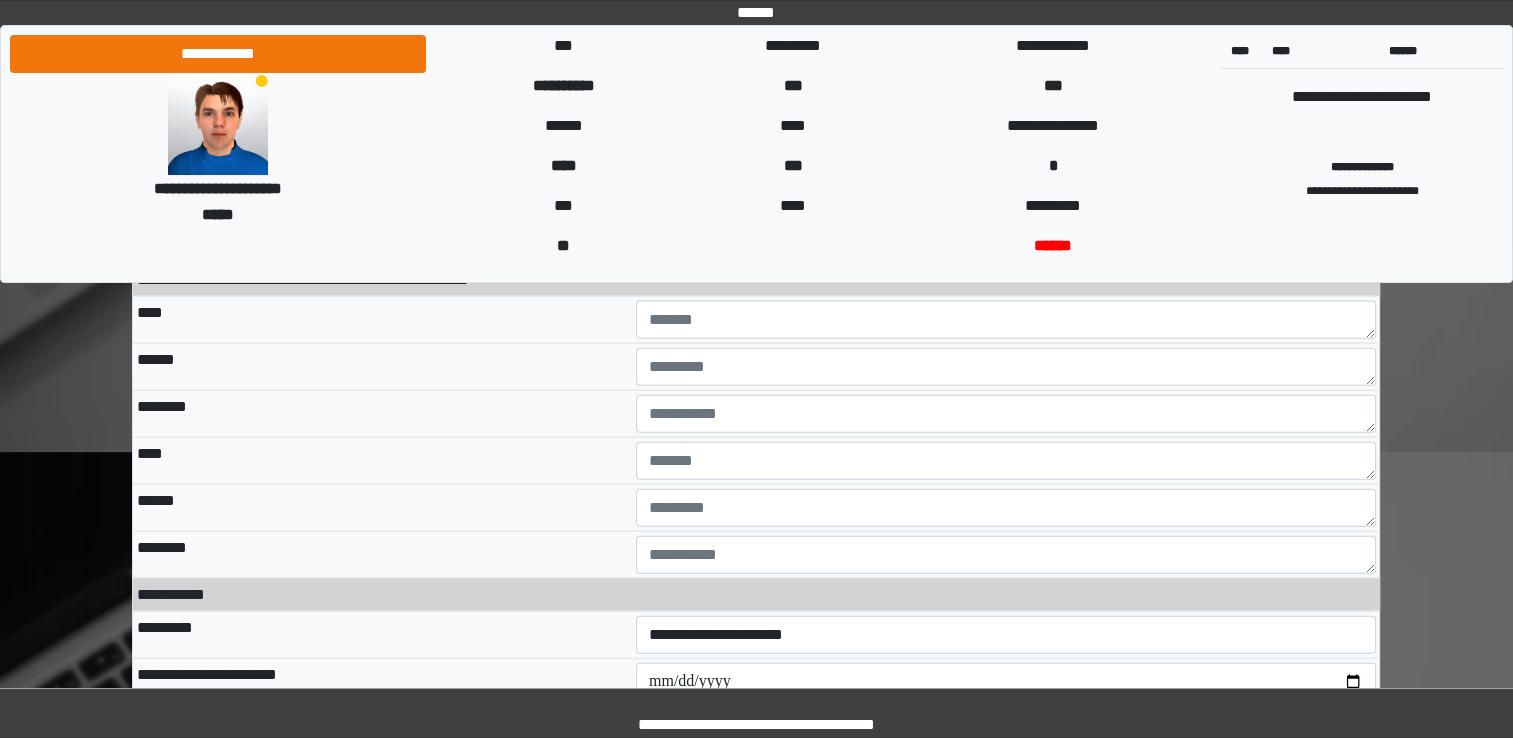 click on "[STREET] [CITY]
[POSTAL_CODE]
[STATE] [COUNTRY] [POSTAL_CODE] [STREET] [CITY] [STATE] [COUNTRY] [POSTAL_CODE] [STREET] [CITY] [STATE] [COUNTRY] [POSTAL_CODE] [STREET] [CITY] [STATE] [COUNTRY] [POSTAL_CODE] [STREET] [CITY] [STATE] [COUNTRY] [POSTAL_CODE] [STREET] [CITY] [STATE] [COUNTRY] [POSTAL_CODE] [STREET] [CITY] [STATE] [COUNTRY] [POSTAL_CODE] [STREET] [CITY] [STATE] [COUNTRY] [POSTAL_CODE] [STREET] [CITY] [STATE] [COUNTRY] [POSTAL_CODE] [STREET] [CITY] [STATE] [COUNTRY] [POSTAL_CODE] [STREET] [CITY] [STATE] [COUNTRY] [POSTAL_CODE] [STREET] [CITY] [STATE] [COUNTRY] [POSTAL_CODE] [STREET] [CITY] [STATE] [COUNTRY] [POSTAL_CODE] [STREET] [CITY] [STATE] [COUNTRY] [POSTAL_CODE] [STREET] [CITY] [STATE] [COUNTRY] [POSTAL_CODE] [STREET] [CITY] [STATE] [COUNTRY] [POSTAL_CODE] [STREET] [CITY] [STATE] [COUNTRY] [POSTAL_CODE] [STREET] [CITY] [STATE] [COUNTRY] [POSTAL_CODE] [STREET] [CITY] [STATE] [COUNTRY] [POSTAL_CODE] [STREET] [CITY] [STATE] [COUNTRY] [POSTAL_CODE] [STREET] [CITY] [STATE] [COUNTRY] [POSTAL_CODE] [STREET] [CITY] [STATE] [COUNTRY] [POSTAL_CODE] [STREET] [CITY] [STATE] [COUNTRY] [POSTAL_CODE] [STREET] [CITY] [STATE] [COUNTRY] [POSTAL_CODE] [STREET] [CITY] [STATE] [COUNTRY] [POSTAL_CODE] [STREET] [CITY] [STATE] [COUNTRY] [POSTAL_CODE] [STREET] [CITY] [STATE] [COUNTRY] [POSTAL_CODE] [STREET] [CITY] [STATE] [COUNTRY] [POSTAL_CODE] [STREET] [CITY] [STATE] [COUNTRY] [POSTAL_CODE] [STREET] [CITY] [STATE] [COUNTRY] [POSTAL_CODE] [STREET] [CITY] [STATE] [COUNTRY] [POSTAL_CODE] [STREET] [CITY] [STATE] [COUNTRY] [POSTAL_CODE] [STREET] [CITY] [STATE] [COUNTRY] [POSTAL_CODE] [STREET] [CITY] [STATE] [COUNTRY] [POSTAL_CODE] [STREET] [CITY] [STATE] [COUNTRY] [POSTAL_CODE] [STREET] [CITY] [STATE] [COUNTRY] [POSTAL_CODE] [STREET] [CITY] [STATE] [COUNTRY] [POSTAL_CODE] [STREET] [CITY] [STATE] [COUNTRY] [POSTAL_CODE] [STREET] [CITY] [STATE] [COUNTRY] [POSTAL_CODE]" at bounding box center (756, -5271) 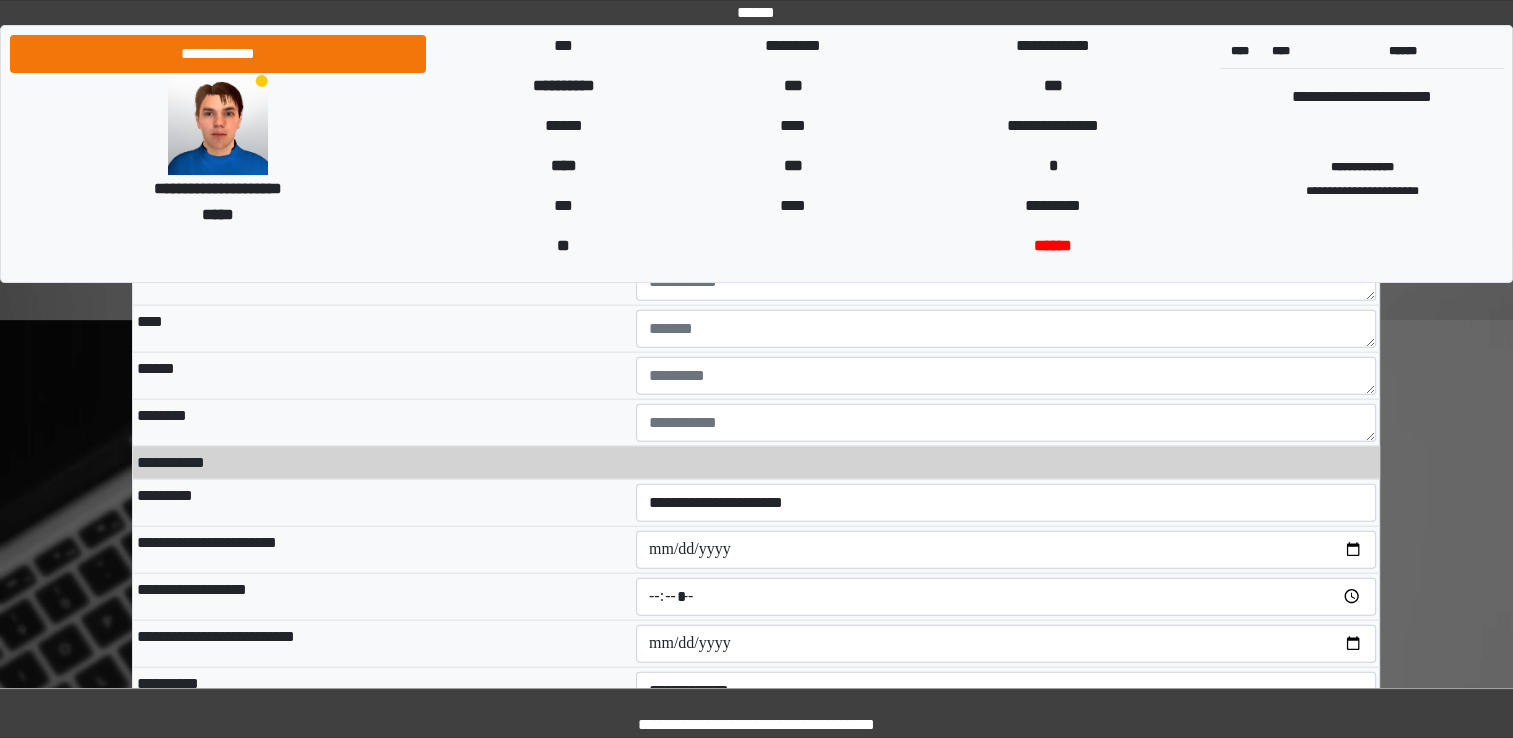 scroll, scrollTop: 12164, scrollLeft: 0, axis: vertical 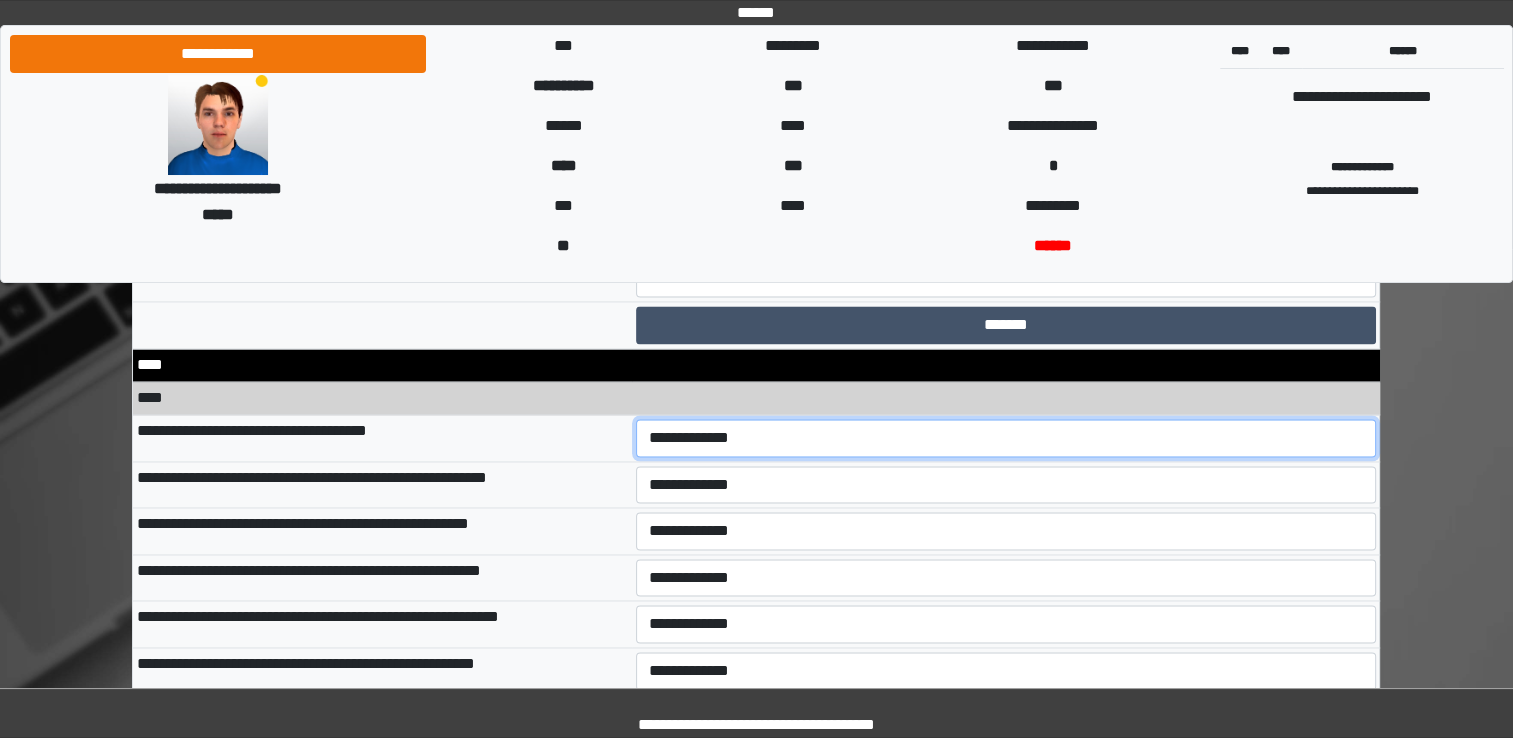 click on "**********" at bounding box center [1006, 438] 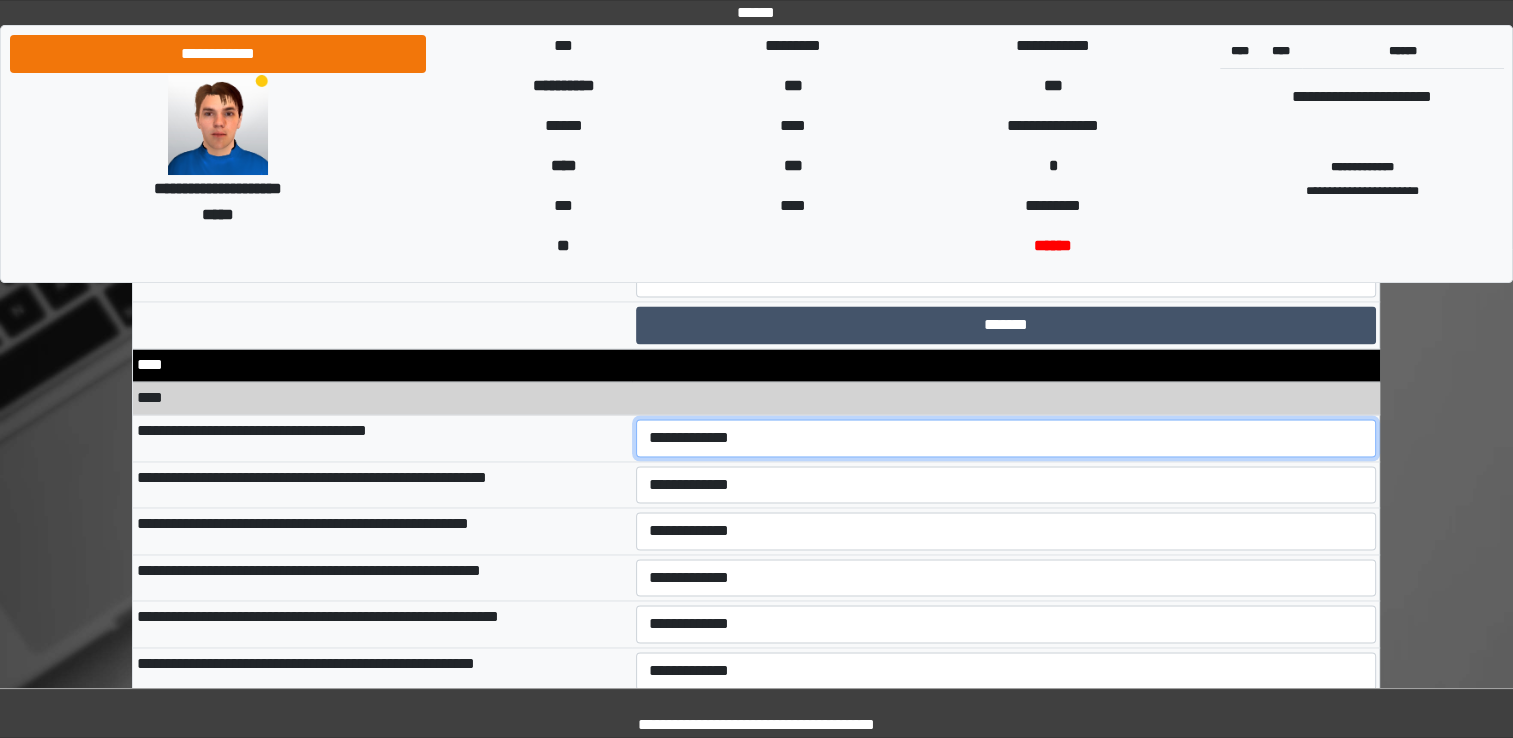 select on "*" 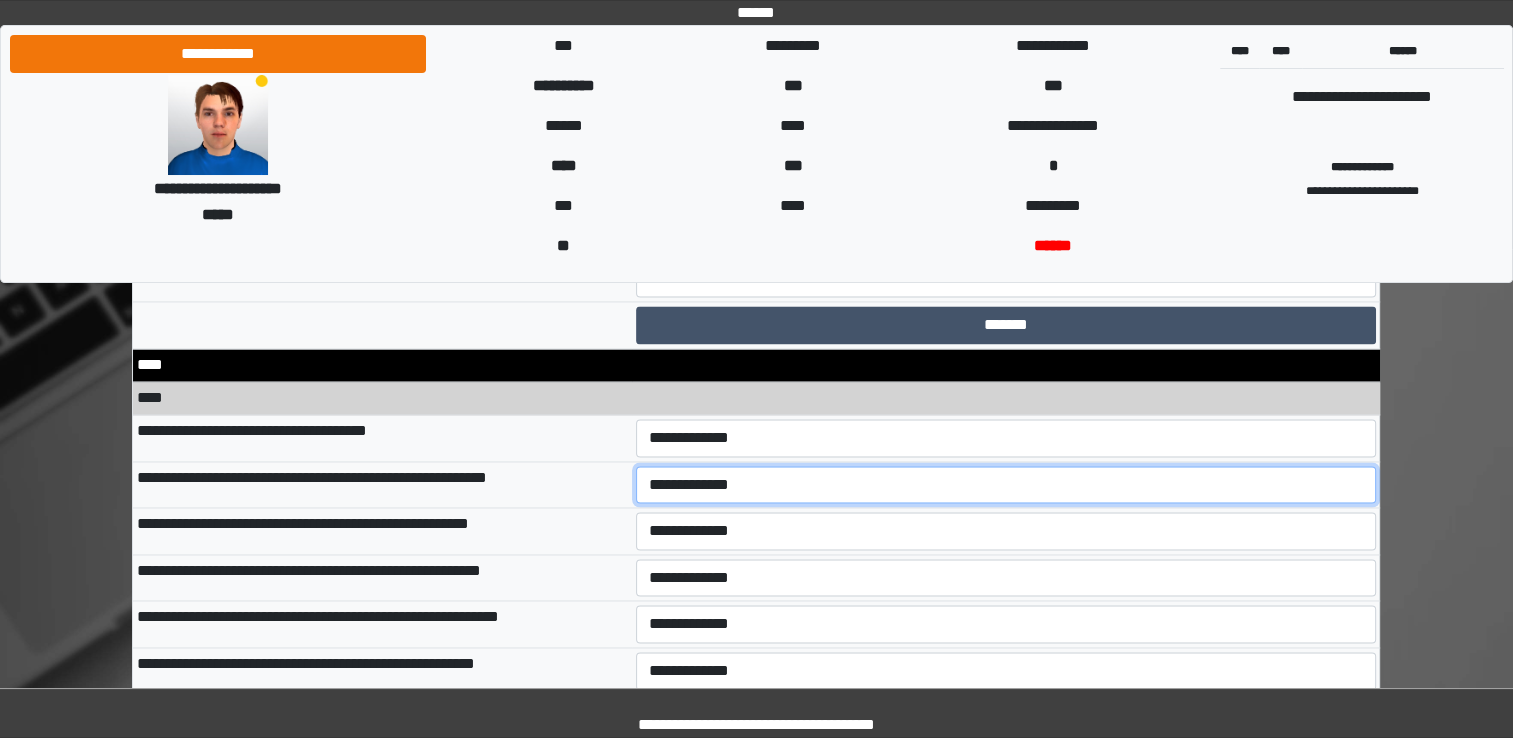 select on "*" 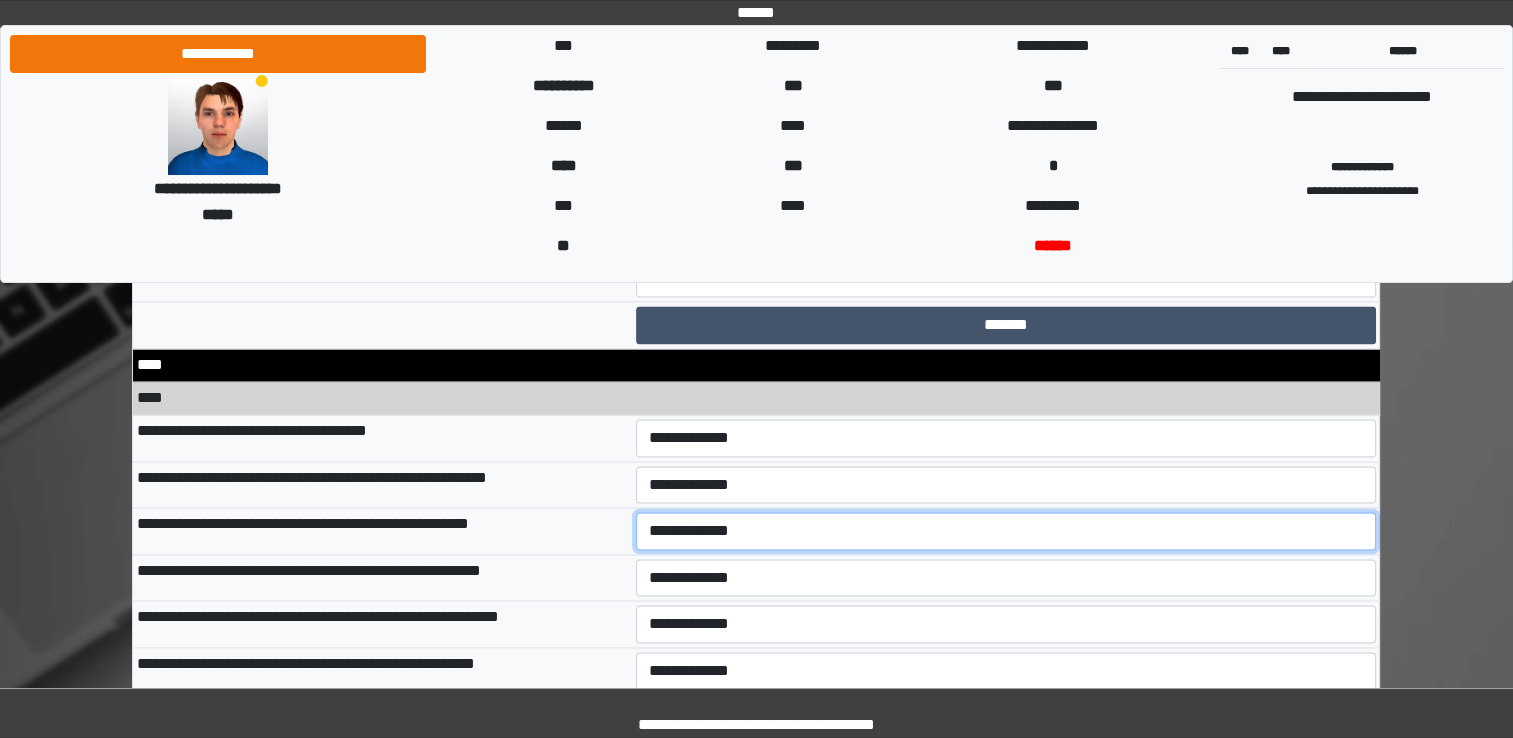 select on "*" 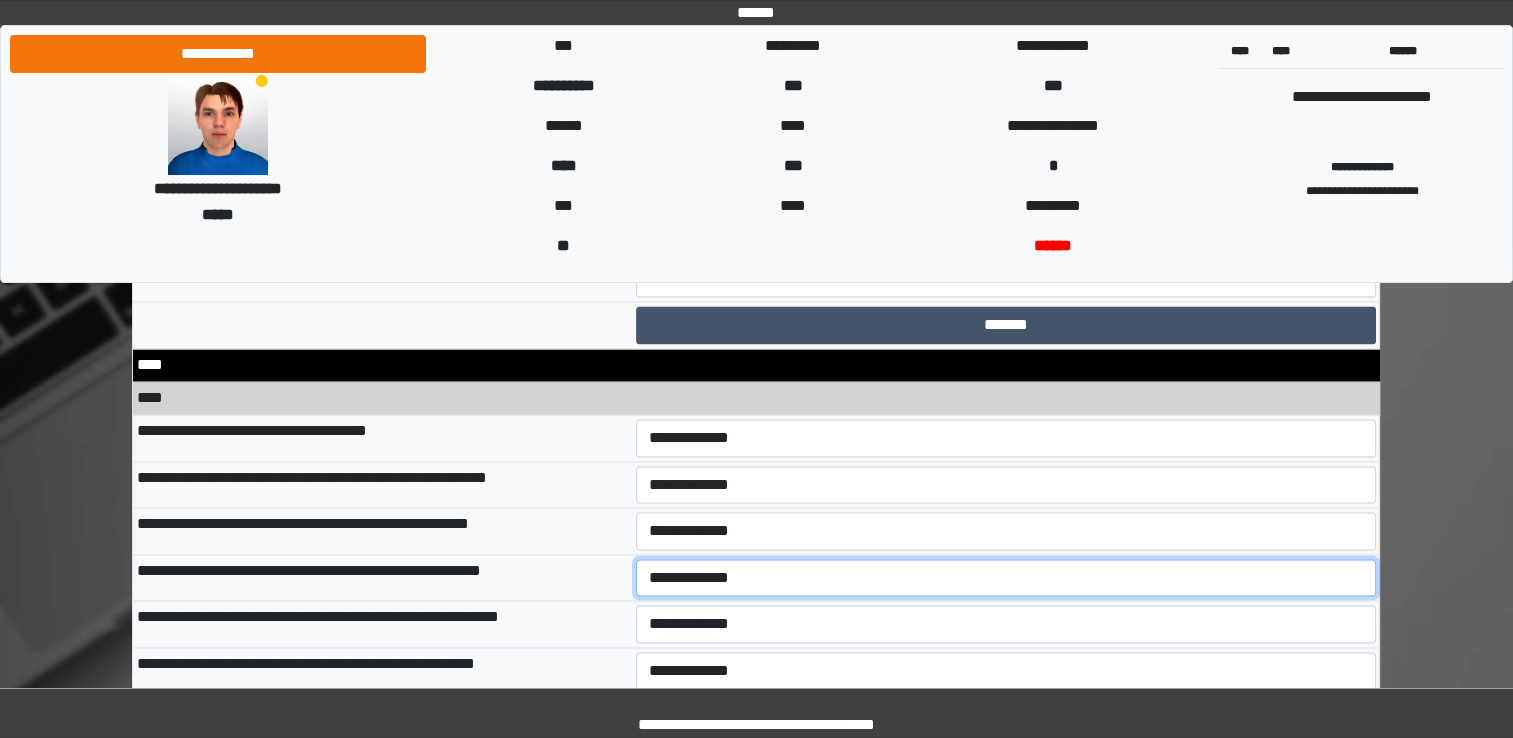select on "*" 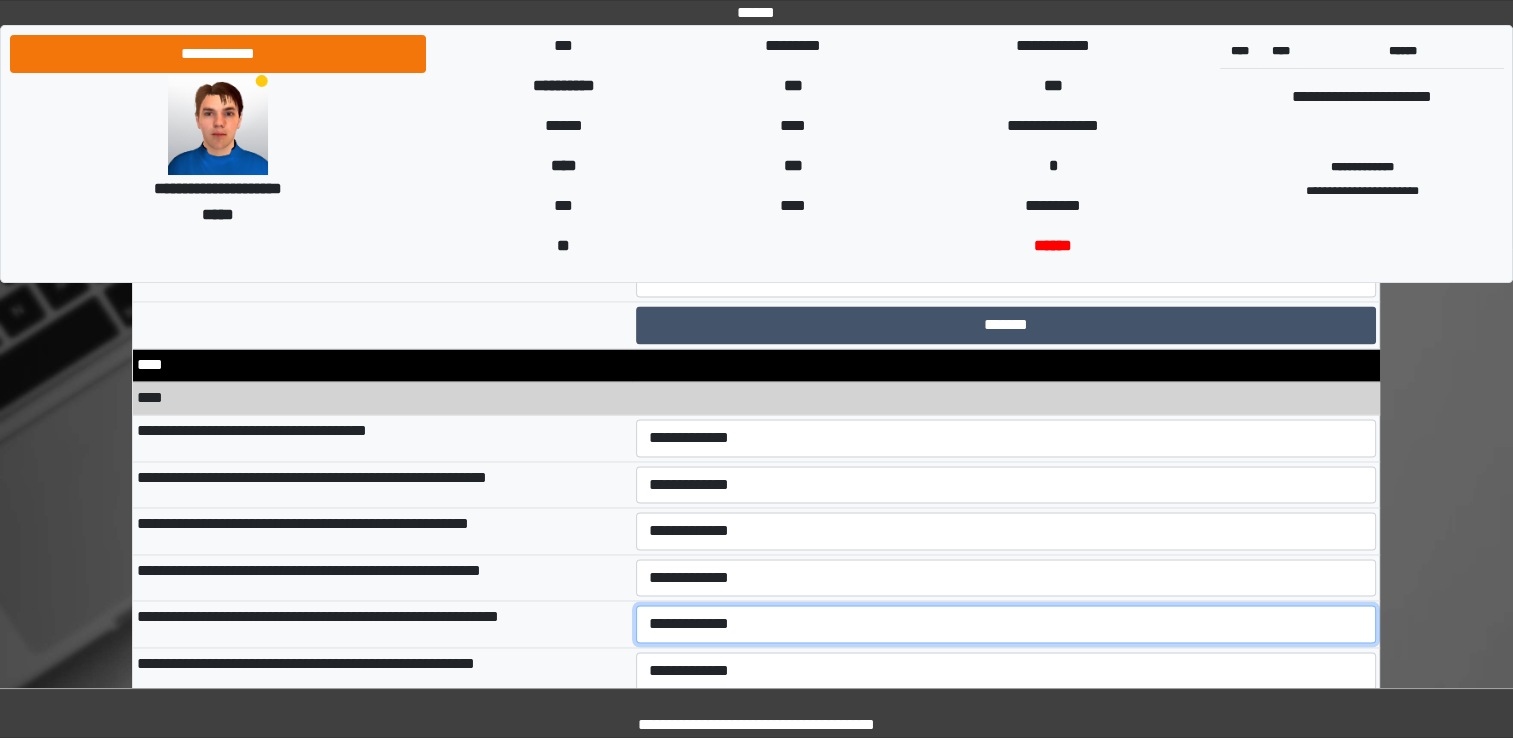select on "*" 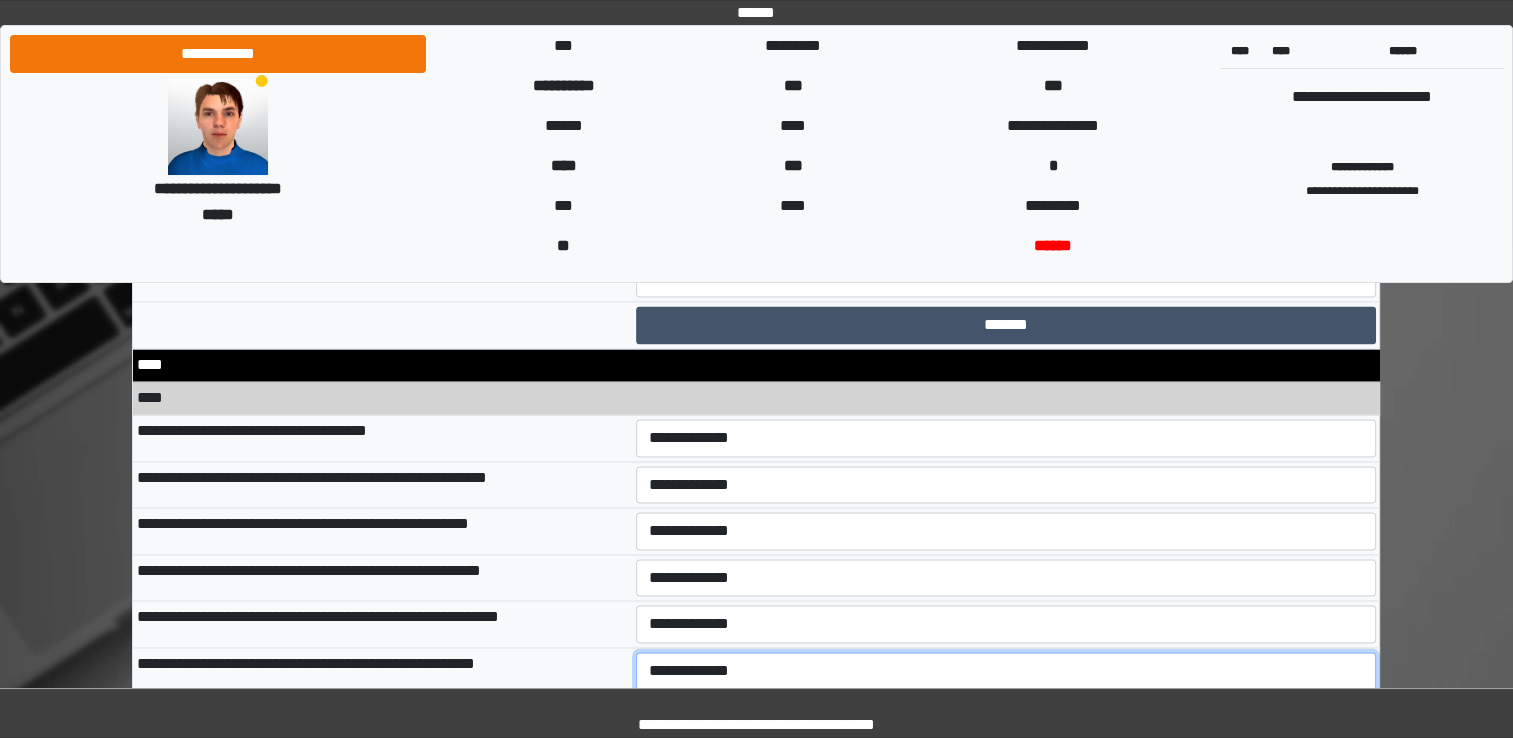select on "*" 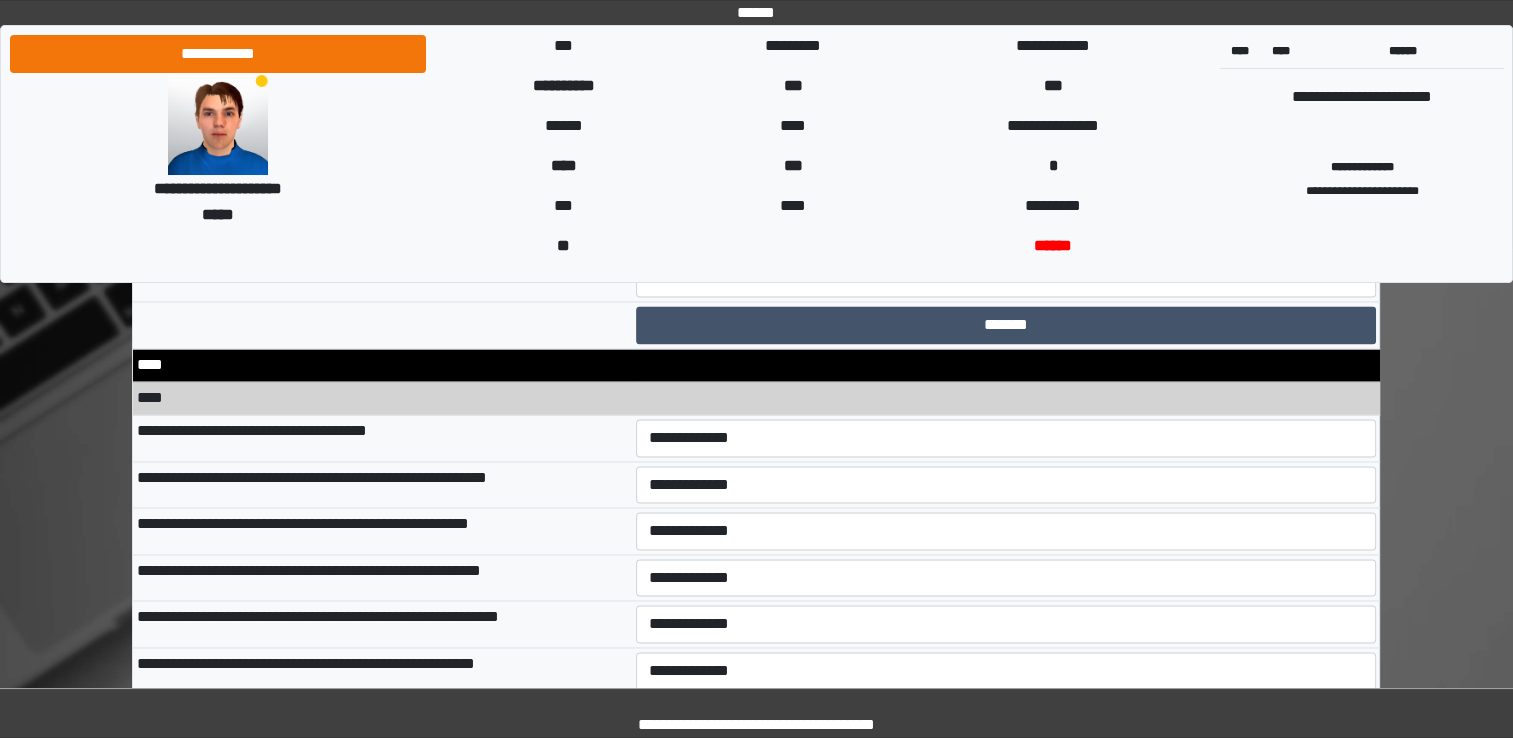 select on "*" 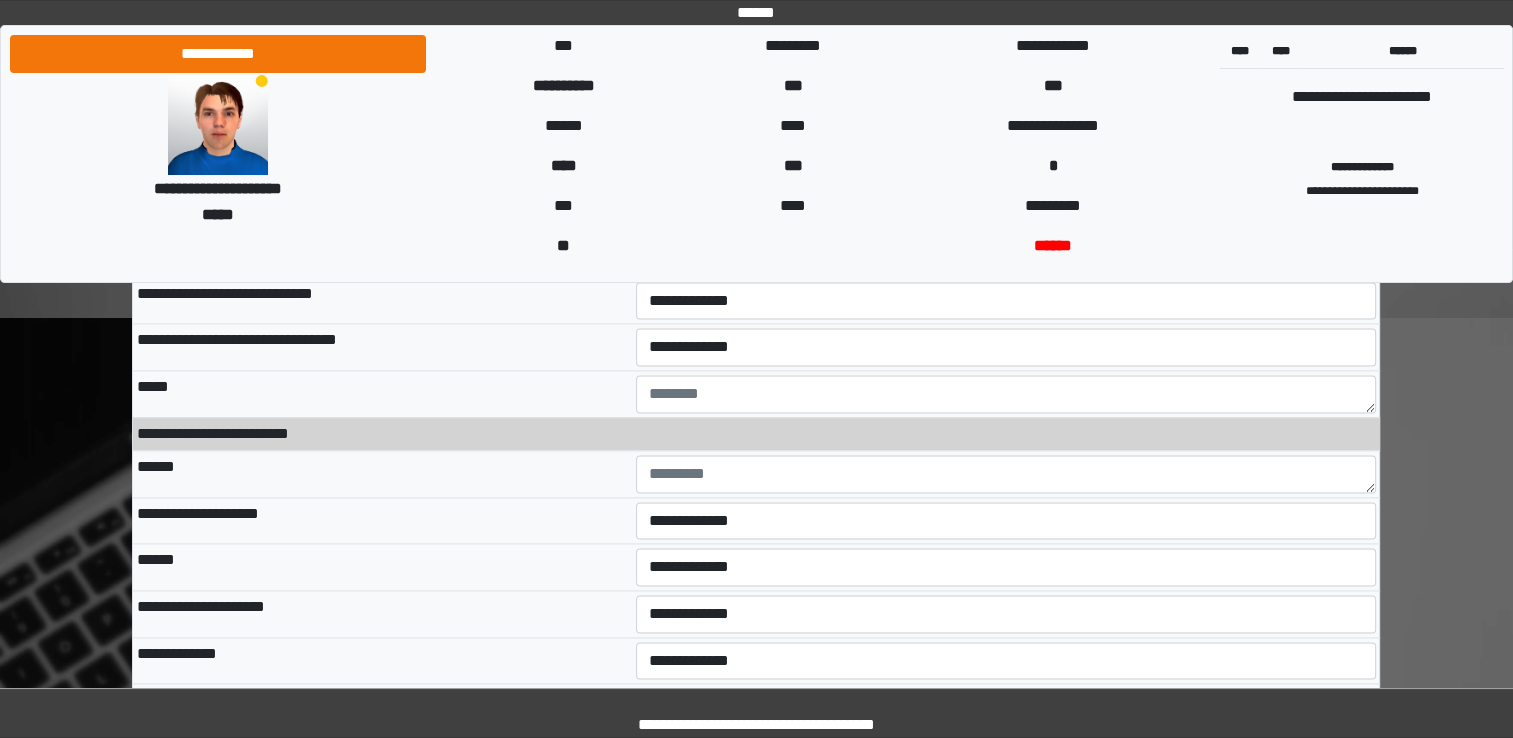 scroll, scrollTop: 10174, scrollLeft: 0, axis: vertical 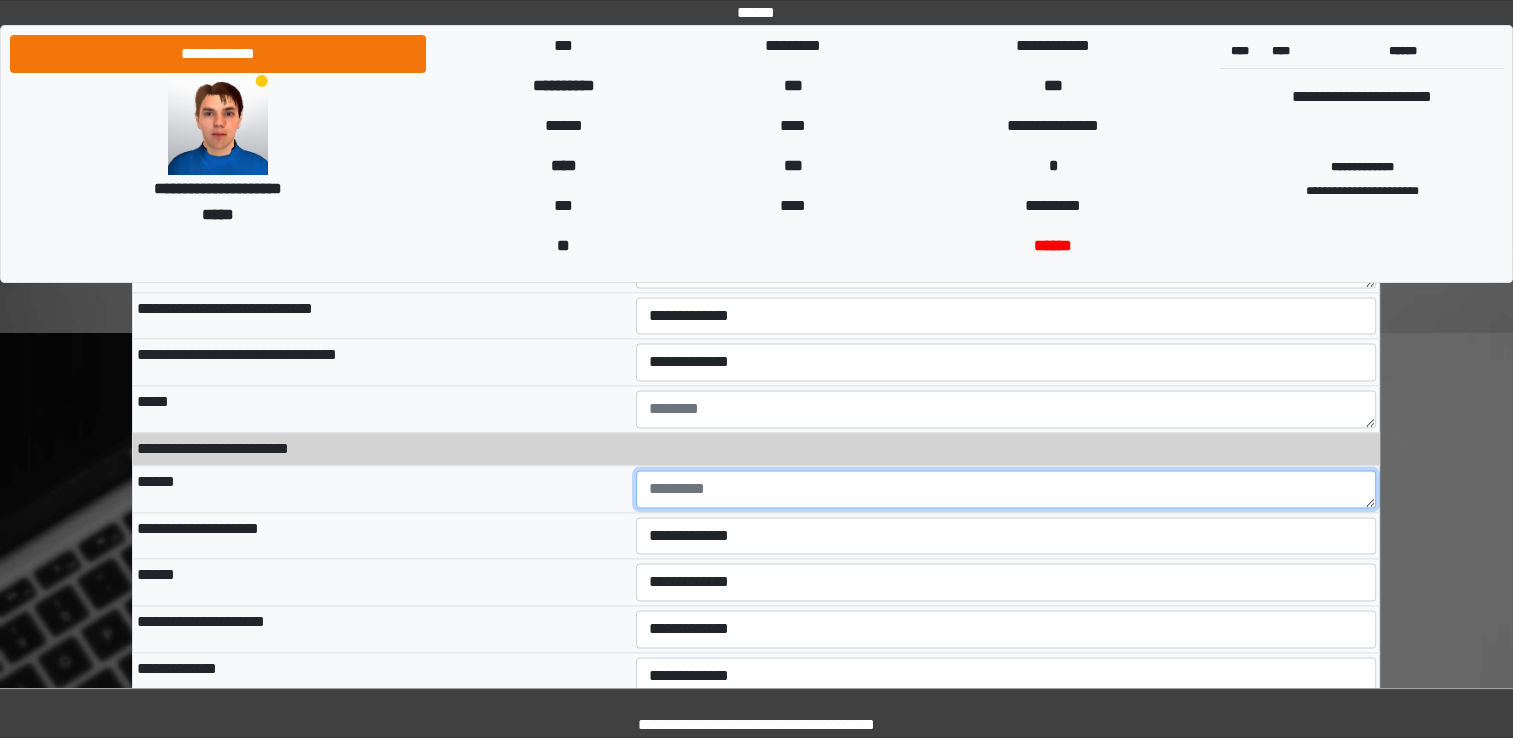 click at bounding box center [1006, 489] 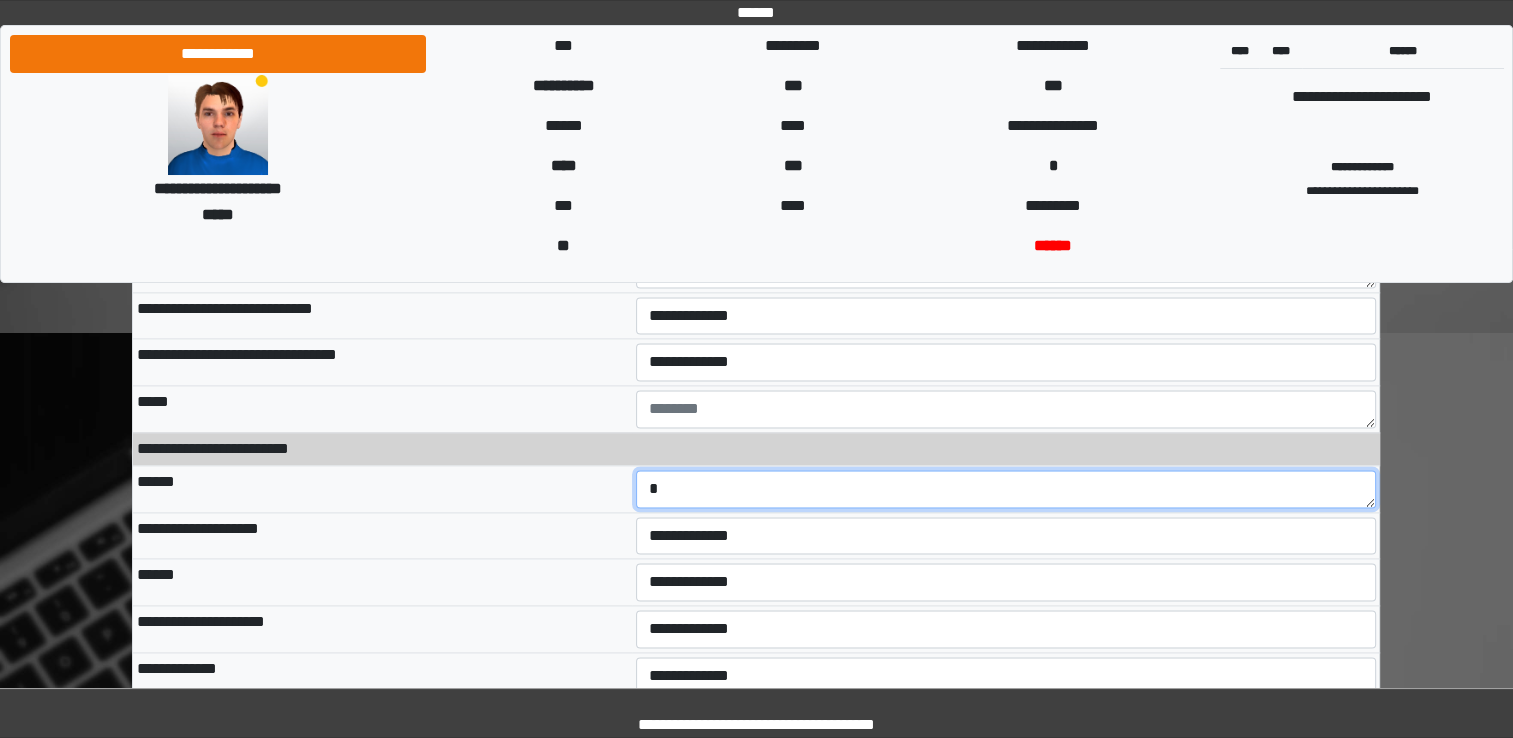 type on "*" 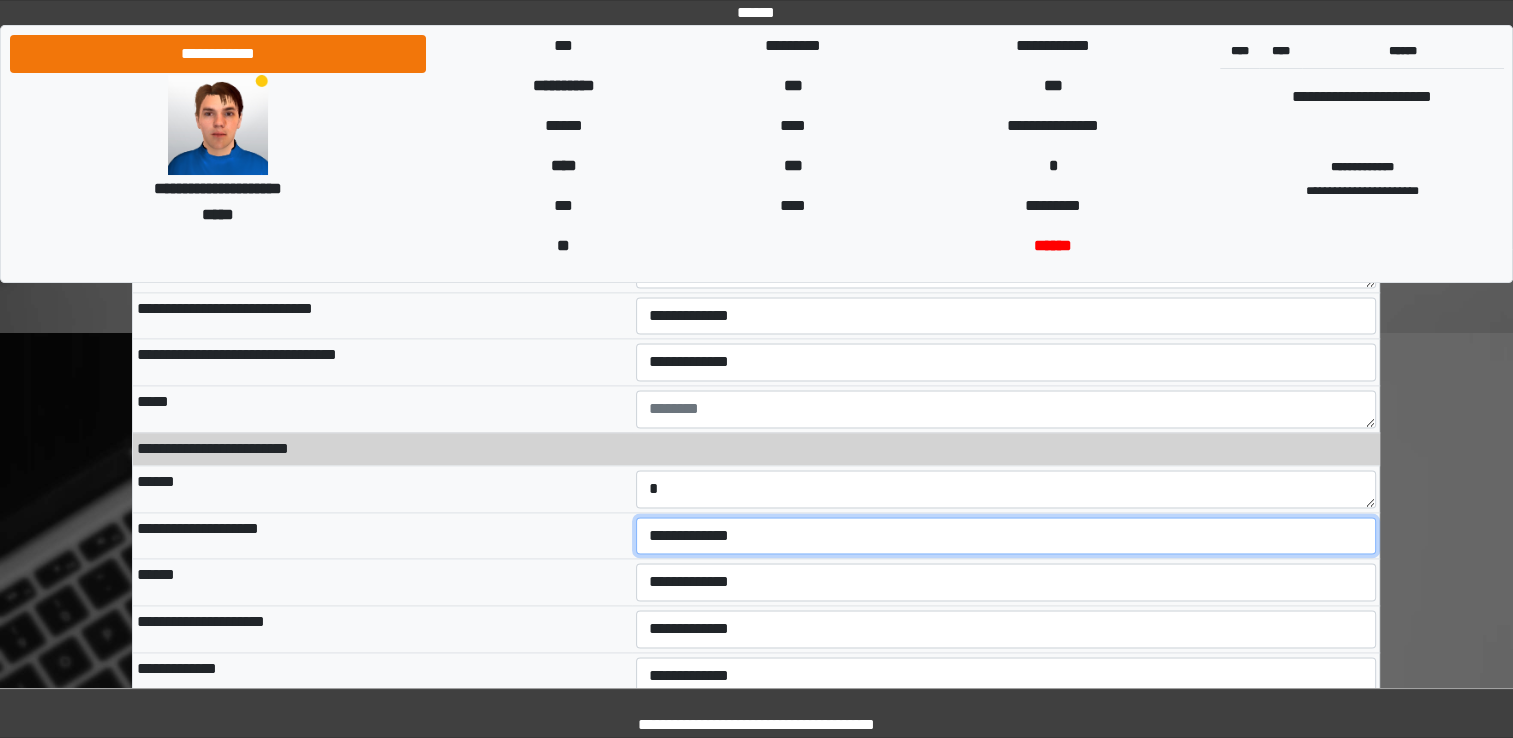 select on "*" 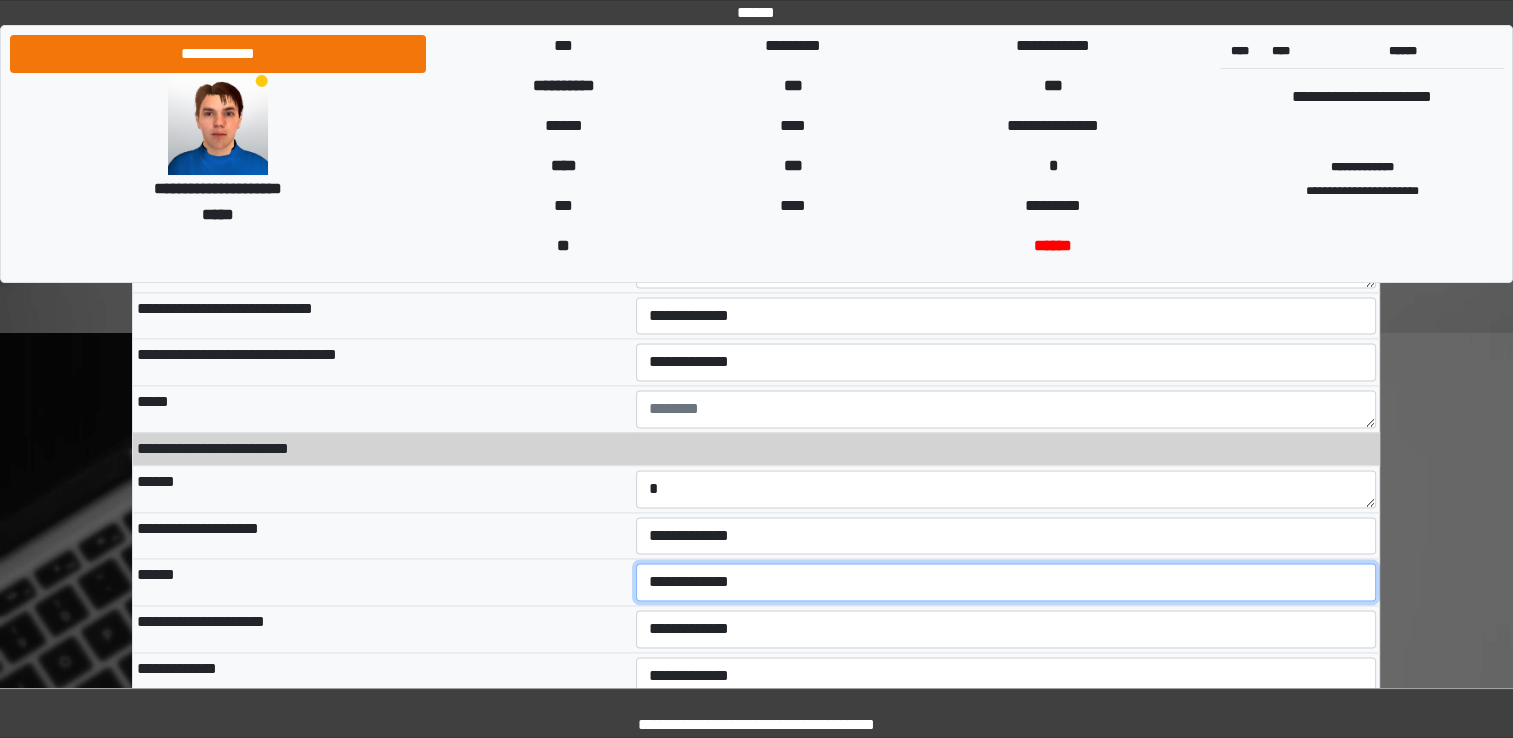 select on "*" 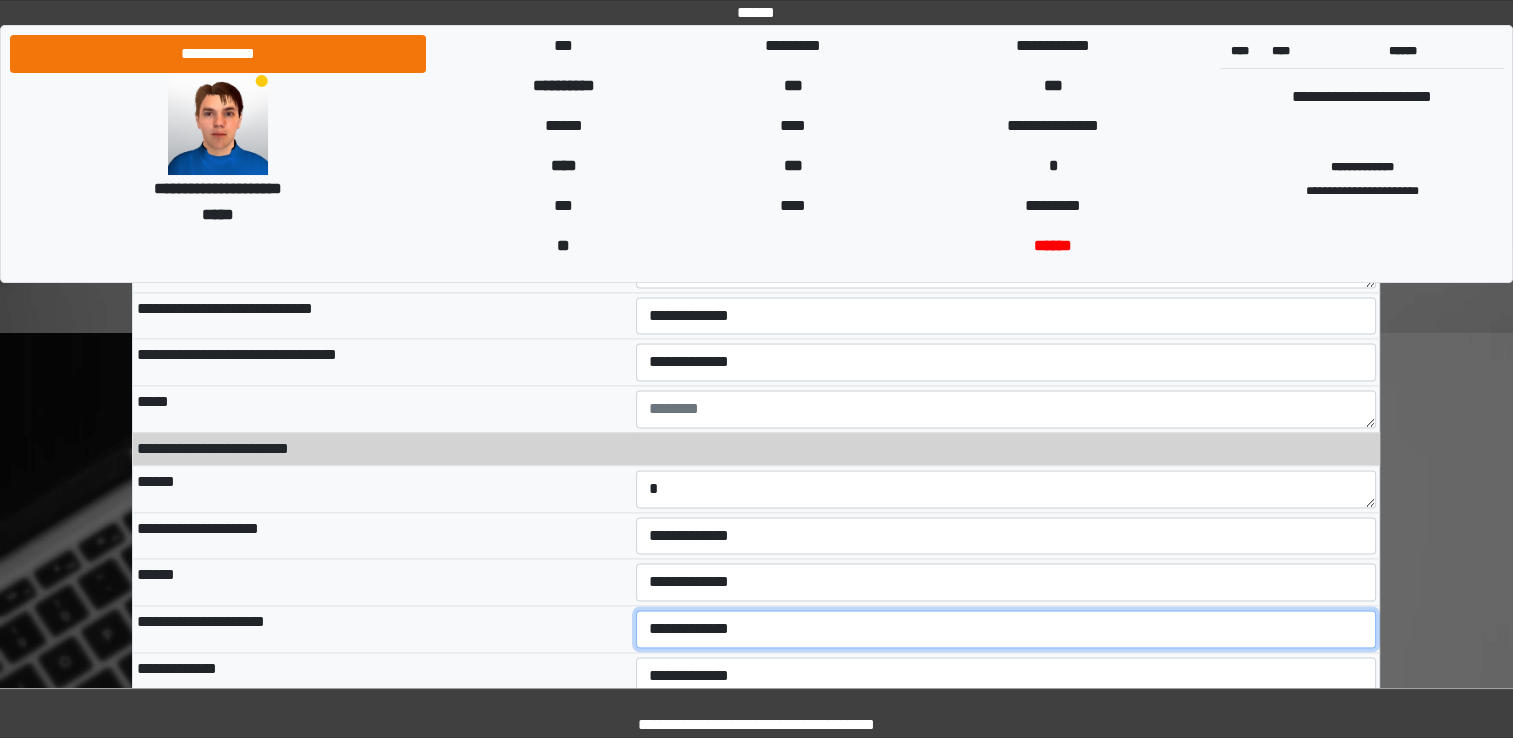 select on "*" 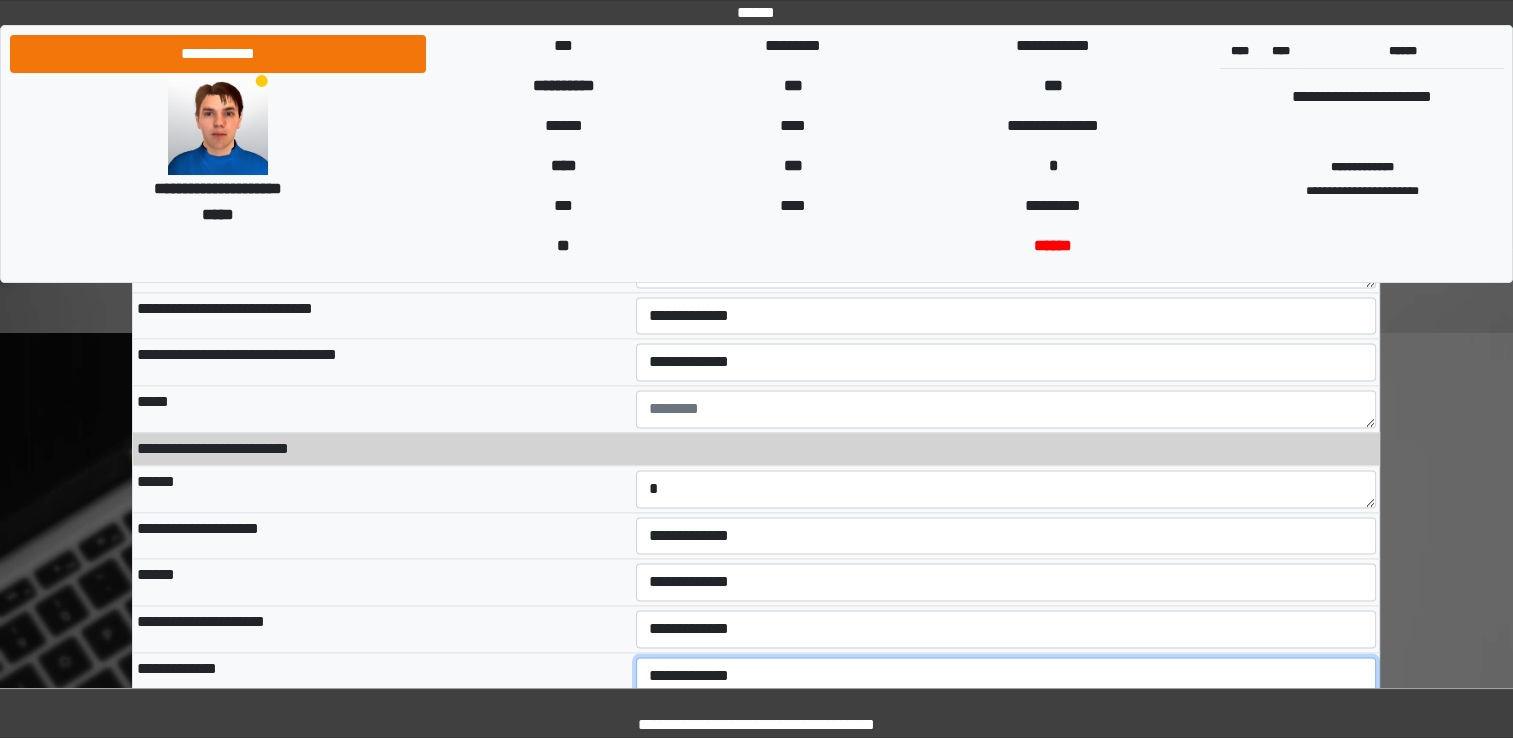select on "*" 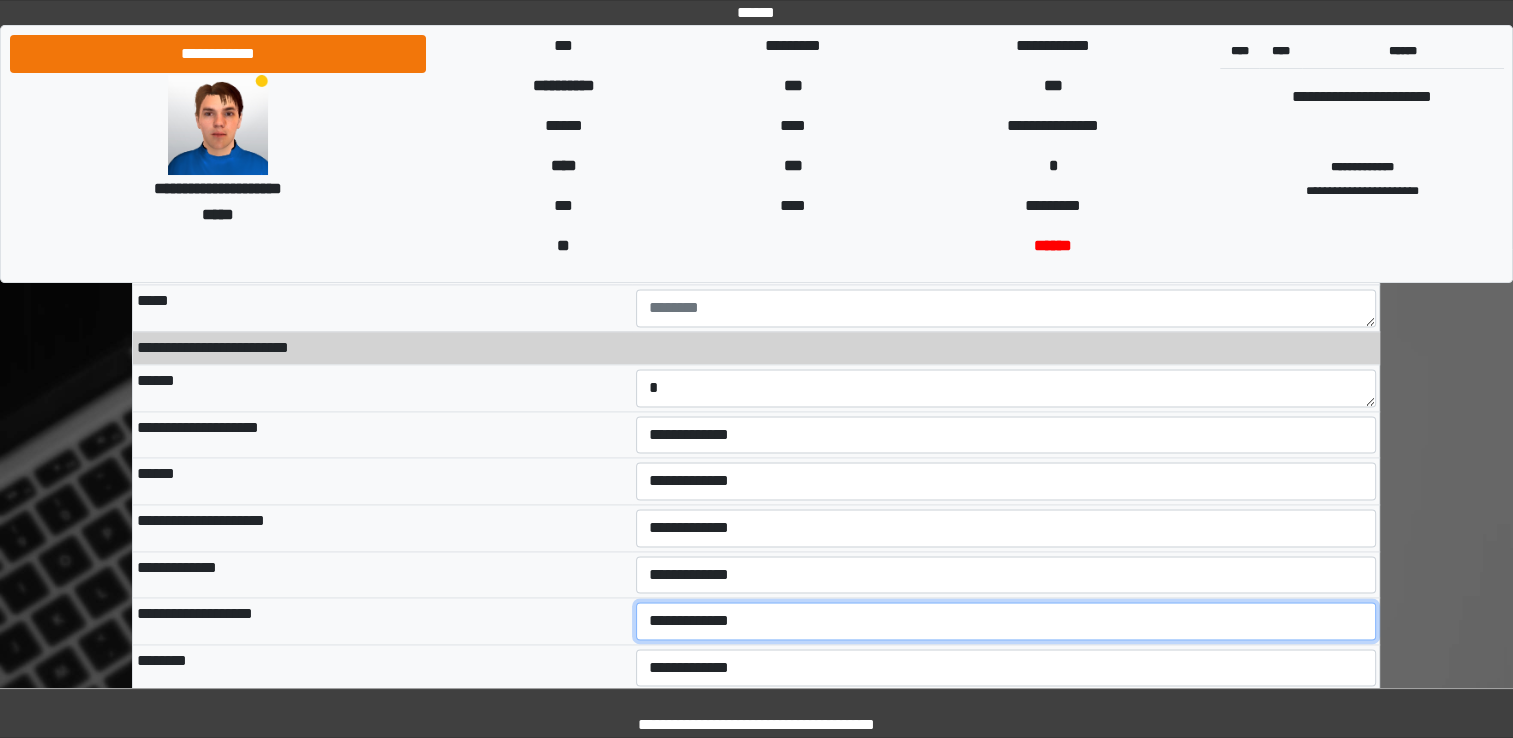 scroll, scrollTop: 10306, scrollLeft: 0, axis: vertical 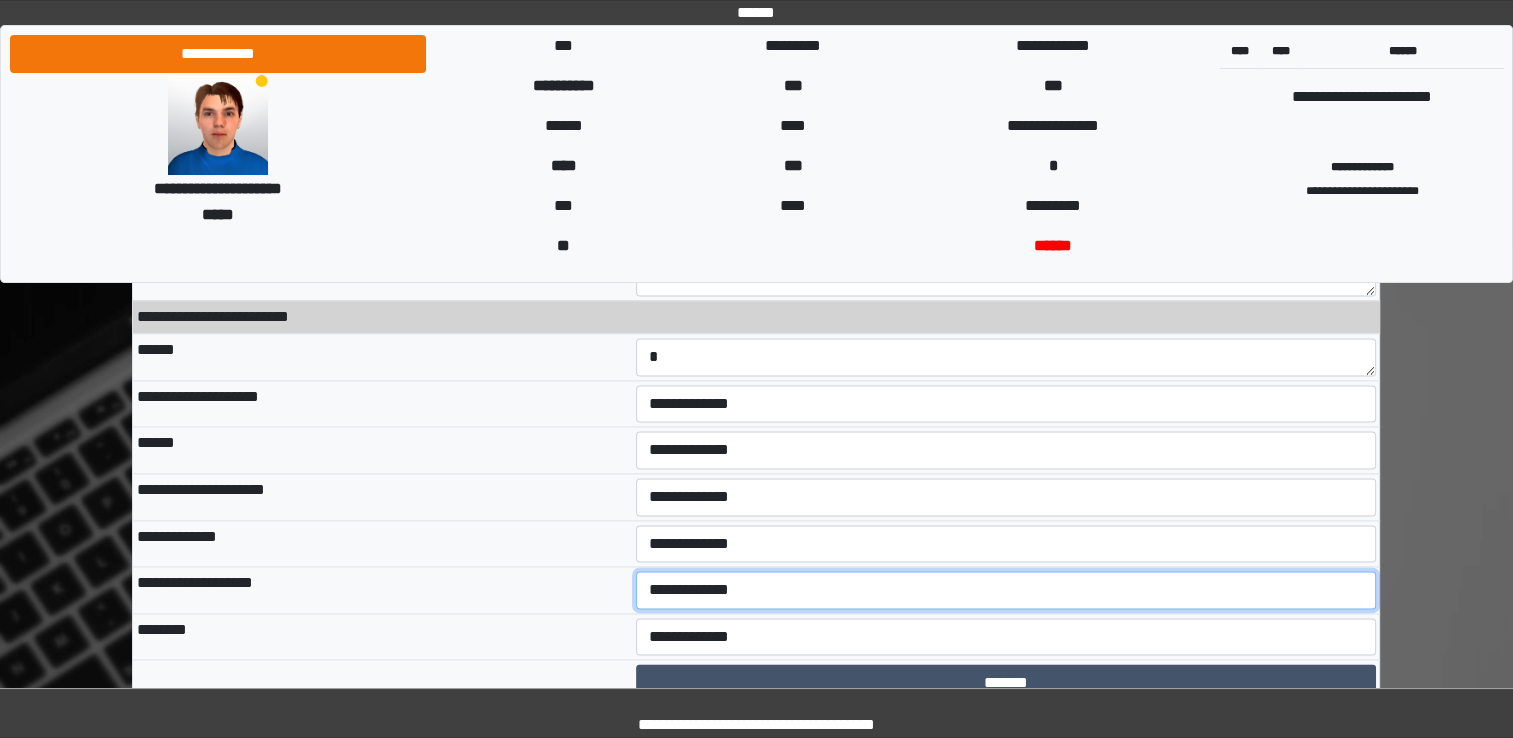 select on "*" 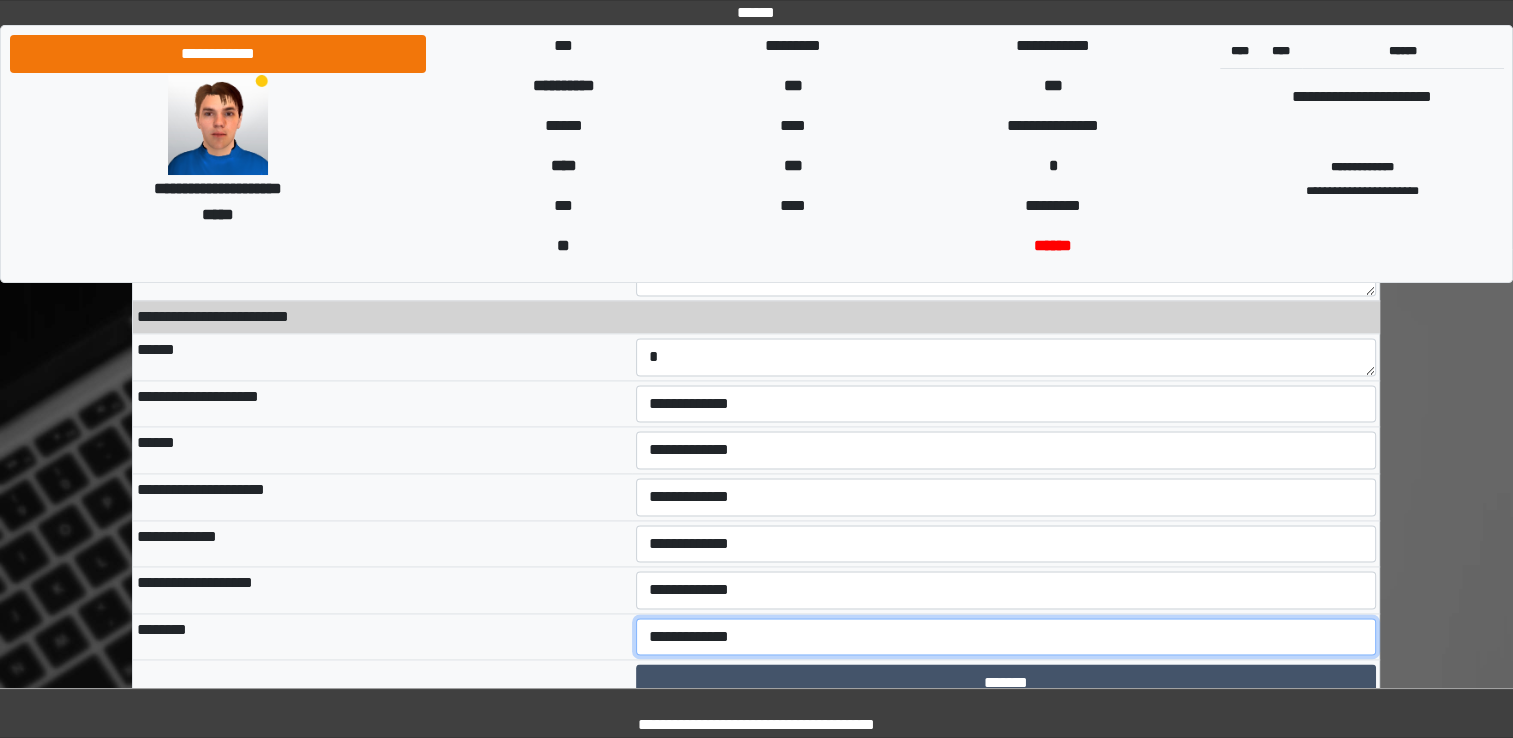 select on "*" 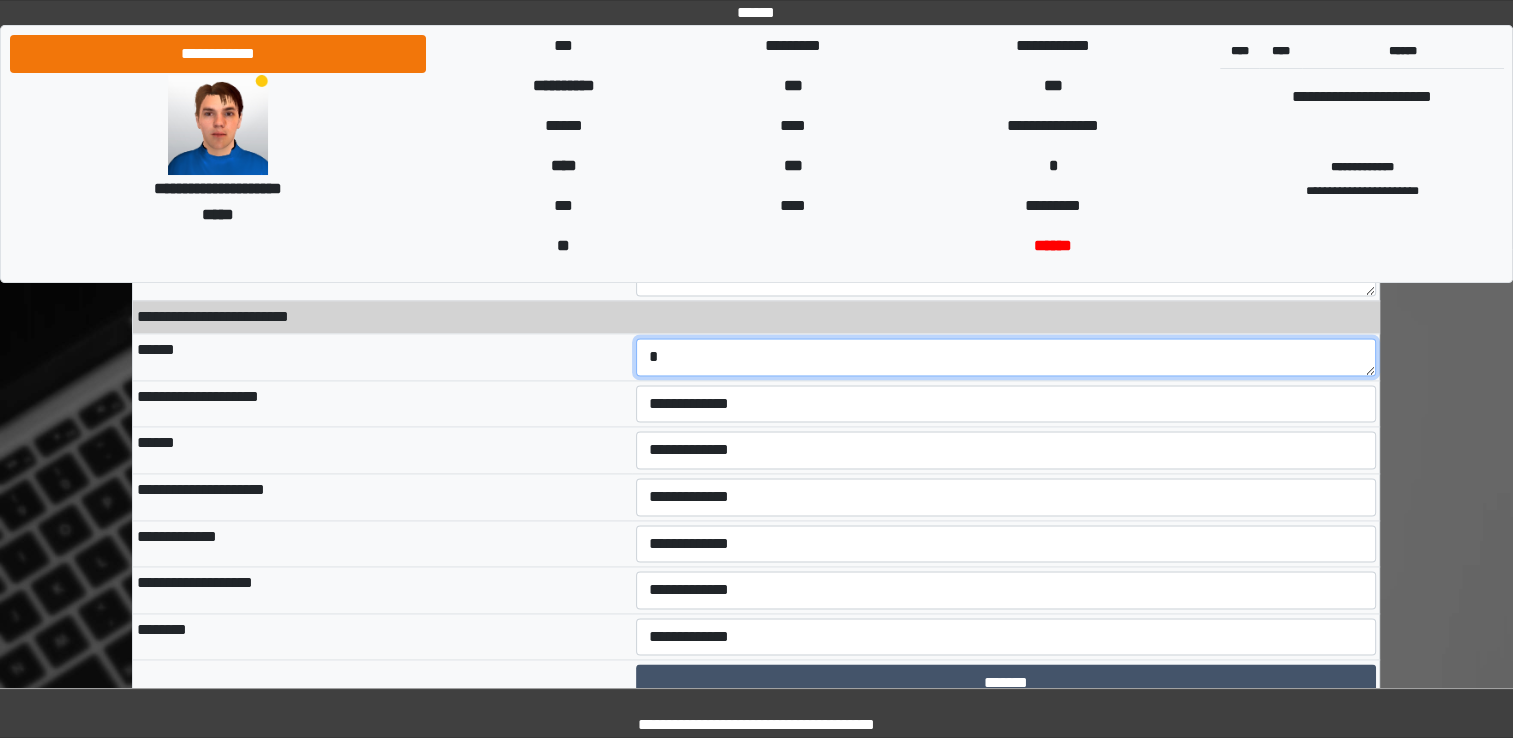 click on "*" at bounding box center (1006, 357) 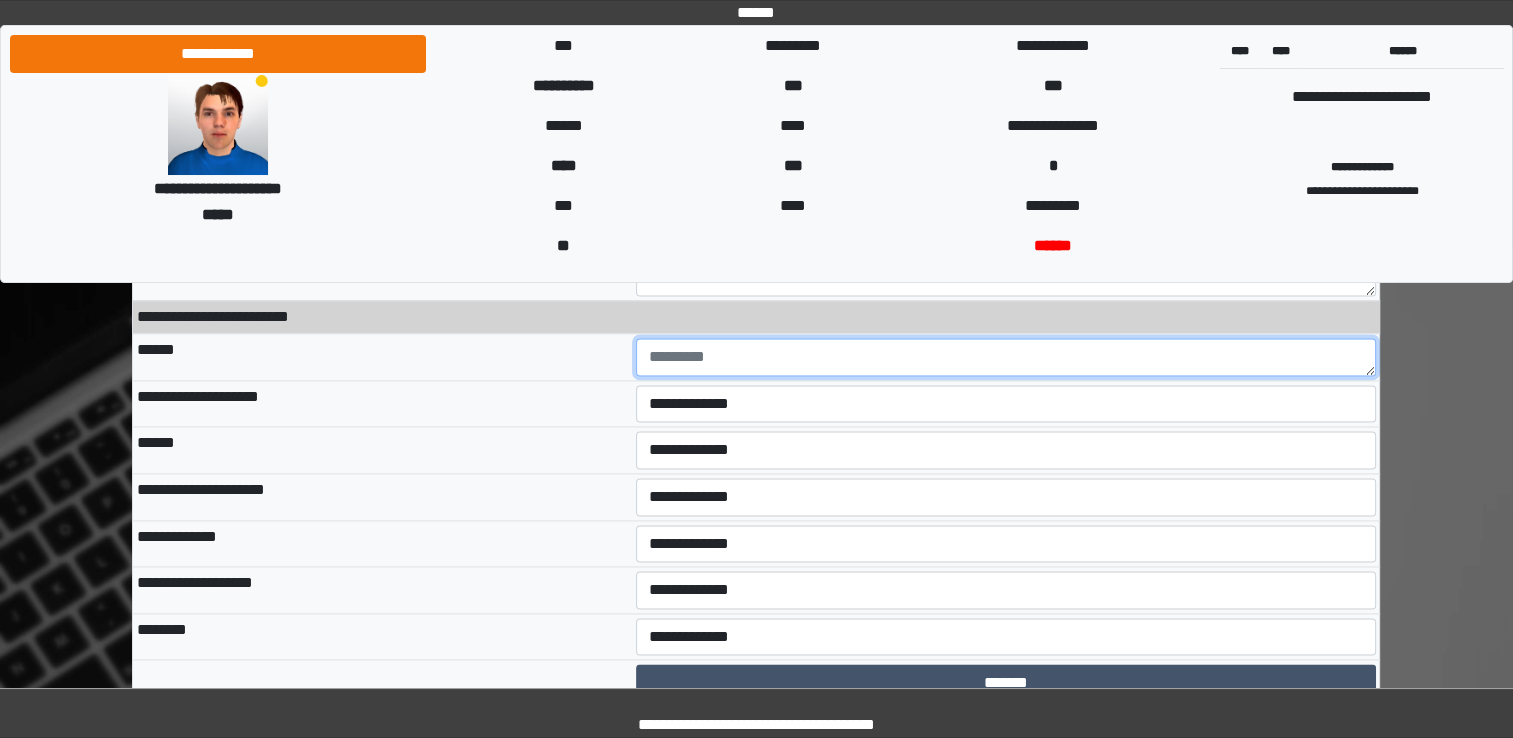 type 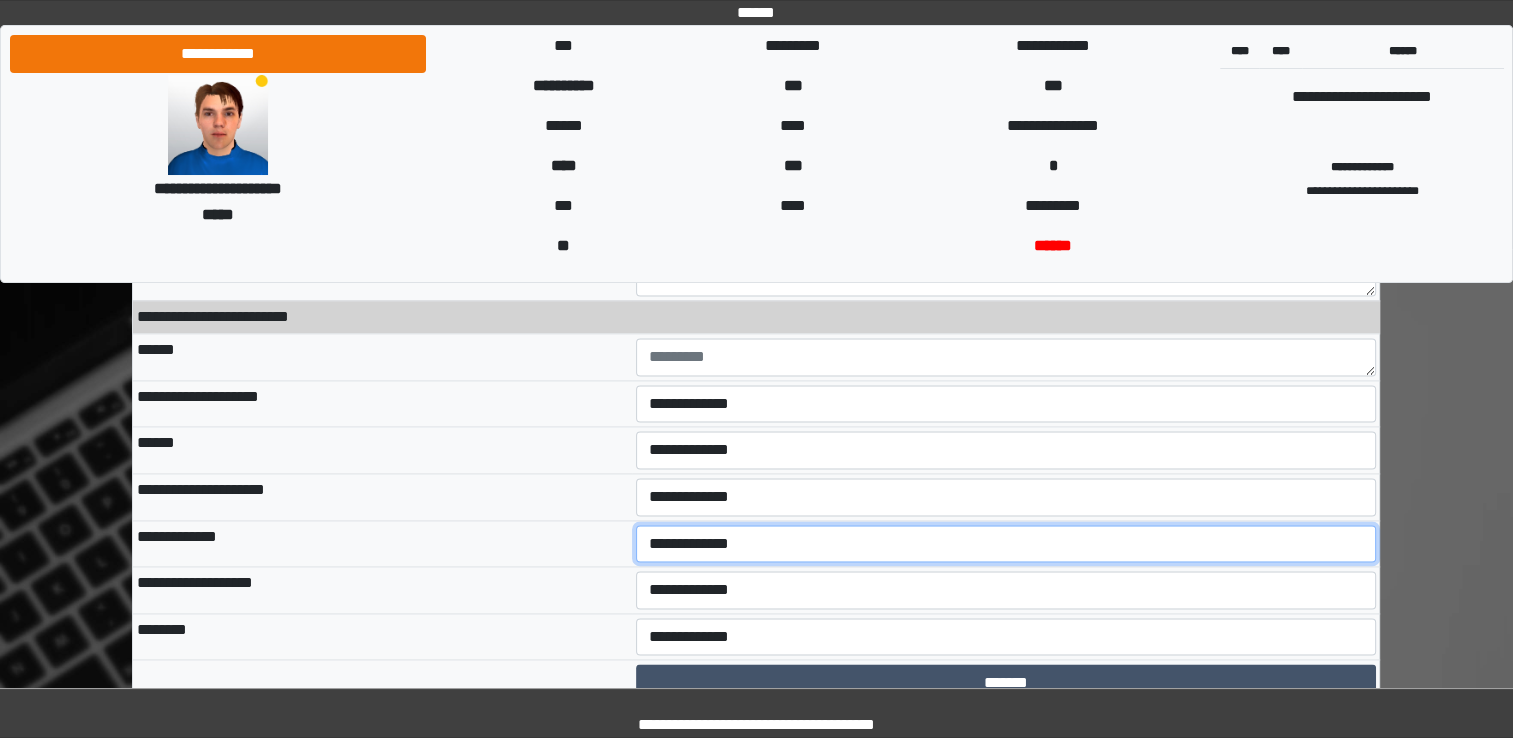 drag, startPoint x: 1332, startPoint y: 515, endPoint x: 1411, endPoint y: 504, distance: 79.762146 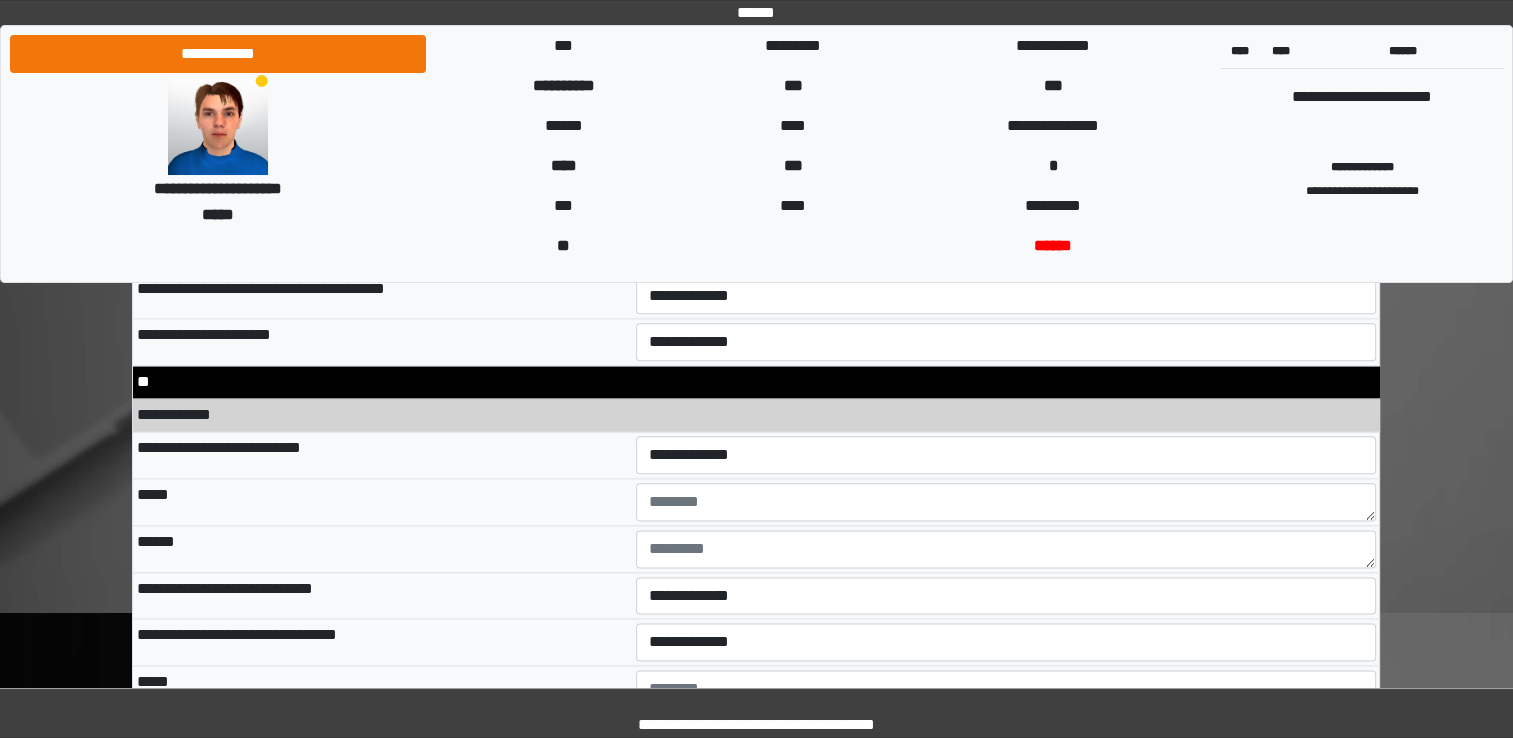 scroll, scrollTop: 9925, scrollLeft: 0, axis: vertical 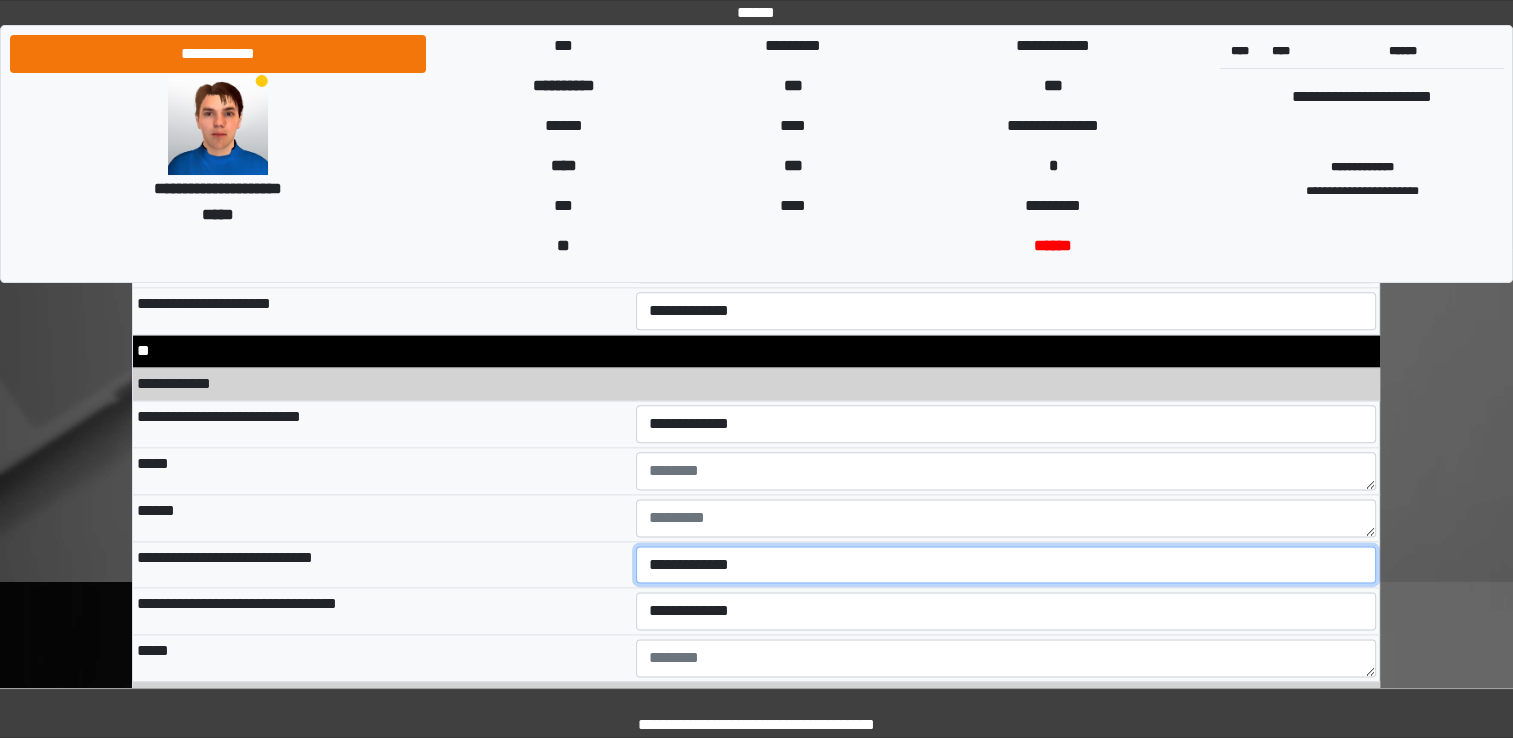 click on "**********" at bounding box center [1006, 565] 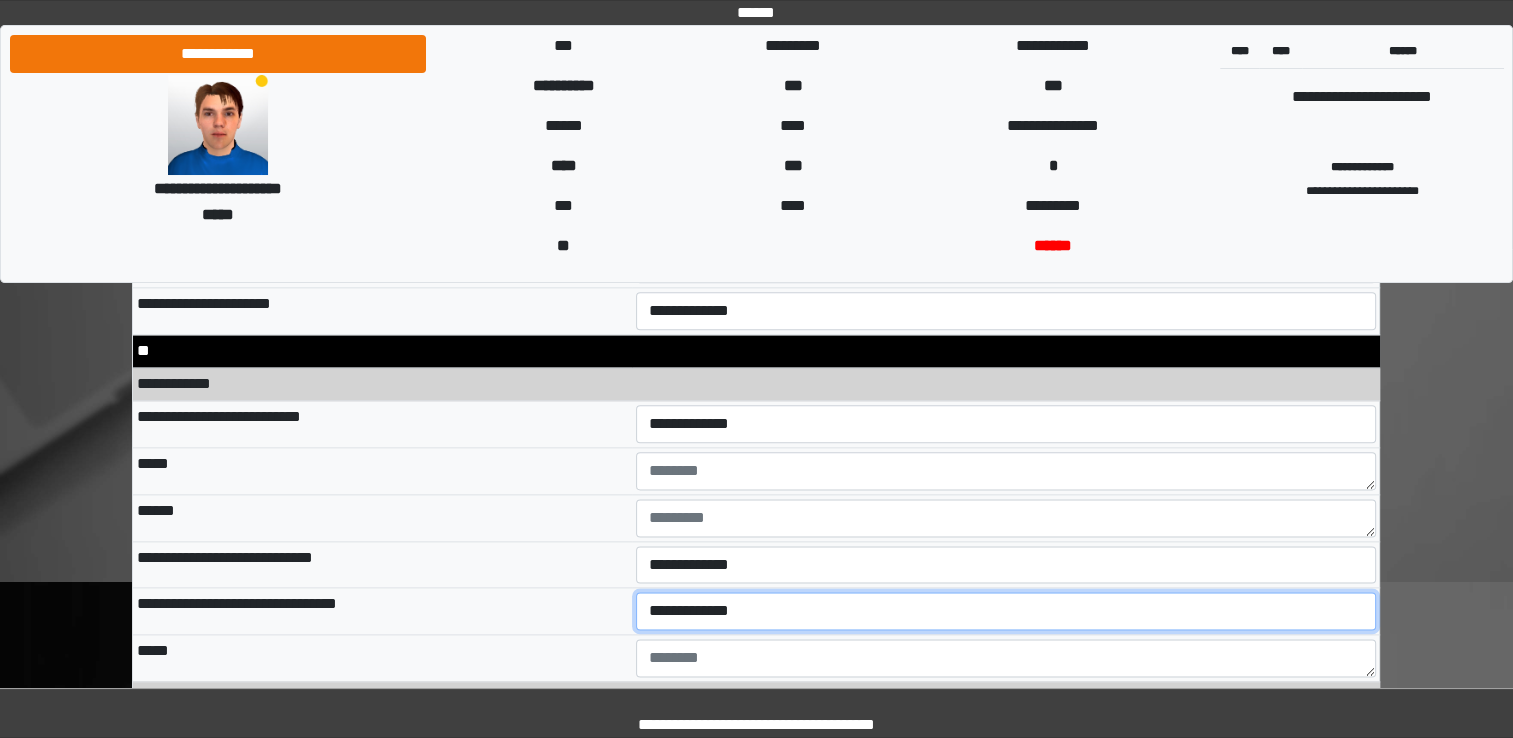 click on "**********" at bounding box center [1006, 611] 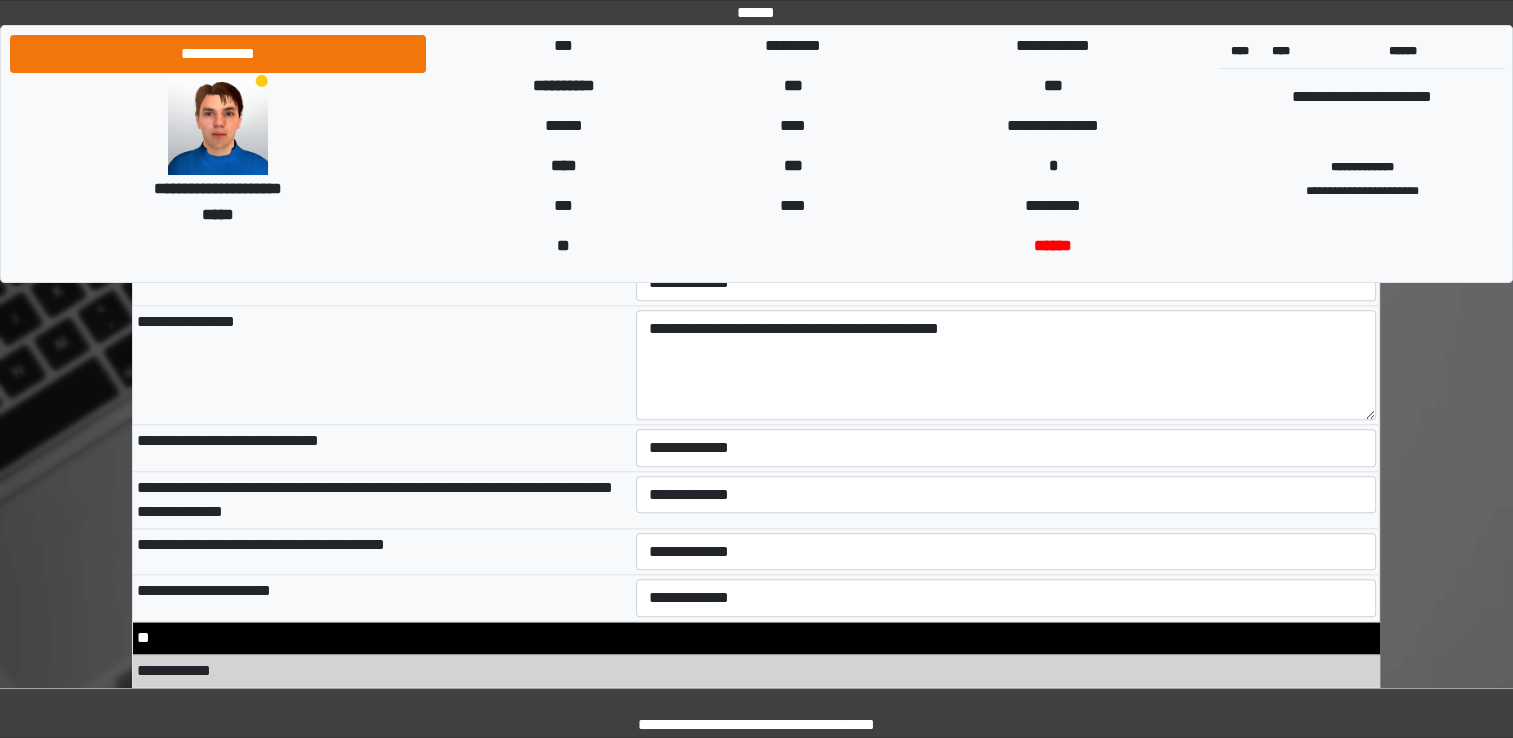 scroll, scrollTop: 9607, scrollLeft: 0, axis: vertical 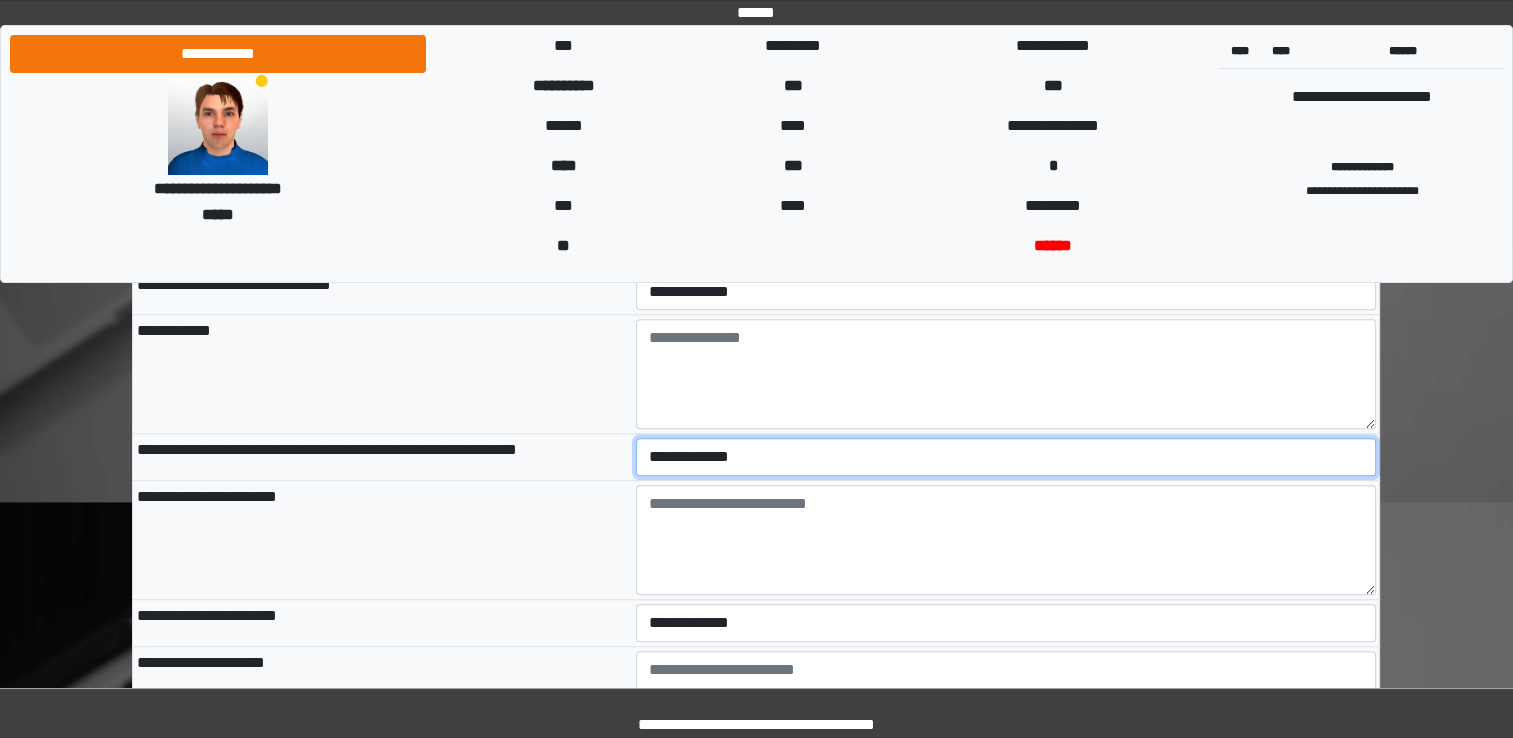 click on "**********" at bounding box center (1006, 457) 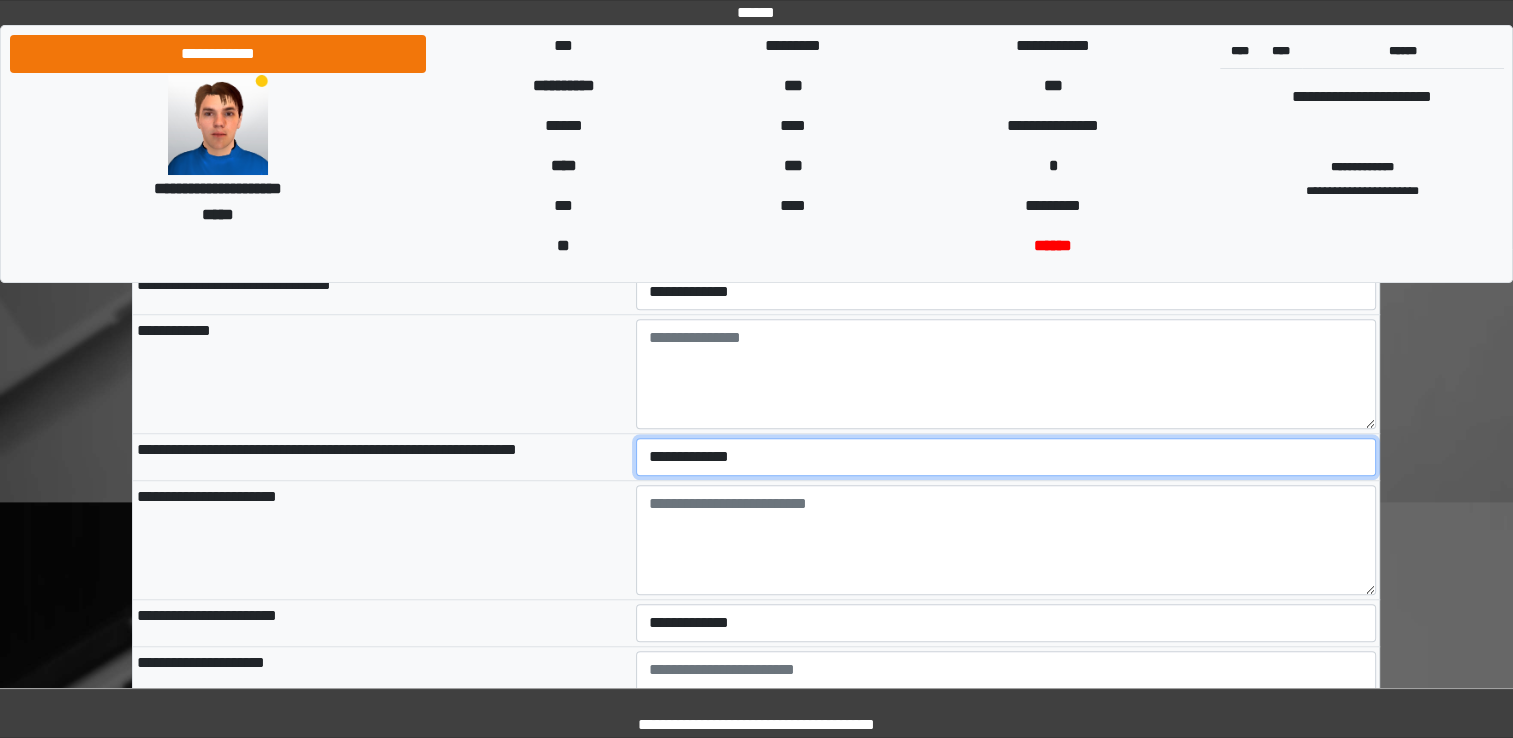 select on "*" 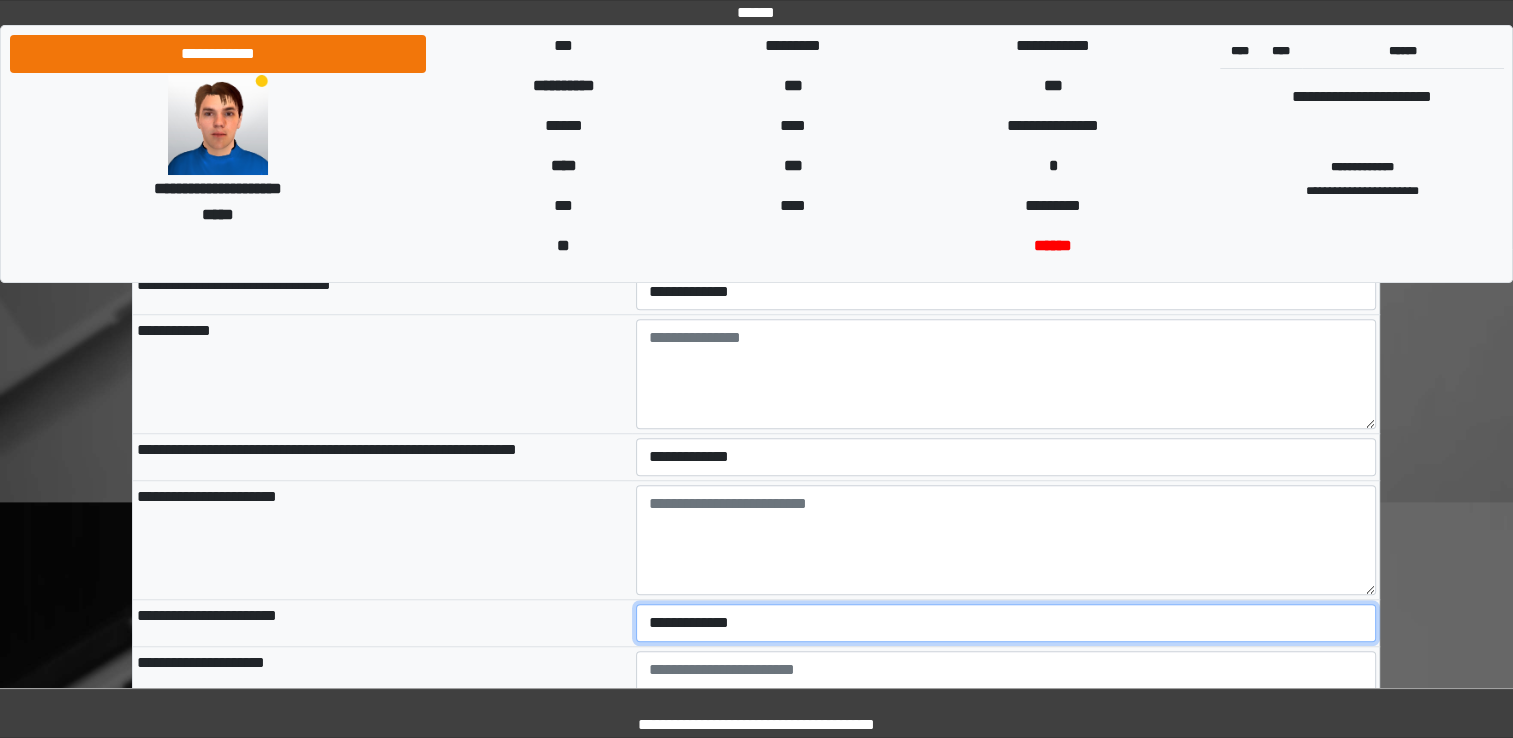click on "**********" at bounding box center (1006, 623) 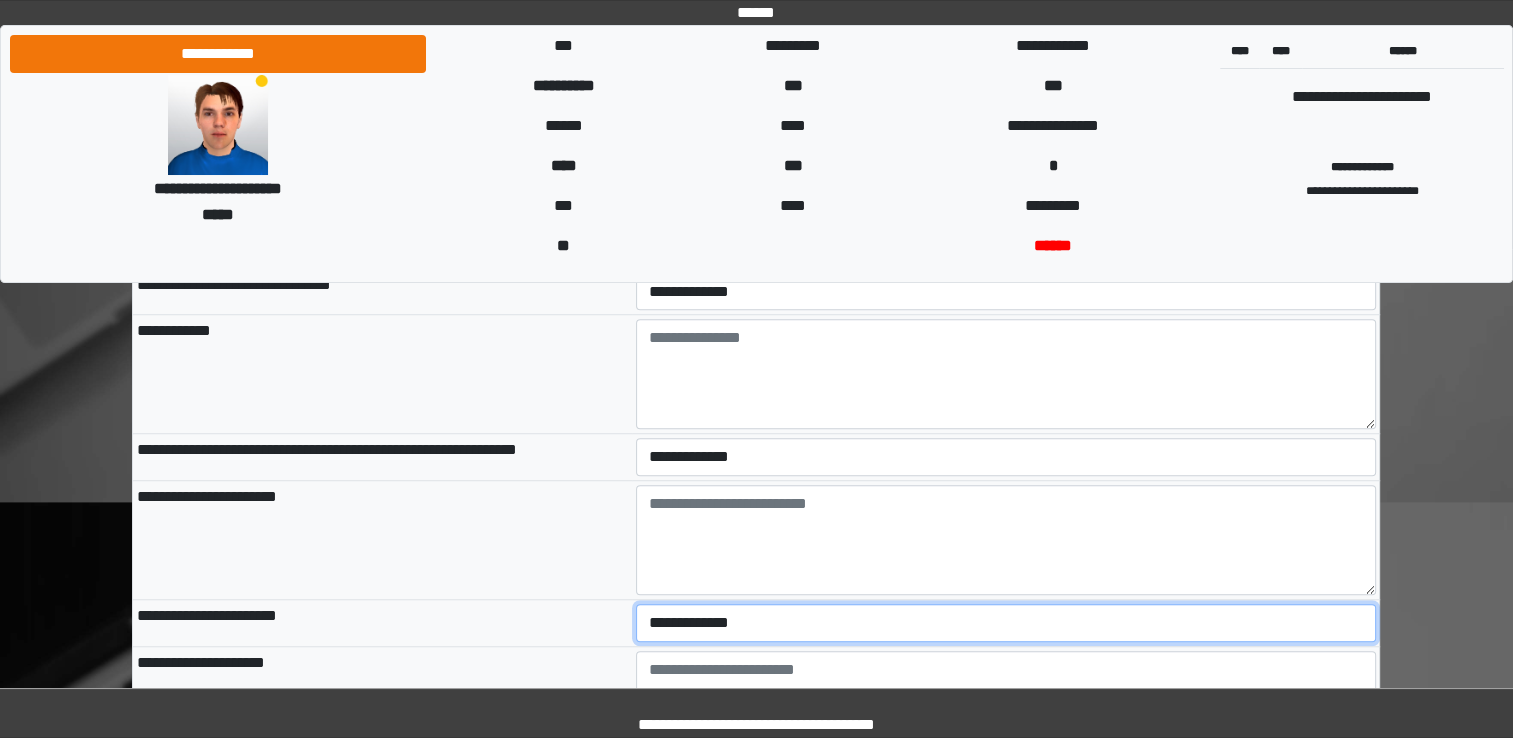 select on "*" 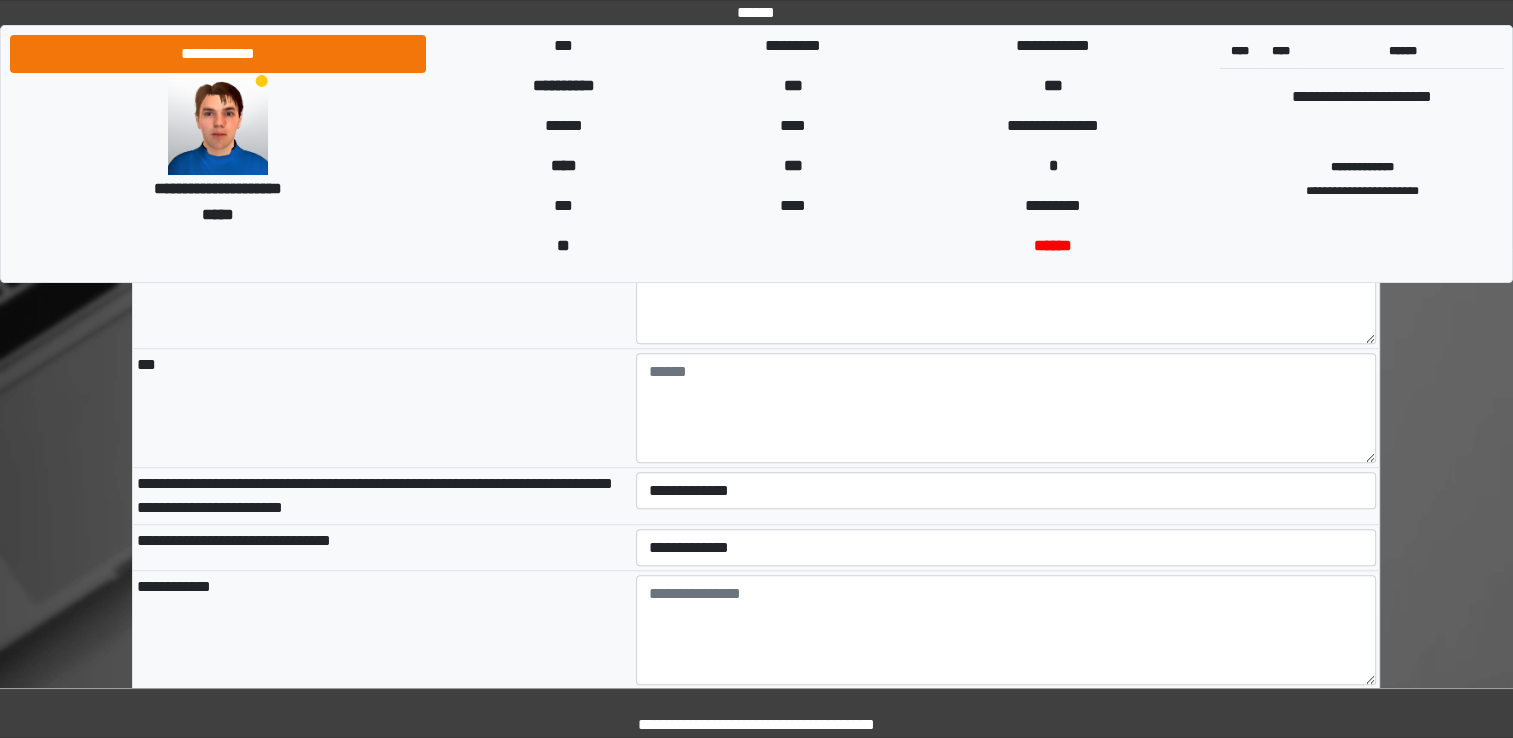 scroll, scrollTop: 8752, scrollLeft: 0, axis: vertical 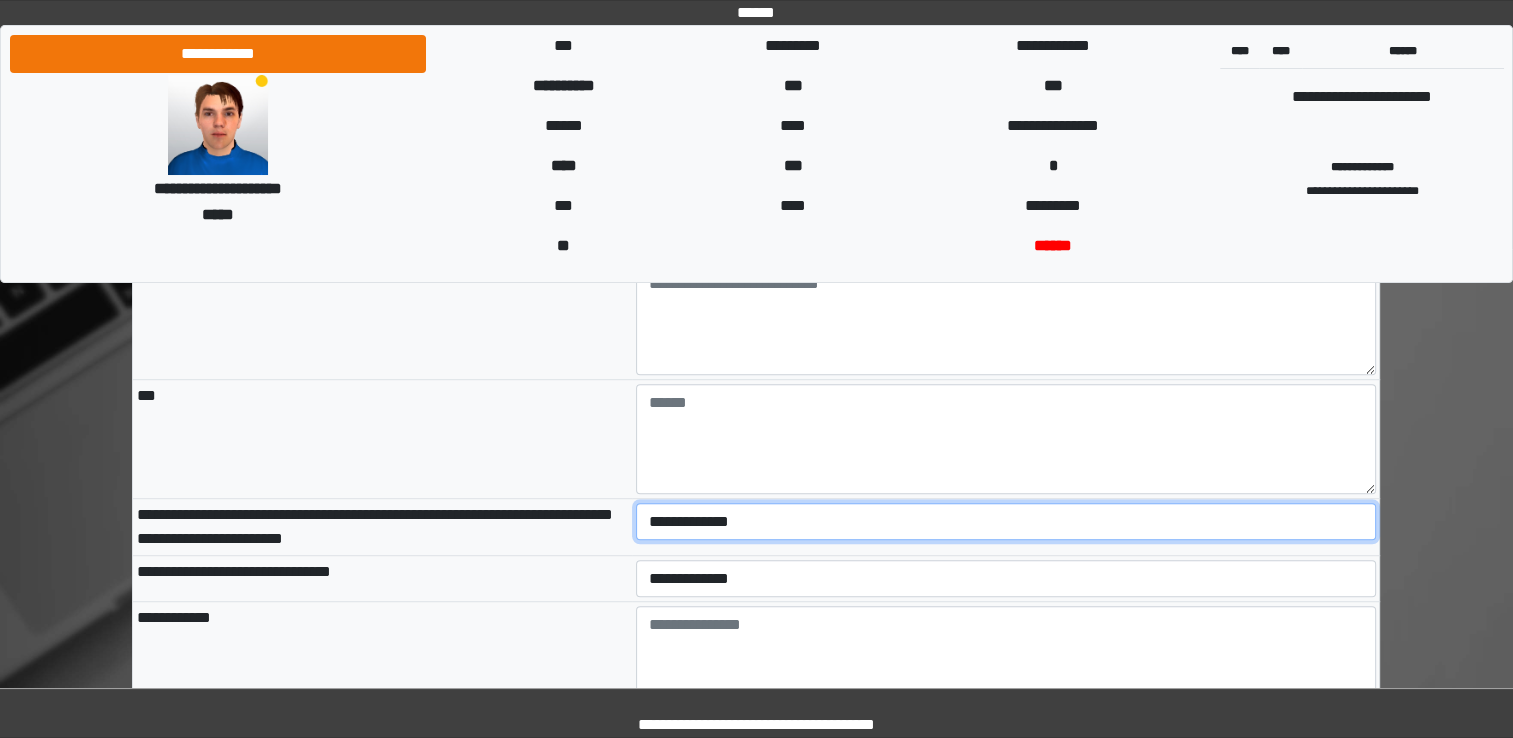 click on "**********" at bounding box center (1006, 522) 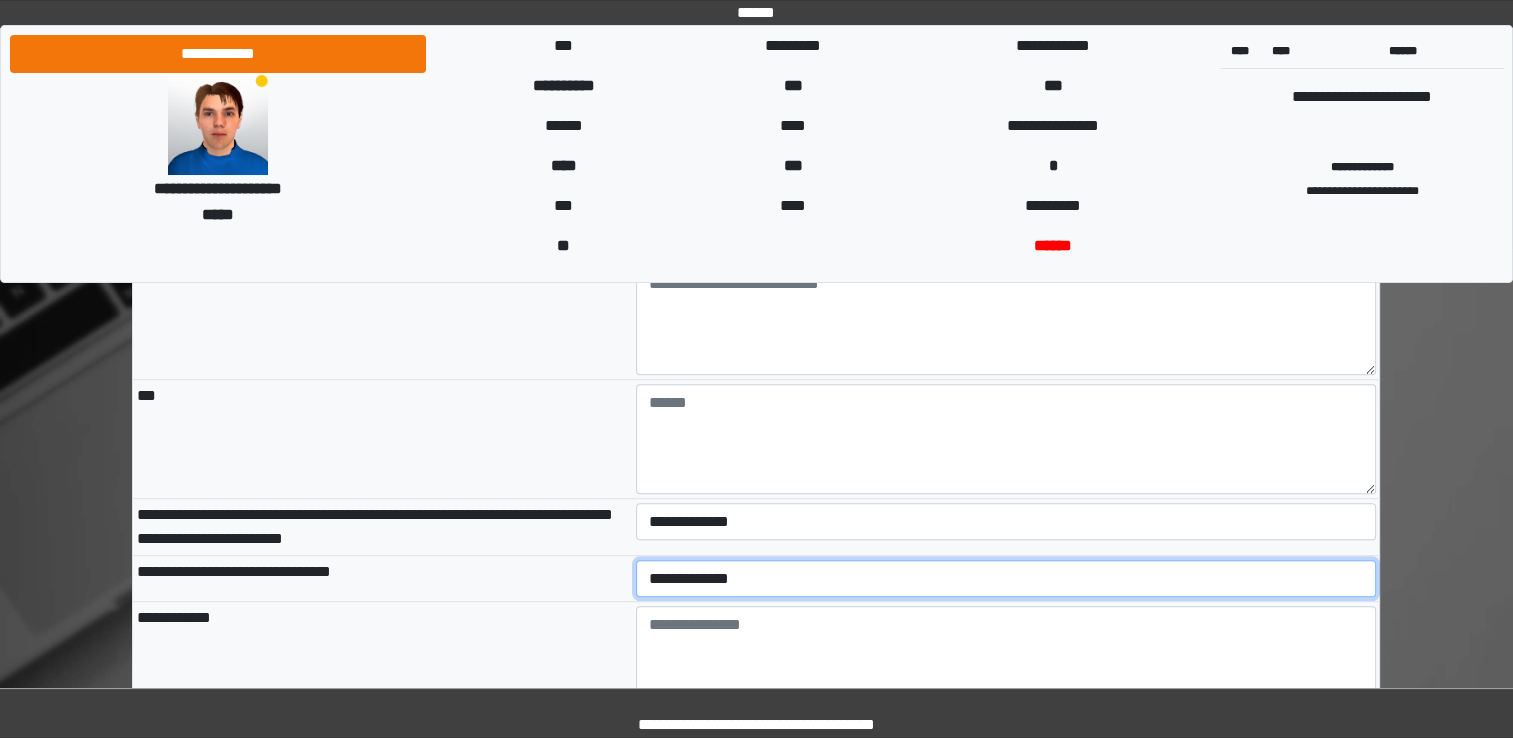 click on "**********" at bounding box center [1006, 579] 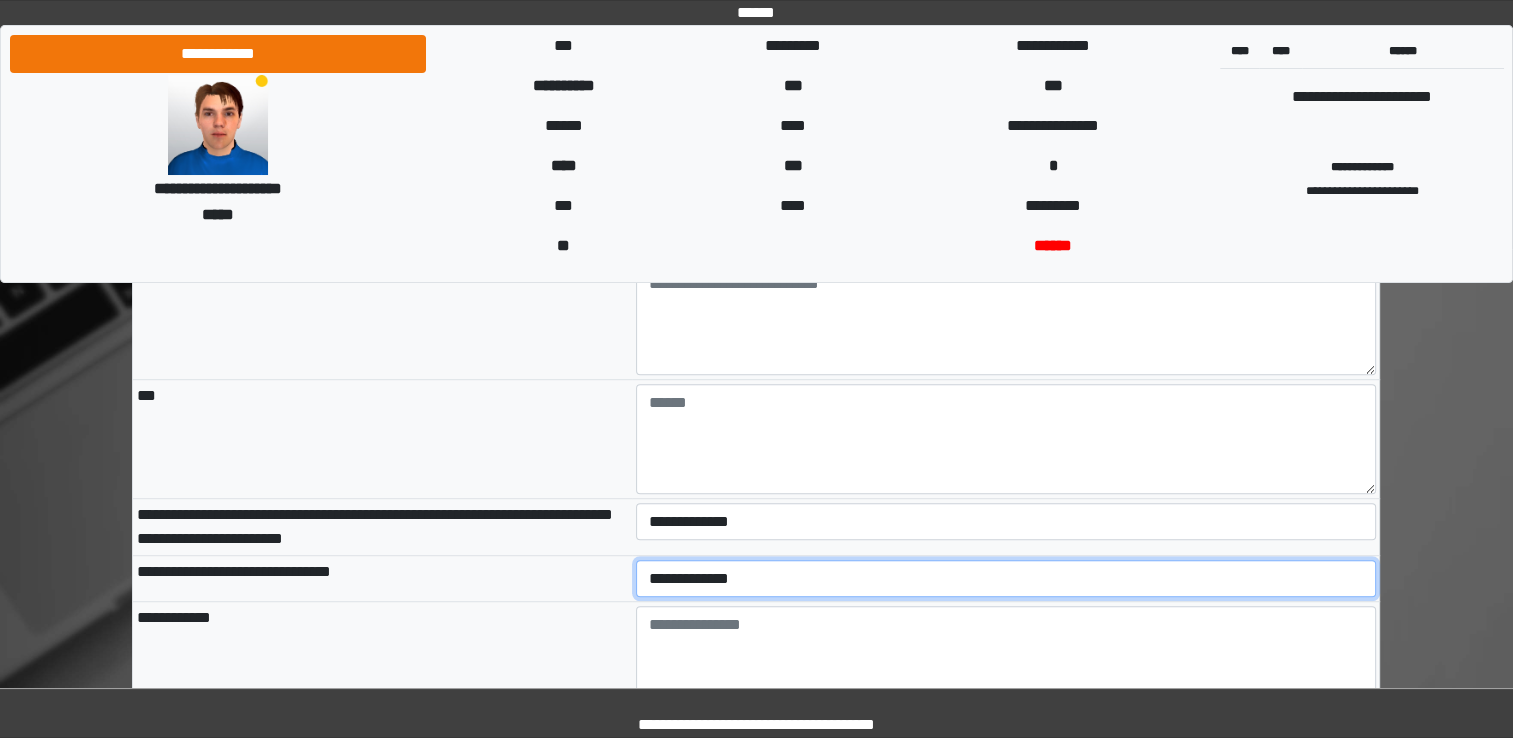 select on "*" 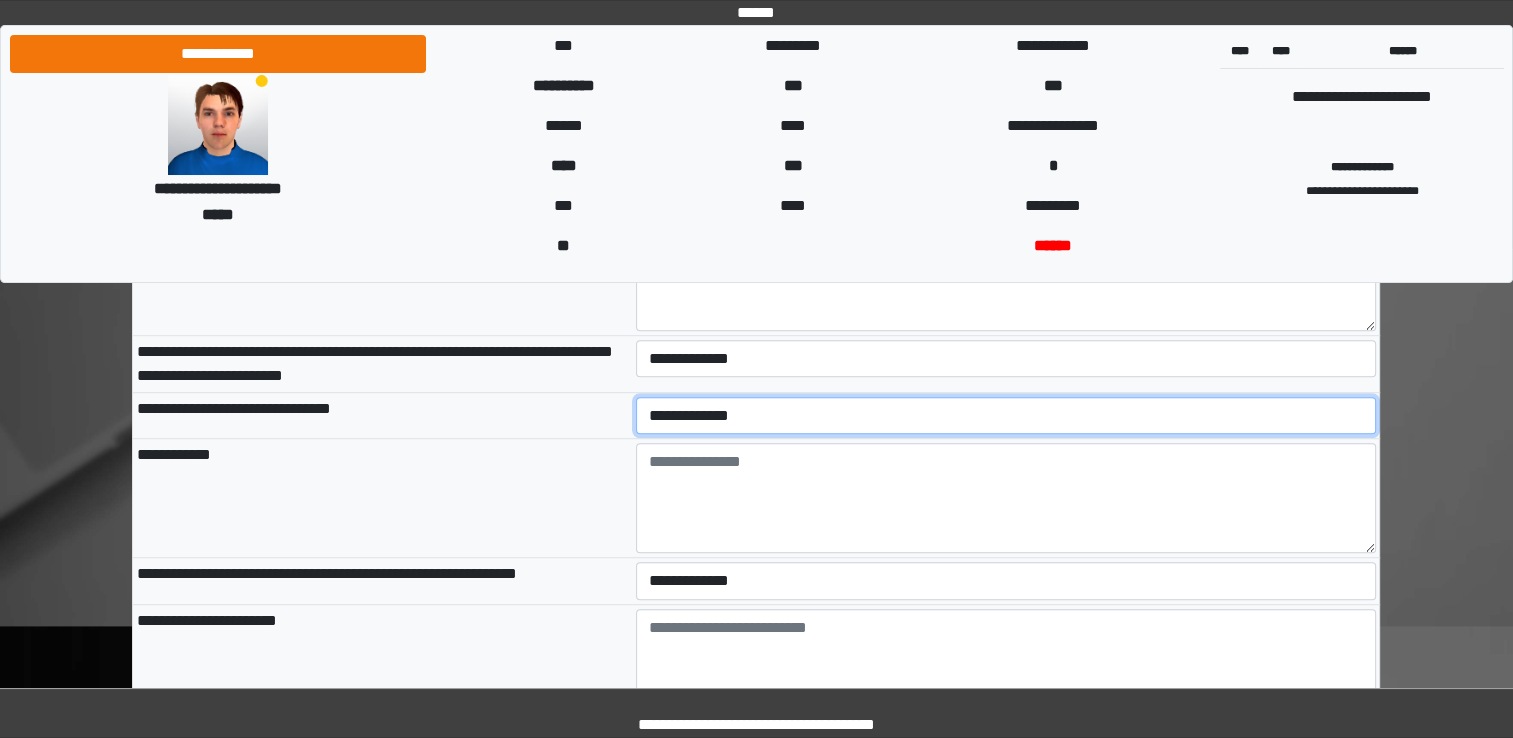 scroll, scrollTop: 8930, scrollLeft: 0, axis: vertical 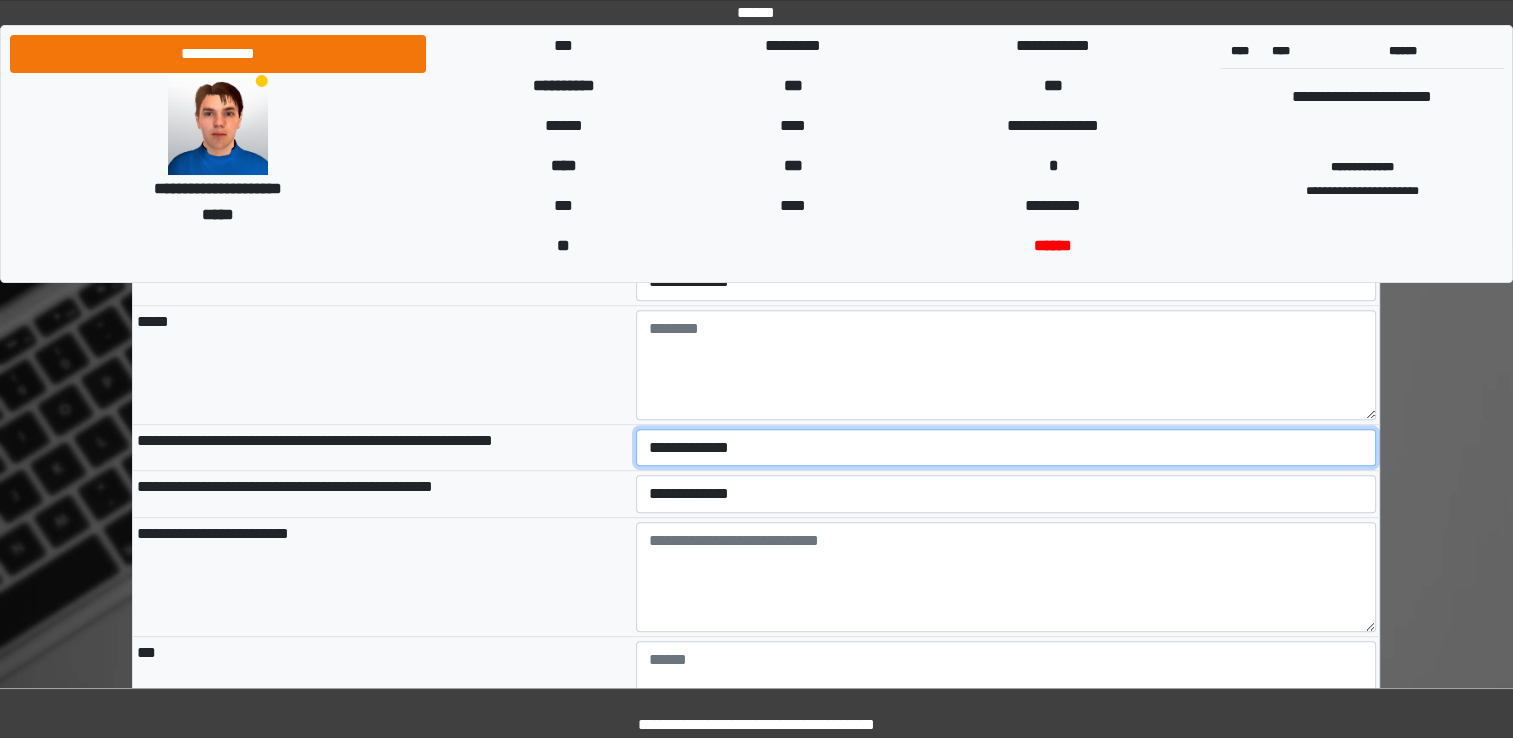 click on "**********" at bounding box center [1006, 448] 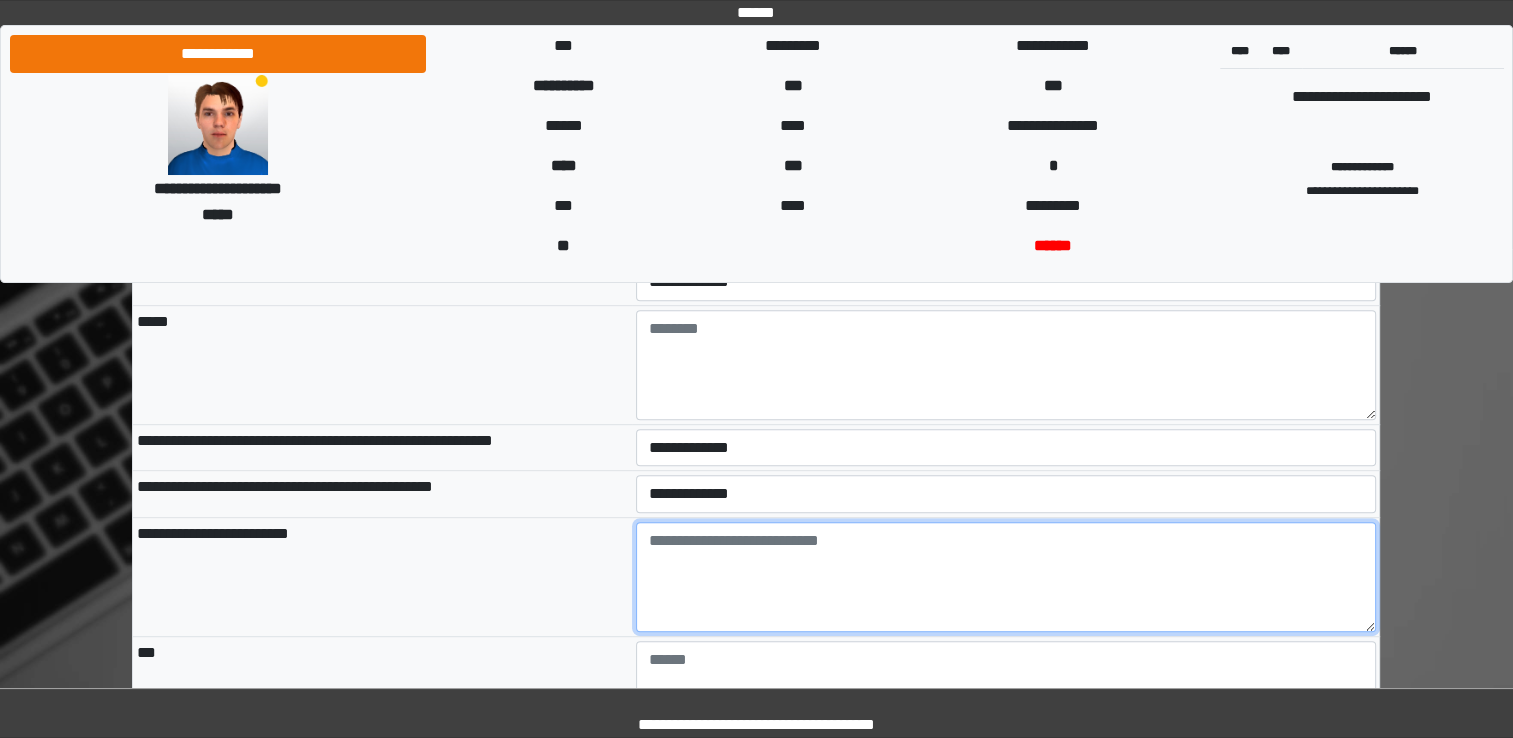 click at bounding box center [1006, 577] 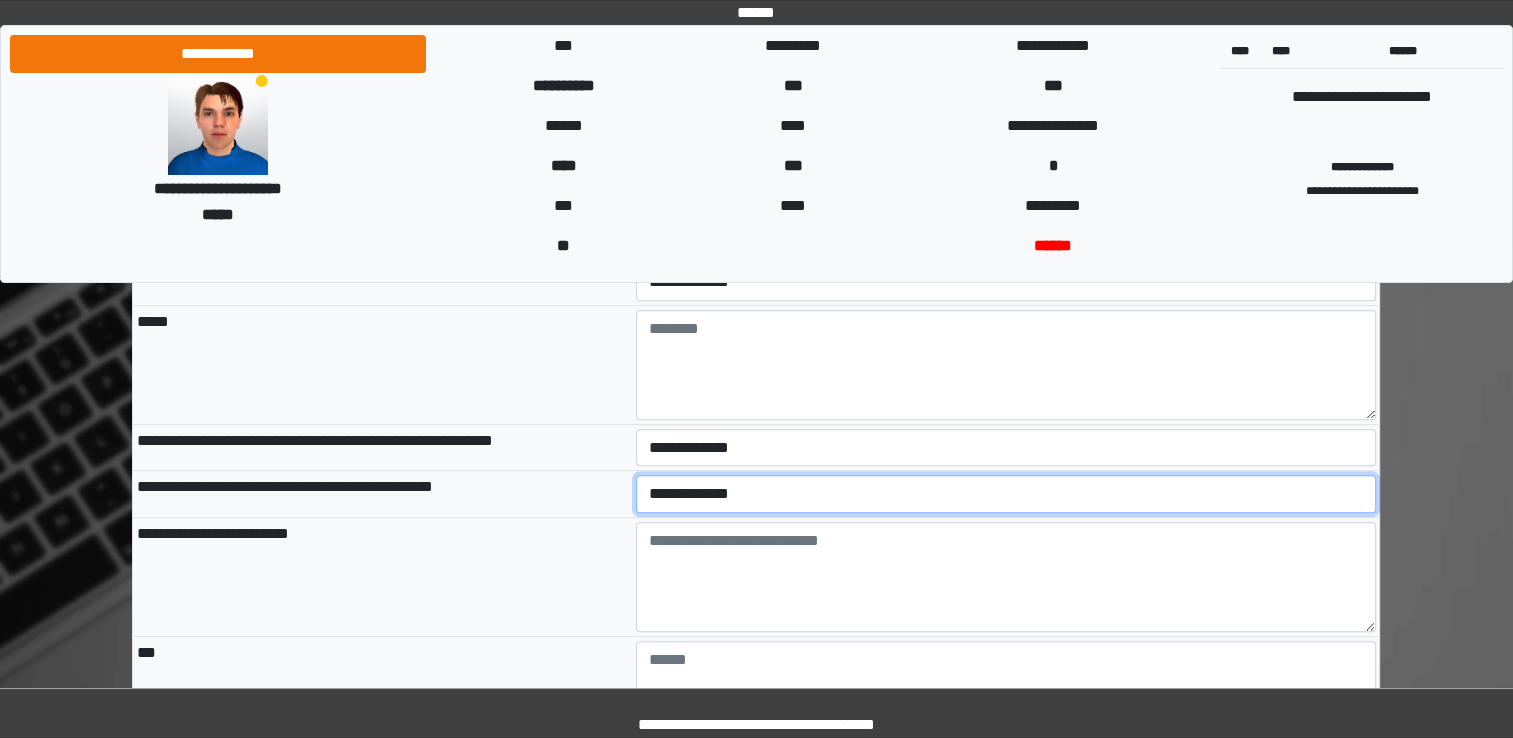 click on "**********" at bounding box center (1006, 494) 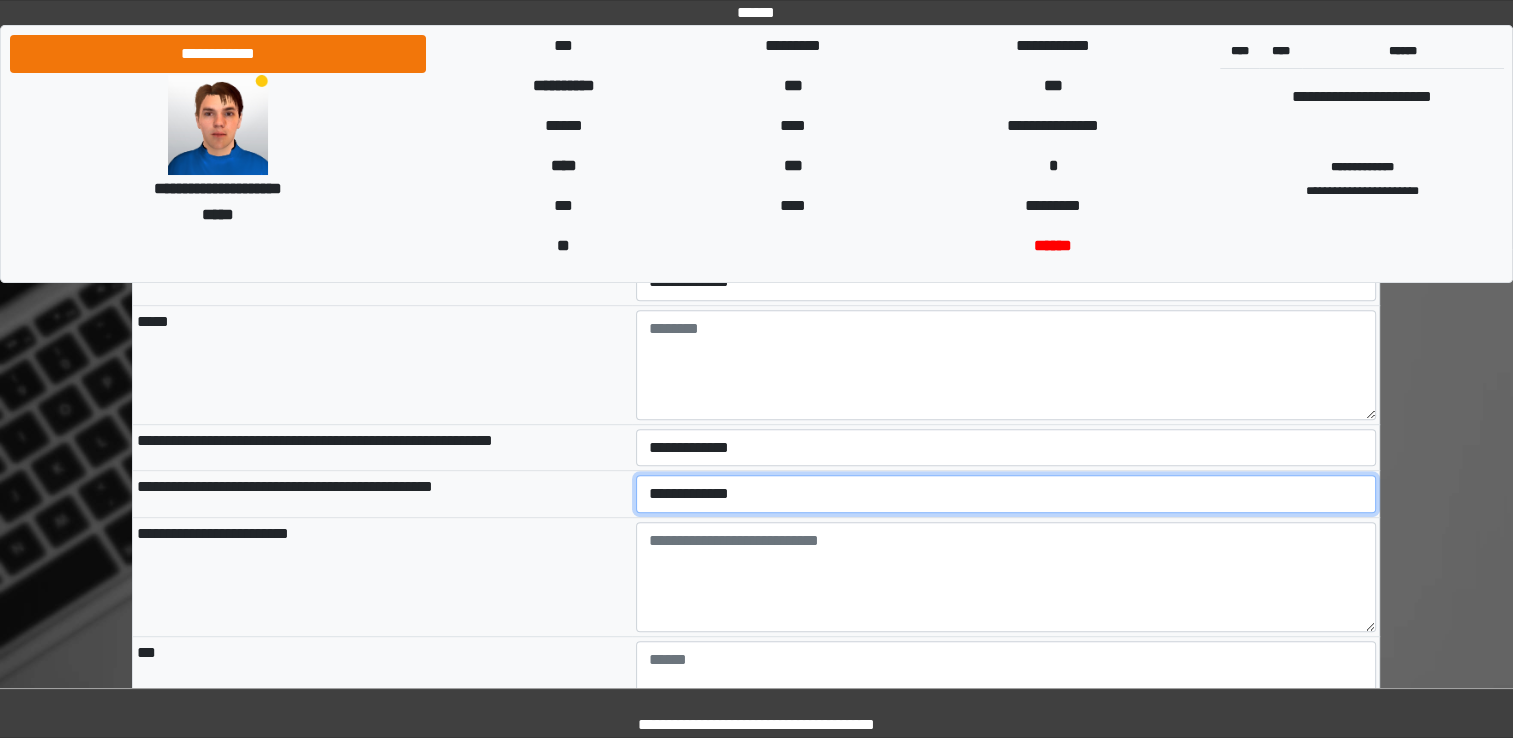 select on "*" 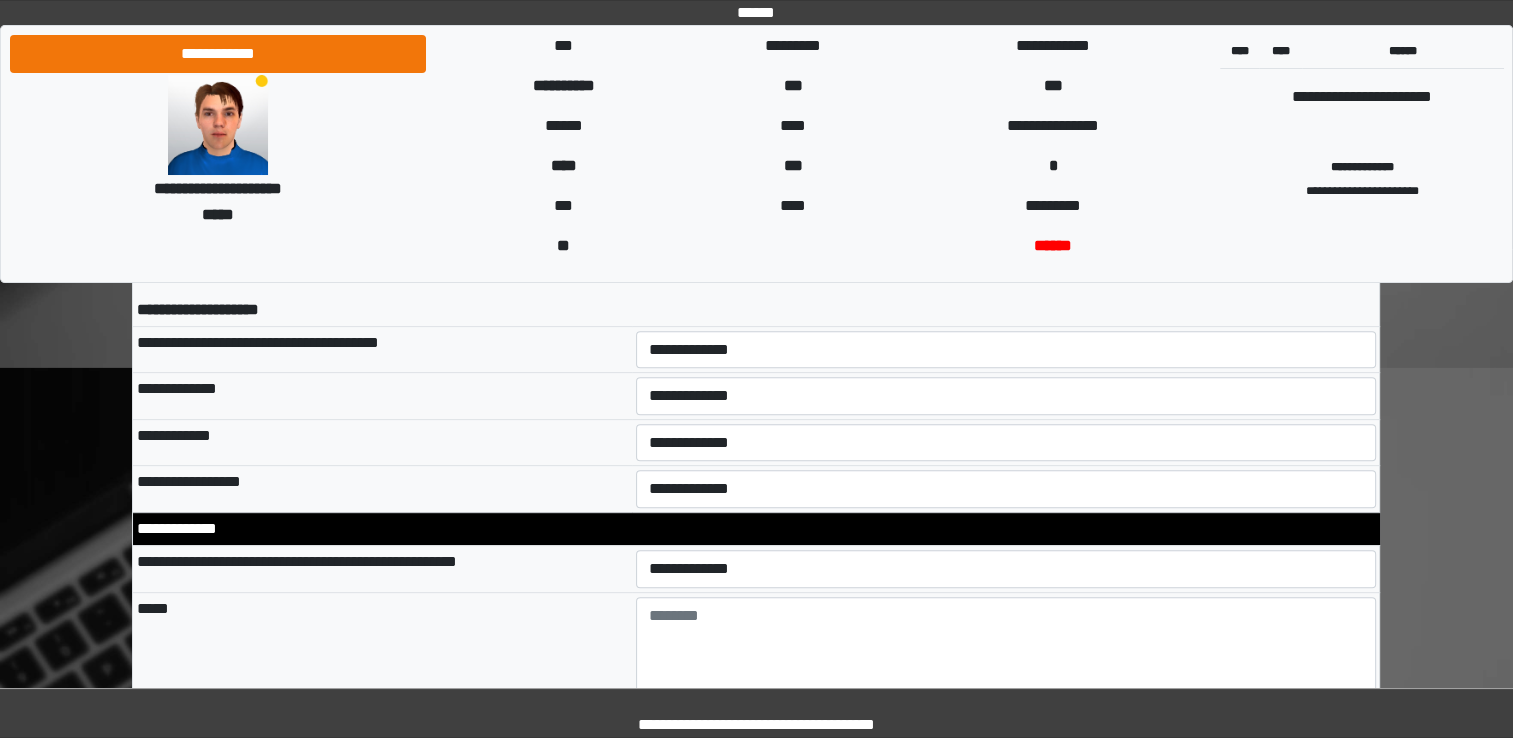 scroll, scrollTop: 8192, scrollLeft: 0, axis: vertical 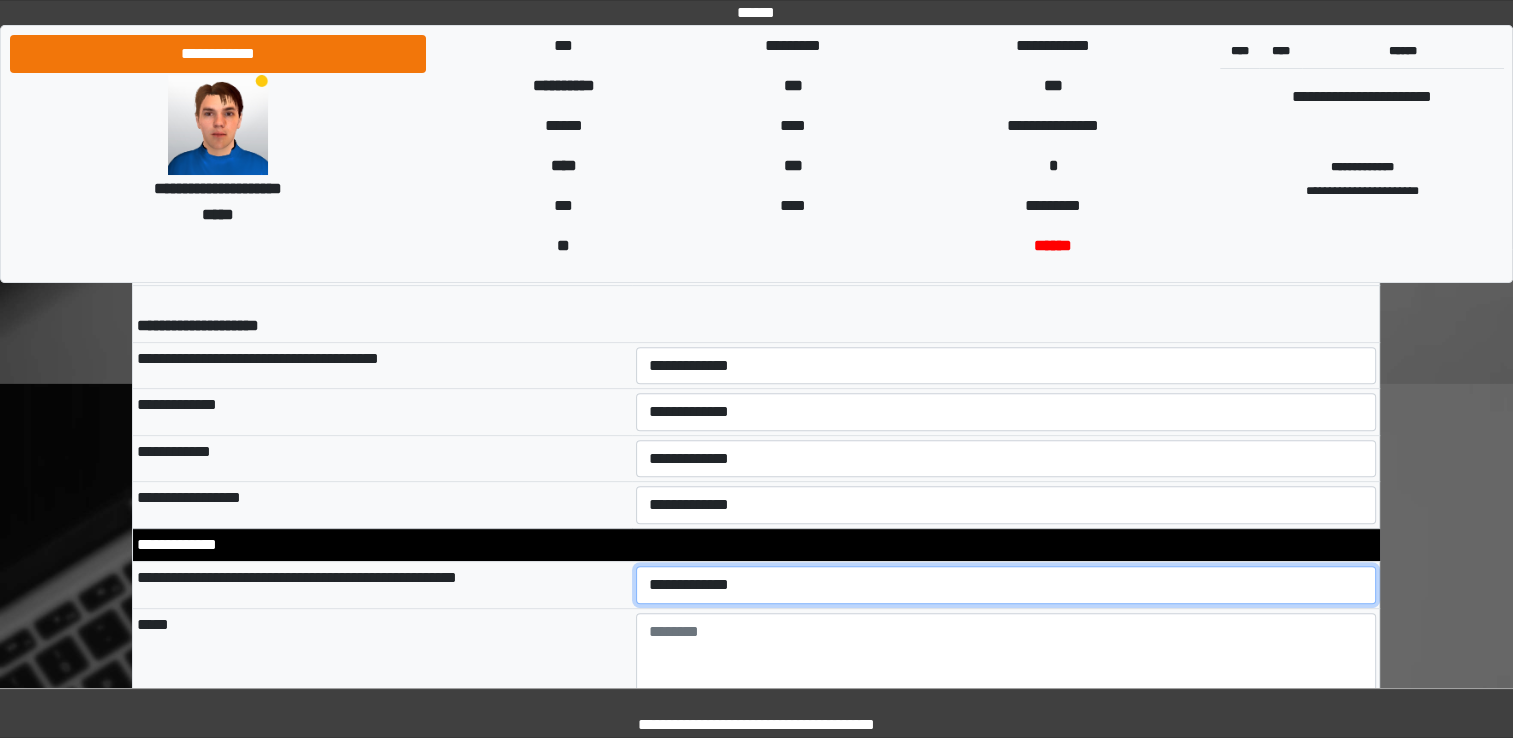 click on "**********" at bounding box center [1006, 585] 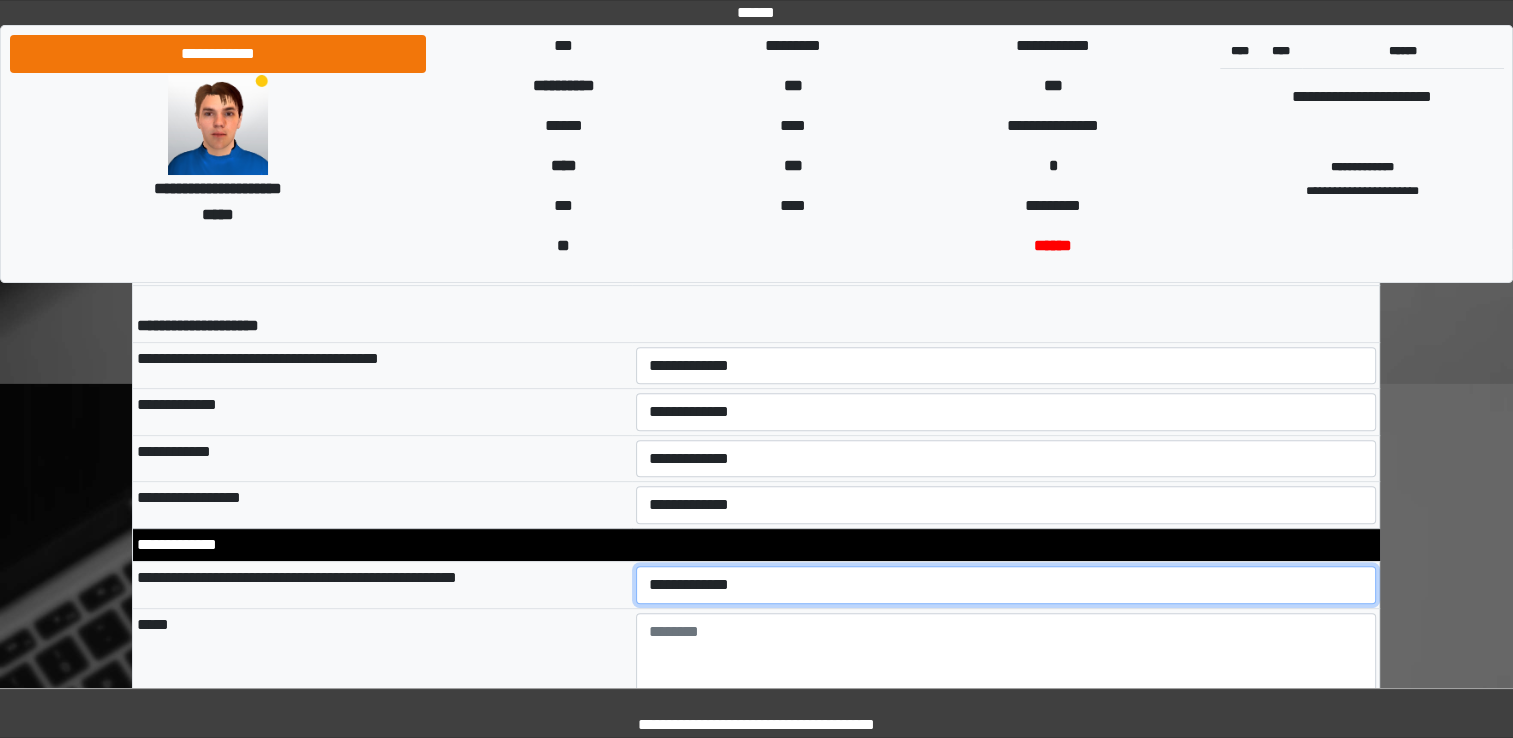 click on "**********" at bounding box center (1006, 585) 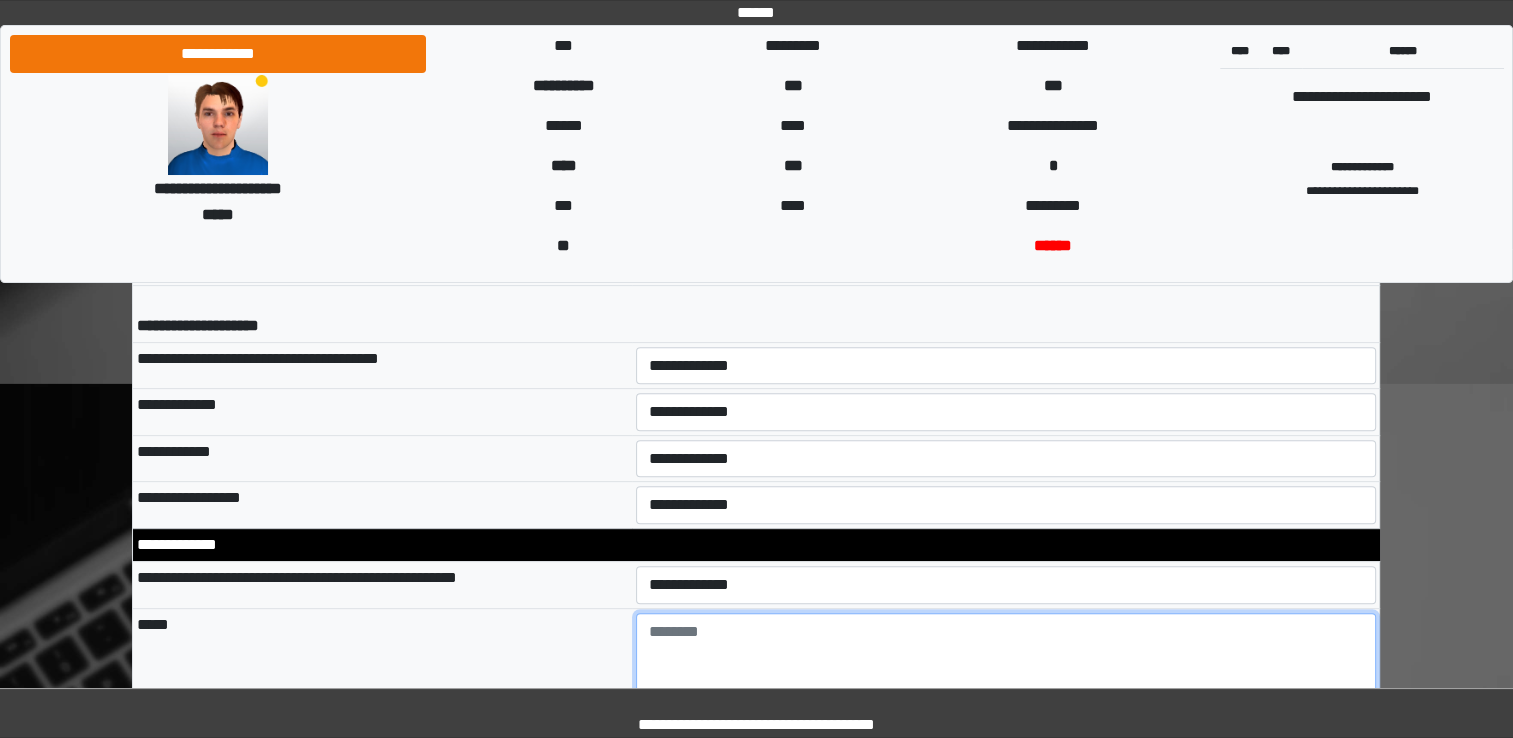 click at bounding box center (1006, 668) 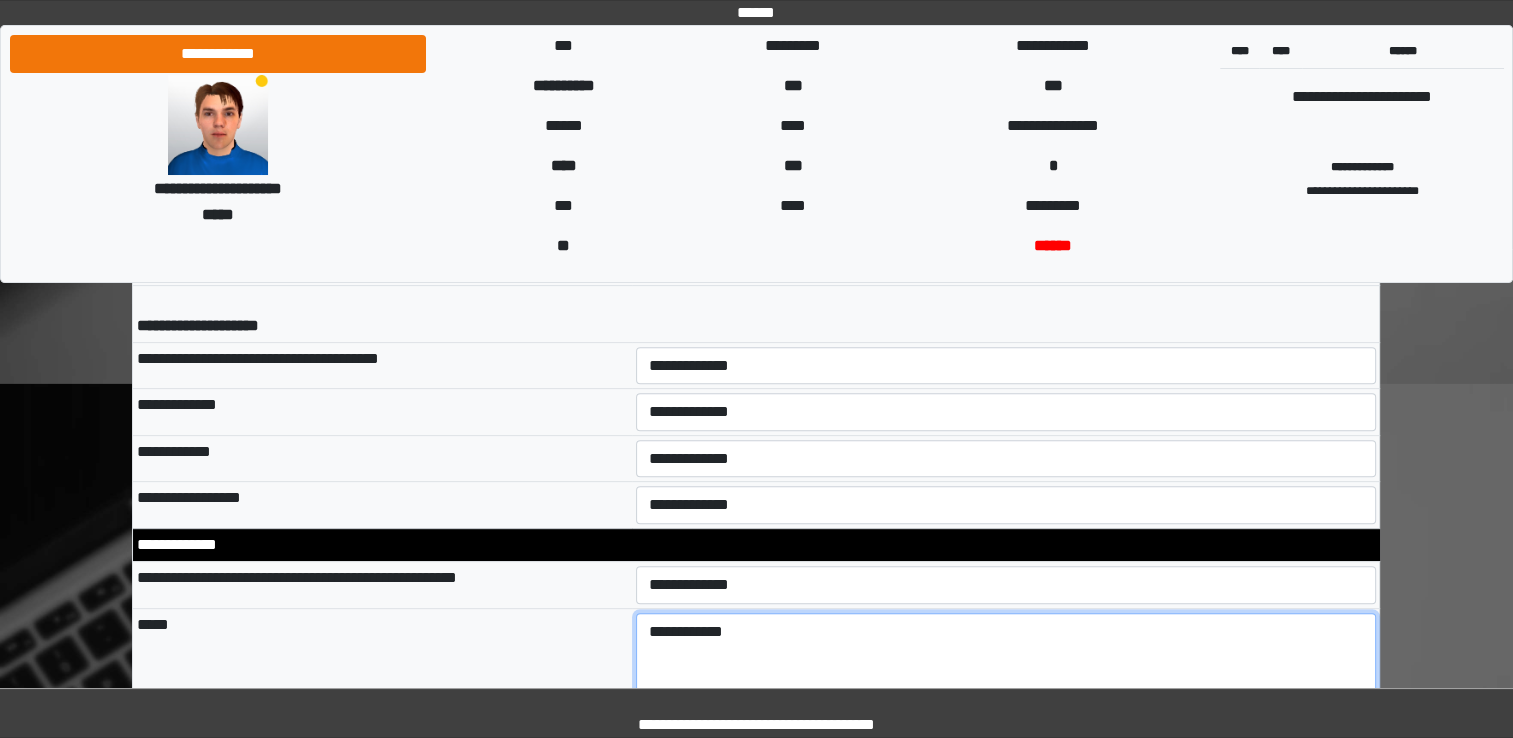 click on "**********" at bounding box center [1006, 668] 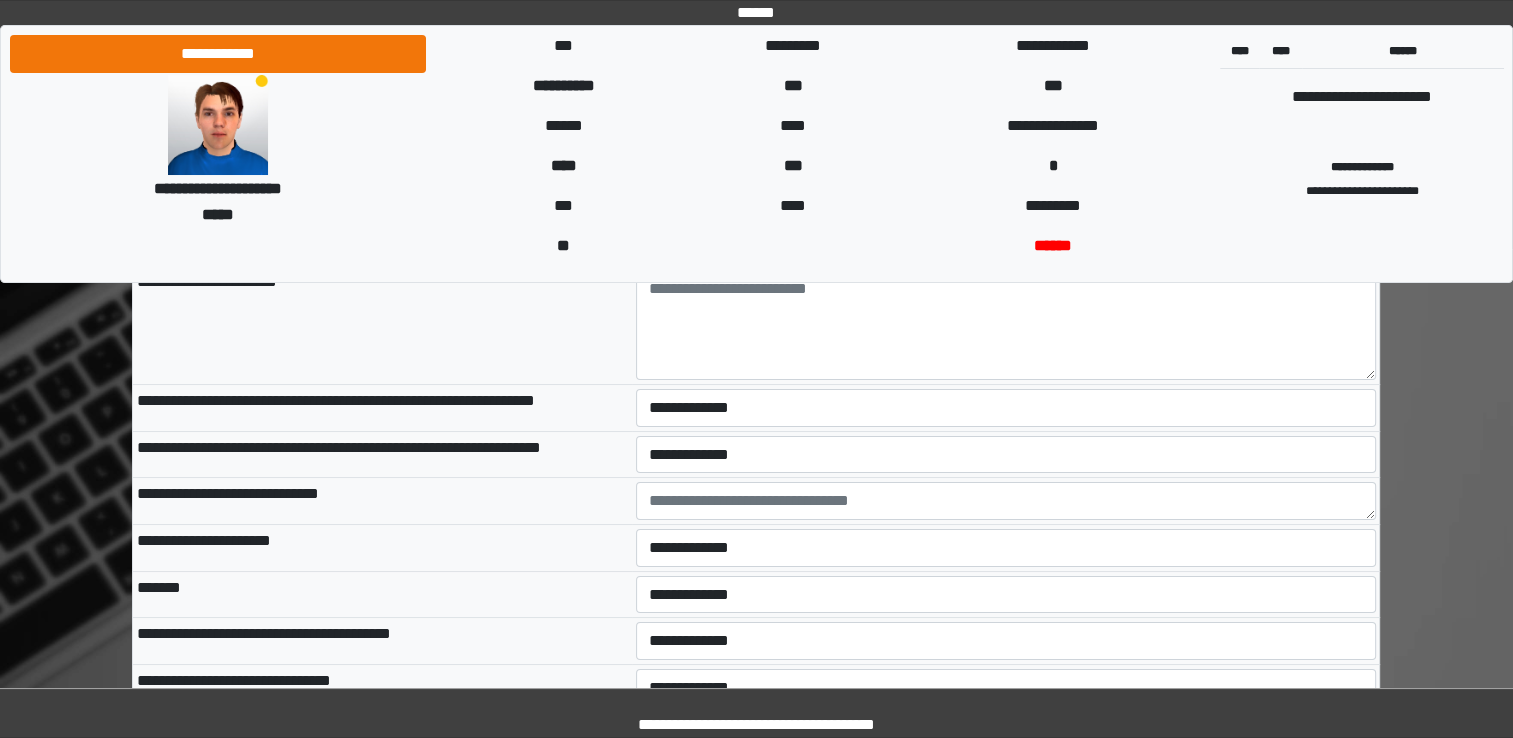 scroll, scrollTop: 7484, scrollLeft: 0, axis: vertical 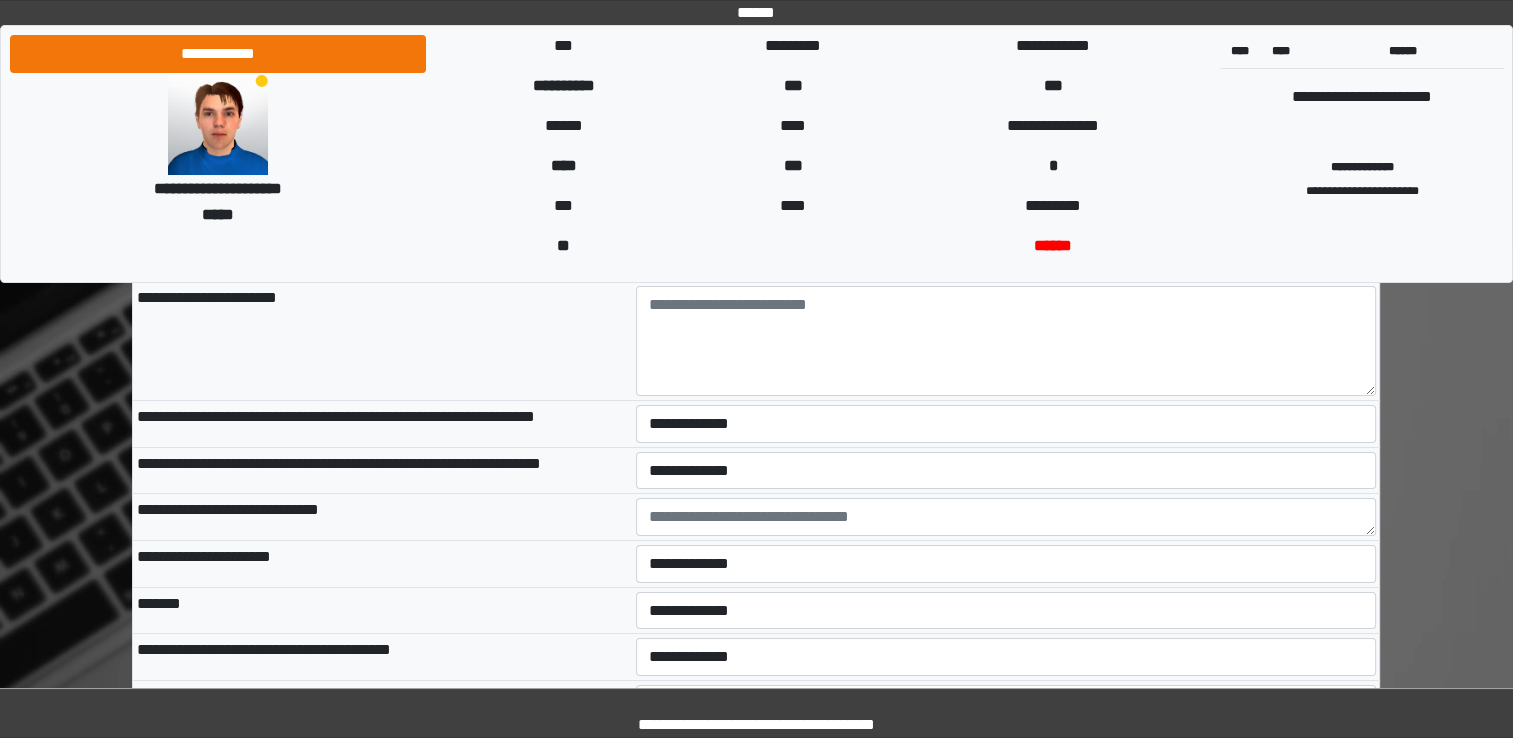 type on "**********" 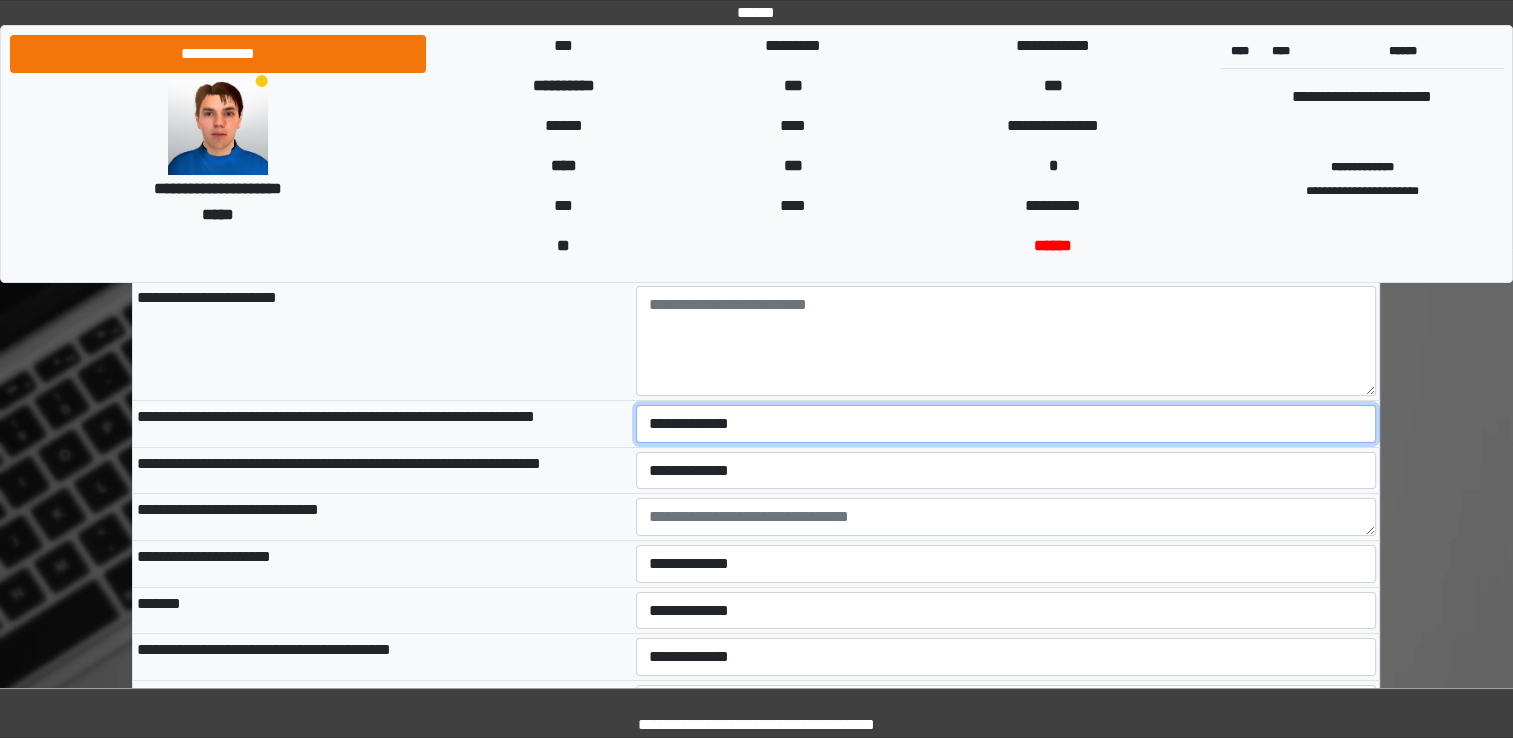click on "**********" at bounding box center [1006, 424] 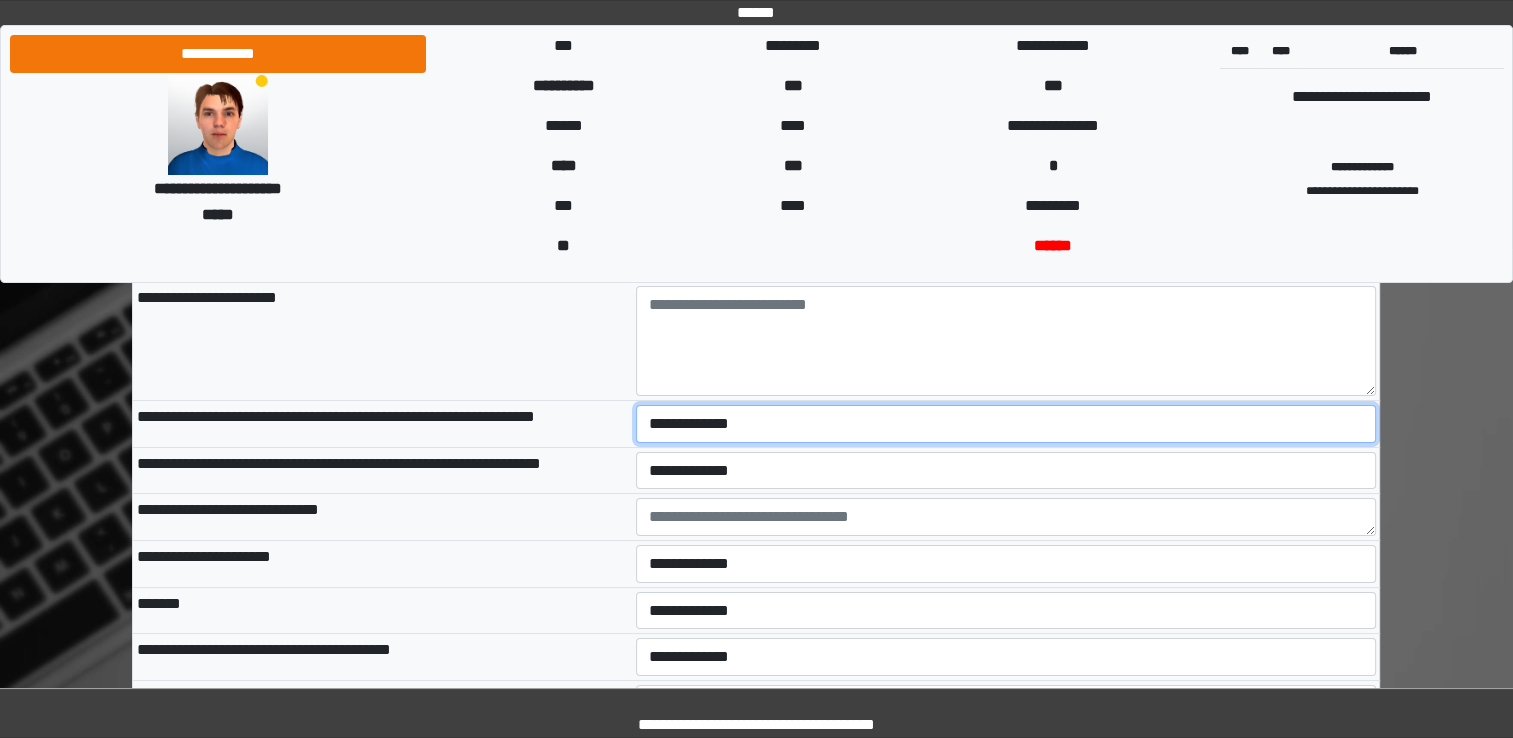 click on "**********" at bounding box center (1006, 424) 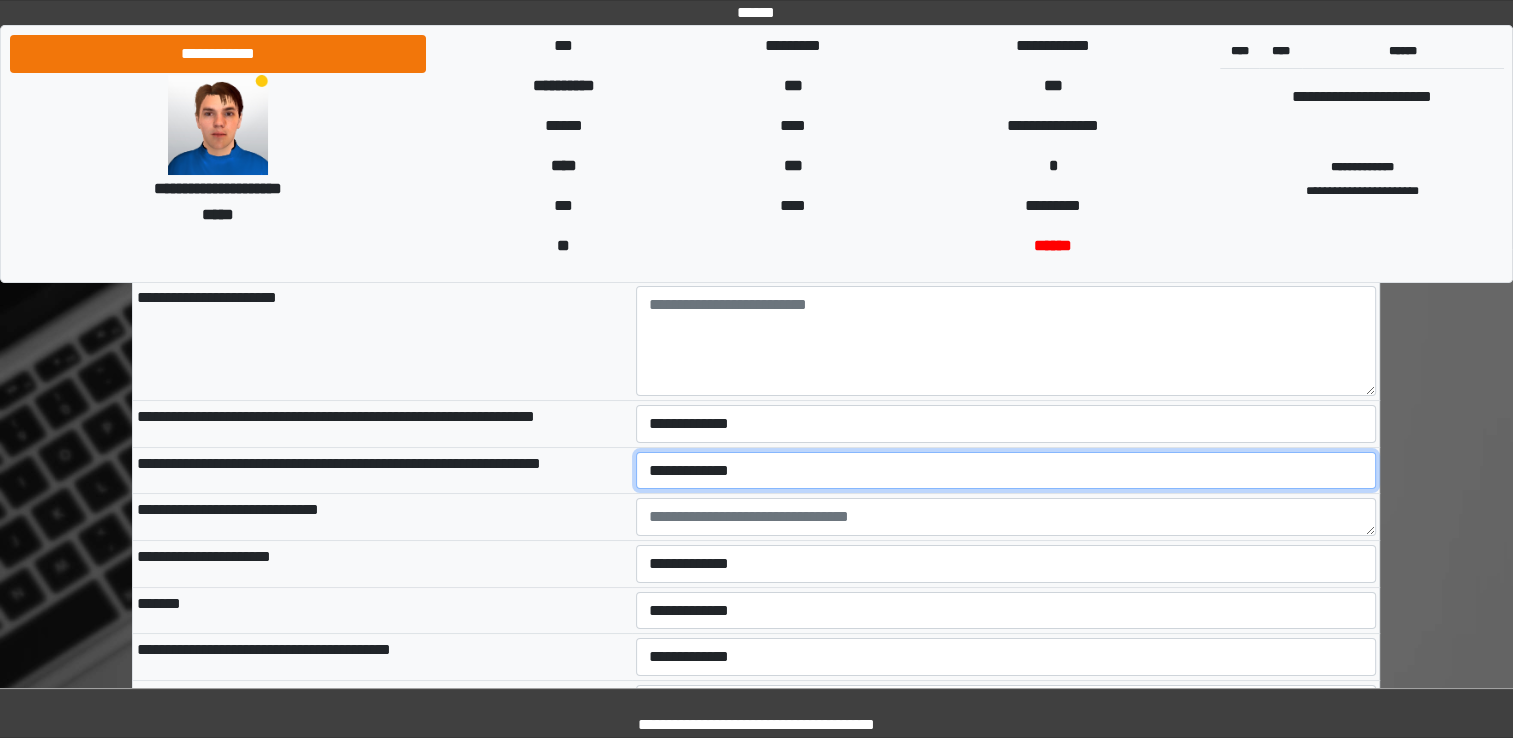 click on "**********" at bounding box center (1006, 471) 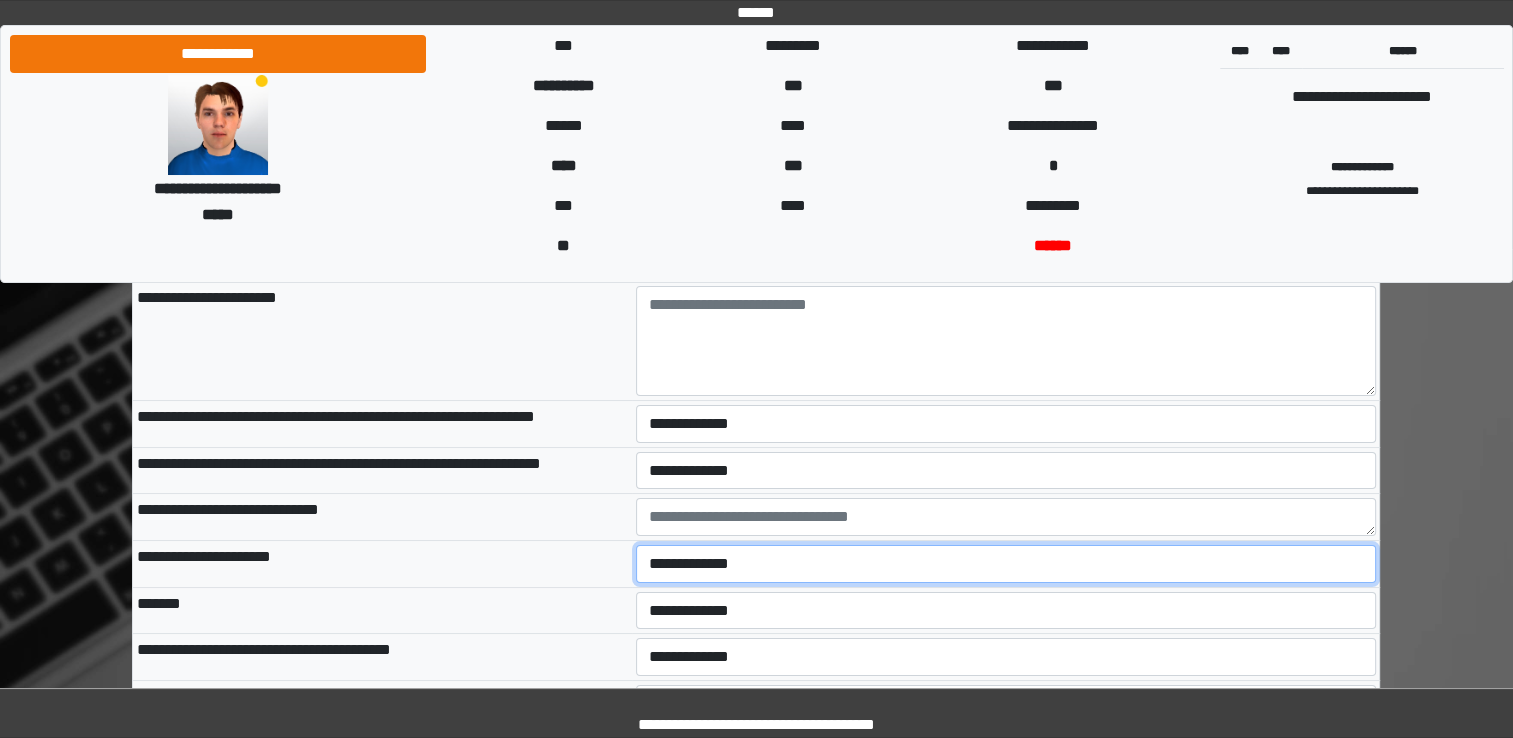 select on "*" 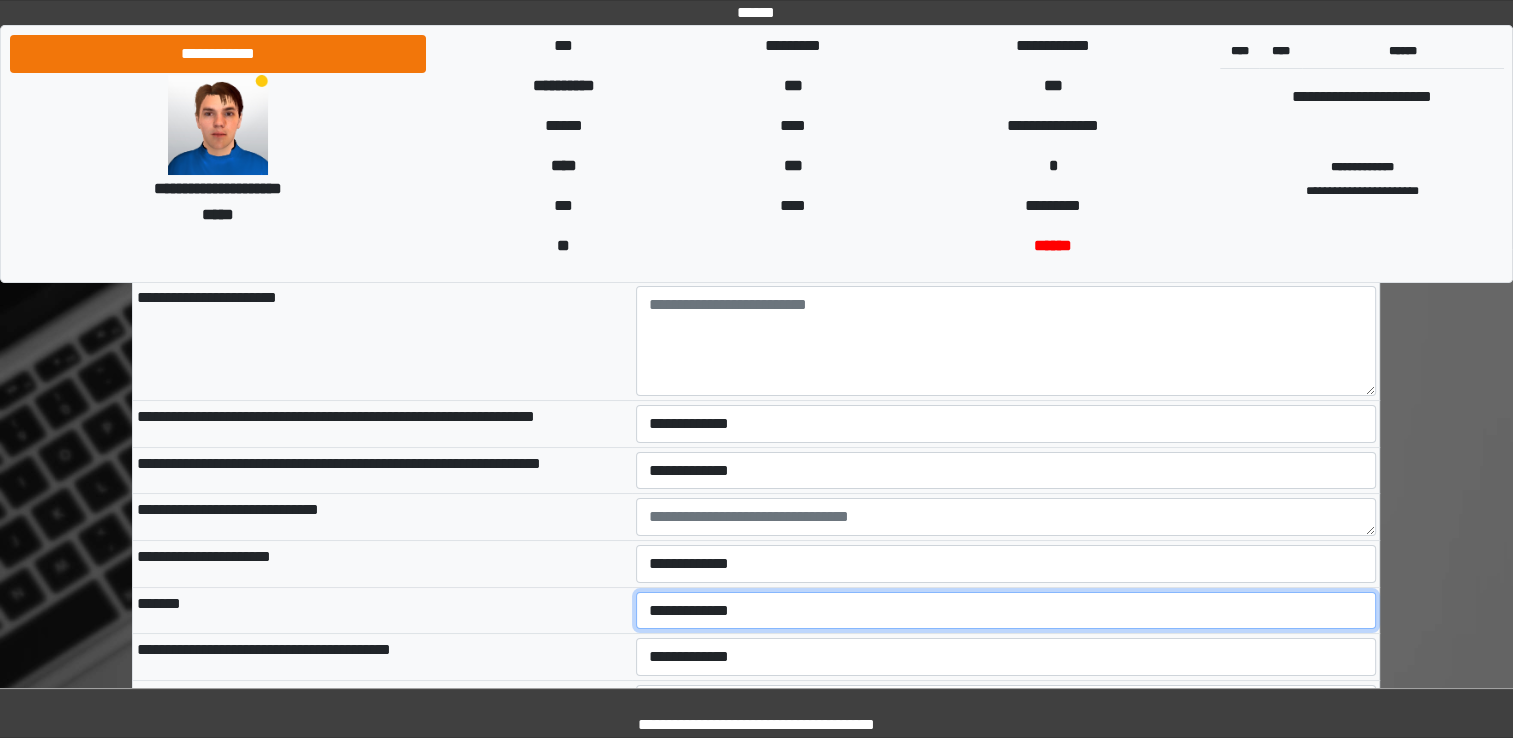 select on "*" 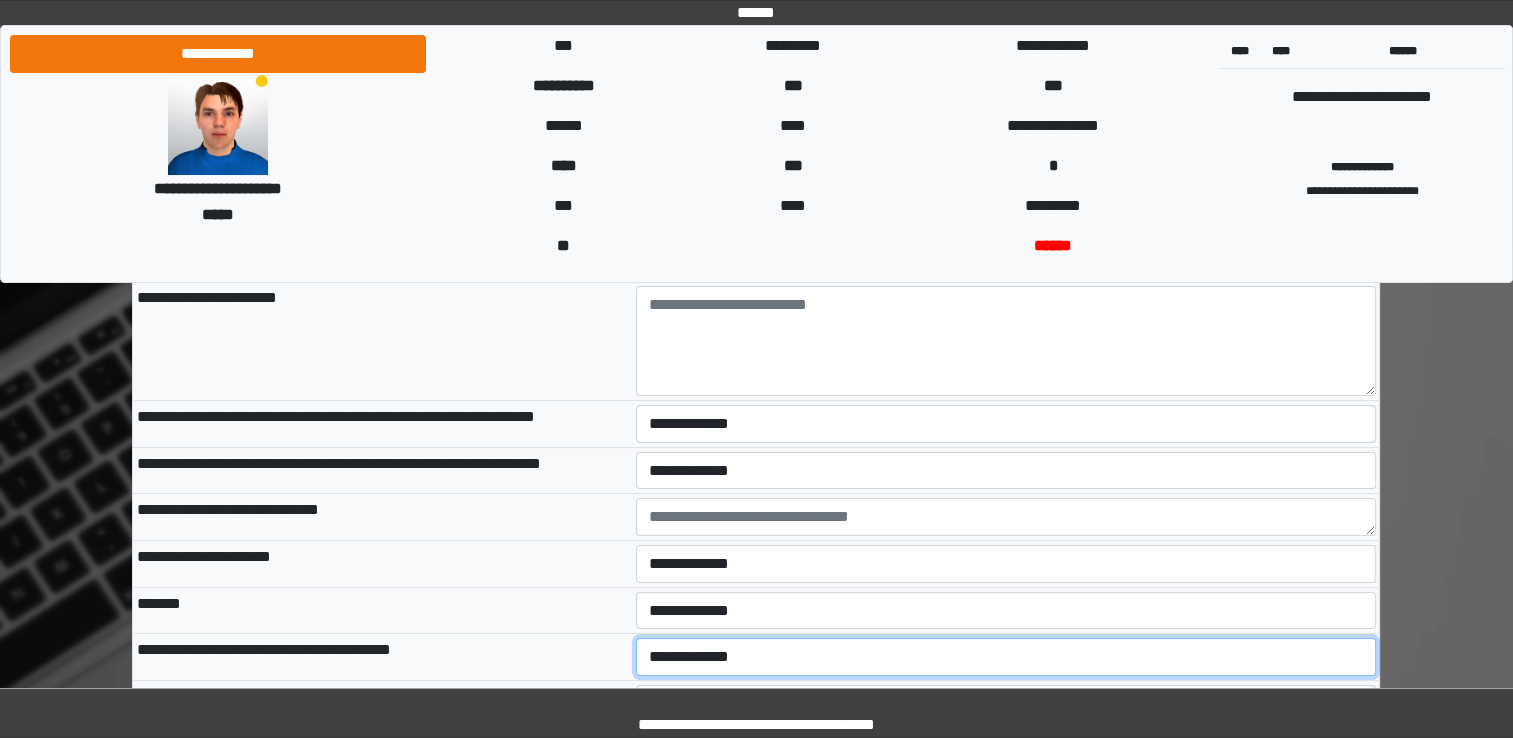 select on "*" 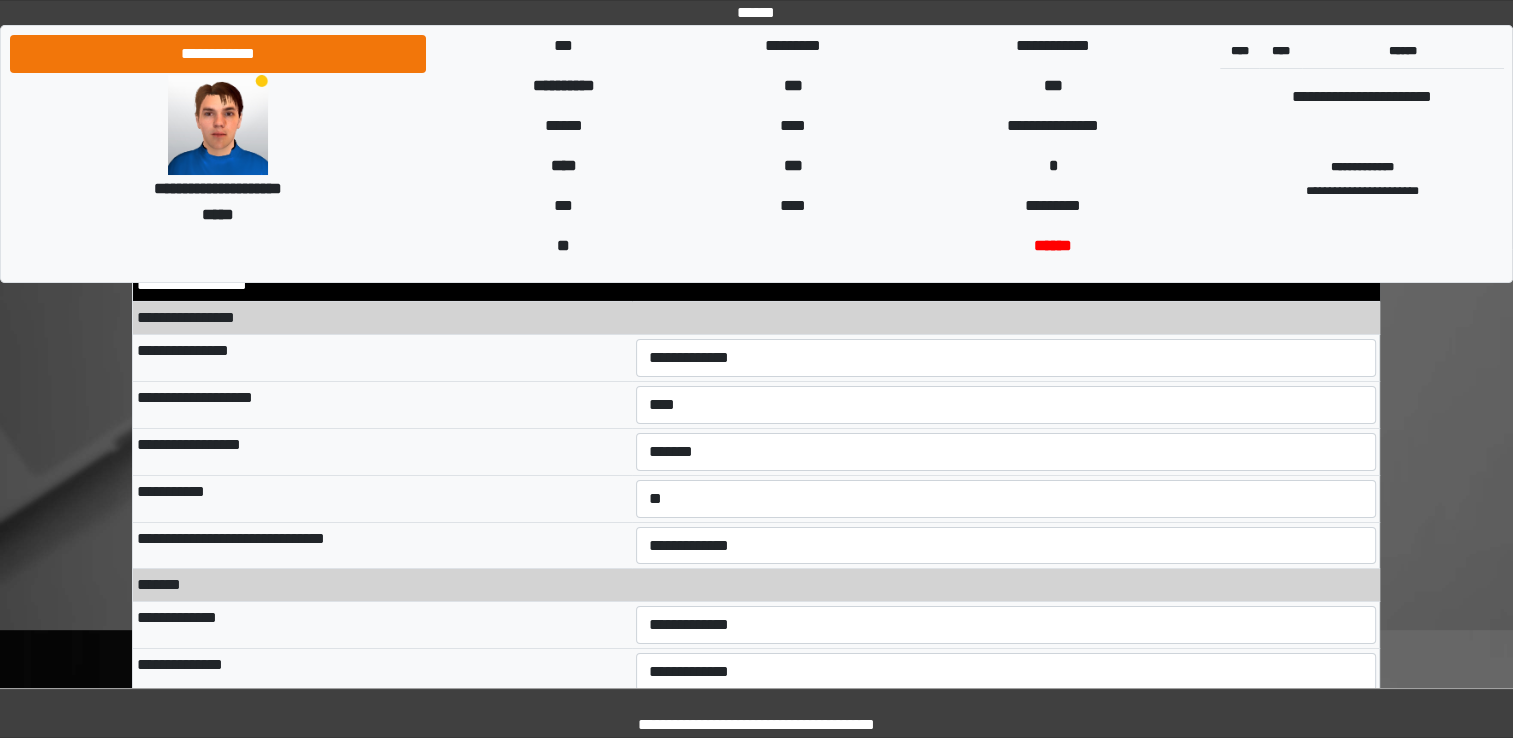 scroll, scrollTop: 6964, scrollLeft: 0, axis: vertical 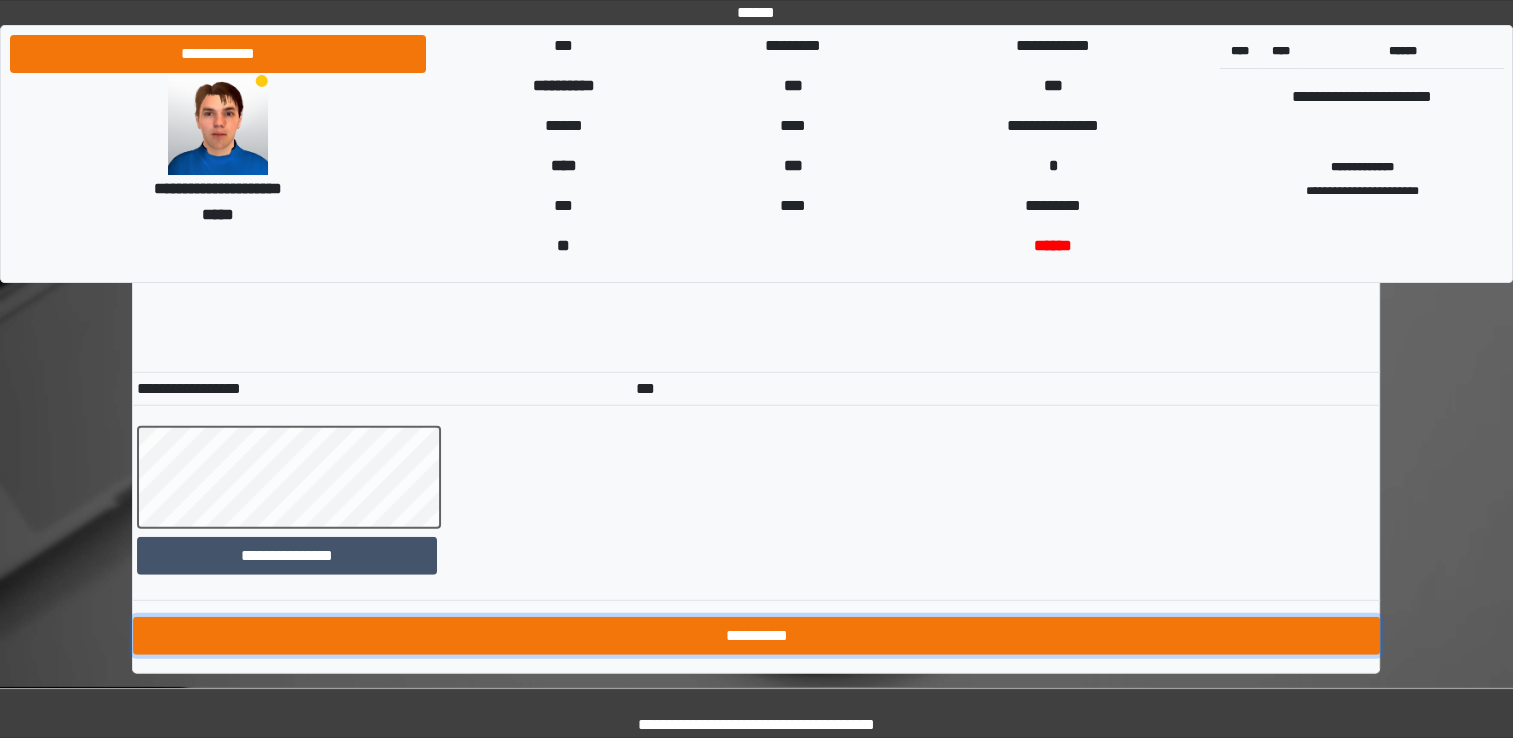 click on "**********" at bounding box center (756, 636) 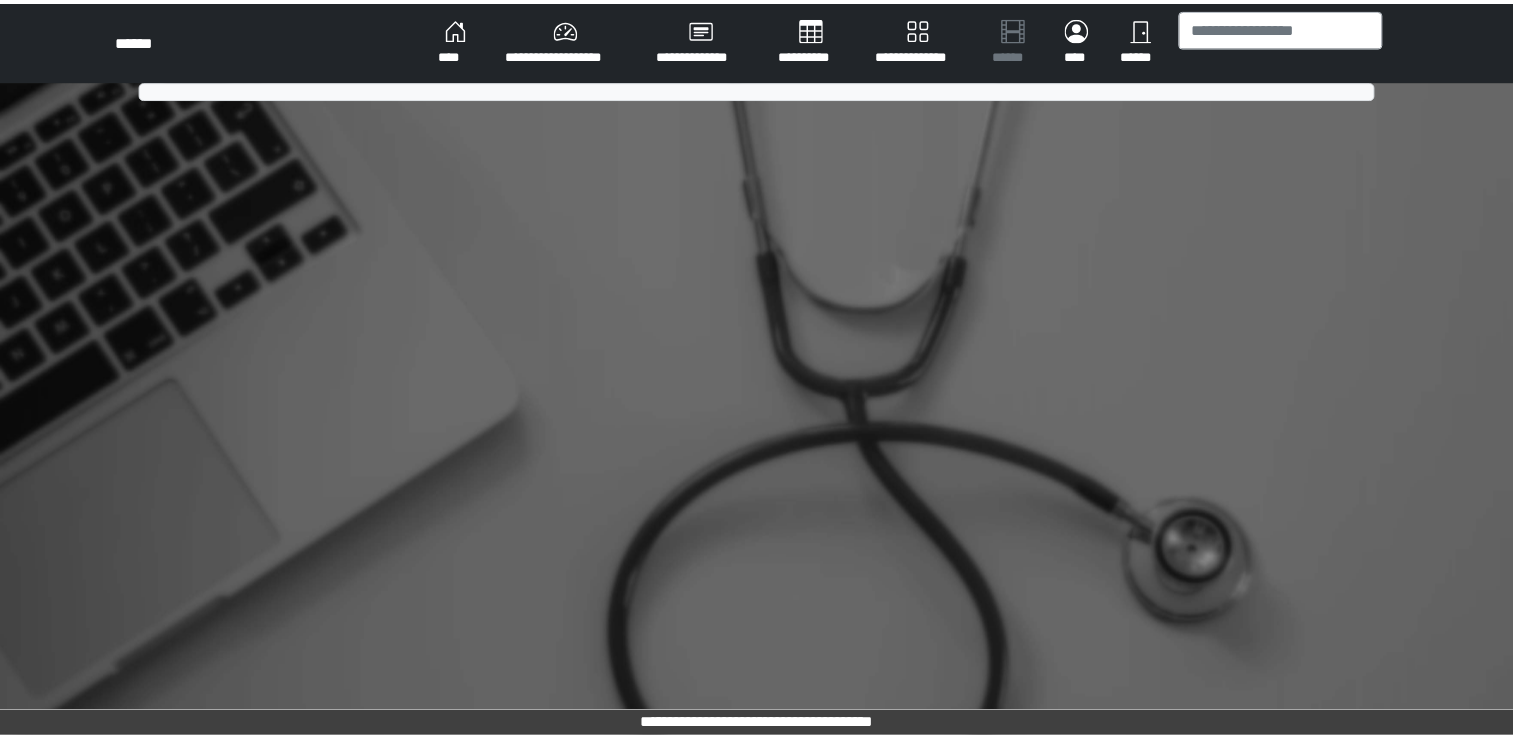 scroll, scrollTop: 0, scrollLeft: 0, axis: both 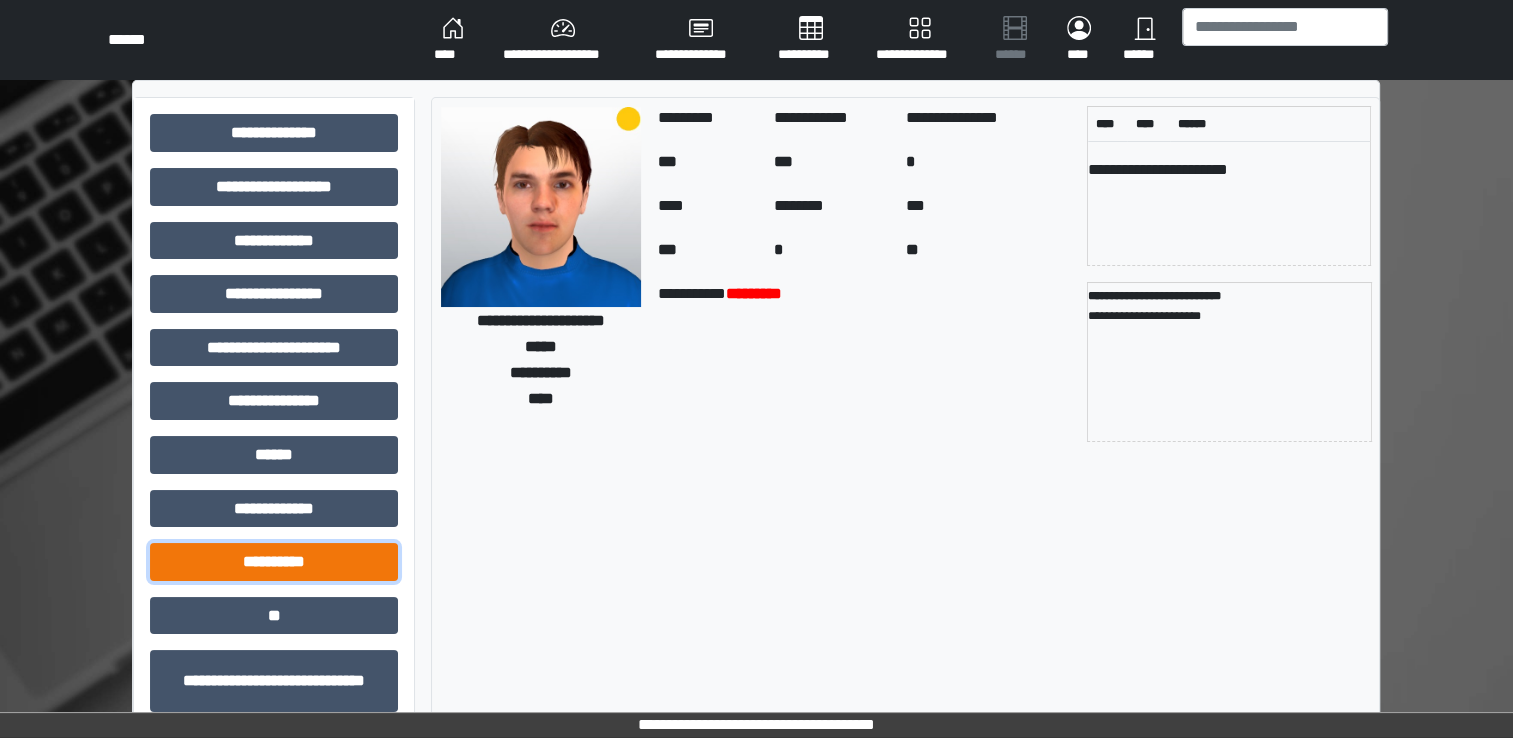 click on "**********" at bounding box center [274, 562] 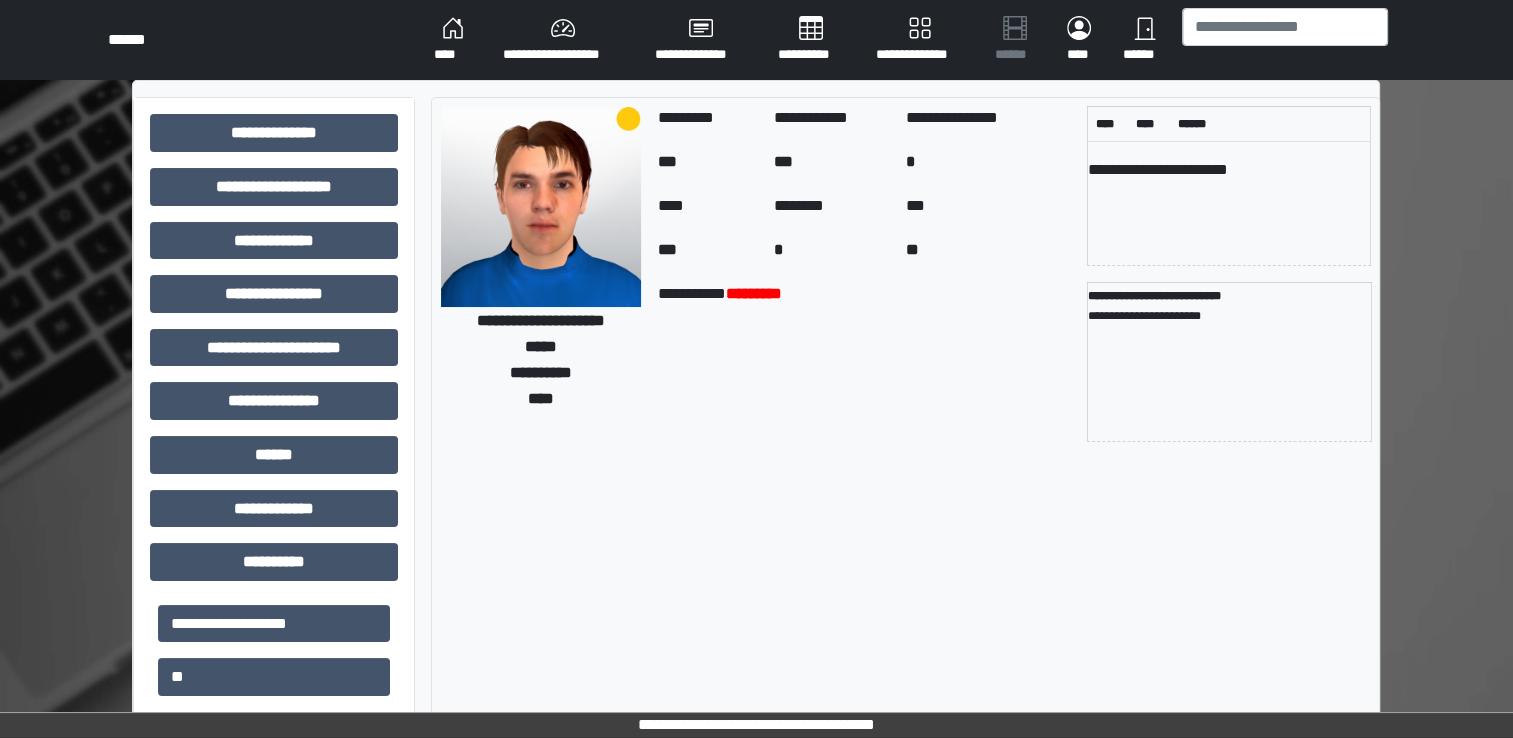 drag, startPoint x: 1510, startPoint y: 152, endPoint x: 1520, endPoint y: 203, distance: 51.971146 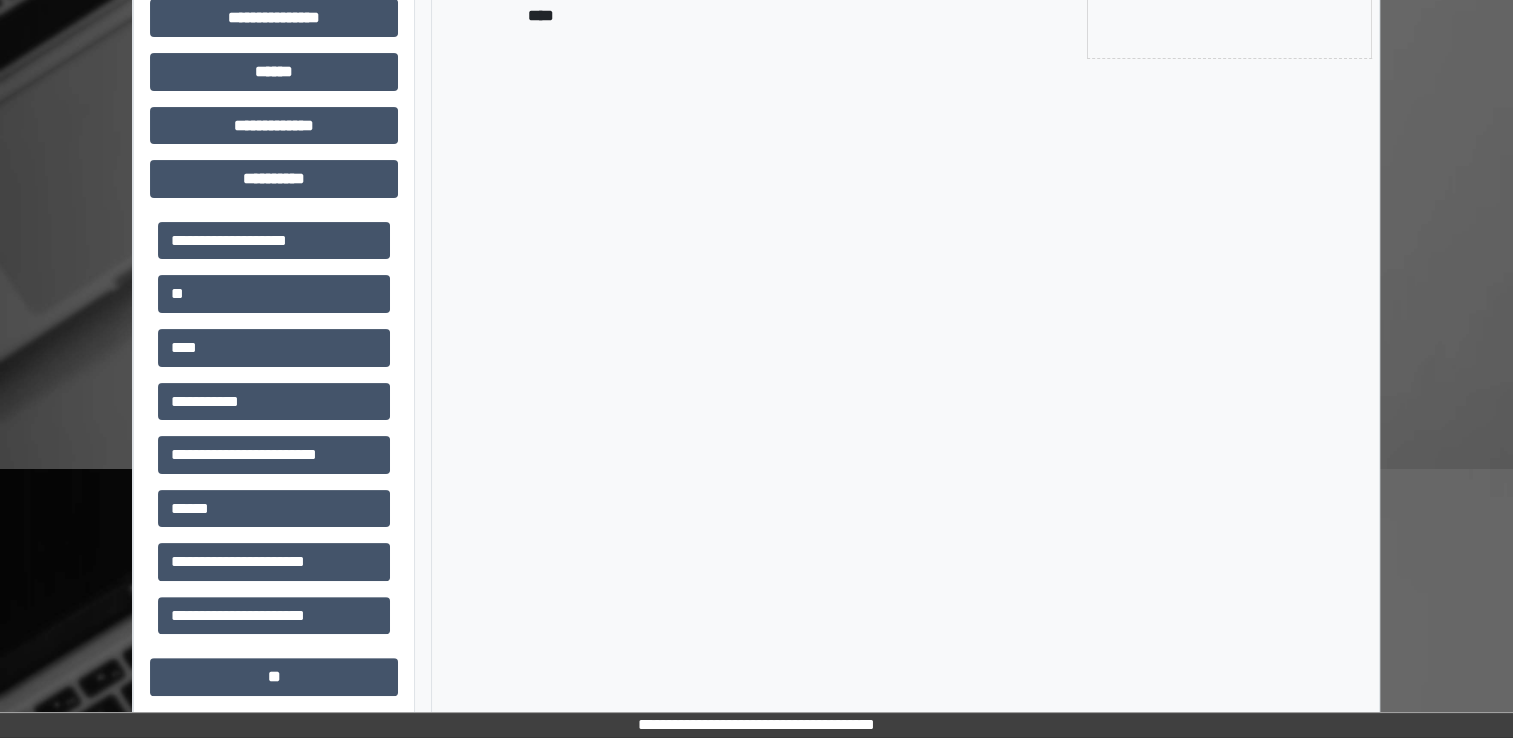 scroll, scrollTop: 399, scrollLeft: 0, axis: vertical 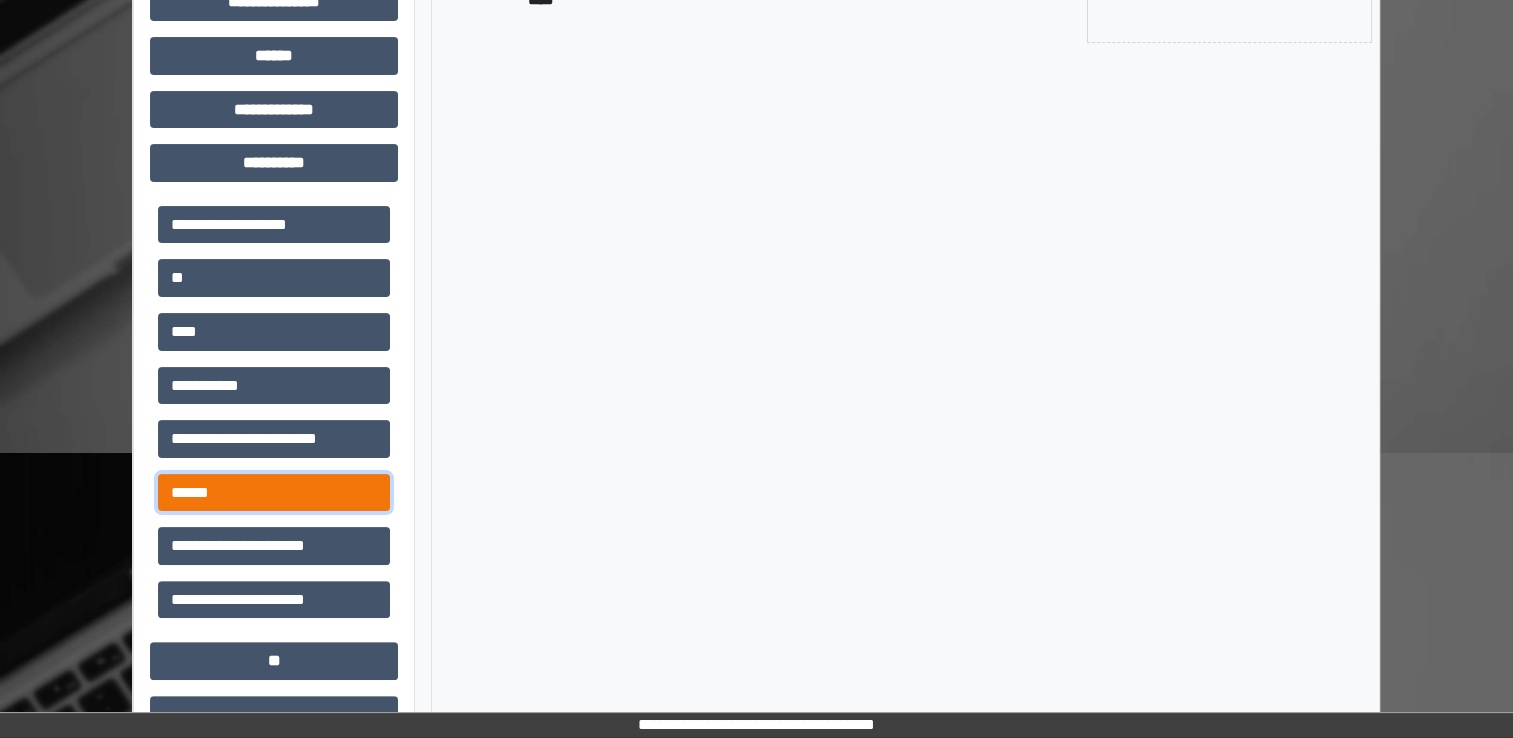 click on "******" at bounding box center [274, 493] 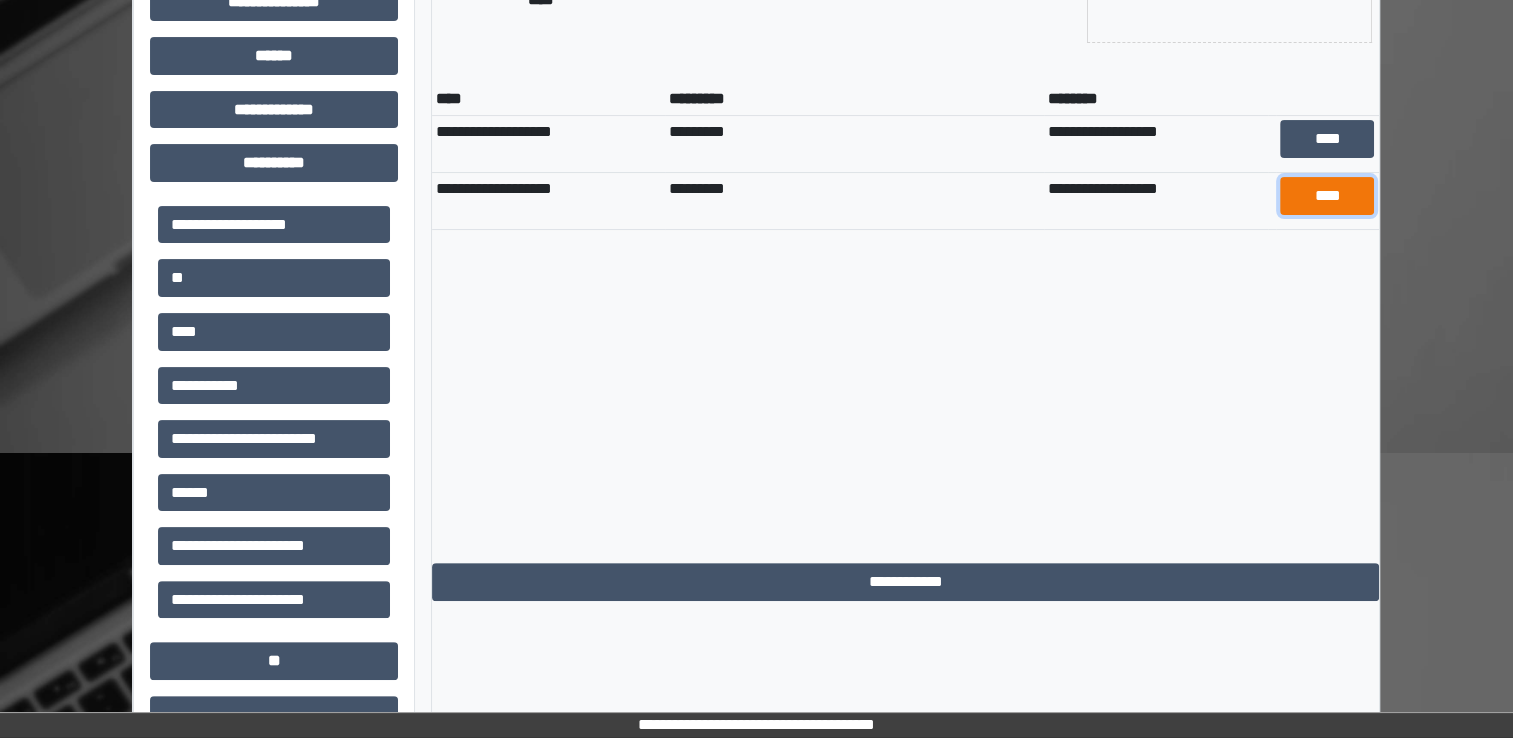 click on "****" at bounding box center [1327, 196] 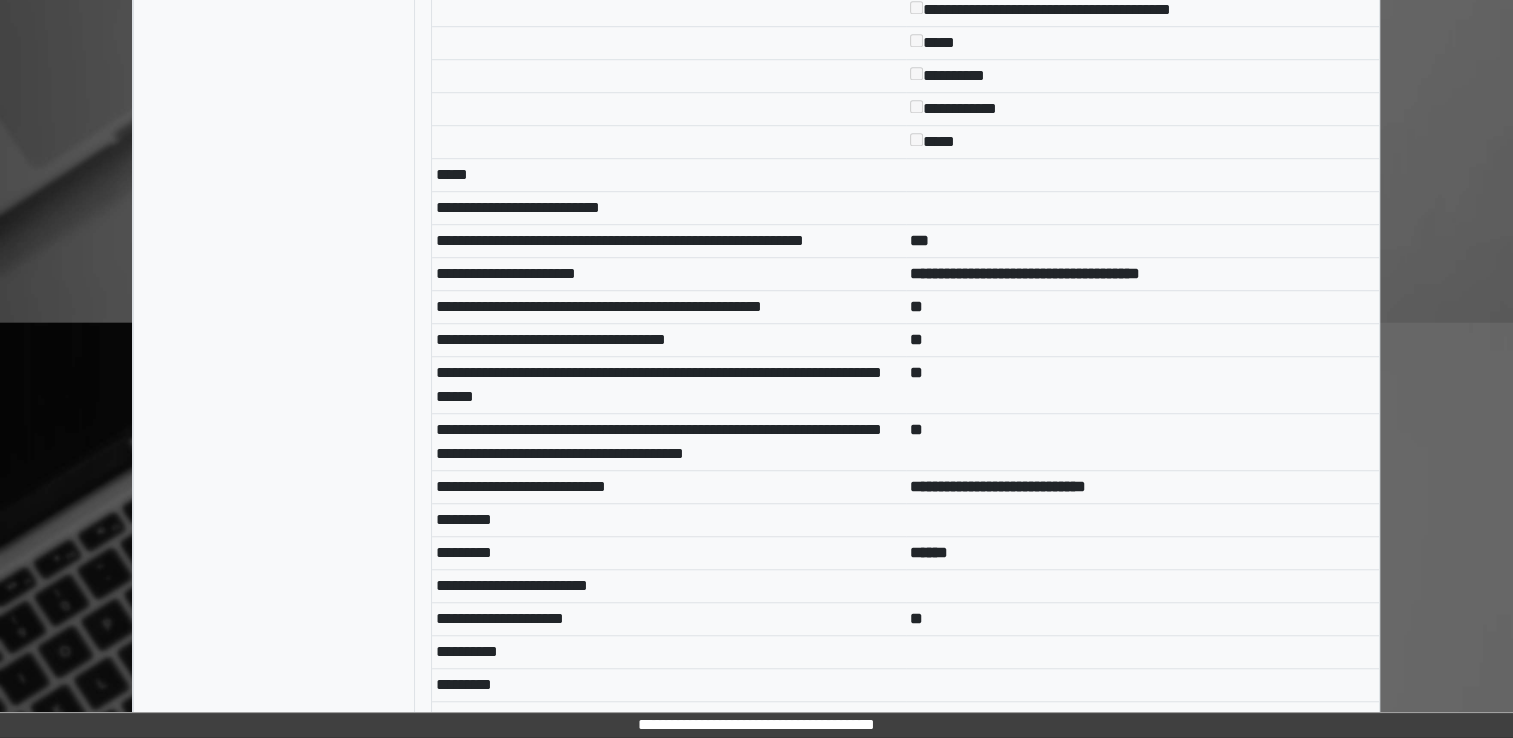 scroll, scrollTop: 1504, scrollLeft: 0, axis: vertical 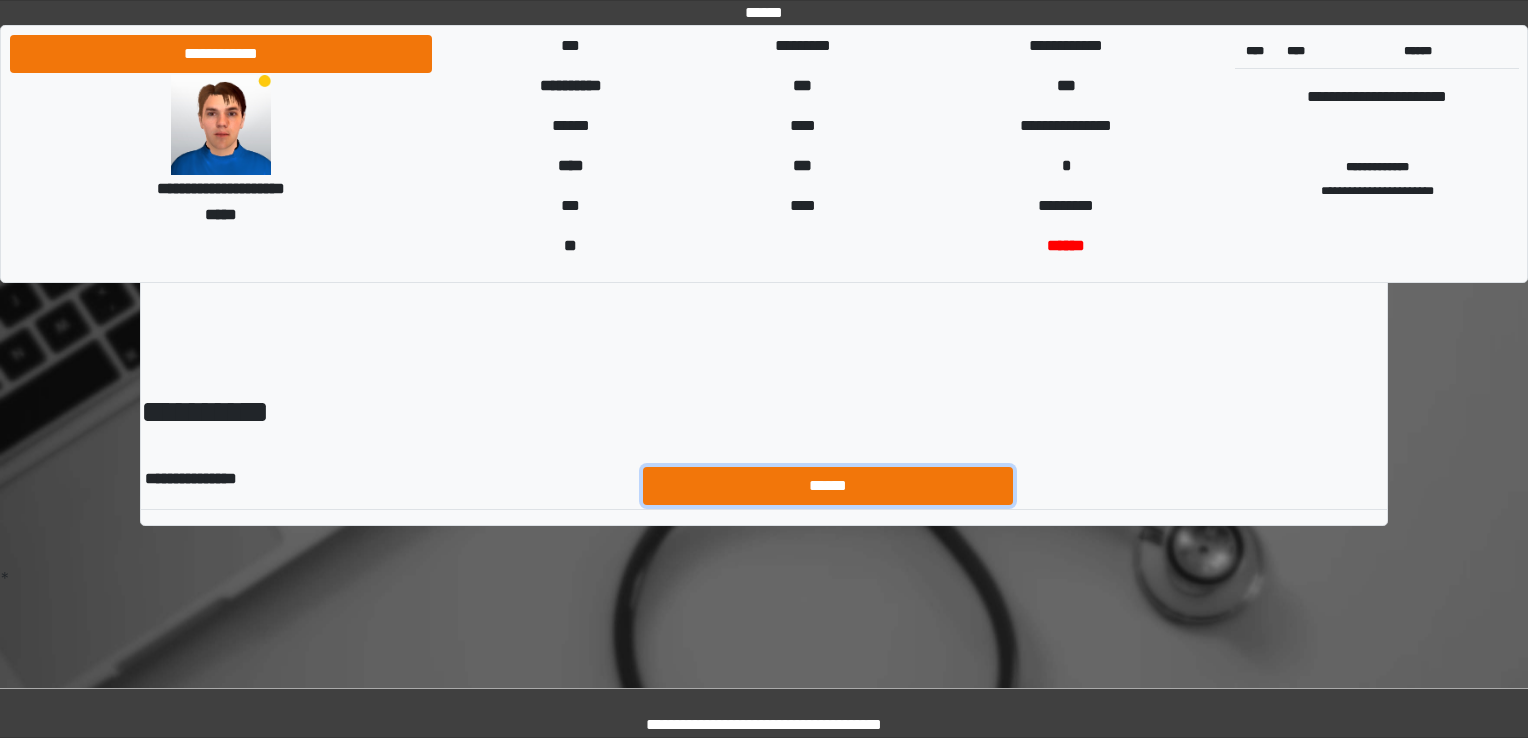 click on "******" at bounding box center (828, 486) 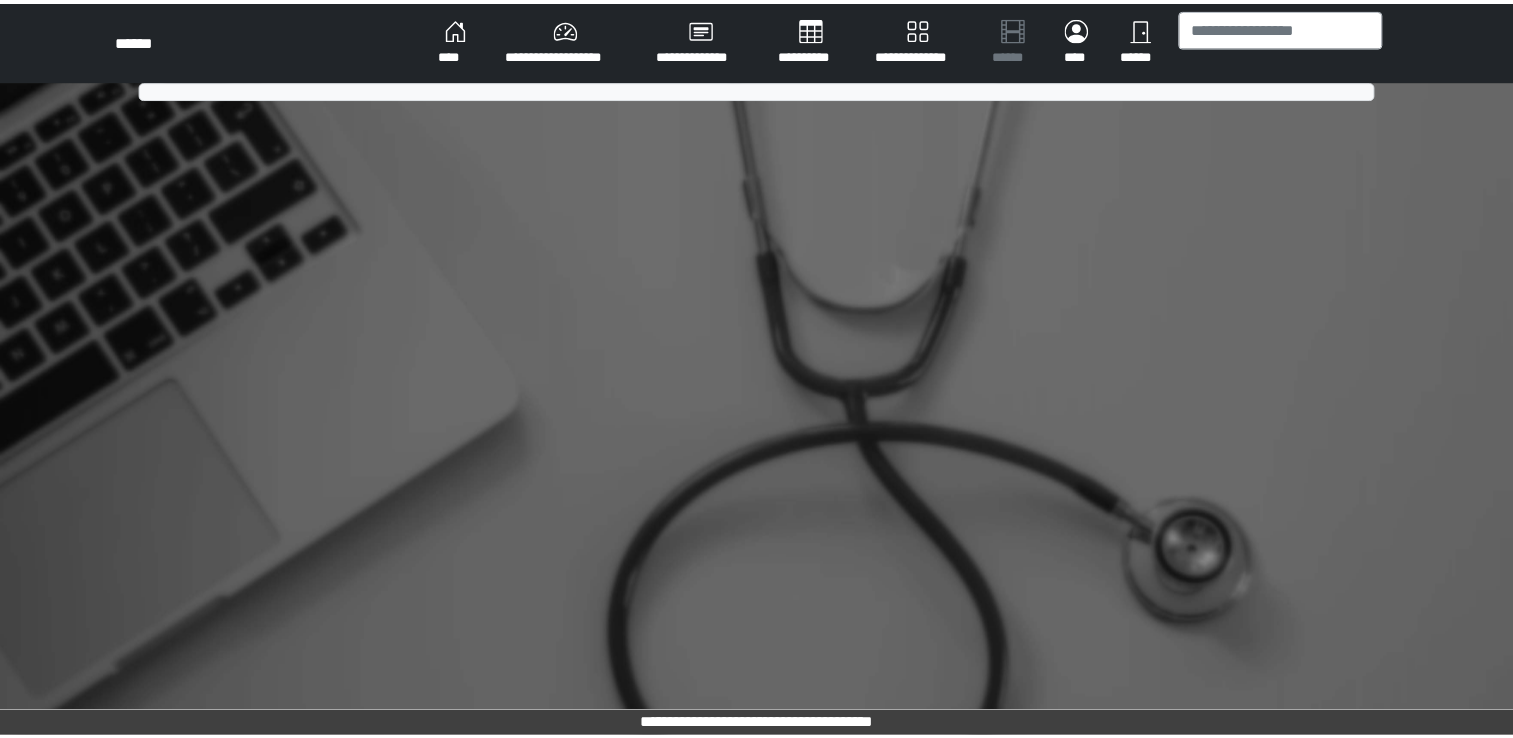 scroll, scrollTop: 0, scrollLeft: 0, axis: both 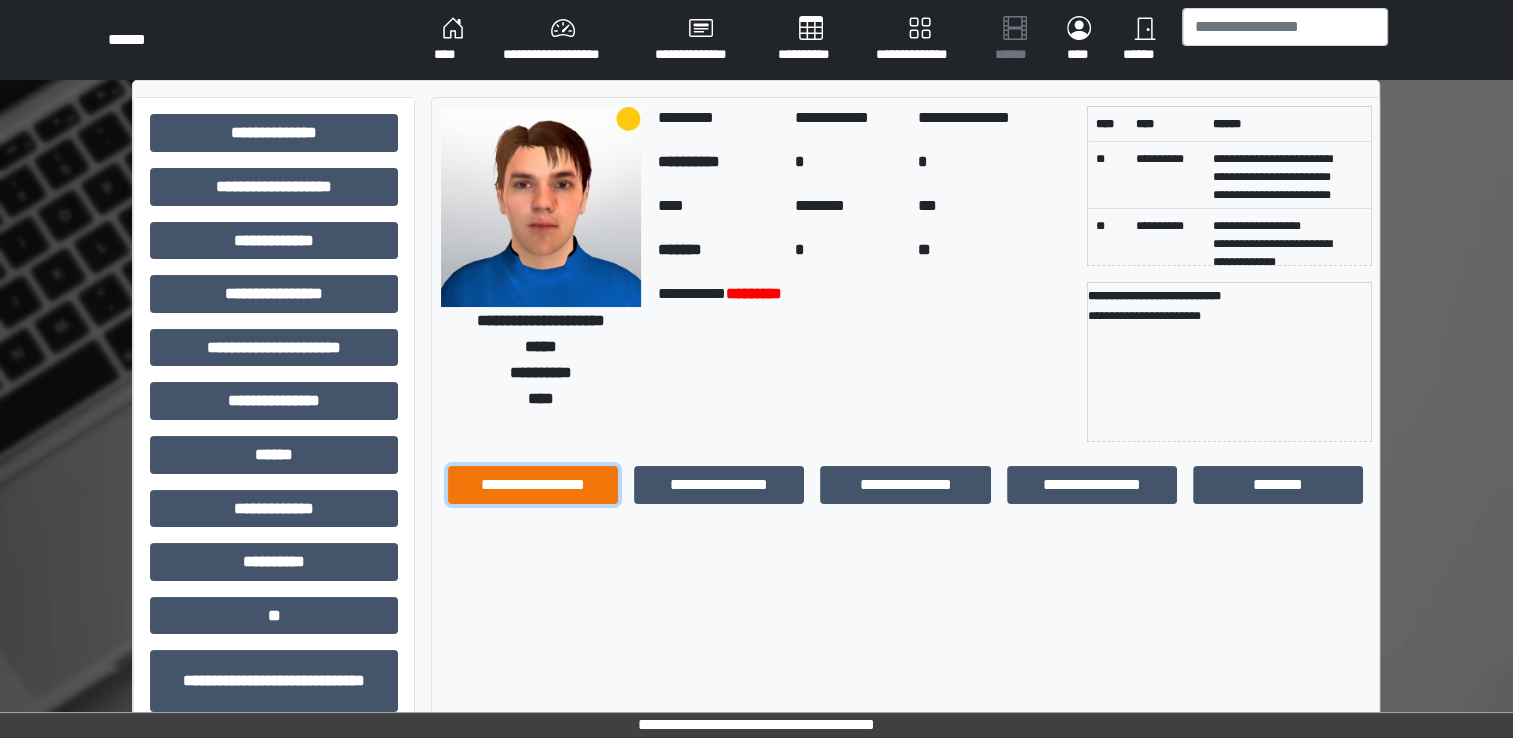 click on "**********" at bounding box center (533, 485) 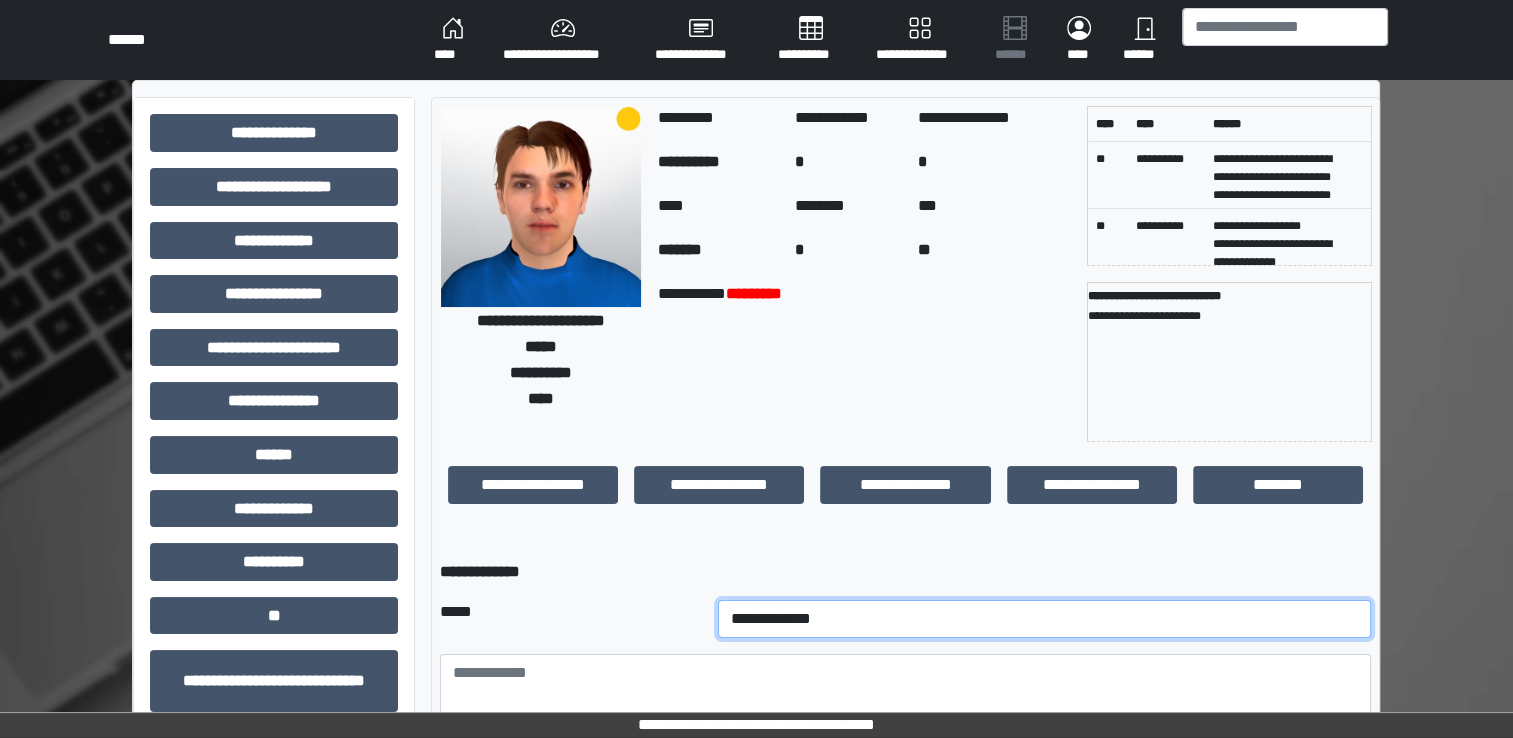click on "**********" at bounding box center [1045, 619] 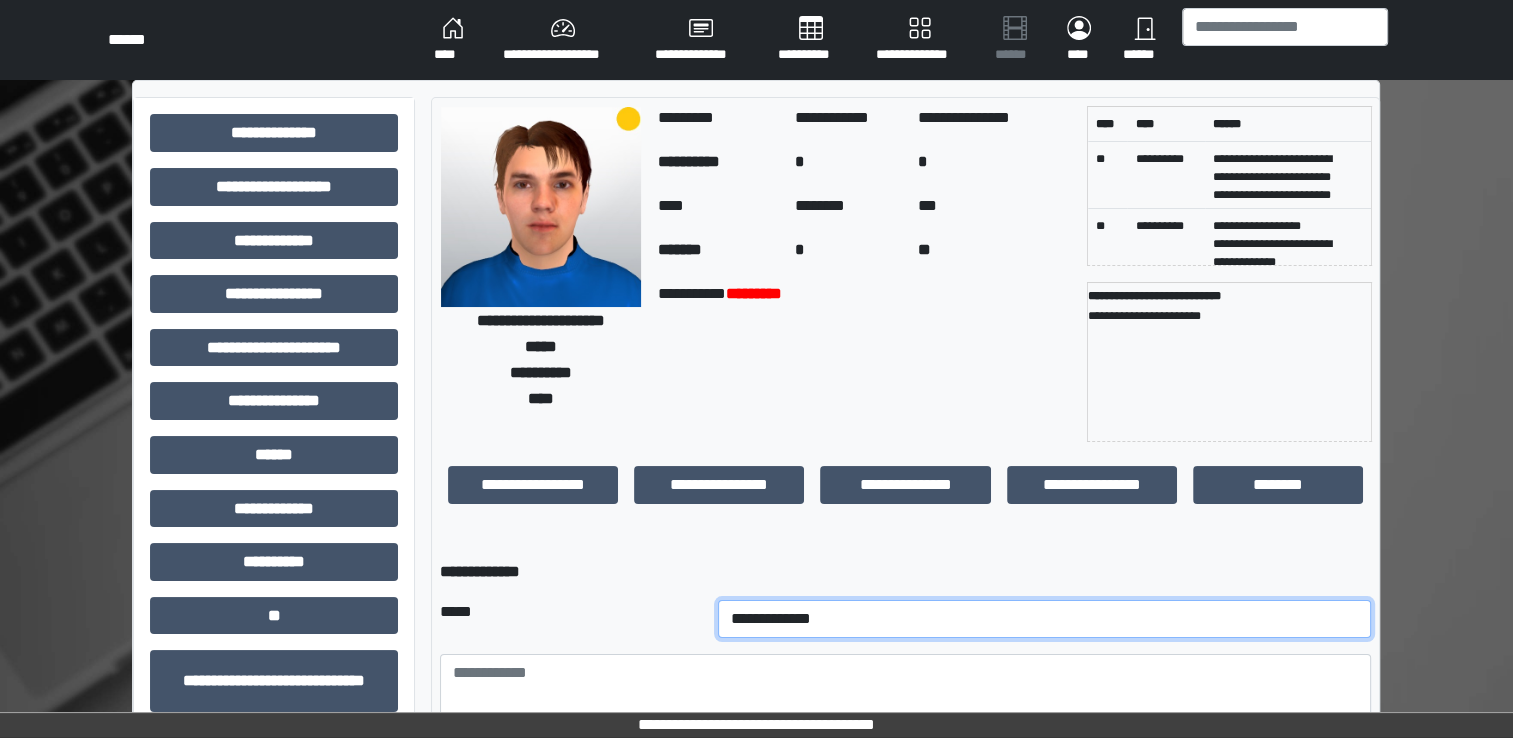 select on "*" 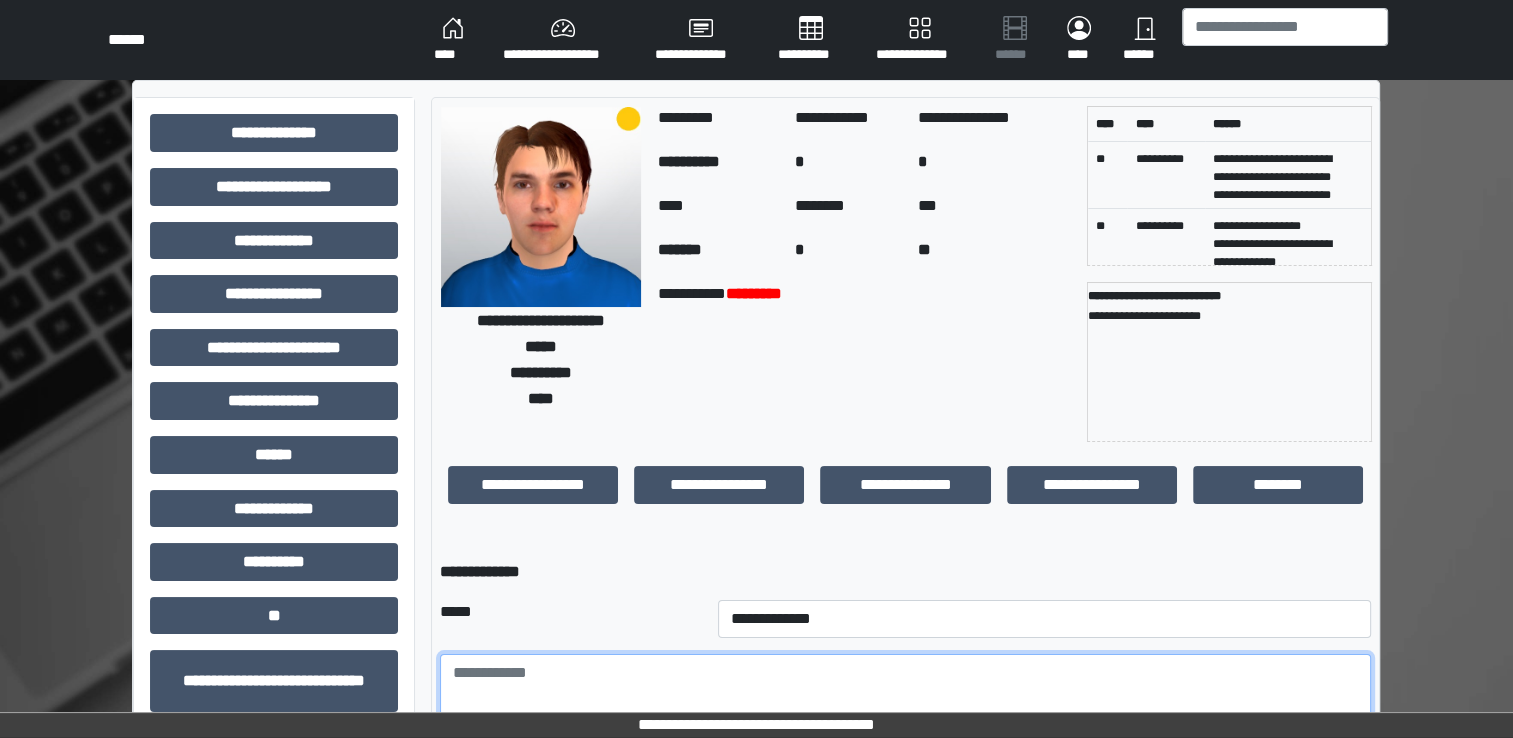 click at bounding box center (905, 709) 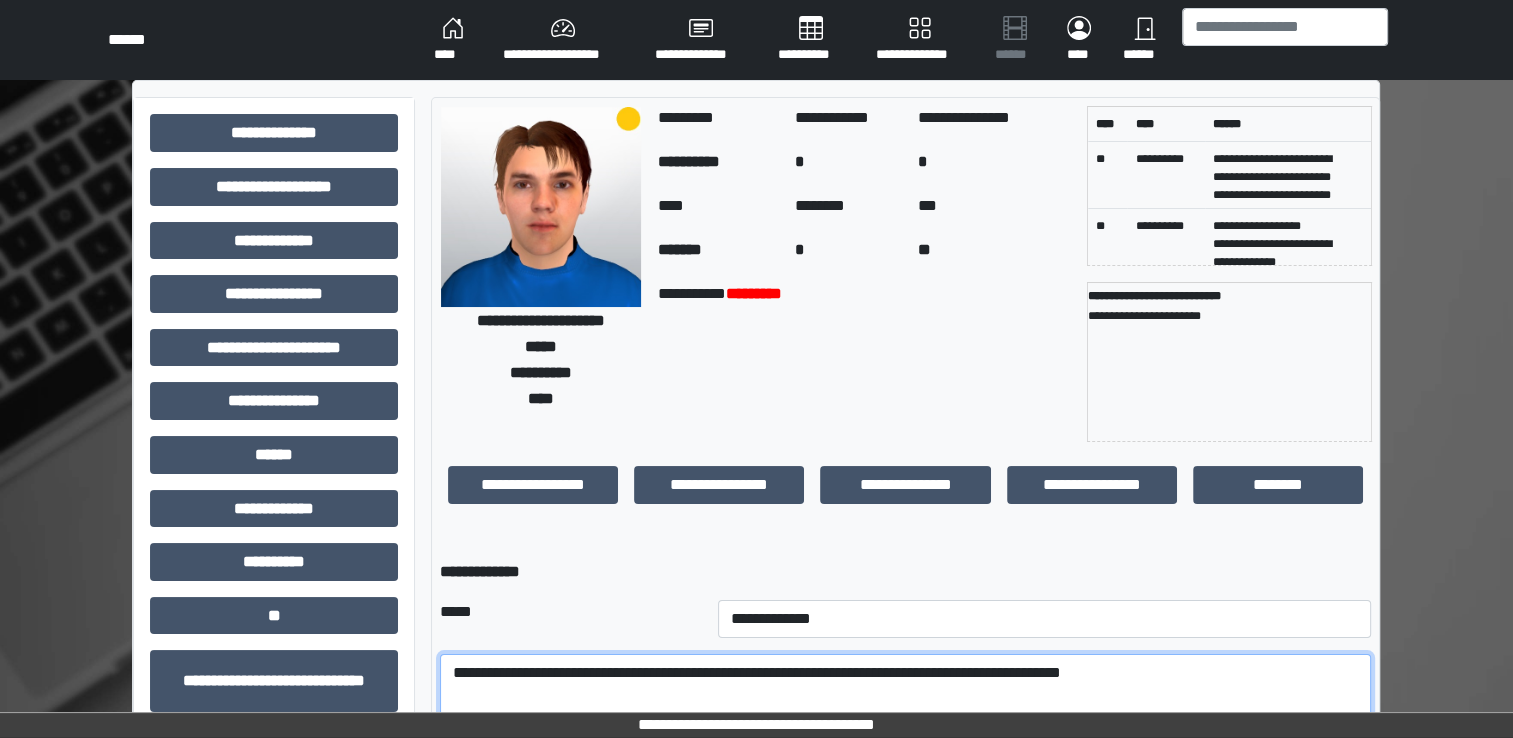 click on "**********" at bounding box center (905, 709) 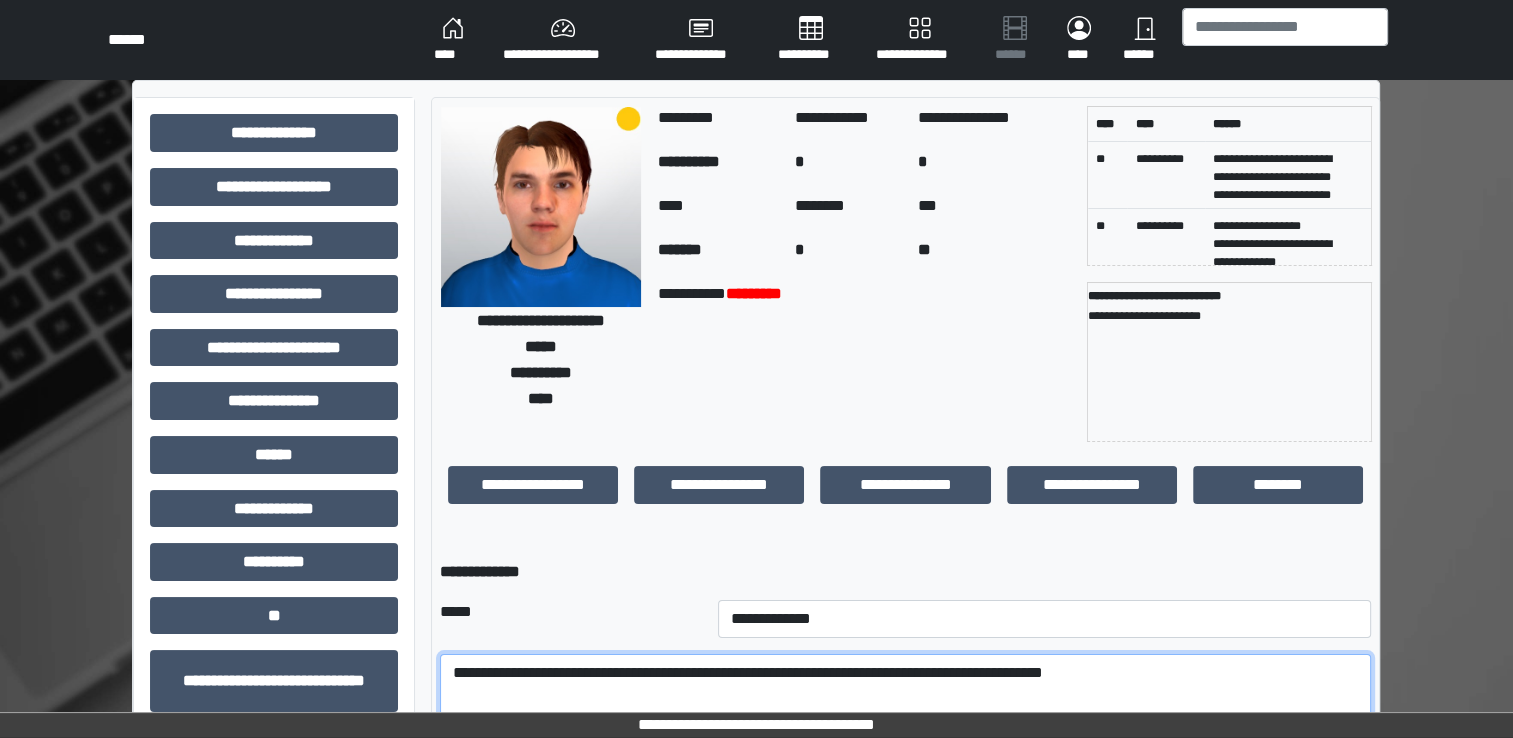 click on "**********" at bounding box center (905, 709) 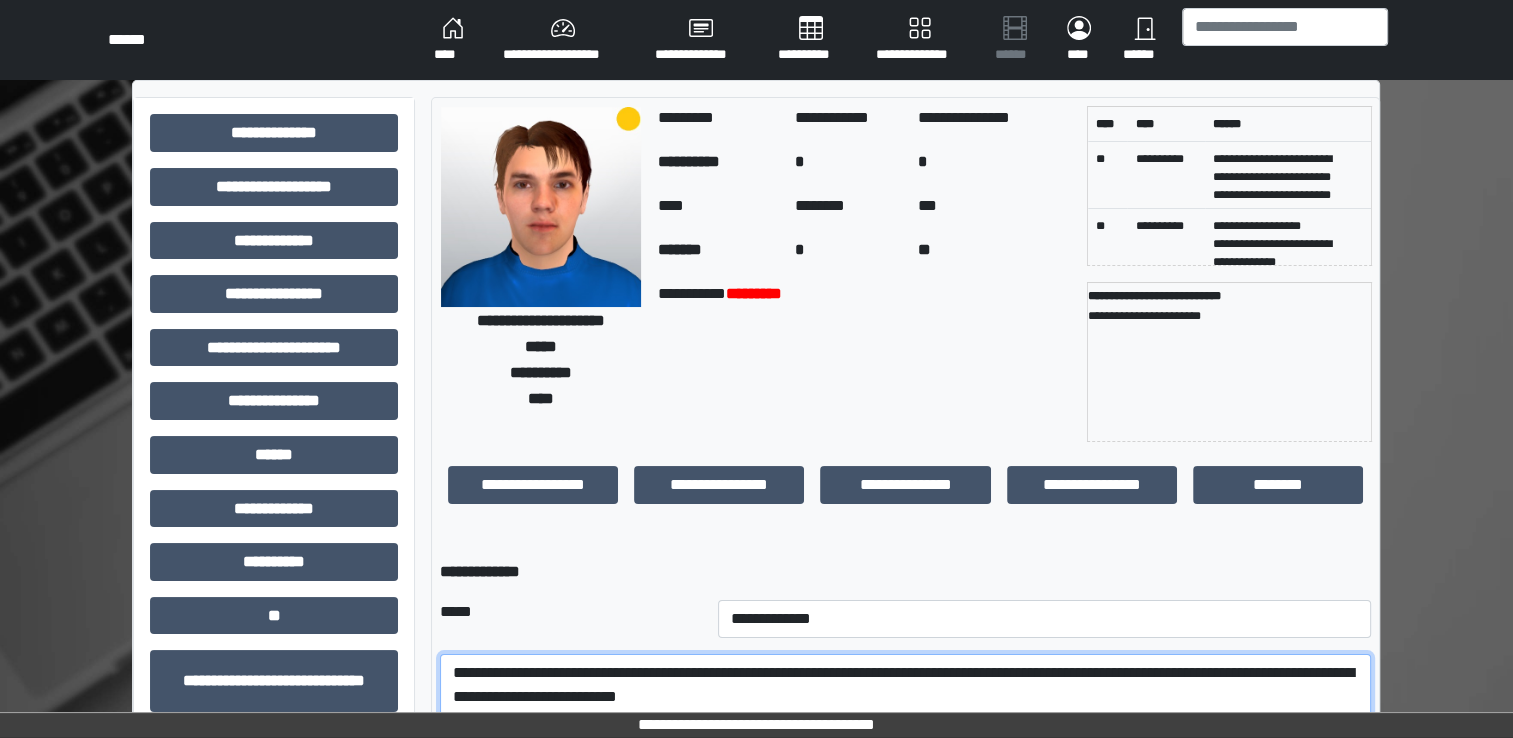 scroll, scrollTop: 259, scrollLeft: 0, axis: vertical 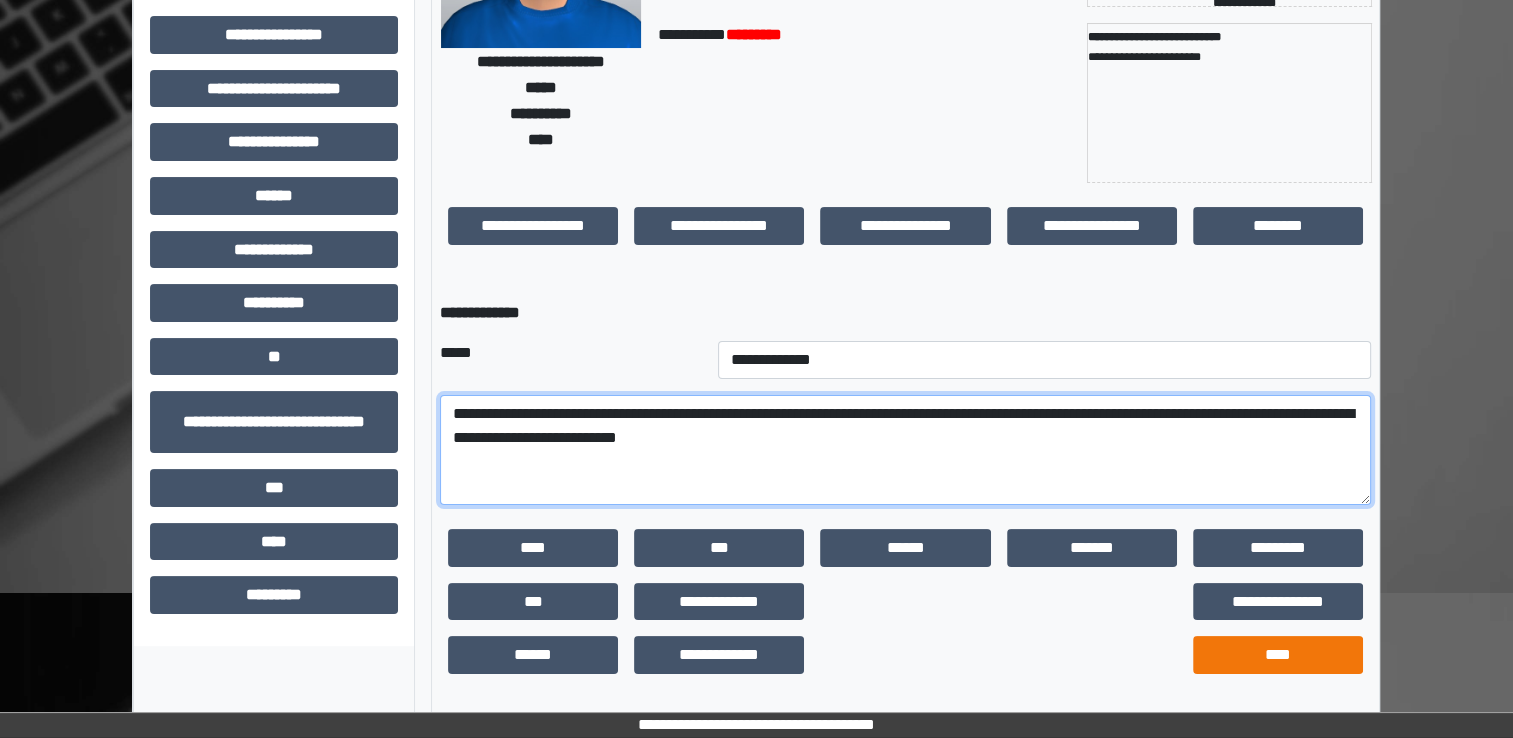 type on "**********" 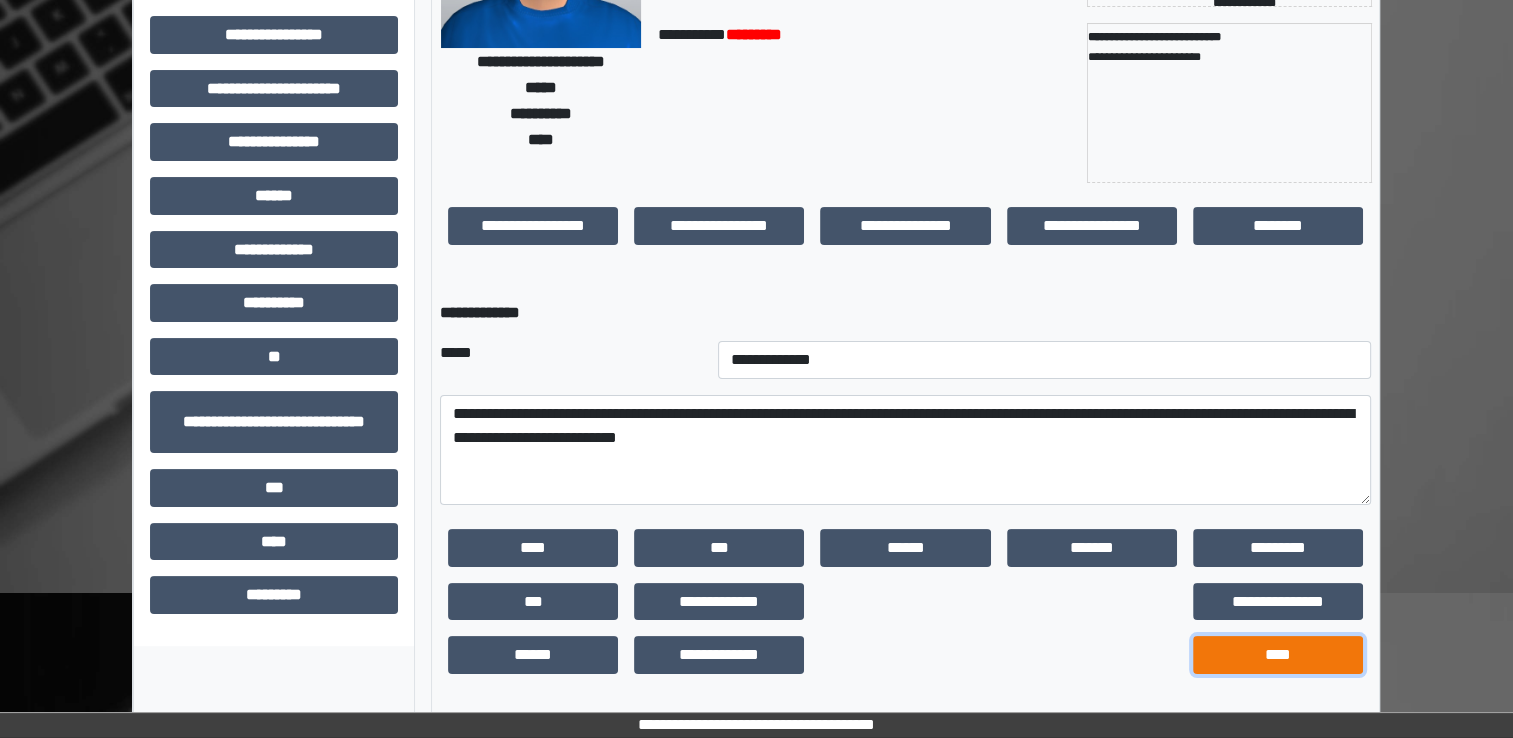 click on "****" at bounding box center [1278, 655] 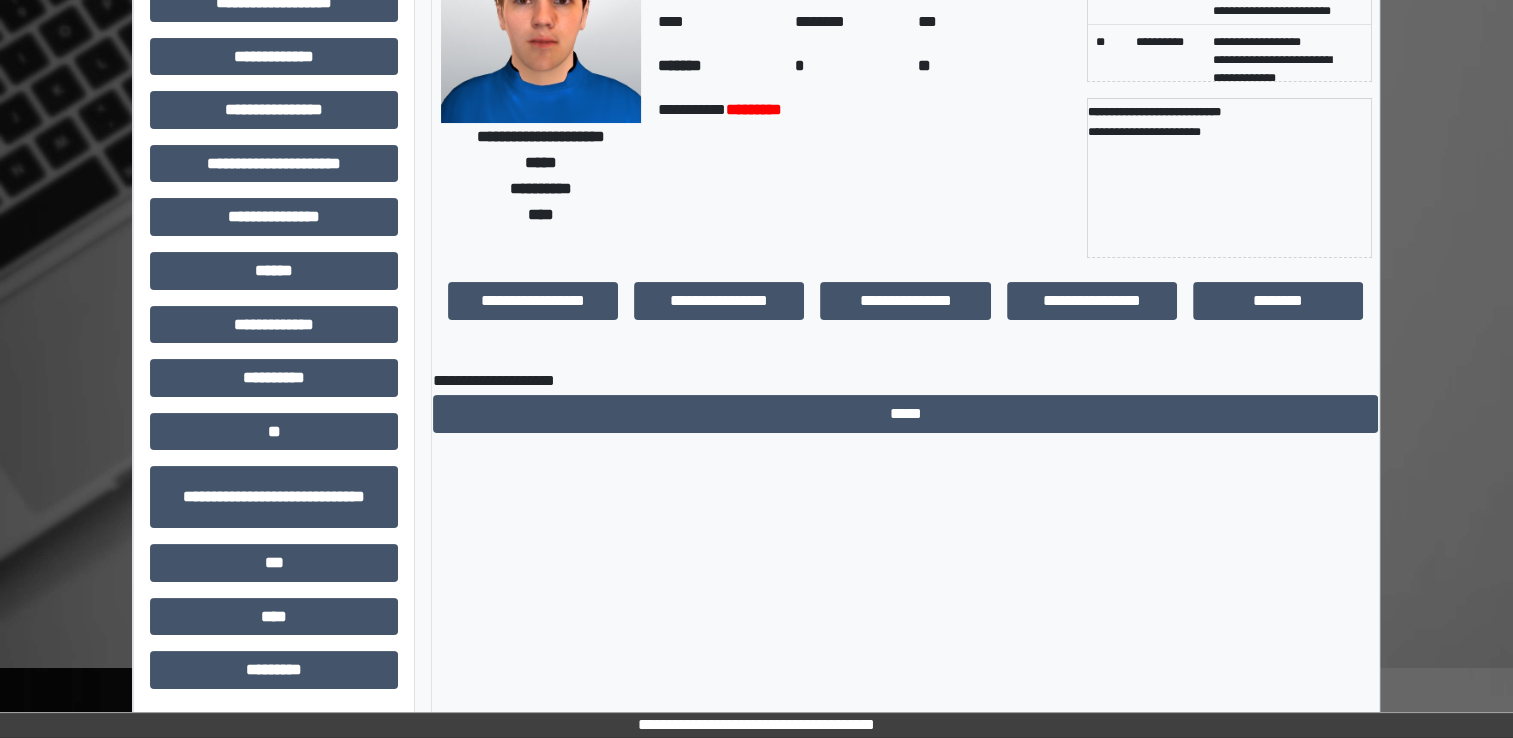 scroll, scrollTop: 184, scrollLeft: 0, axis: vertical 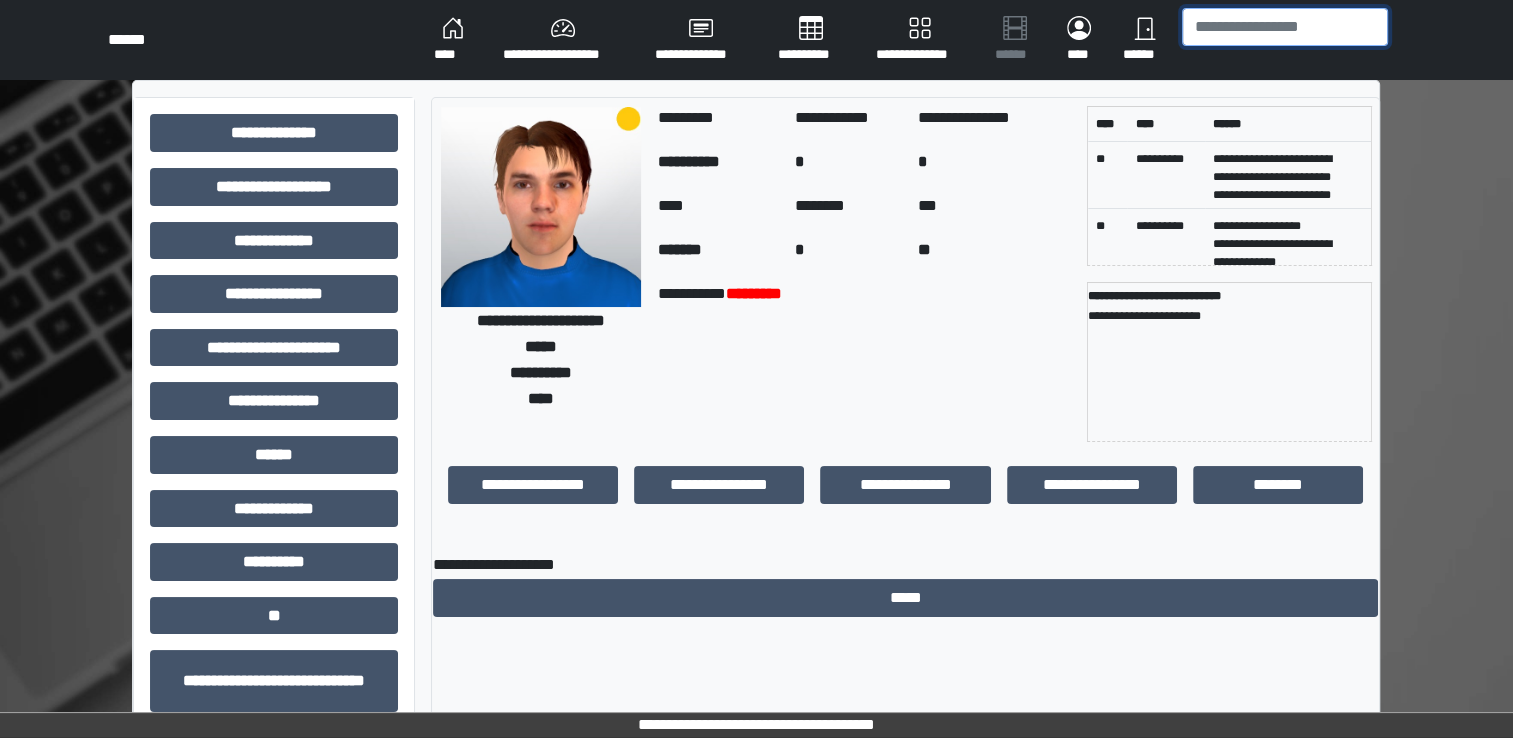 click at bounding box center [1285, 27] 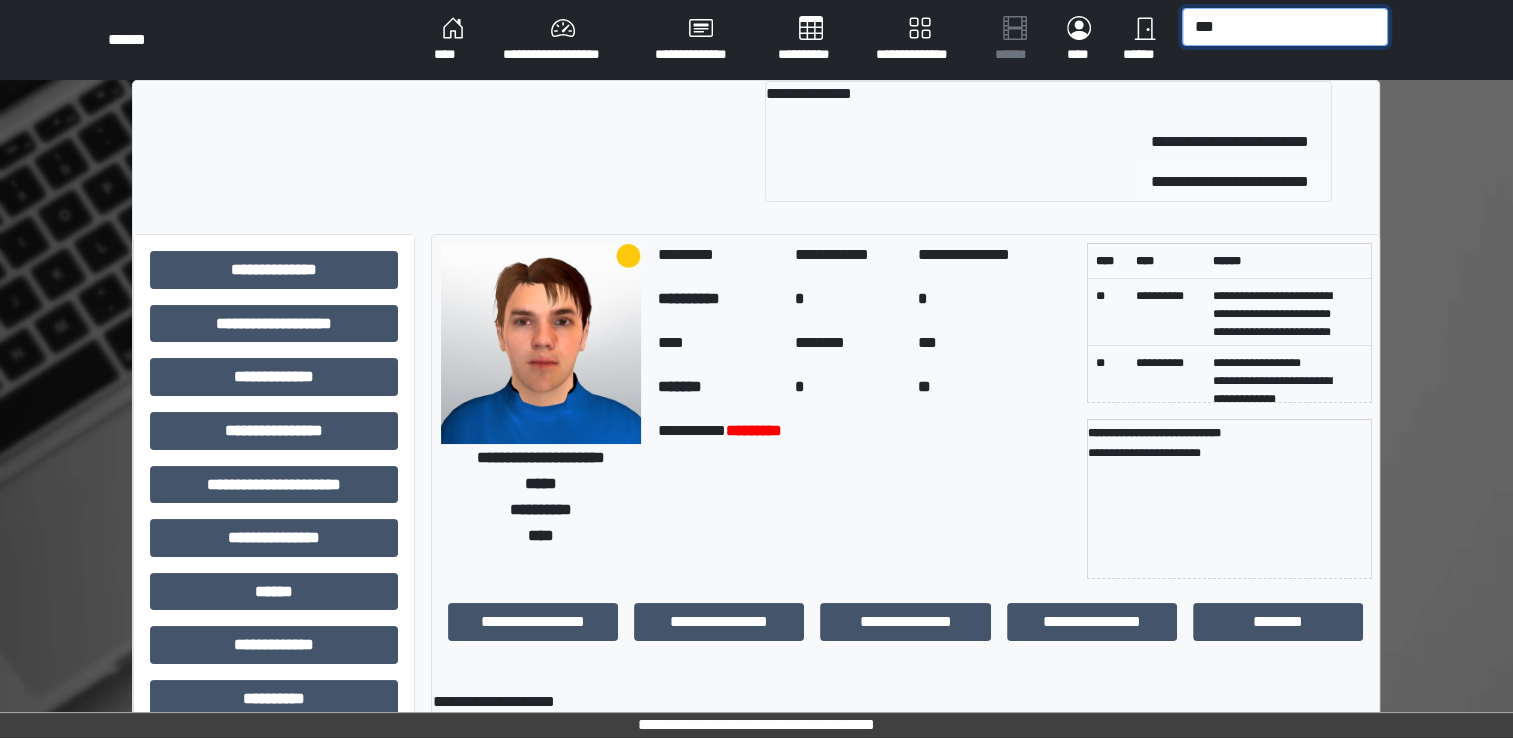 type on "***" 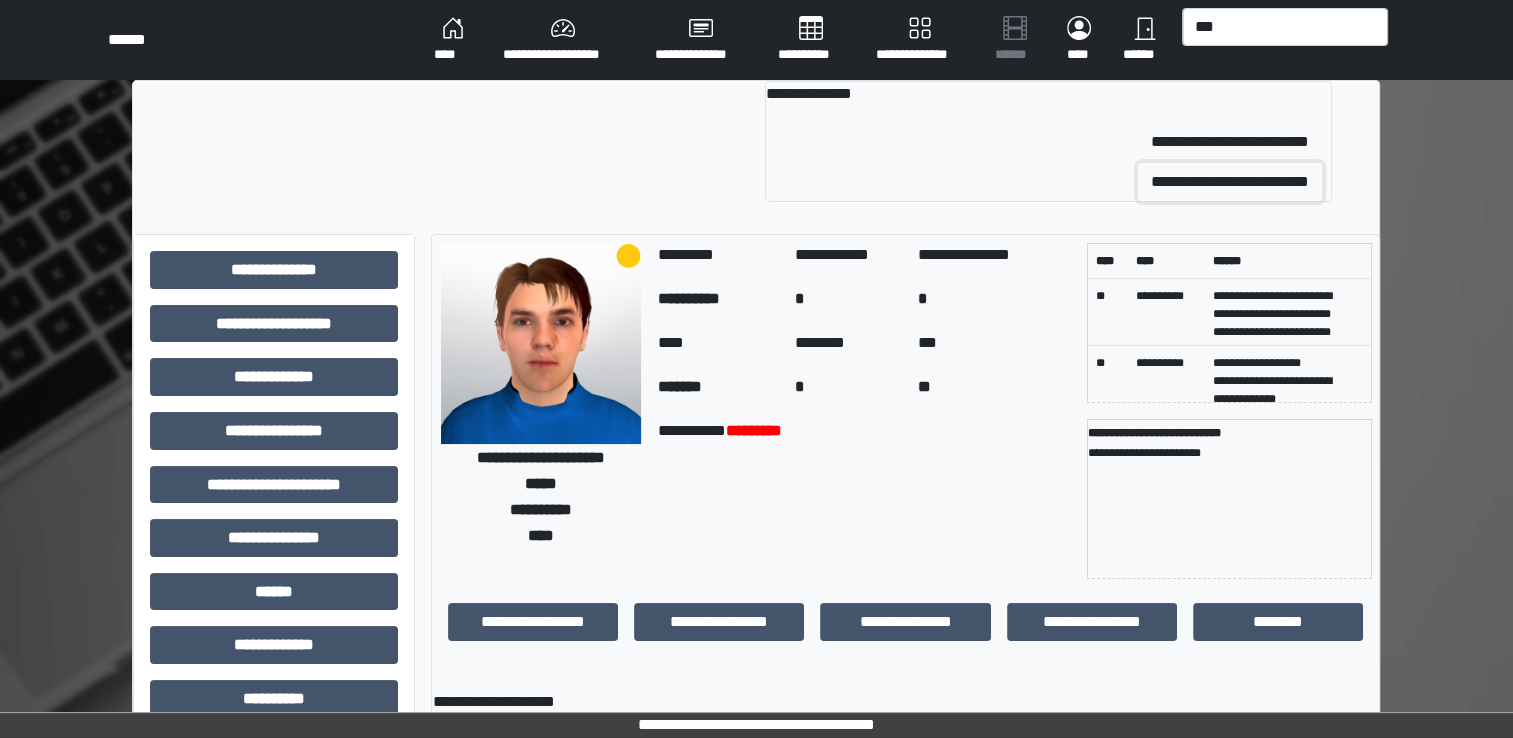 click on "**********" at bounding box center [1230, 182] 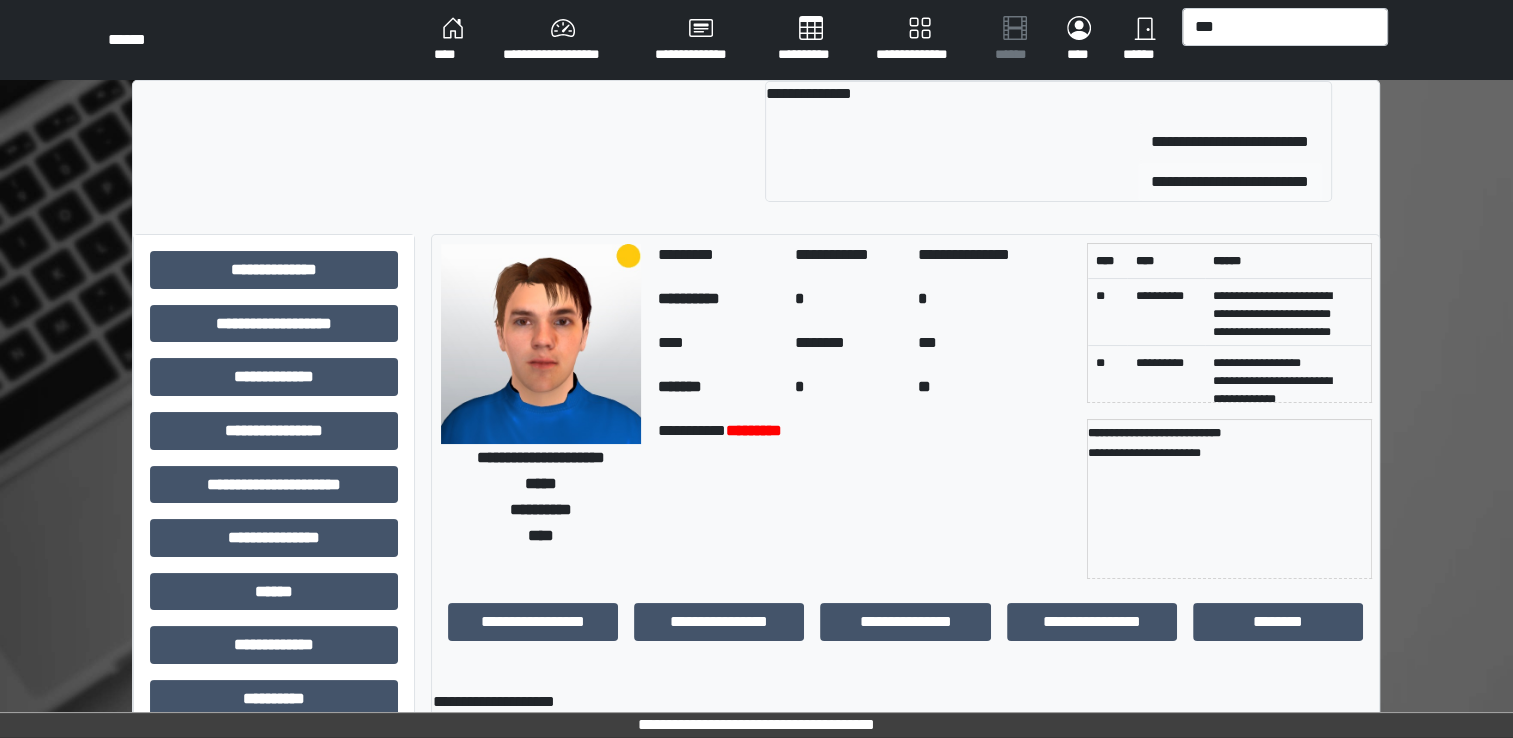 type 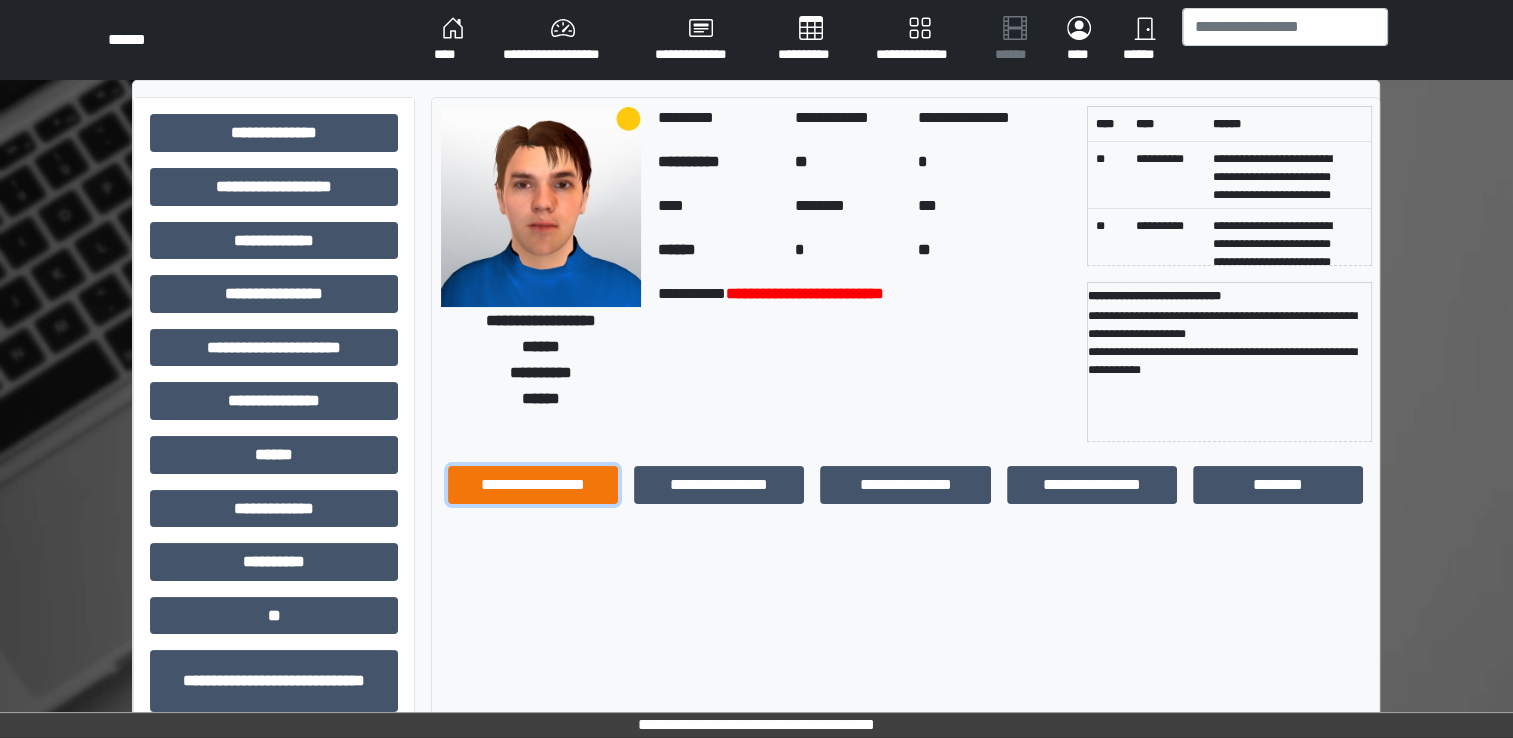 click on "**********" at bounding box center [533, 485] 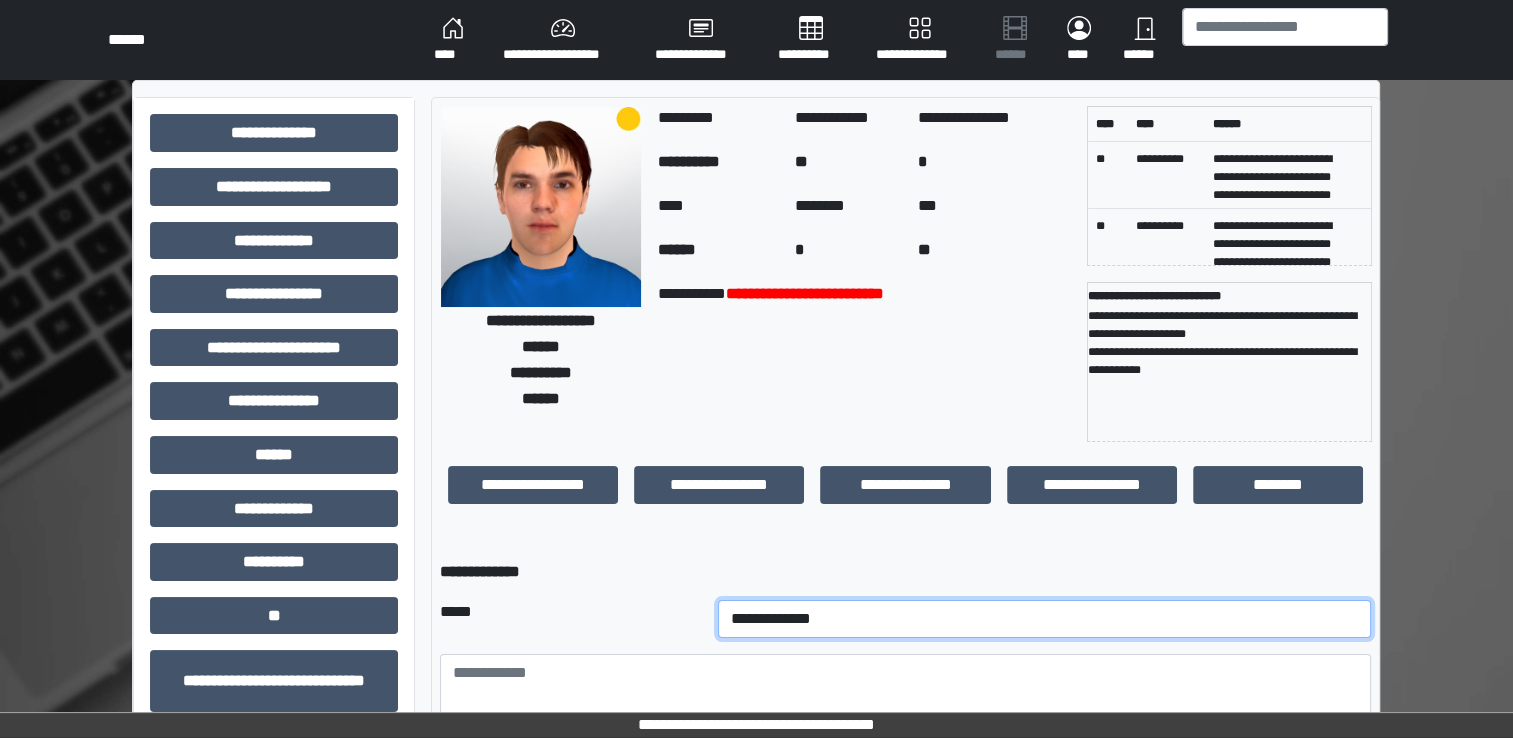 click on "**********" at bounding box center (1045, 619) 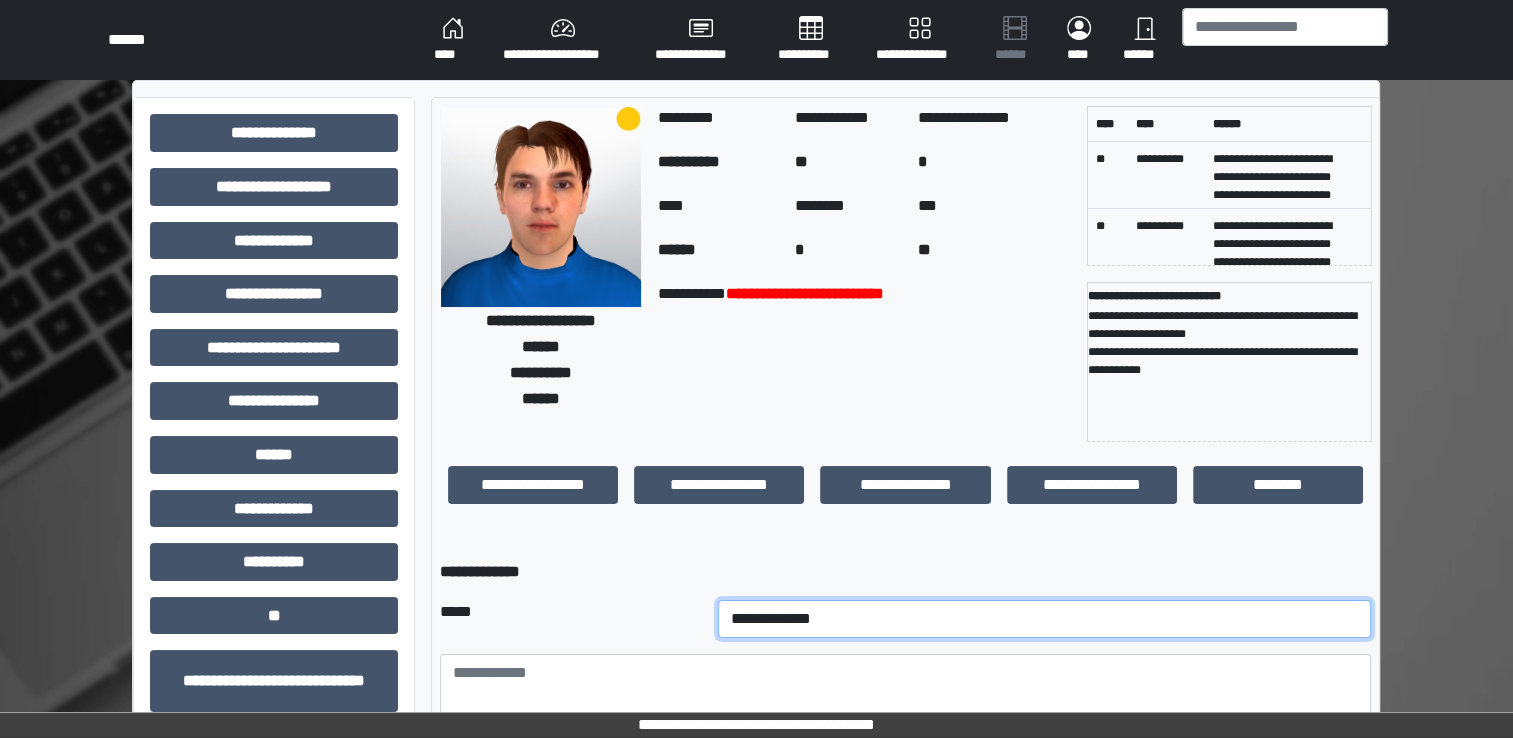 select on "*" 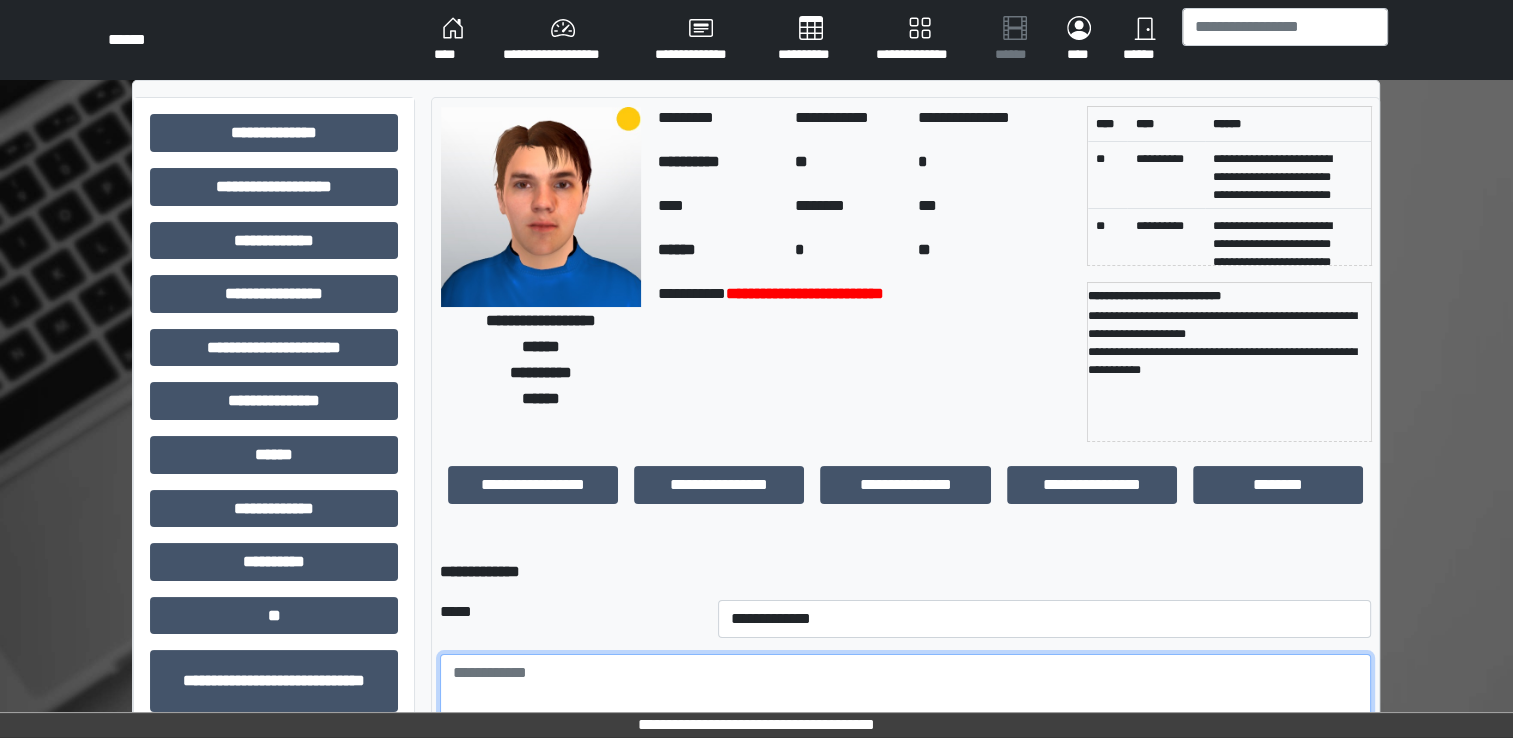 click at bounding box center [905, 709] 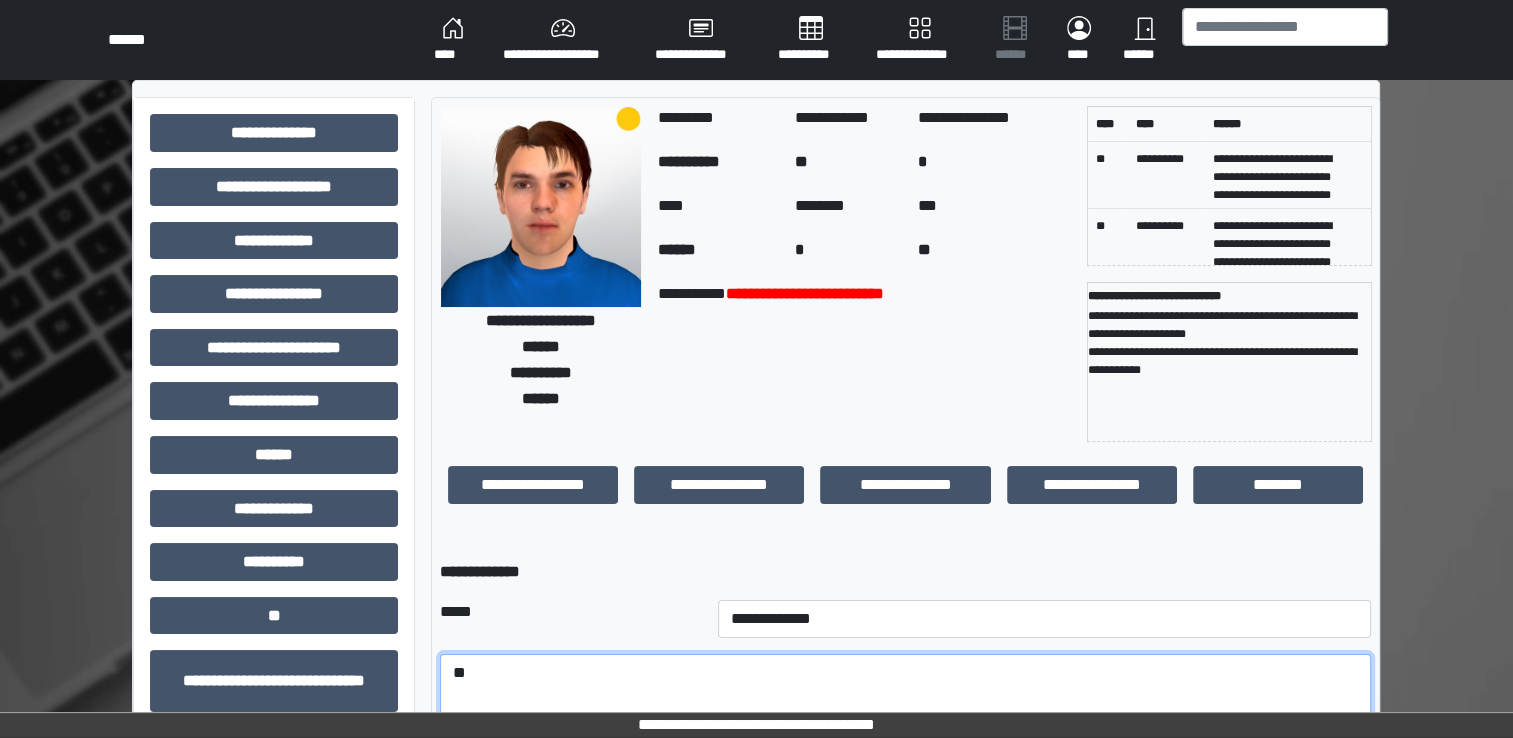 type on "*" 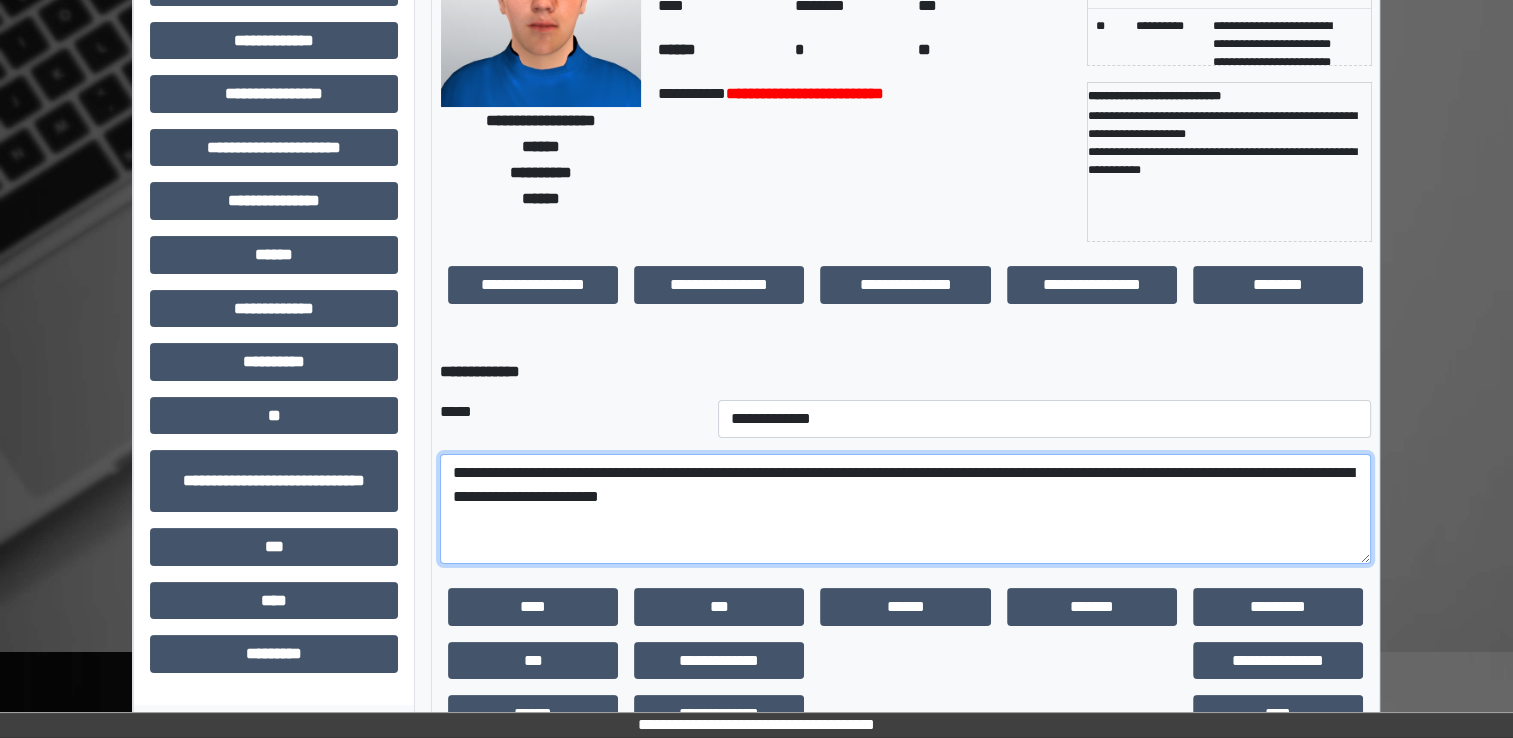 scroll, scrollTop: 213, scrollLeft: 0, axis: vertical 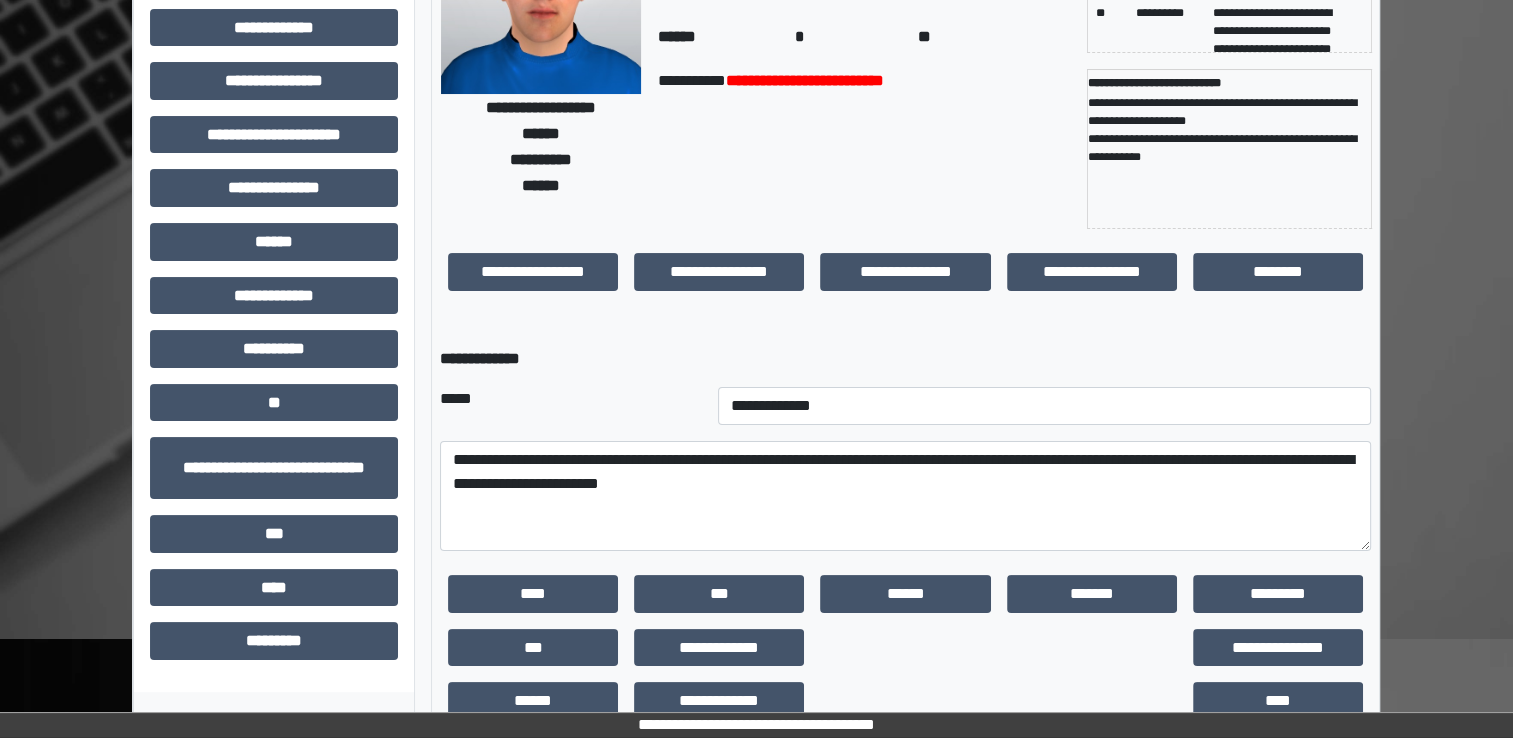 click on "**********" at bounding box center (756, 325) 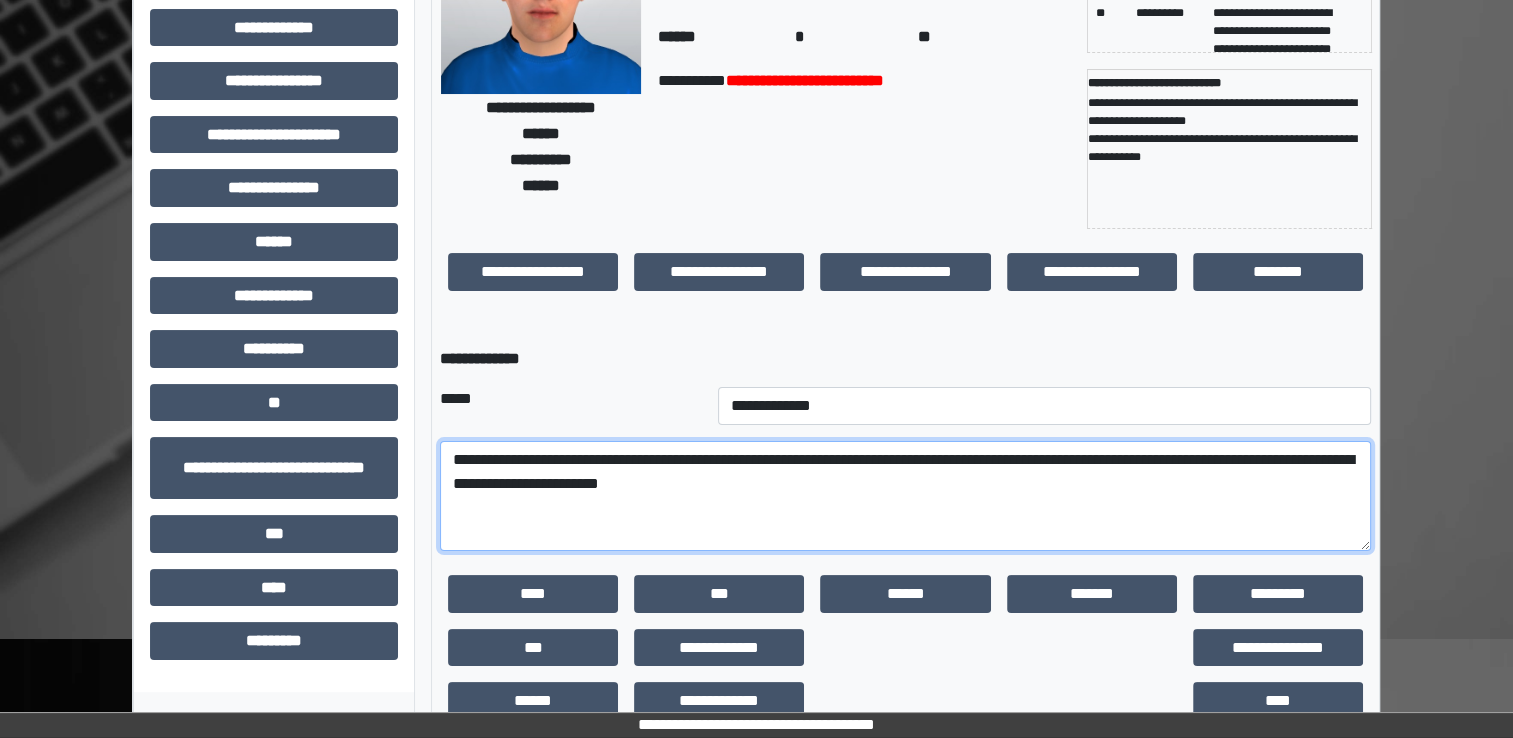 click on "**********" at bounding box center (905, 496) 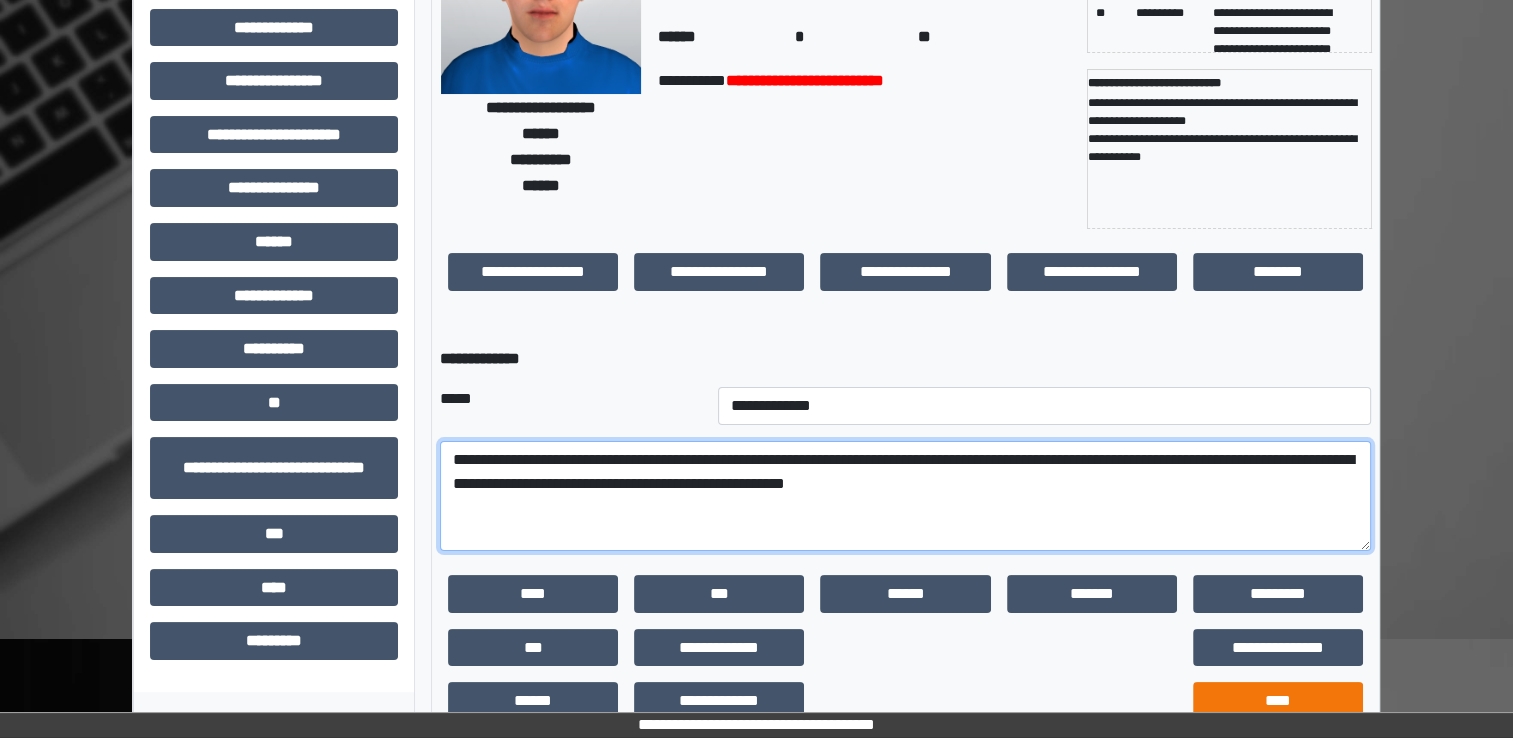 type on "**********" 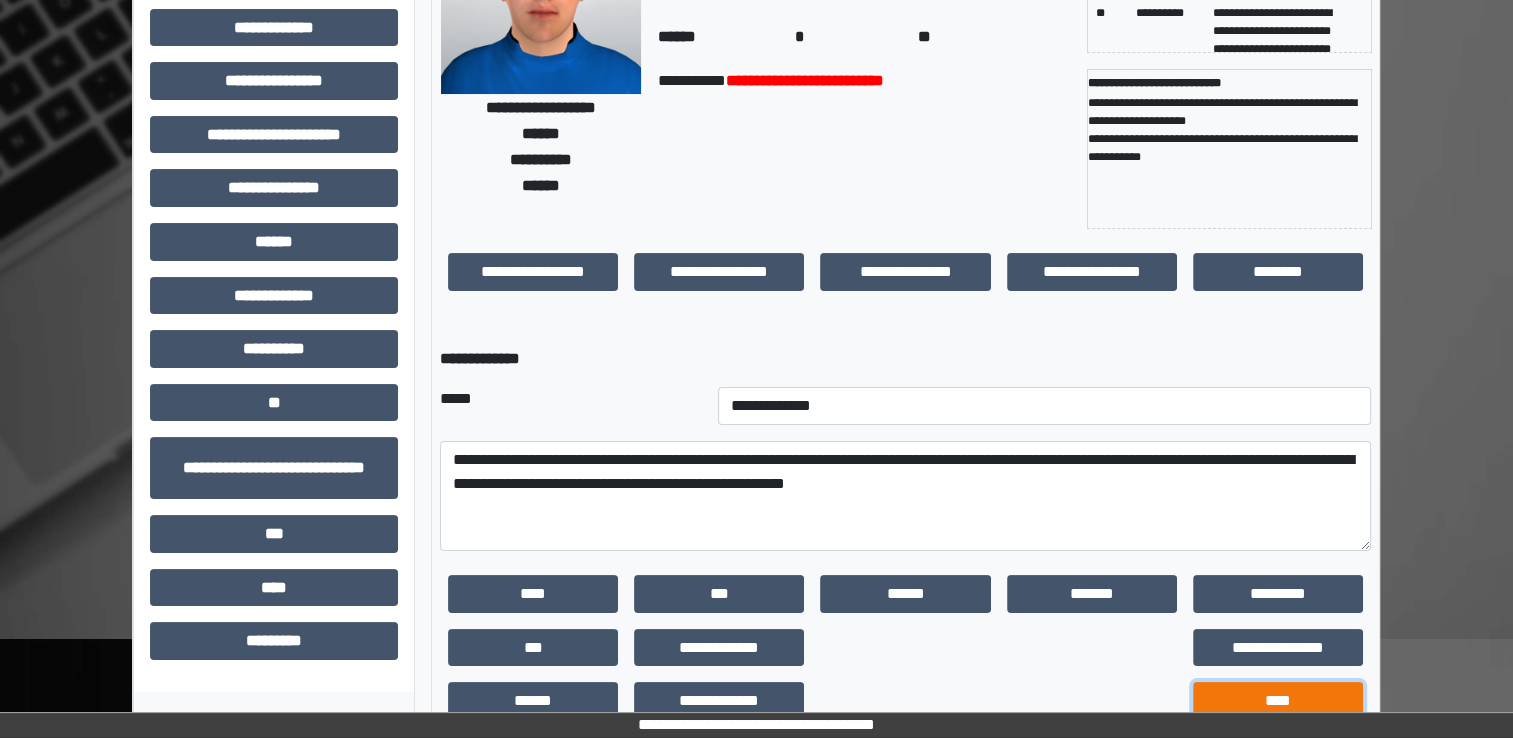 click on "****" at bounding box center [1278, 701] 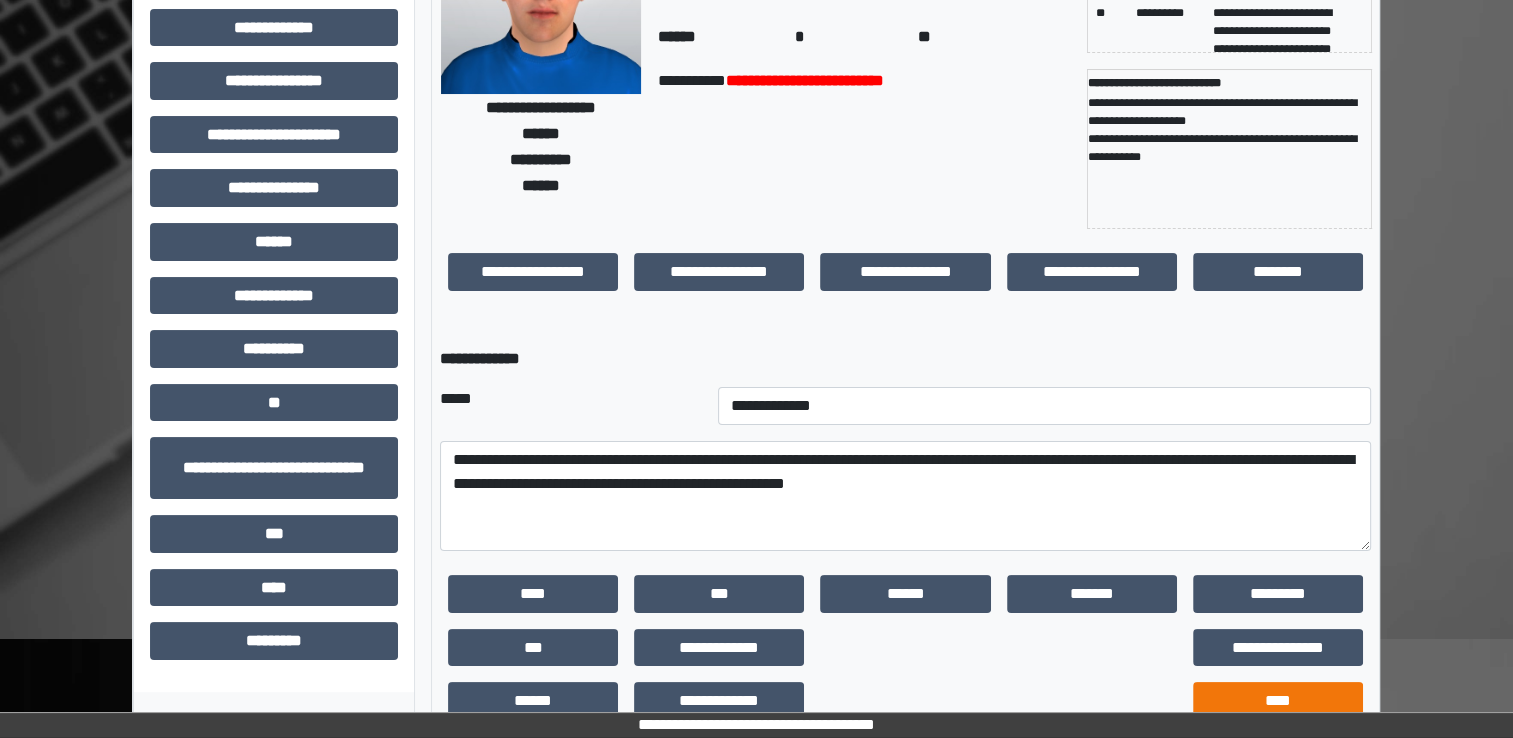 scroll, scrollTop: 184, scrollLeft: 0, axis: vertical 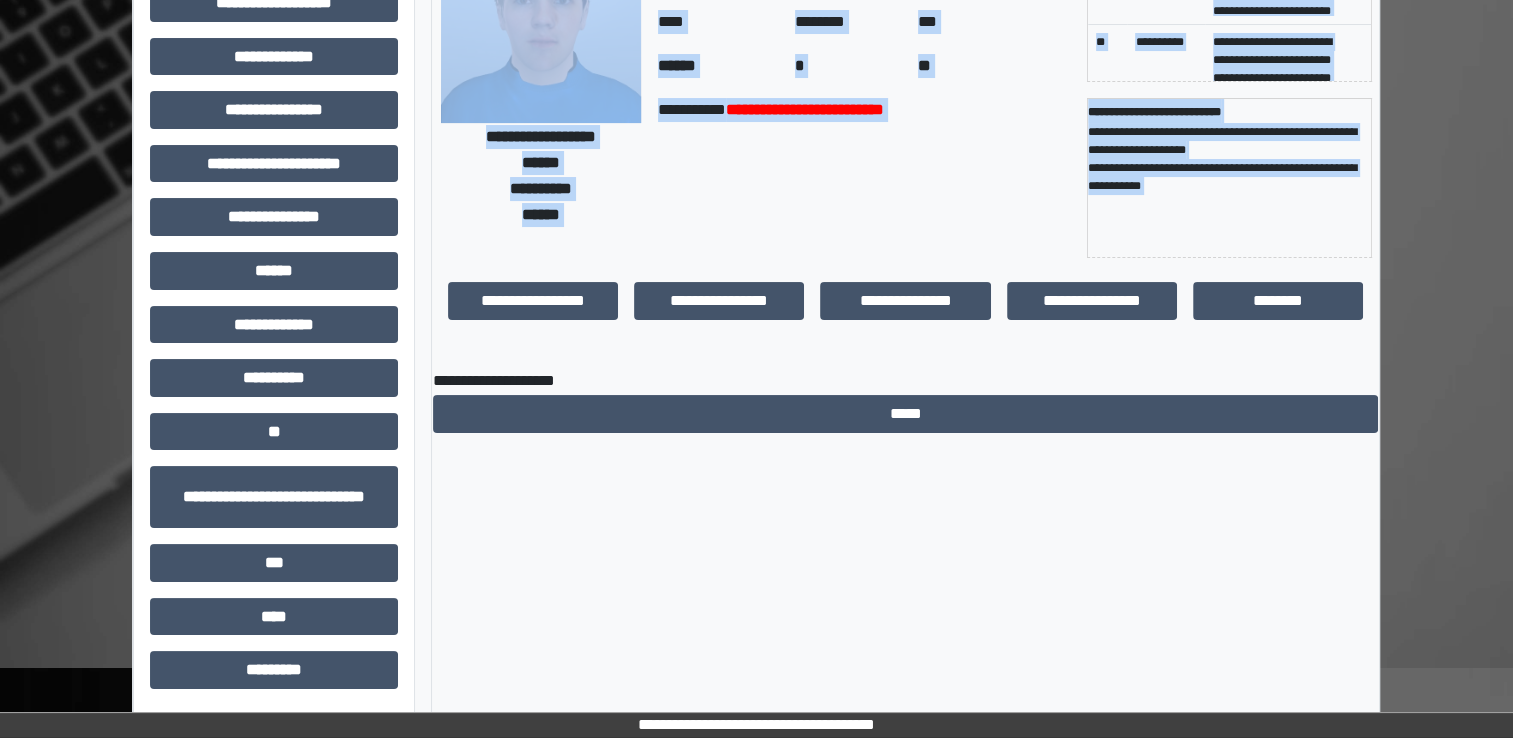 drag, startPoint x: 1512, startPoint y: 468, endPoint x: 1514, endPoint y: 262, distance: 206.0097 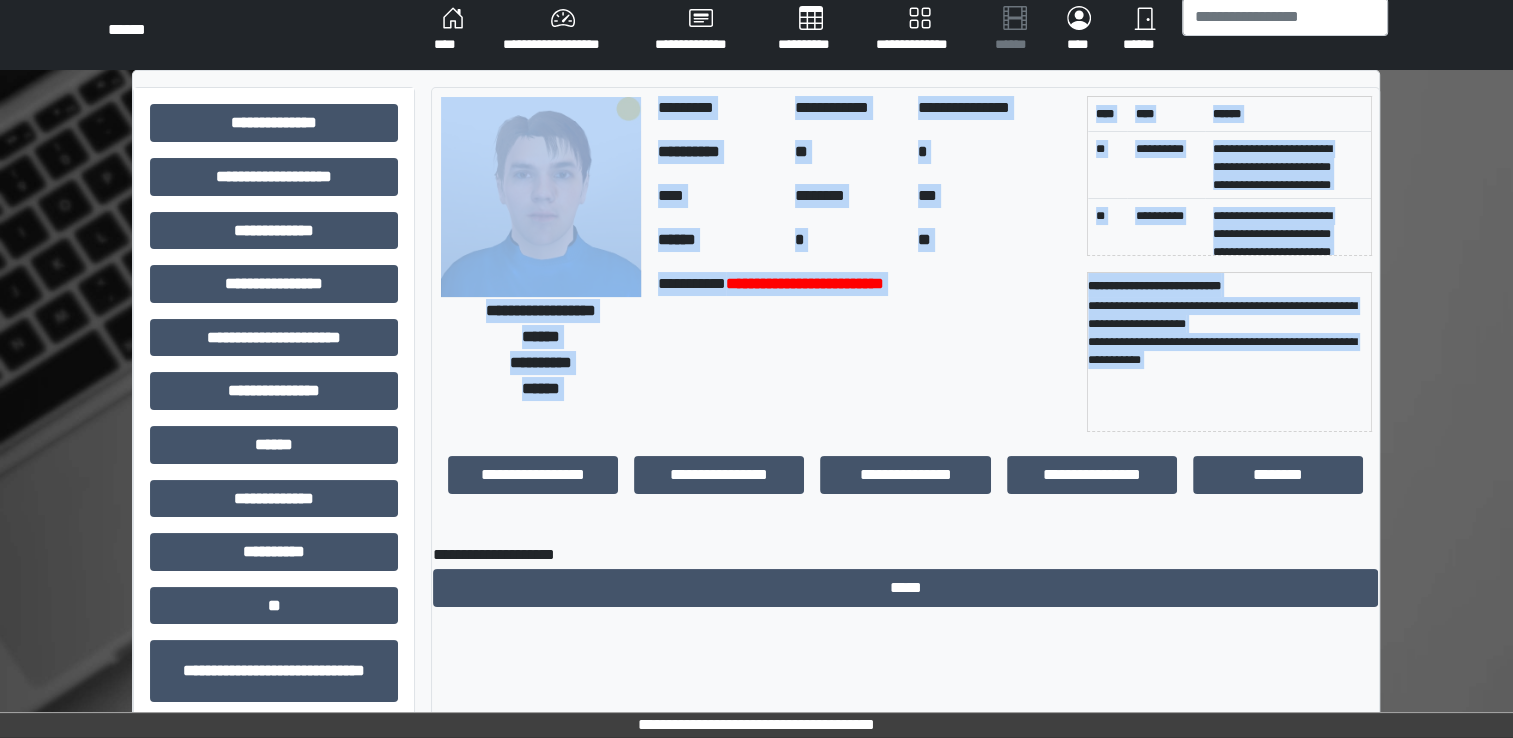 scroll, scrollTop: 0, scrollLeft: 0, axis: both 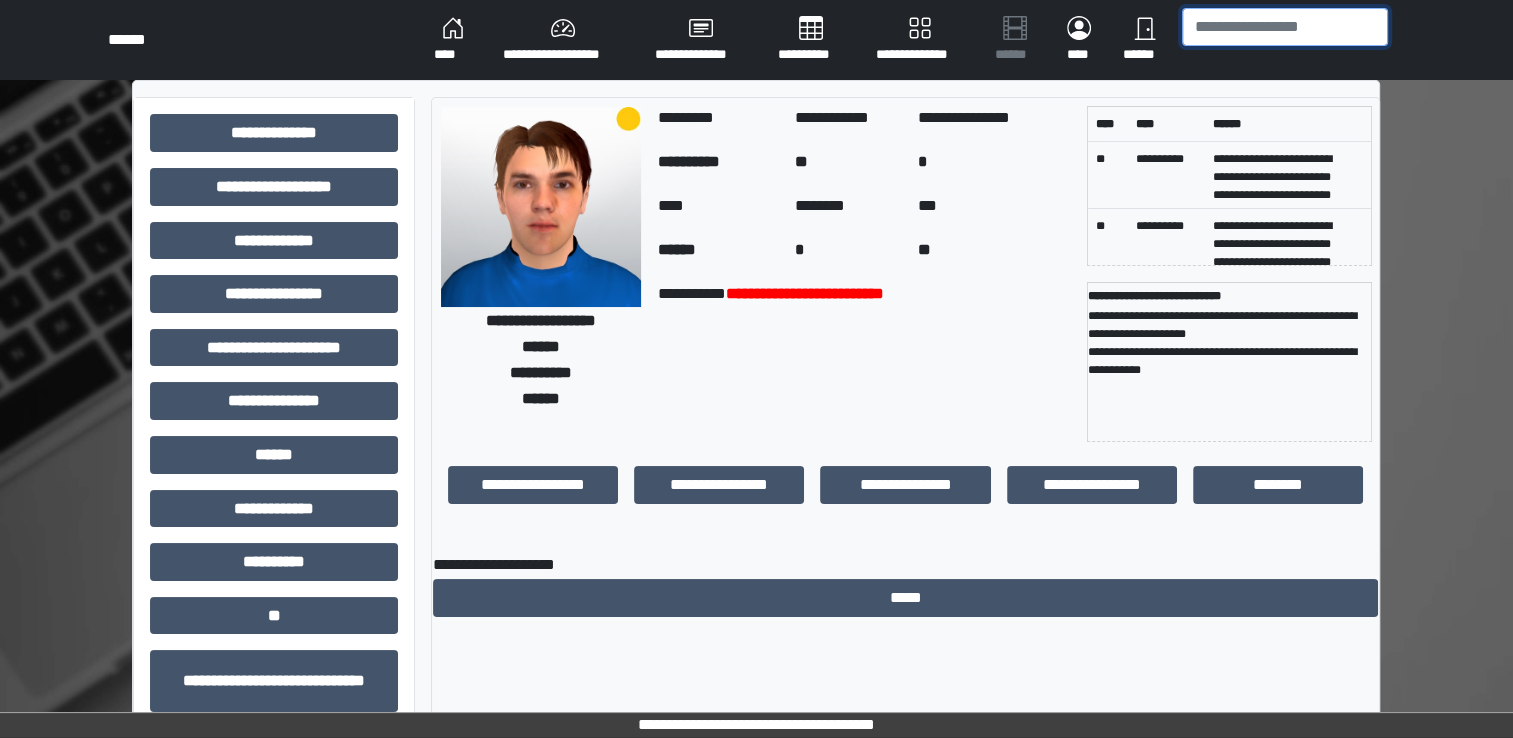 click at bounding box center (1285, 27) 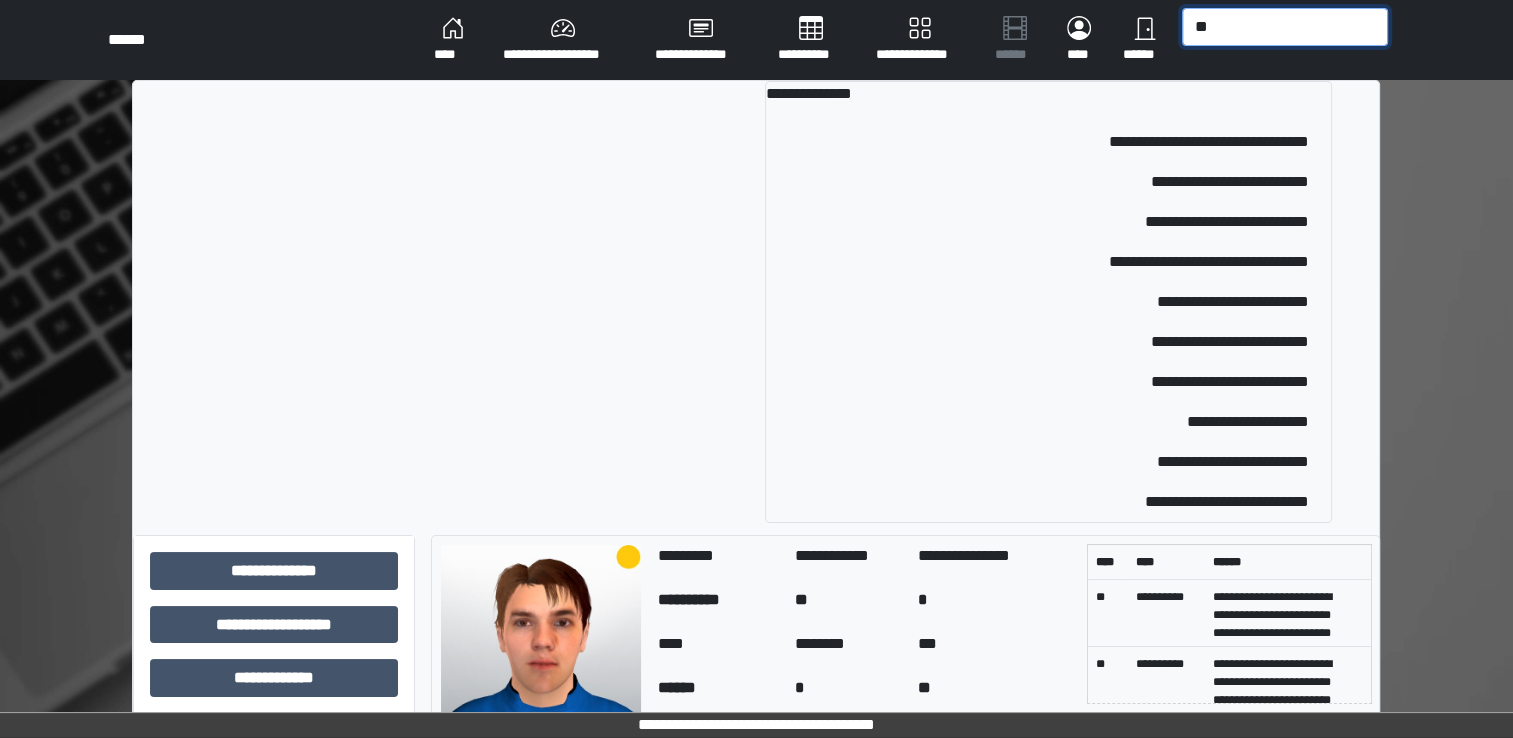 type on "*" 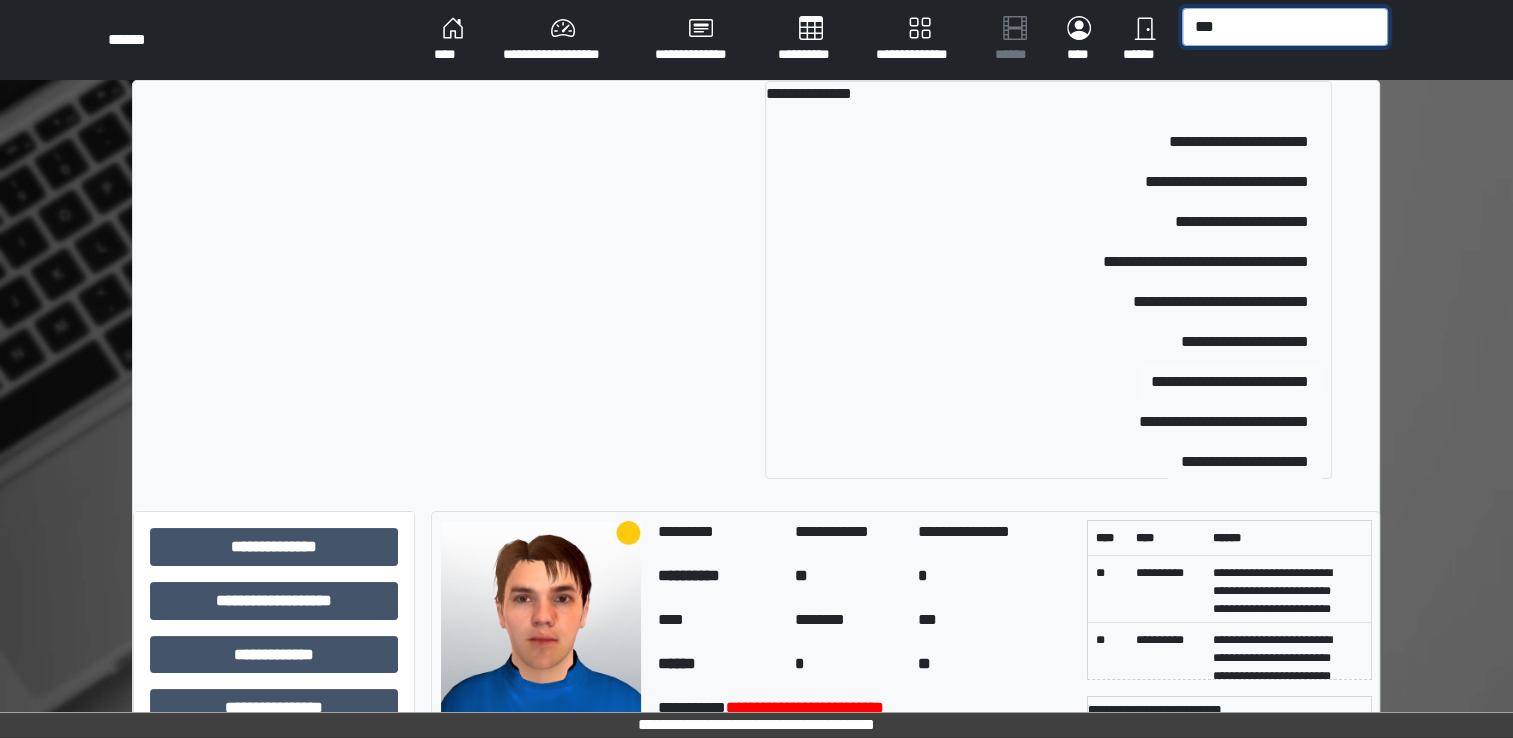 type on "***" 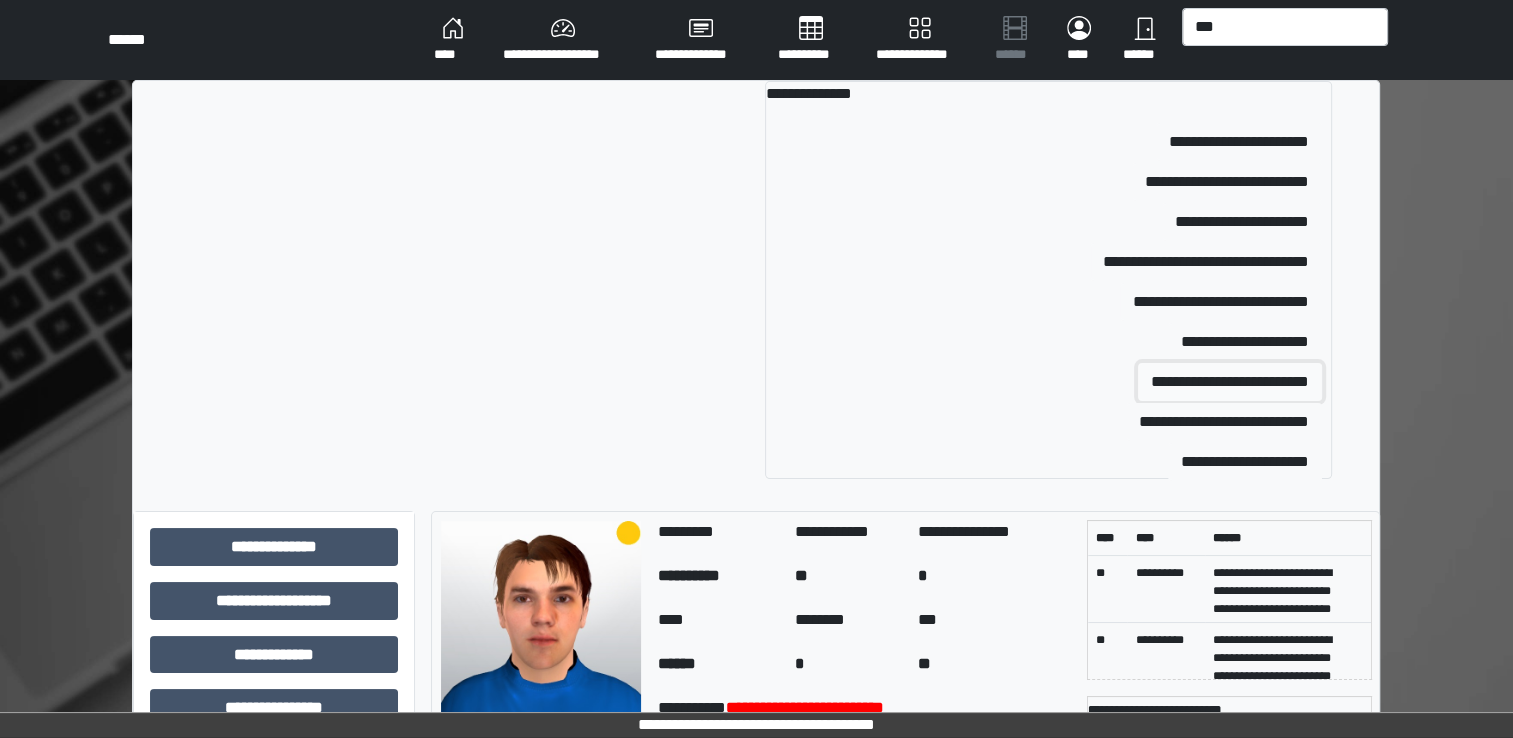 click on "**********" at bounding box center (1230, 382) 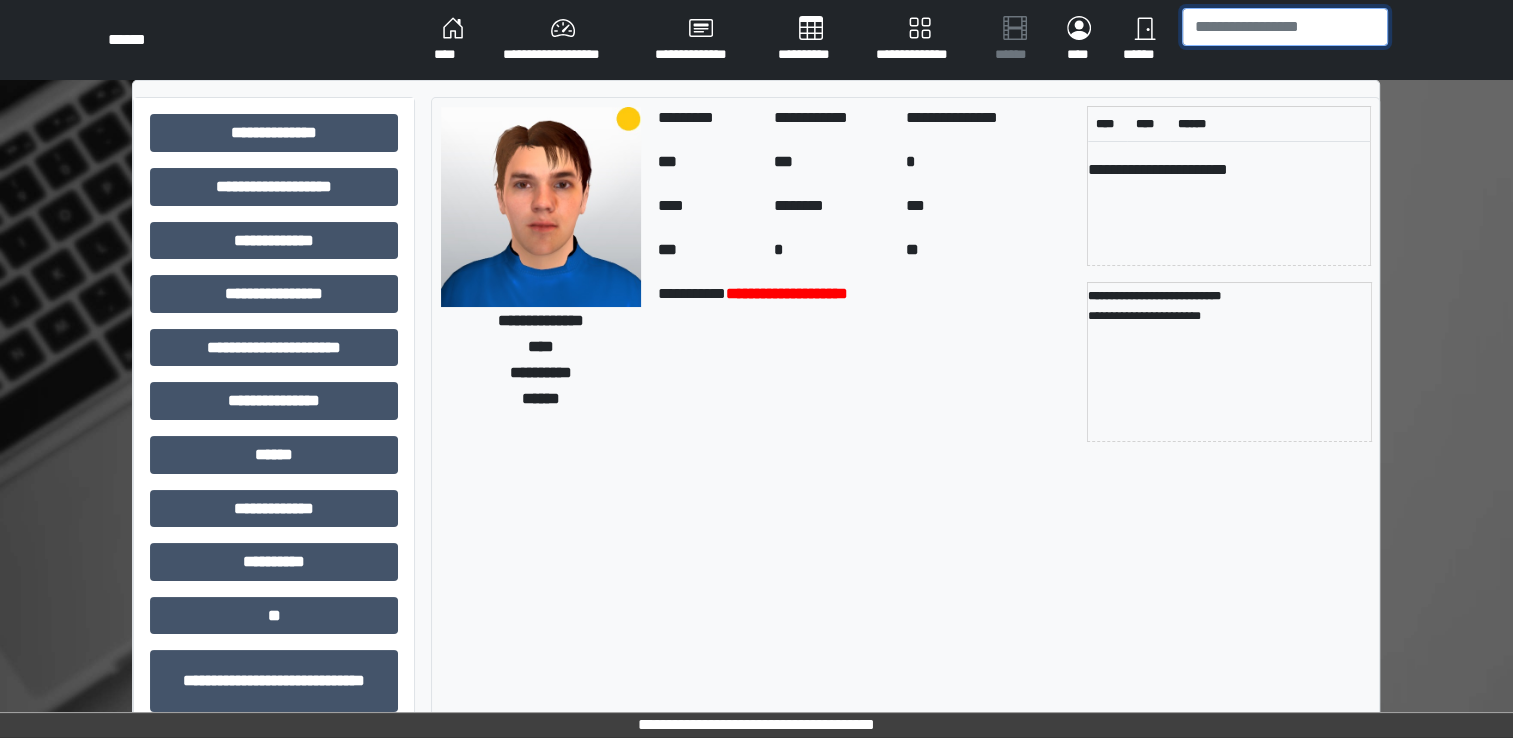 click at bounding box center (1285, 27) 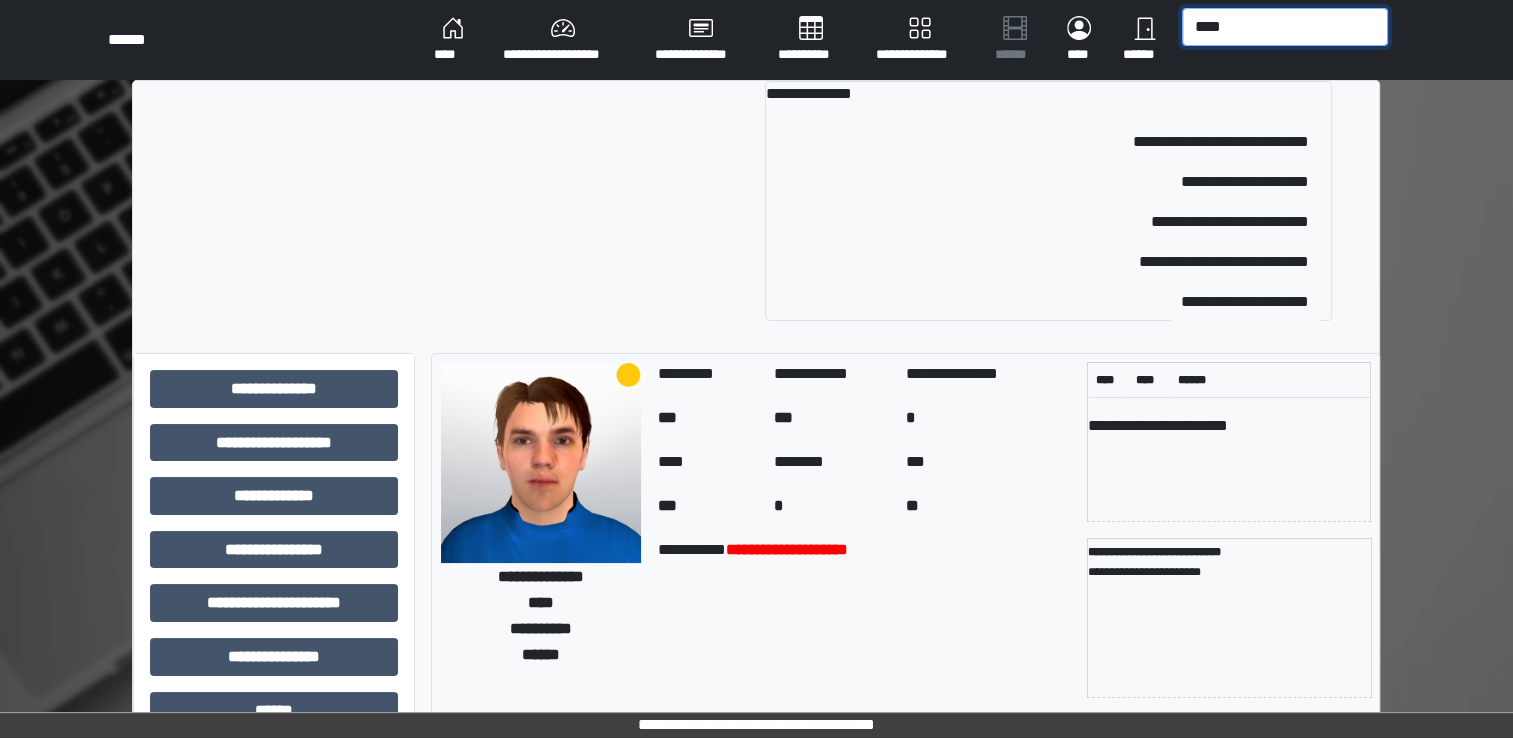 type on "****" 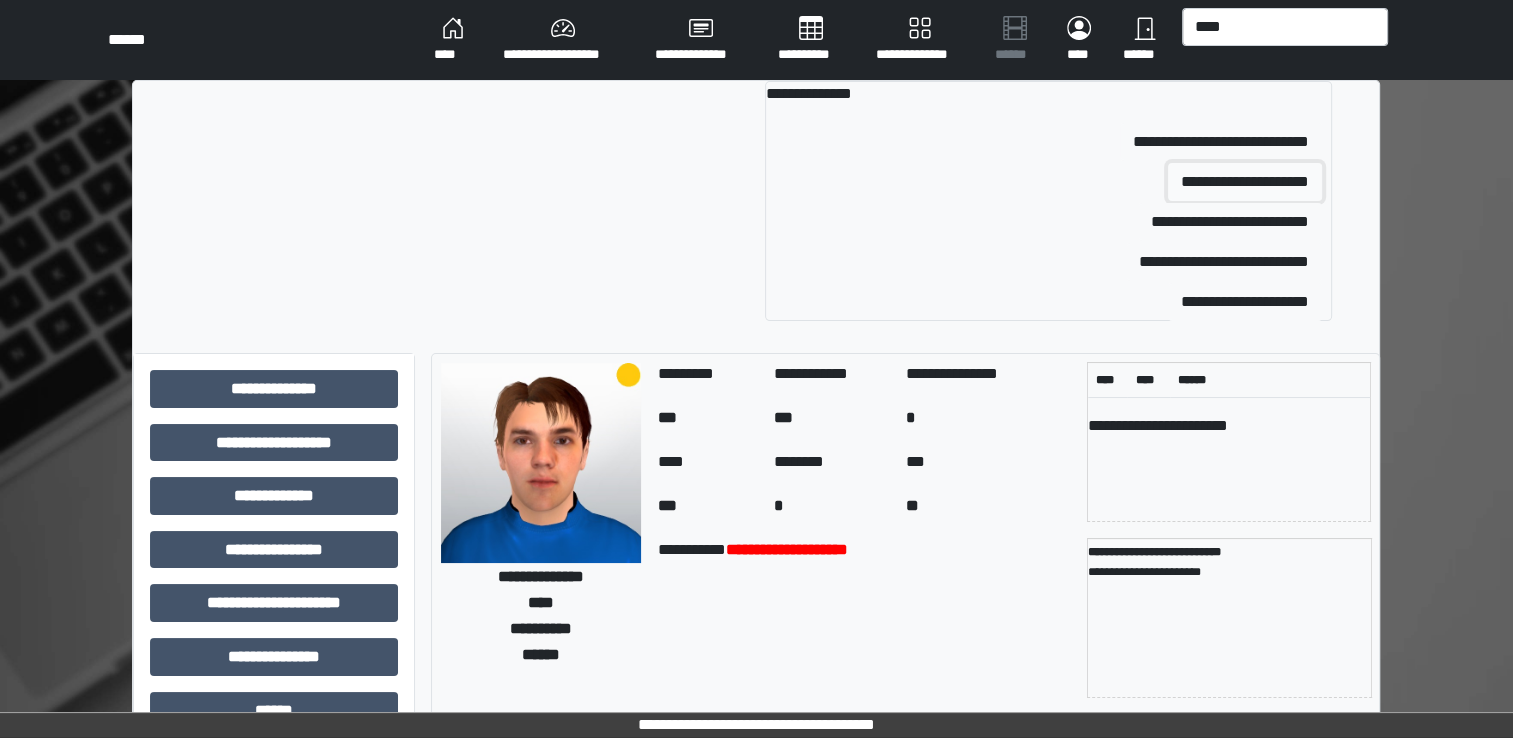 click on "**********" at bounding box center (1245, 182) 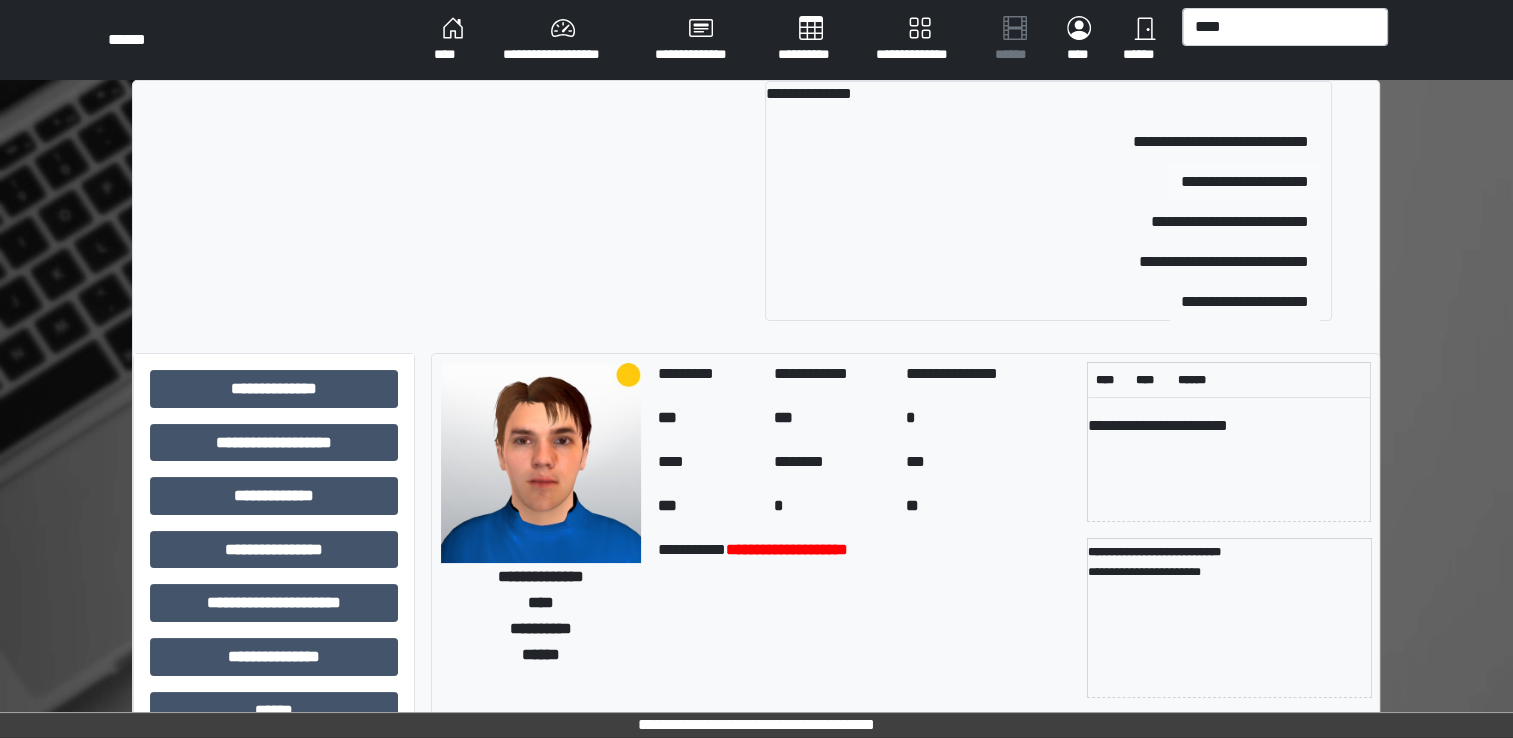 type 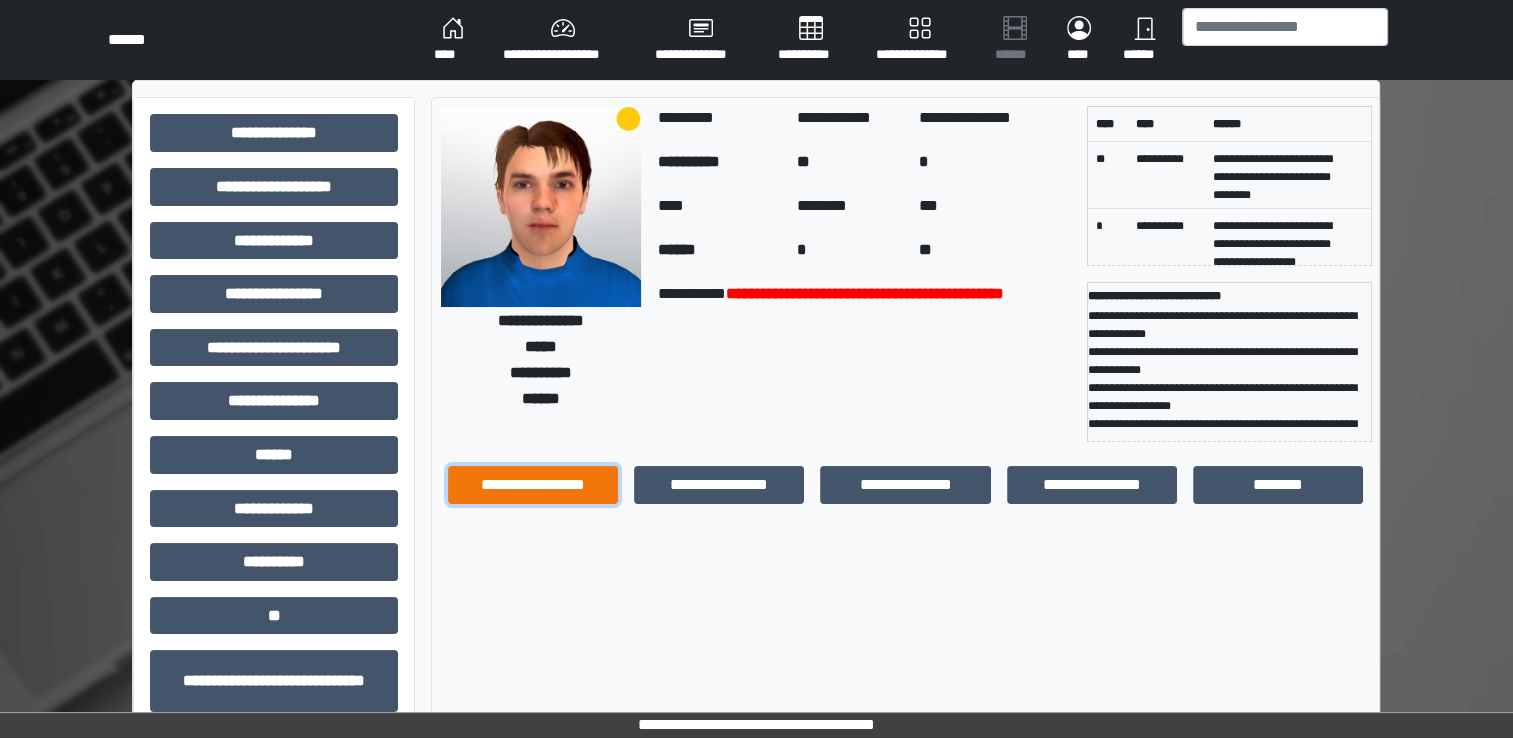 click on "**********" at bounding box center [533, 485] 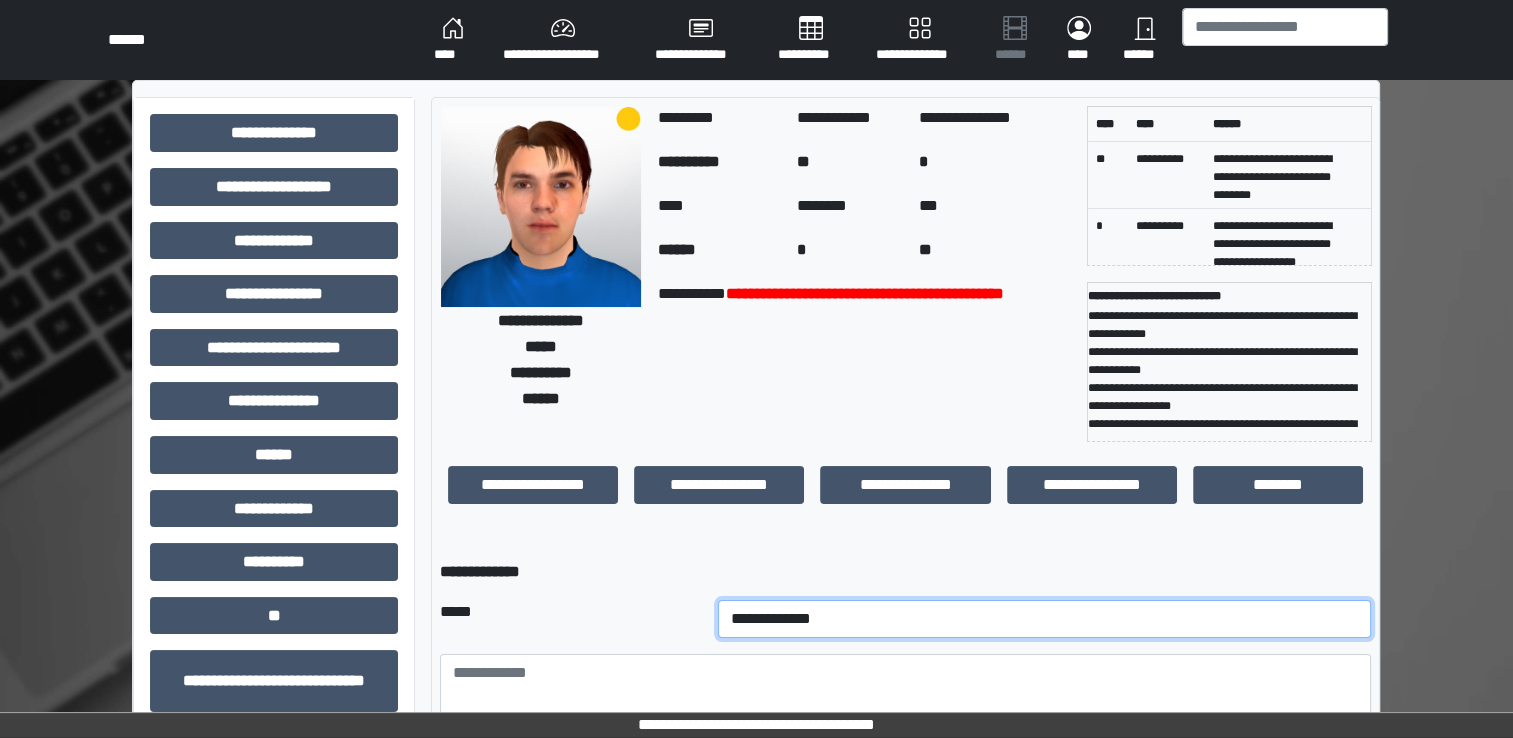 click on "**********" at bounding box center (1045, 619) 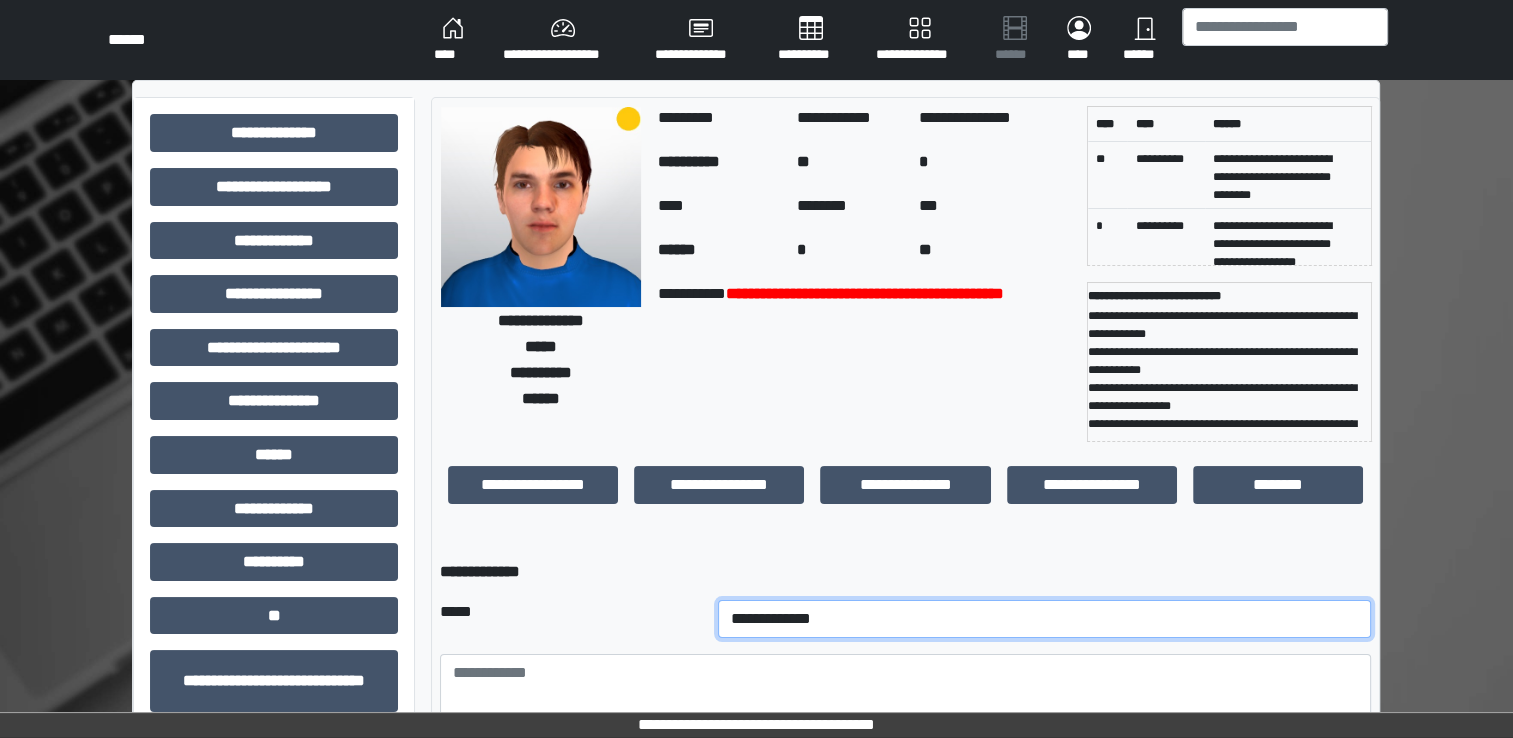 select on "*" 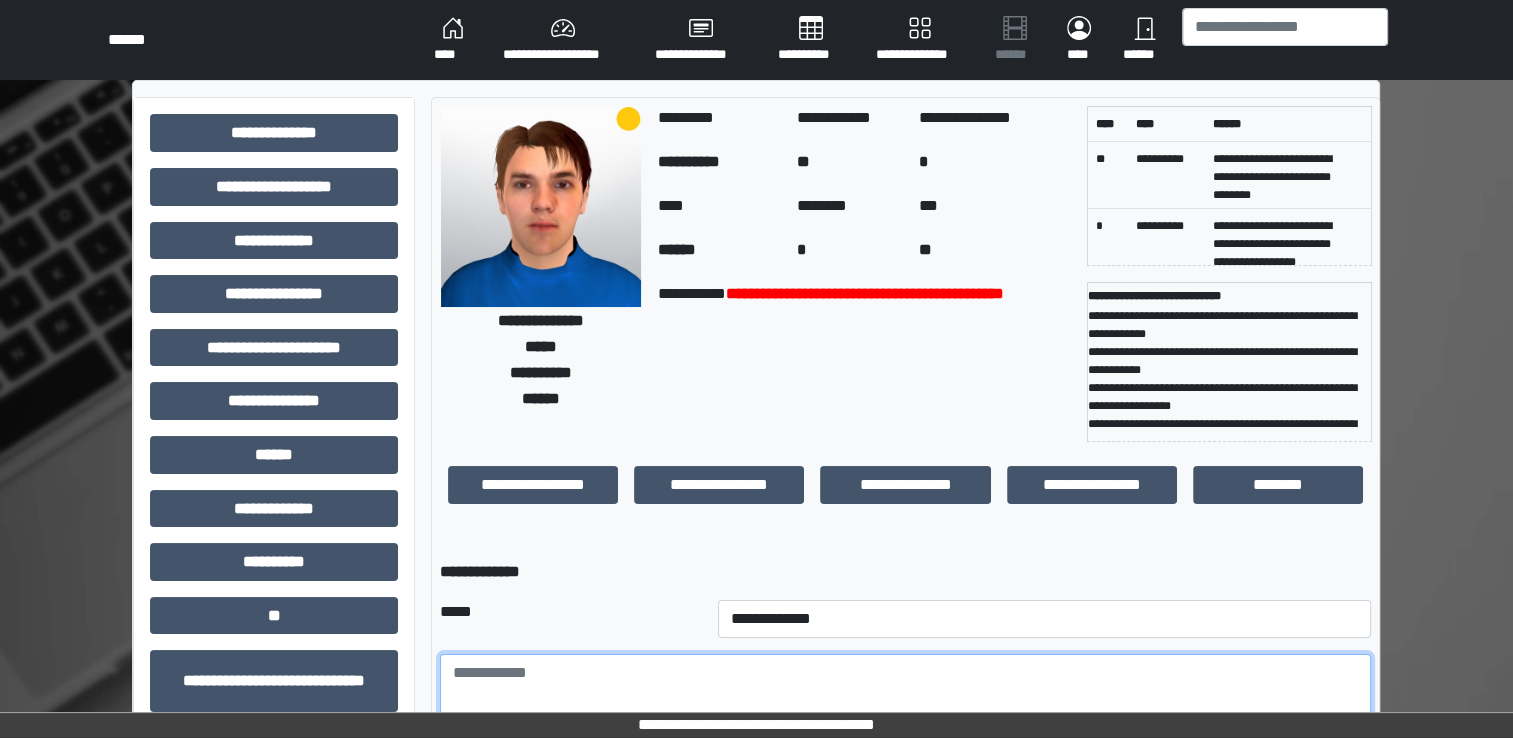 click at bounding box center [905, 709] 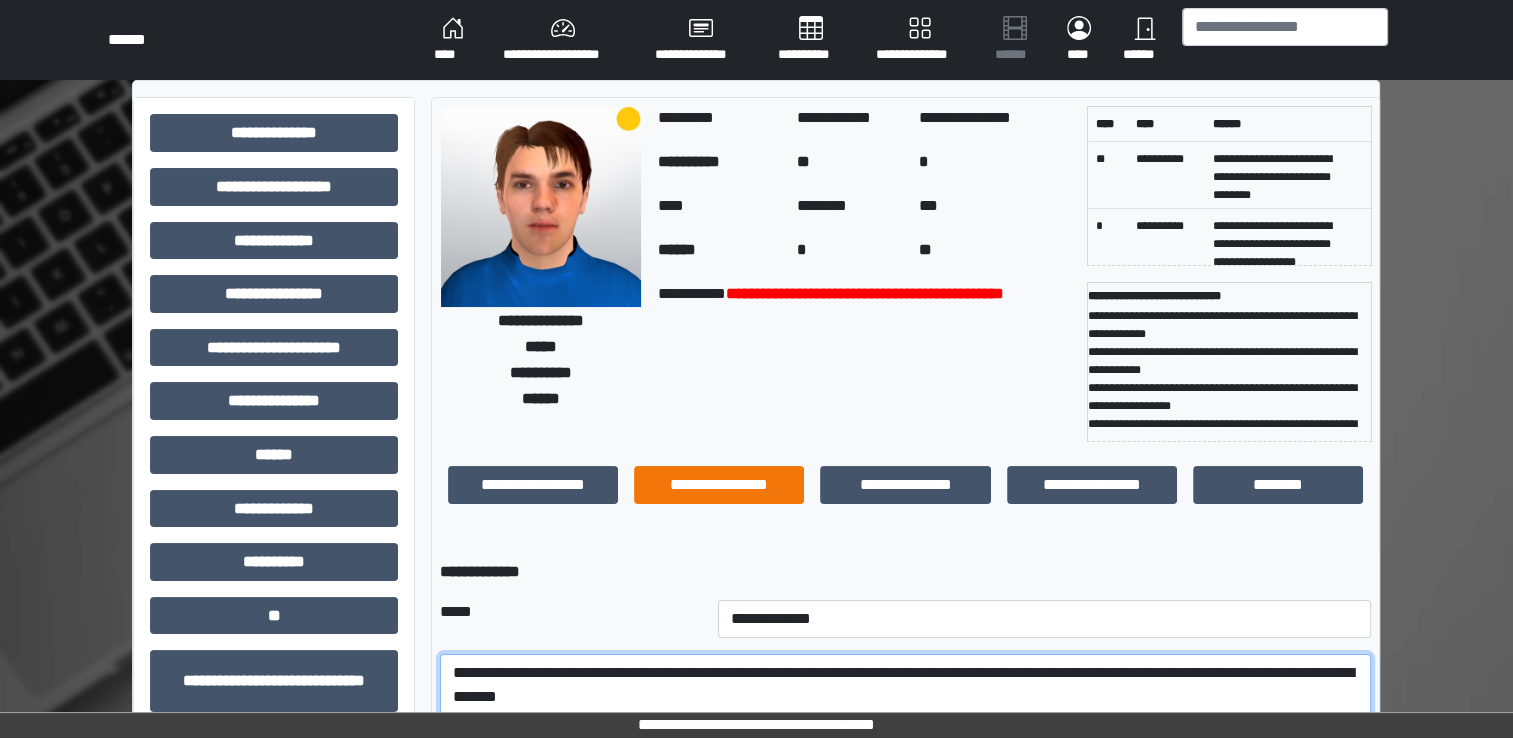 type on "**********" 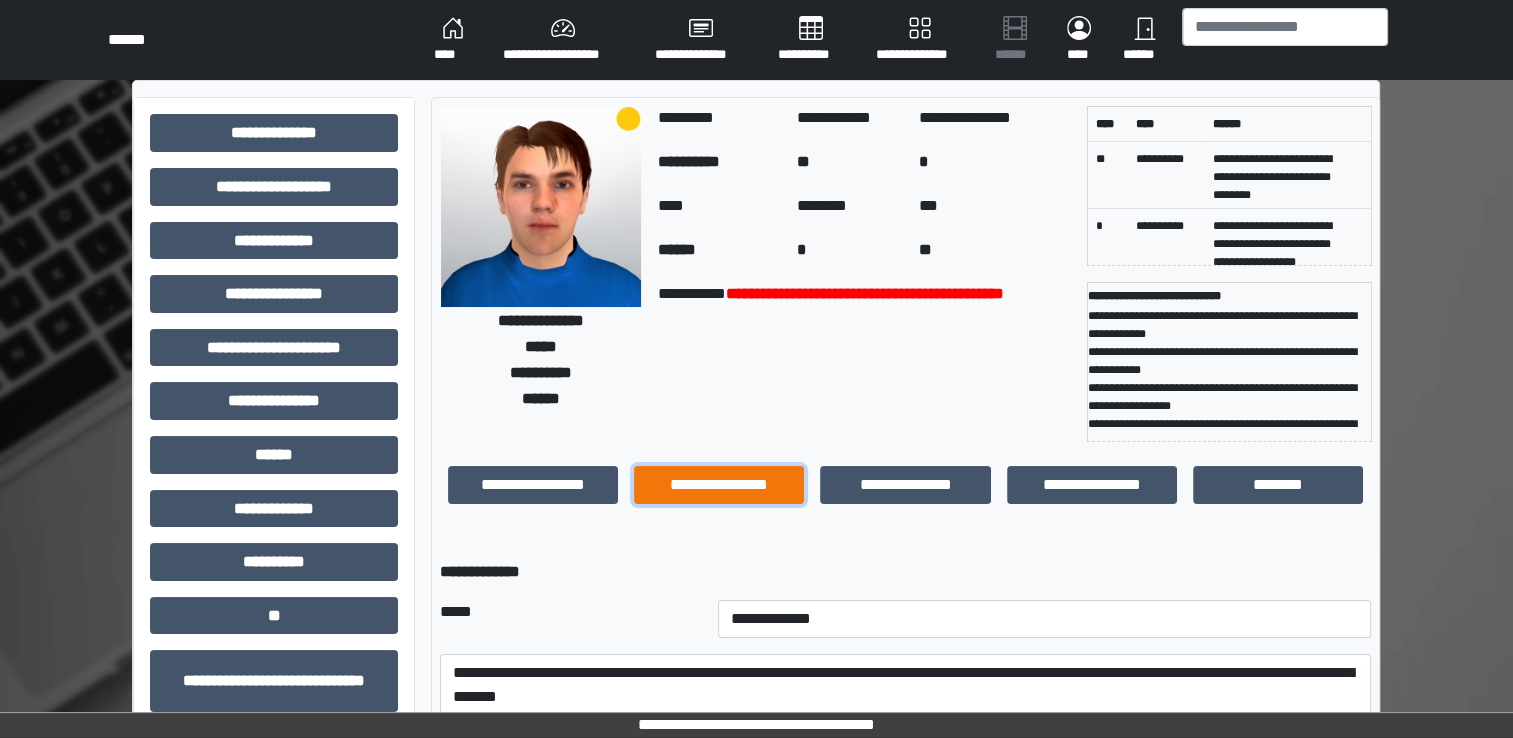 click on "**********" at bounding box center (719, 485) 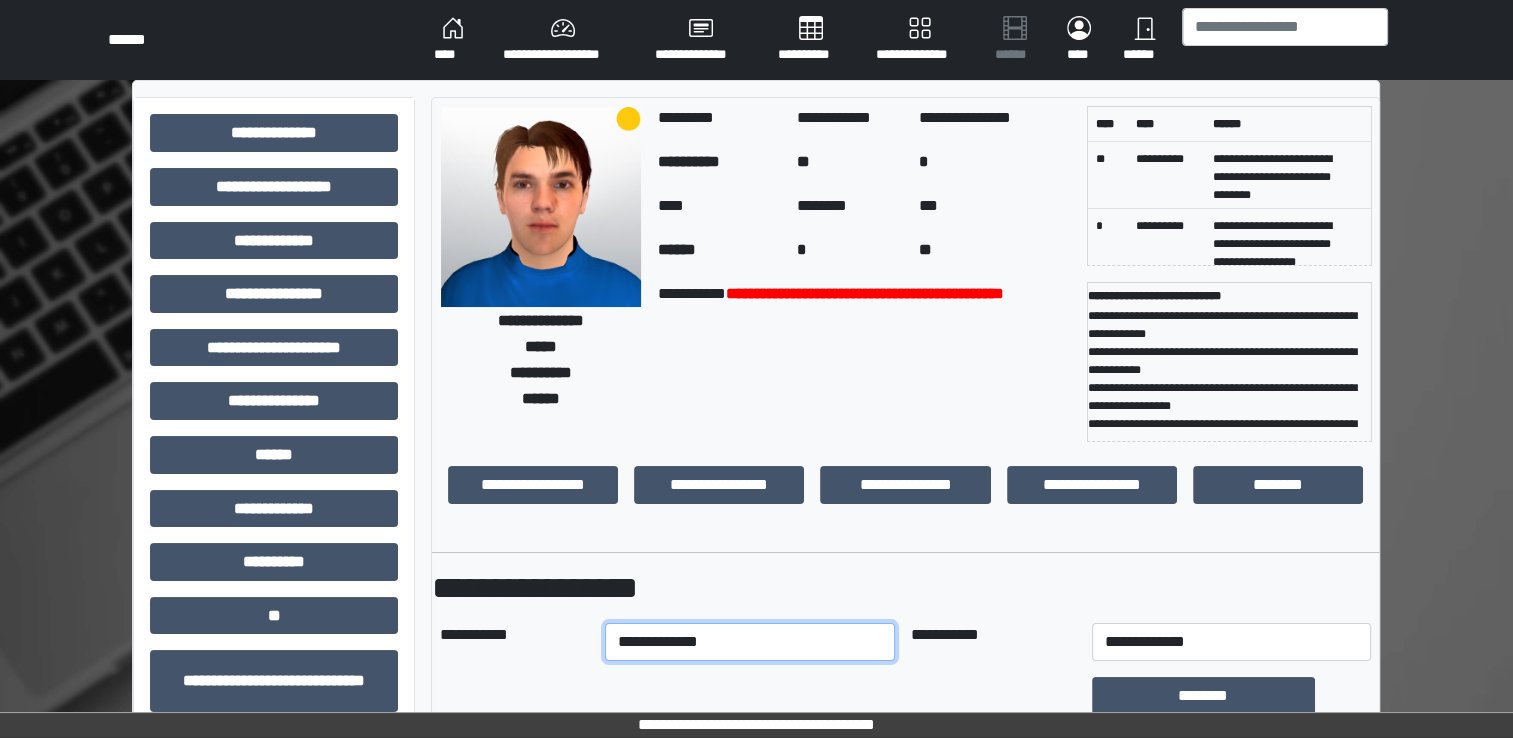 click on "**********" at bounding box center (750, 642) 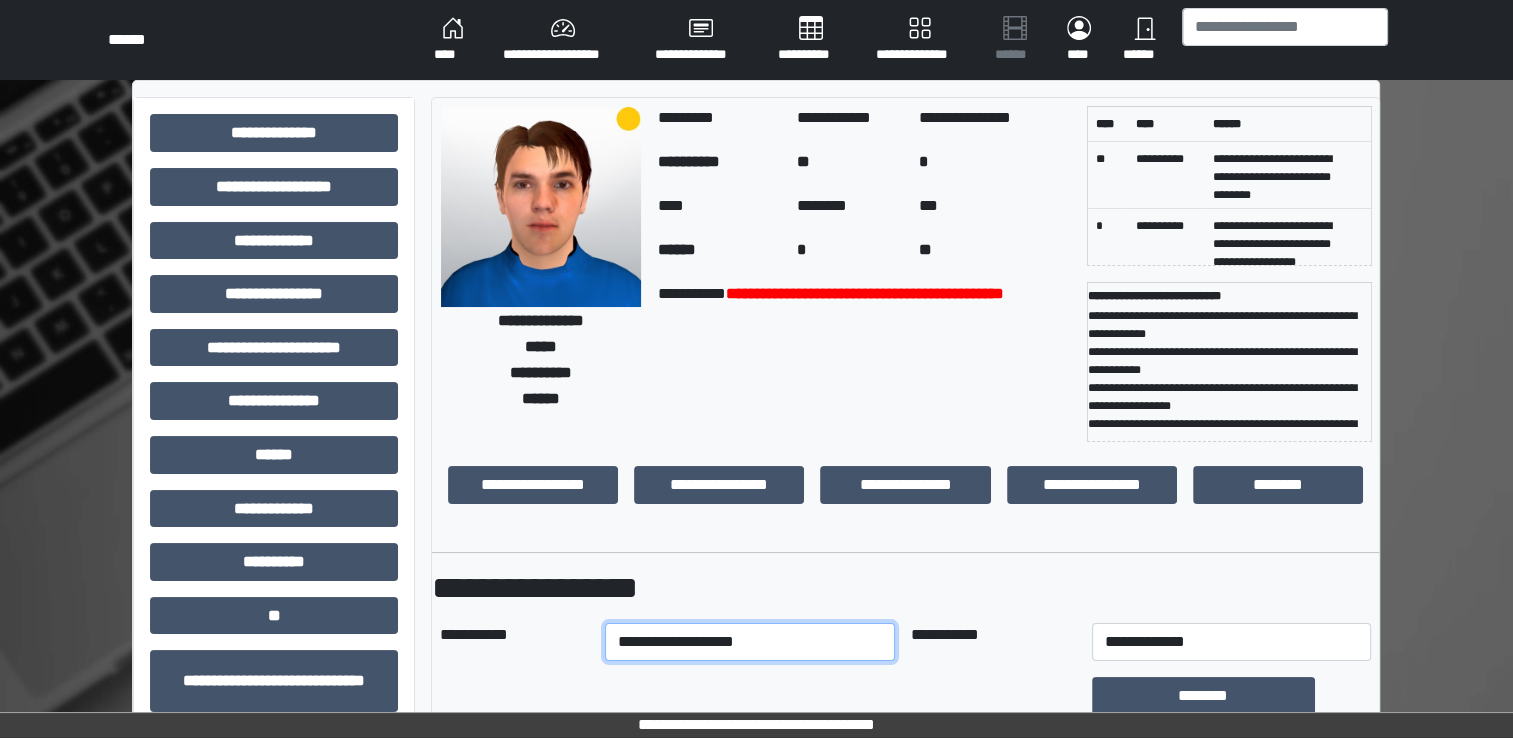 click on "**********" at bounding box center (750, 642) 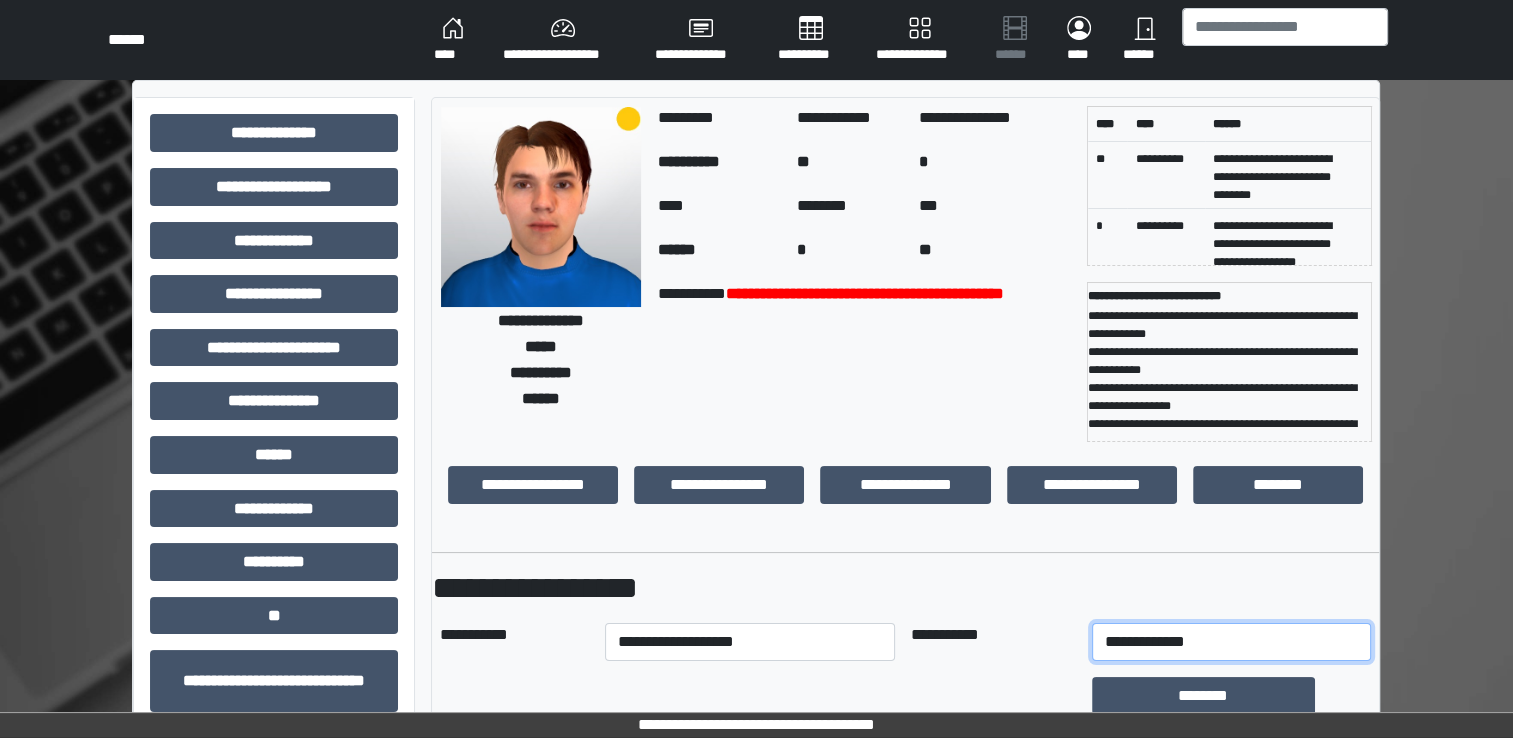click on "**********" at bounding box center [1231, 642] 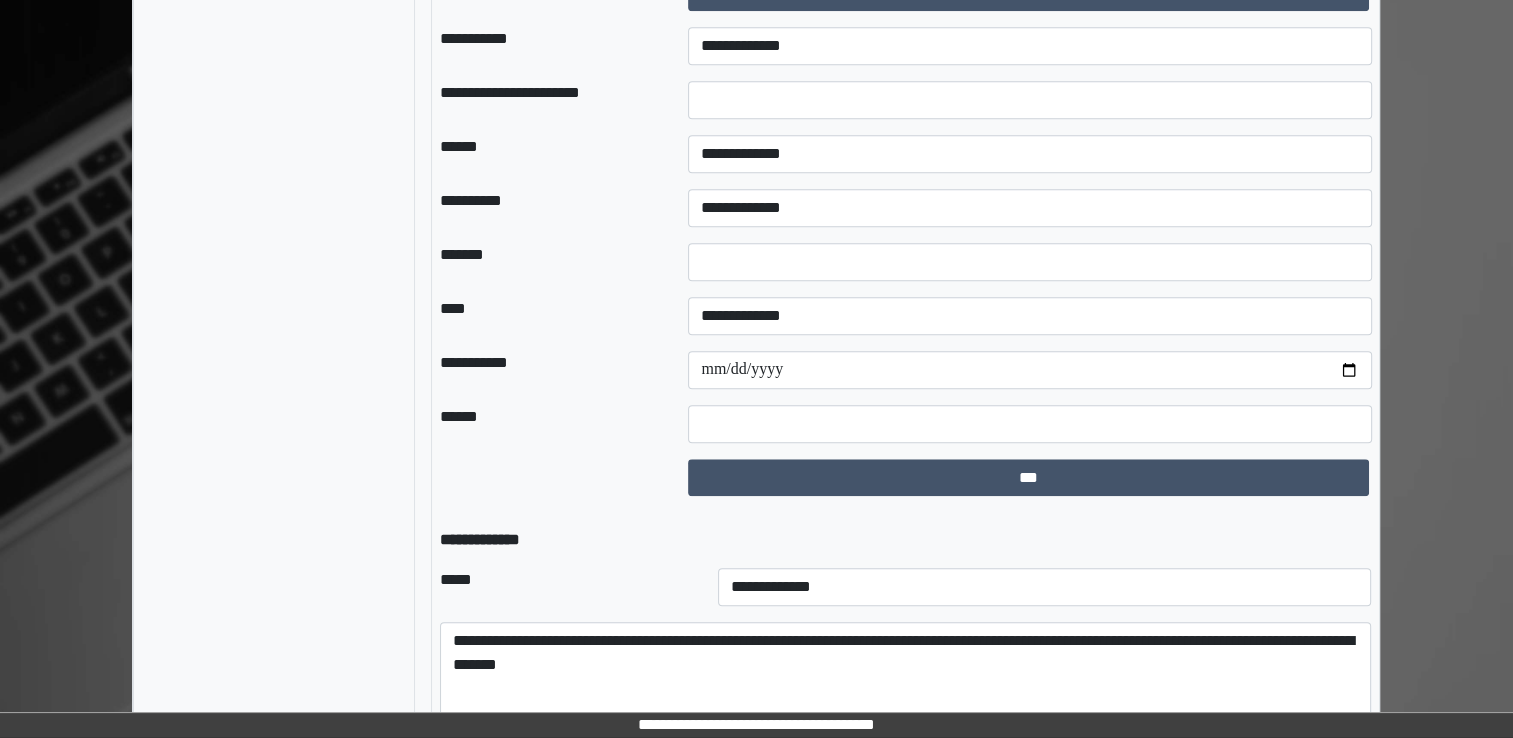 scroll, scrollTop: 2014, scrollLeft: 0, axis: vertical 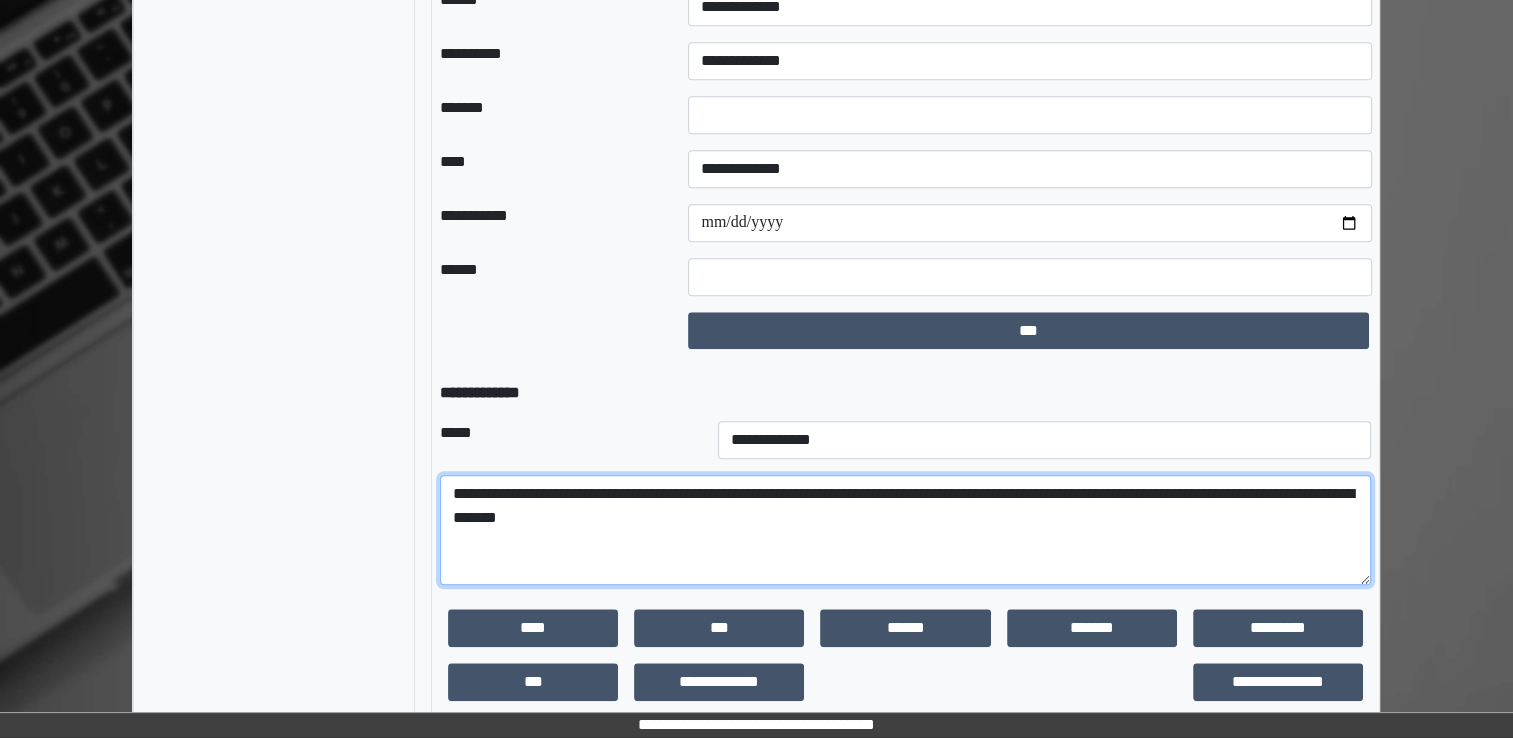 click on "**********" at bounding box center (905, 530) 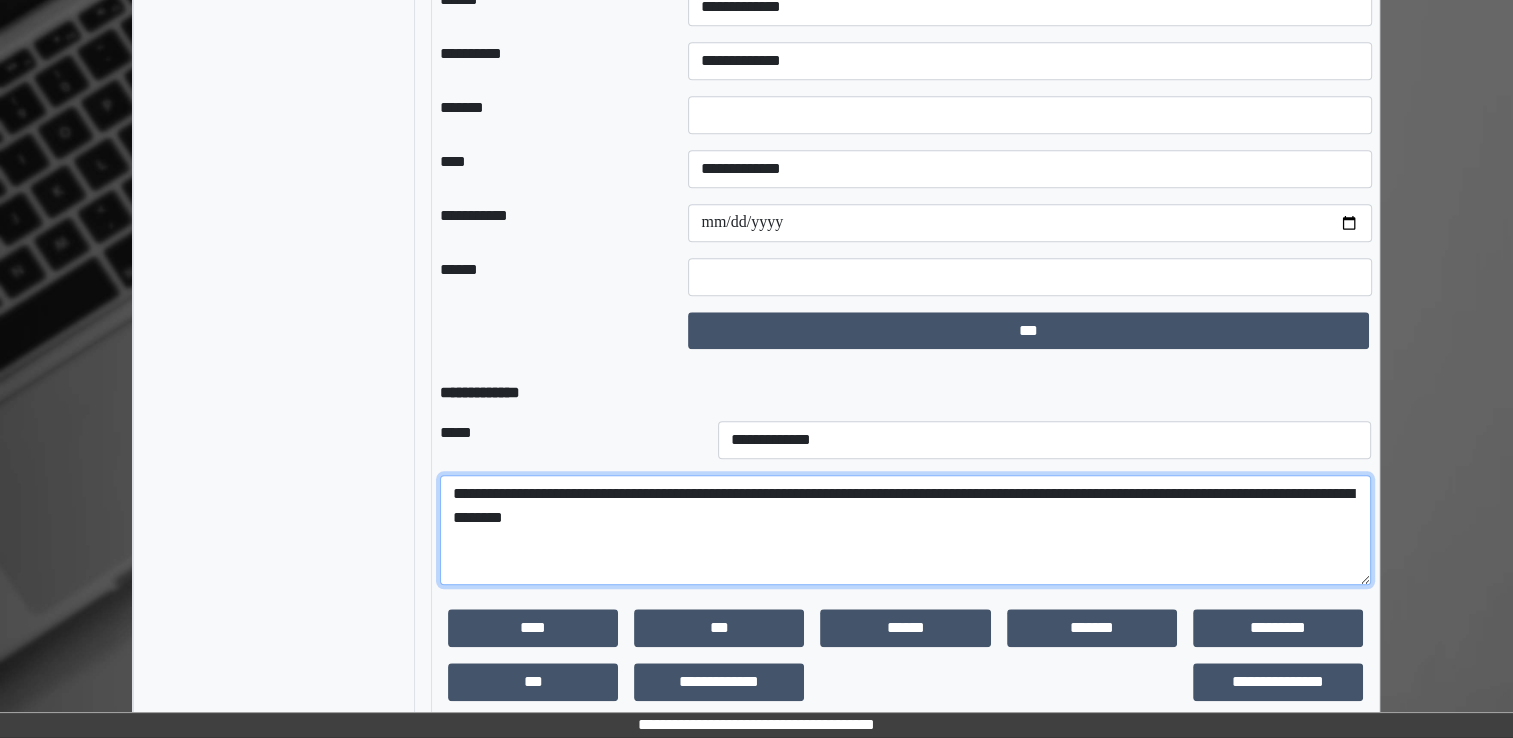 type on "**********" 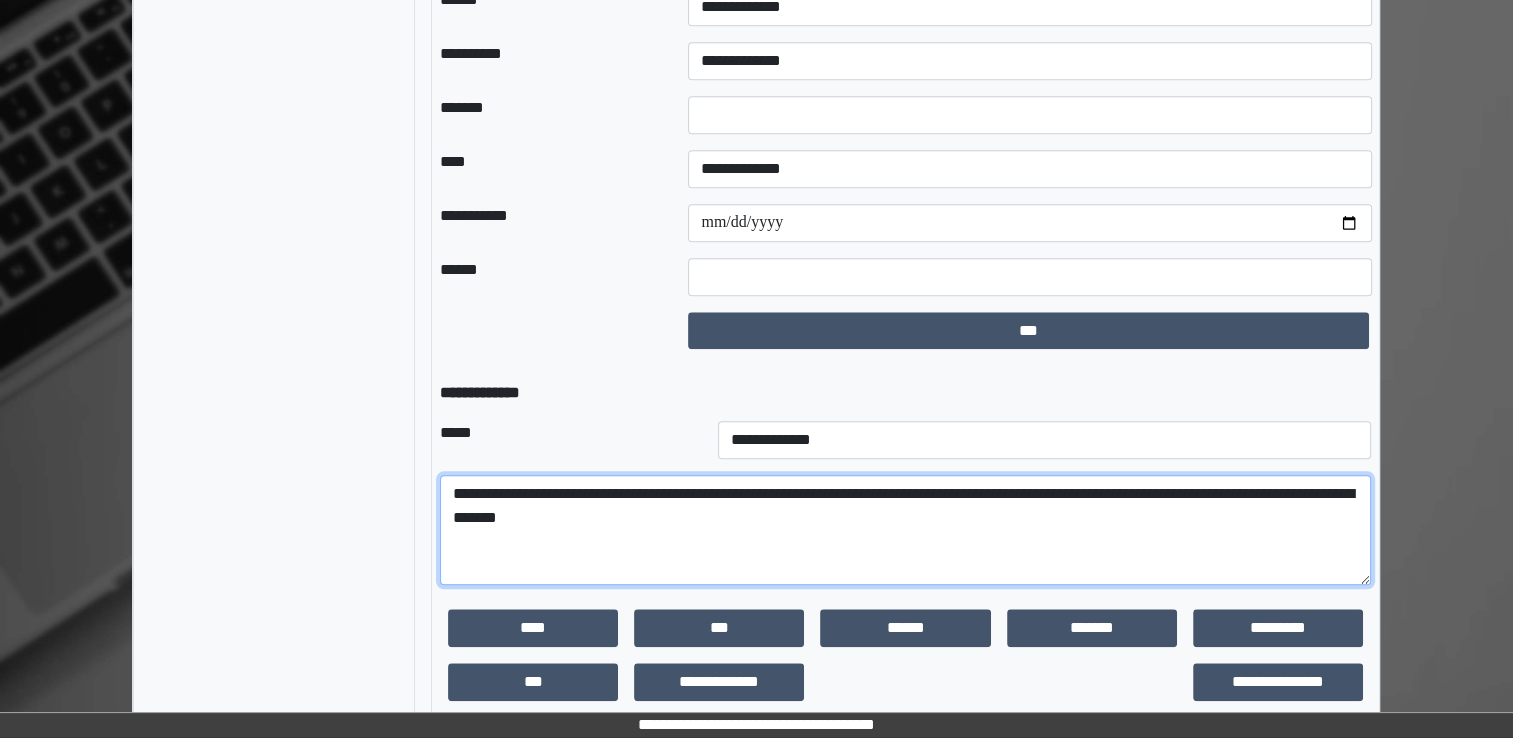 scroll, scrollTop: 2088, scrollLeft: 0, axis: vertical 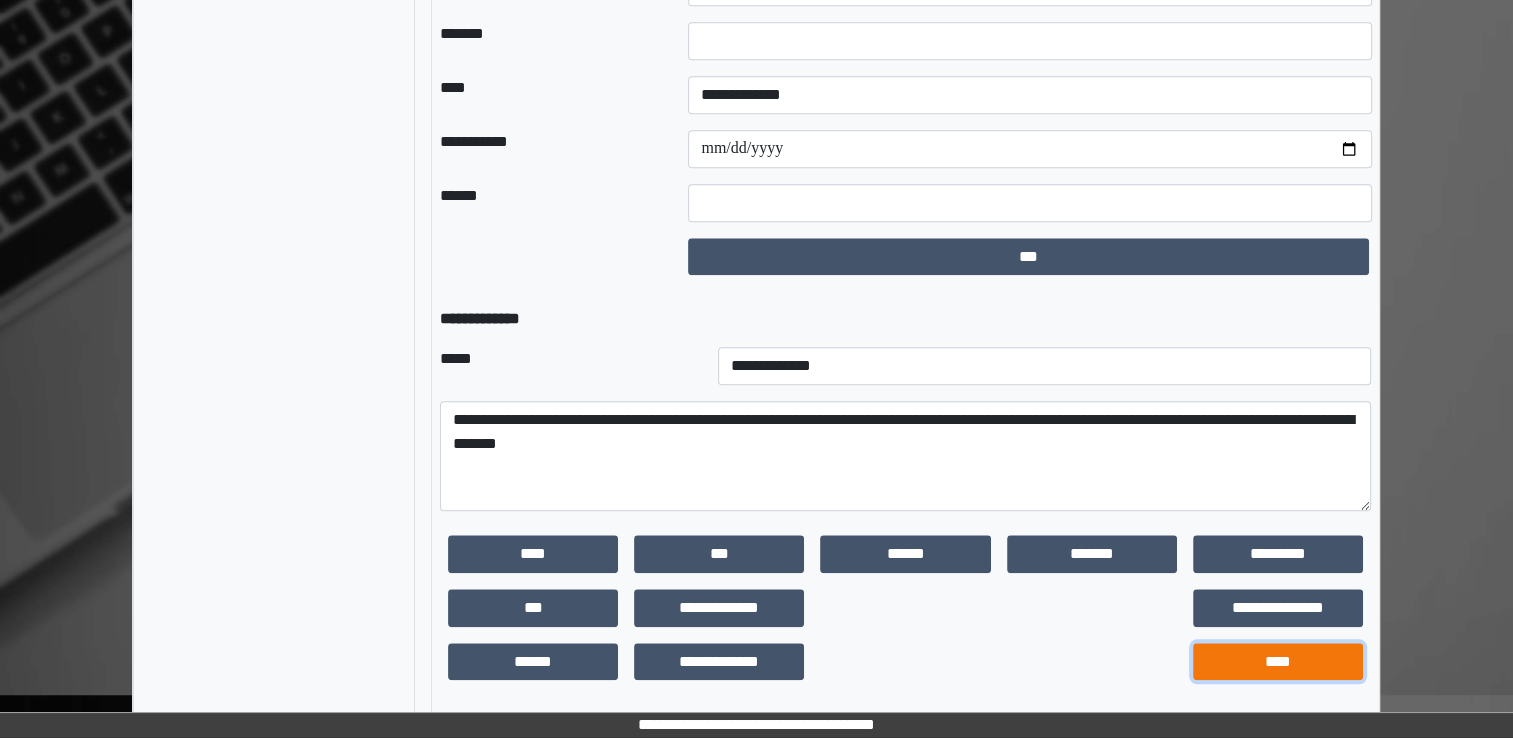click on "****" at bounding box center [1278, 662] 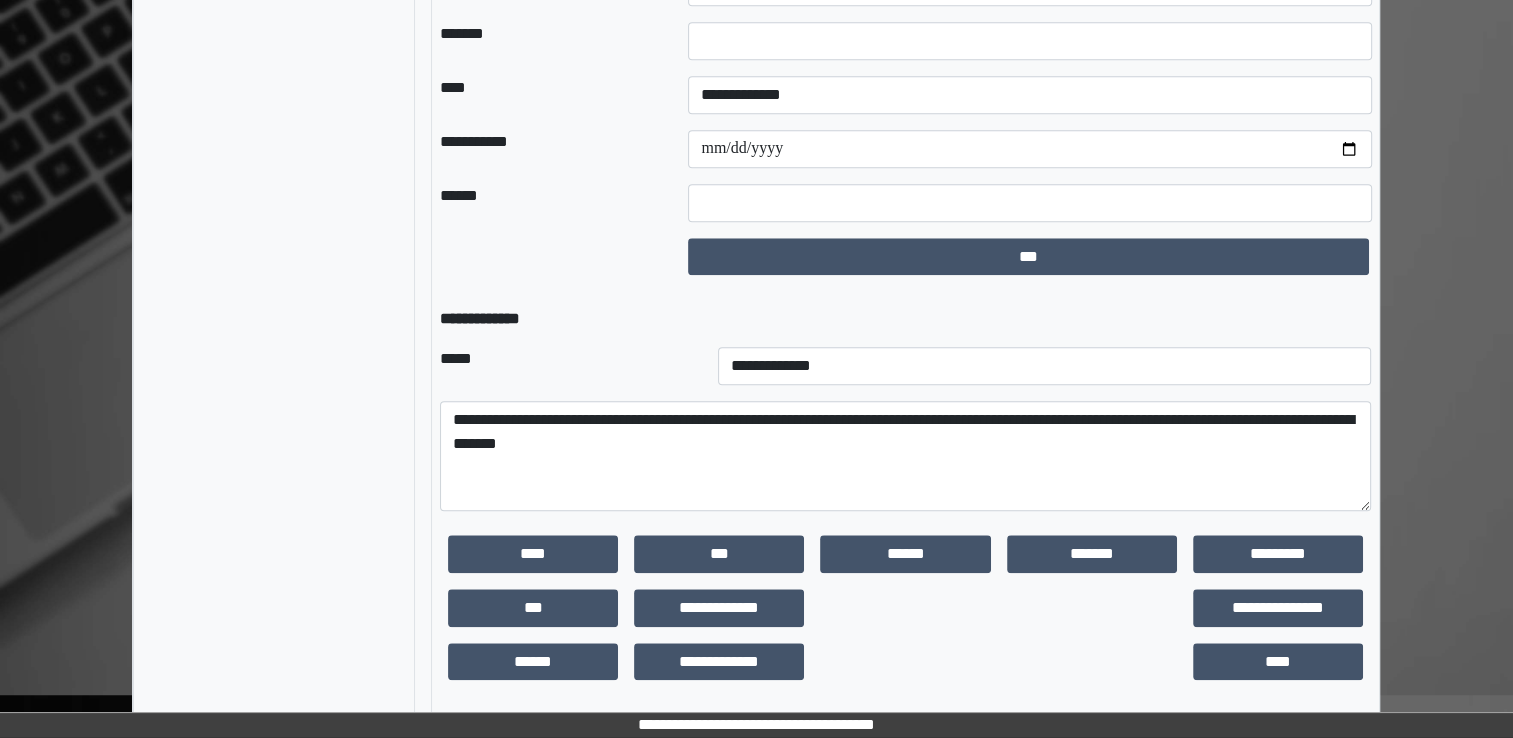 scroll, scrollTop: 1725, scrollLeft: 0, axis: vertical 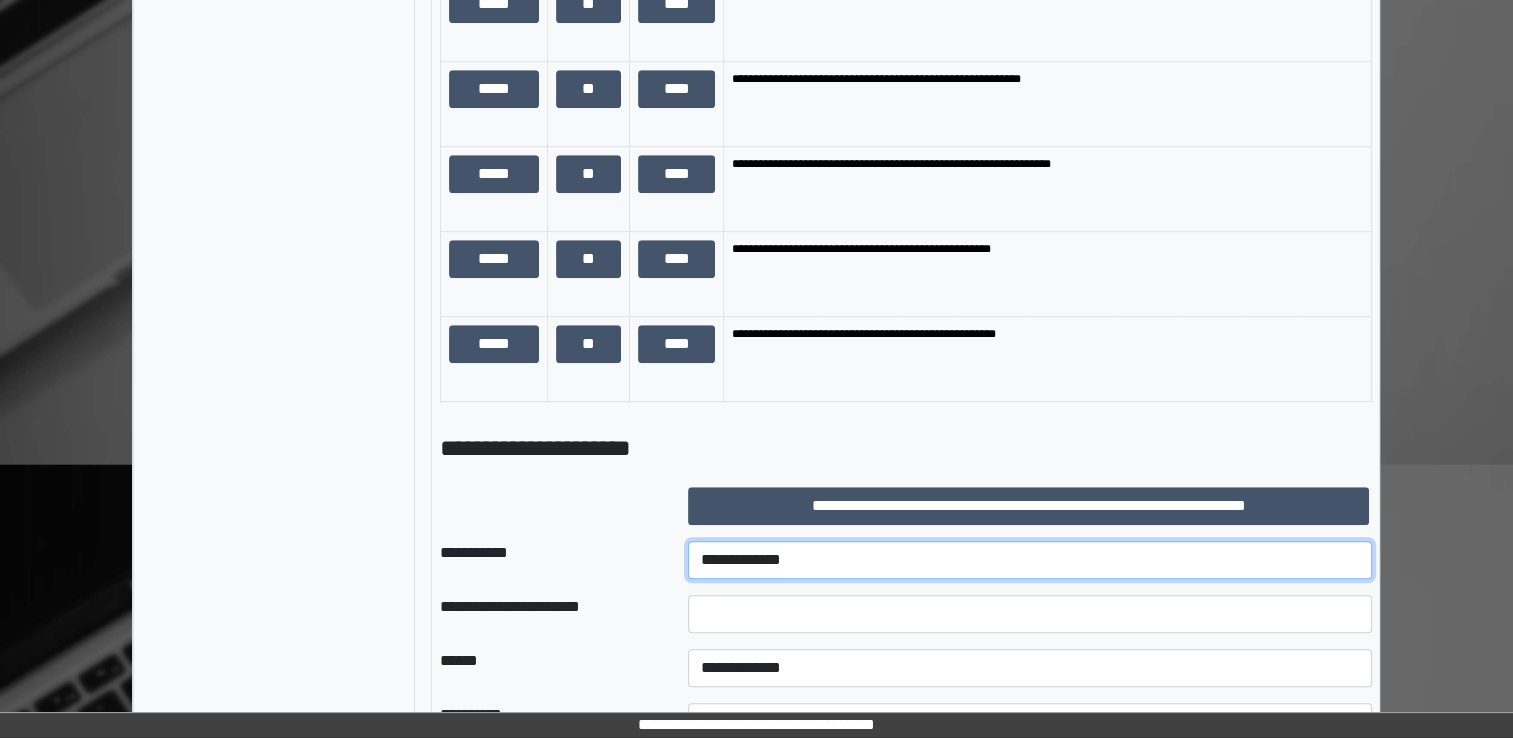 click on "**********" at bounding box center [1030, 560] 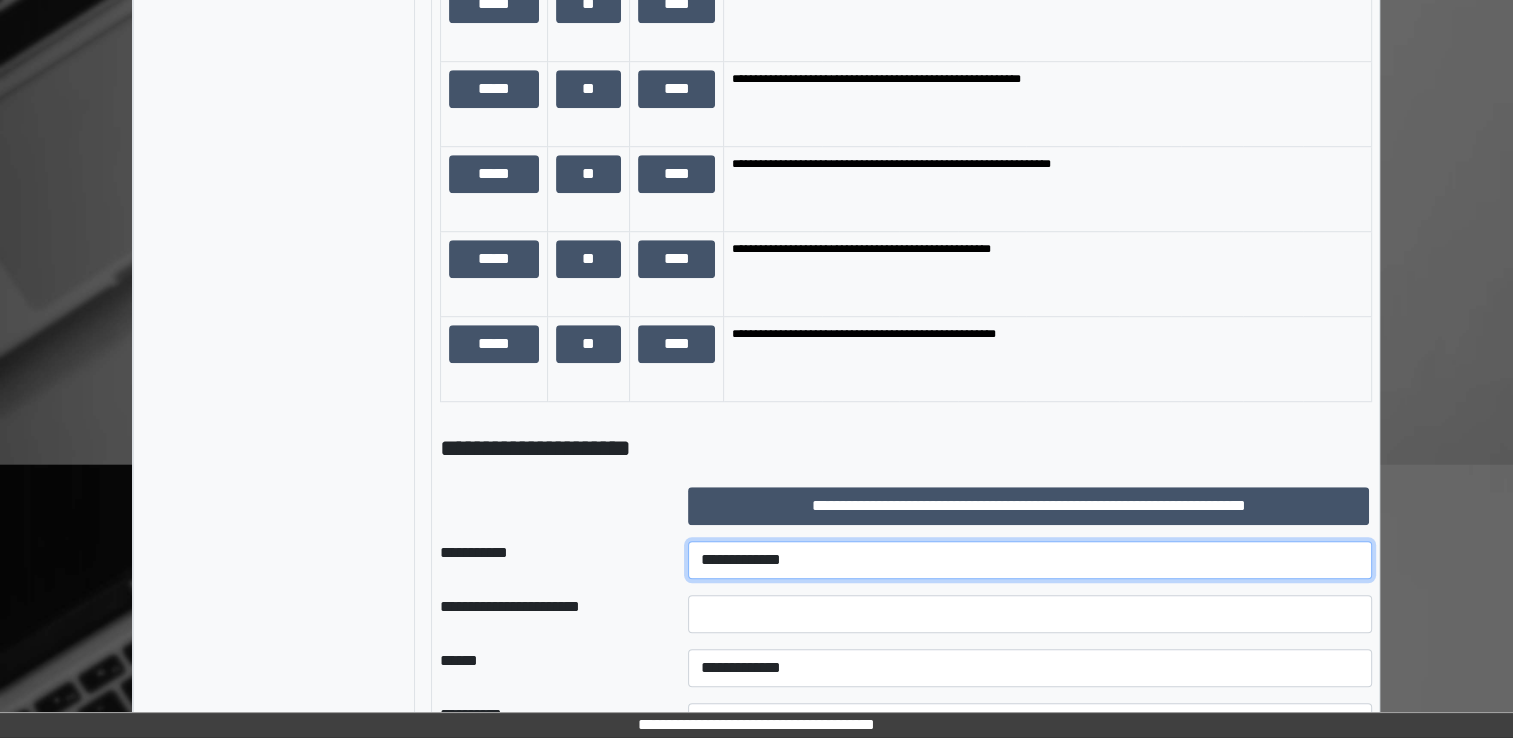 select on "***" 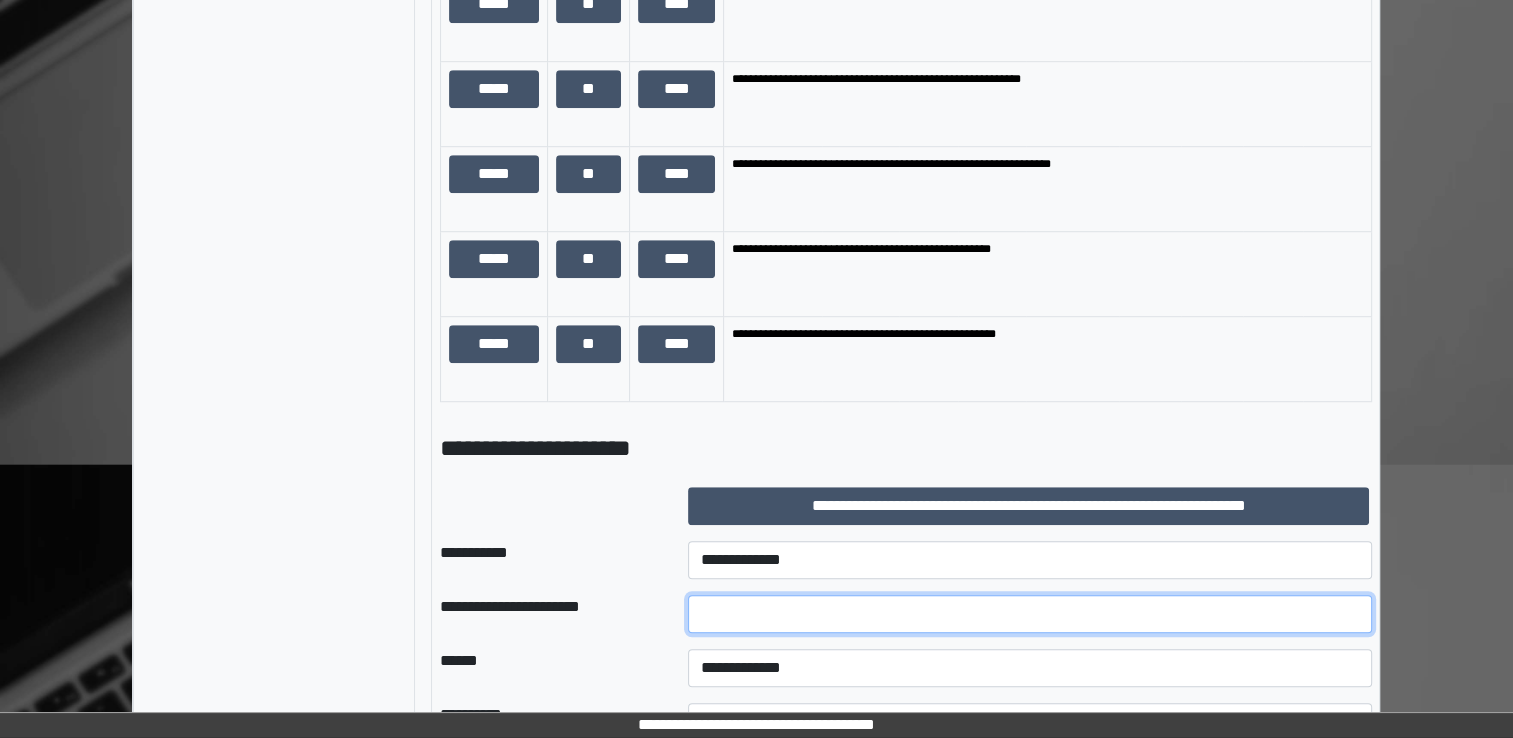 click at bounding box center [1030, 614] 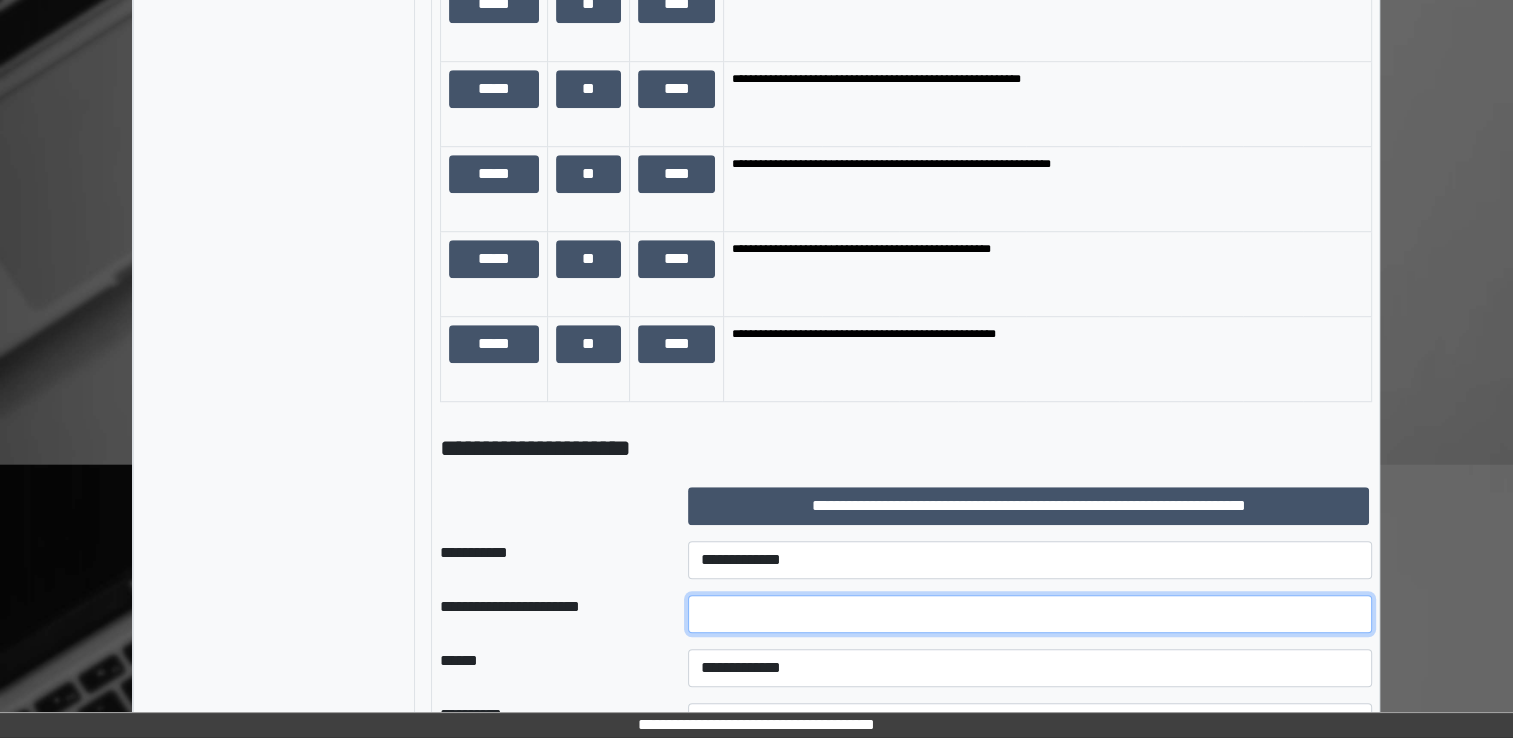 type on "******" 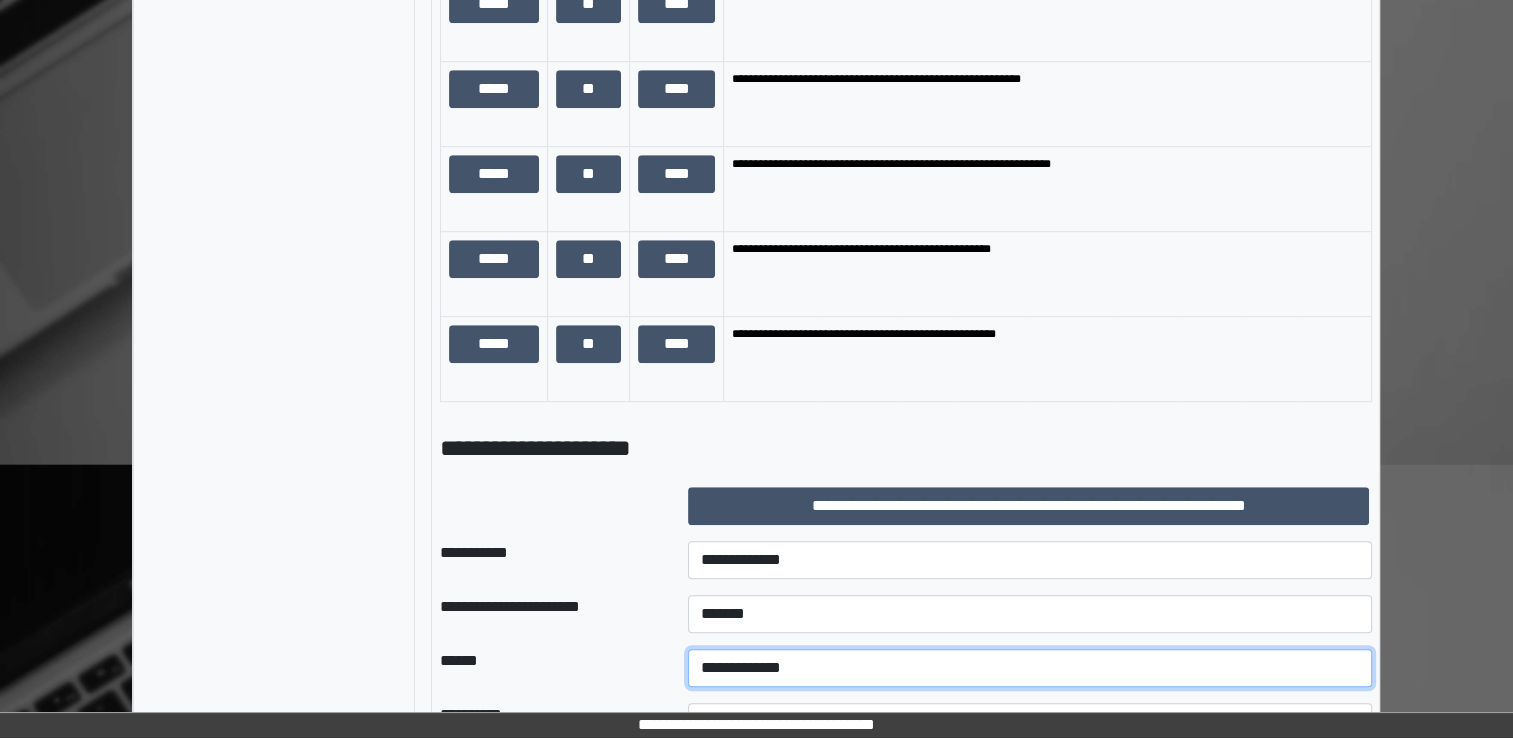 click on "**********" at bounding box center (1030, 668) 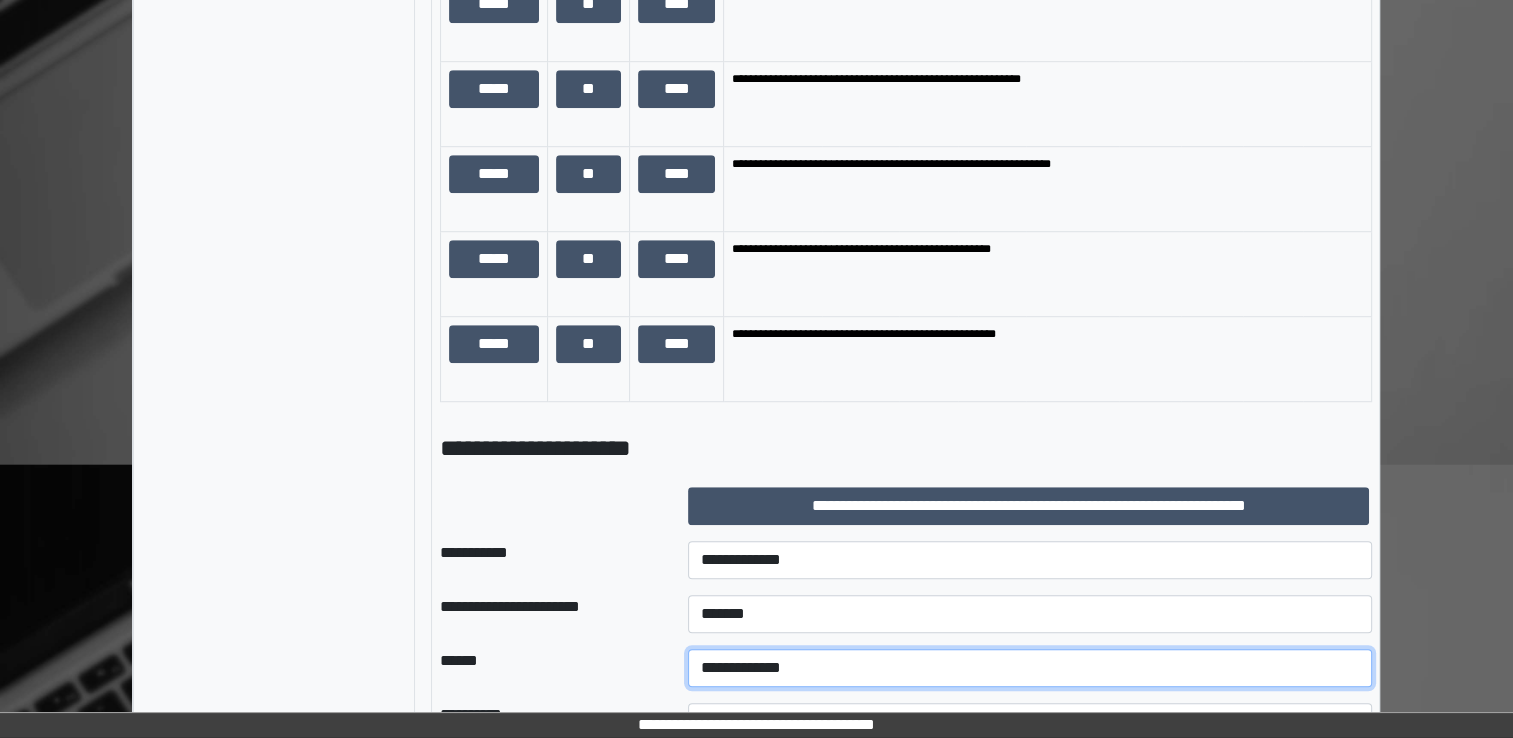 select on "*" 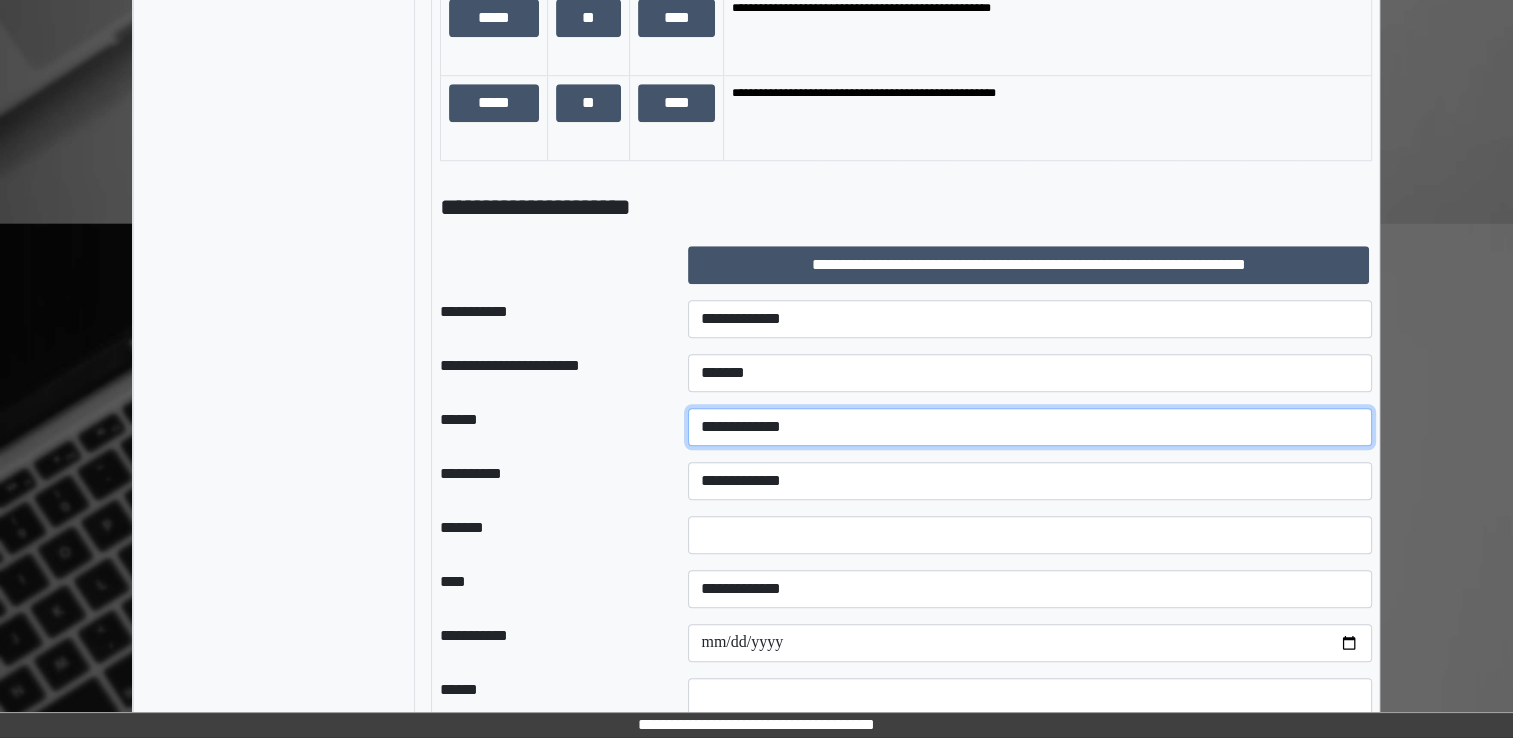 scroll, scrollTop: 1628, scrollLeft: 0, axis: vertical 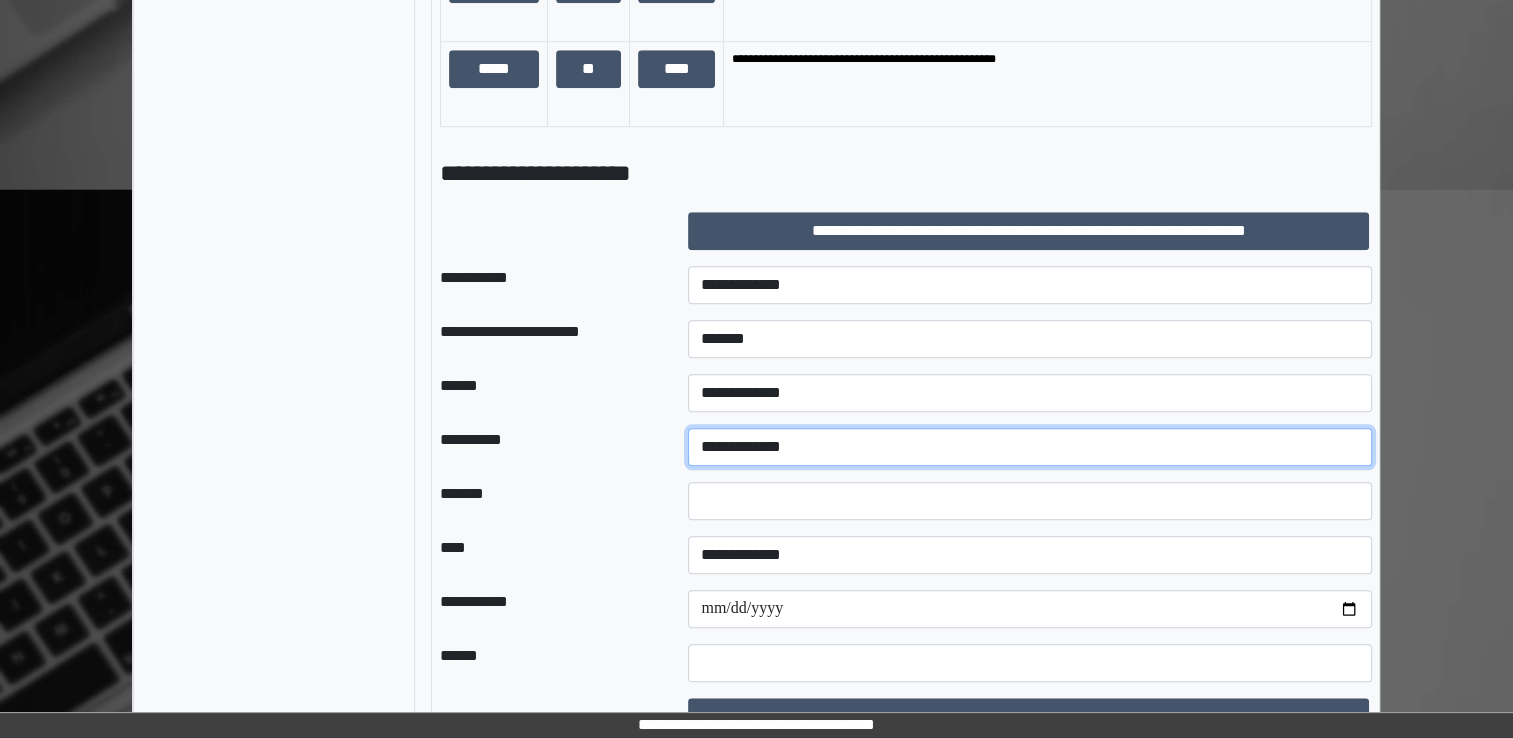 click on "**********" at bounding box center (1030, 447) 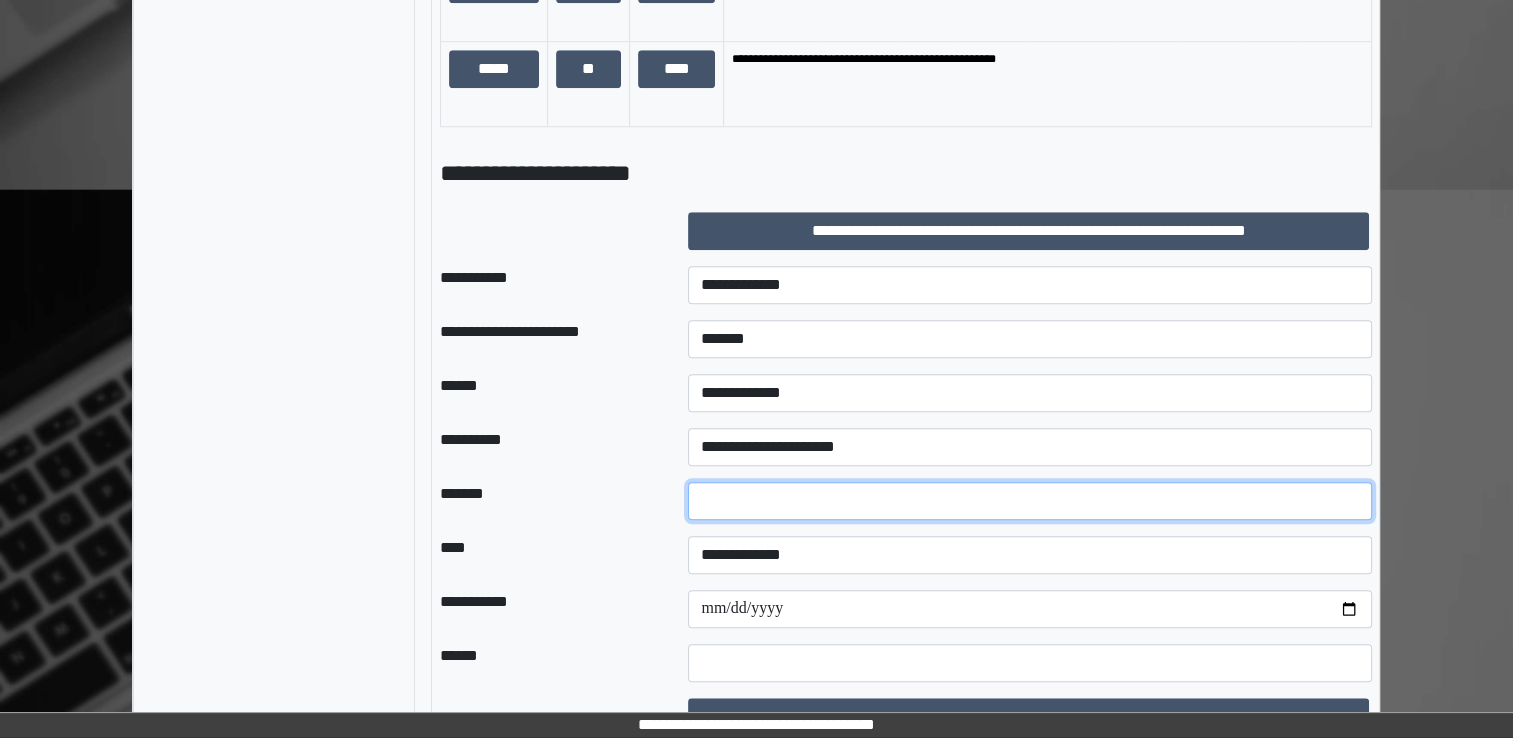 click at bounding box center (1030, 501) 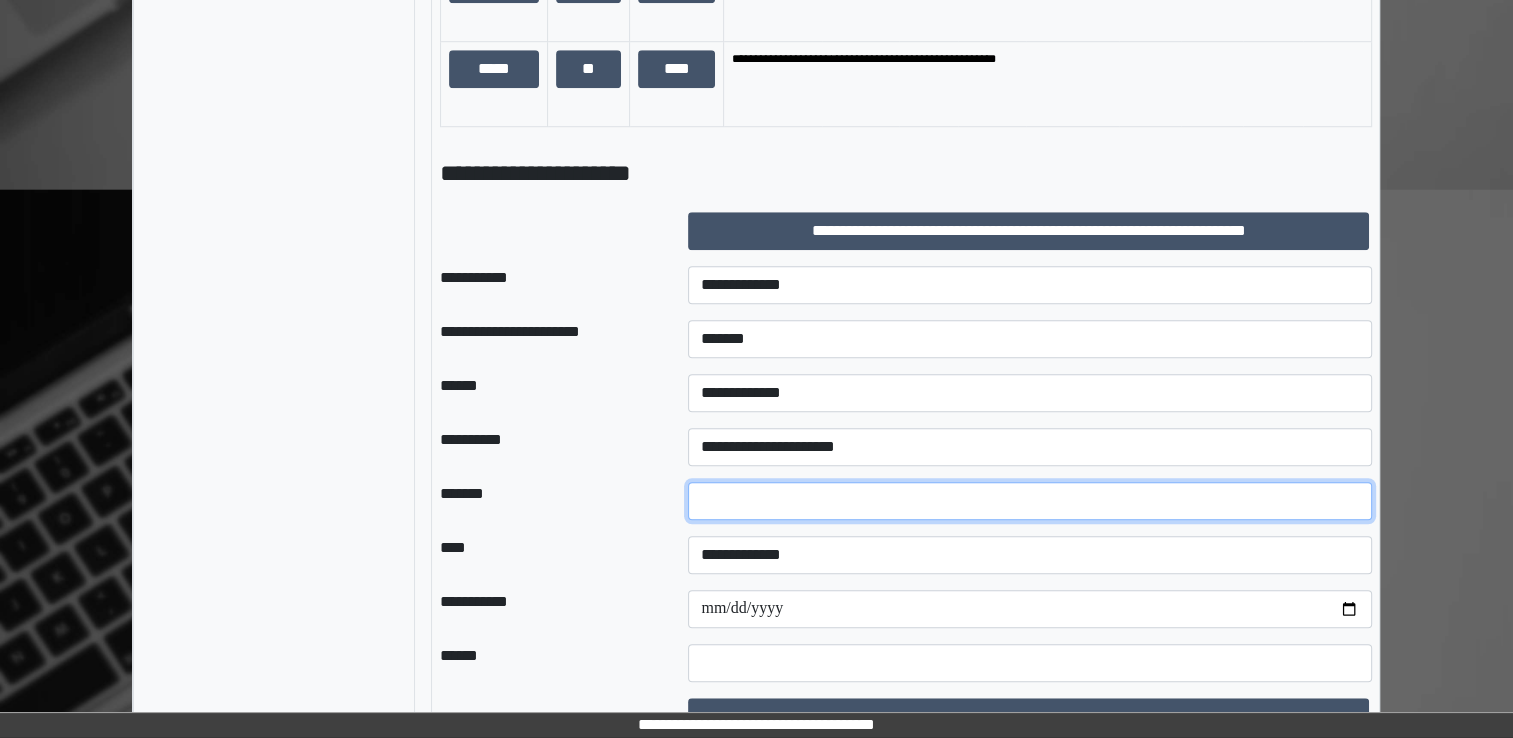 type on "**" 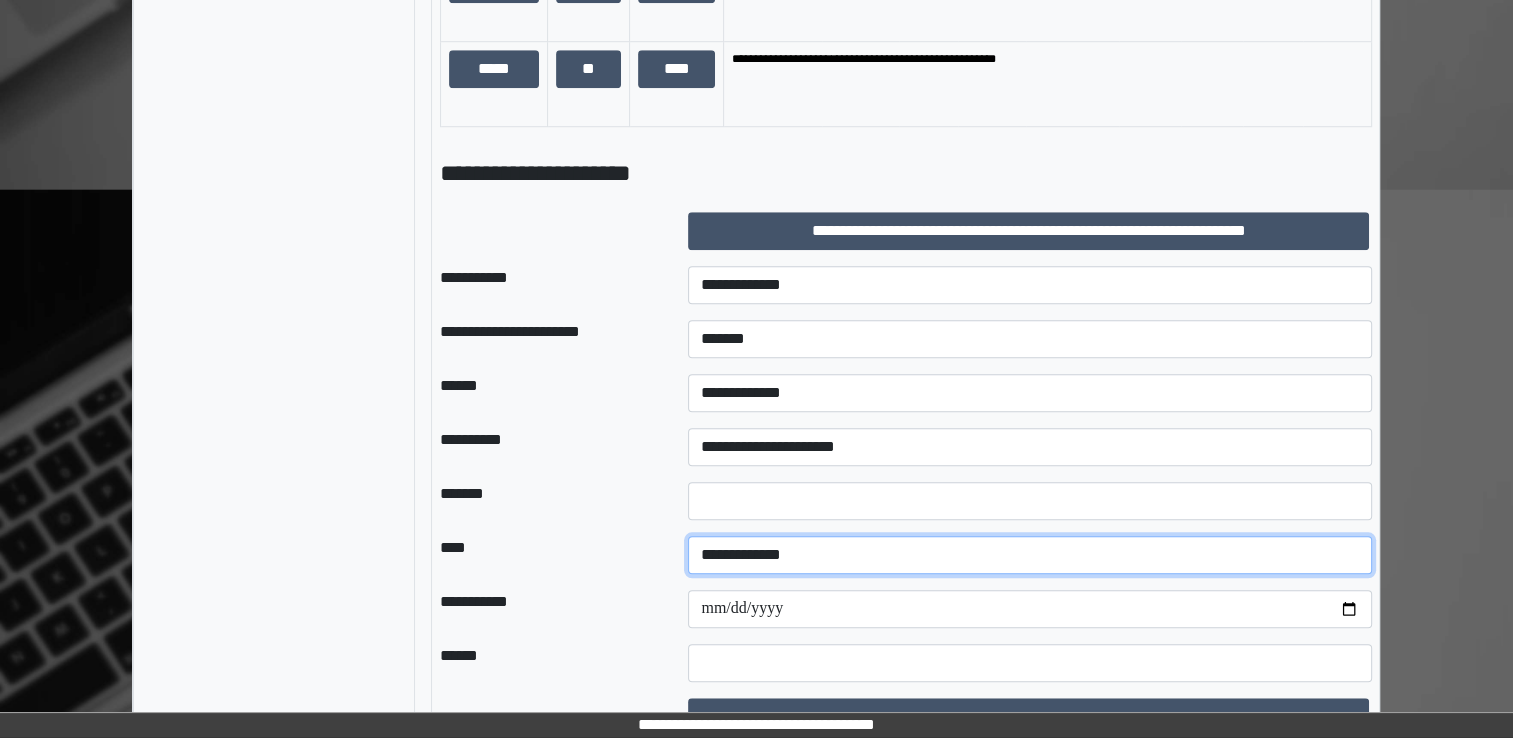 select on "*" 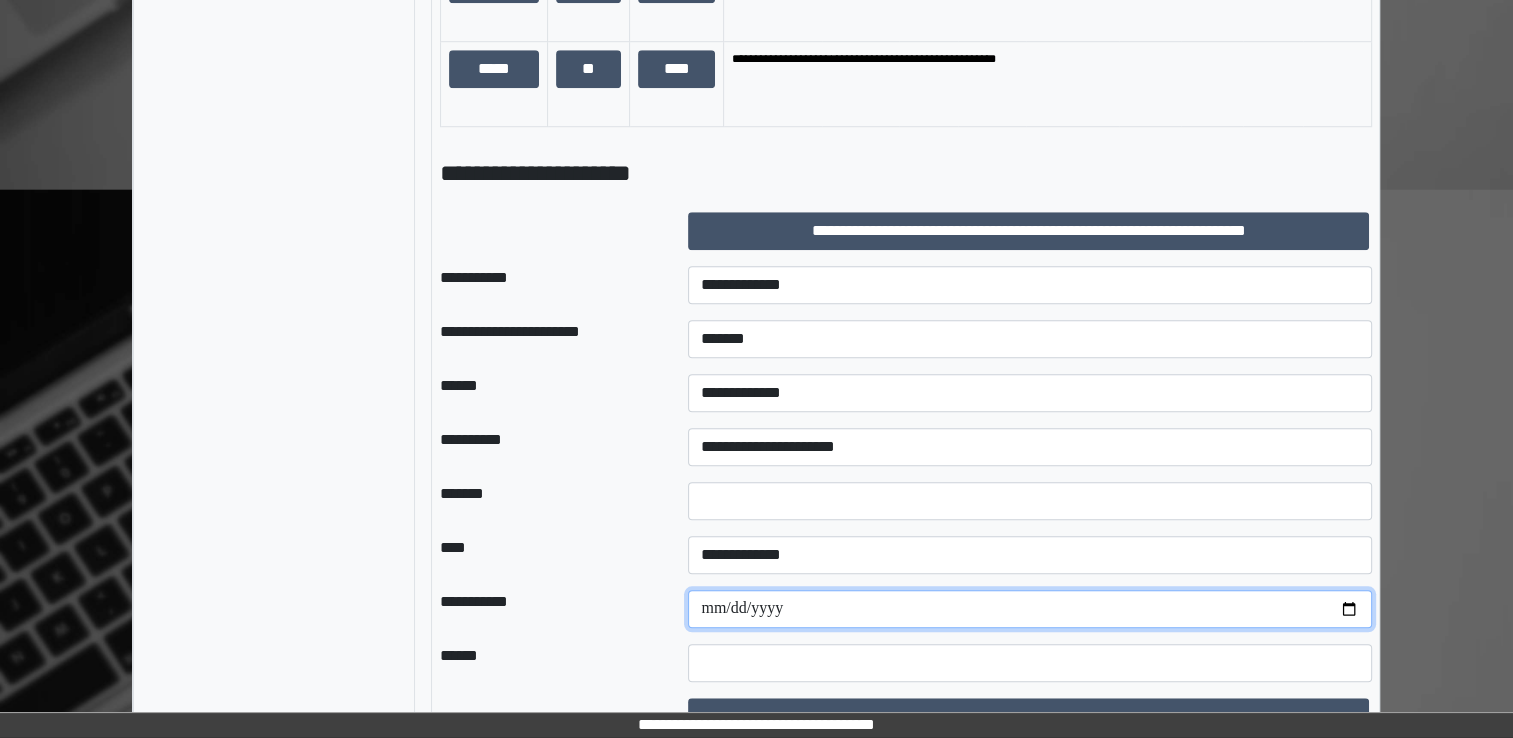 type on "**********" 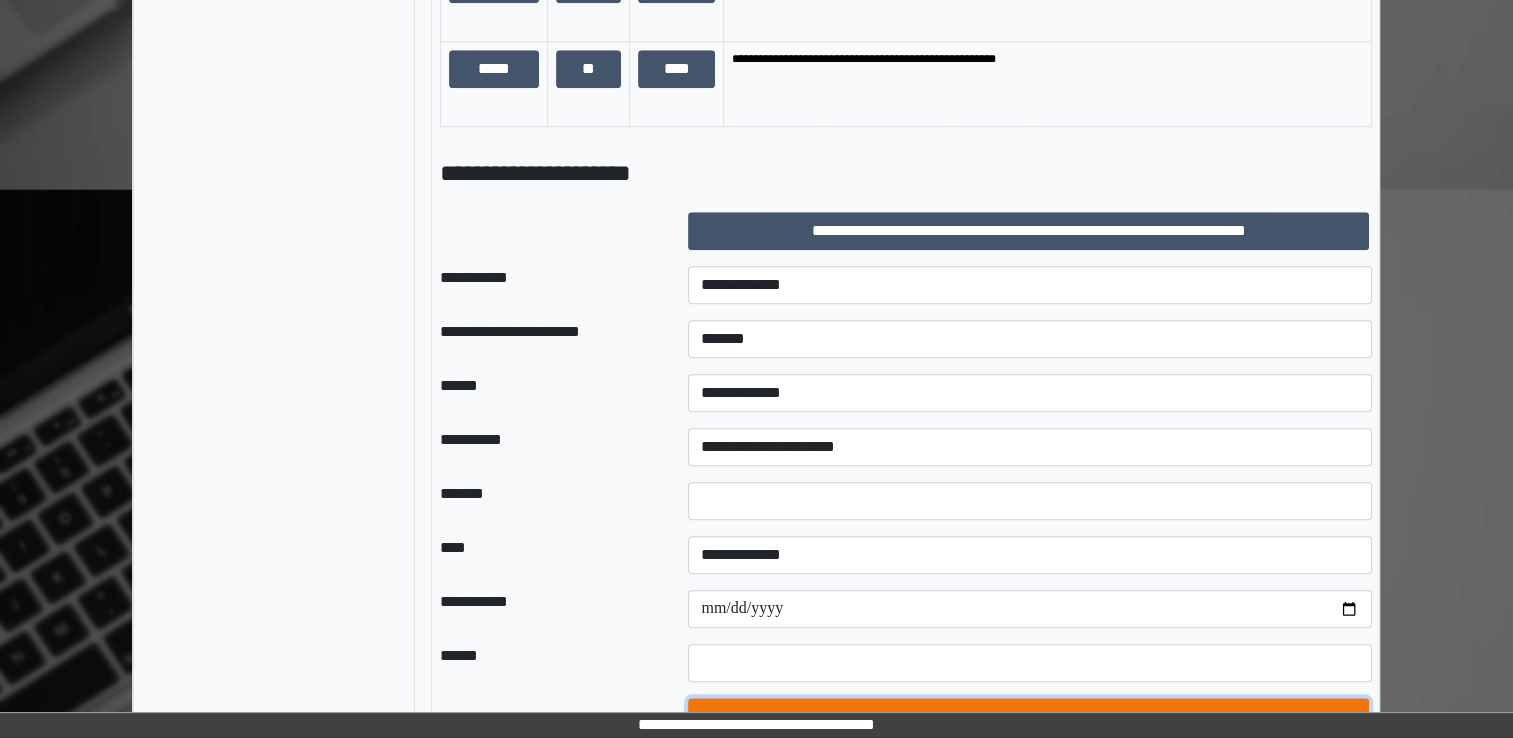 click on "***" at bounding box center (1028, 717) 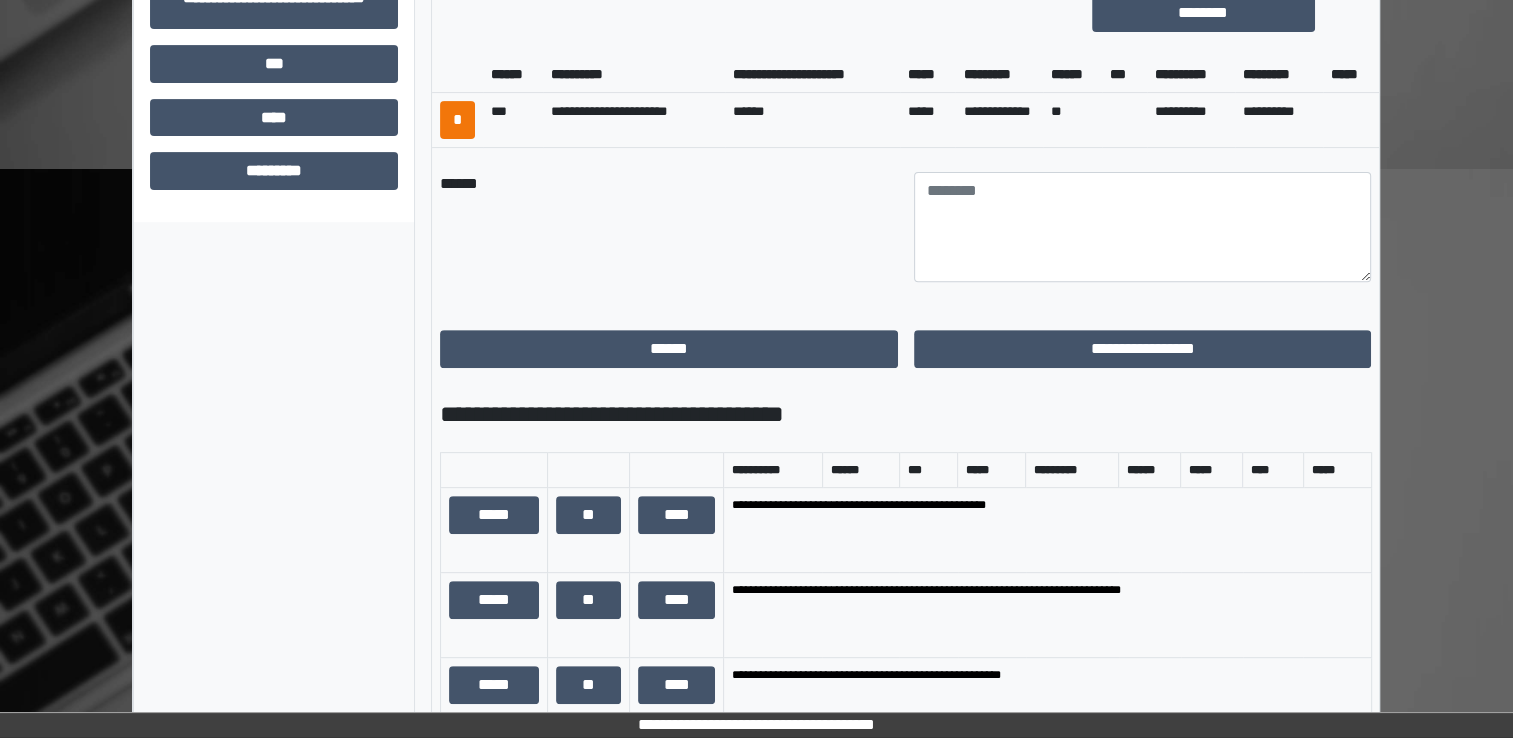 scroll, scrollTop: 608, scrollLeft: 0, axis: vertical 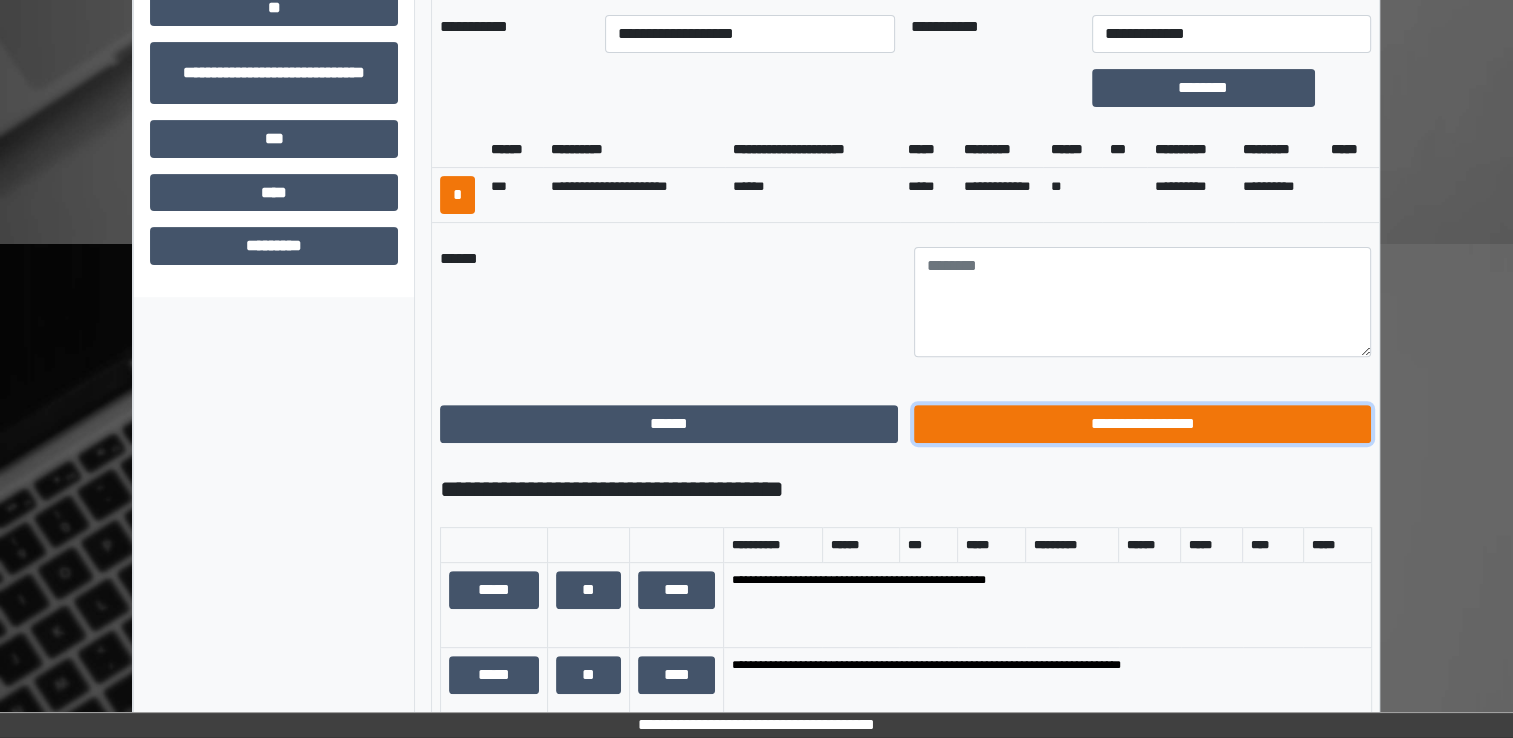 click on "**********" at bounding box center (1143, 424) 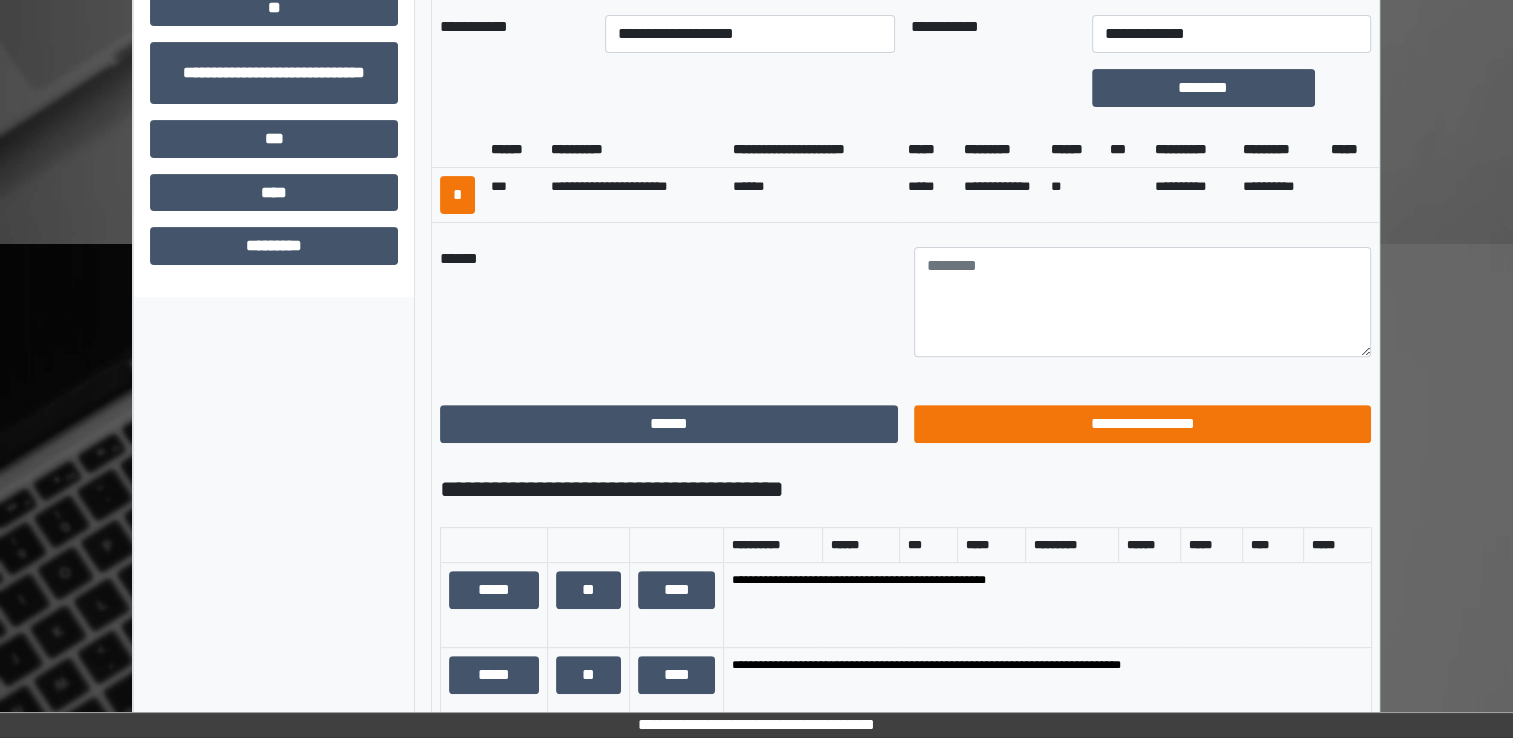 scroll, scrollTop: 184, scrollLeft: 0, axis: vertical 